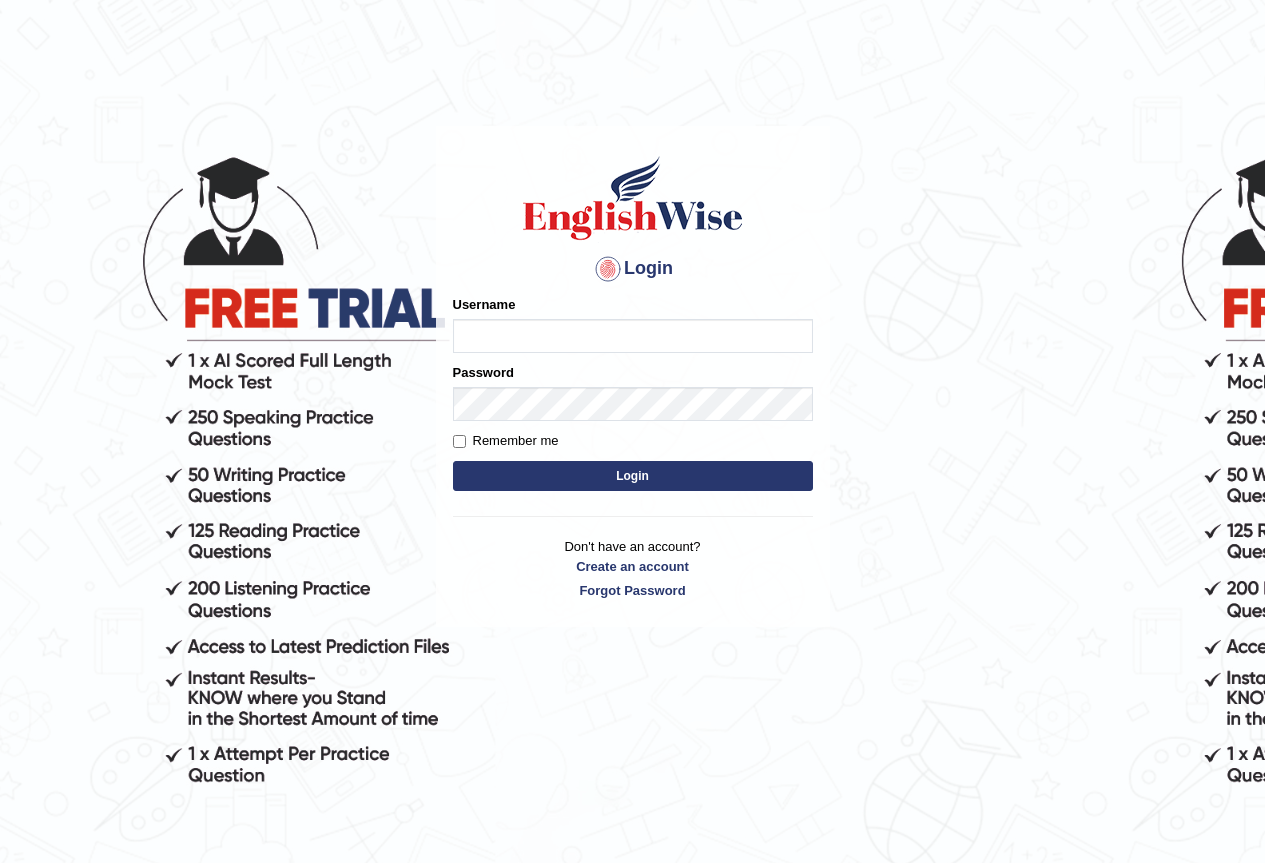 scroll, scrollTop: 0, scrollLeft: 0, axis: both 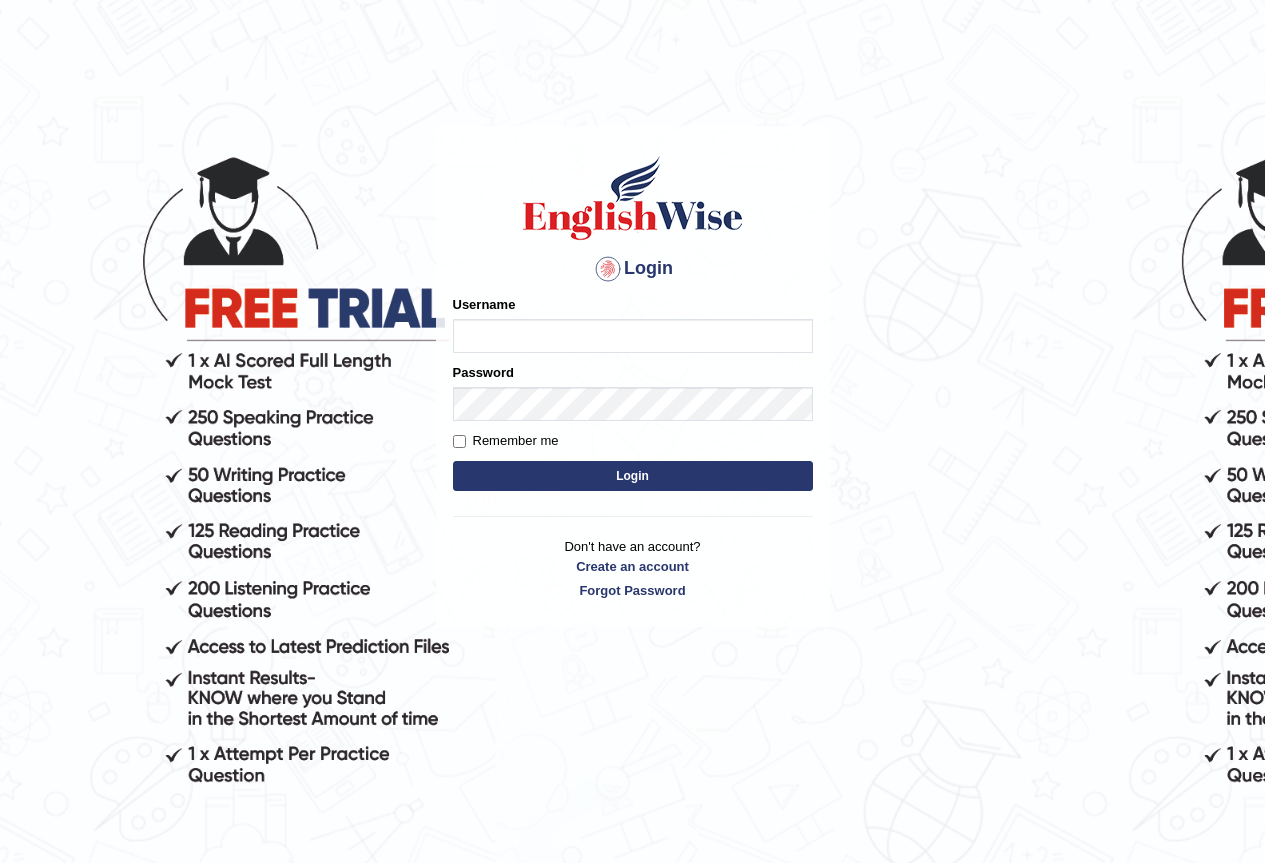 click on "Username" at bounding box center (633, 324) 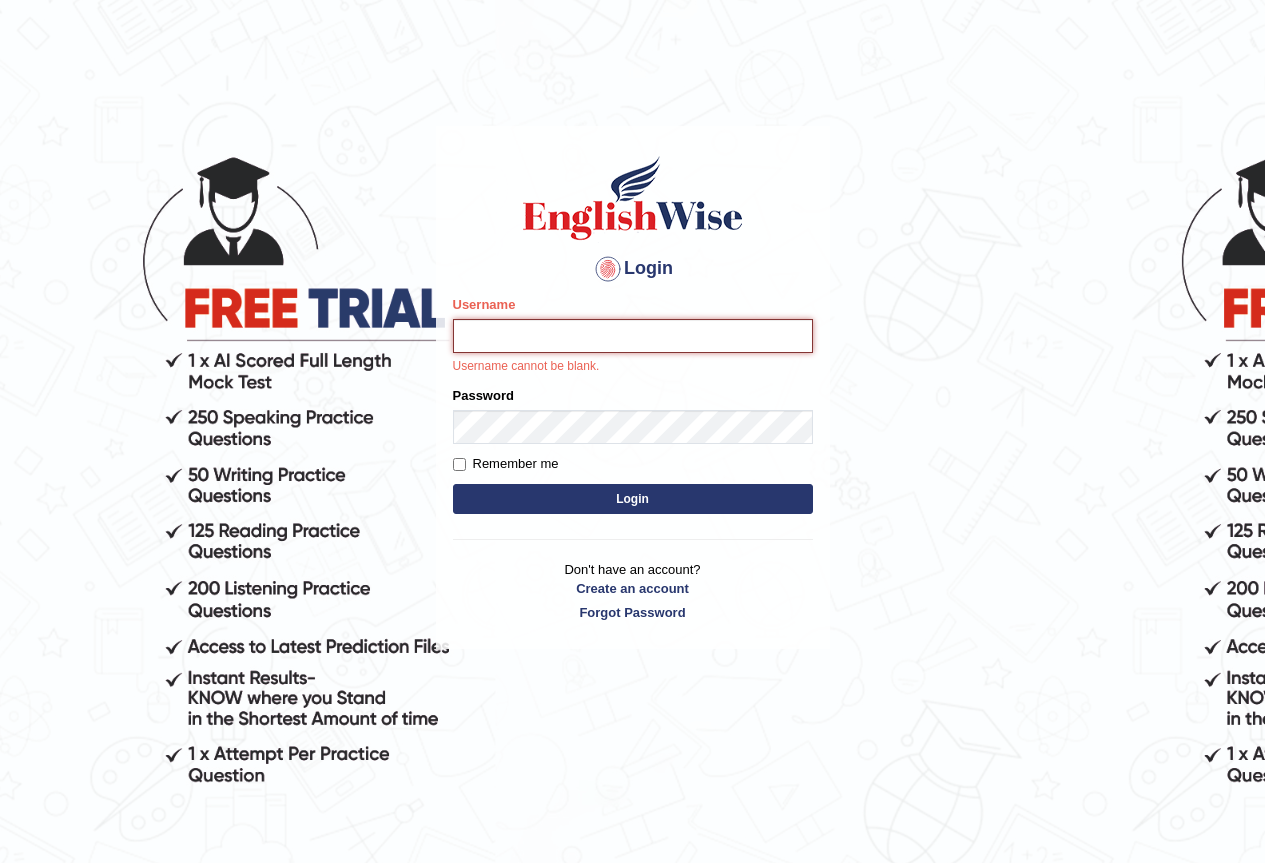 click on "Please fix the following errors:
Username
Username cannot be blank.
Password
Remember me
Login" at bounding box center (633, 407) 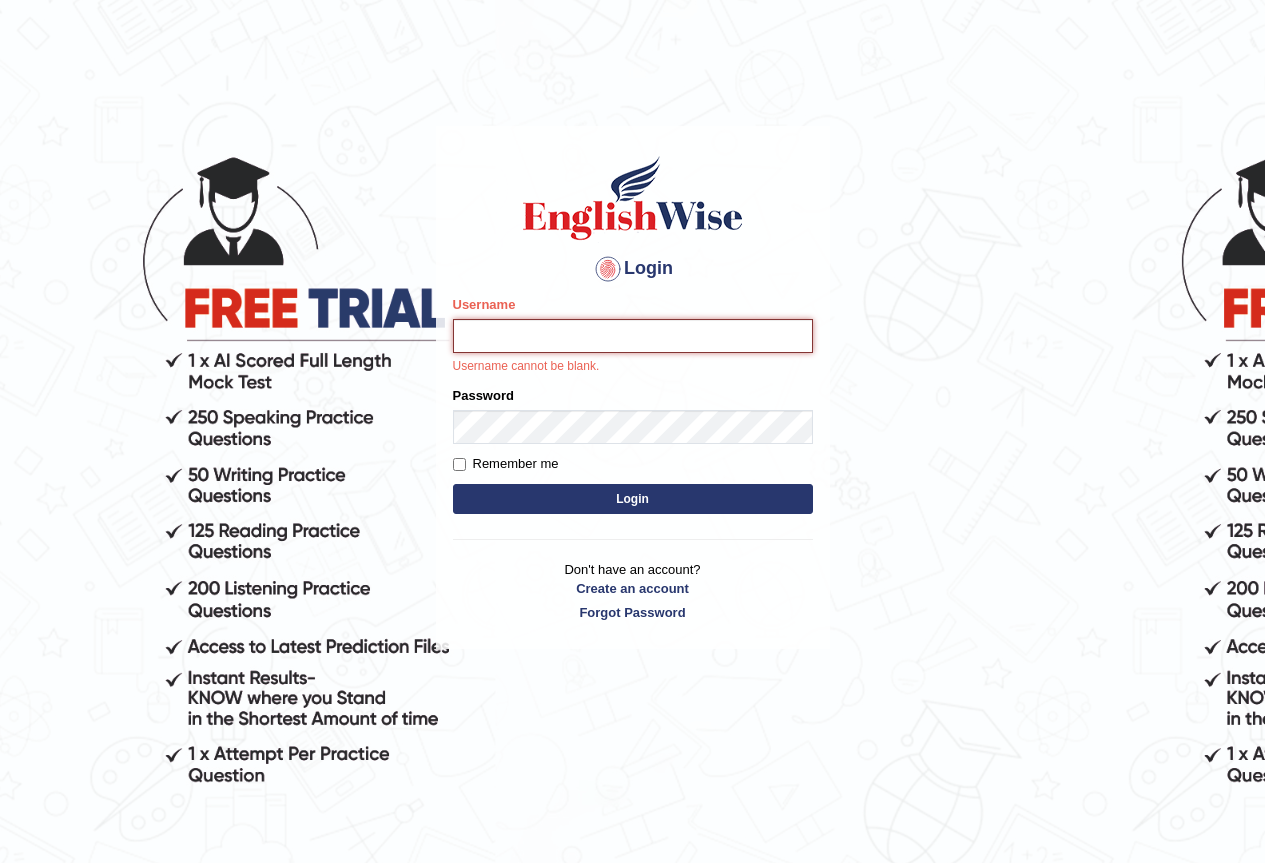 click on "Username" at bounding box center [633, 336] 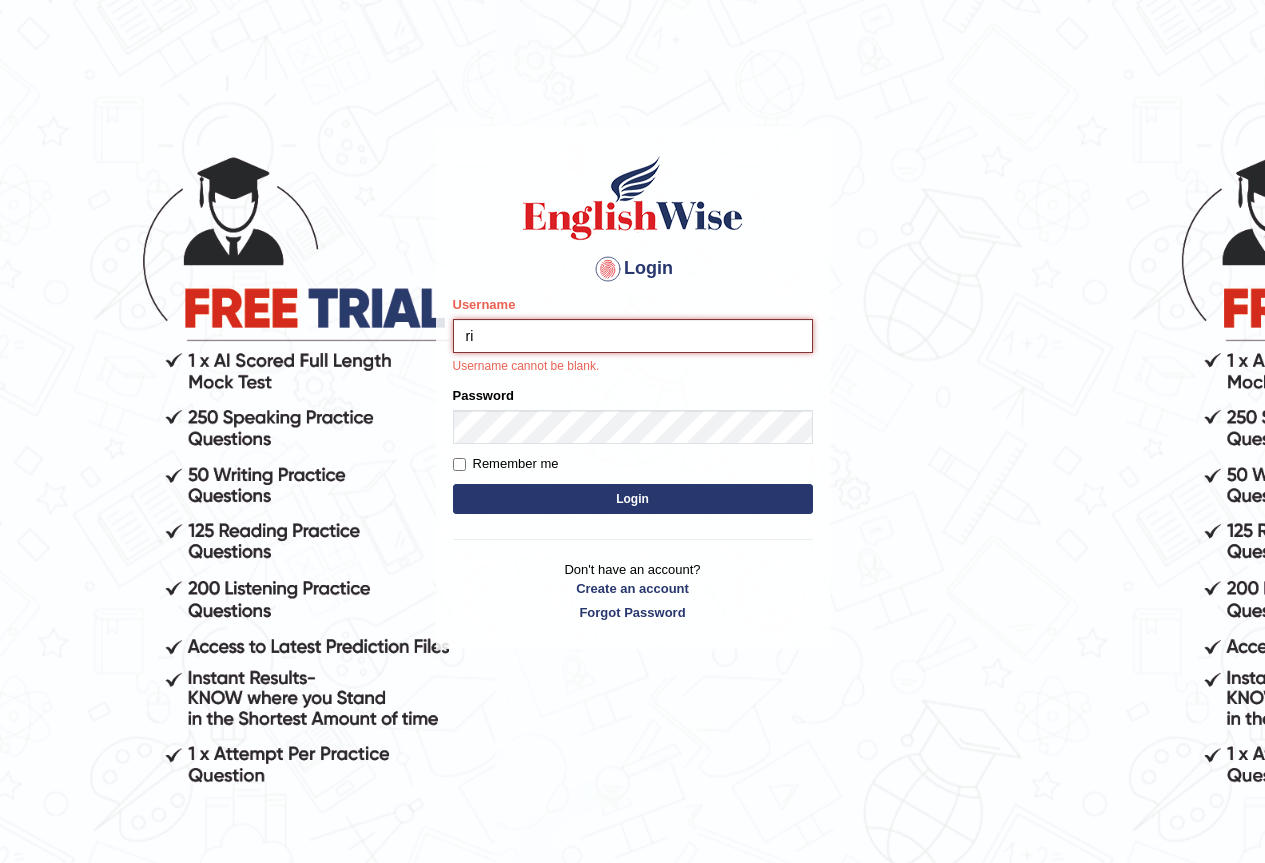 type on "rim_parramatta" 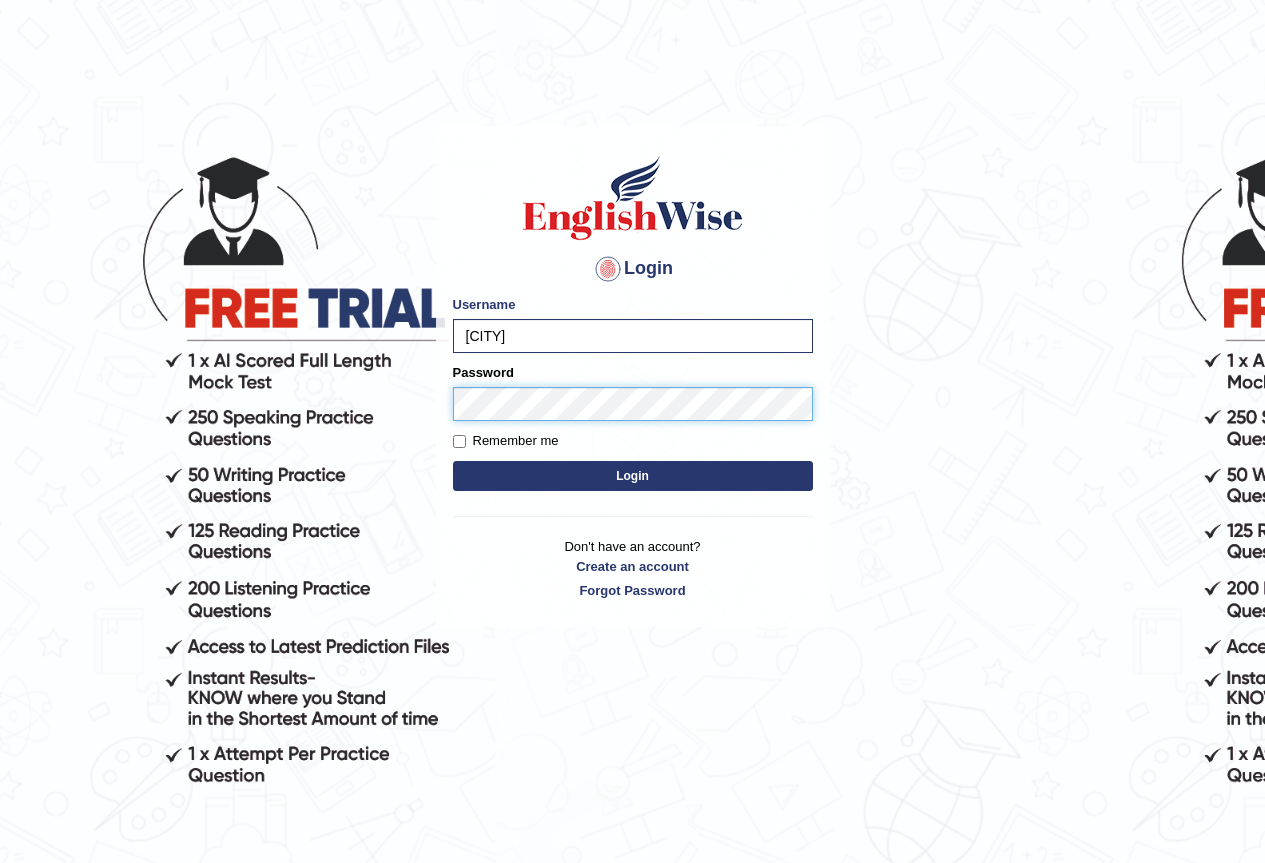 click on "Login" at bounding box center (633, 476) 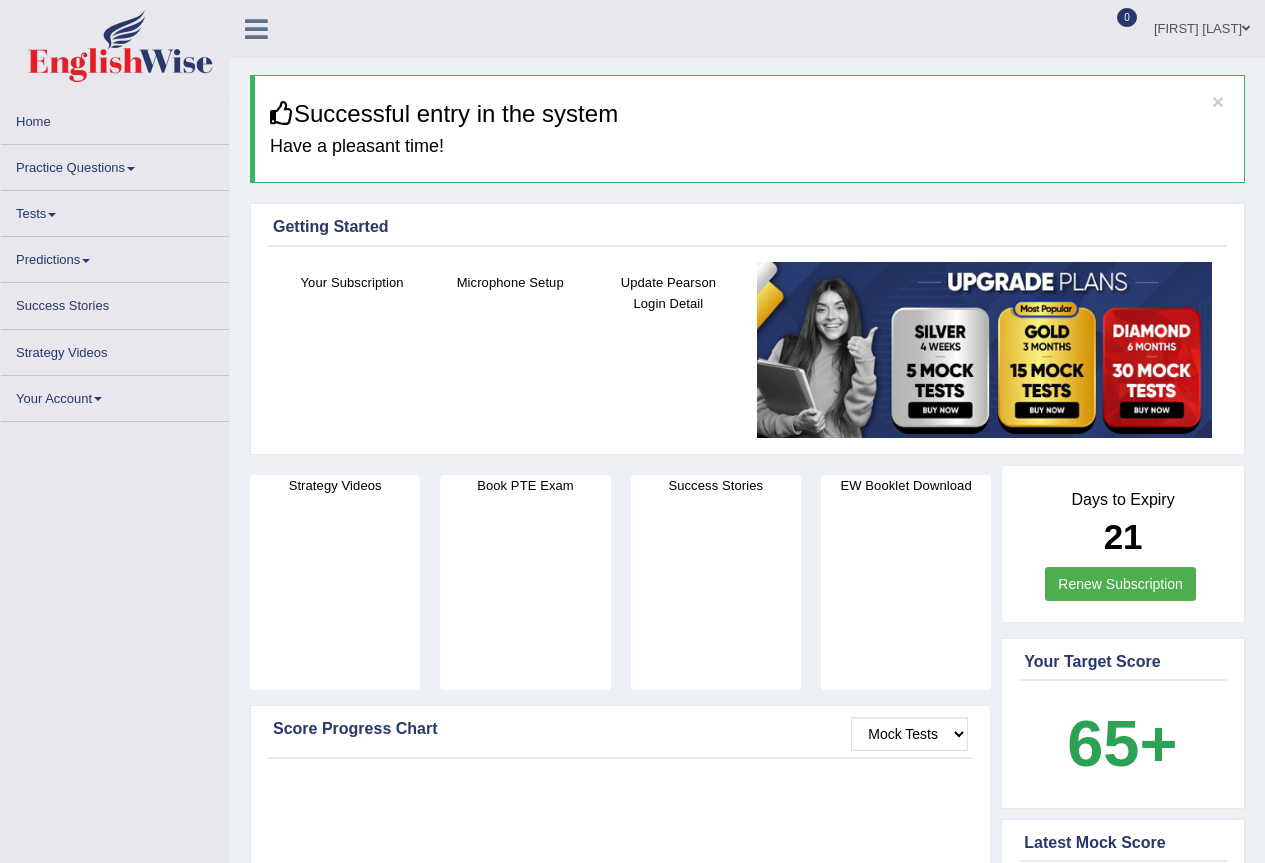 scroll, scrollTop: 0, scrollLeft: 0, axis: both 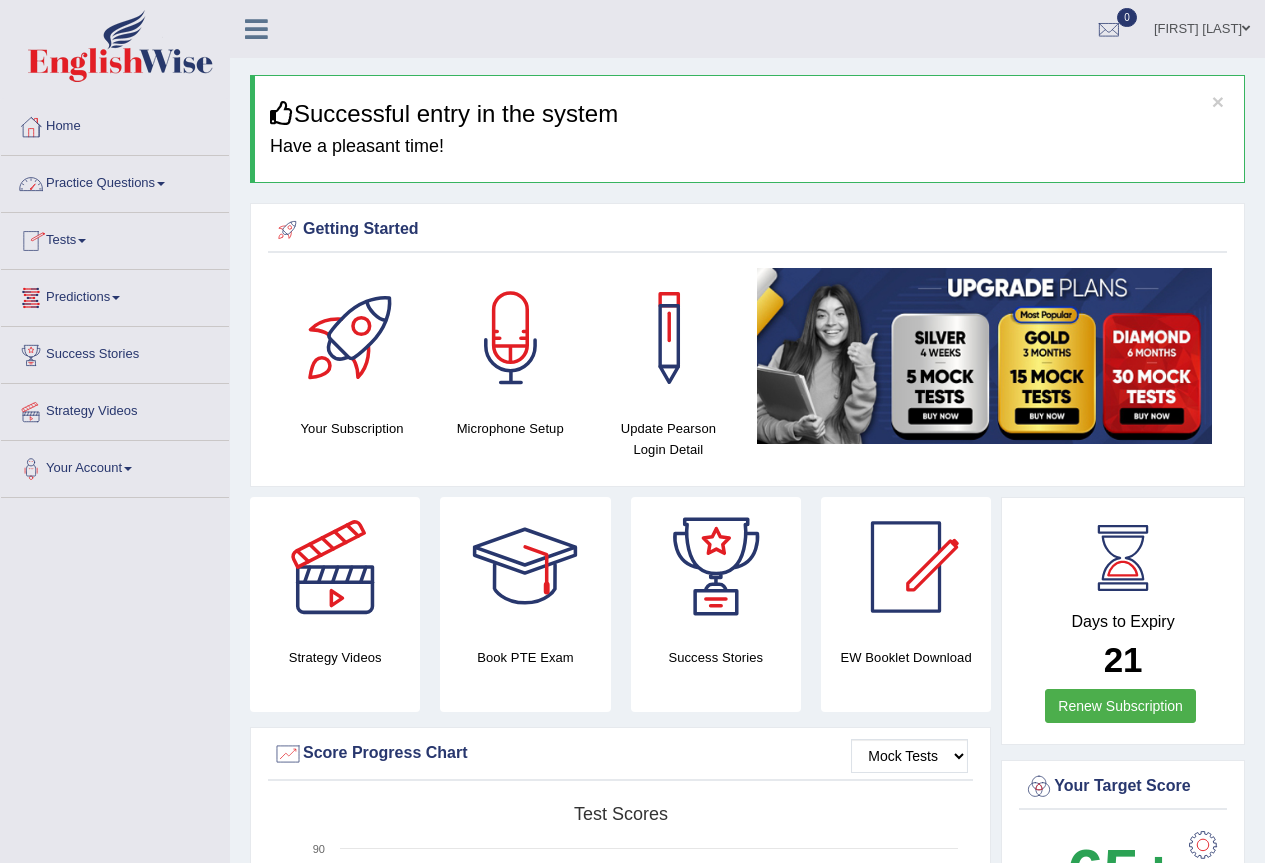click on "Practice Questions" at bounding box center (115, 181) 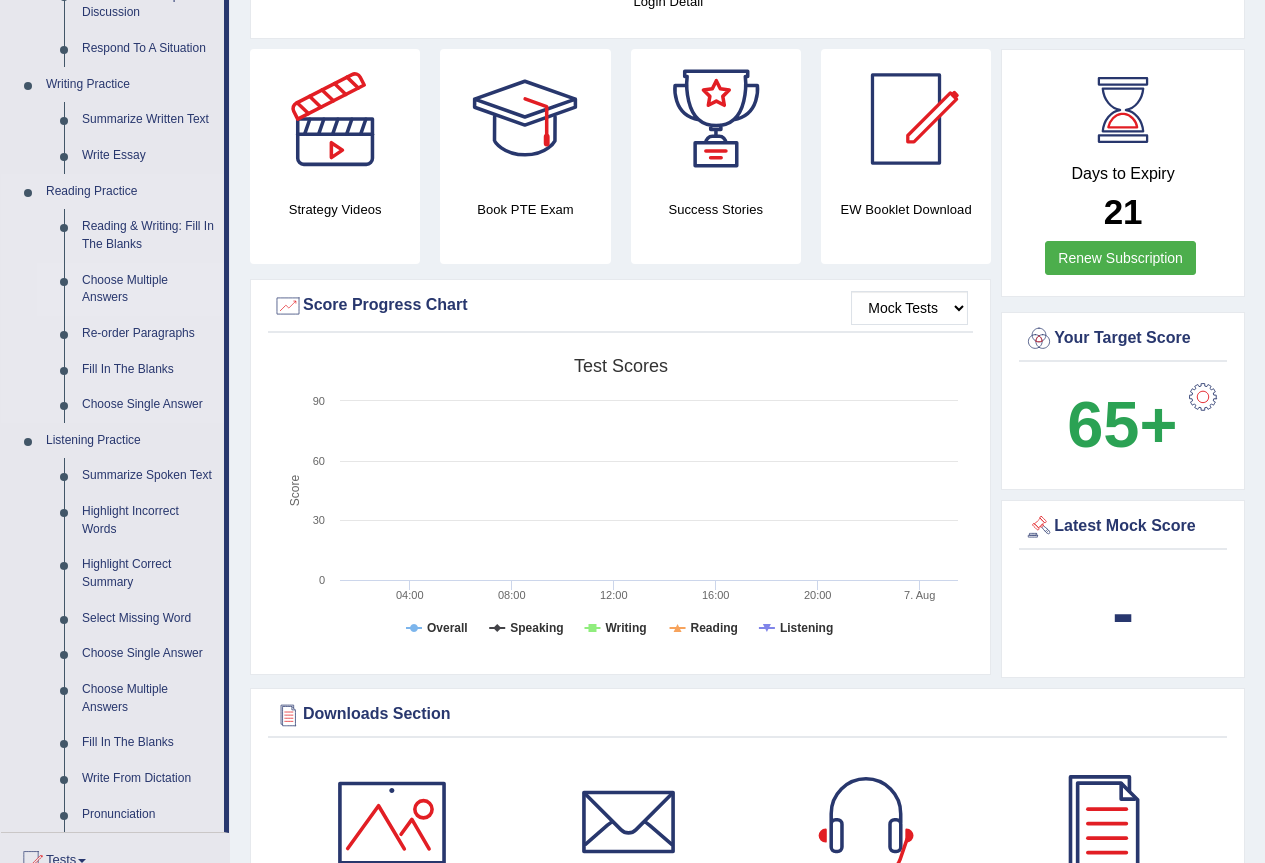 scroll, scrollTop: 400, scrollLeft: 0, axis: vertical 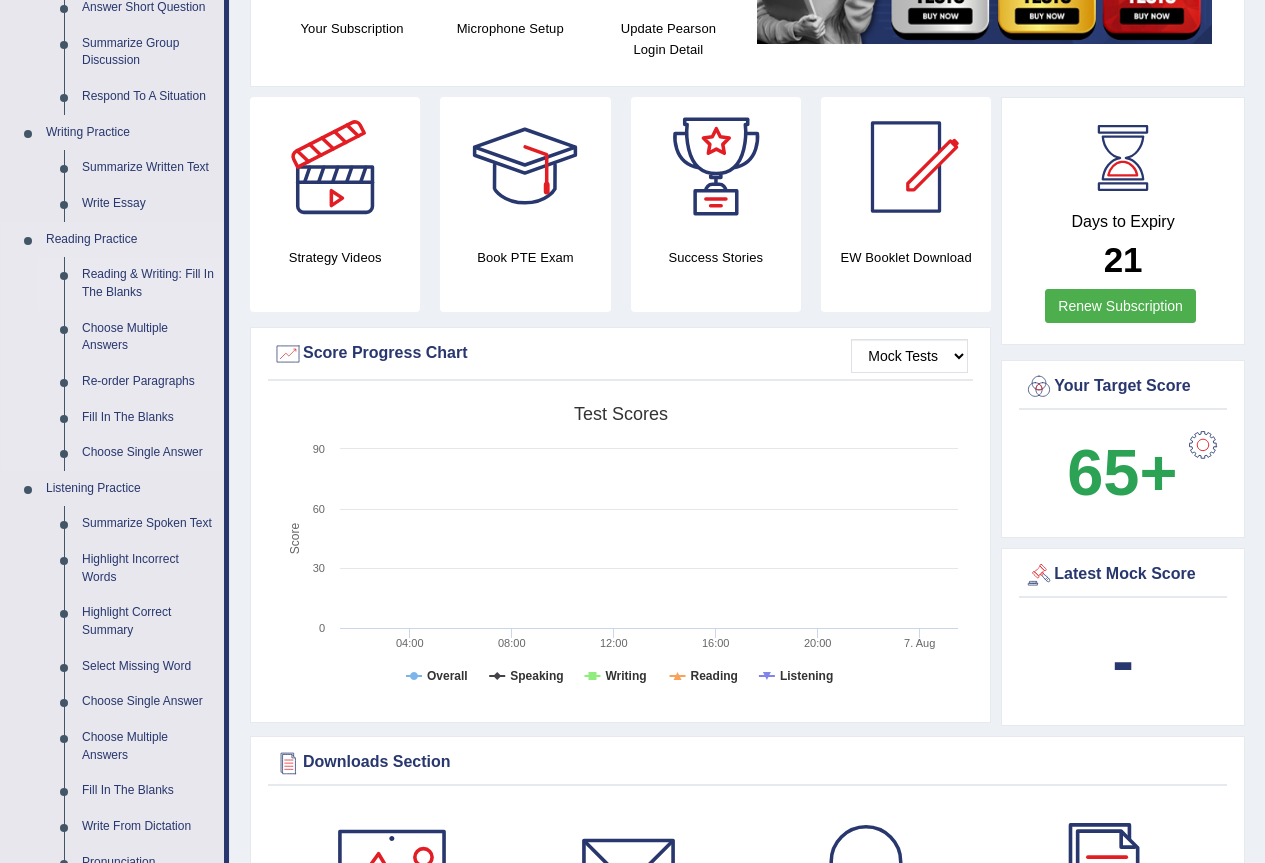 click on "Reading & Writing: Fill In The Blanks" at bounding box center [148, 283] 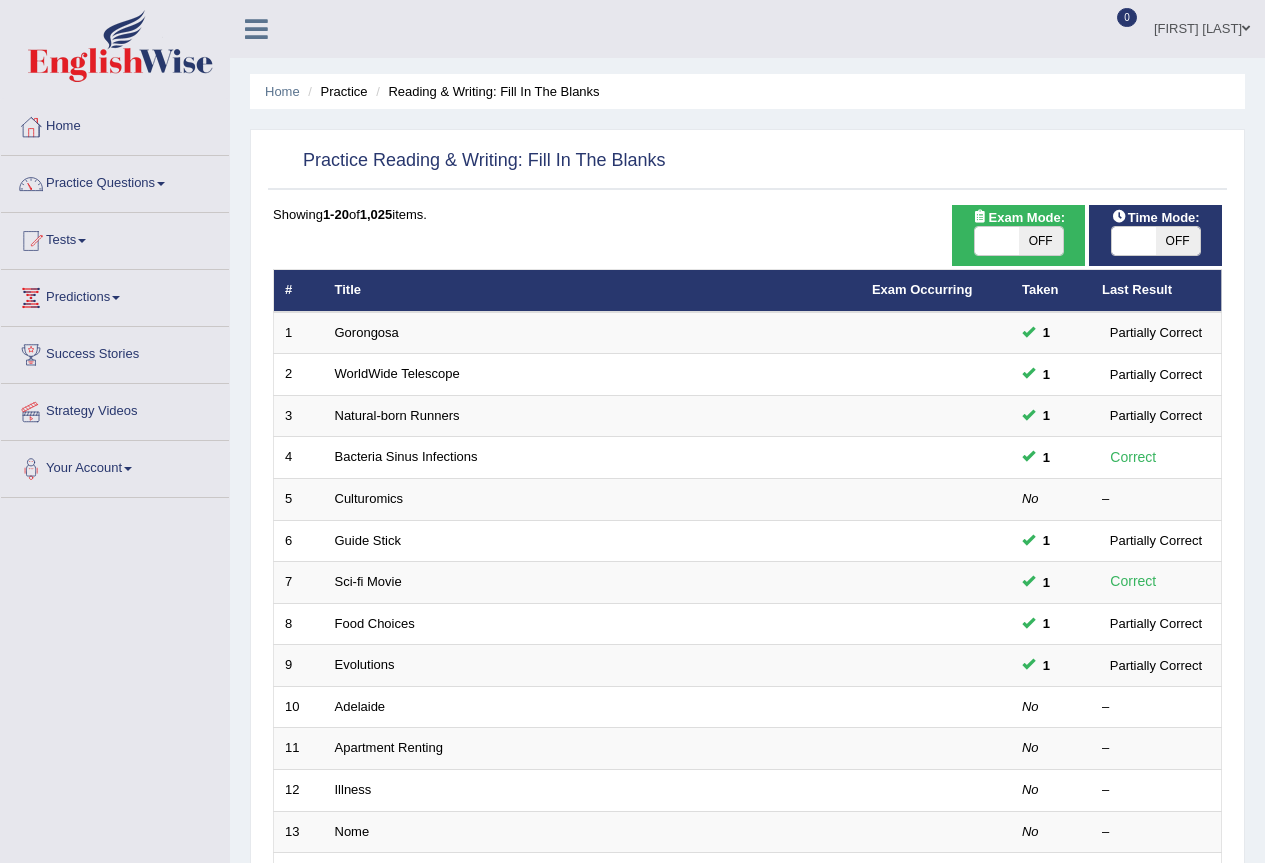 scroll, scrollTop: 0, scrollLeft: 0, axis: both 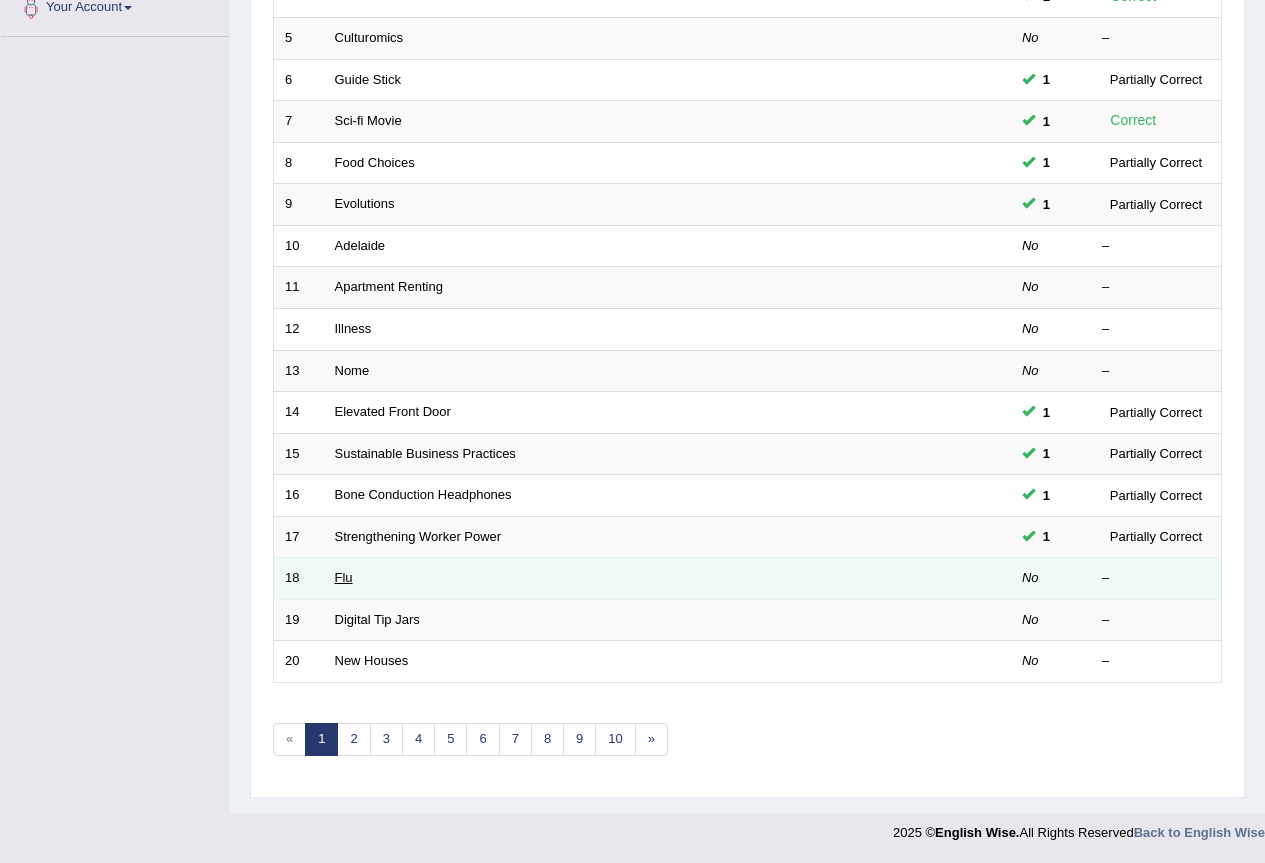 click on "Flu" at bounding box center (344, 577) 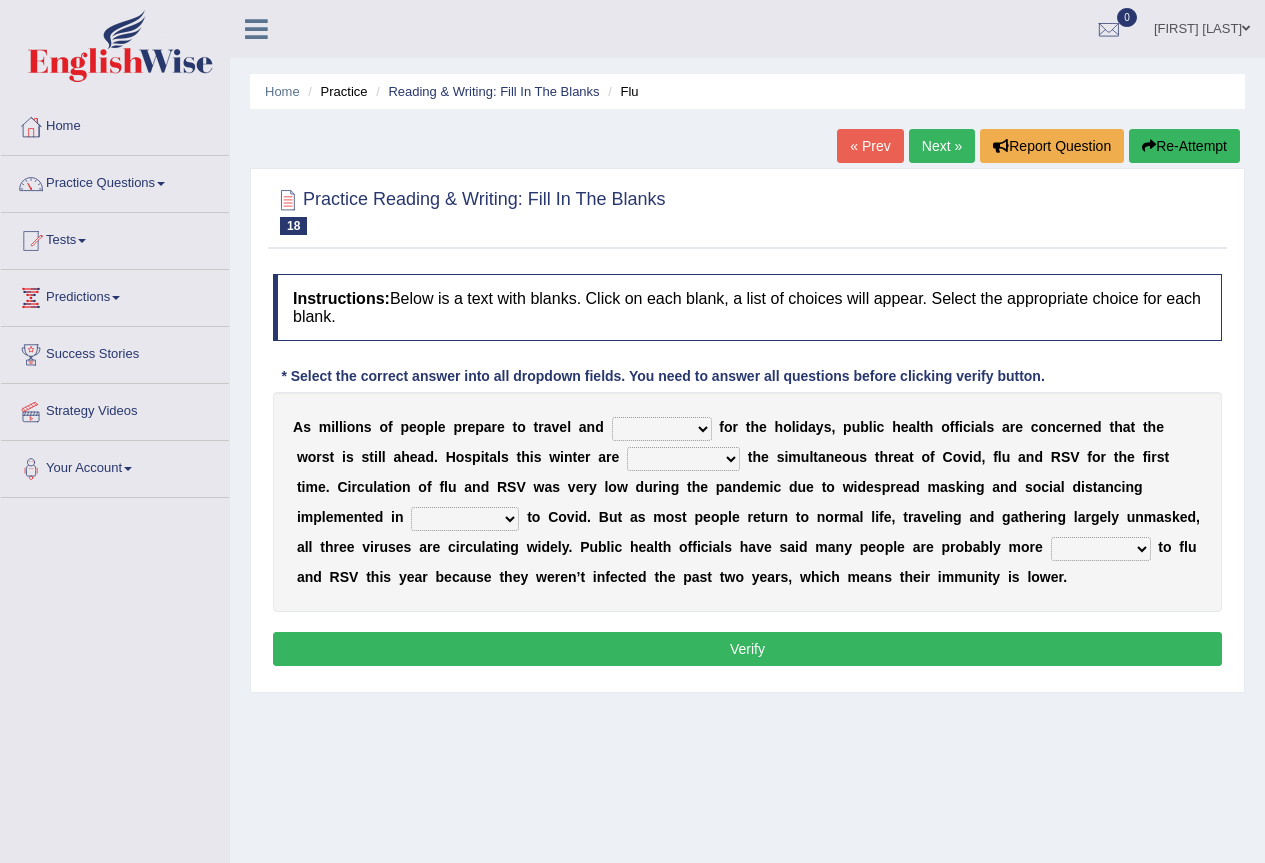 scroll, scrollTop: 0, scrollLeft: 0, axis: both 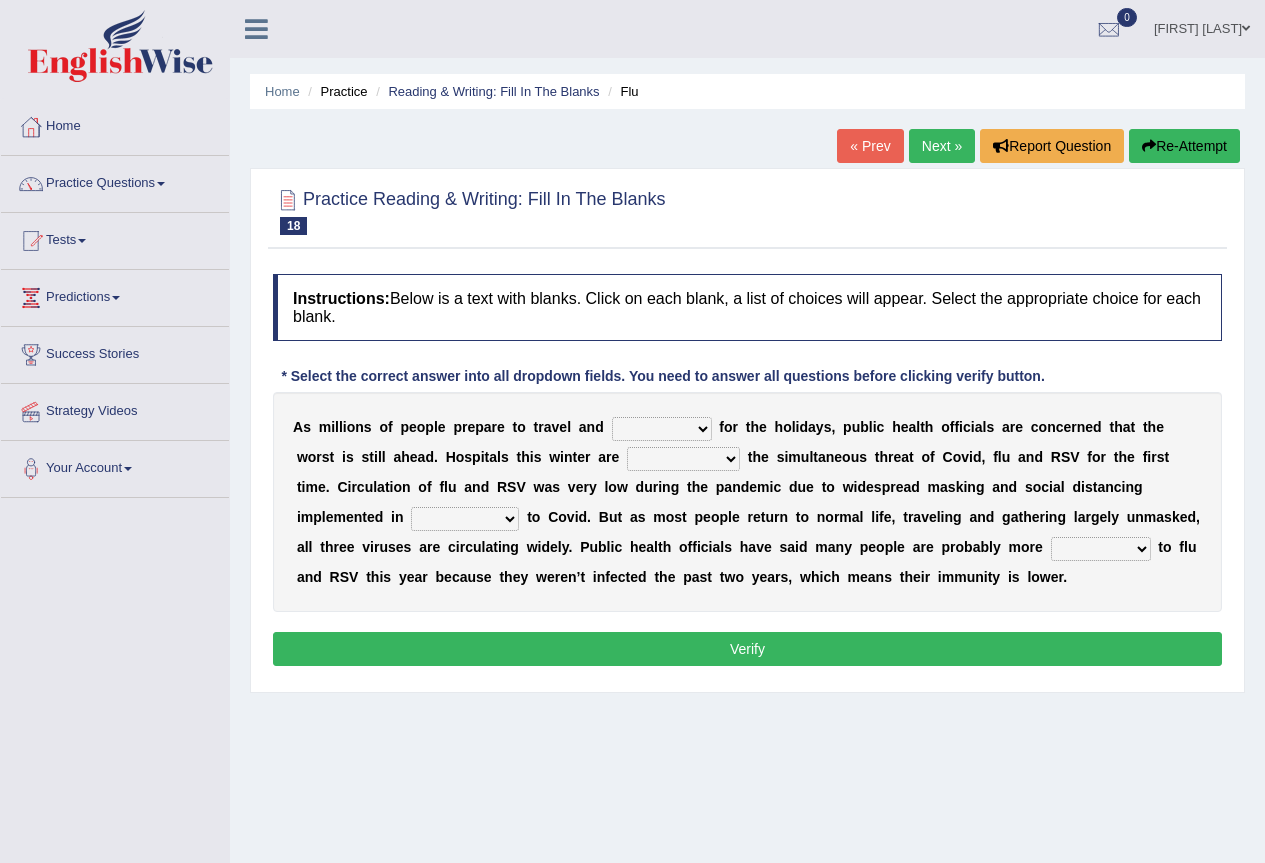 click on "gather hide slumber migrate" at bounding box center (662, 429) 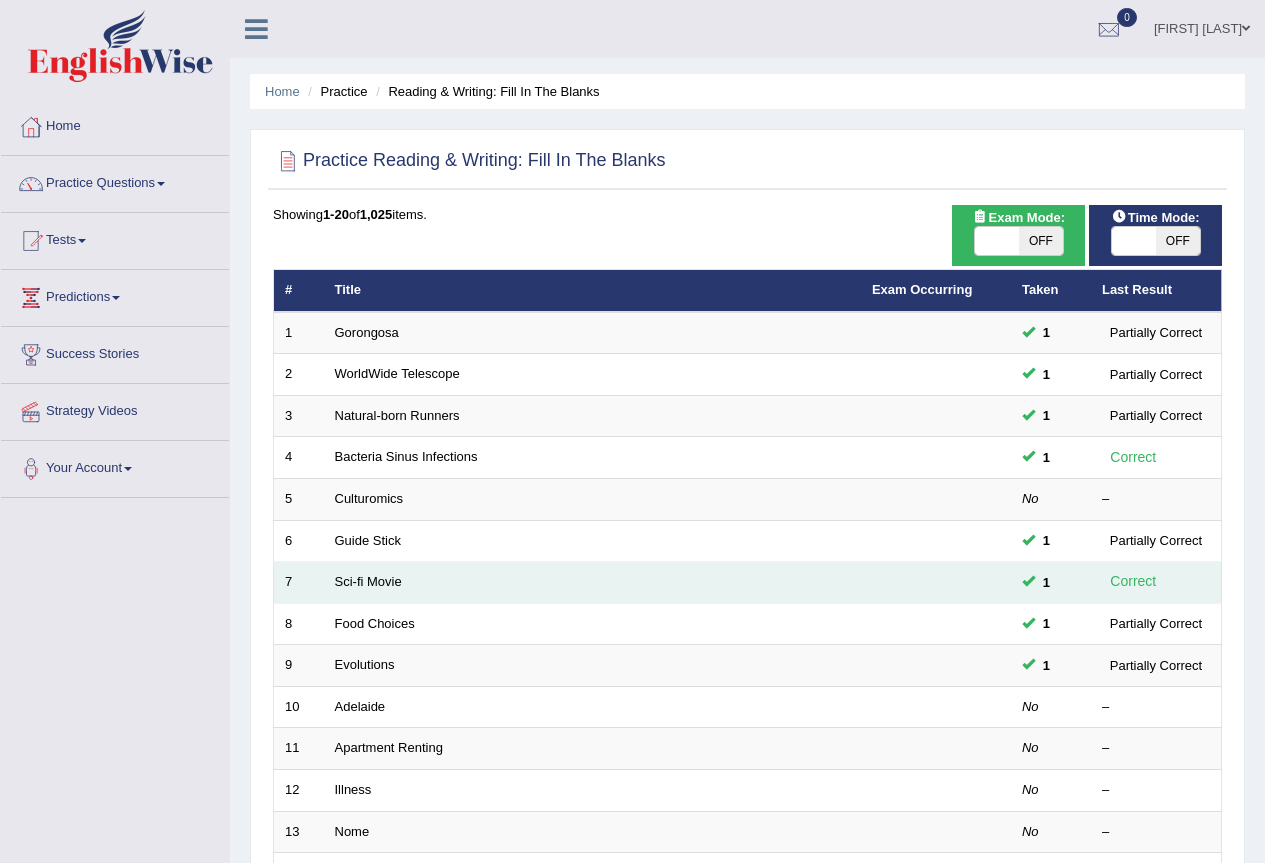 scroll, scrollTop: 461, scrollLeft: 0, axis: vertical 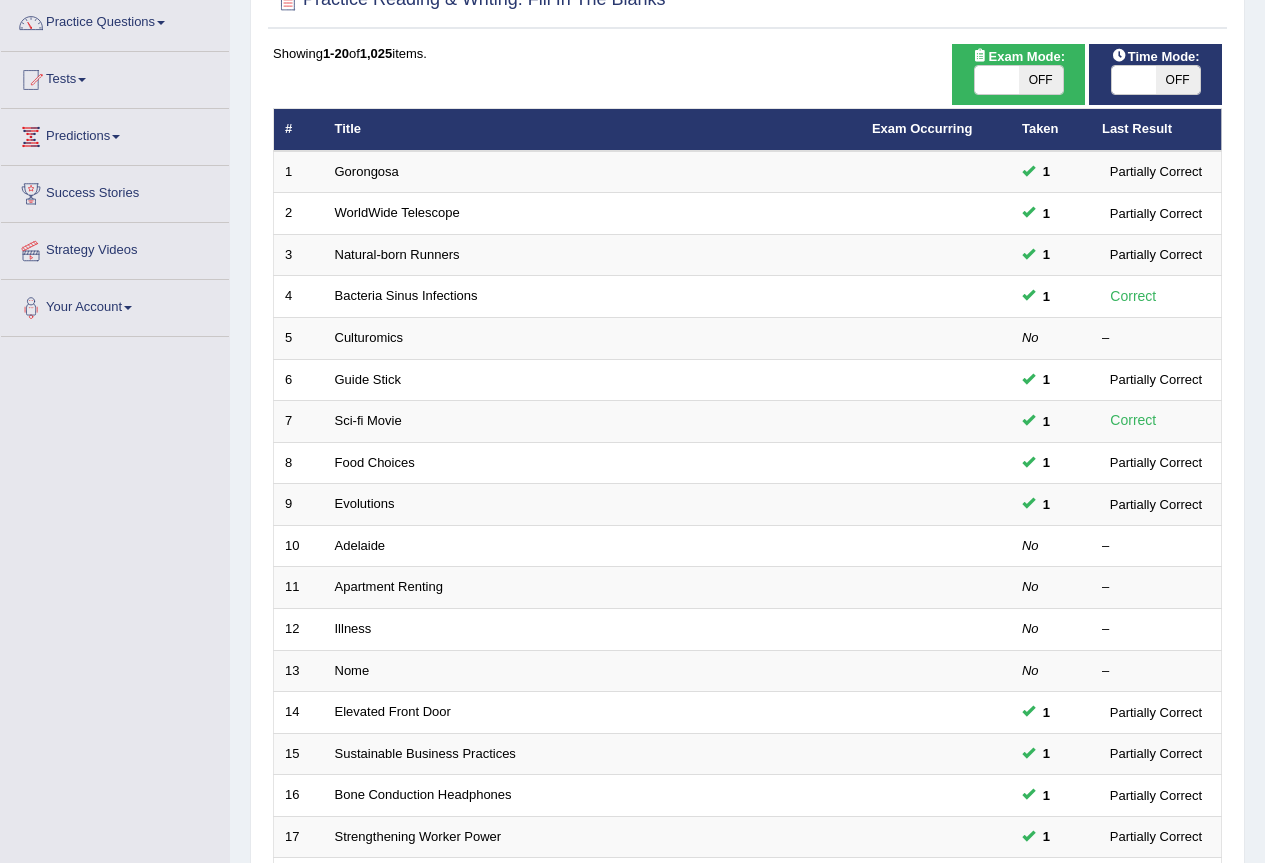 click on "OFF" at bounding box center [1178, 80] 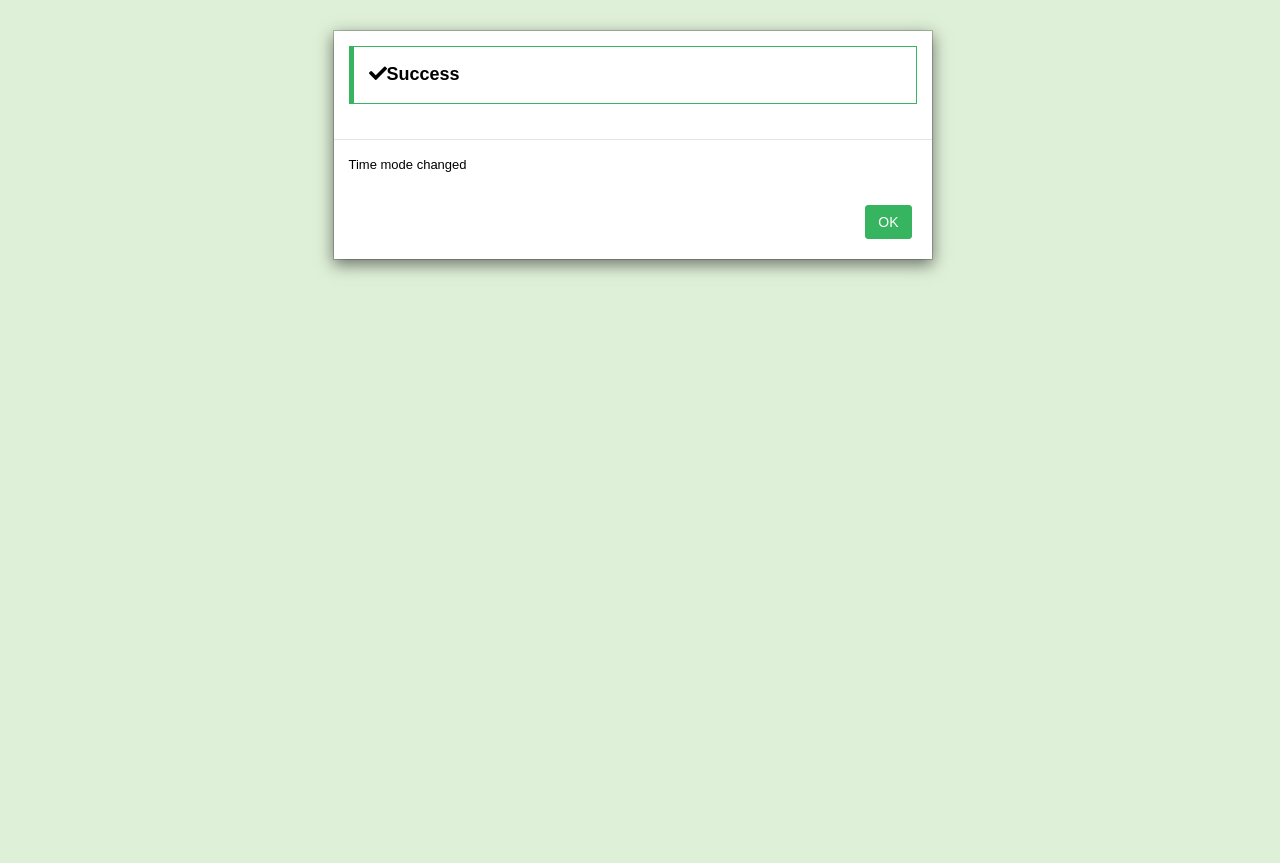 click on "OK" at bounding box center [888, 222] 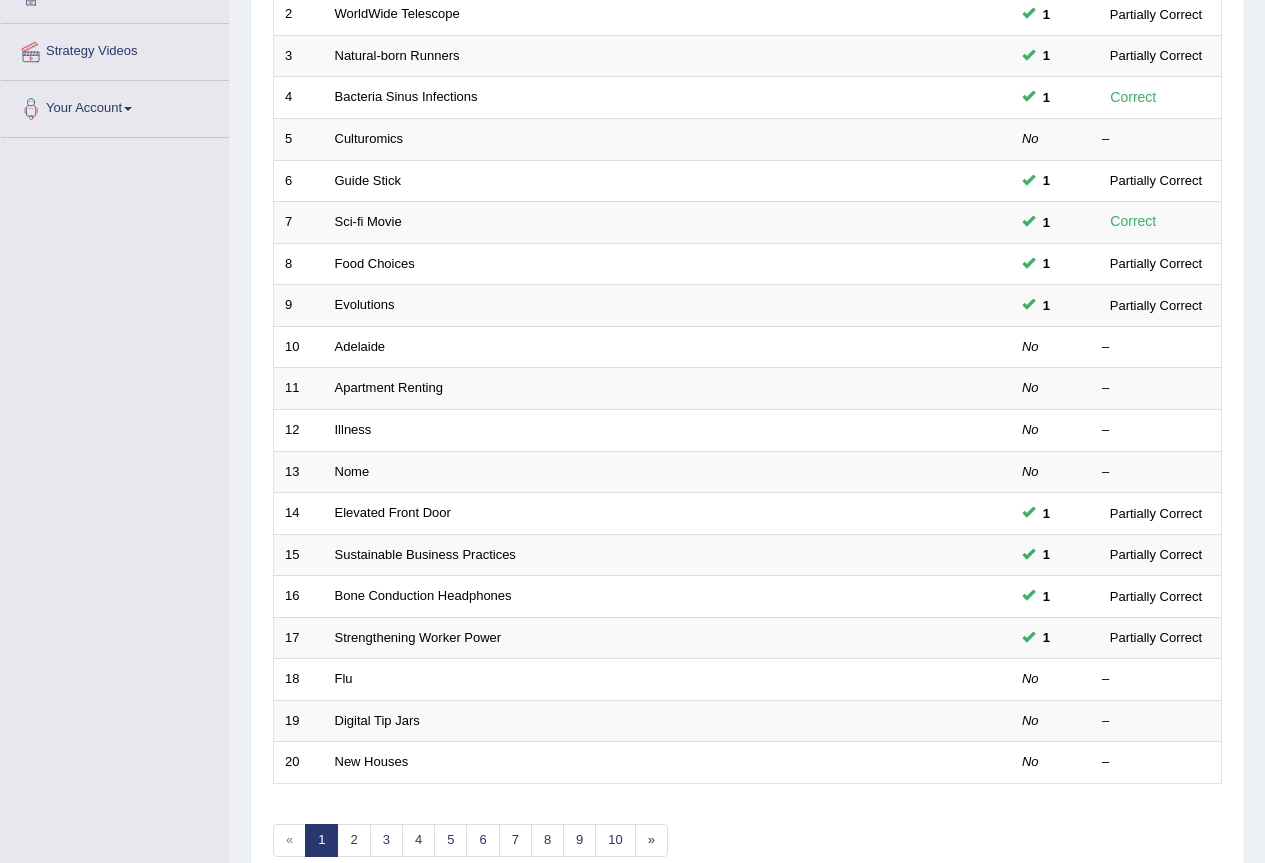 scroll, scrollTop: 461, scrollLeft: 0, axis: vertical 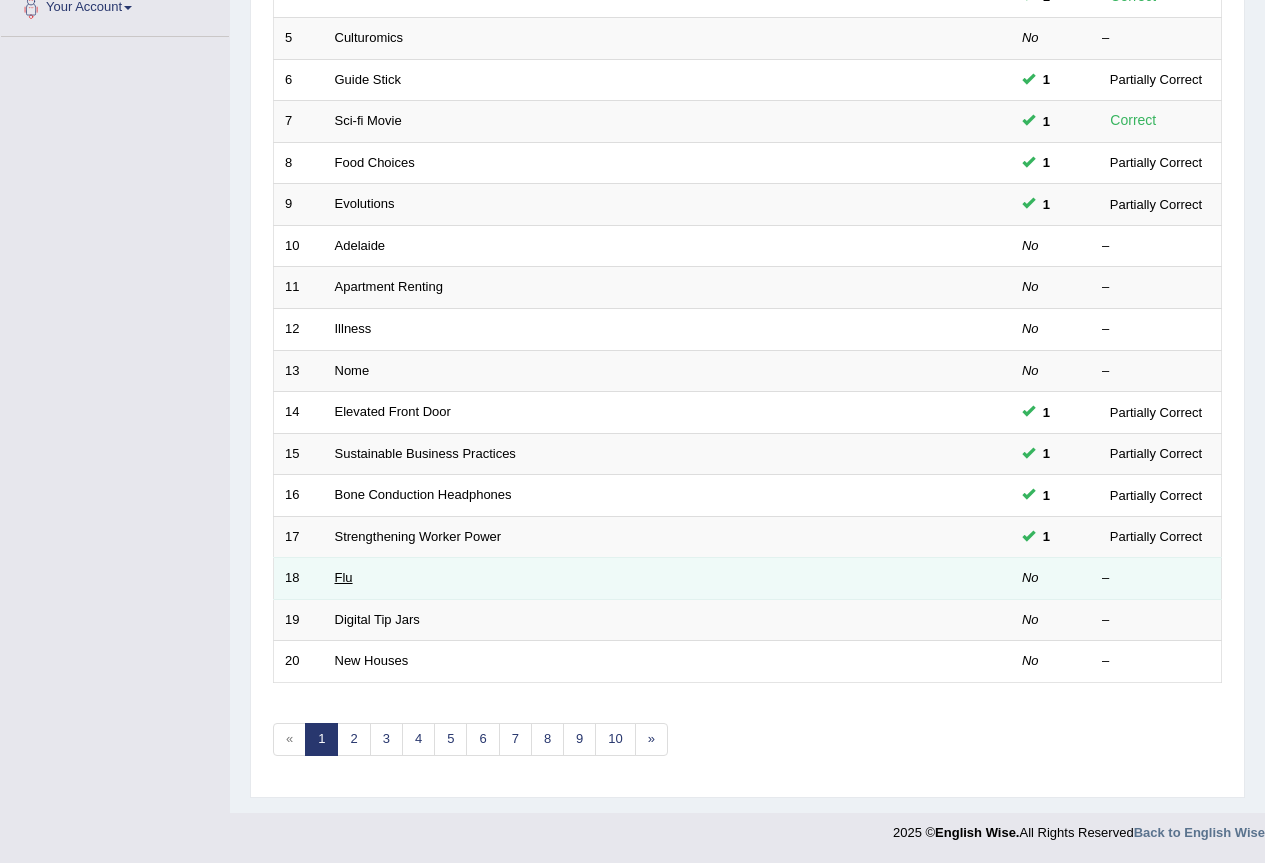 click on "Flu" at bounding box center (344, 577) 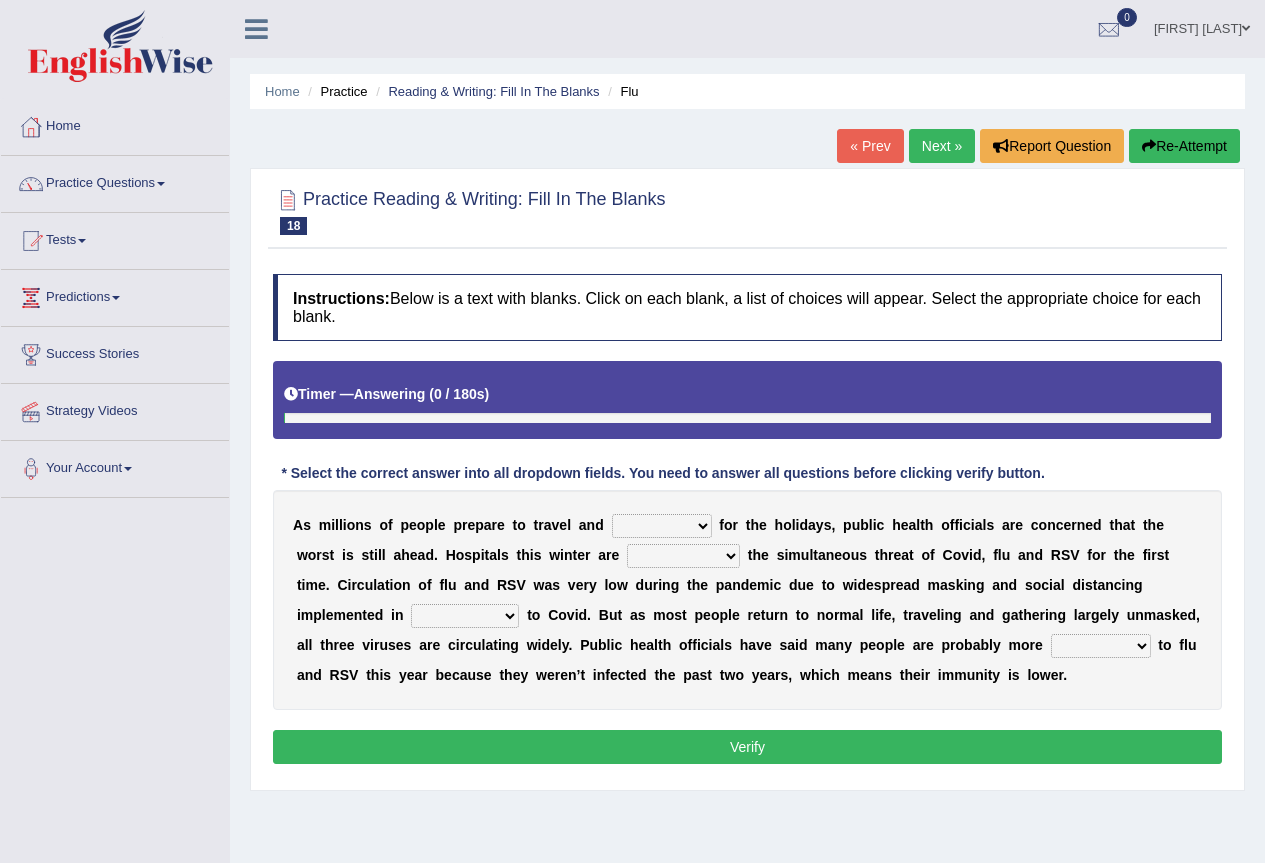 scroll, scrollTop: 0, scrollLeft: 0, axis: both 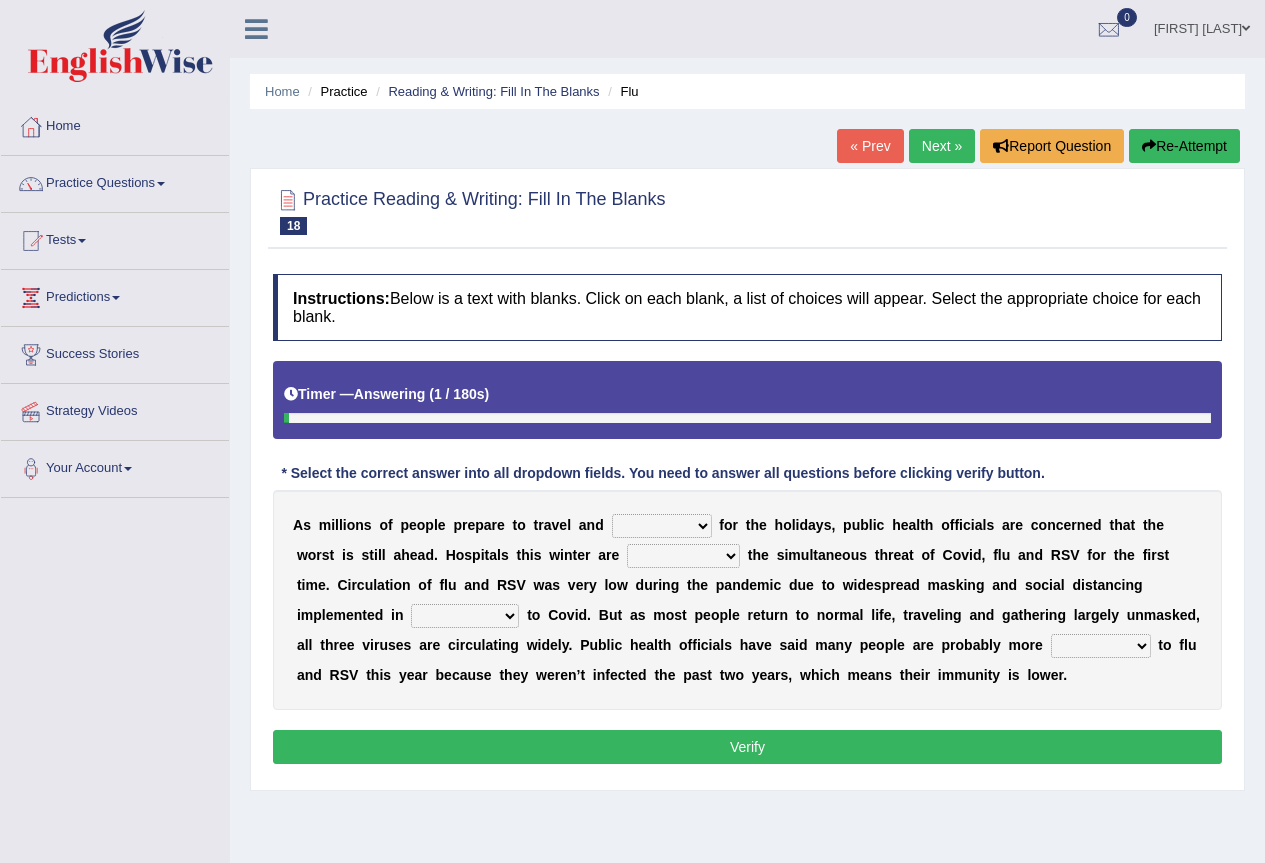 click on "gather hide slumber migrate" at bounding box center (662, 526) 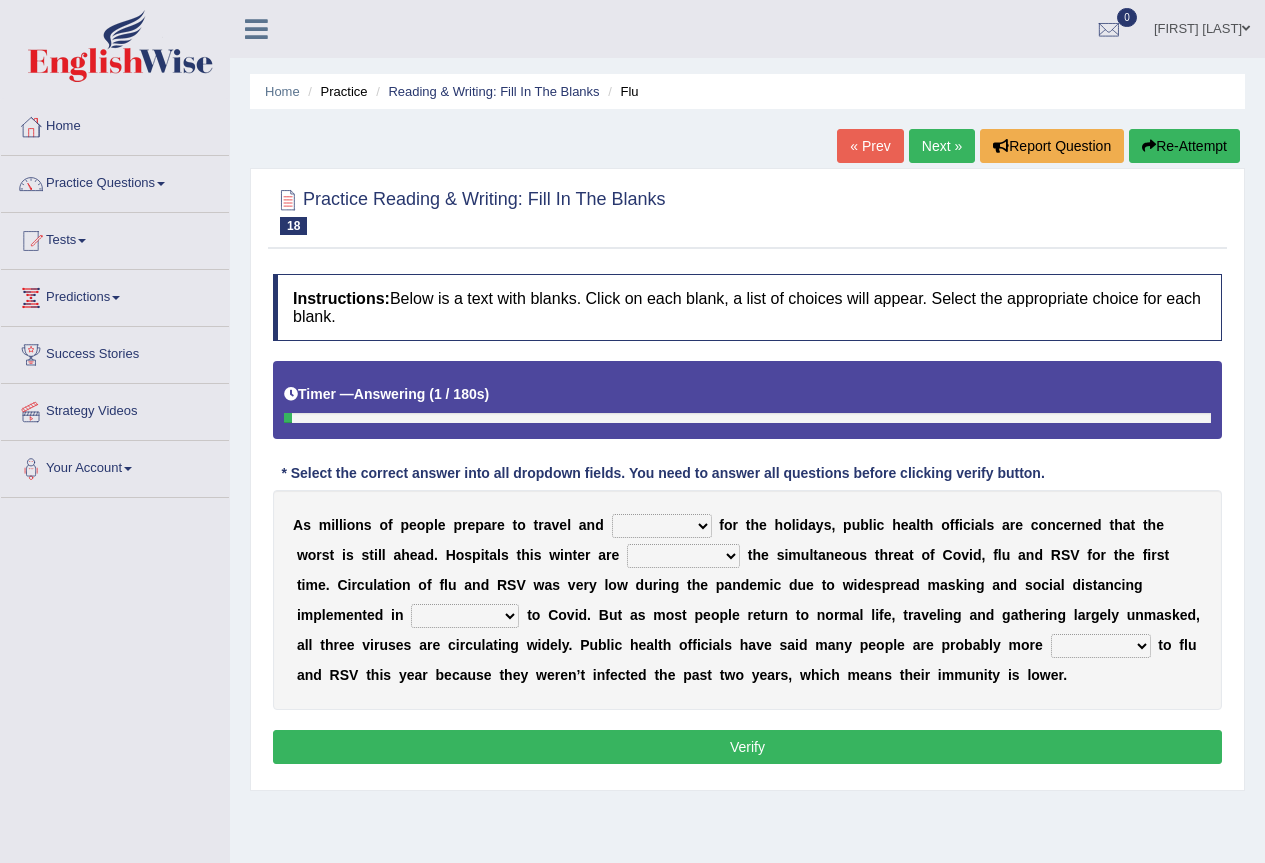 click on "gather hide slumber migrate" at bounding box center [662, 526] 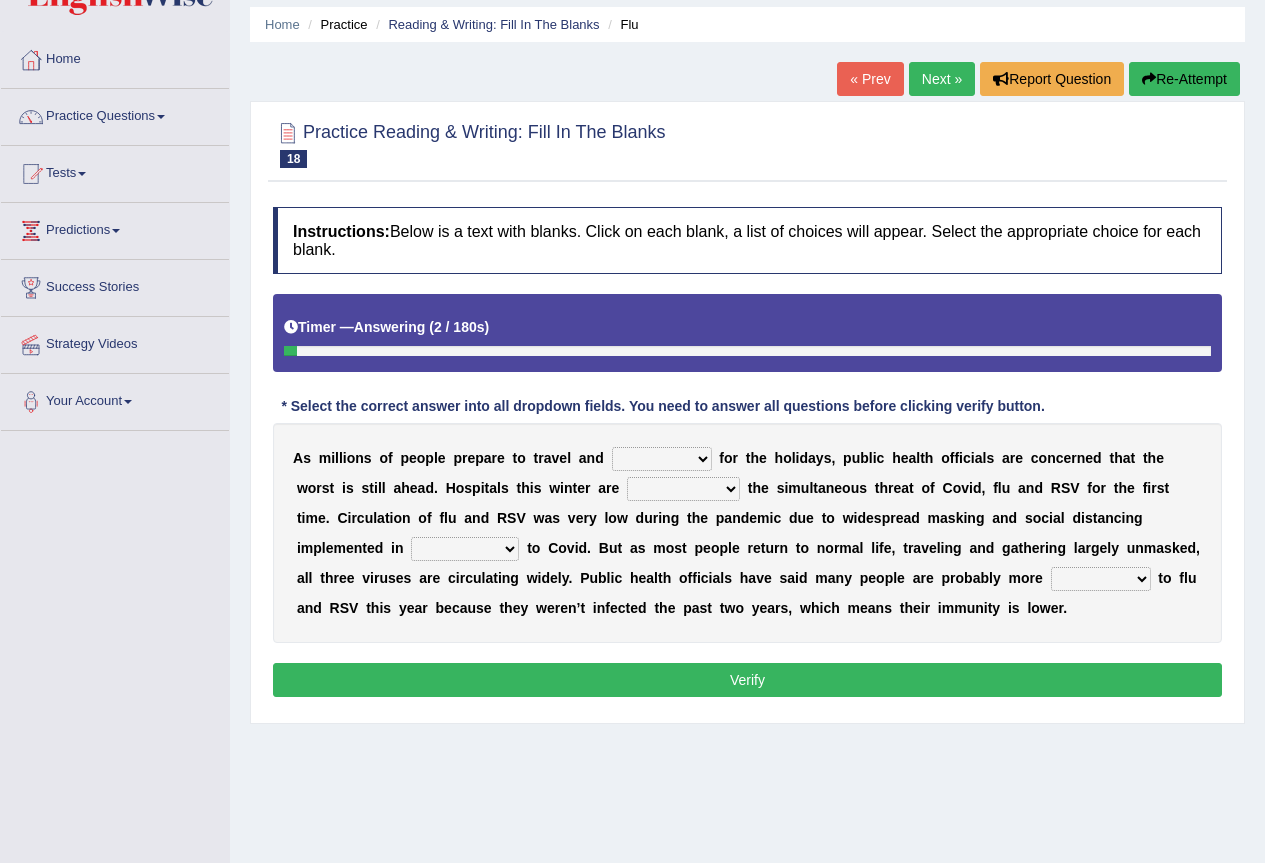 scroll, scrollTop: 187, scrollLeft: 0, axis: vertical 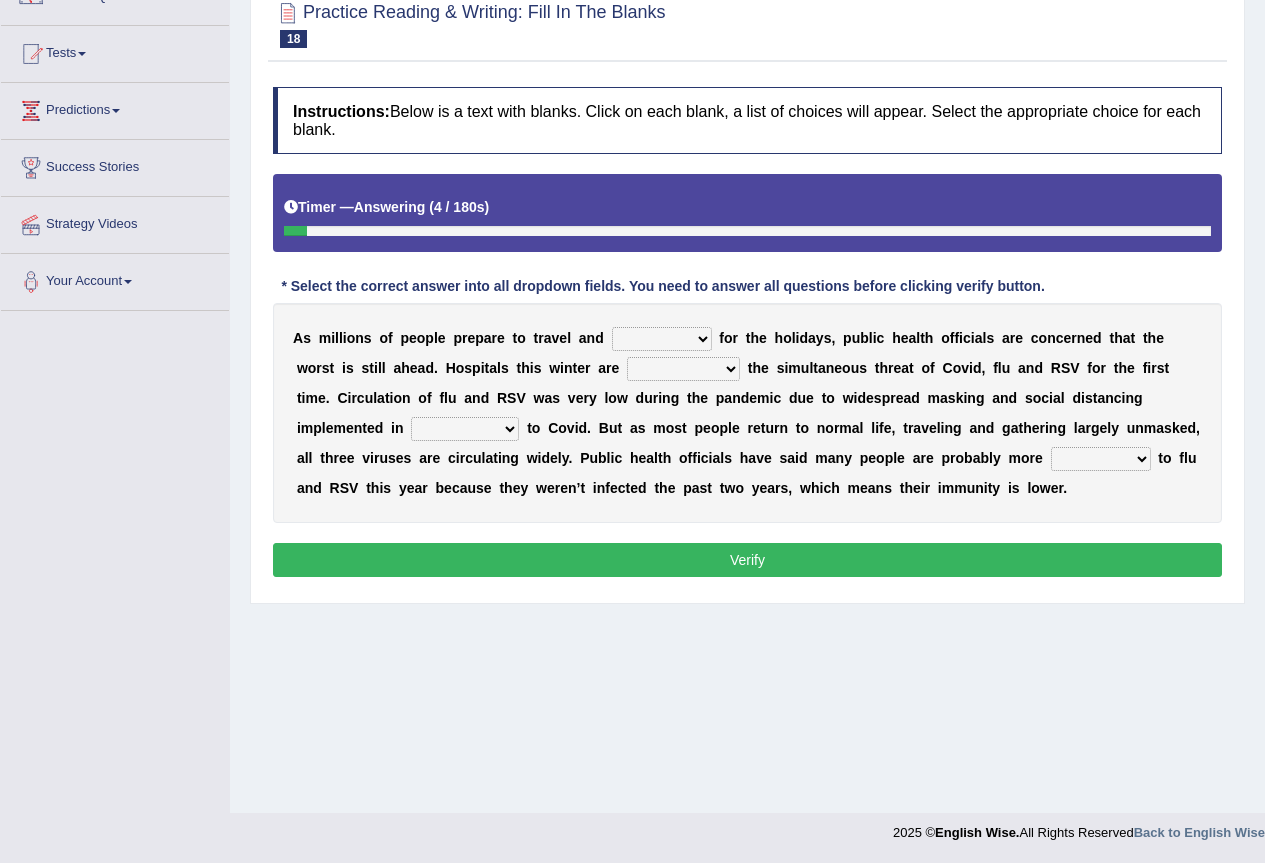 click on "gather hide slumber migrate" at bounding box center [662, 339] 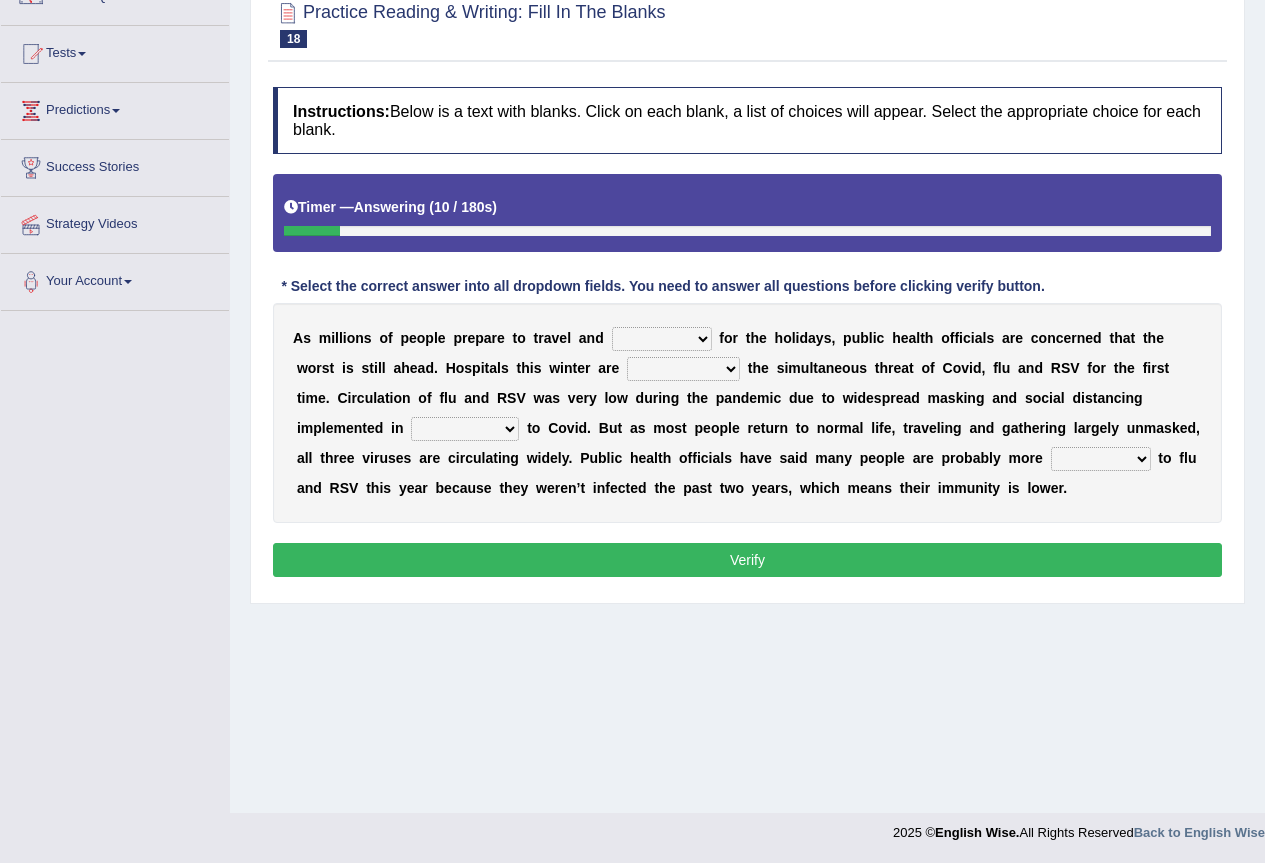 select on "gather" 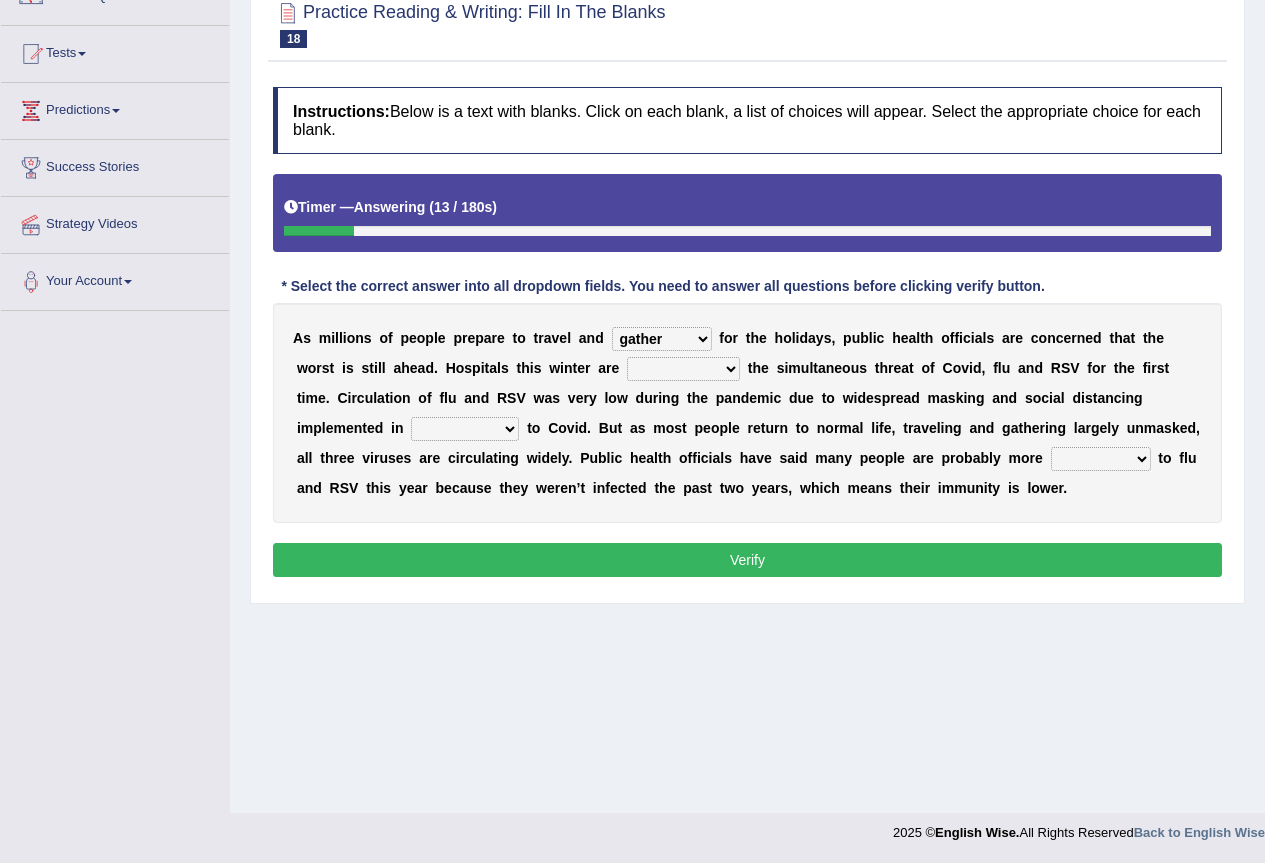 click on "facing accounting challenging constructing" at bounding box center (683, 369) 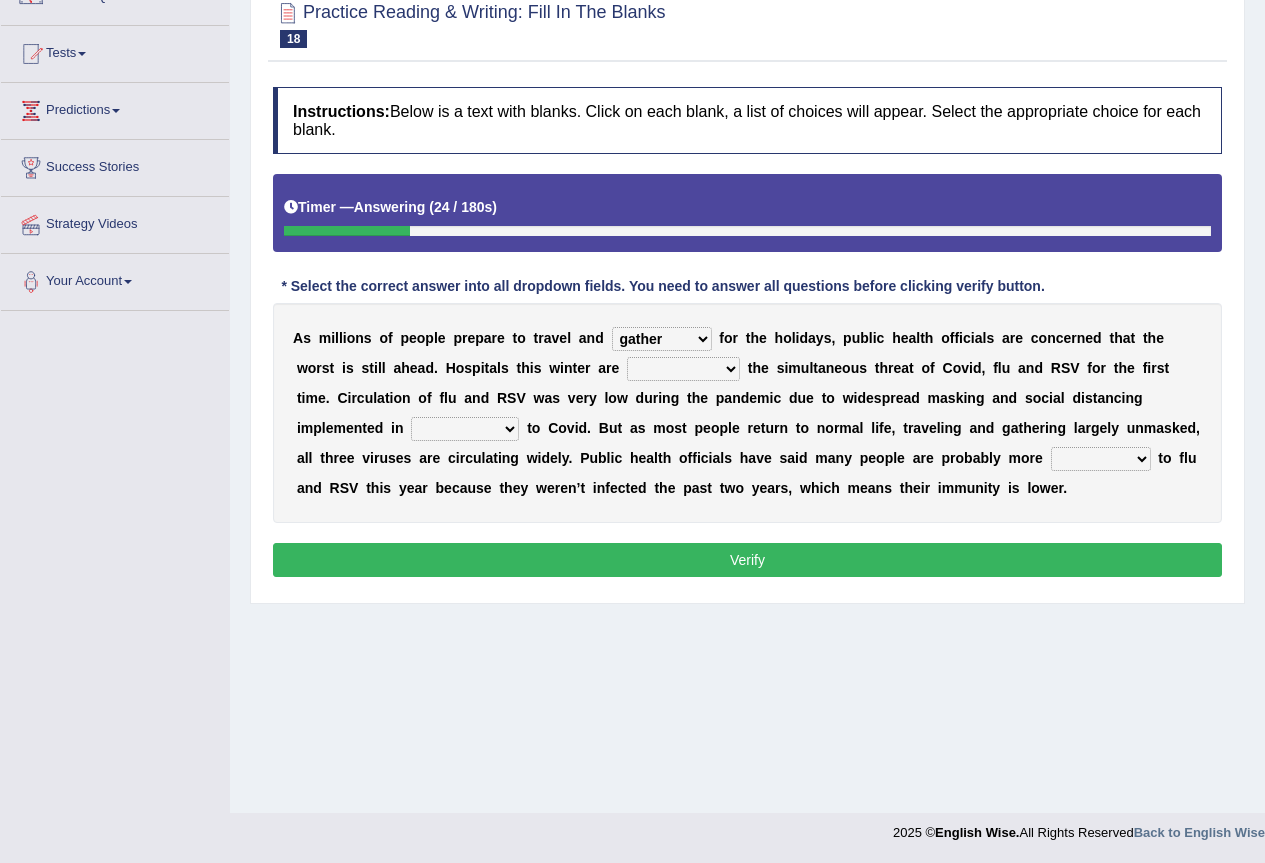 select on "challenging" 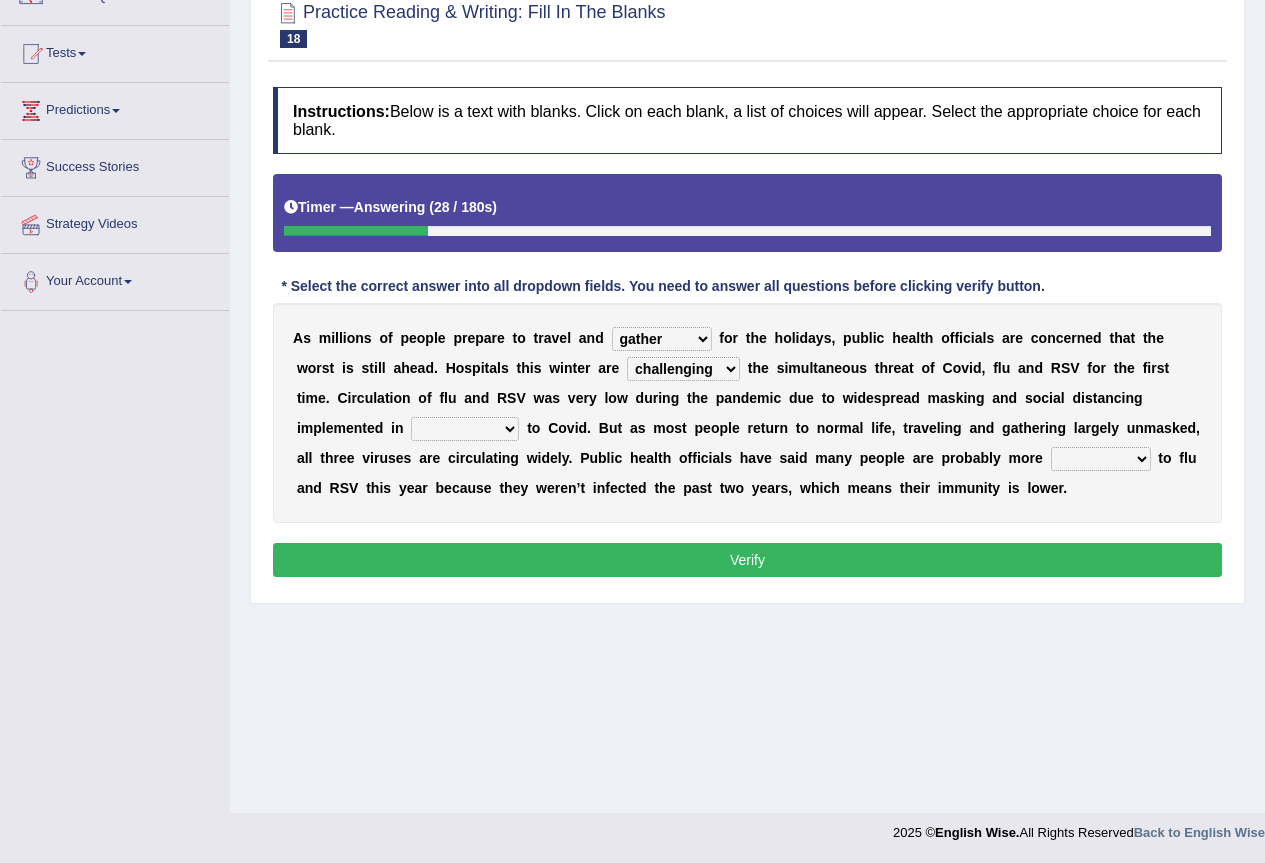 click on "comparison response place order" at bounding box center [465, 429] 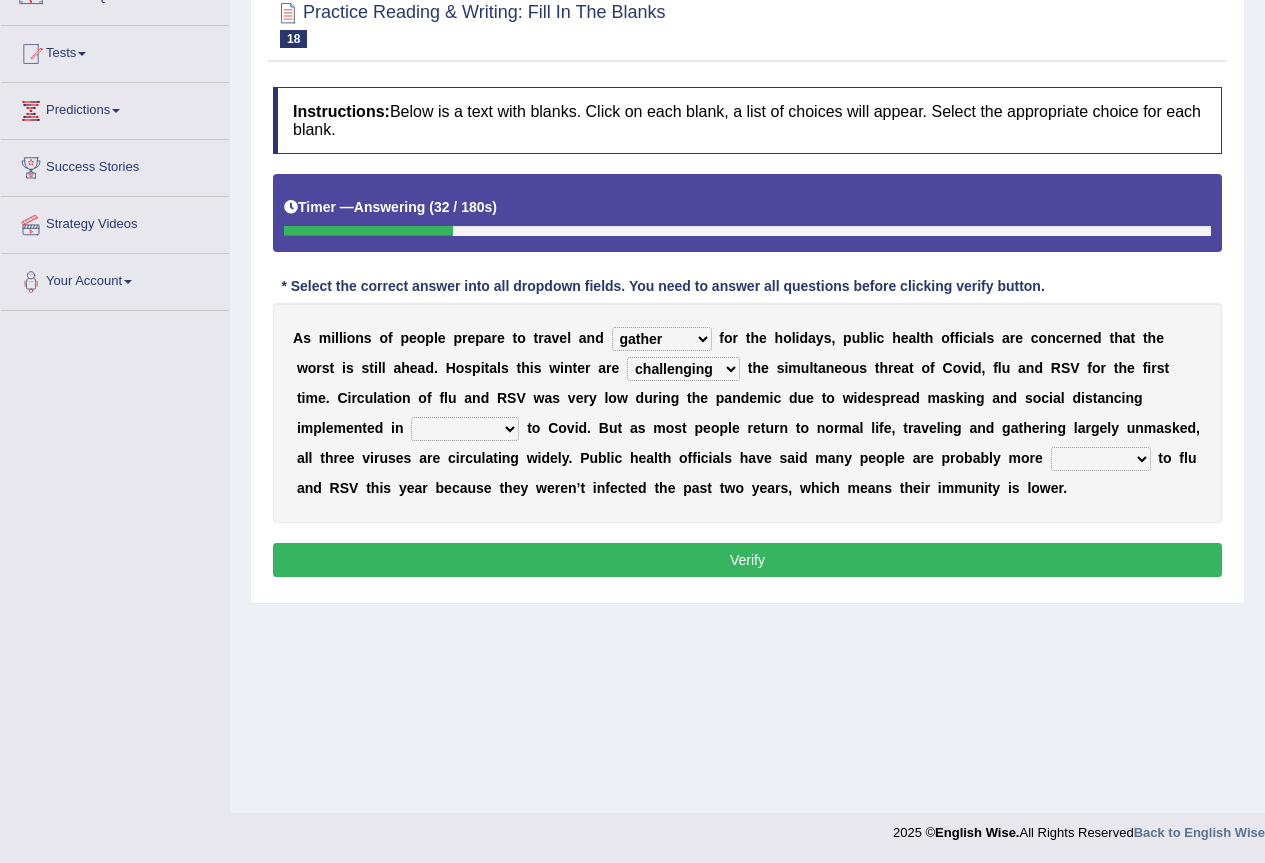 click on "A s    m i l l i o n s    o f    p e o p l e    p r e p a r e    t o    t r a v e l    a n d    gather hide slumber migrate    f o r    t h e    h o l i d a y s ,    p u b l i c    h e a l t h    o f f i c i a l s    a r e    c o n c e r n e d    t h a t    t h e    w o r s t    i s    s t i l l    a h e a d .    H o s p i t a l s    t h i s    w i n t e r    a r e    facing accounting challenging constructing    t h e    s i m u l t a n e o u s    t h r e a t    o f    C o v i d ,    f l u    a n d    R S V    f o r    t h e    f i r s t    t i m e .    C i r c u l a t i o n    o f    f l u    a n d    R S V    w a s    v e r y    l o w    d u r i n g    t h e    p a n d e m i c    d u e    t o    w i d e s p r e a d    m a s k i n g    a n d    s o c i a l    d i s t a n c i n g    i m p l e m e n t e d    i n    comparison response place order    t o    C o v i d .    B u t    a s    m o s t    p e o p l e    r e t u r n    t o    n o r m" at bounding box center [747, 413] 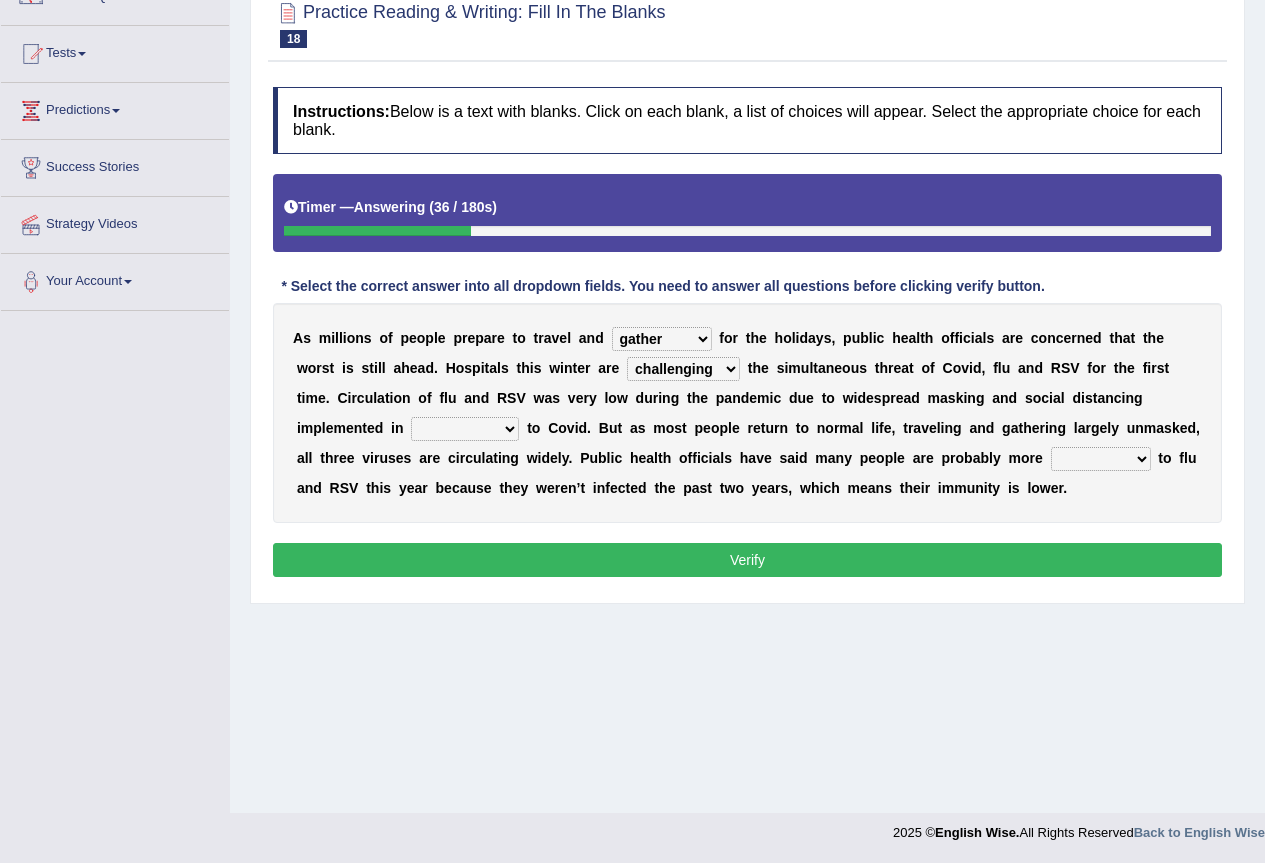 click on "comparison response place order" at bounding box center (465, 429) 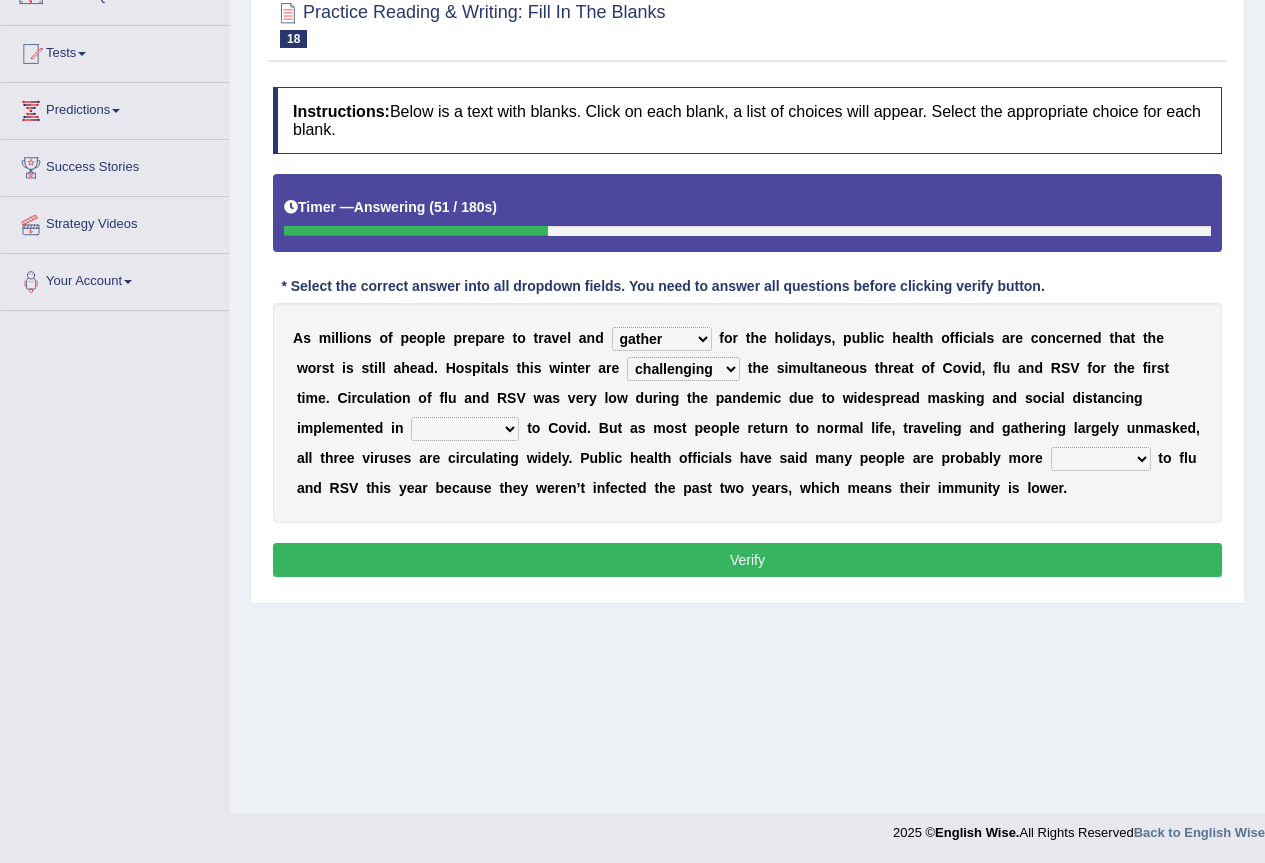 select on "response" 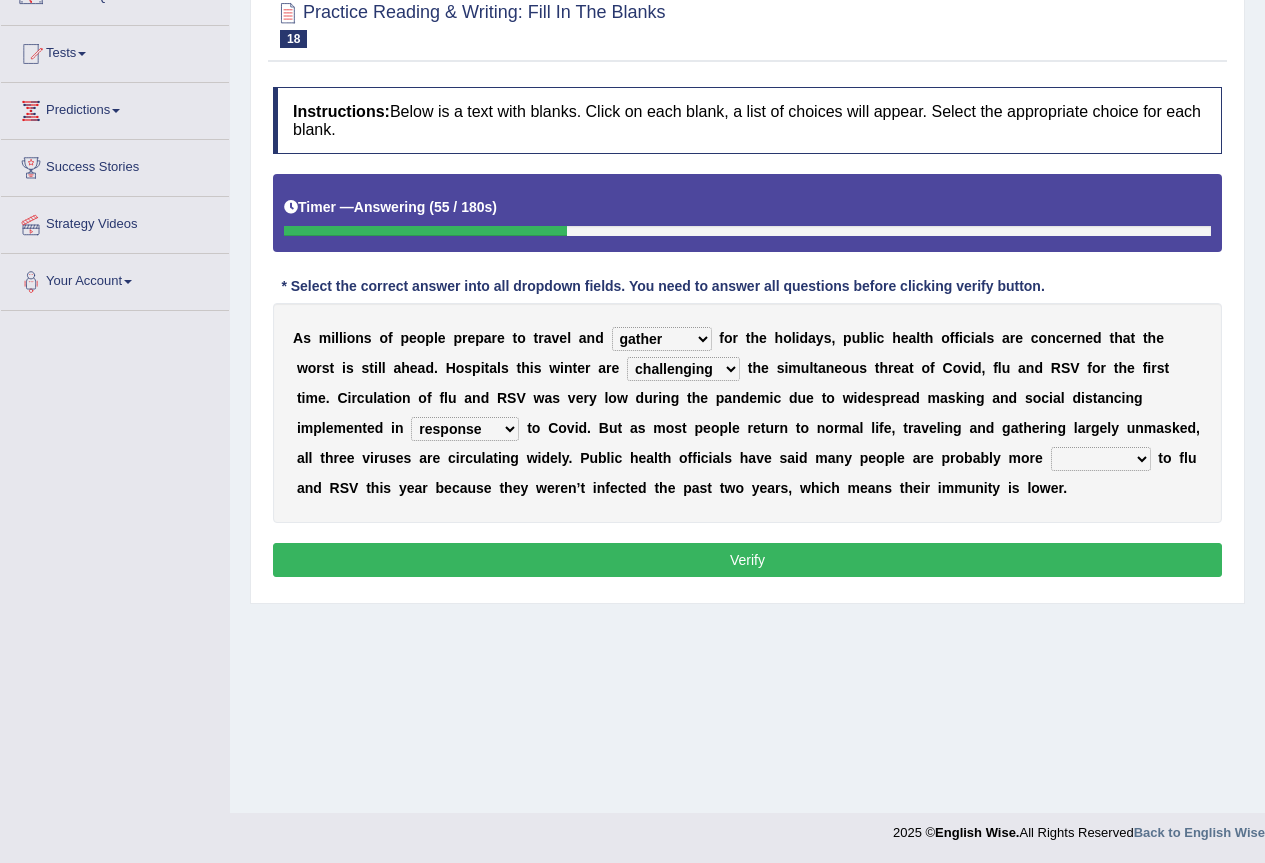 click on "attainable sensible vulnerable accessible" at bounding box center (1101, 459) 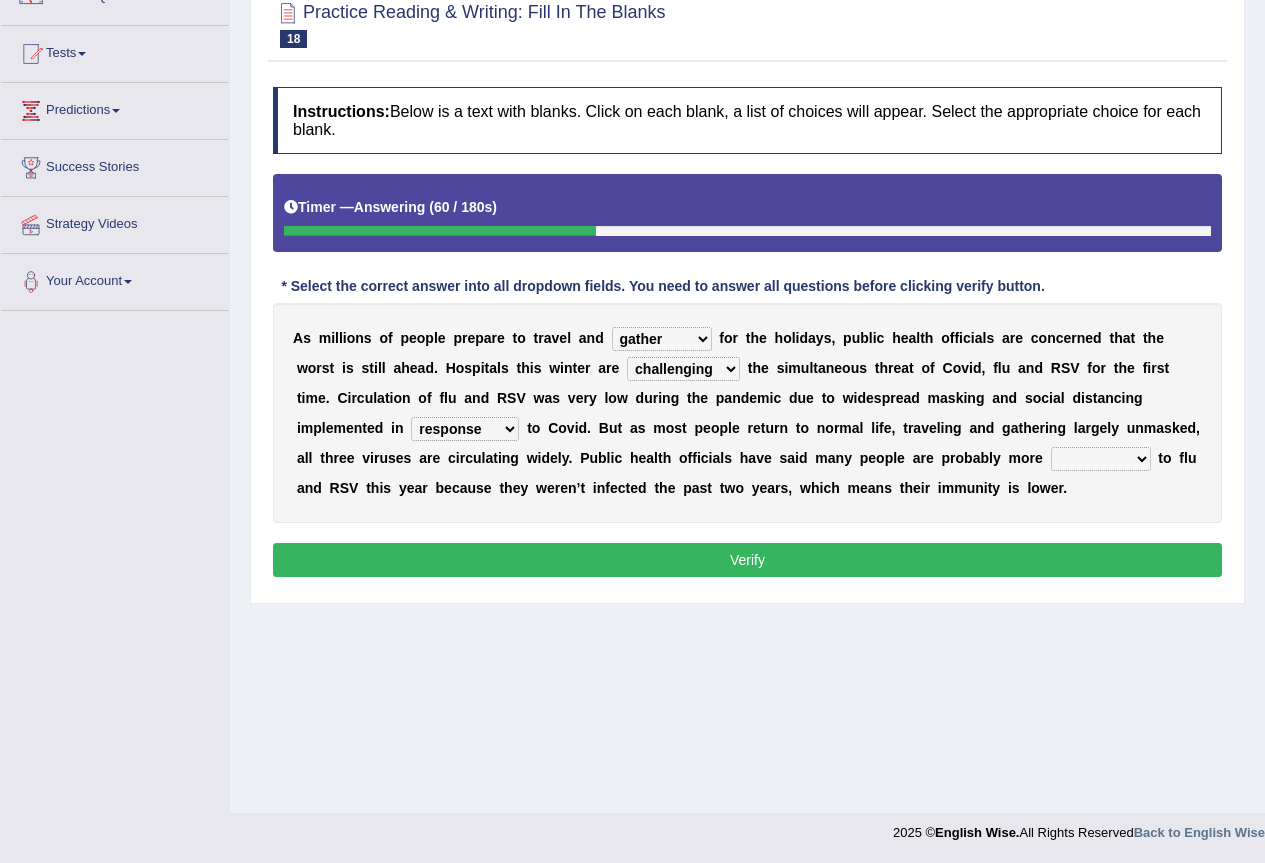 click on "A s    m i l l i o n s    o f    p e o p l e    p r e p a r e    t o    t r a v e l    a n d    gather hide slumber migrate    f o r    t h e    h o l i d a y s ,    p u b l i c    h e a l t h    o f f i c i a l s    a r e    c o n c e r n e d    t h a t    t h e    w o r s t    i s    s t i l l    a h e a d .    H o s p i t a l s    t h i s    w i n t e r    a r e    facing accounting challenging constructing    t h e    s i m u l t a n e o u s    t h r e a t    o f    C o v i d ,    f l u    a n d    R S V    f o r    t h e    f i r s t    t i m e .    C i r c u l a t i o n    o f    f l u    a n d    R S V    w a s    v e r y    l o w    d u r i n g    t h e    p a n d e m i c    d u e    t o    w i d e s p r e a d    m a s k i n g    a n d    s o c i a l    d i s t a n c i n g    i m p l e m e n t e d    i n    comparison response place order    t o    C o v i d .    B u t    a s    m o s t    p e o p l e    r e t u r n    t o    n o r m" at bounding box center [747, 413] 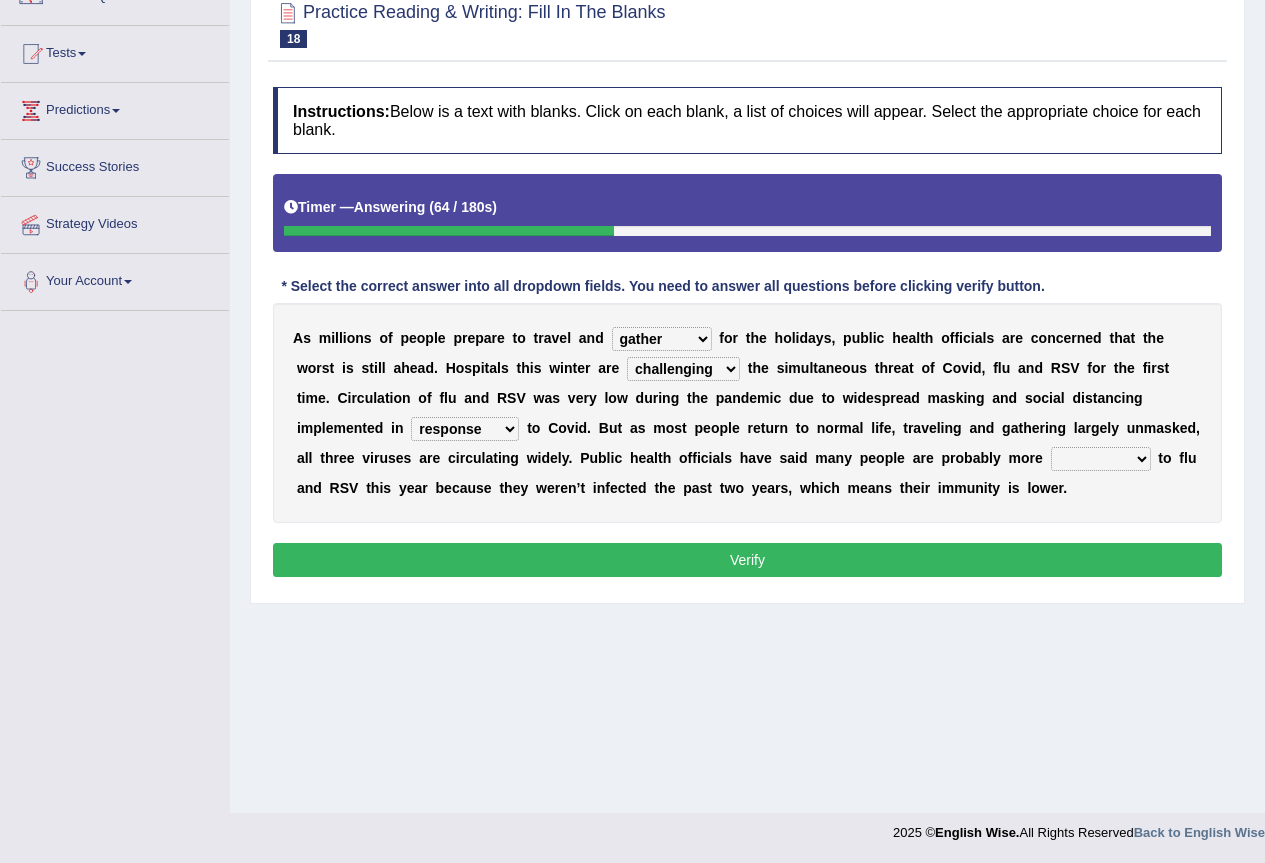 click on "attainable sensible vulnerable accessible" at bounding box center [1101, 459] 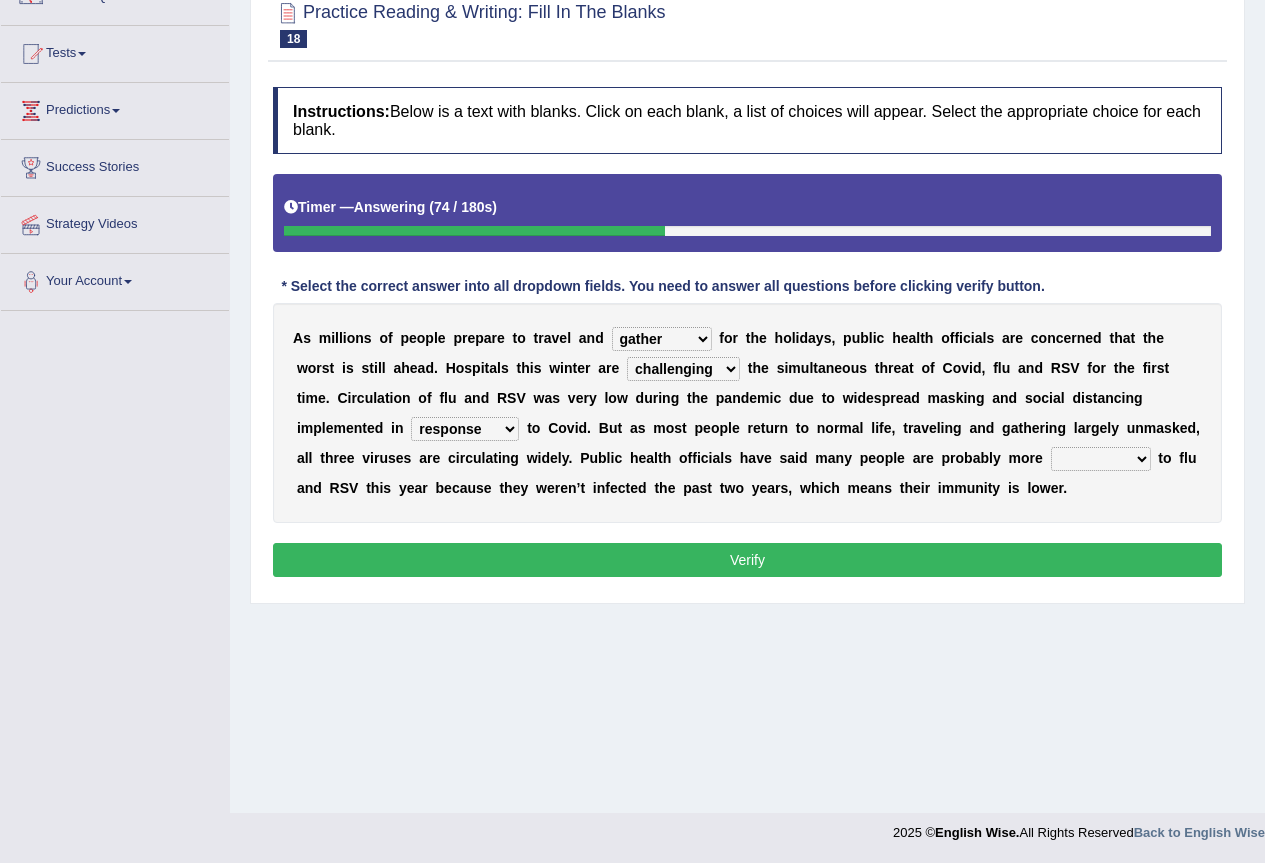 select on "attainable" 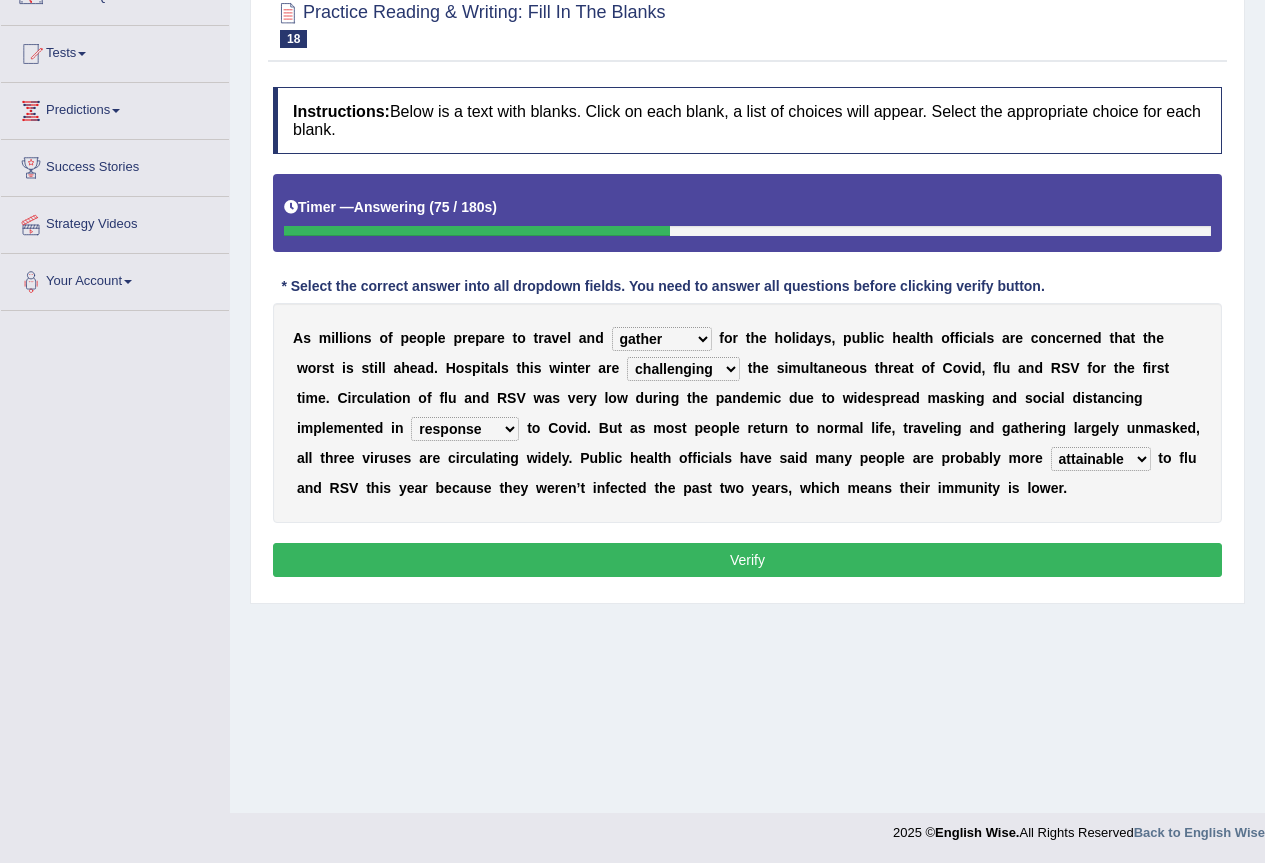 click on "Verify" at bounding box center [747, 560] 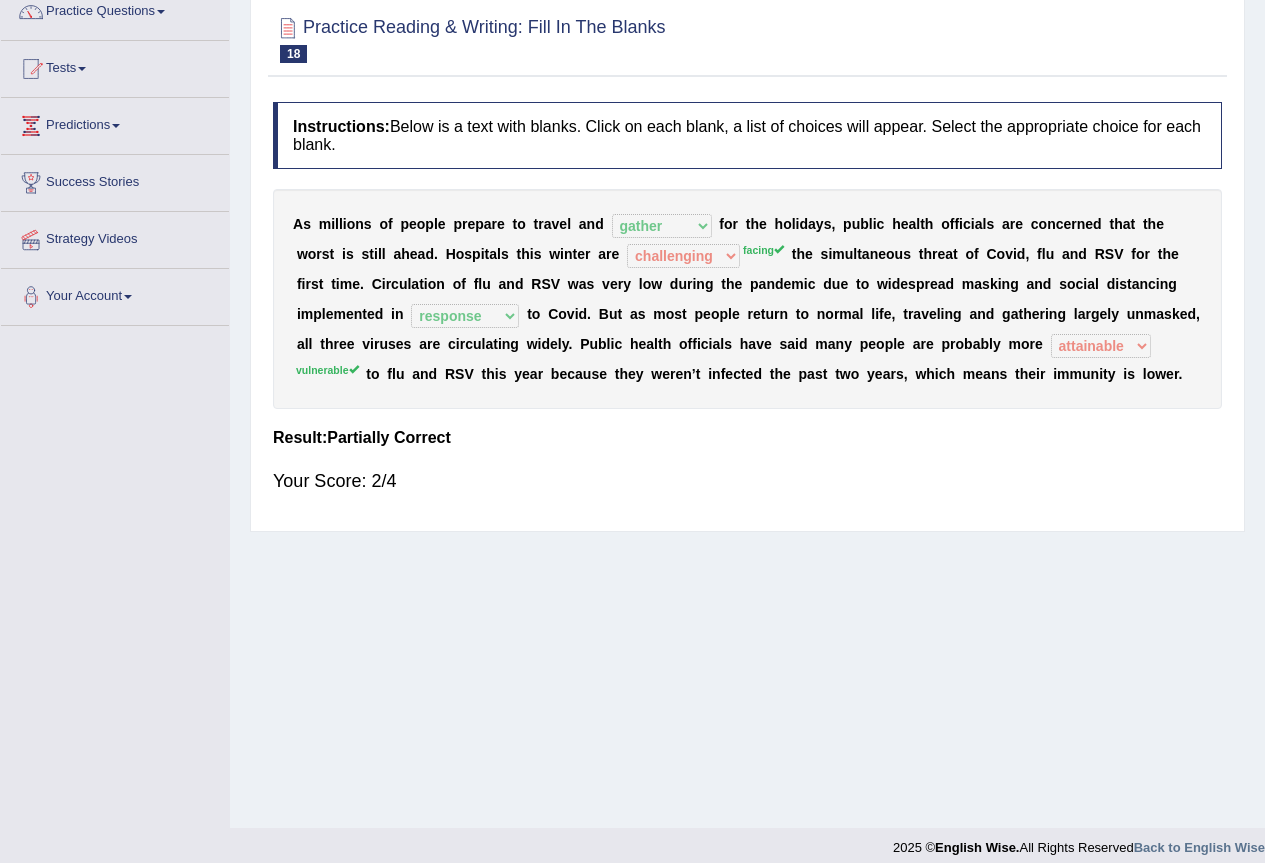 scroll, scrollTop: 0, scrollLeft: 0, axis: both 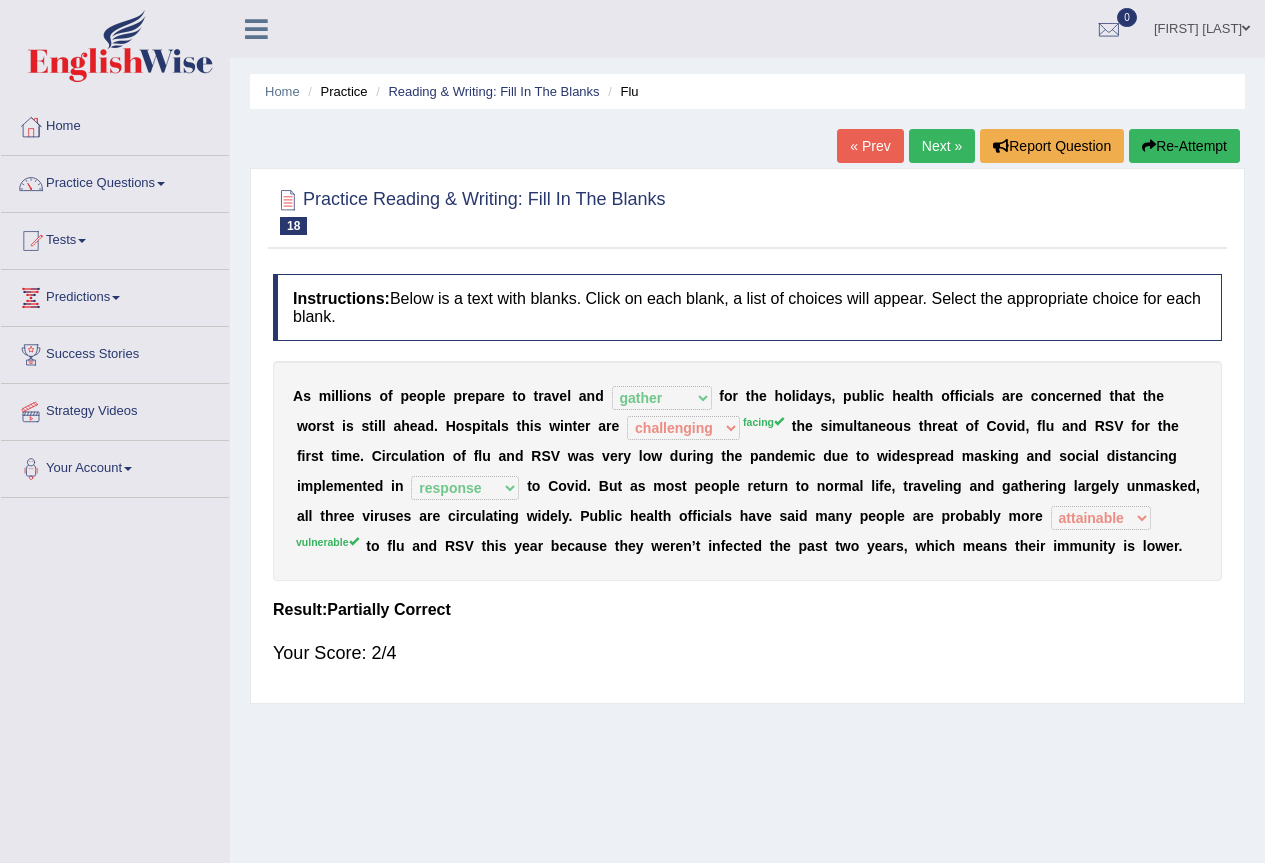 click on "Next »" at bounding box center (942, 146) 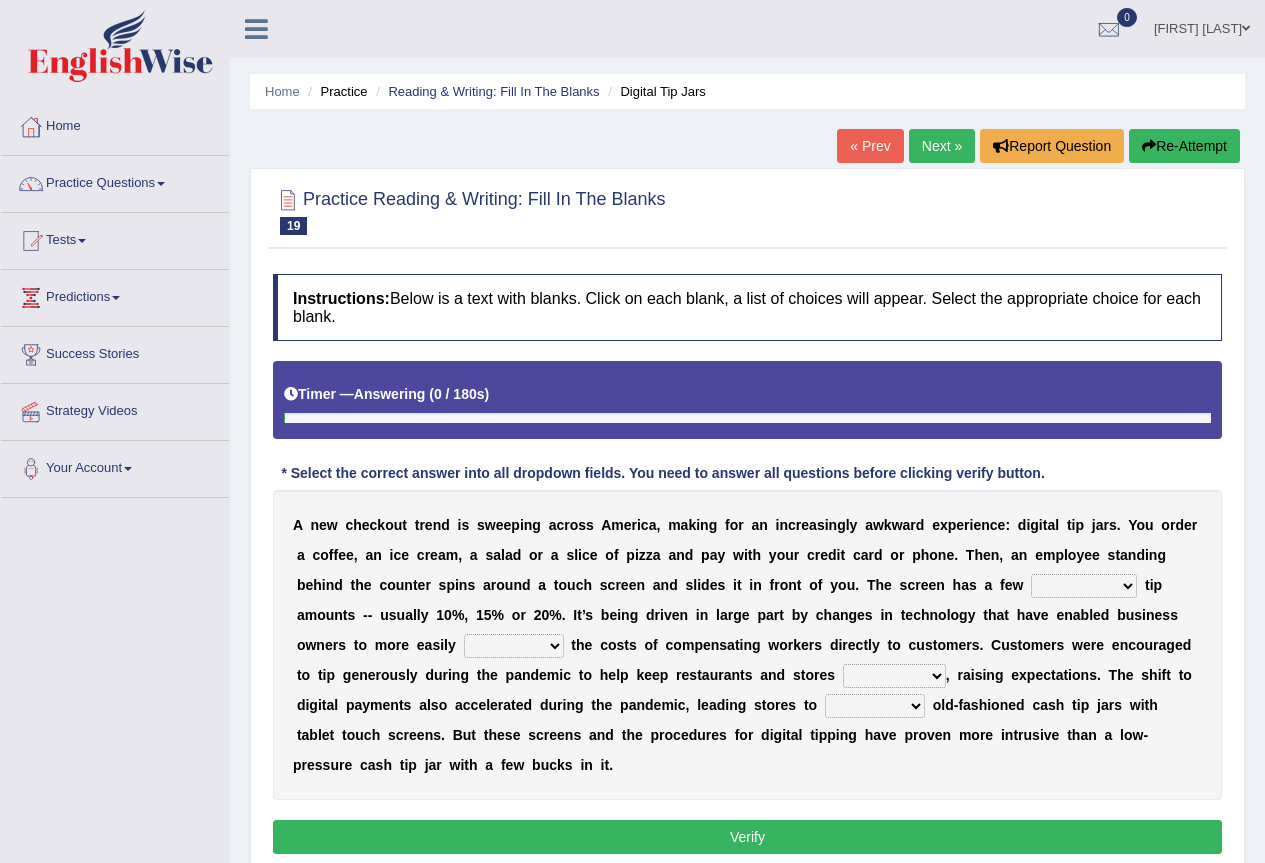 scroll, scrollTop: 0, scrollLeft: 0, axis: both 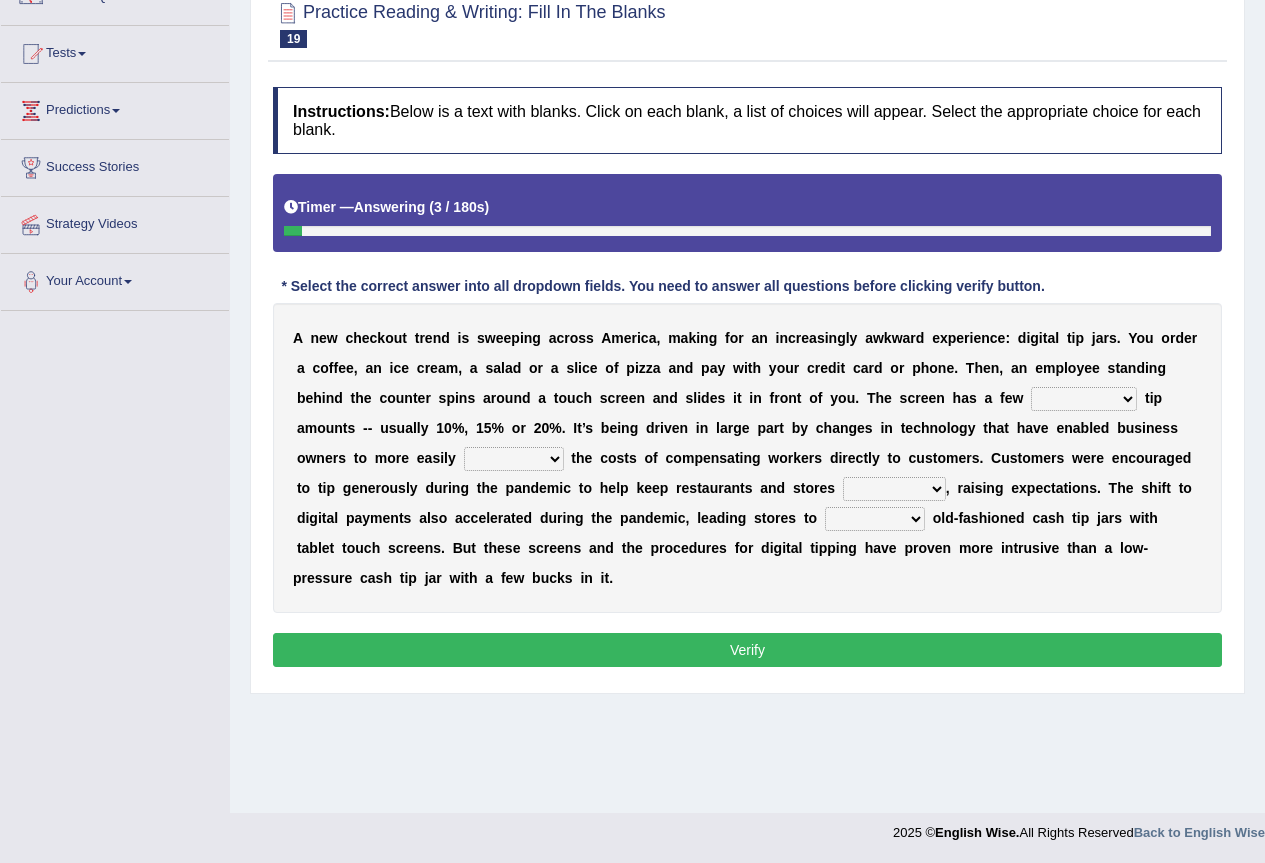 click on "suggested combined exceptional rigorous" at bounding box center [1084, 399] 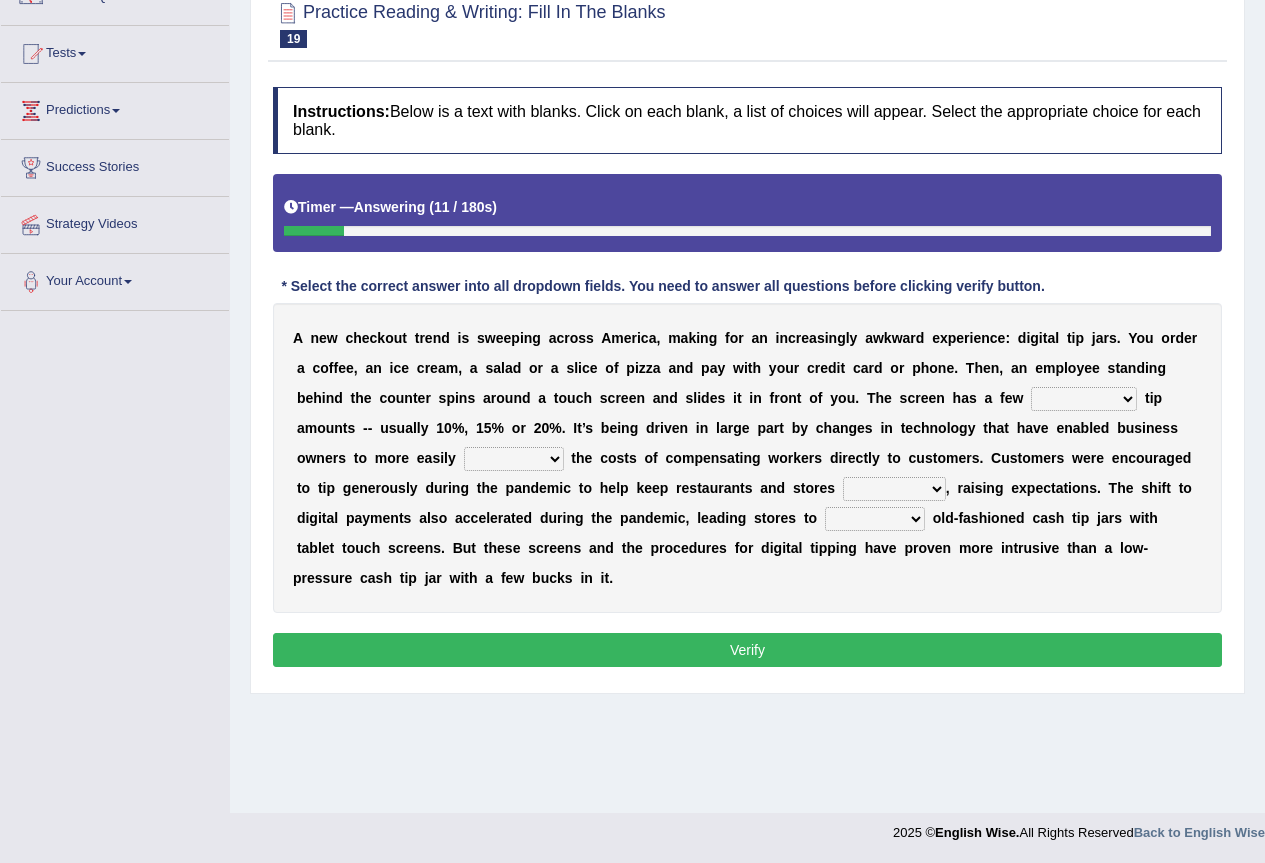 click on "y" at bounding box center (972, 428) 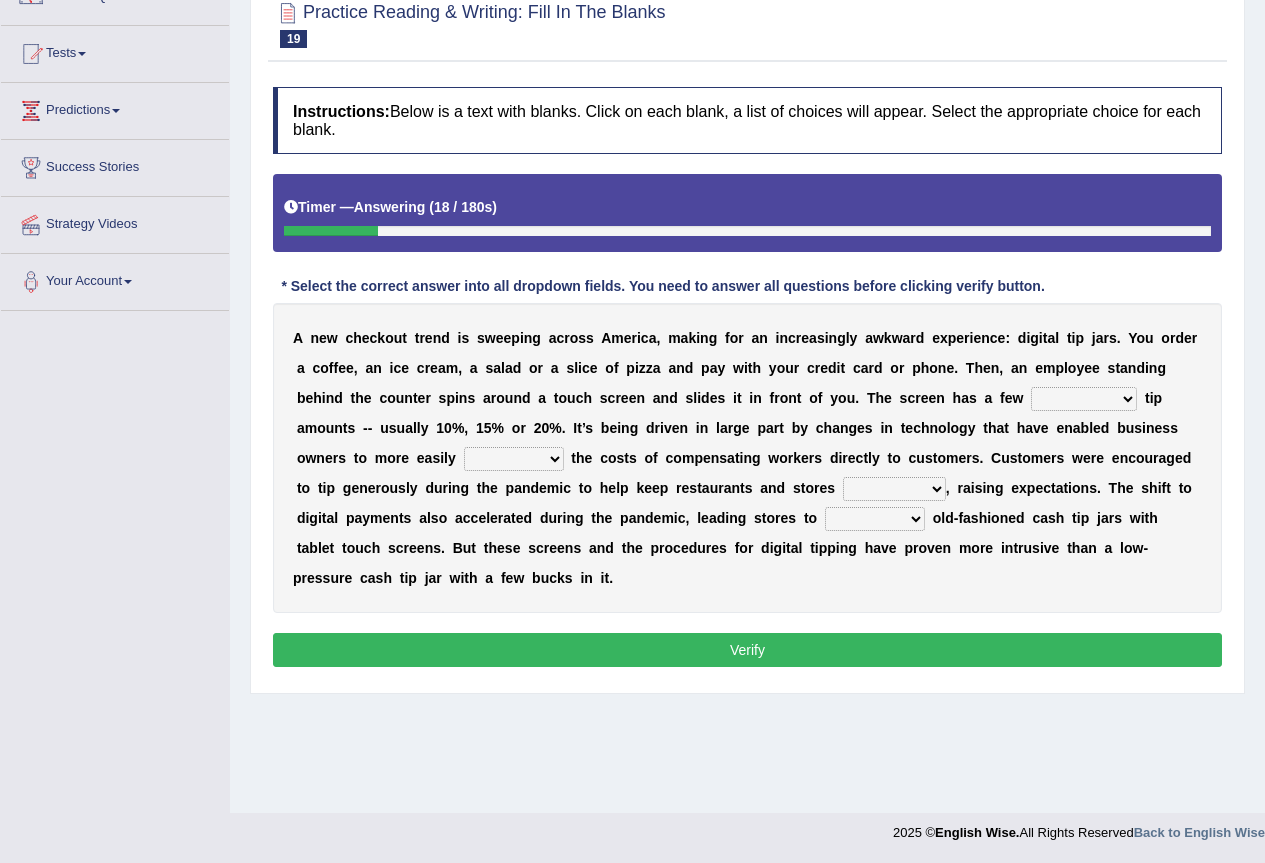 click on "abide covet diverge shift" at bounding box center (514, 459) 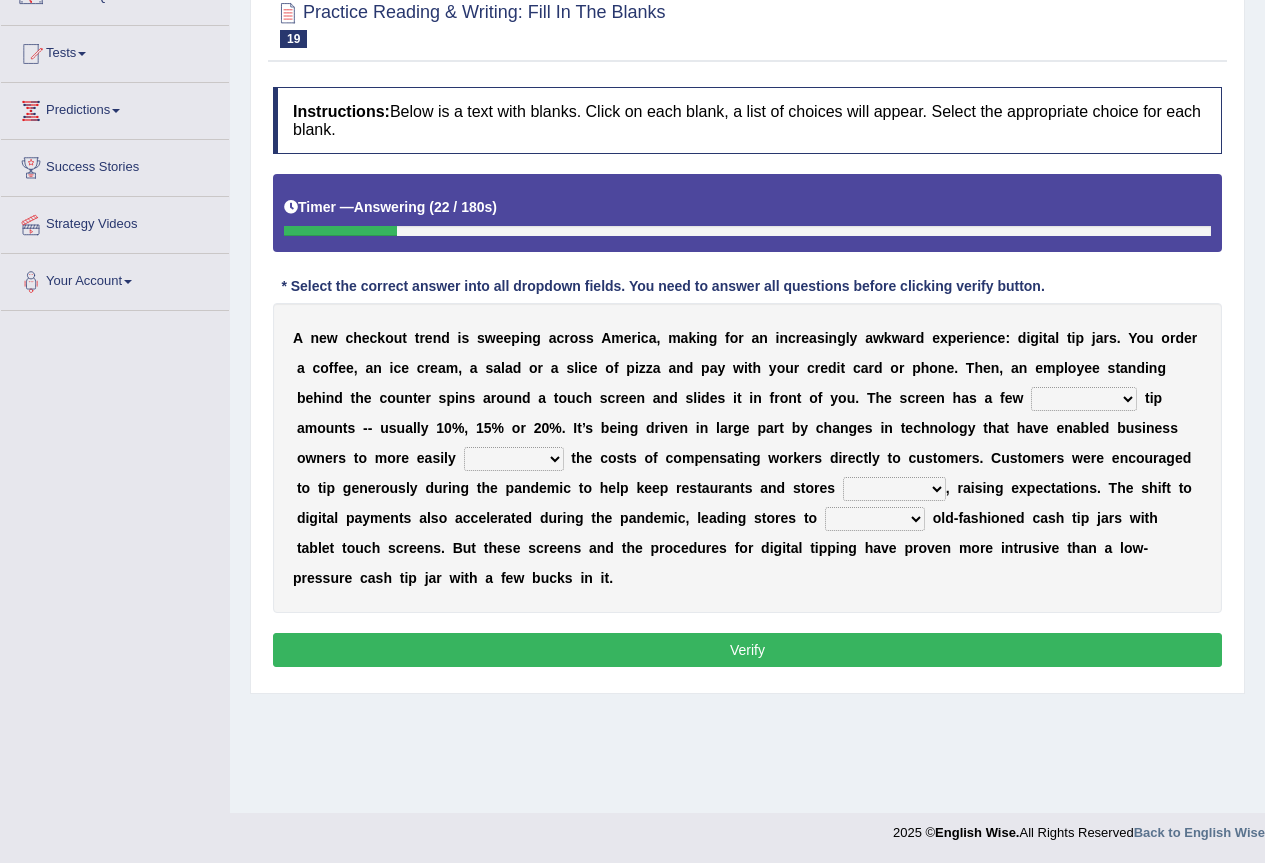 click on "n" at bounding box center [363, 488] 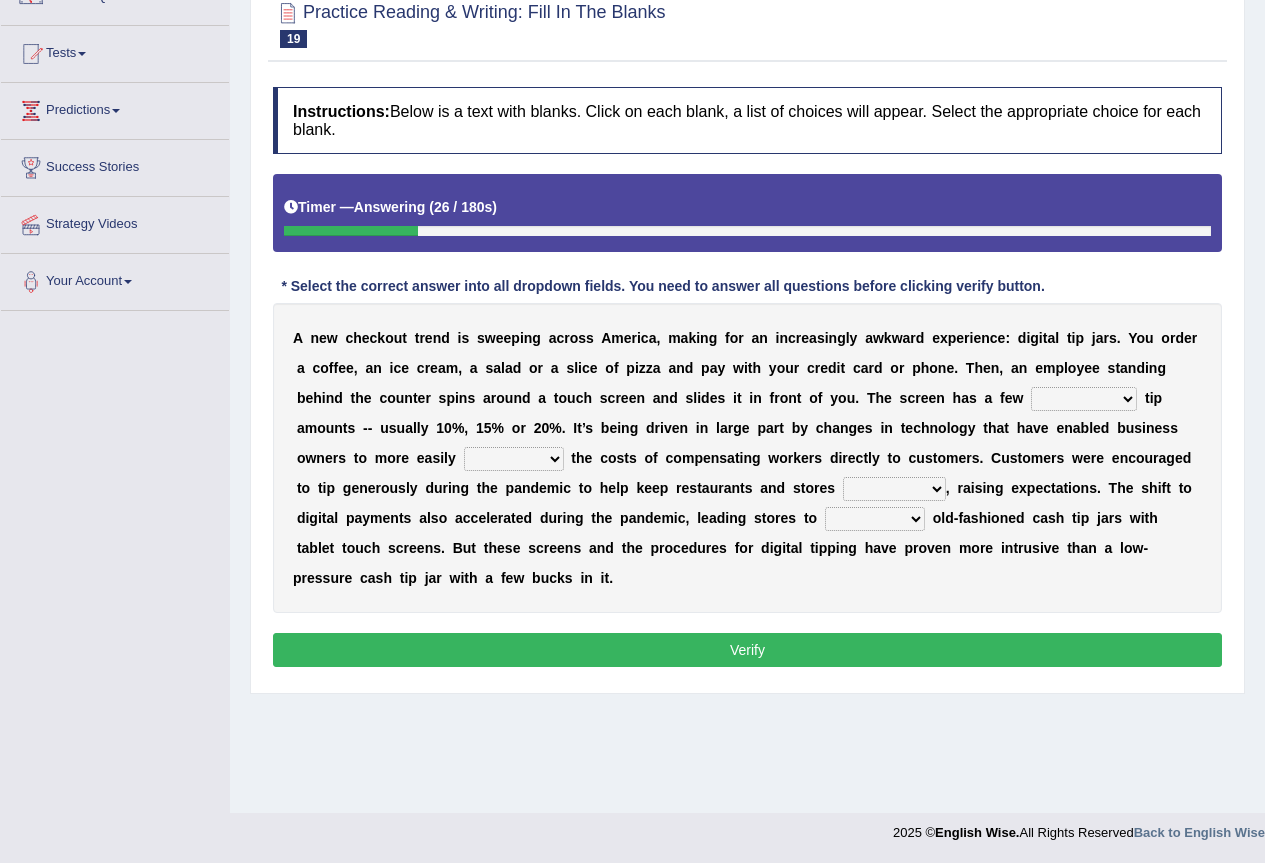 click on "abide covet diverge shift" at bounding box center [514, 459] 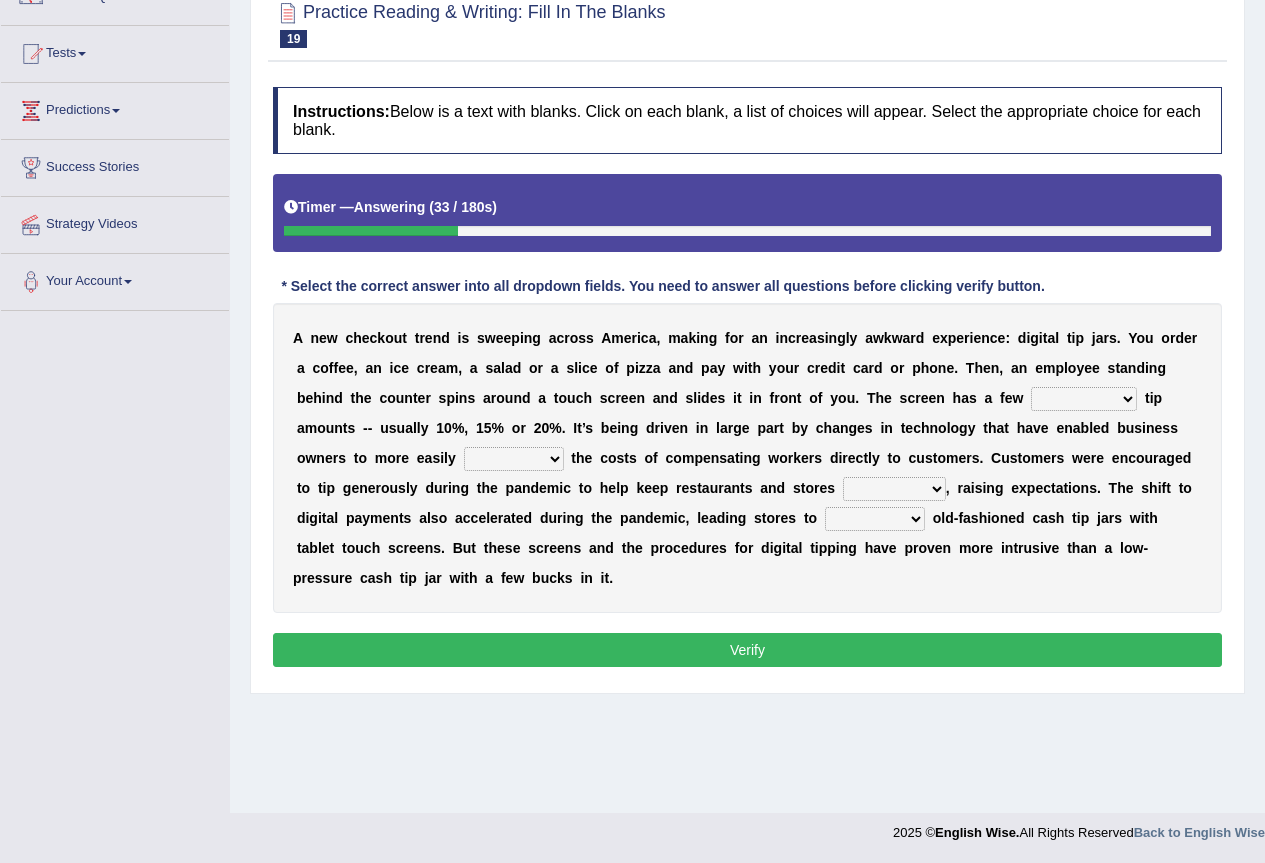 select on "diverge" 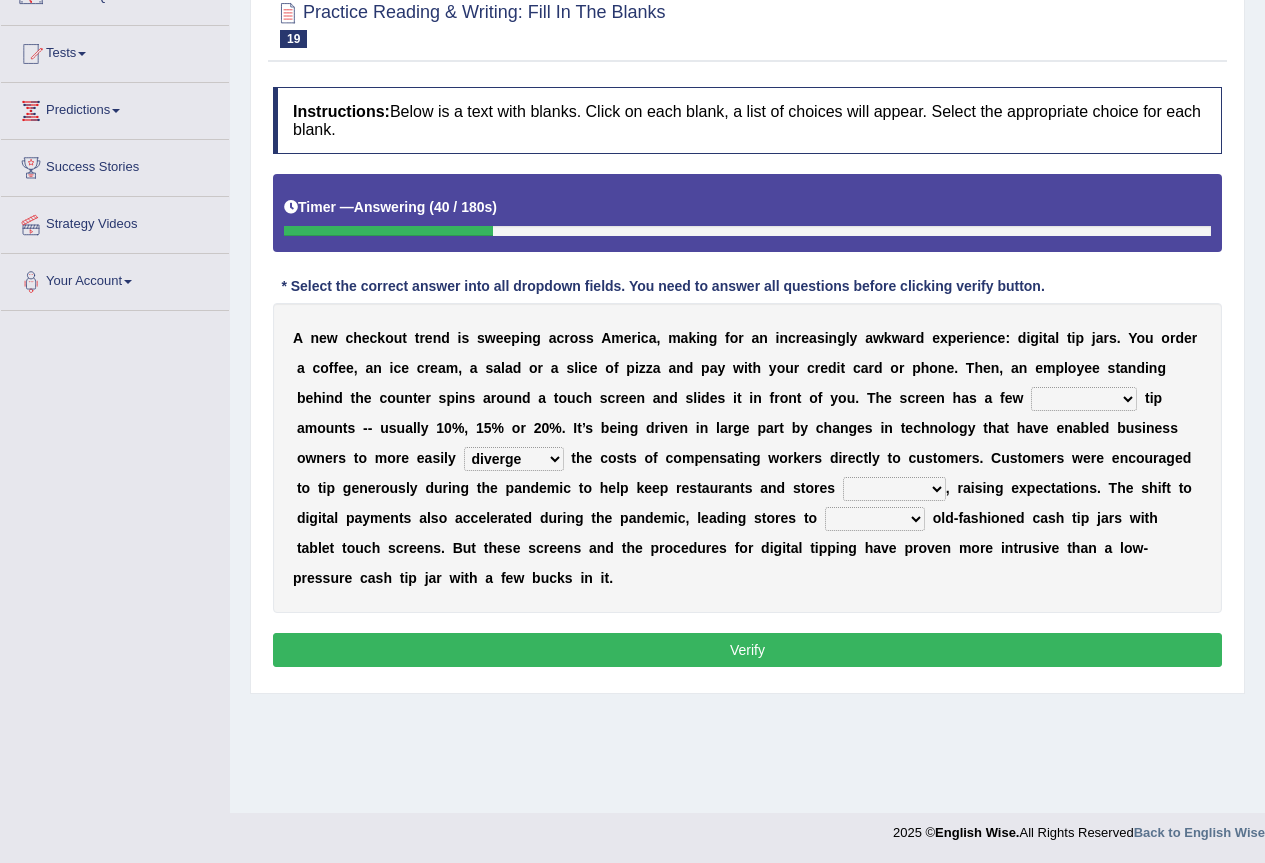 click on "afloat overlapped affable concise" at bounding box center (894, 489) 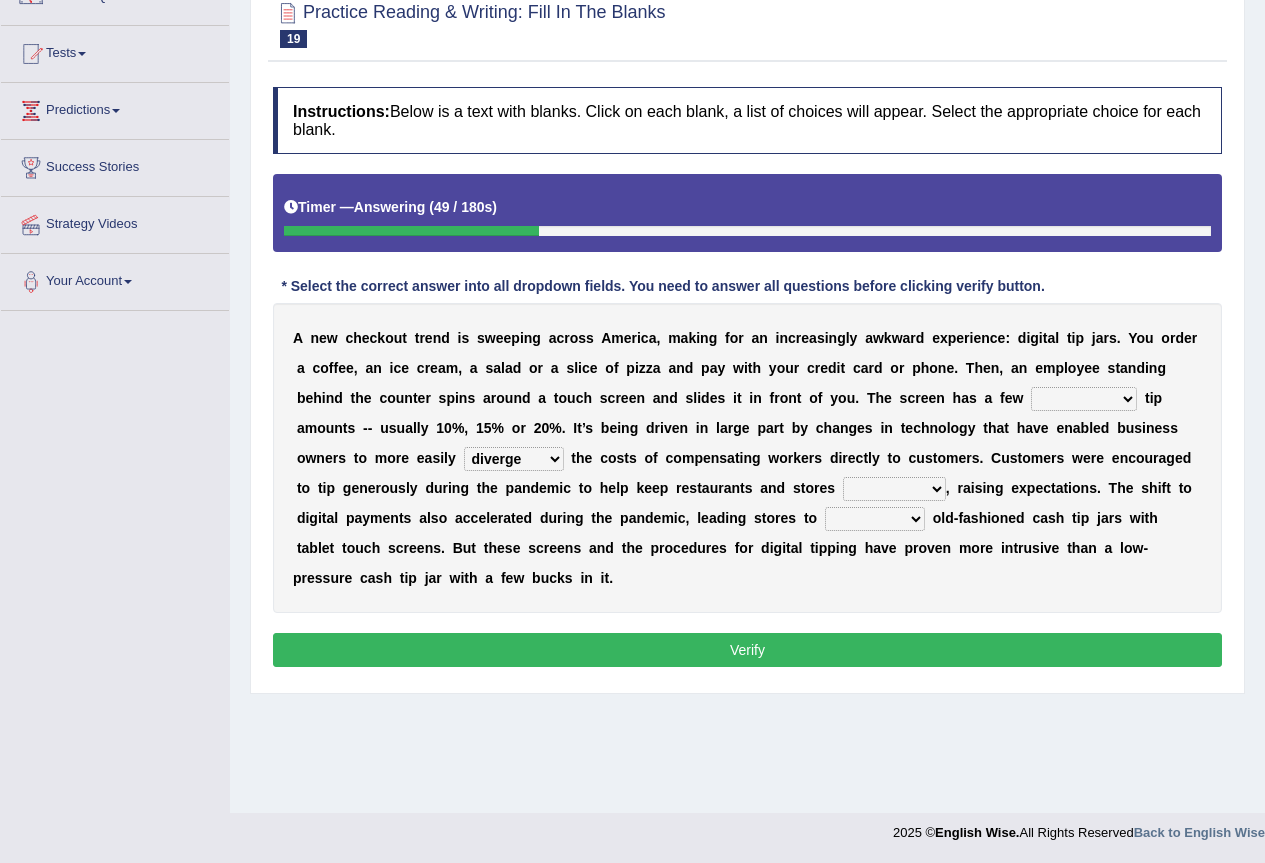 select on "overlapped" 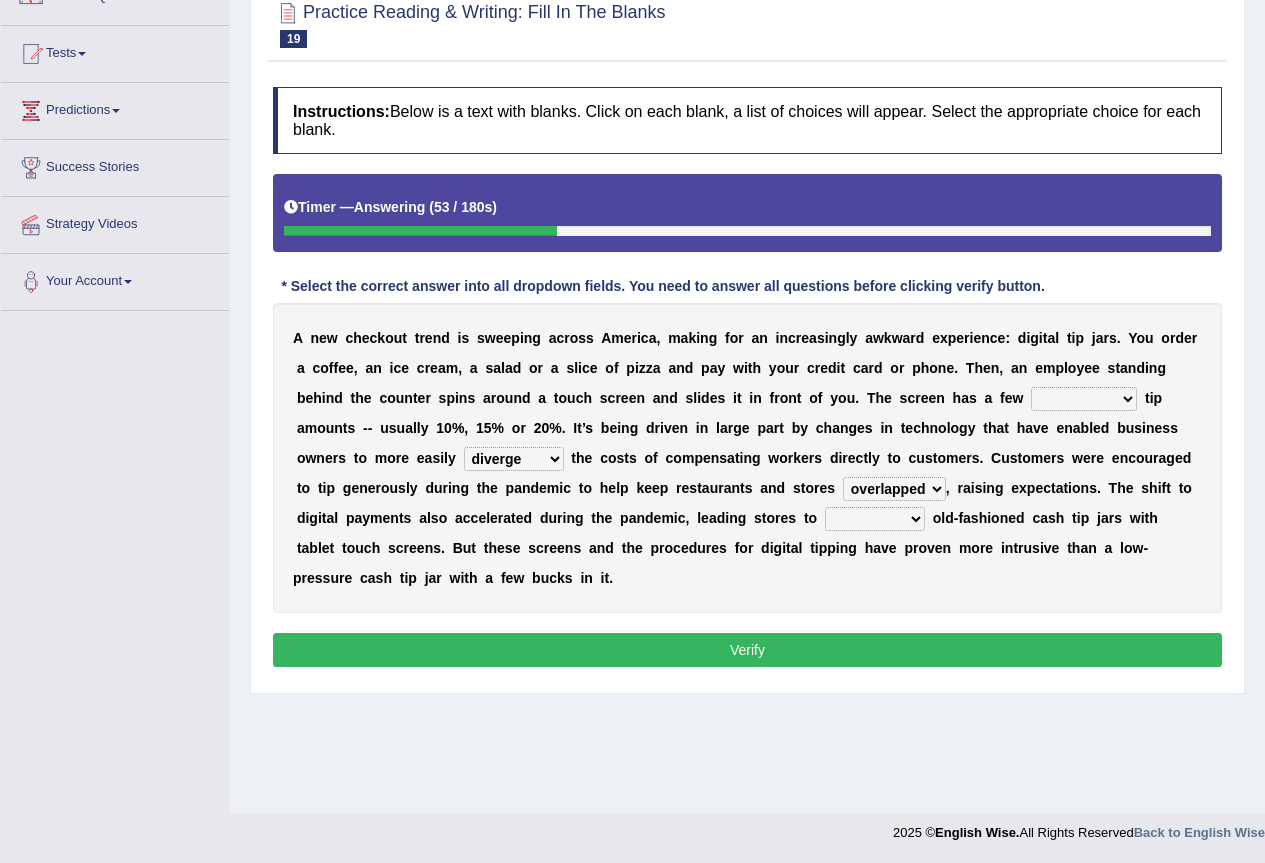 click on "replace exchange occupy retrieve" at bounding box center (875, 519) 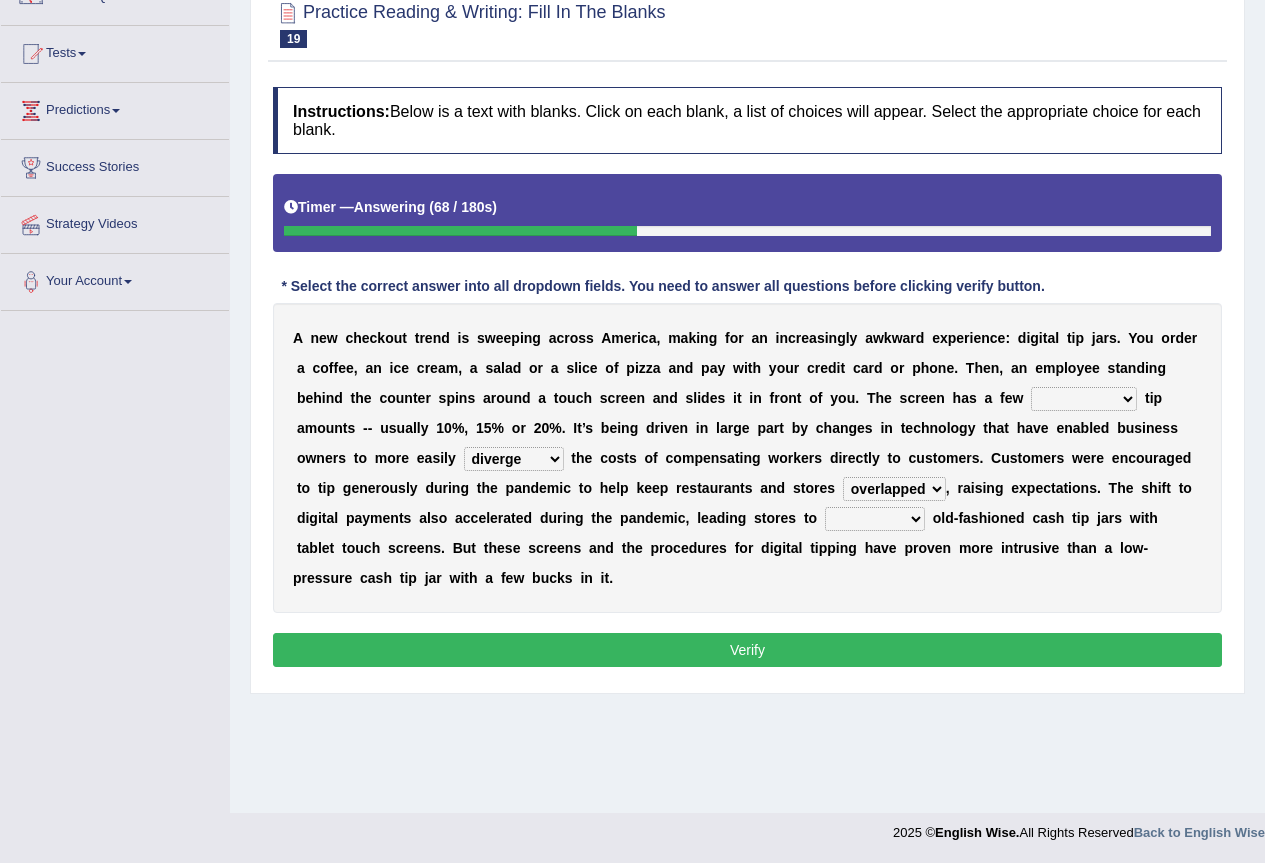 select on "replace" 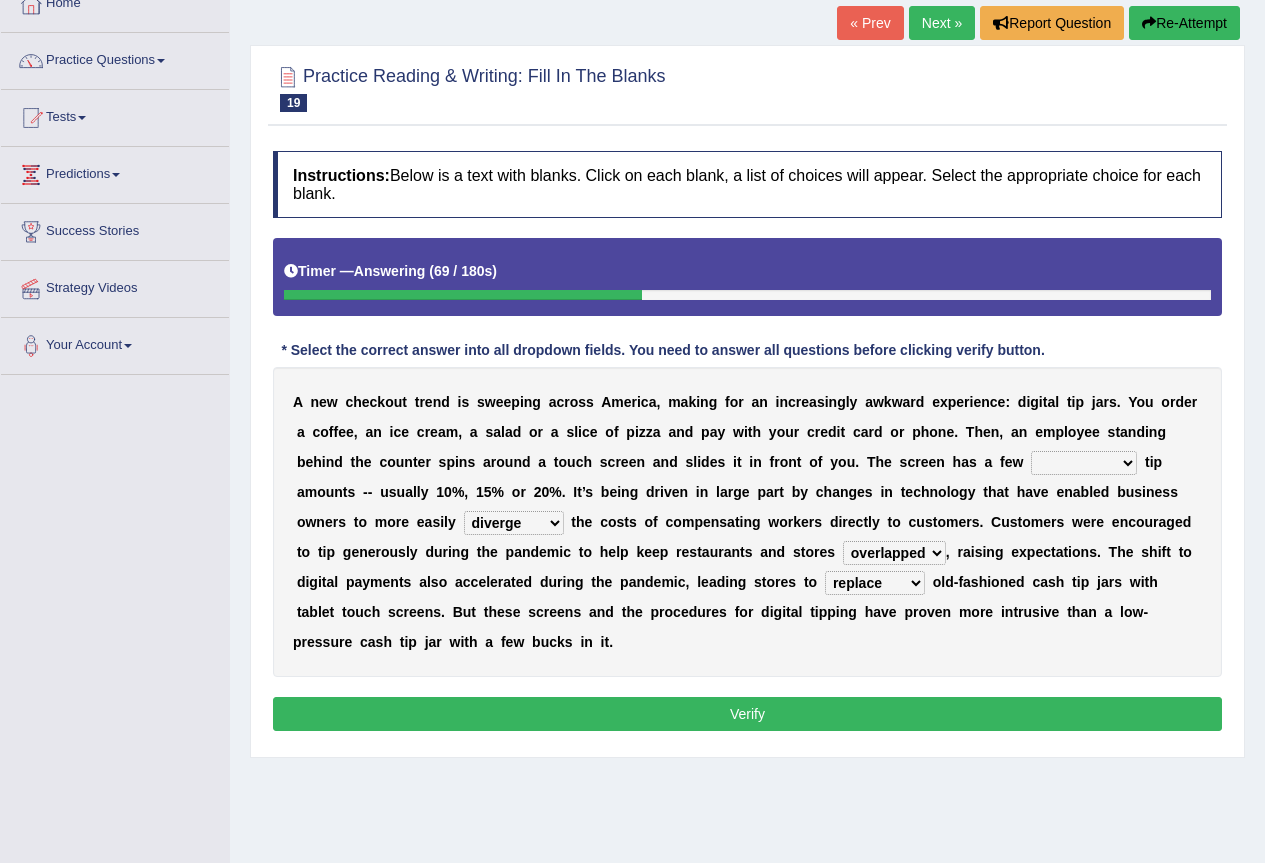 scroll, scrollTop: 87, scrollLeft: 0, axis: vertical 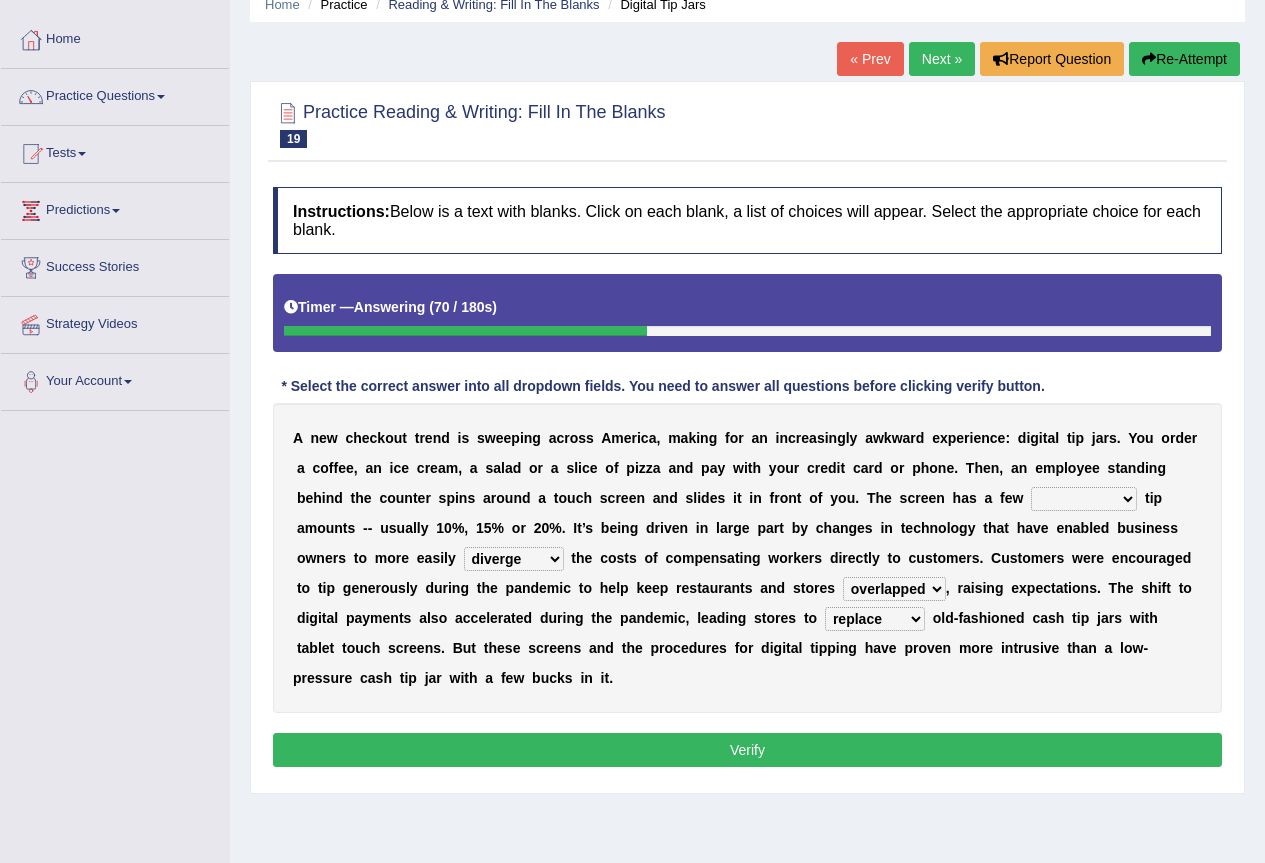click on "suggested combined exceptional rigorous" at bounding box center (1084, 499) 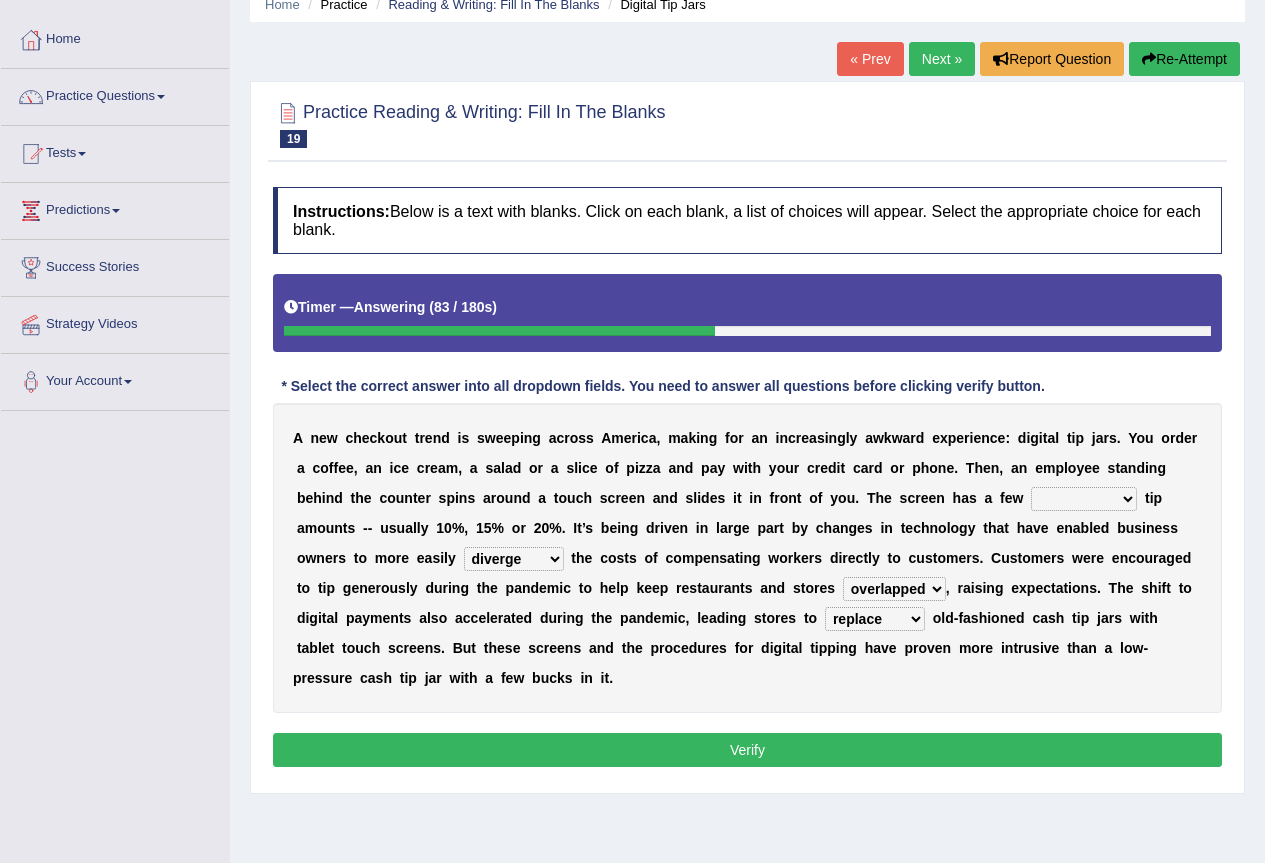 select on "combined" 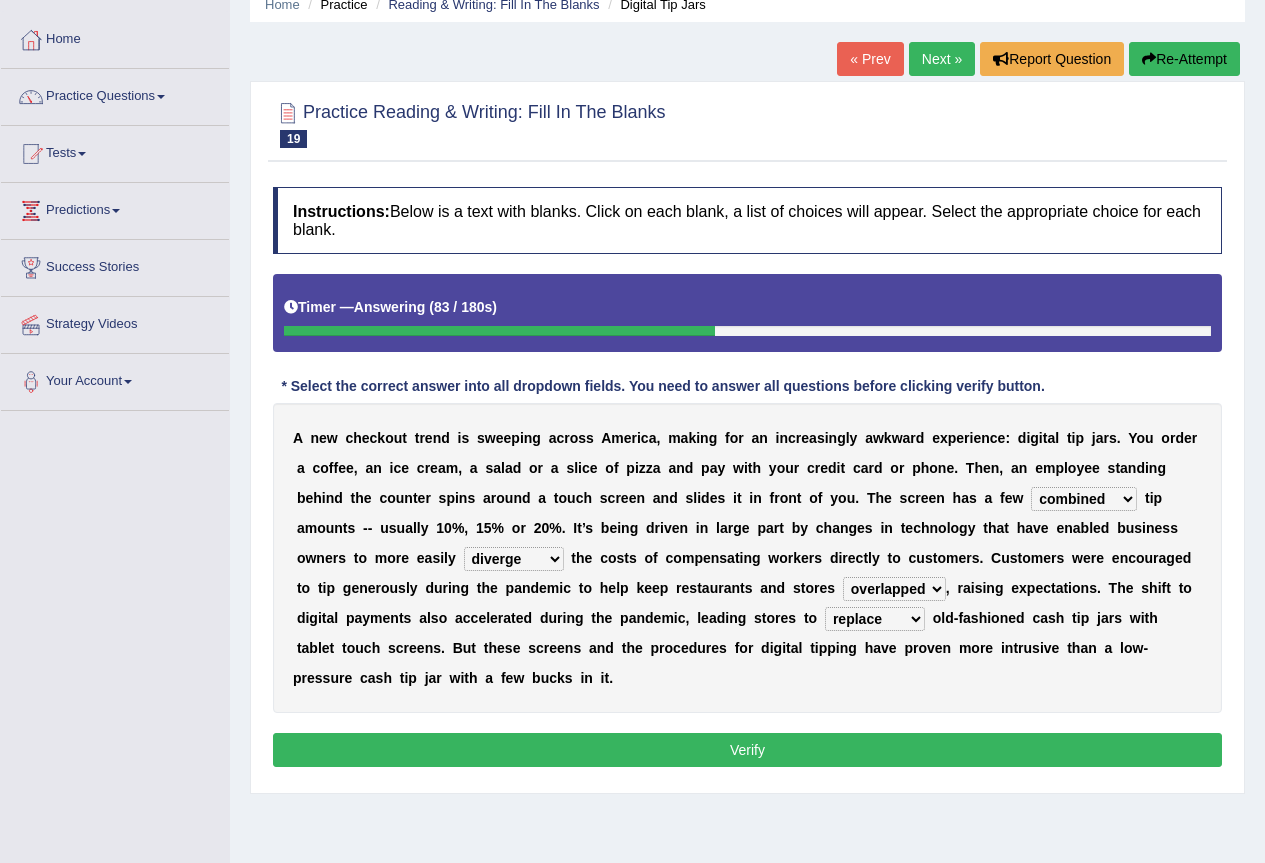 click on "suggested combined exceptional rigorous" at bounding box center [1084, 499] 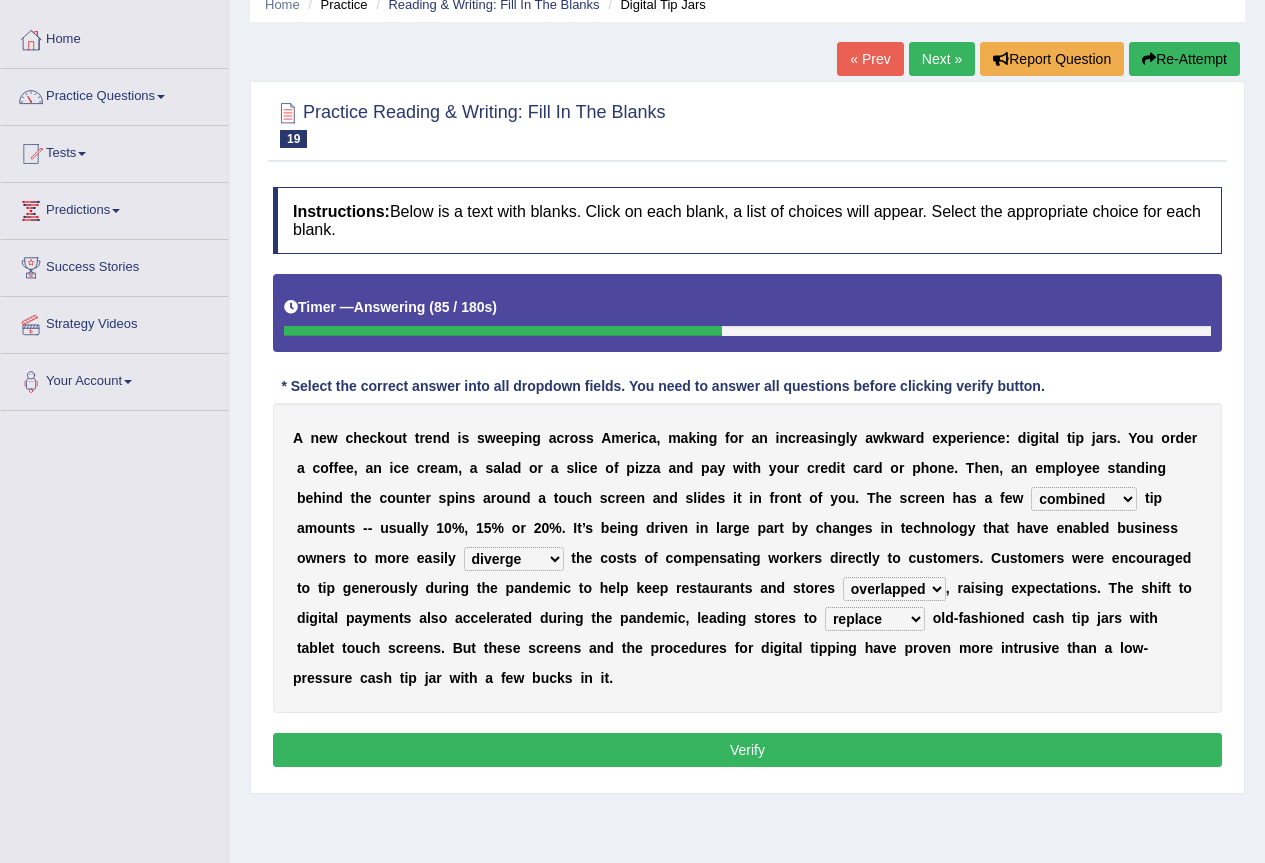 click on "afloat overlapped affable concise" at bounding box center [894, 589] 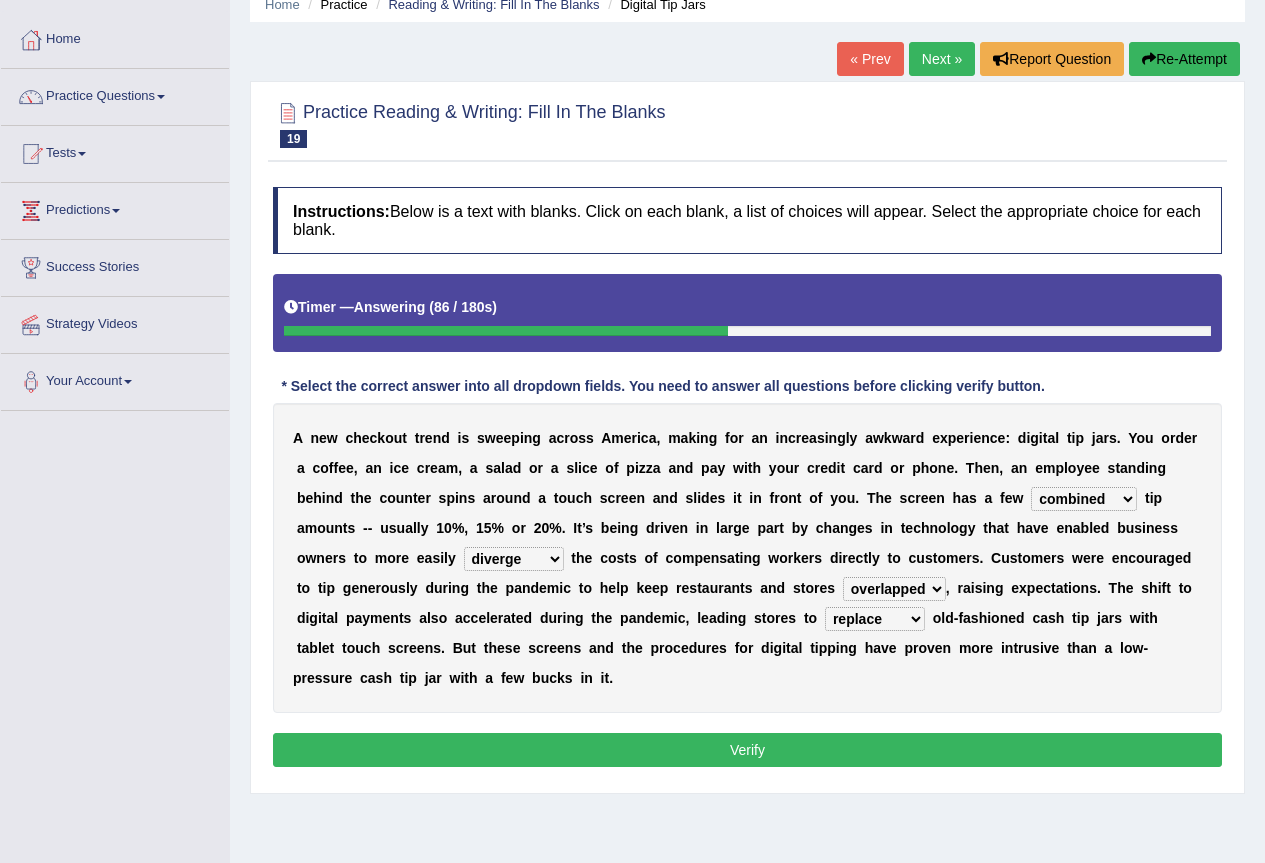 click on "A    n e w    c h e c k o u t    t r e n d    i s    s w e e p i n g    a c r o s s    A m e r i c a ,    m a k i n g    f o r    a n    i n c r e a s i n g l y    a w k w a r d    e x p e r i e n c e :    d i g i t a l    t i p    j a r s .    Y o u    o r d e r    a    c o f f e e ,    a n    i c e    c r e a m ,    a    s a l a d    o r    a    s l i c e    o f    p i z z a    a n d    p a y    w i t h    y o u r    c r e d i t    c a r d    o r    p h o n e .    T h e n ,    a n    e m p l o y e e    s t a n d i n g    b e h i n d    t h e    c o u n t e r    s p i n s    a r o u n d    a    t o u c h    s c r e e n    a n d    s l i d e s    i t    i n    f r o n t    o f    y o u .    T h e    s c r e e n    h a s    a    f e w    suggested combined exceptional rigorous    t i p    a m o u n t s    - -    u s u a l l y    1 0 % ,    1 5 %    o r    2 0 % .    I t ’ s    b e i n g    d r i v e n    i n    l a r g e    p a r t" at bounding box center [747, 558] 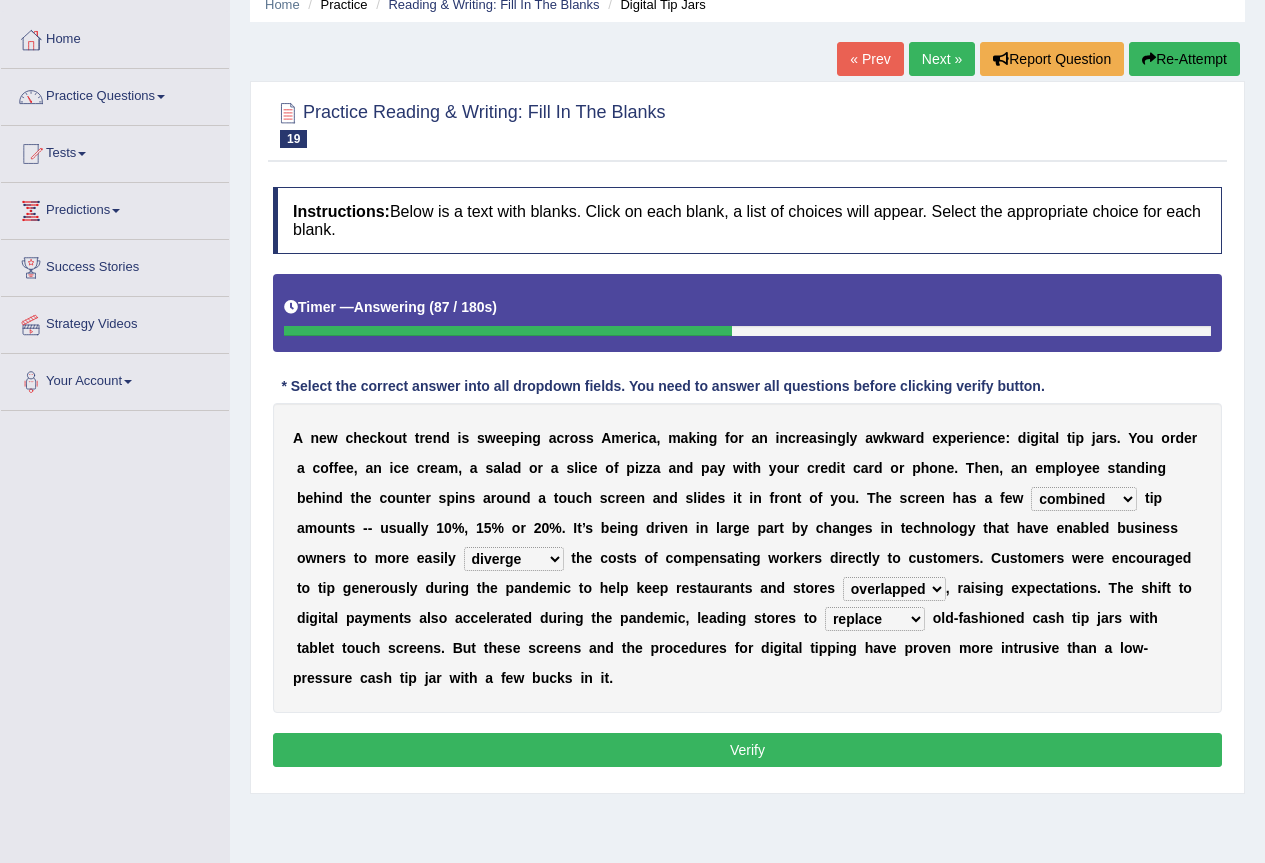 click on "abide covet diverge shift" at bounding box center [514, 559] 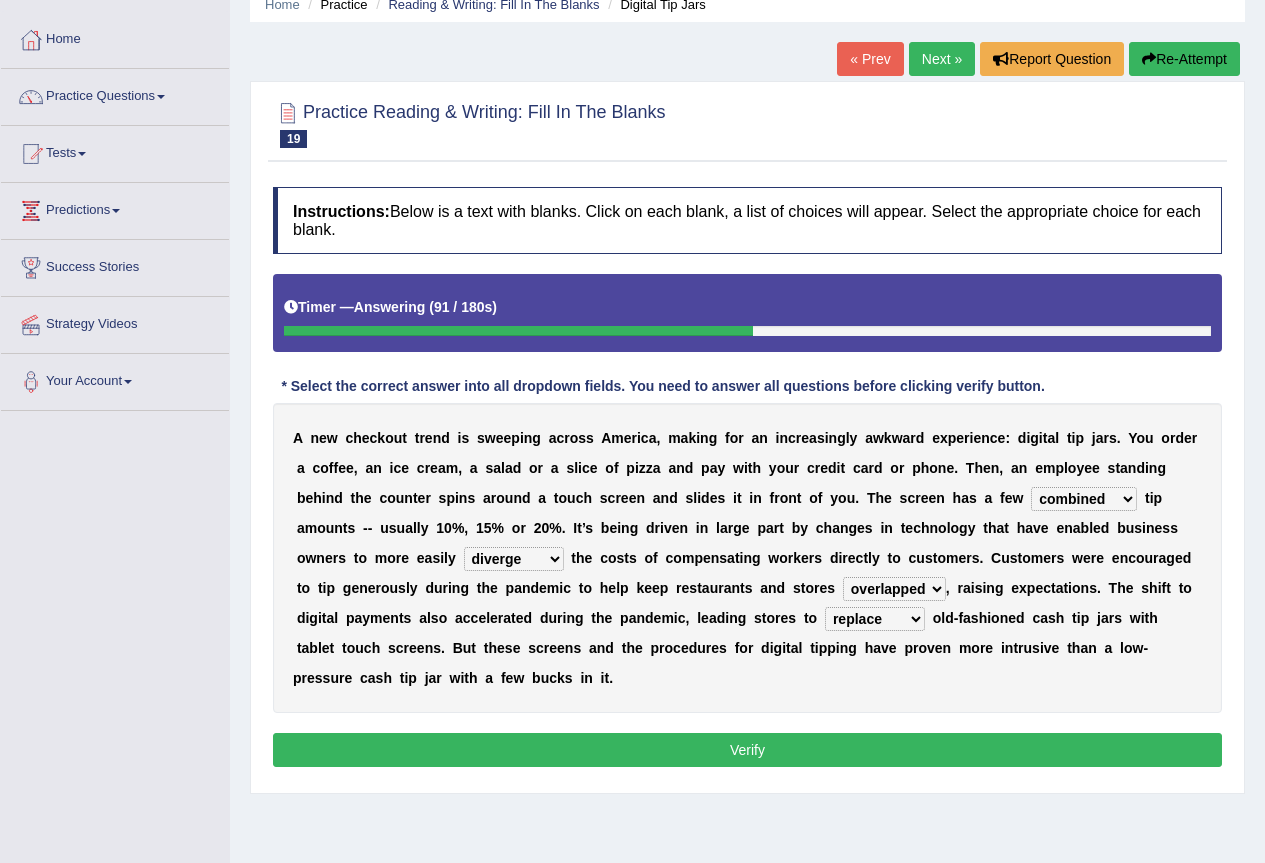 select on "covet" 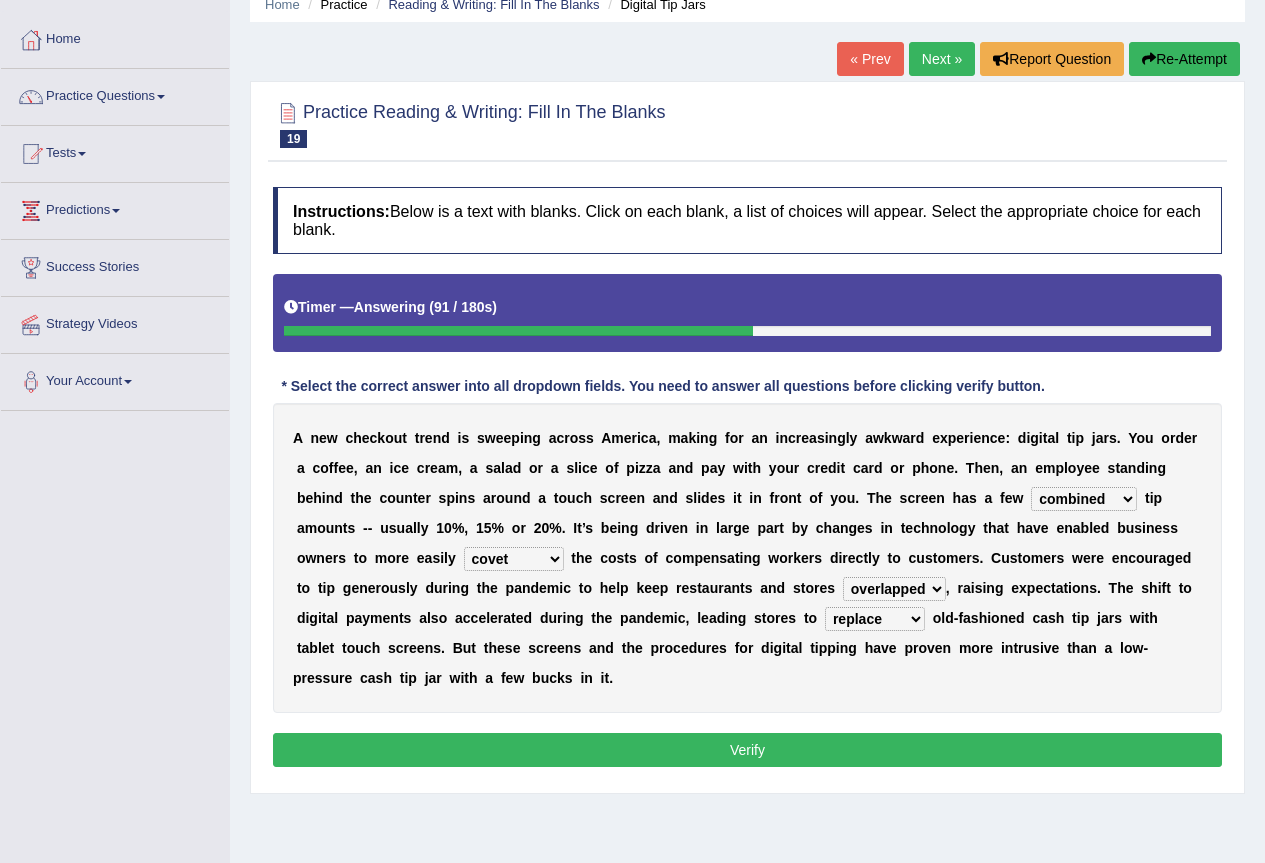 click on "abide covet diverge shift" at bounding box center (514, 559) 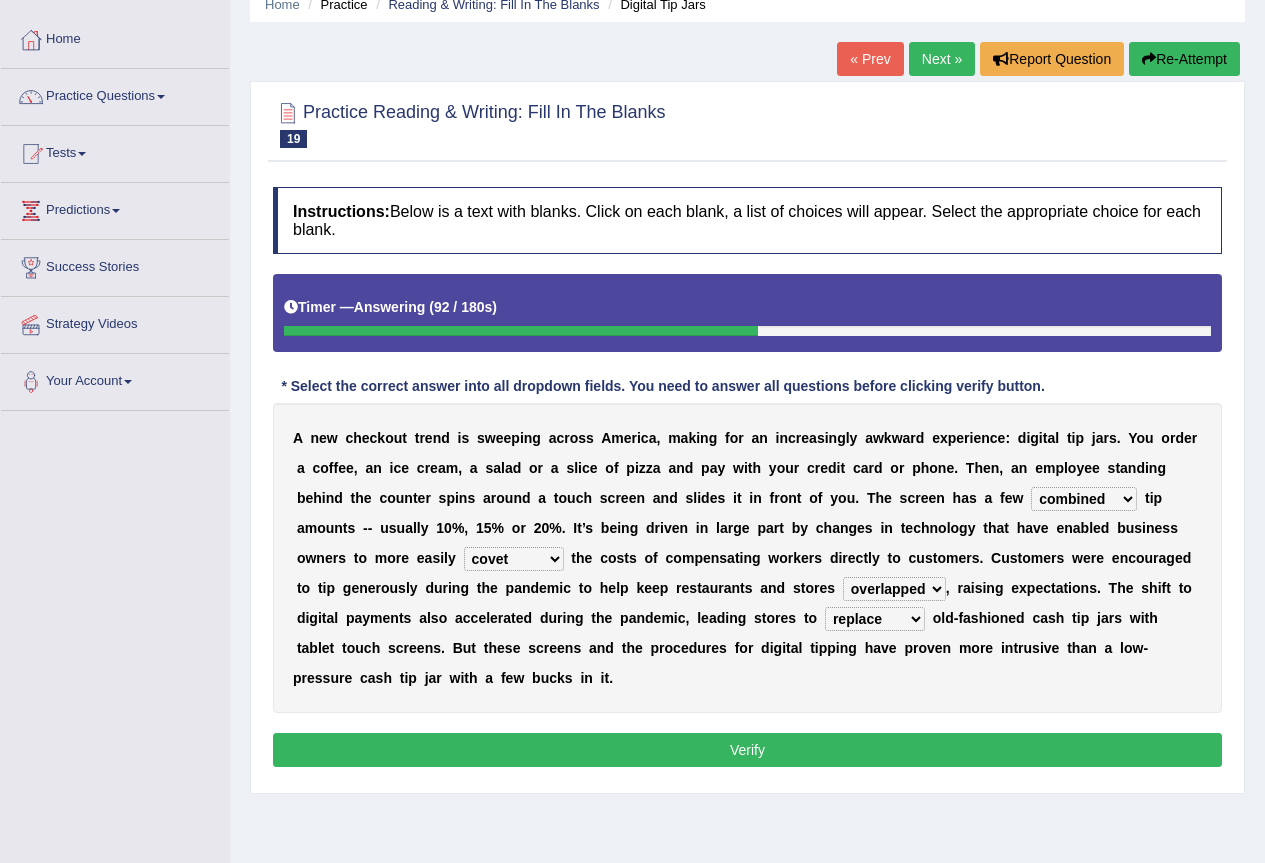 click on "Verify" at bounding box center (747, 750) 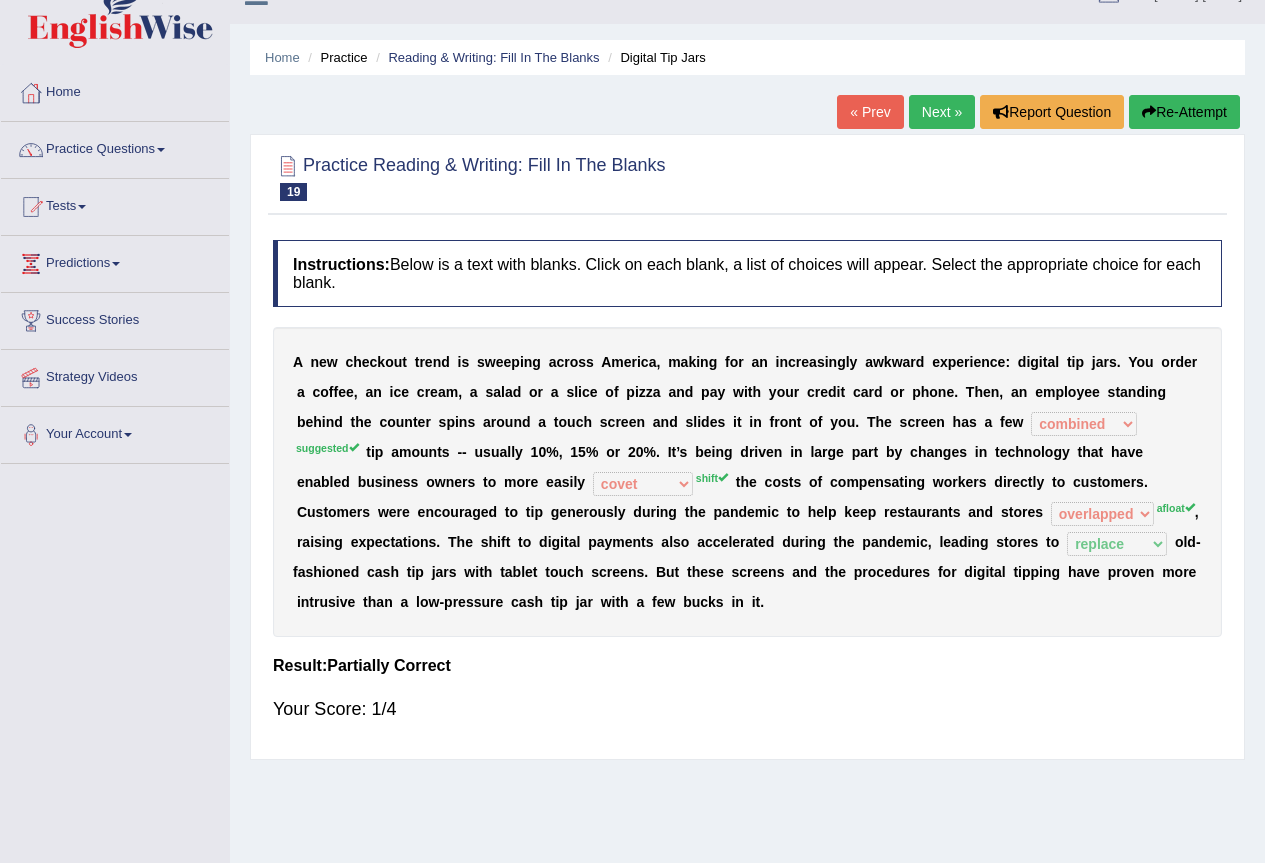 scroll, scrollTop: 0, scrollLeft: 0, axis: both 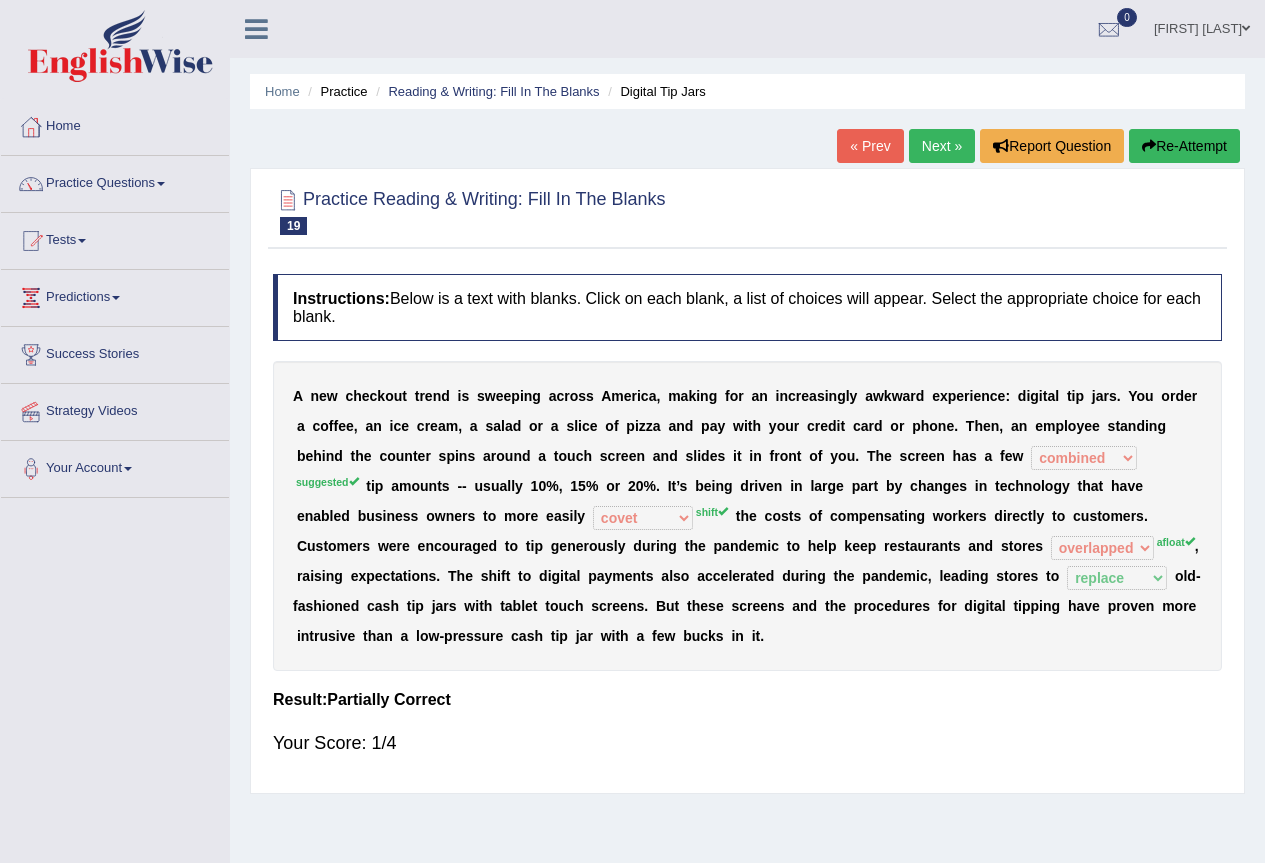 click on "Next »" at bounding box center [942, 146] 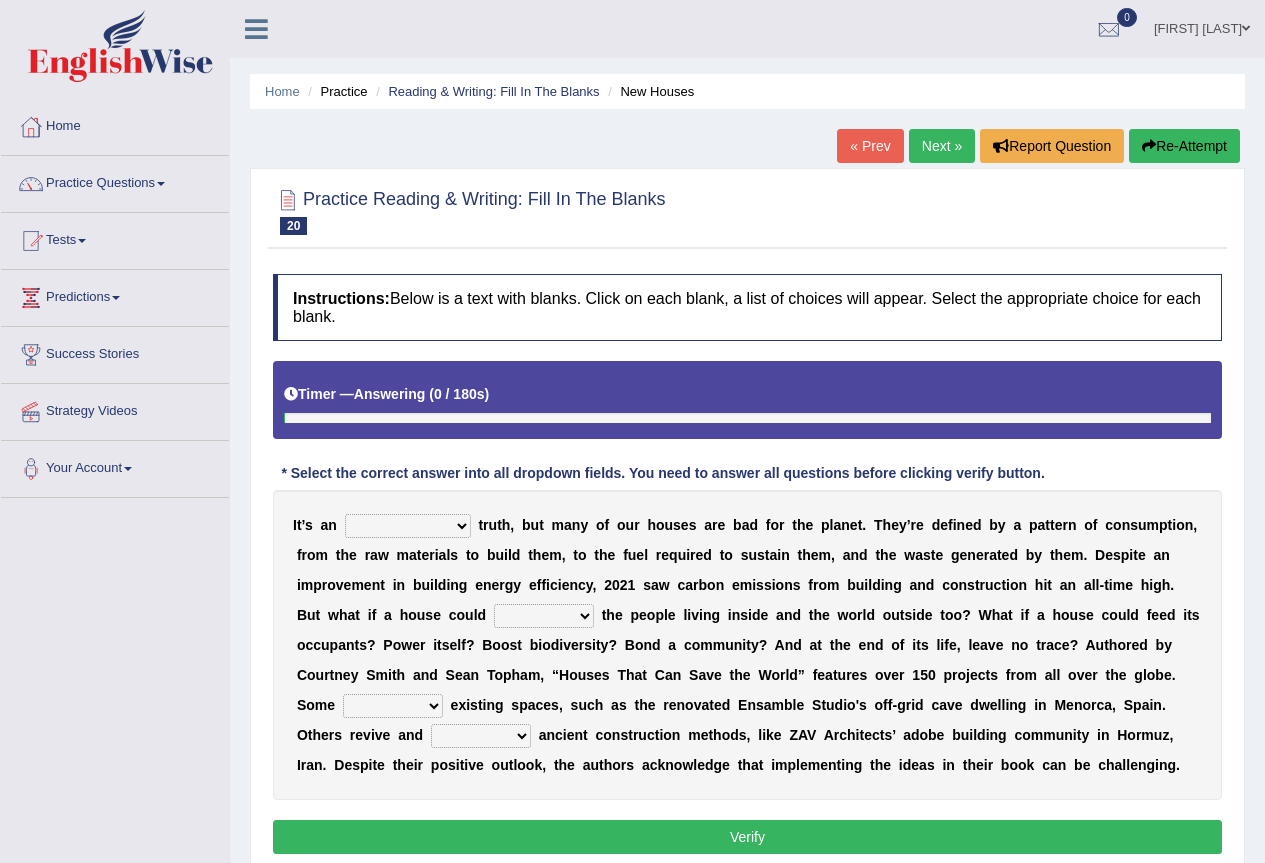 scroll, scrollTop: 100, scrollLeft: 0, axis: vertical 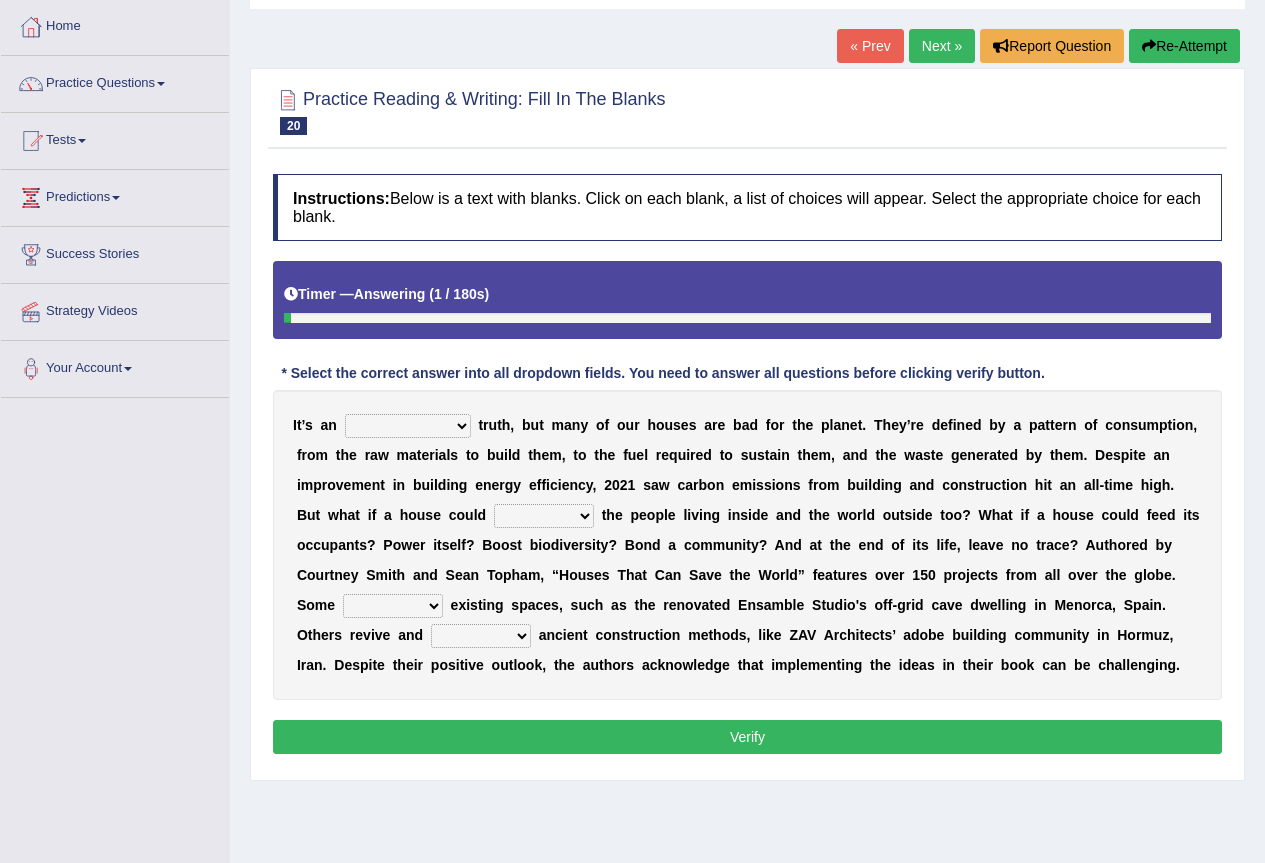click on "unrivaled unstable uncomfortable uncapped" at bounding box center [408, 426] 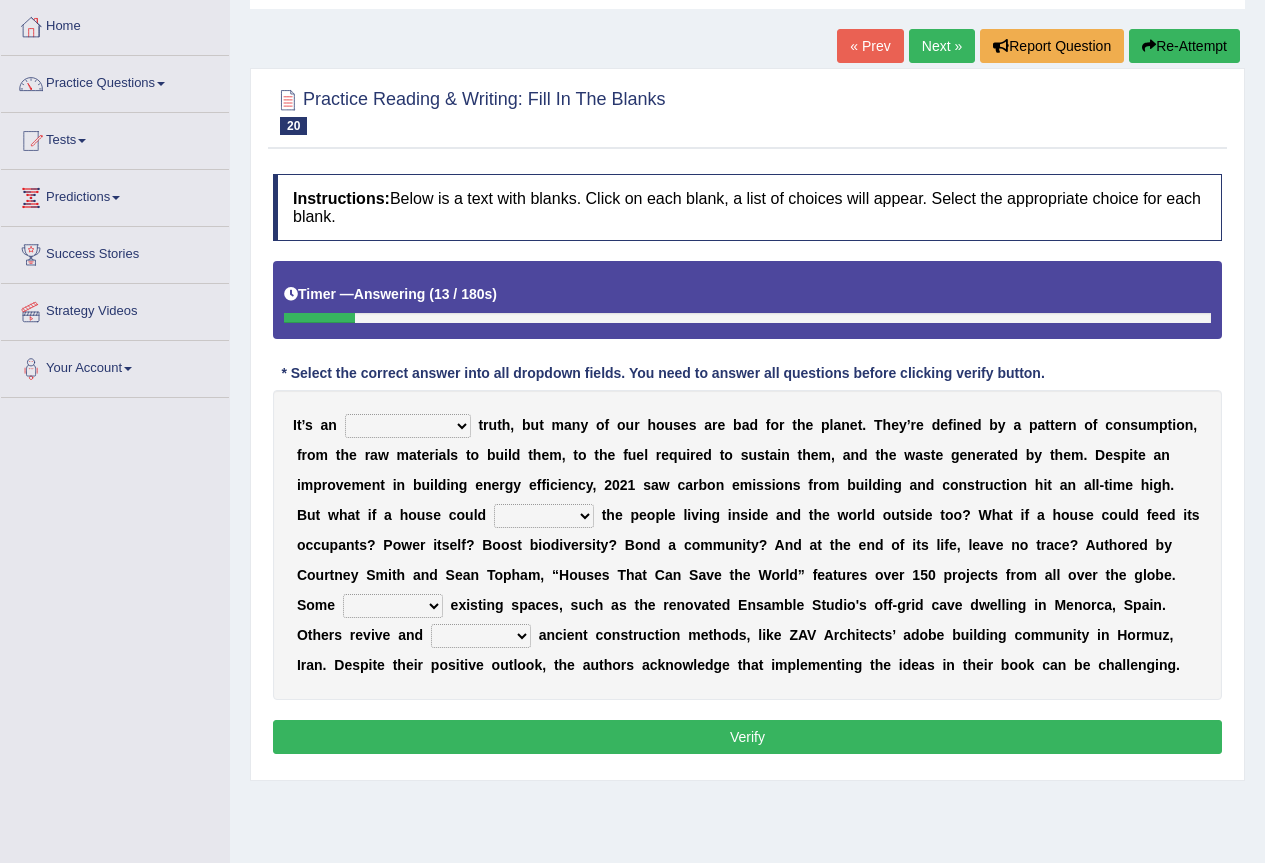 select on "unstable" 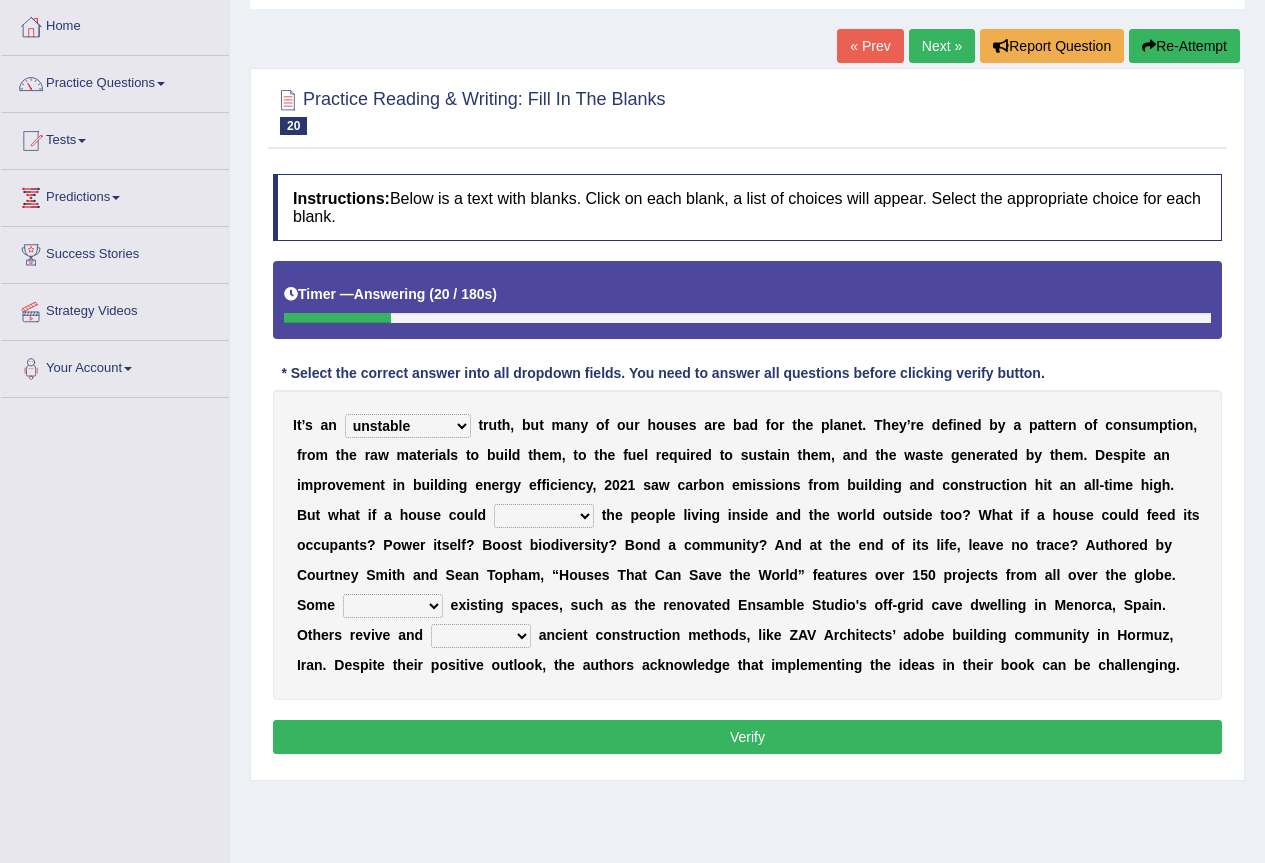 click on "survive mimic dominate nurture" at bounding box center [544, 516] 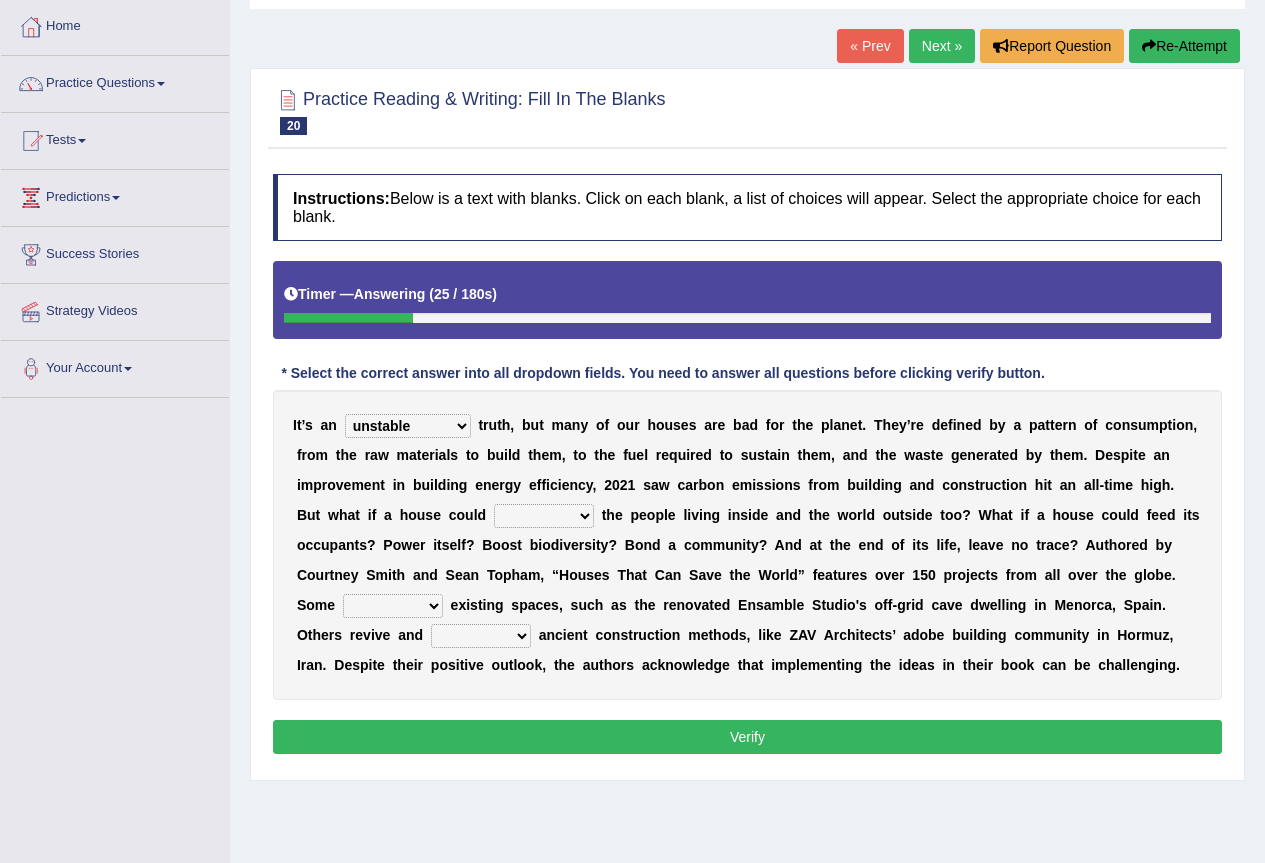 click on "a" at bounding box center (467, 575) 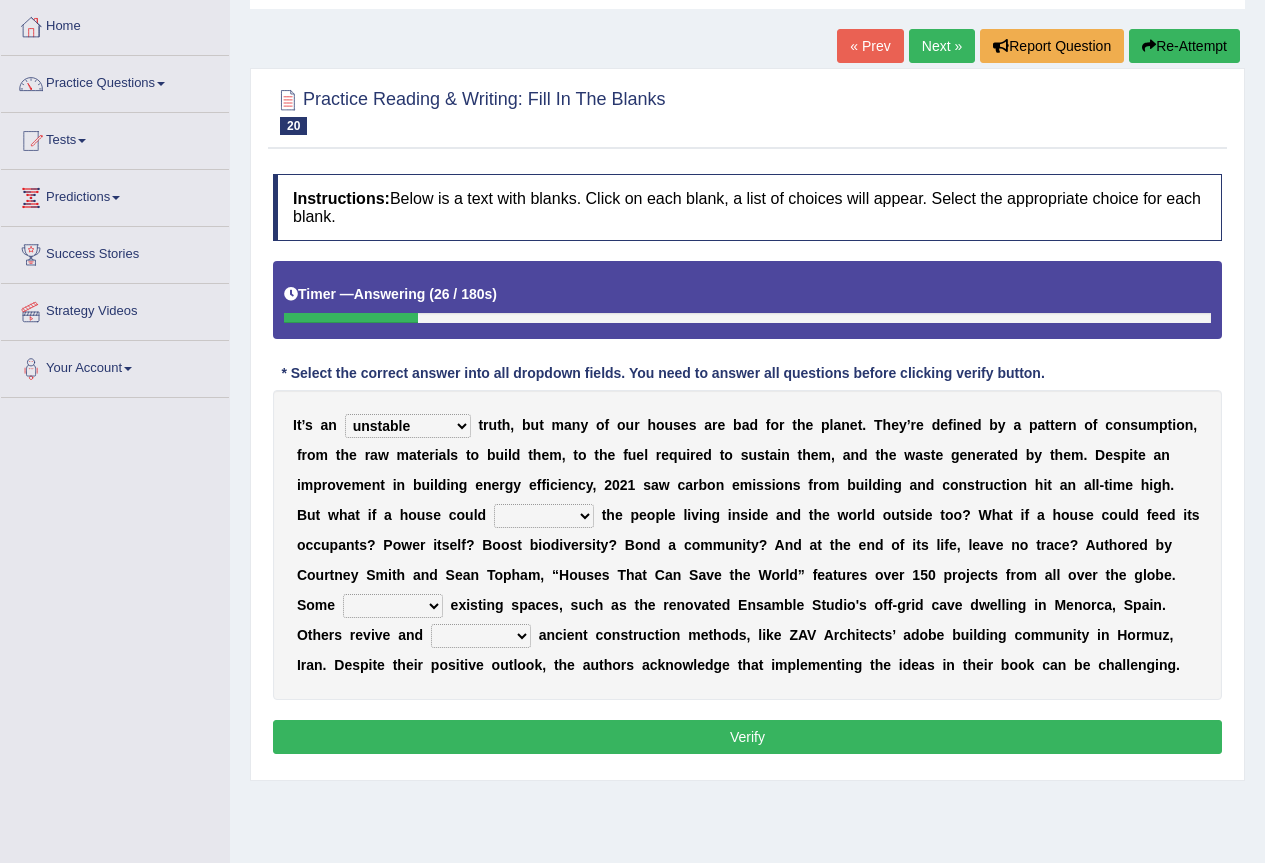 drag, startPoint x: 517, startPoint y: 519, endPoint x: 524, endPoint y: 538, distance: 20.248457 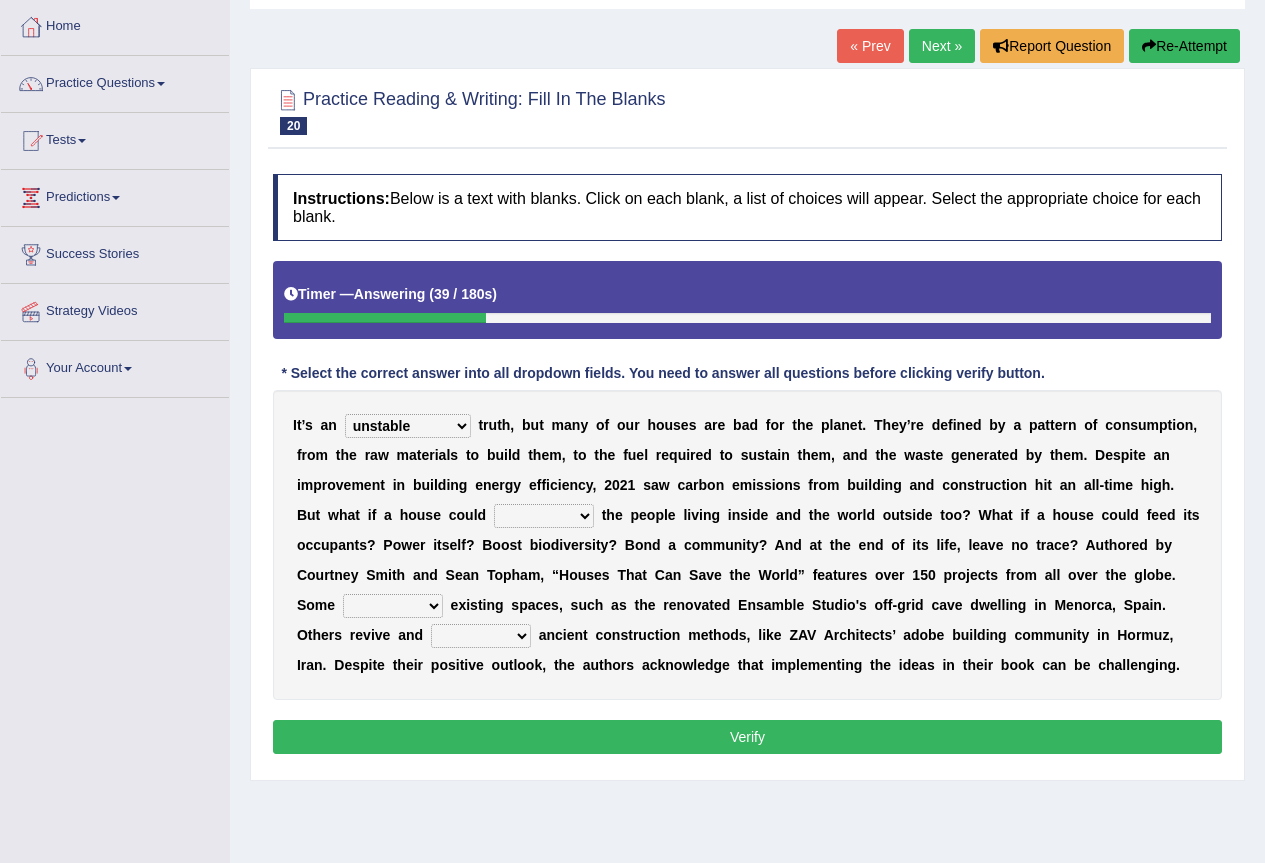 select on "dominate" 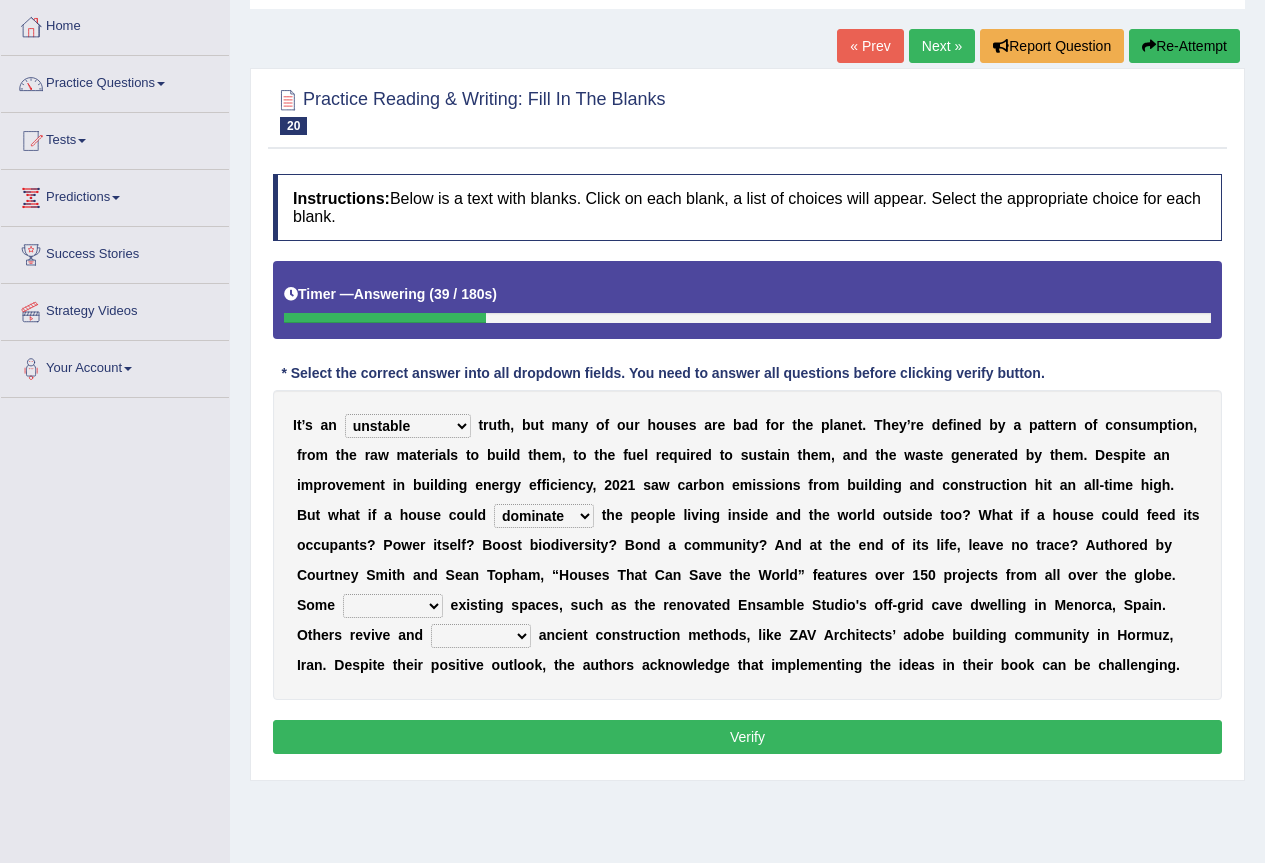 click on "survive mimic dominate nurture" at bounding box center [544, 516] 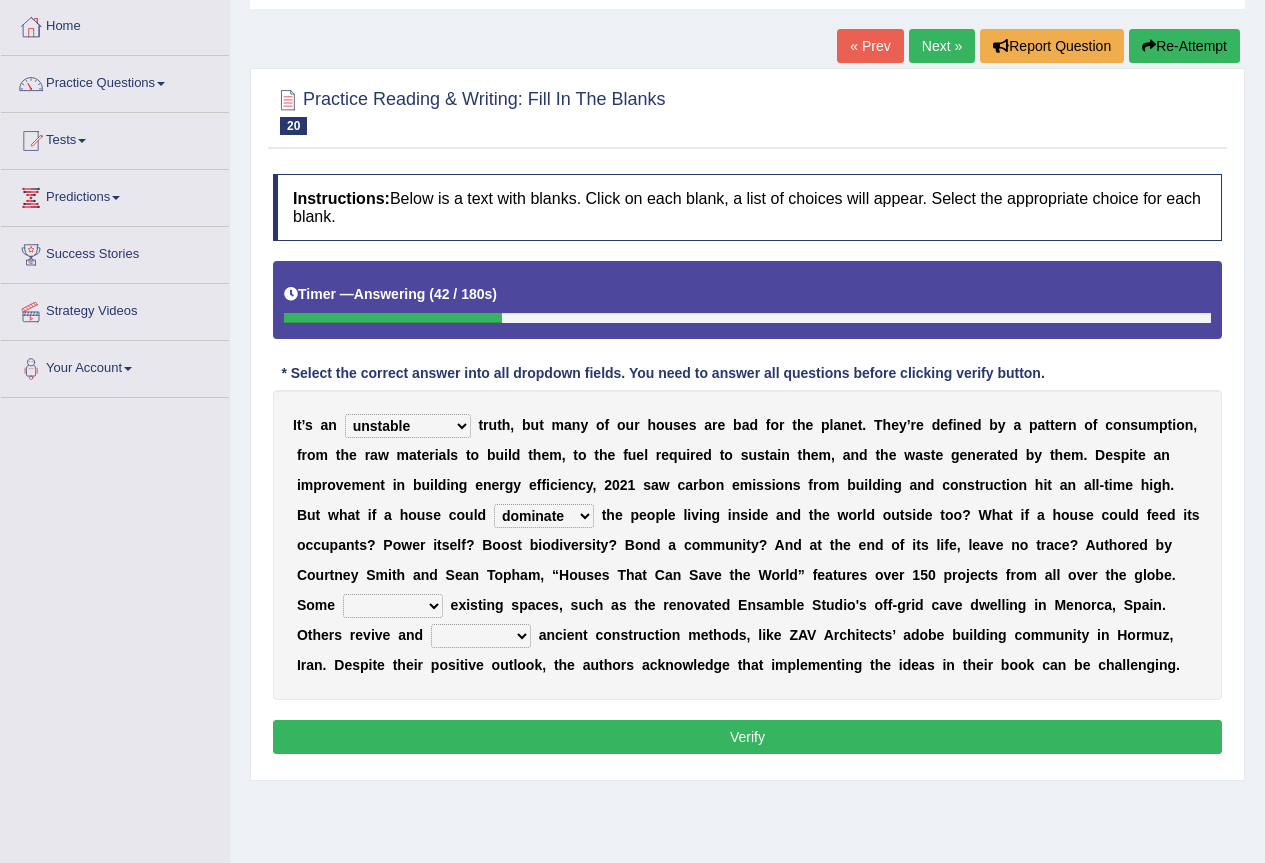click on "delve automate repurpose reckon" at bounding box center [393, 606] 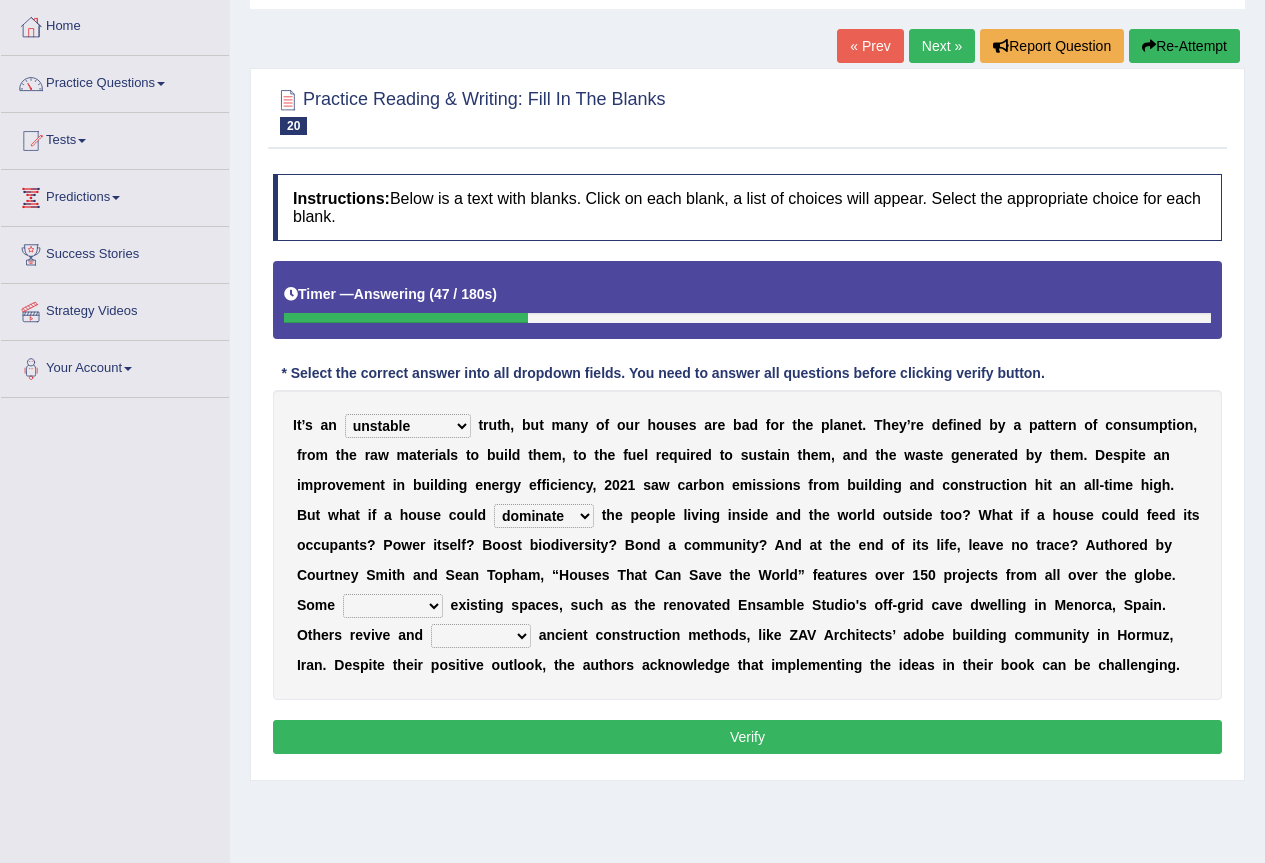 select on "automate" 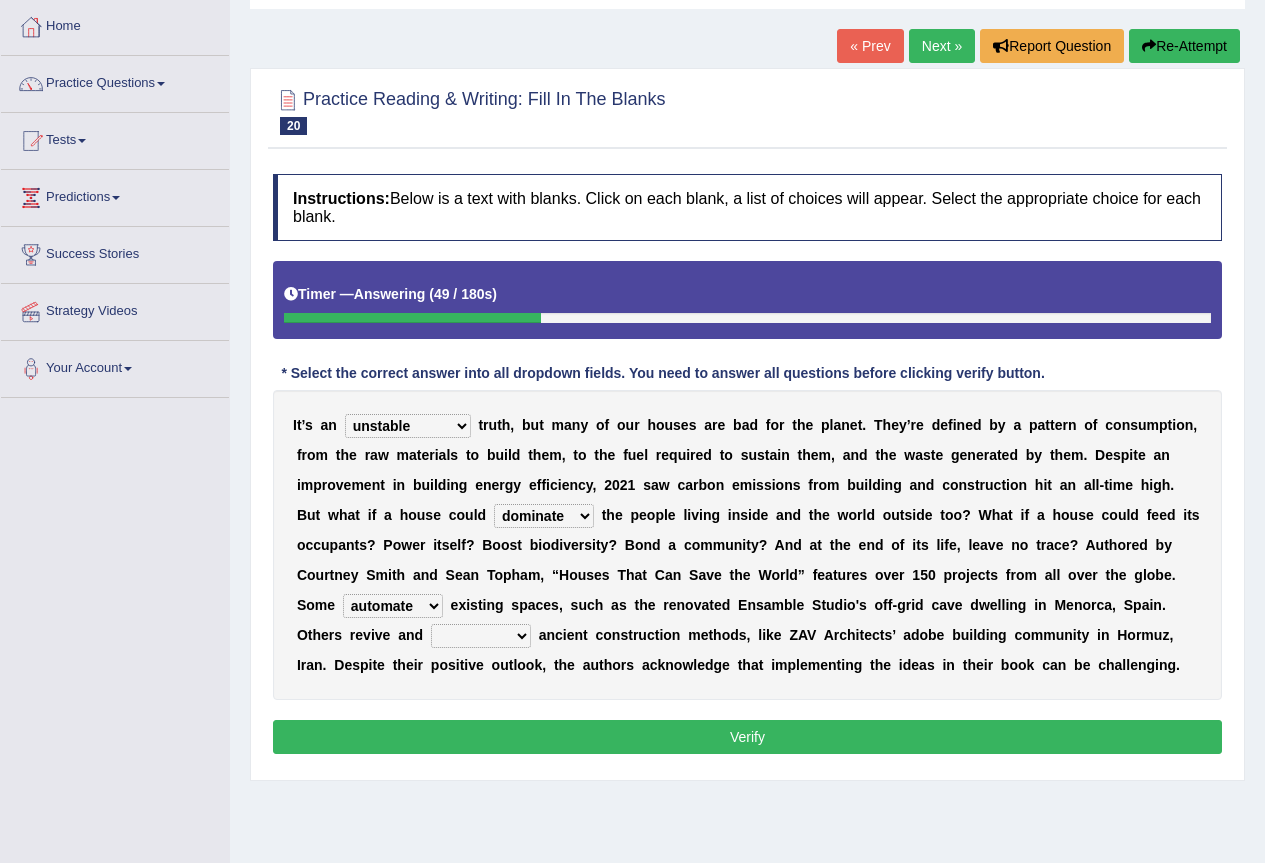 click on "produce relate update change" at bounding box center [481, 636] 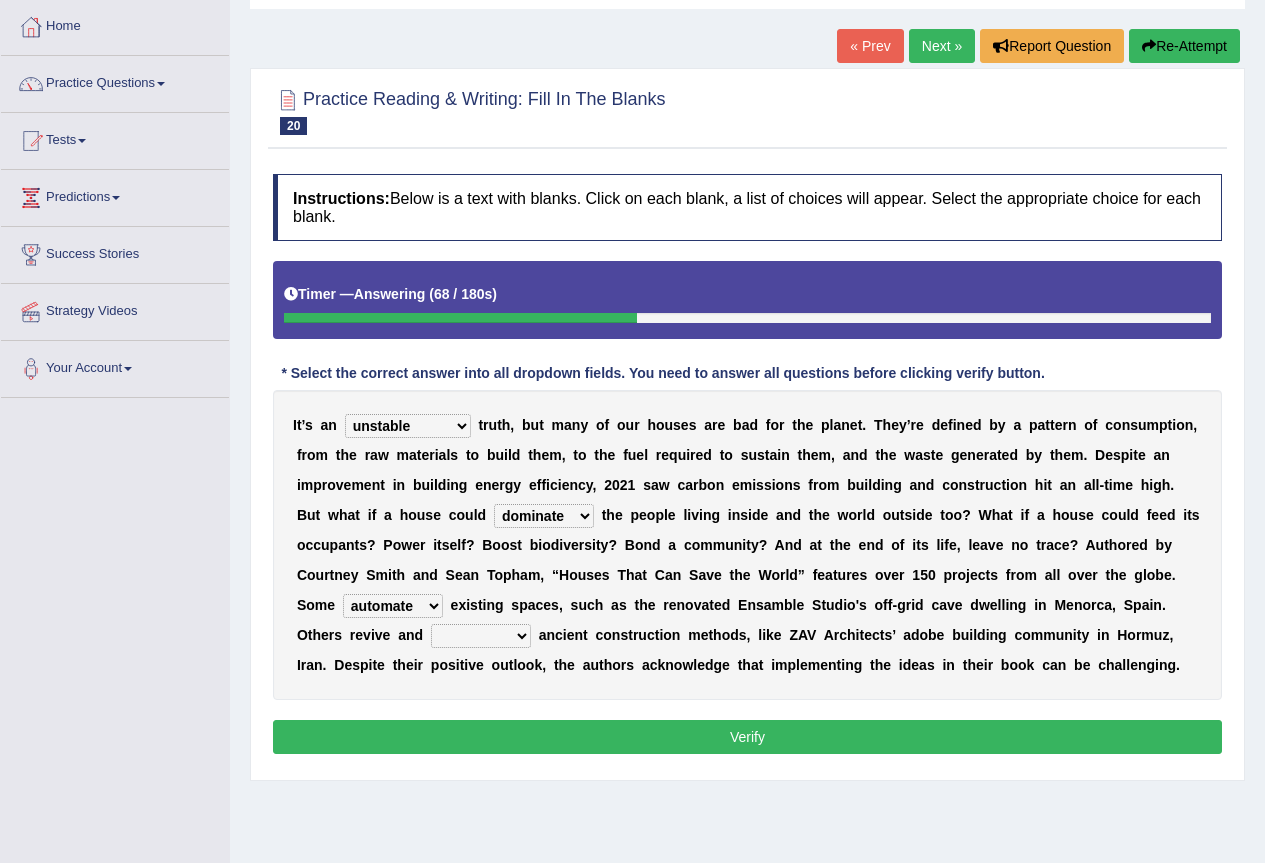 select on "produce" 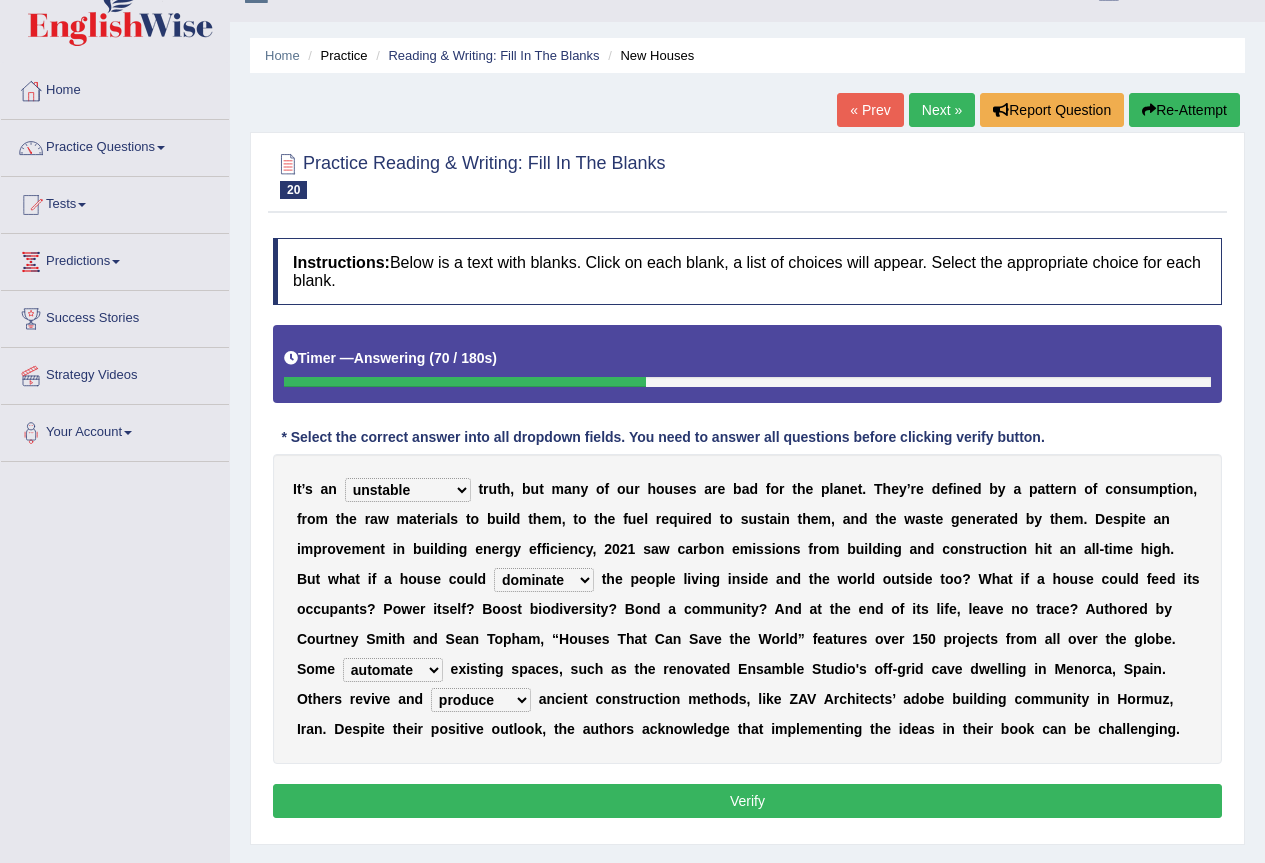 scroll, scrollTop: 0, scrollLeft: 0, axis: both 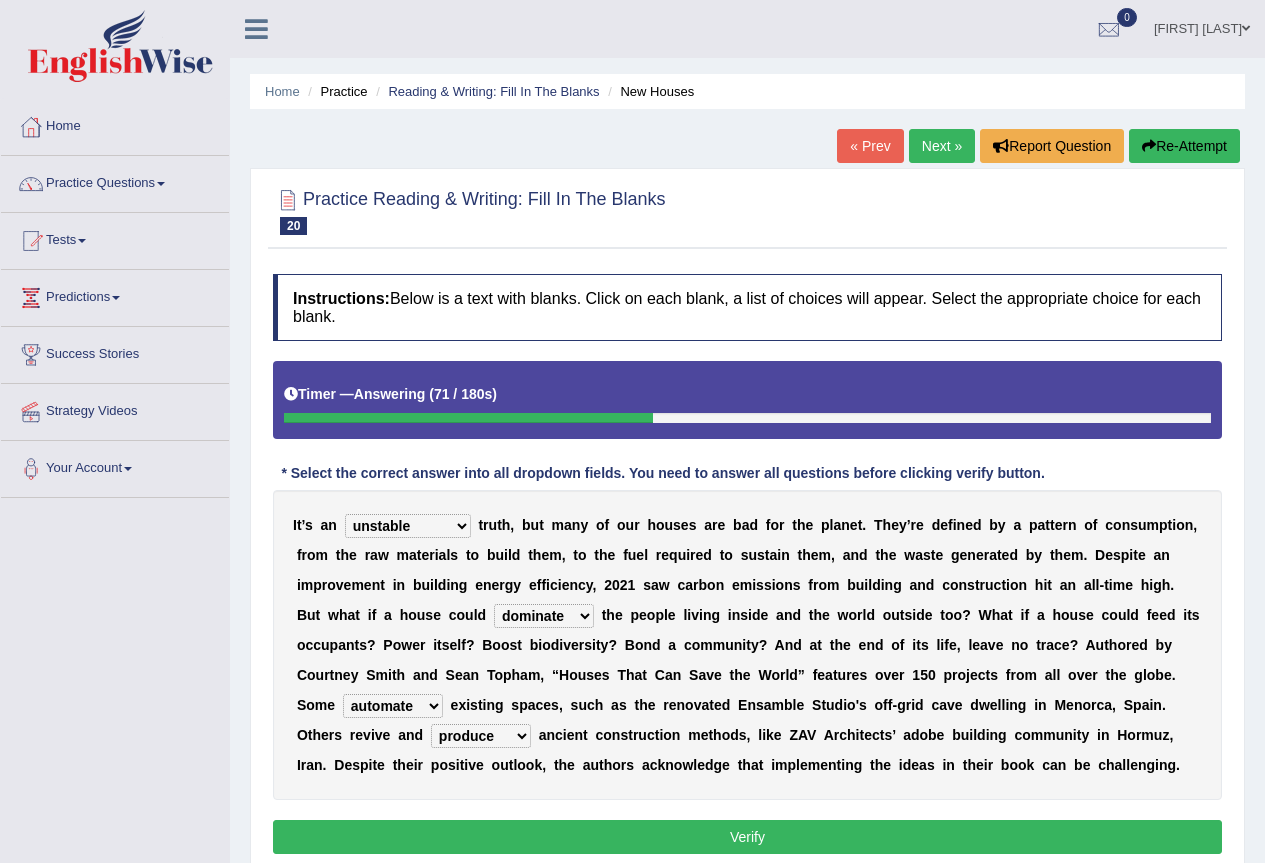 click on "unrivaled unstable uncomfortable uncapped" at bounding box center (408, 526) 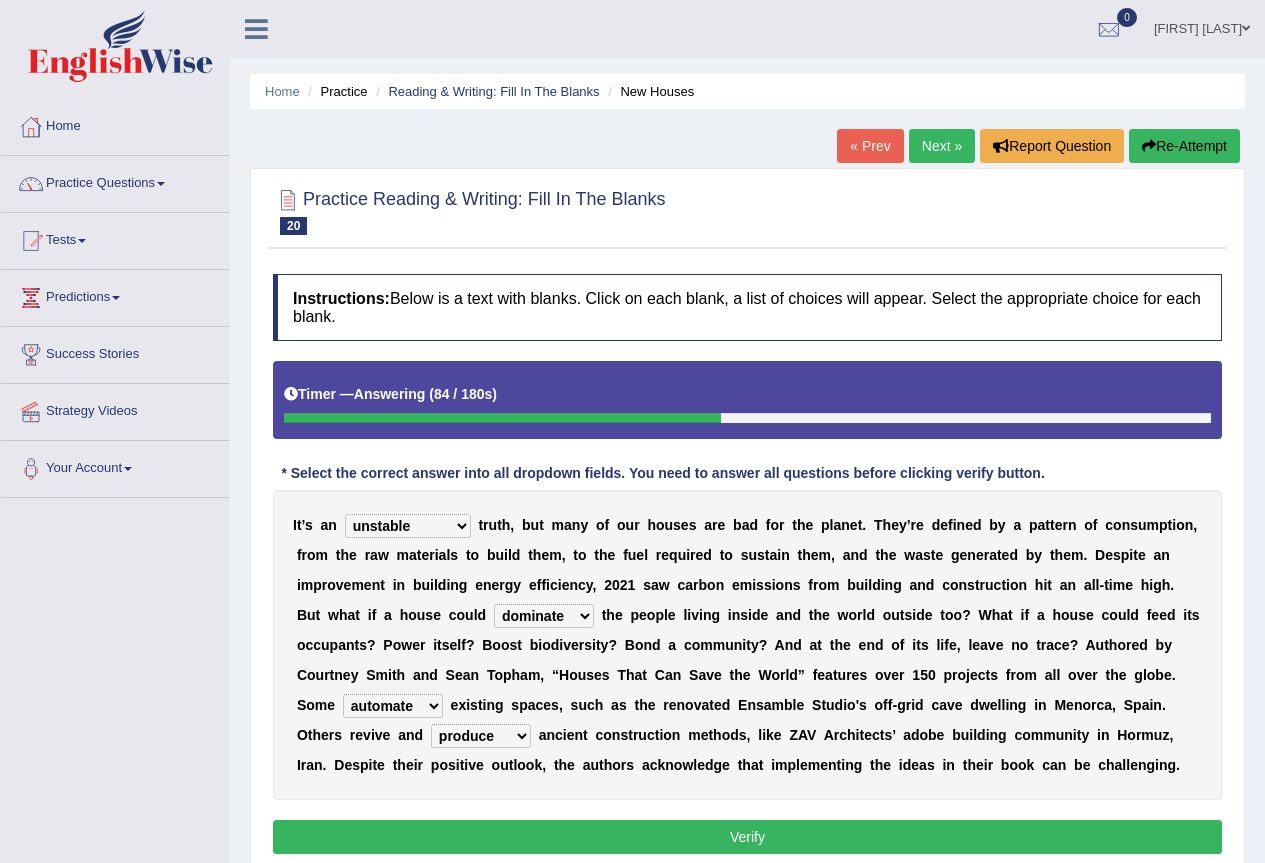 select on "uncomfortable" 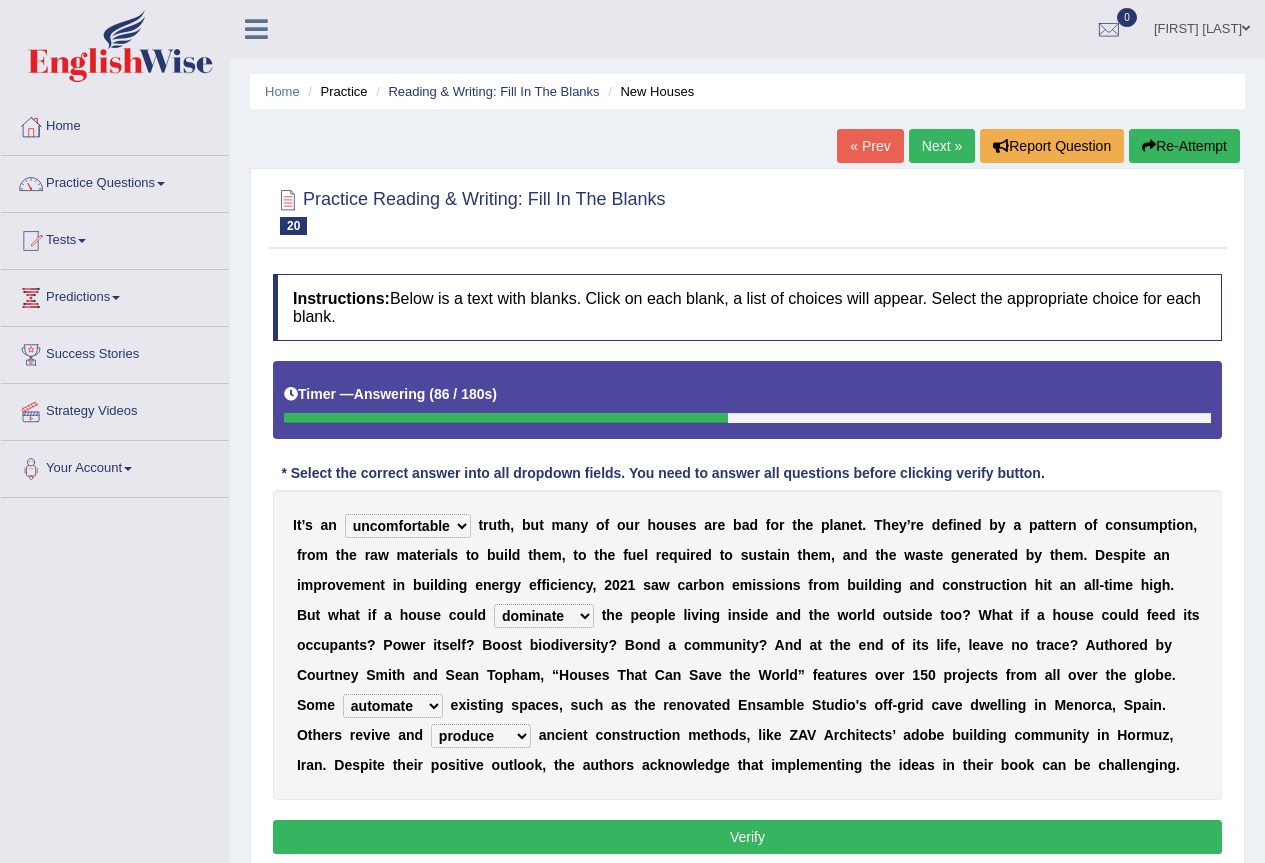 click on "Verify" at bounding box center (747, 837) 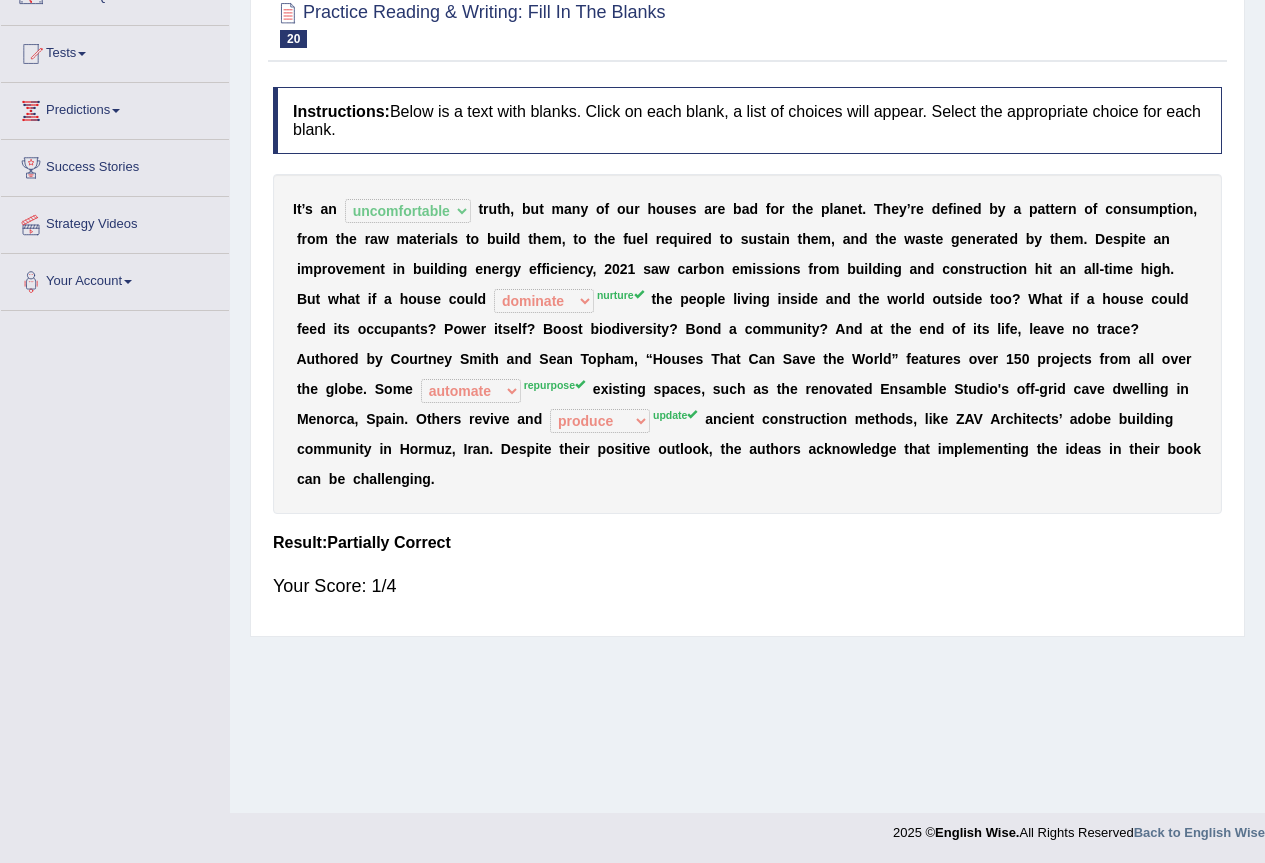 scroll, scrollTop: 0, scrollLeft: 0, axis: both 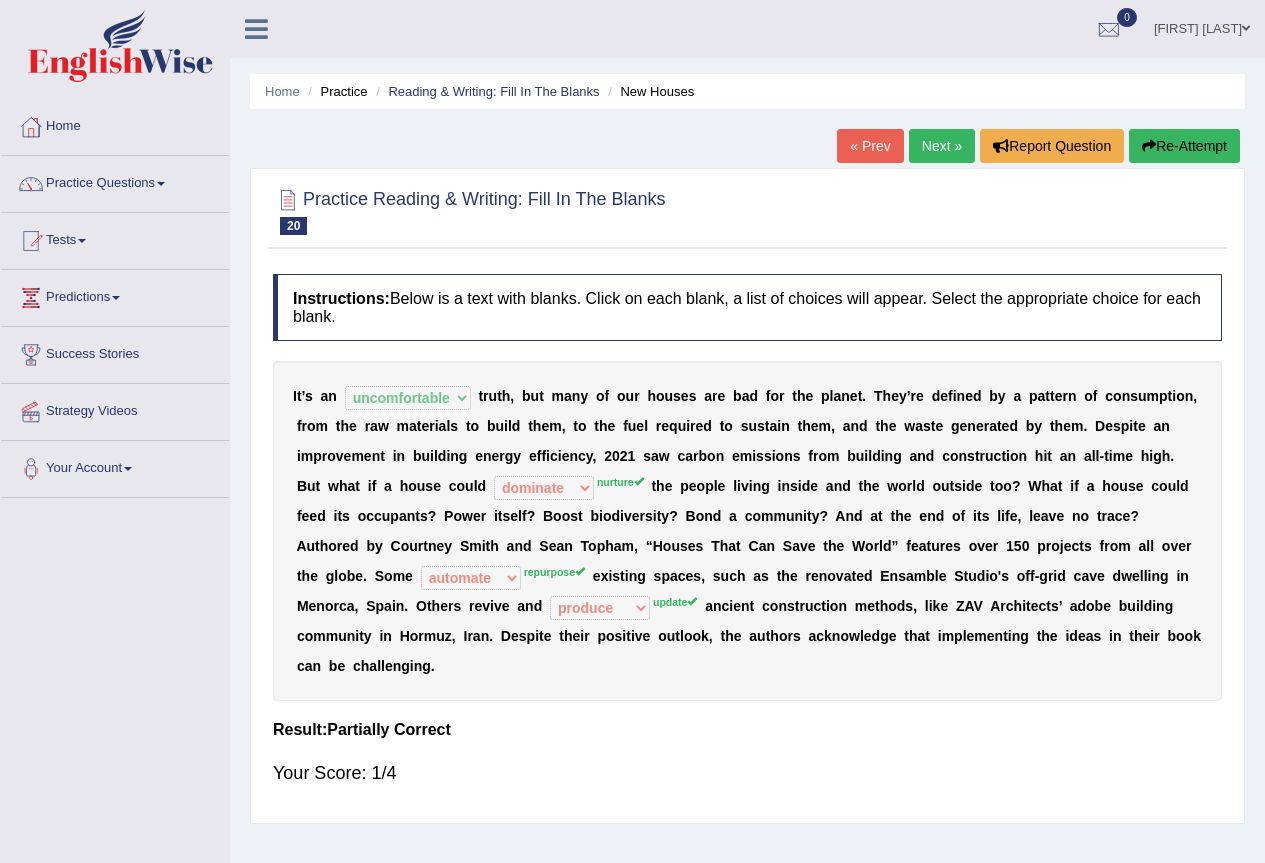click on "Next »" at bounding box center [942, 146] 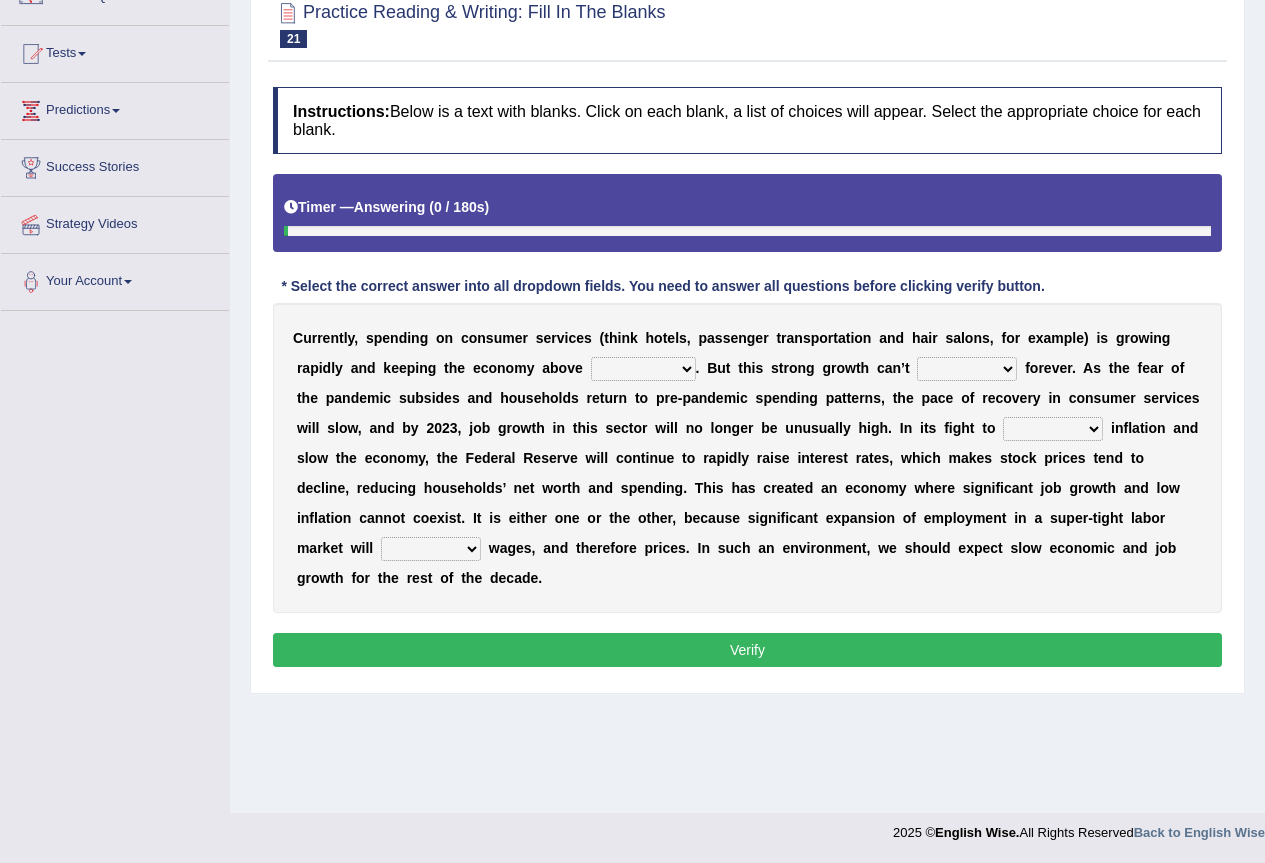 scroll, scrollTop: 187, scrollLeft: 0, axis: vertical 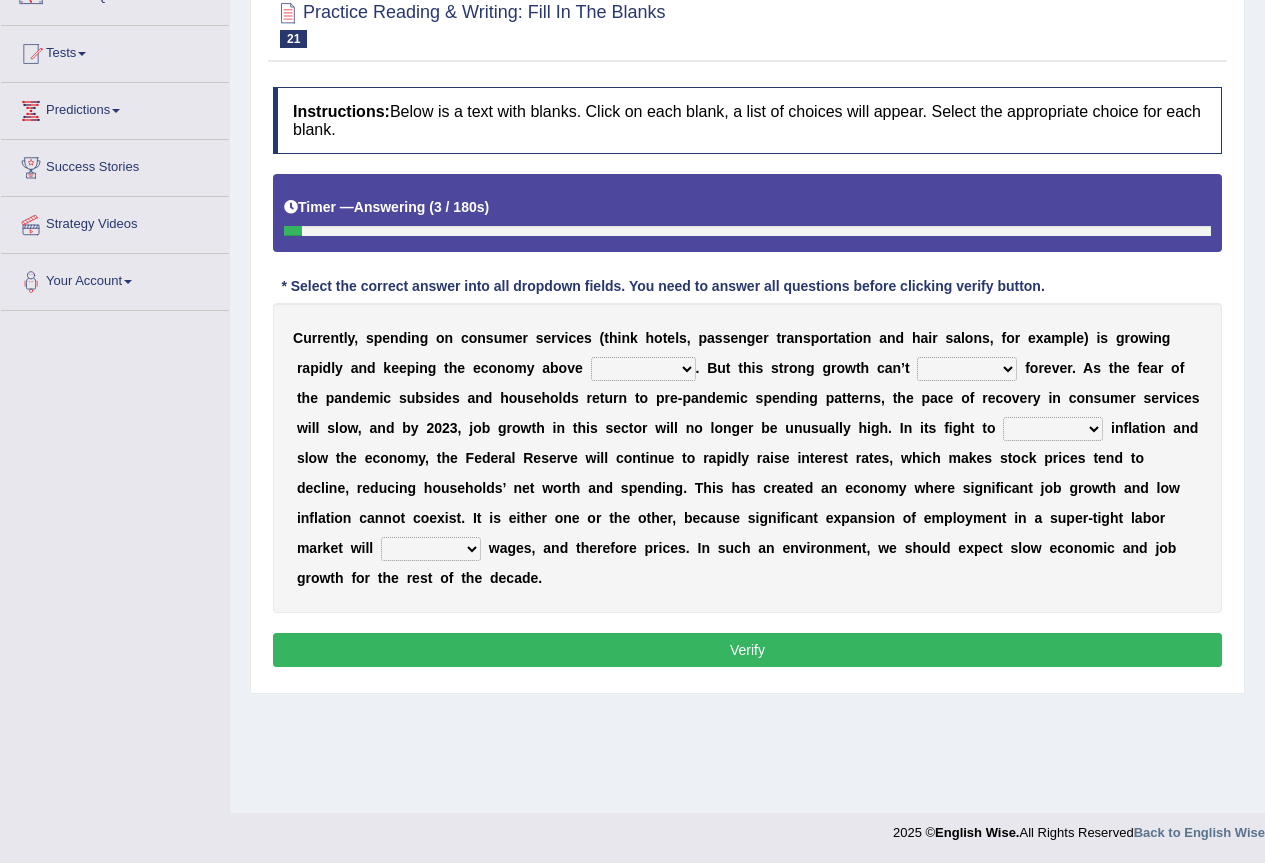 click on "board water all themselves" at bounding box center (643, 369) 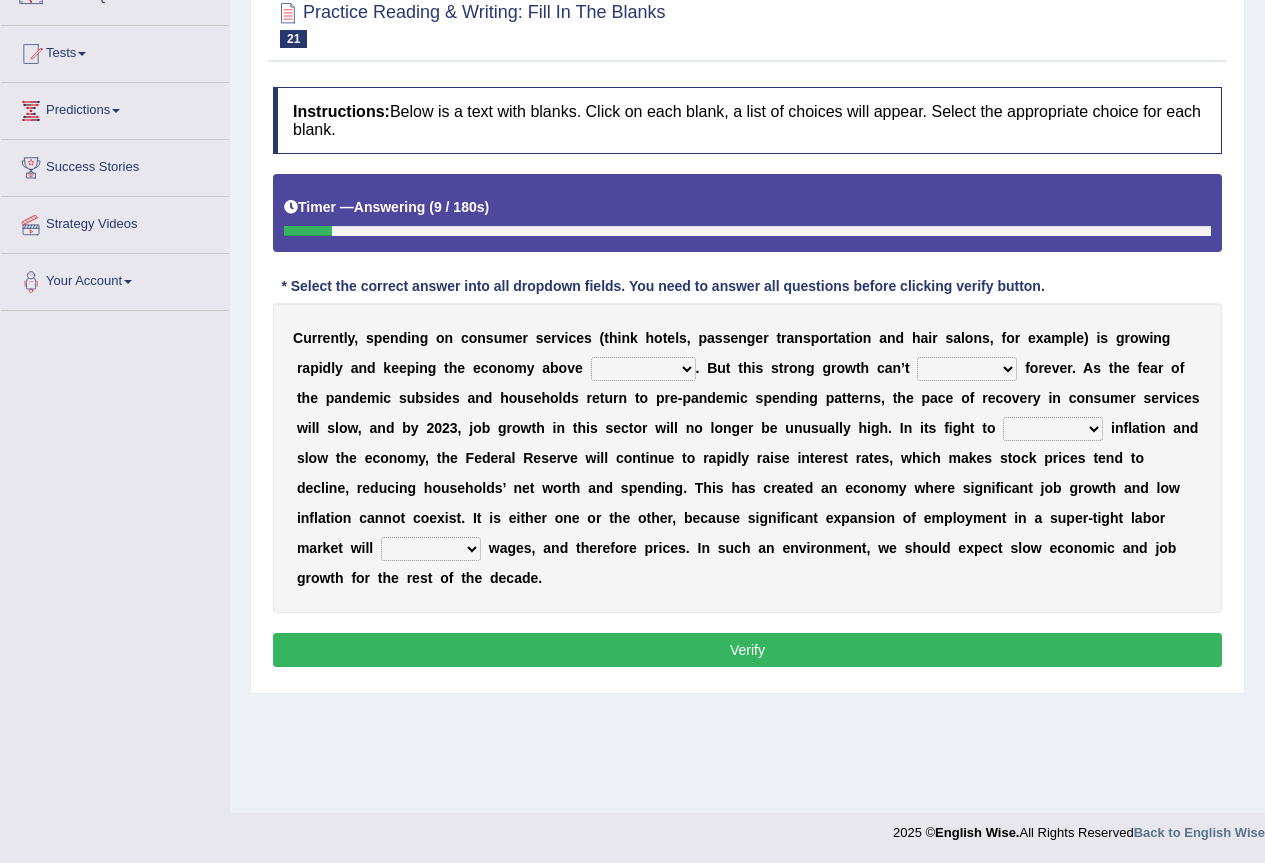 select on "all" 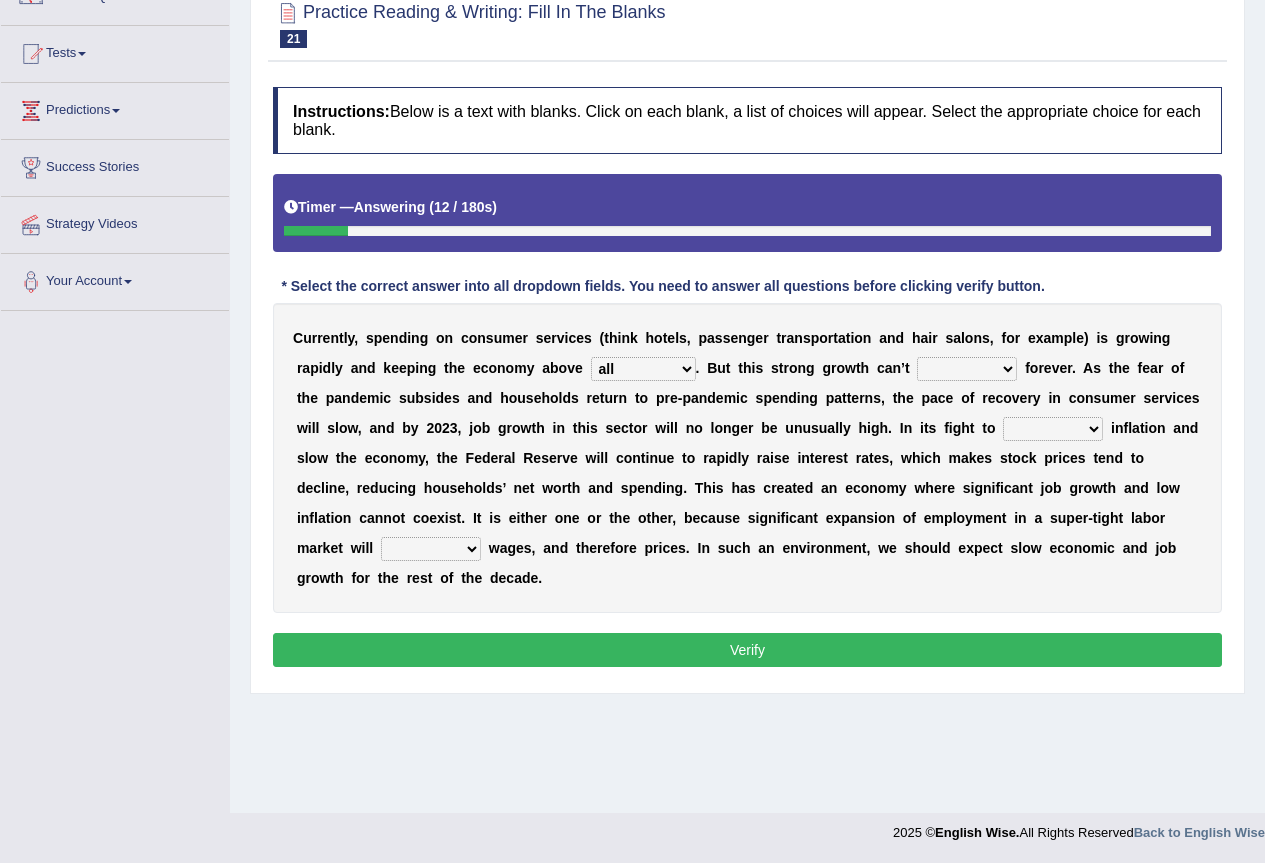 click on "perceive persist stride underlie" at bounding box center (967, 369) 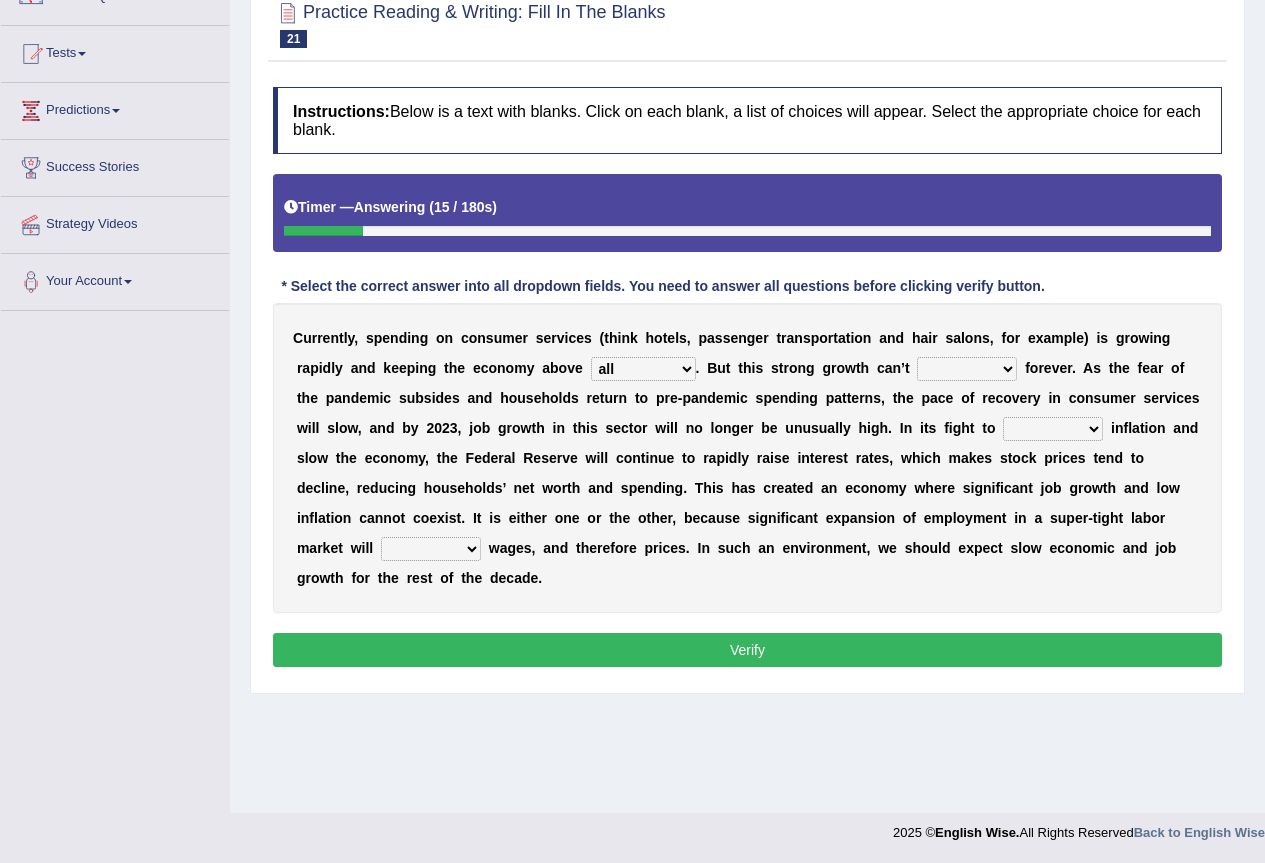 select on "persist" 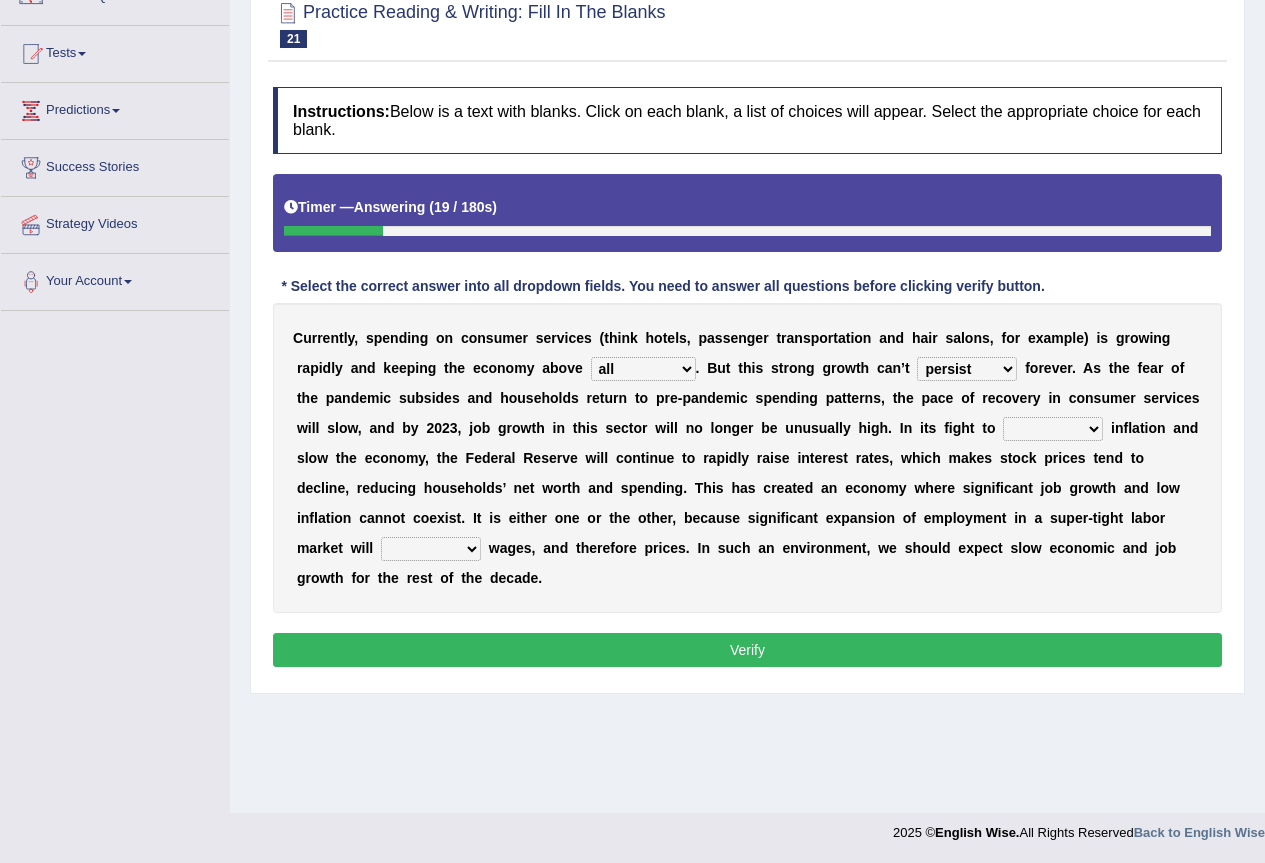 click on "inflow disarm tame distaste" at bounding box center [1053, 429] 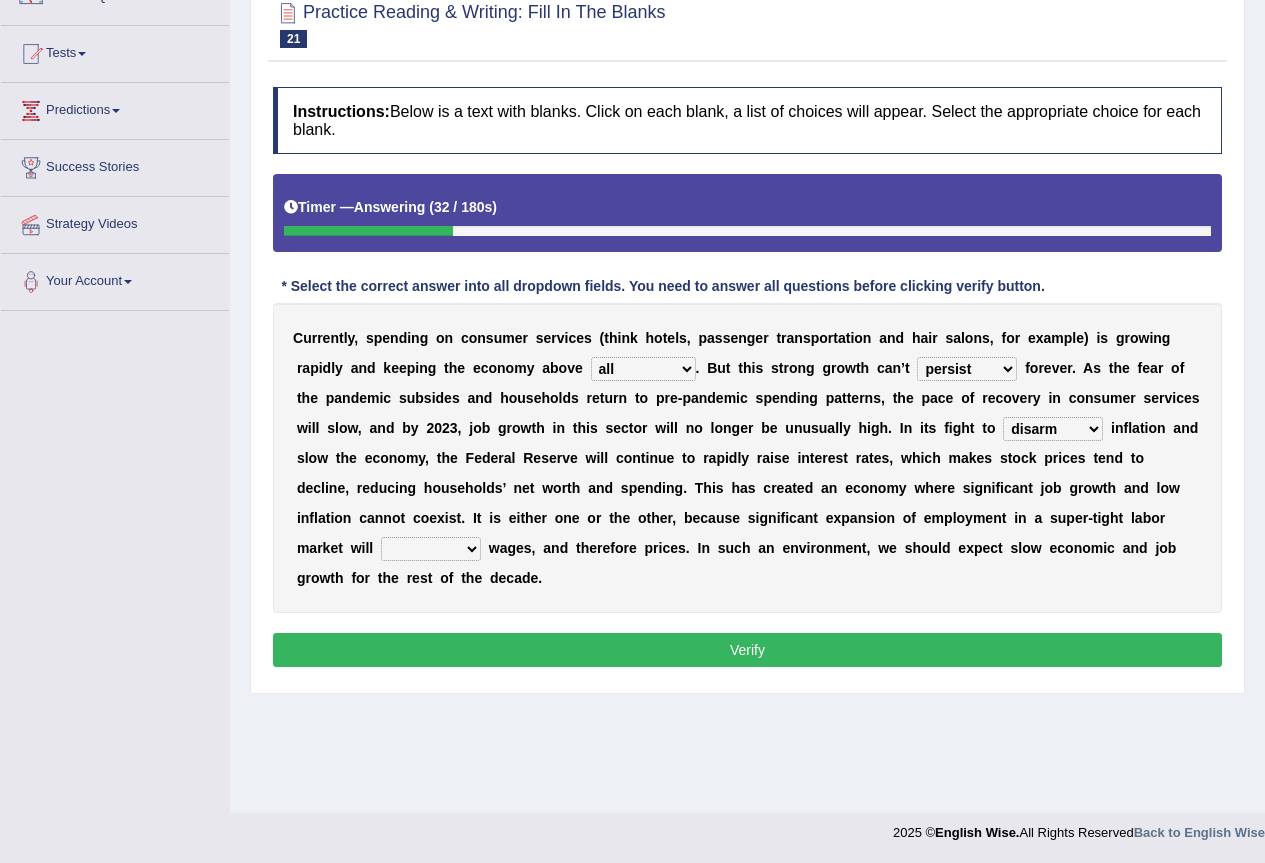 click on "inflow disarm tame distaste" at bounding box center (1053, 429) 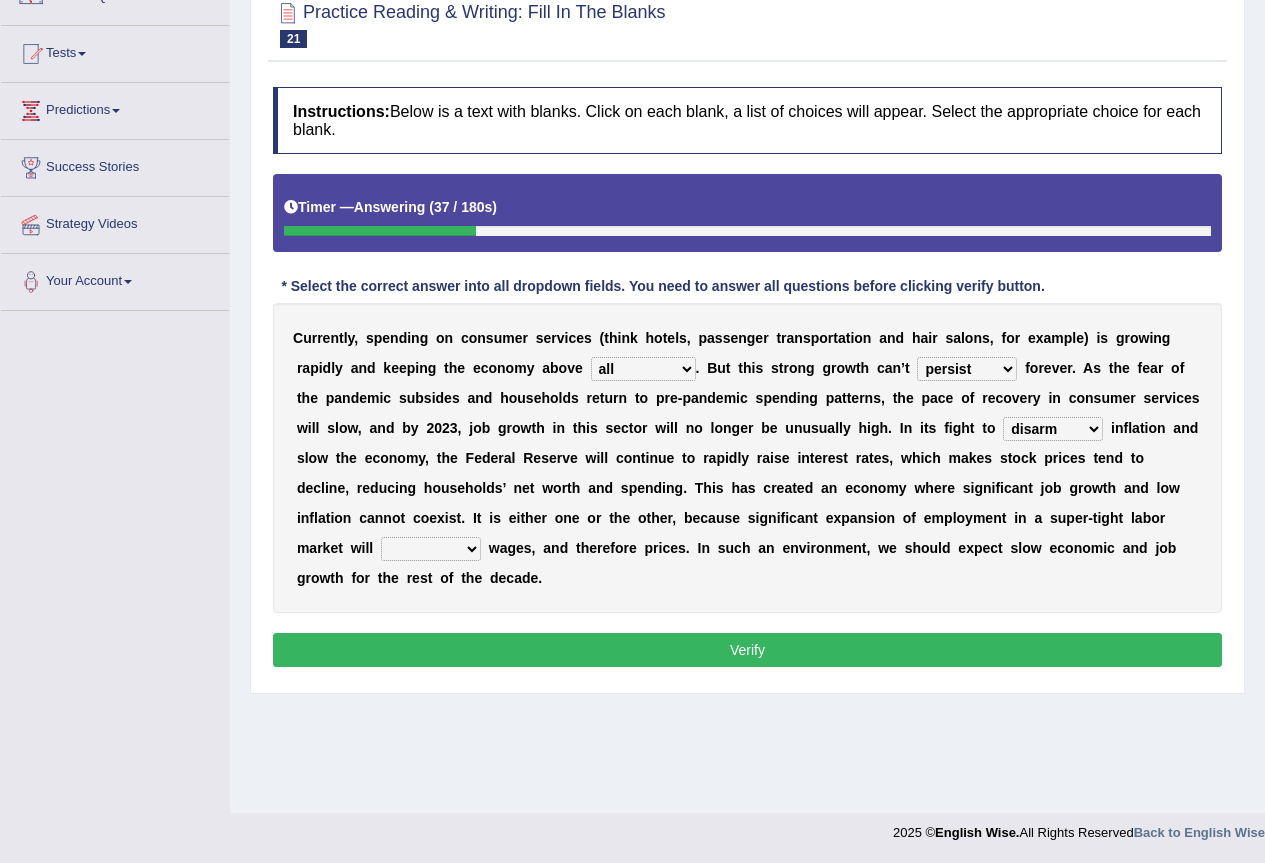 click on "precede rupture accede accelerate" at bounding box center (431, 549) 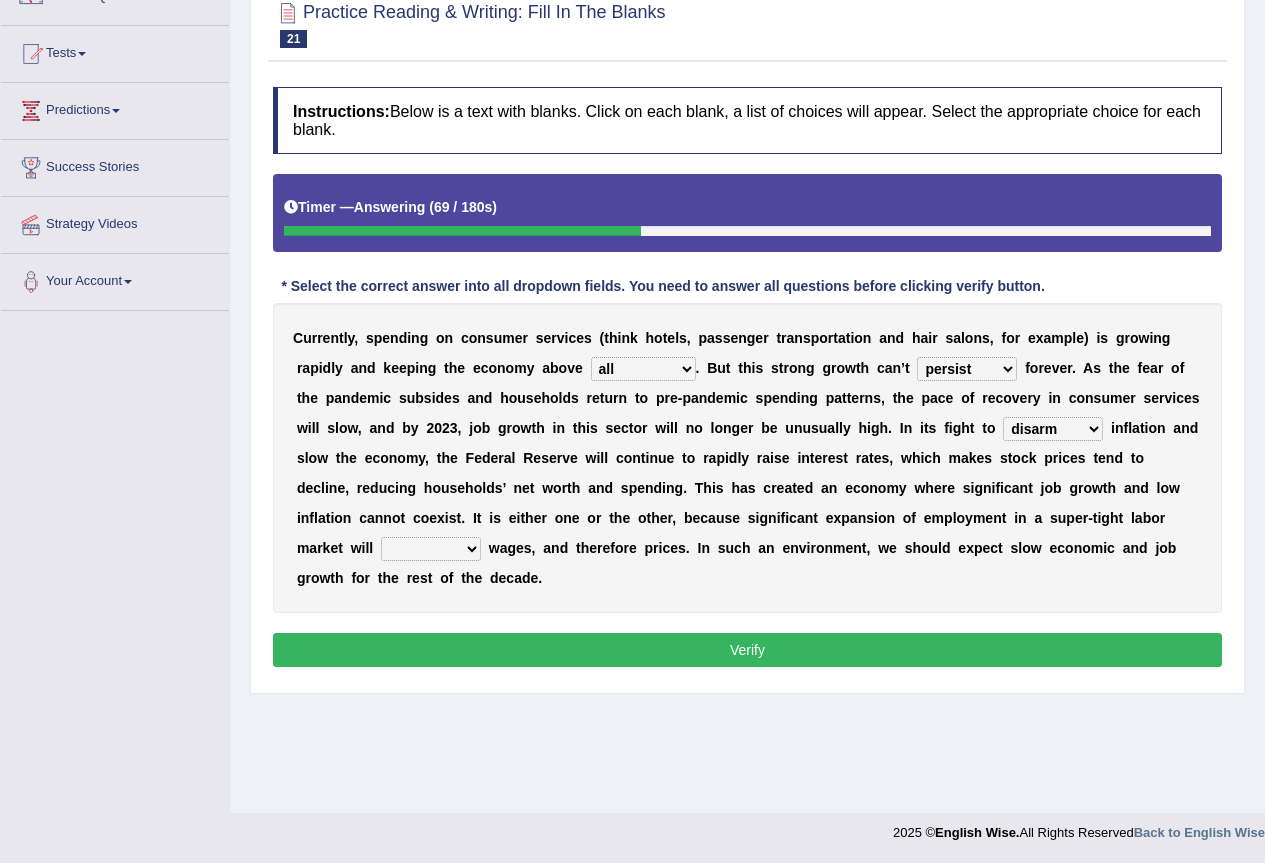 click on "inflow disarm tame distaste" at bounding box center [1053, 429] 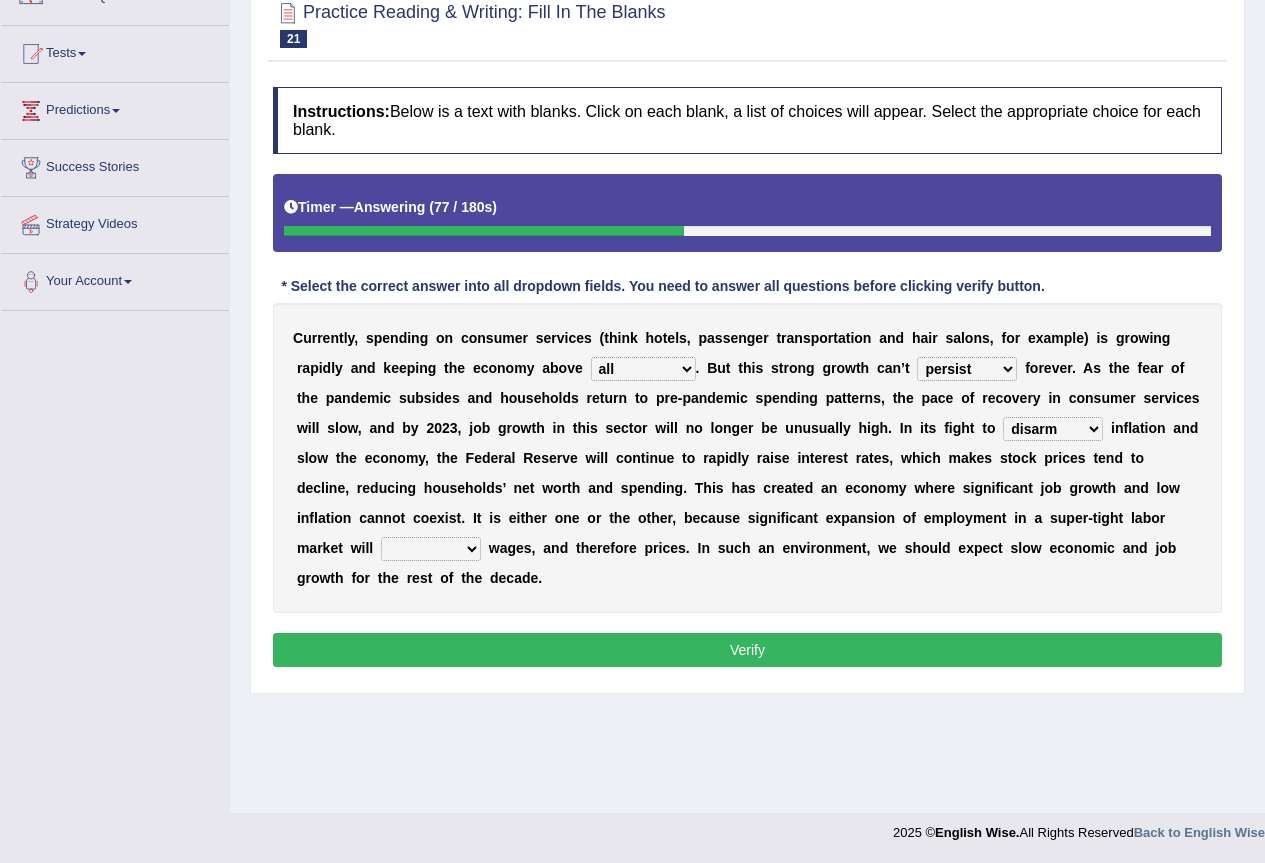 select on "inflow" 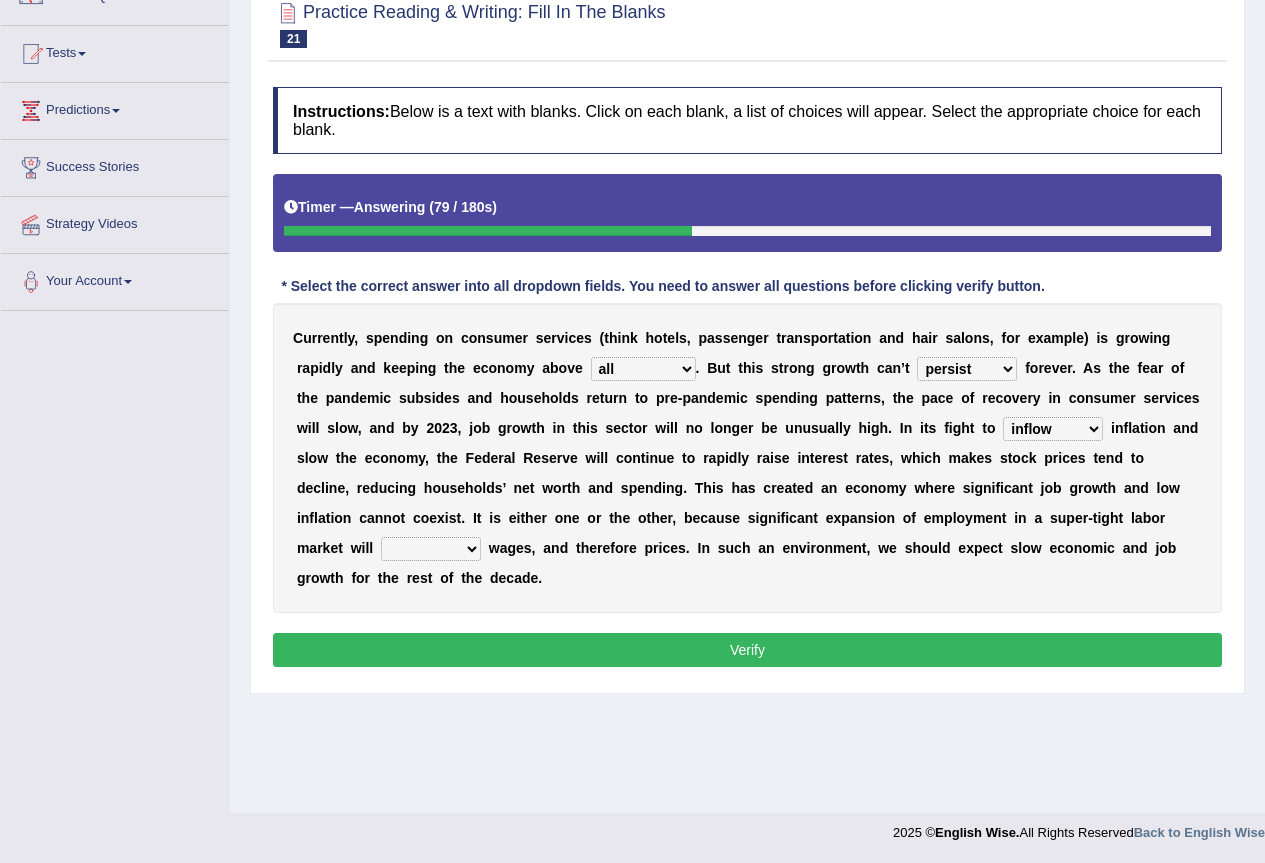 click on "precede rupture accede accelerate" at bounding box center [431, 549] 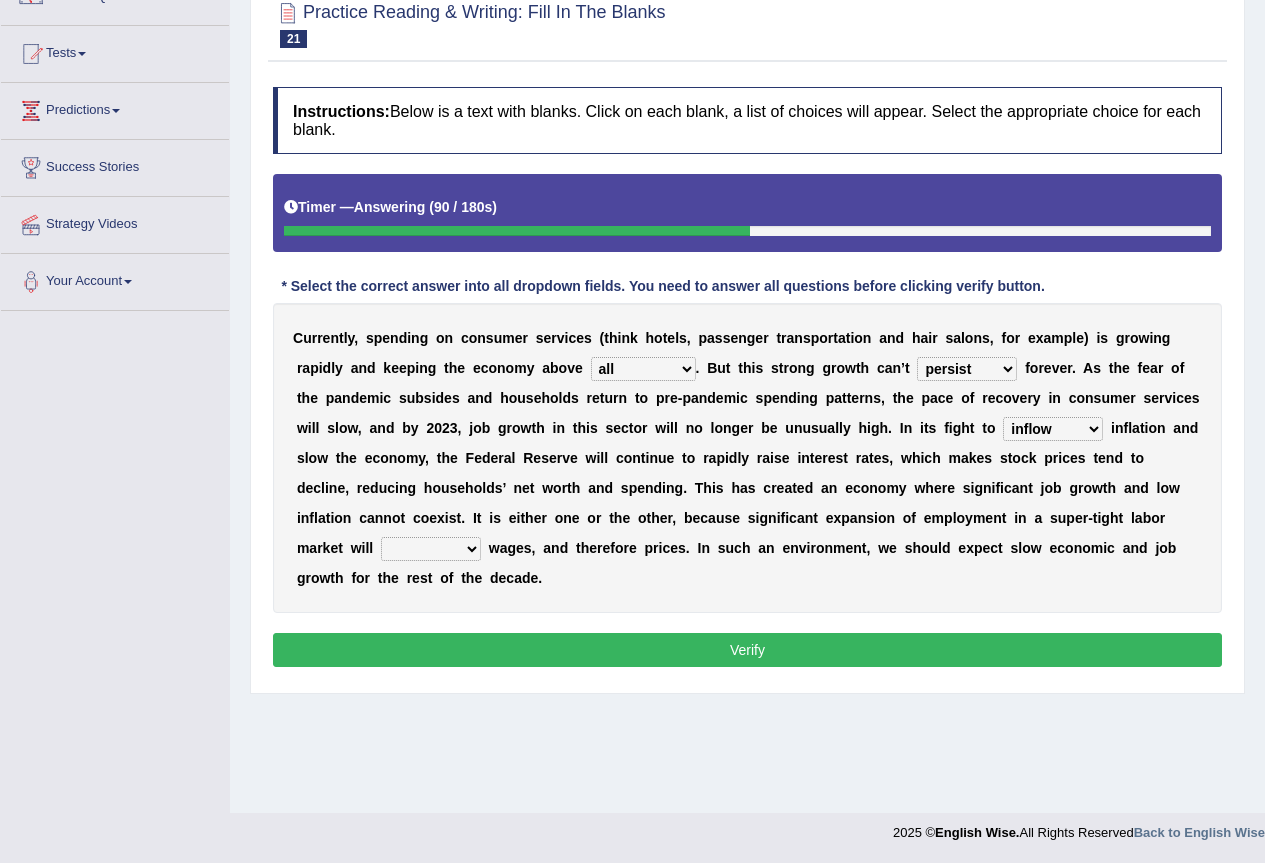 select on "rupture" 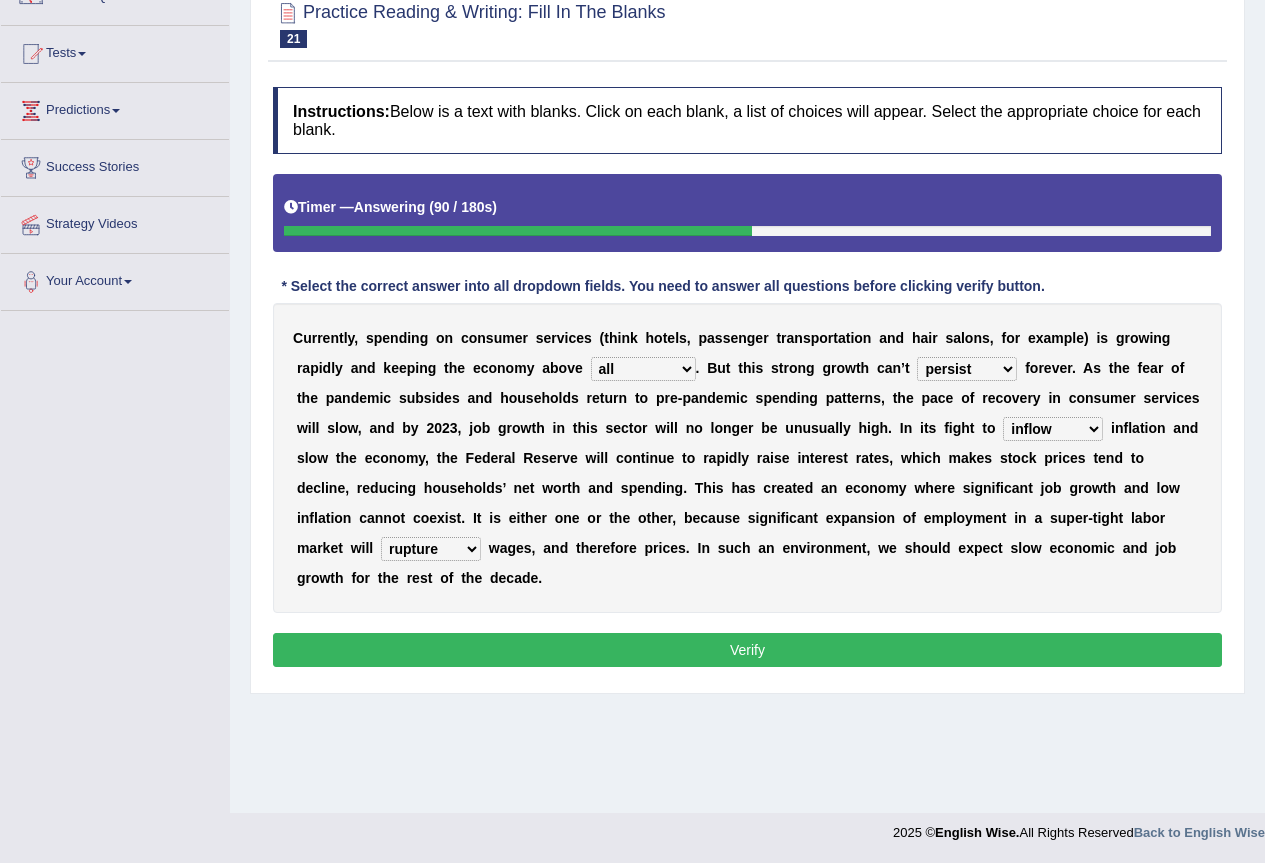 click on "Verify" at bounding box center [747, 650] 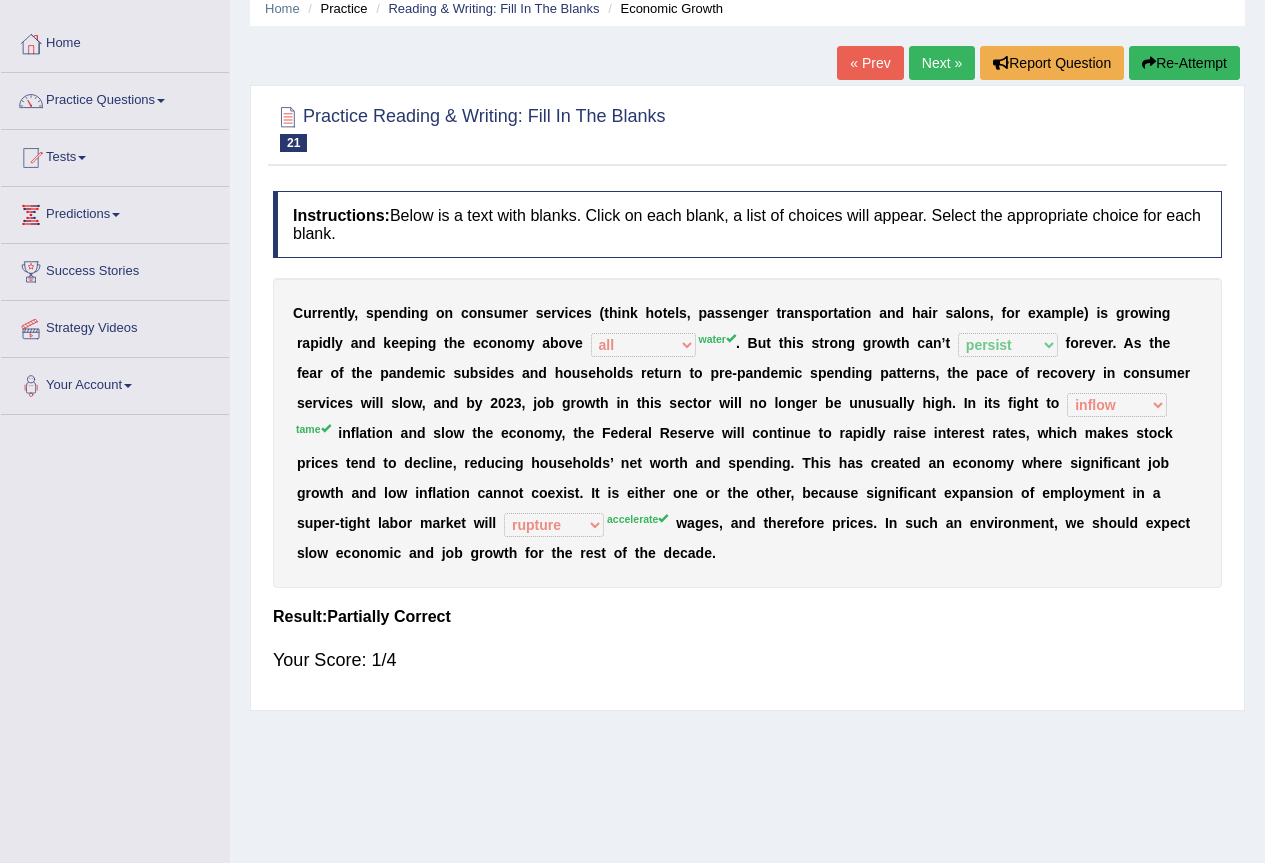 scroll, scrollTop: 0, scrollLeft: 0, axis: both 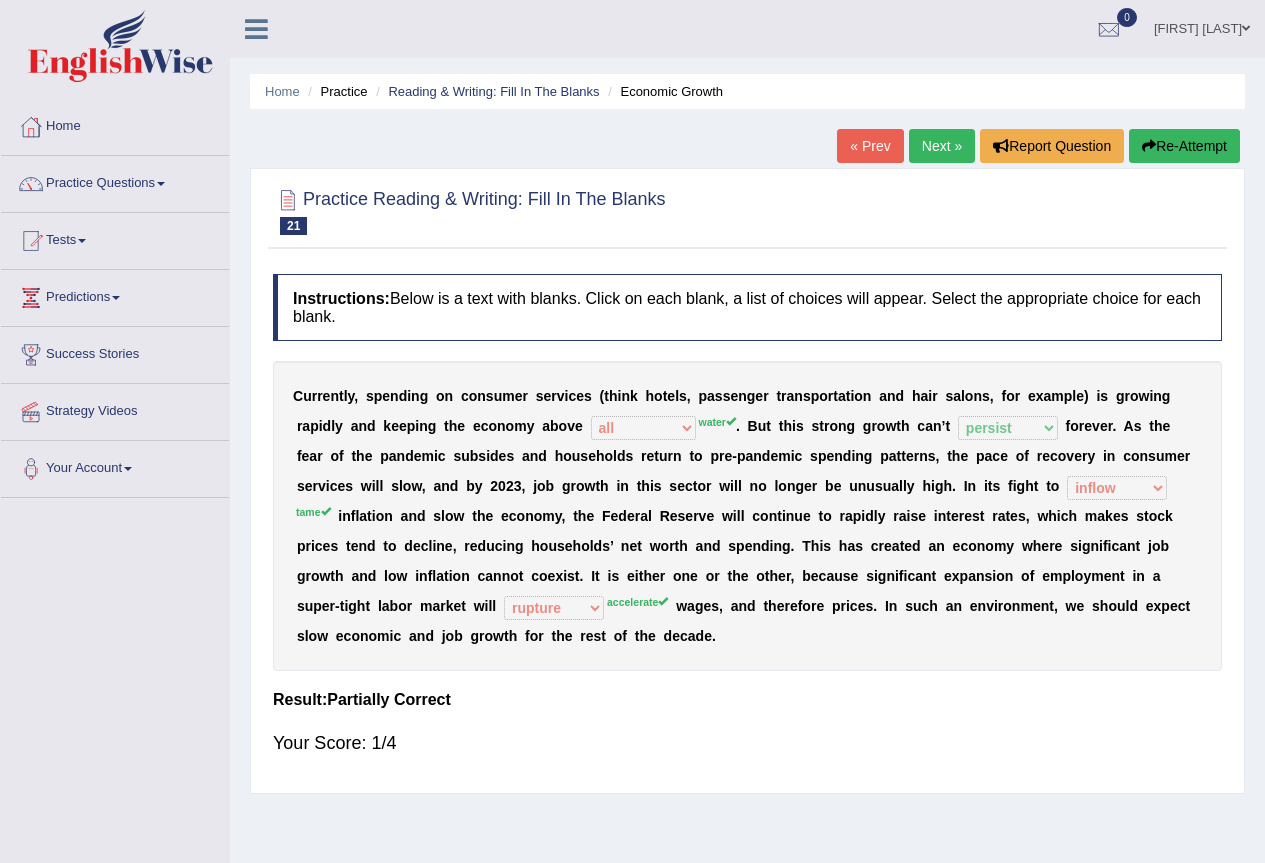 click on "Next »" at bounding box center [942, 146] 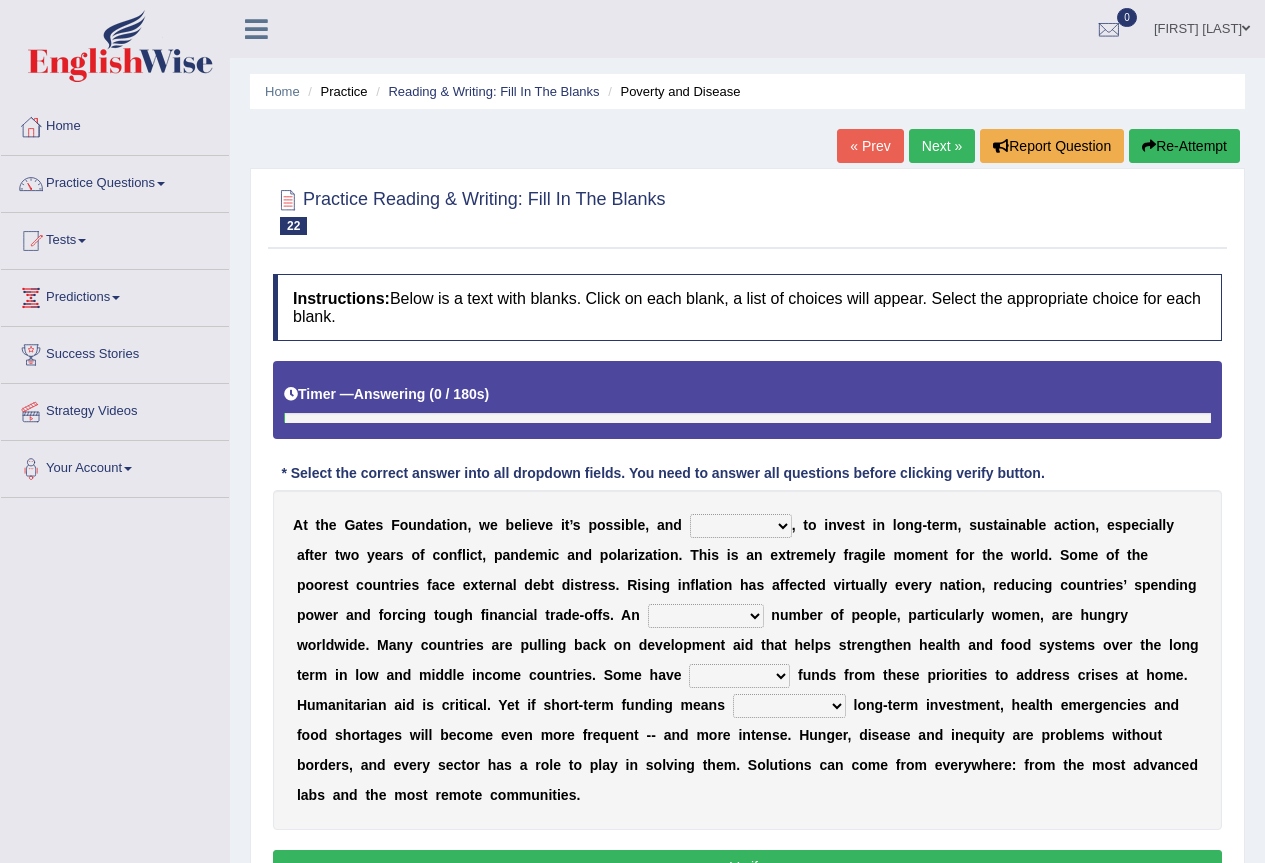 scroll, scrollTop: 0, scrollLeft: 0, axis: both 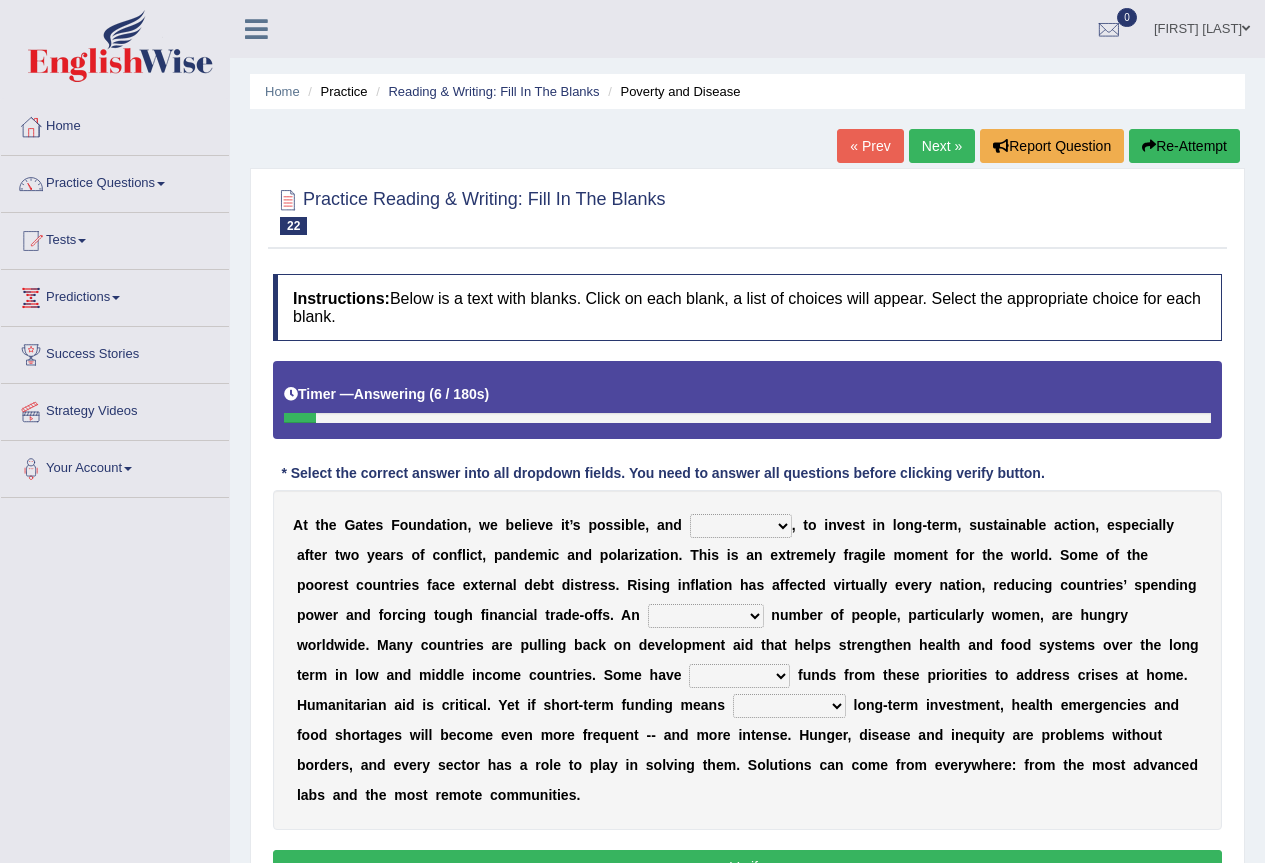 click on "impaired impalpable imperative impressive" at bounding box center [741, 526] 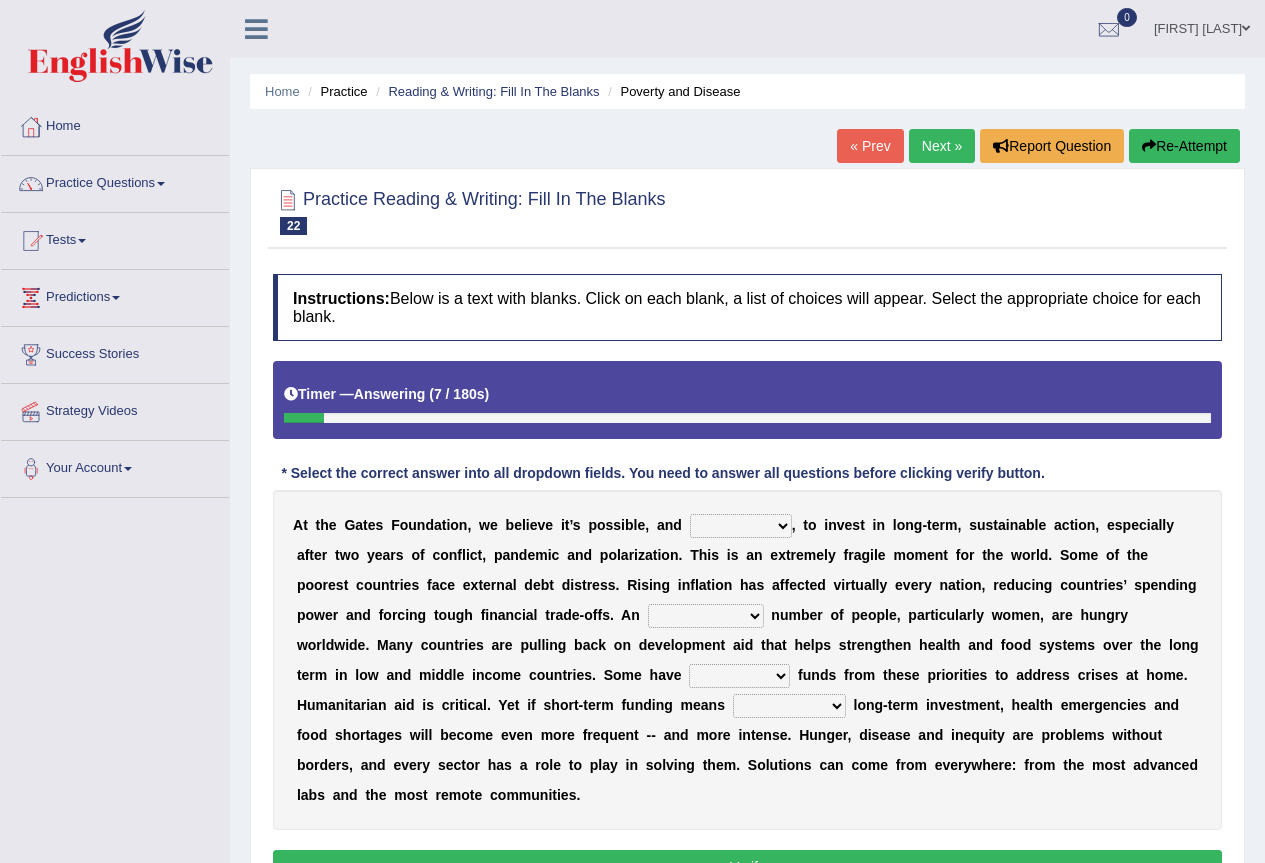 click on "alarming unintentional implicit absolute" at bounding box center (706, 616) 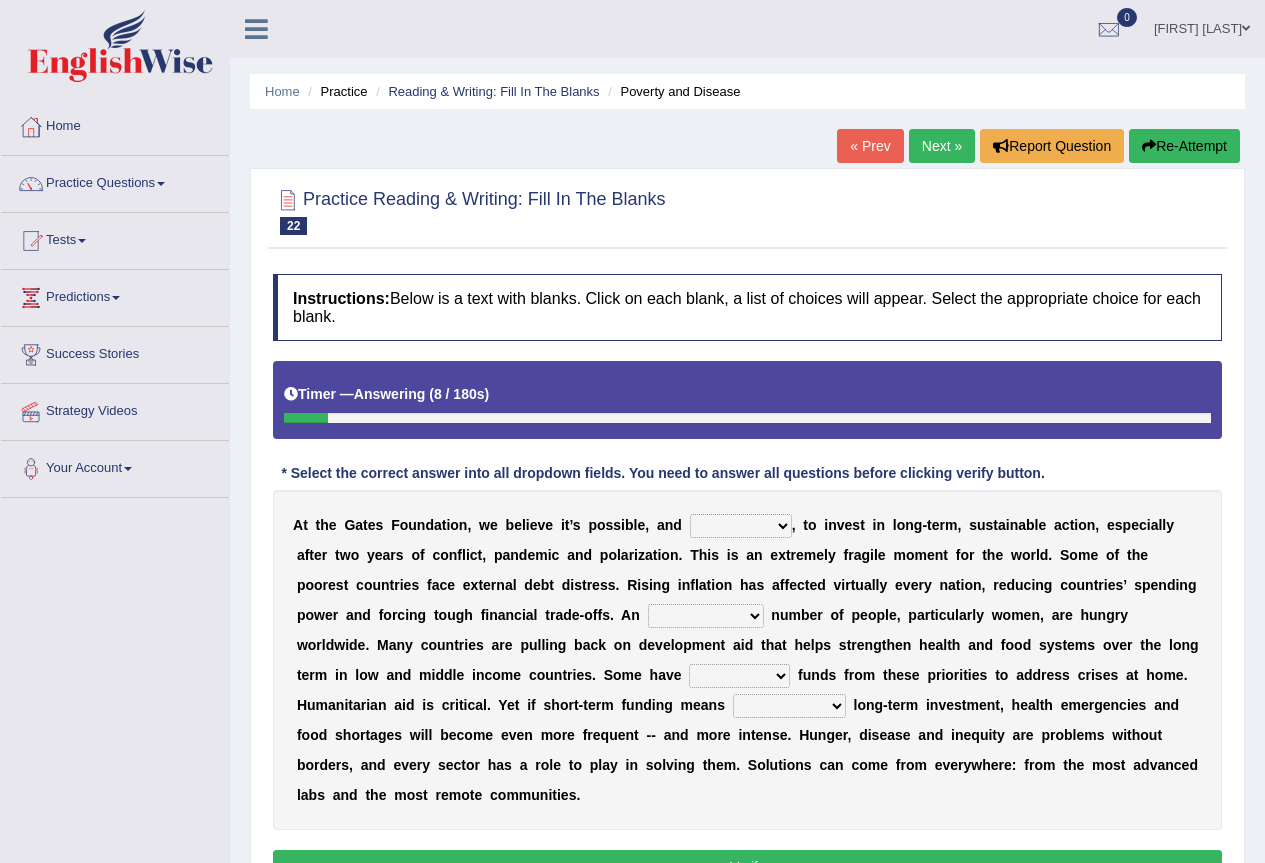 click on "i" at bounding box center [524, 615] 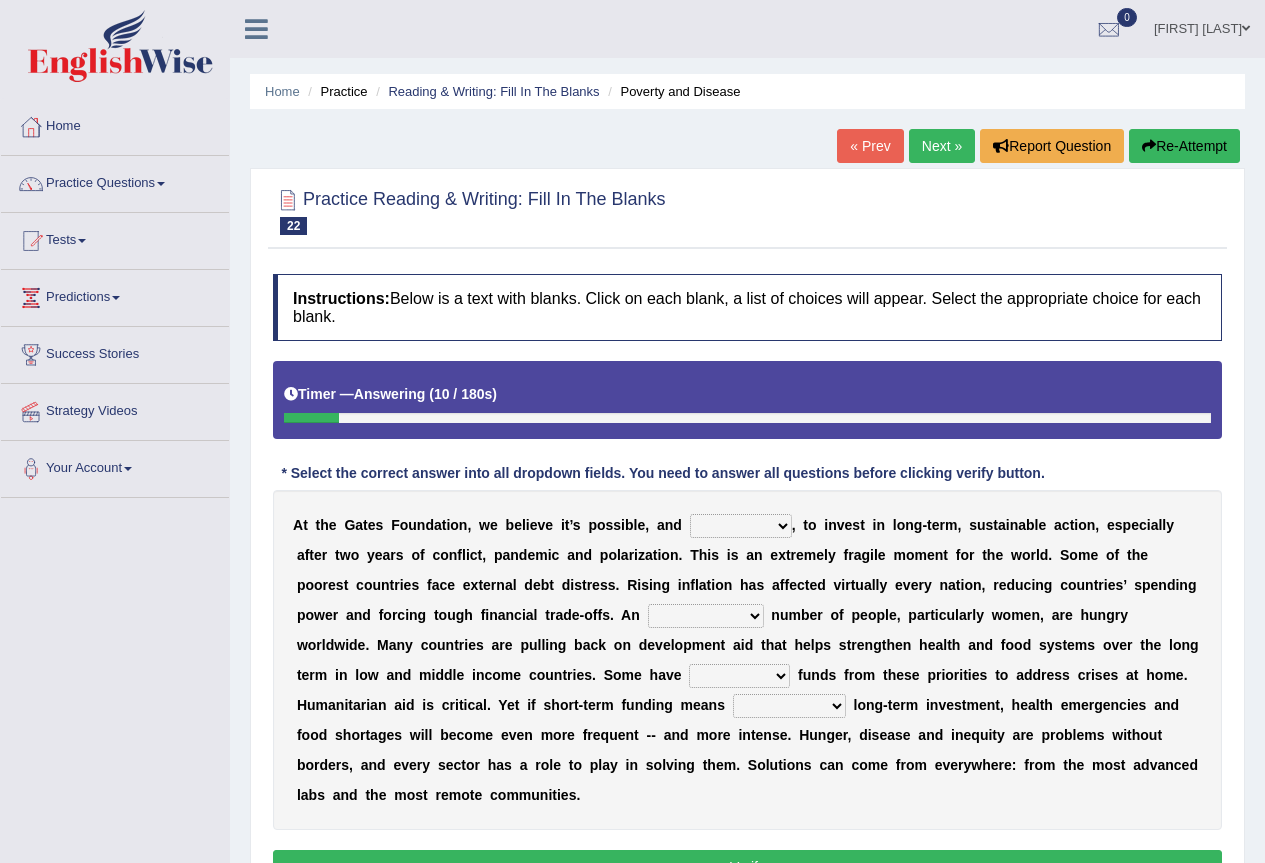 click on "impaired impalpable imperative impressive" at bounding box center (741, 526) 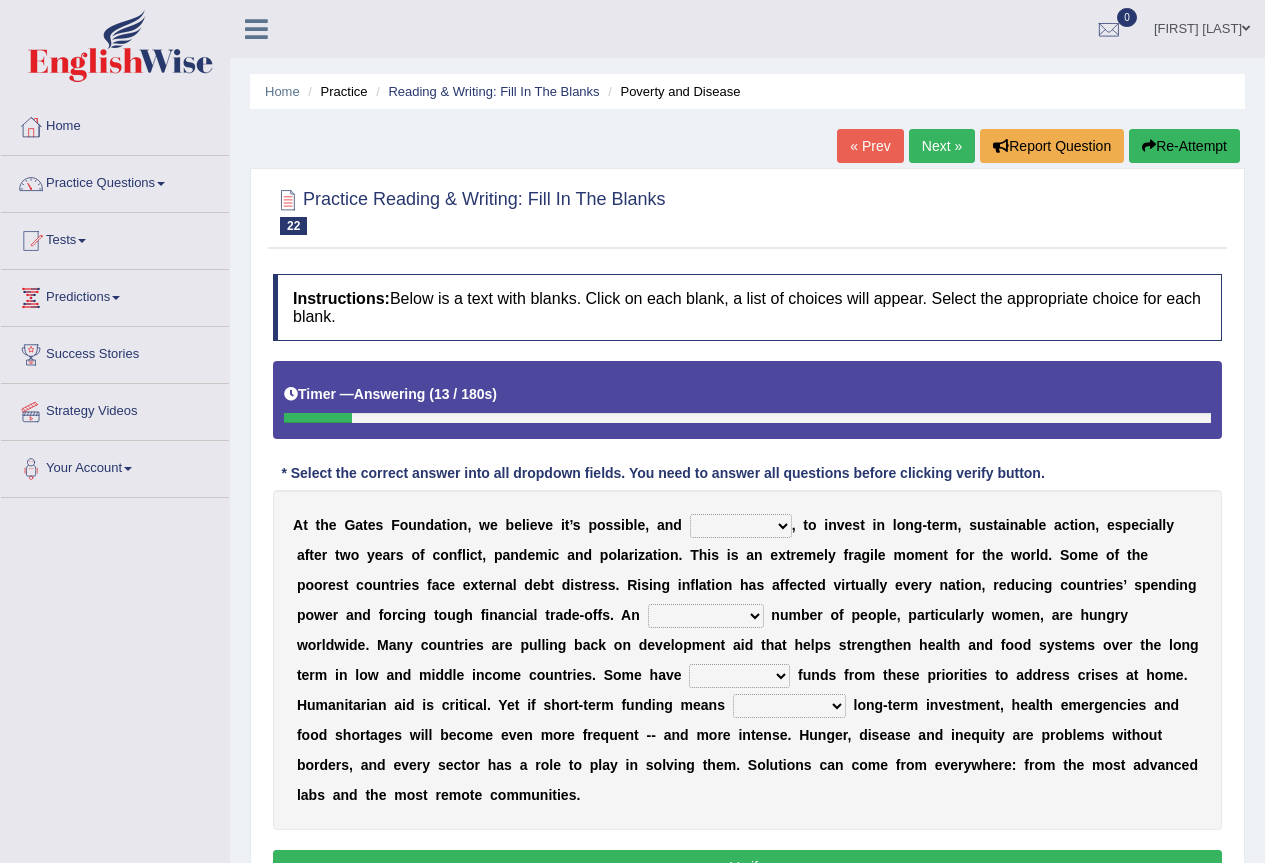 click at bounding box center (635, 645) 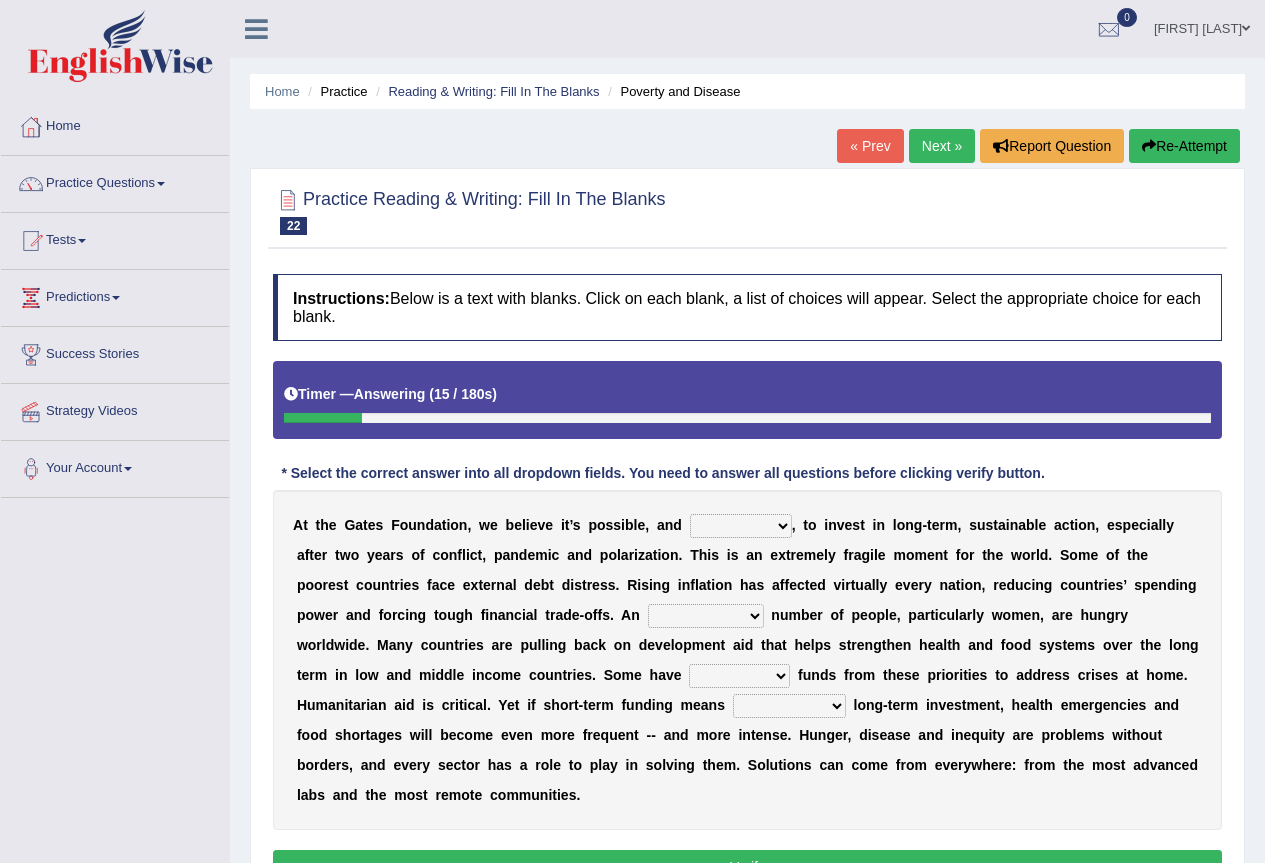click on "impaired impalpable imperative impressive" at bounding box center (741, 526) 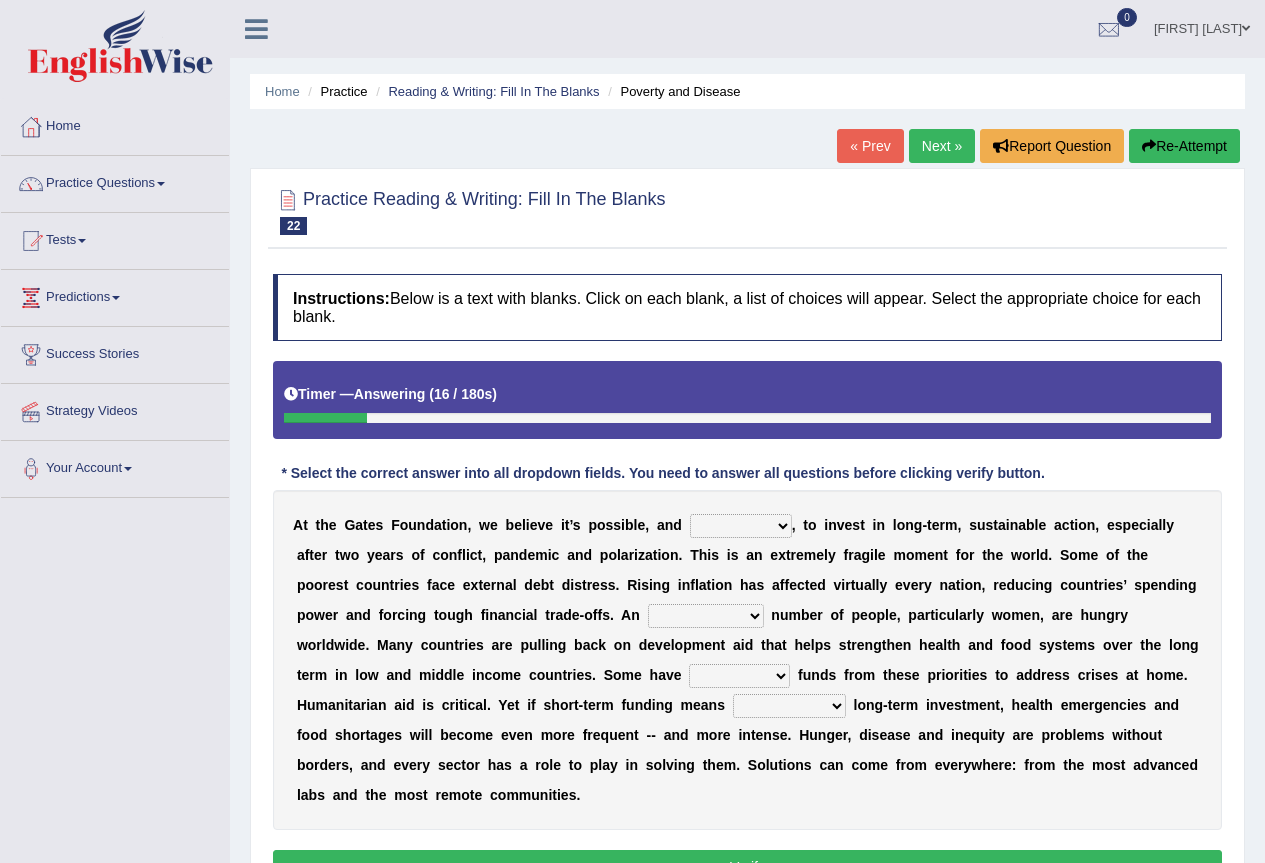 select on "impressive" 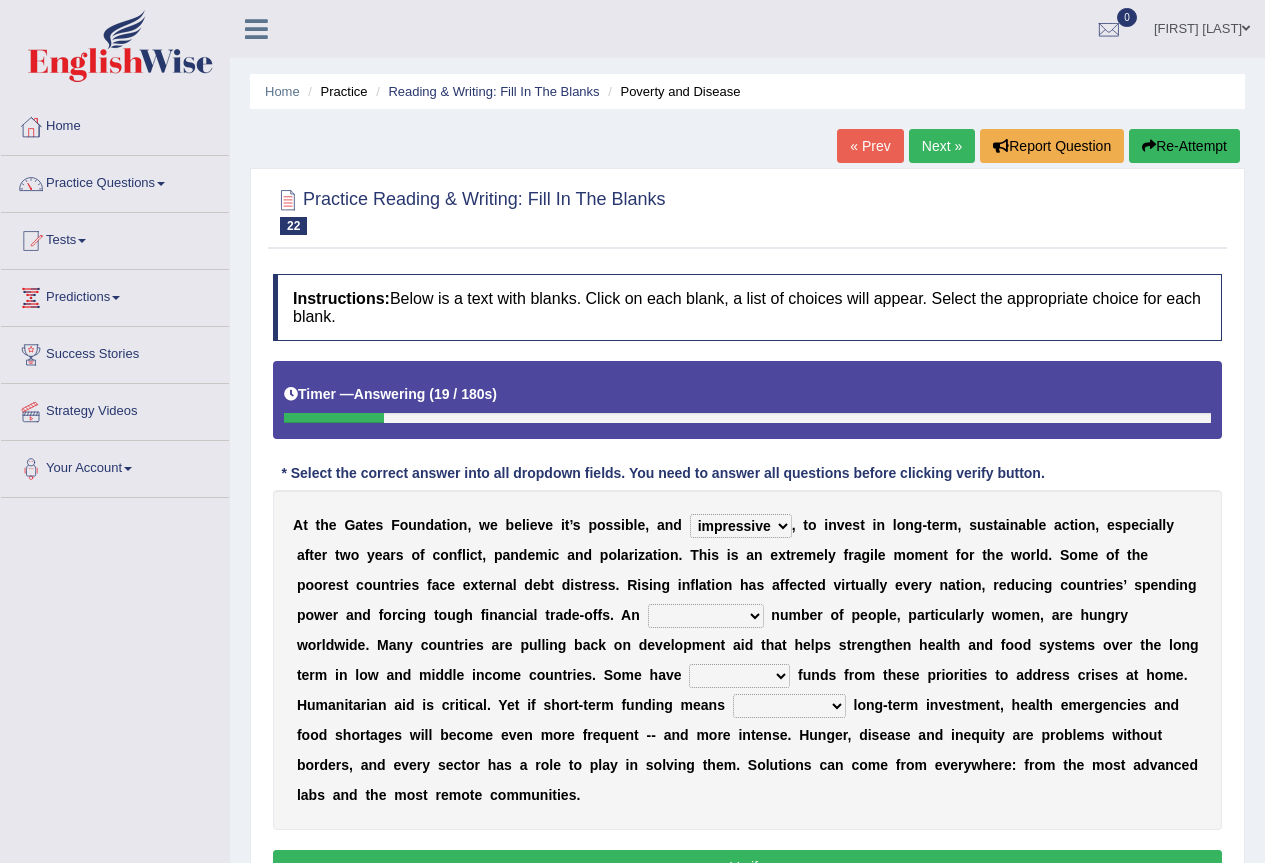 click on "alarming unintentional implicit absolute" at bounding box center [706, 616] 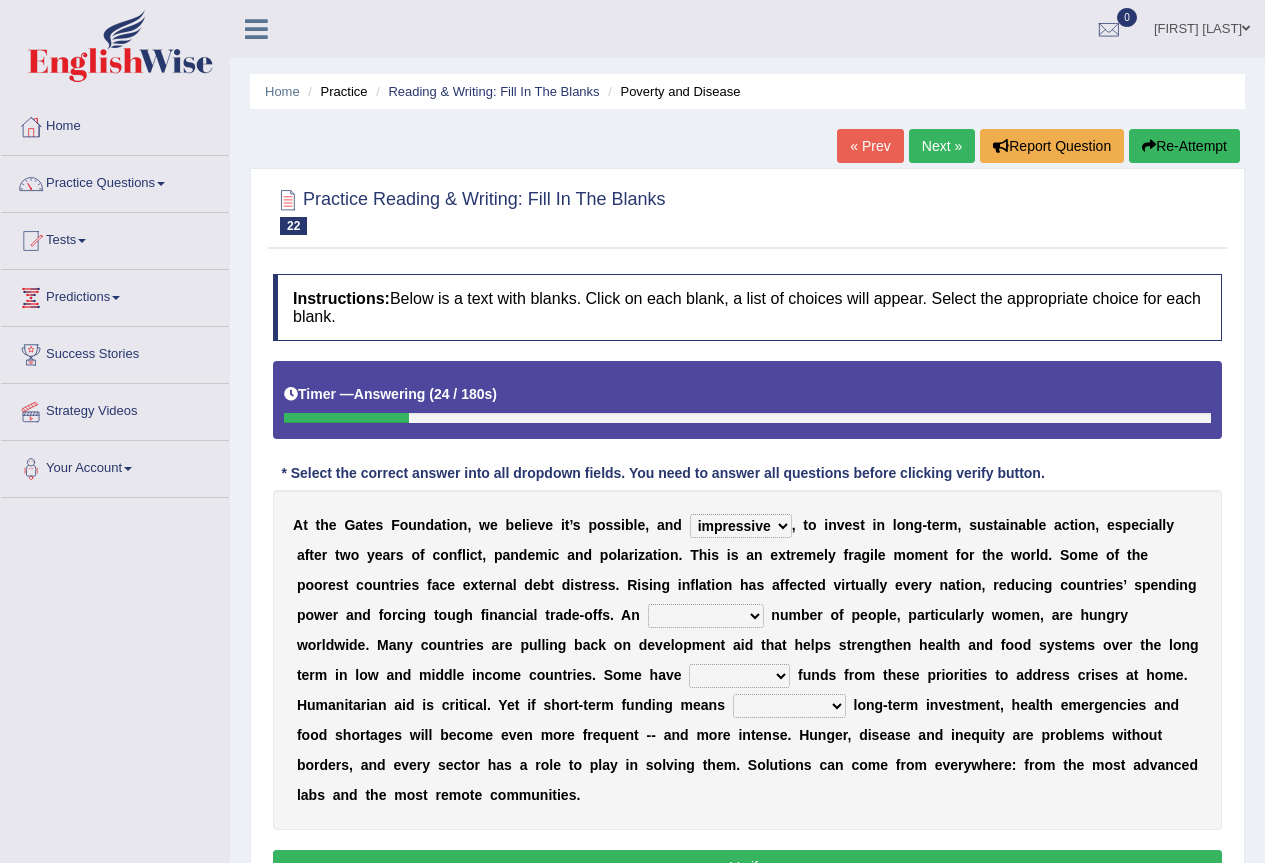 select on "absolute" 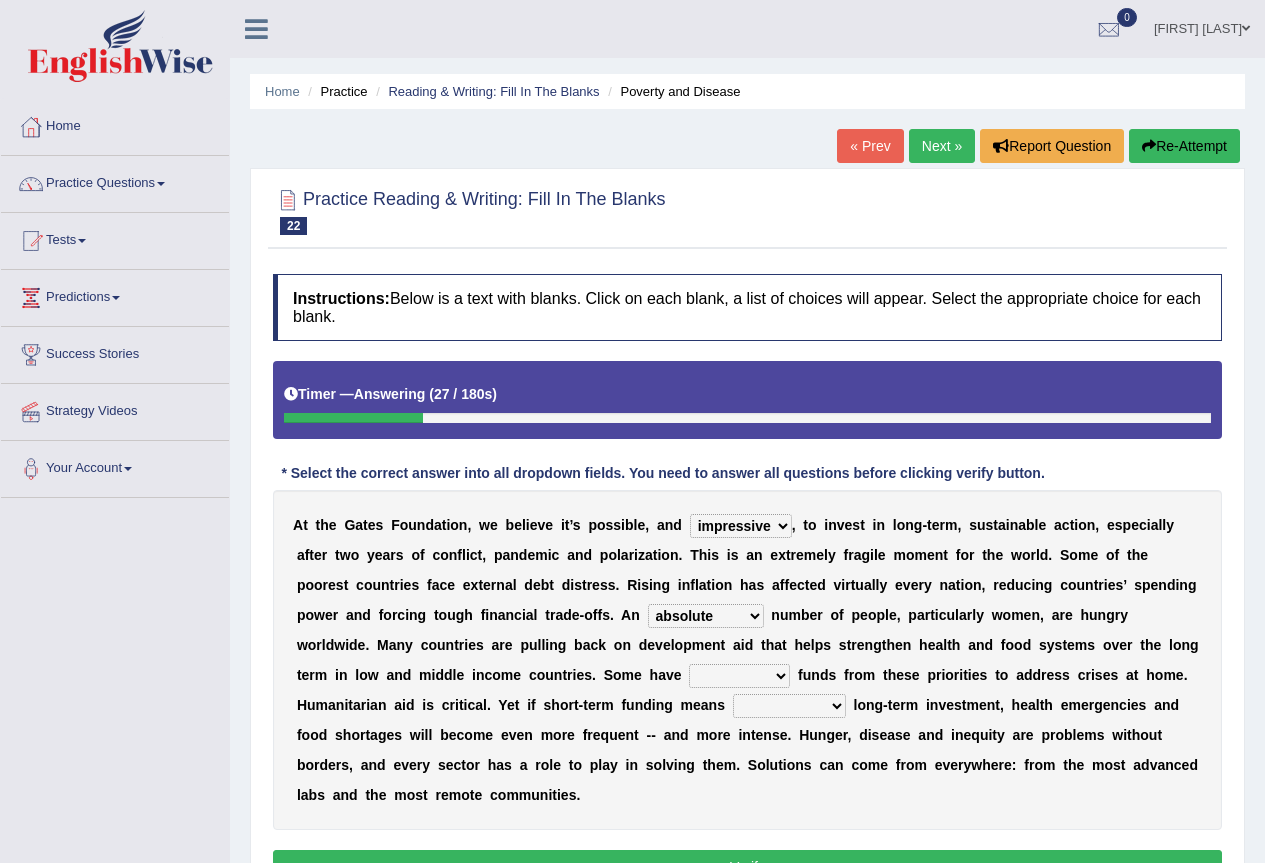 click on "rebounded expended recouped redirected" at bounding box center [739, 676] 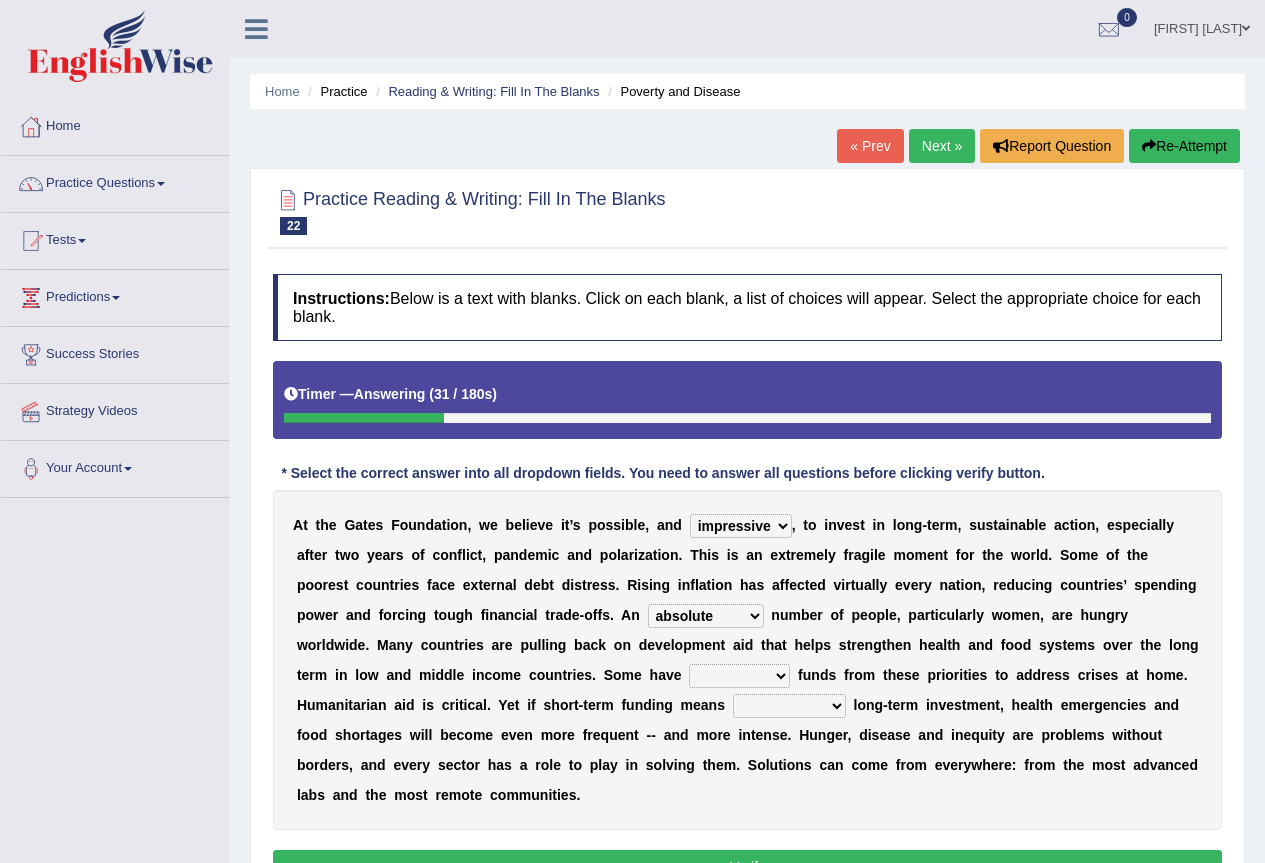 select on "expended" 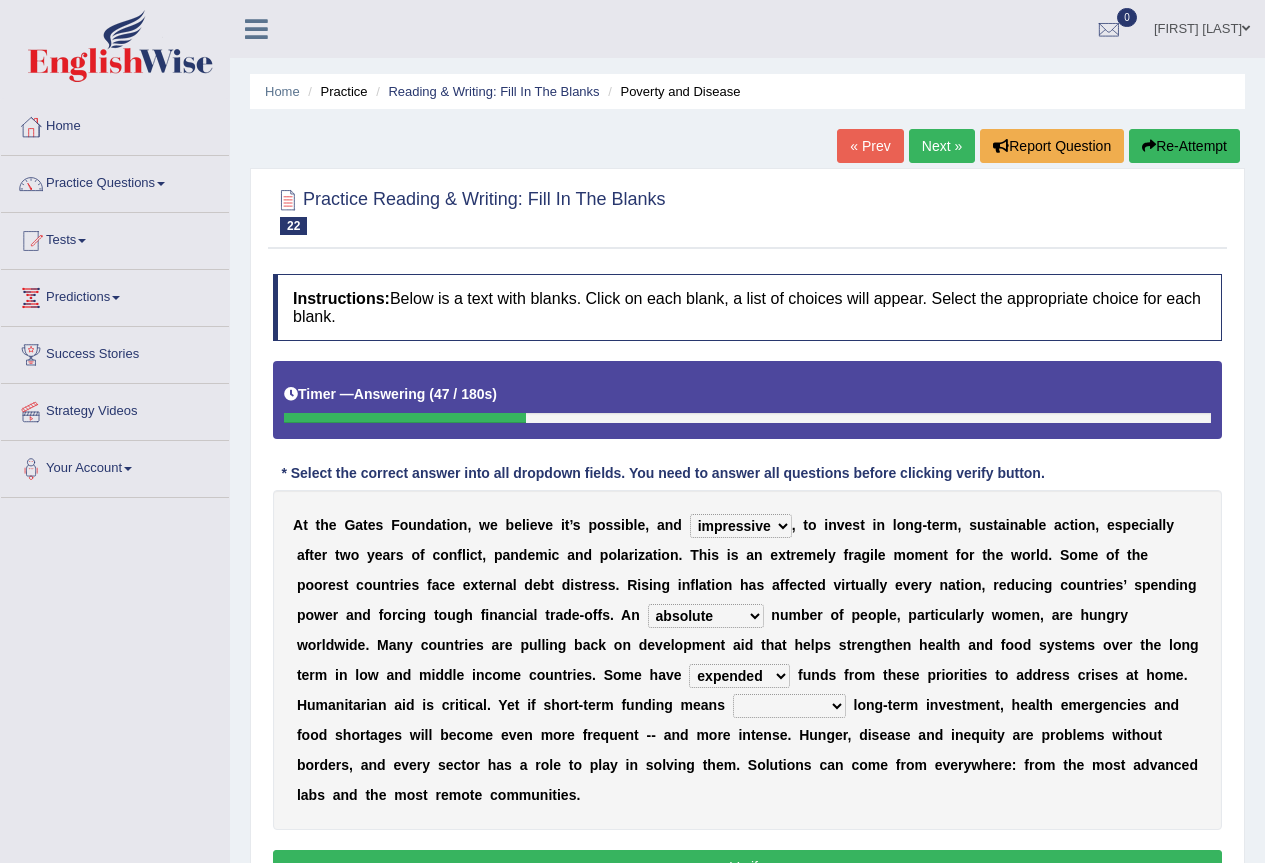 click on "emphasizing alerting covening neglecting" at bounding box center [789, 706] 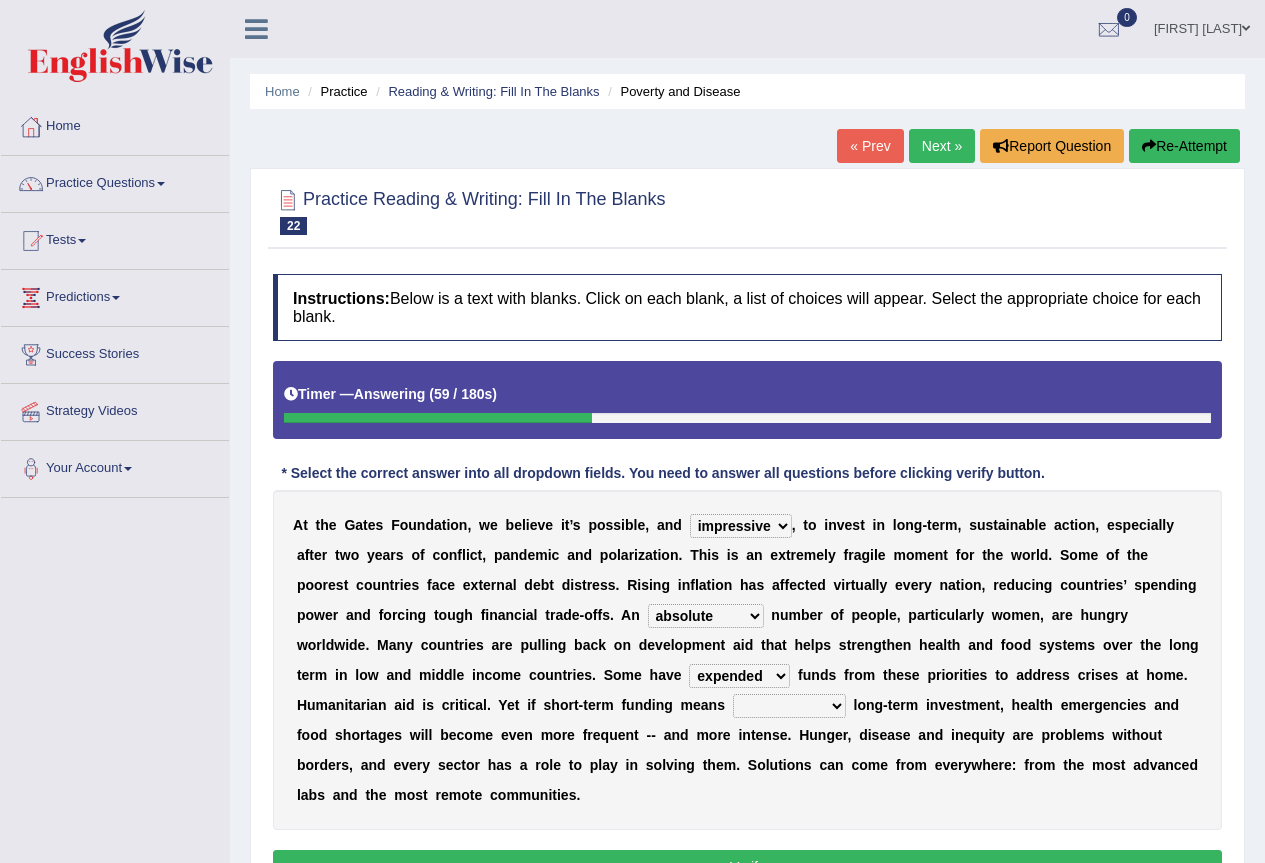 click on "A t    t h e    G a t e s    F o u n d a t i o n ,    w e    b e l i e v e    i t ’ s    p o s s i b l e ,    a n d    impaired impalpable imperative impressive ,    t o    i n v e s t    i n    l o n g - t e r m ,    s u s t a i n a b l e    a c t i o n ,    e s p e c i a l l y    a f t e r    t w o    y e a r s    o f    c o n f l i c t ,    p a n d e m i c    a n d    p o l a r i z a t i o n .    T h i s    i s    a n    e x t r e m e l y    f r a g i l e    m o m e n t    f o r    t h e    w o r l d .    S o m e    o f    t h e    p o o r e s t    c o u n t r i e s    f a c e    e x t e r n a l    d e b t    d i s t r e s s .    R i s i n g    i n f l a t i o n    h a s    a f f e c t e d    v i r t u a l l y    e v e r y    n a t i o n ,    r e d u c i n g    c o u n t r i e s ’    s p e n d i n g    p o w e r    a n d    f o r c i n g    t o u g h    f i n a n c i a l    t r a d e - o f f s .    A n    alarming unintentional implicit    n" at bounding box center [747, 660] 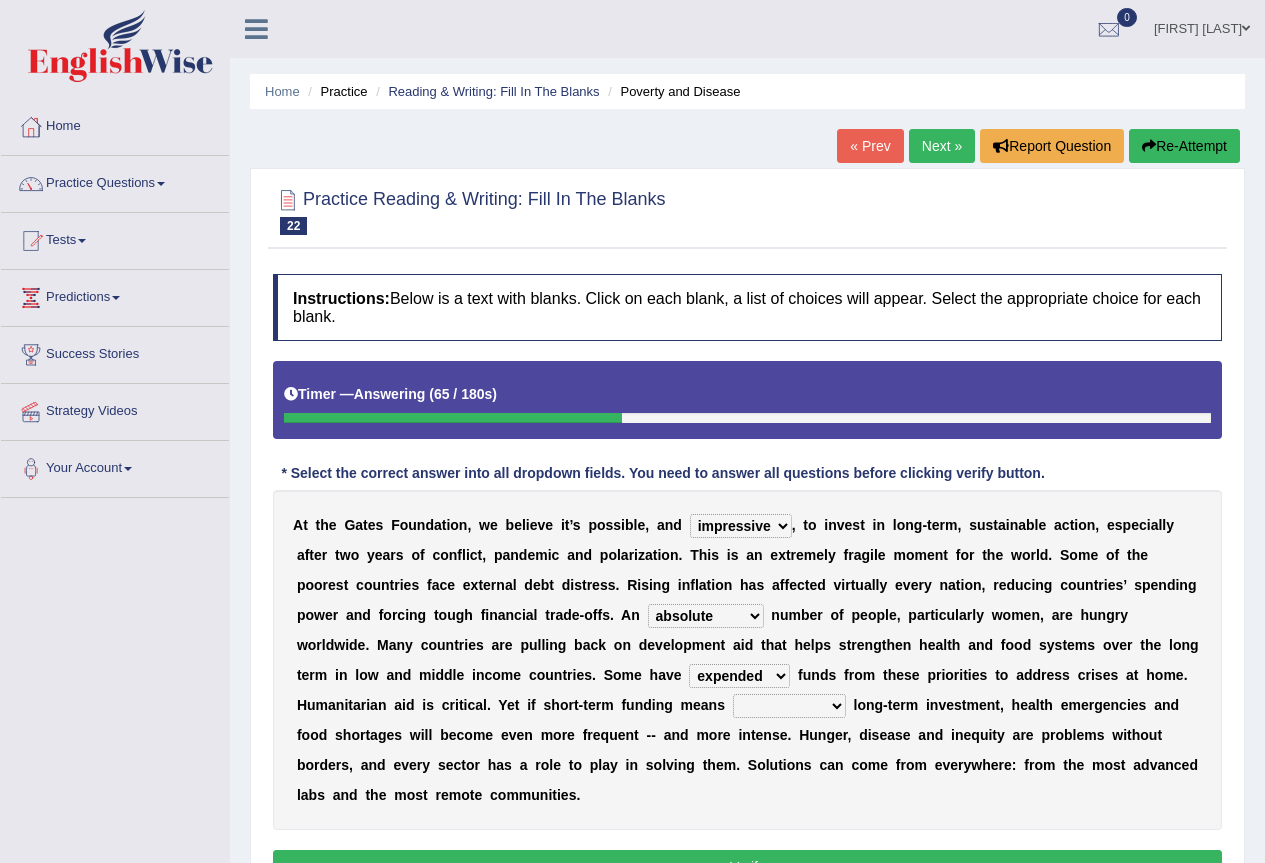 click on "emphasizing alerting covening neglecting" at bounding box center (789, 706) 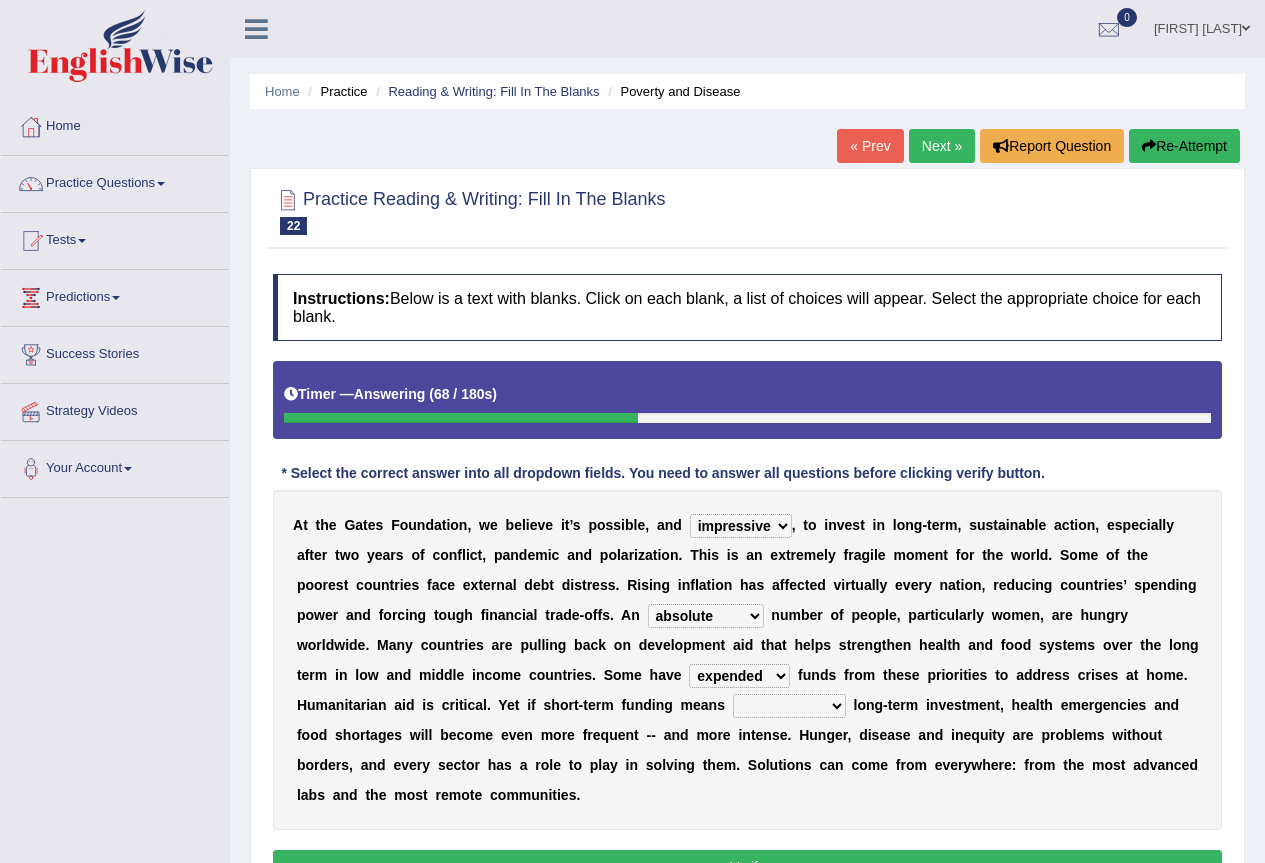 select on "neglecting" 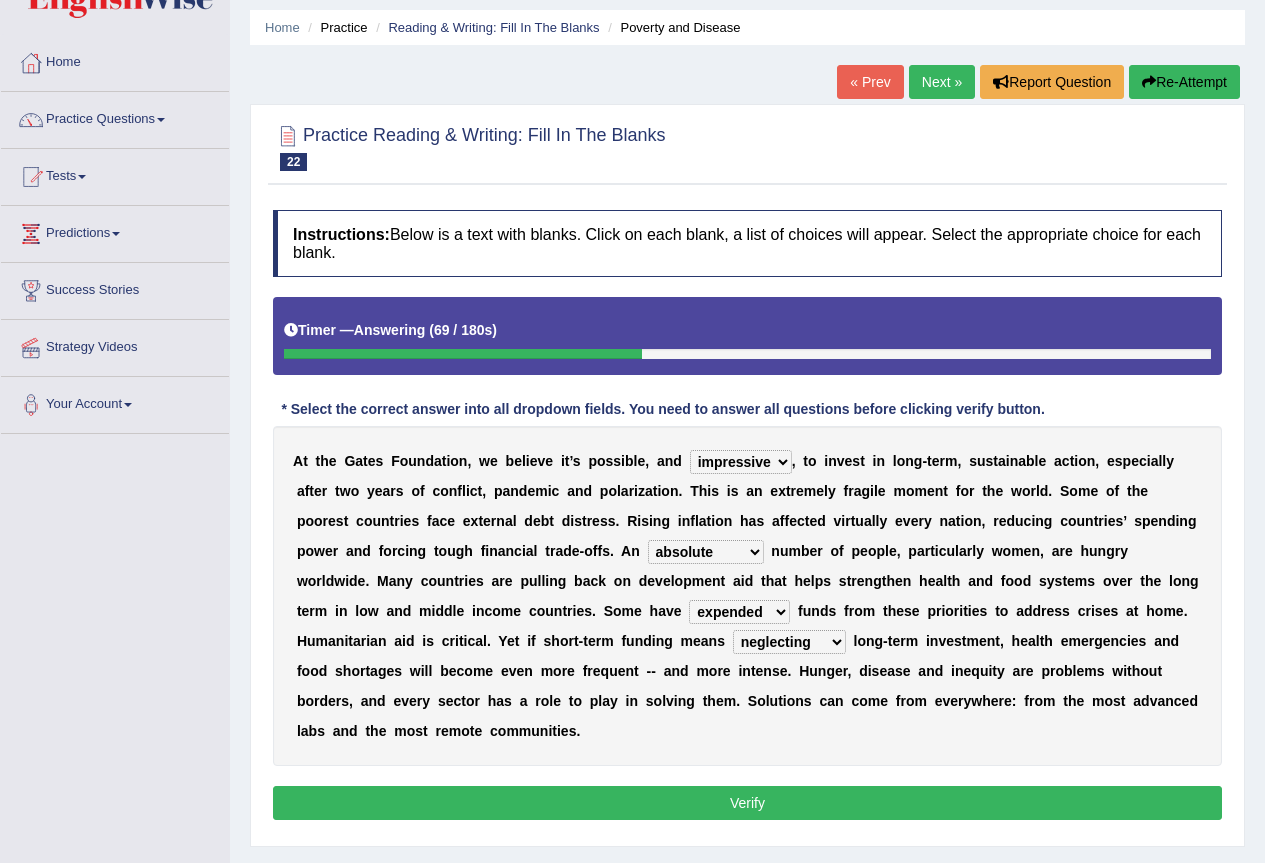 scroll, scrollTop: 100, scrollLeft: 0, axis: vertical 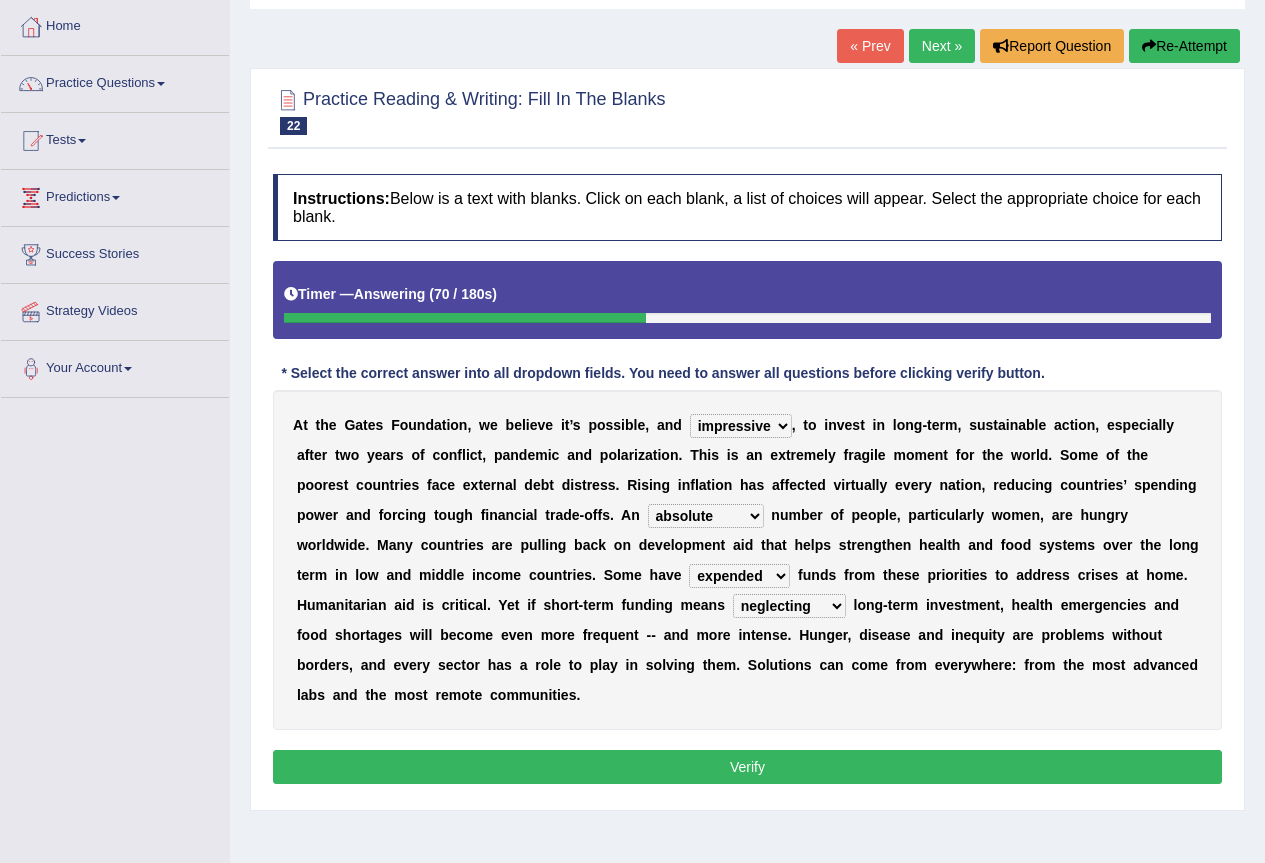 click on "Verify" at bounding box center [747, 767] 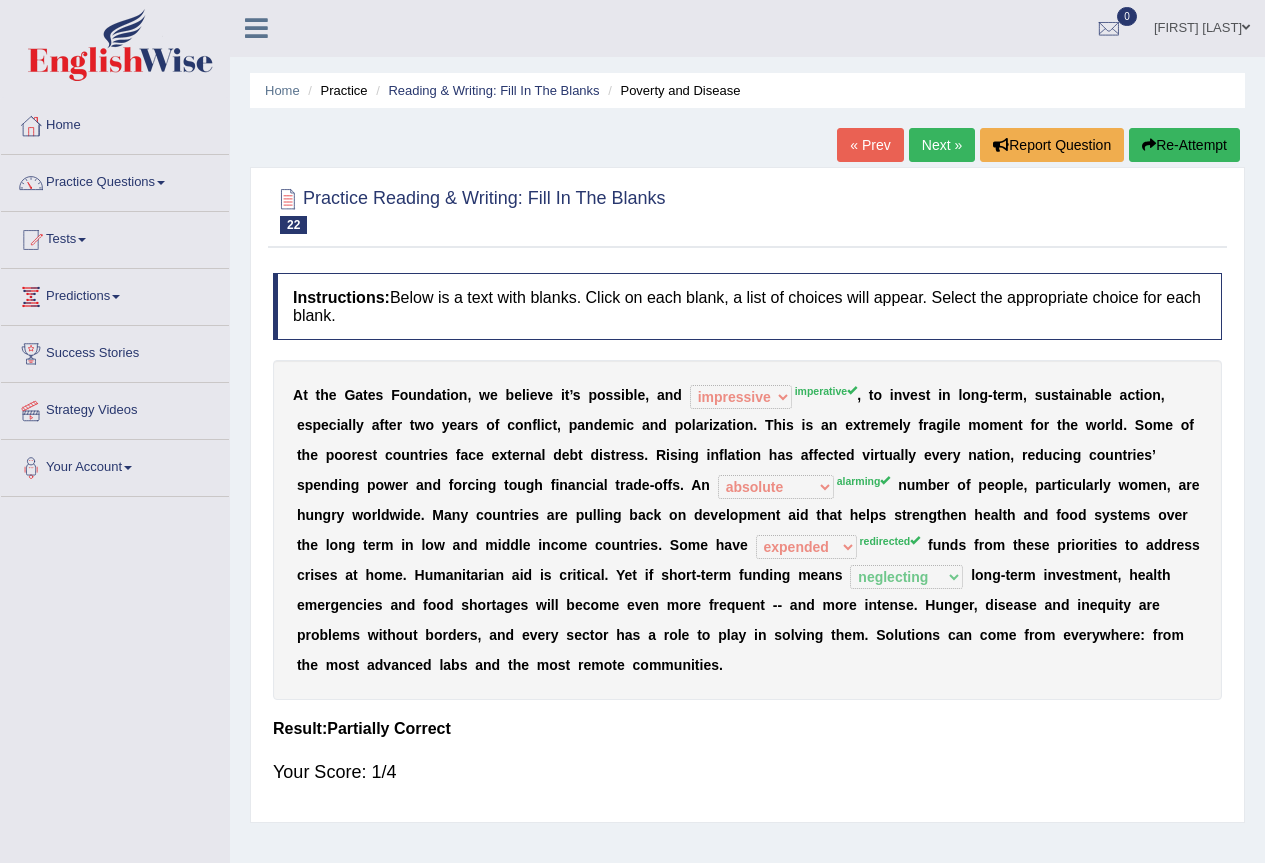 scroll, scrollTop: 0, scrollLeft: 0, axis: both 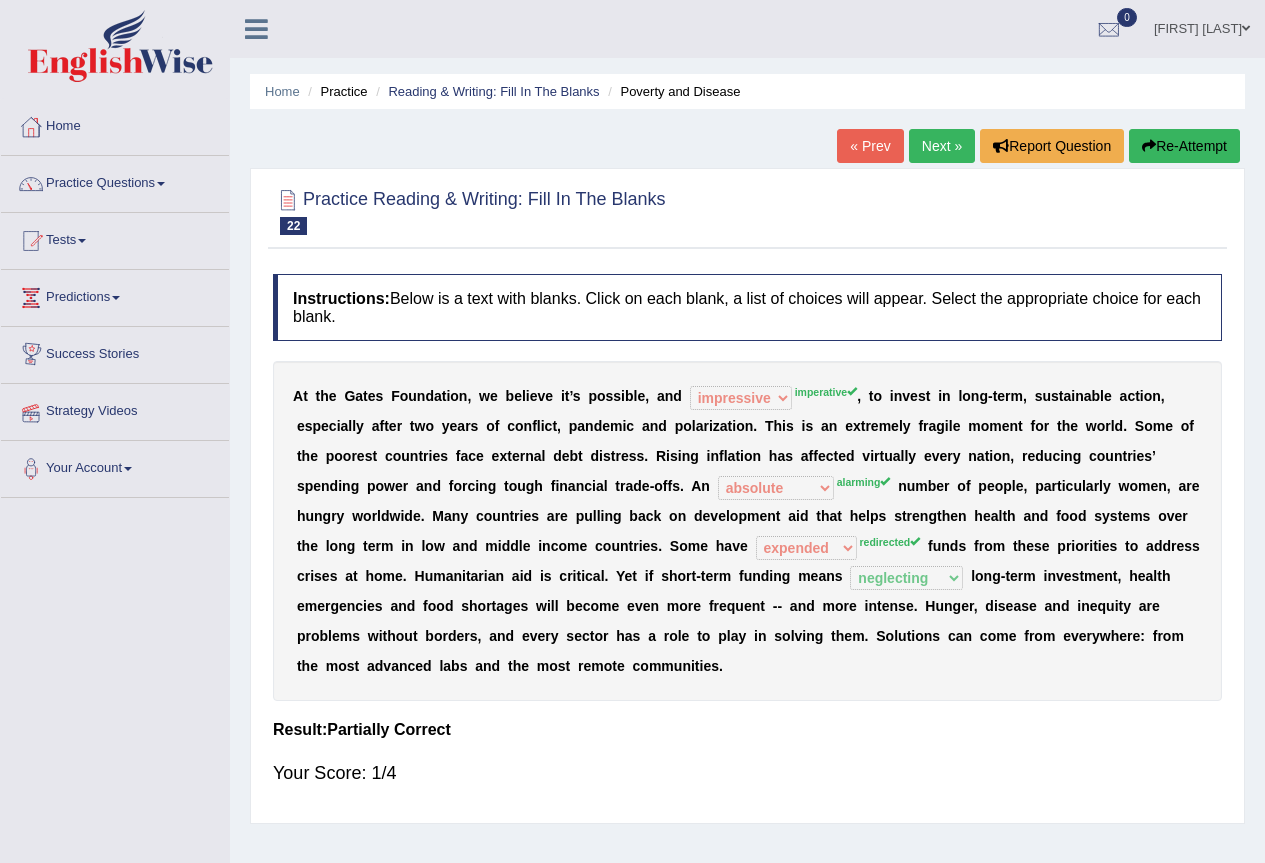 click on "Next »" at bounding box center (942, 146) 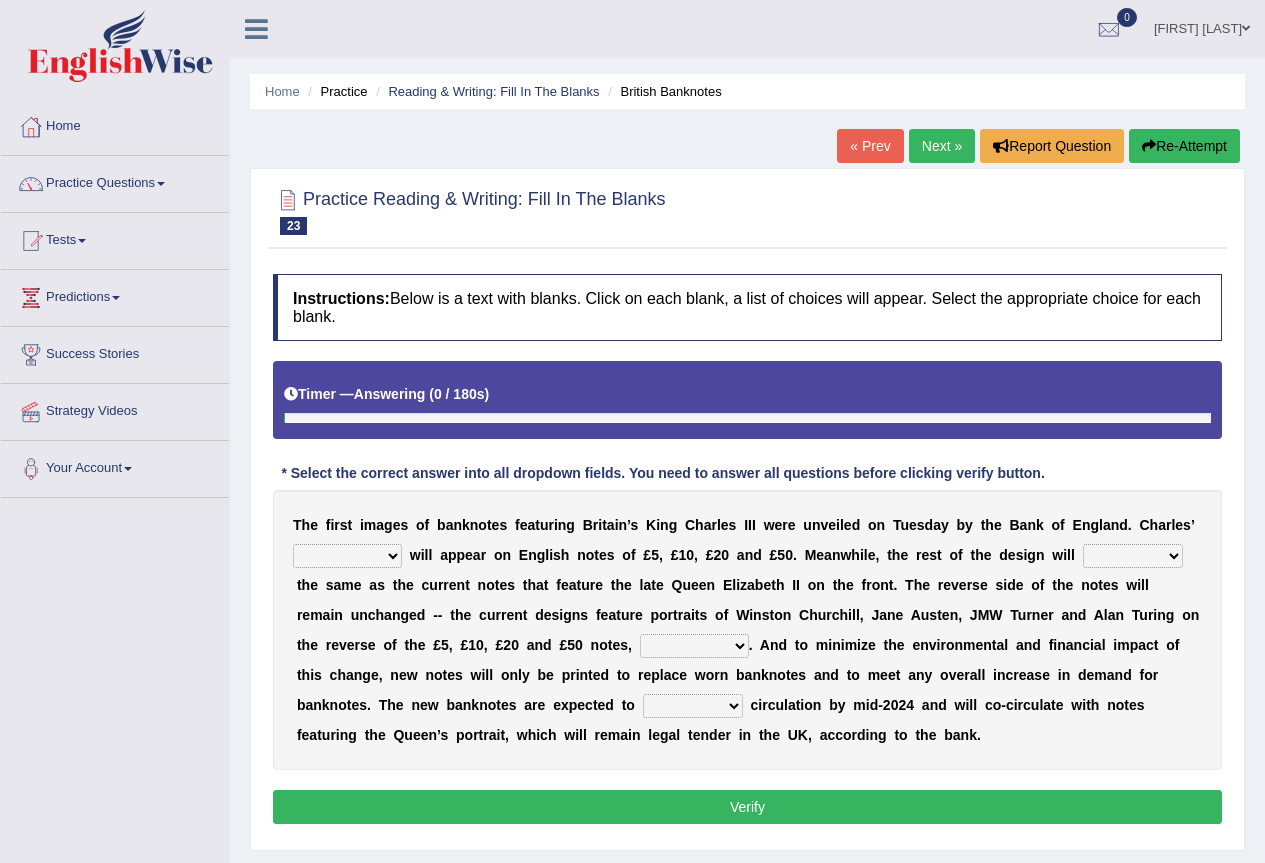 scroll, scrollTop: 0, scrollLeft: 0, axis: both 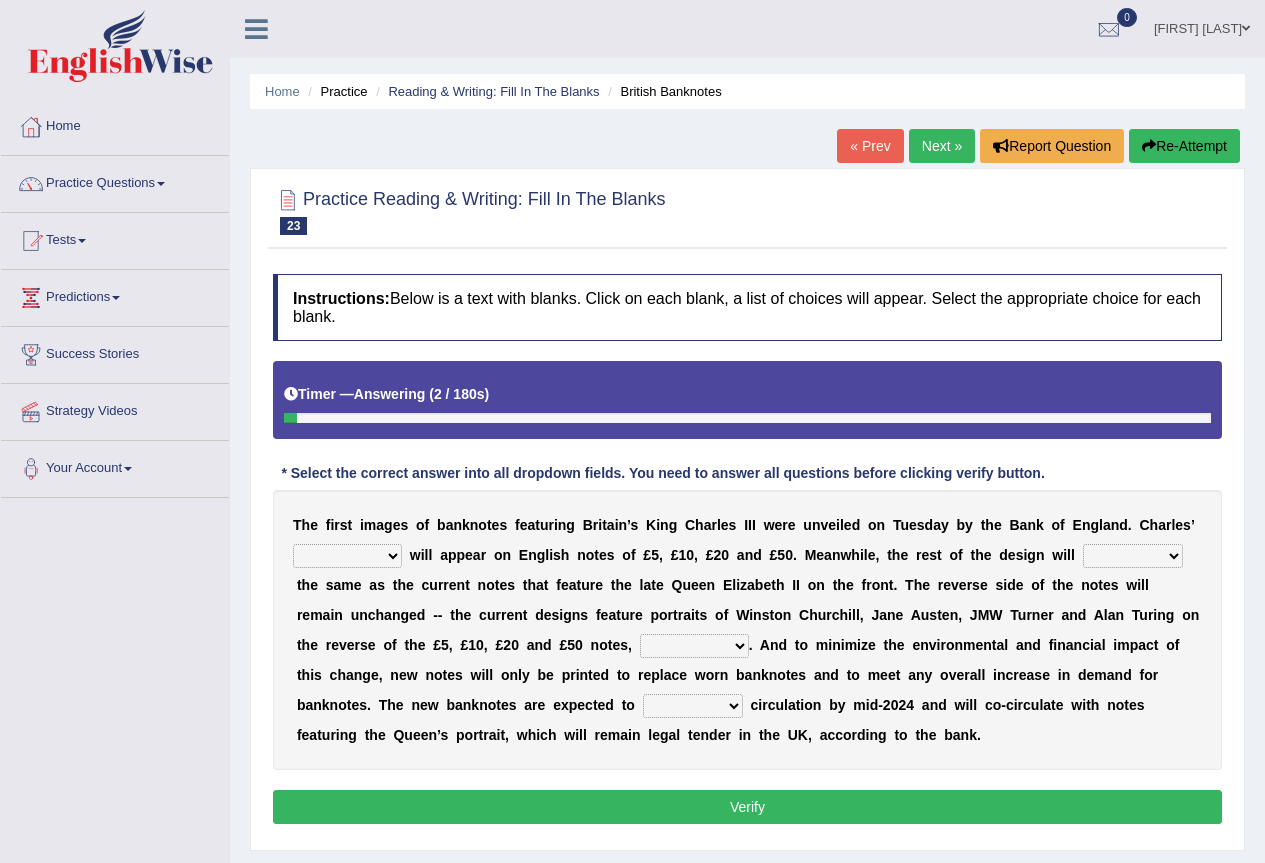click on "cornerstone portion plagiarism portrait" at bounding box center [347, 556] 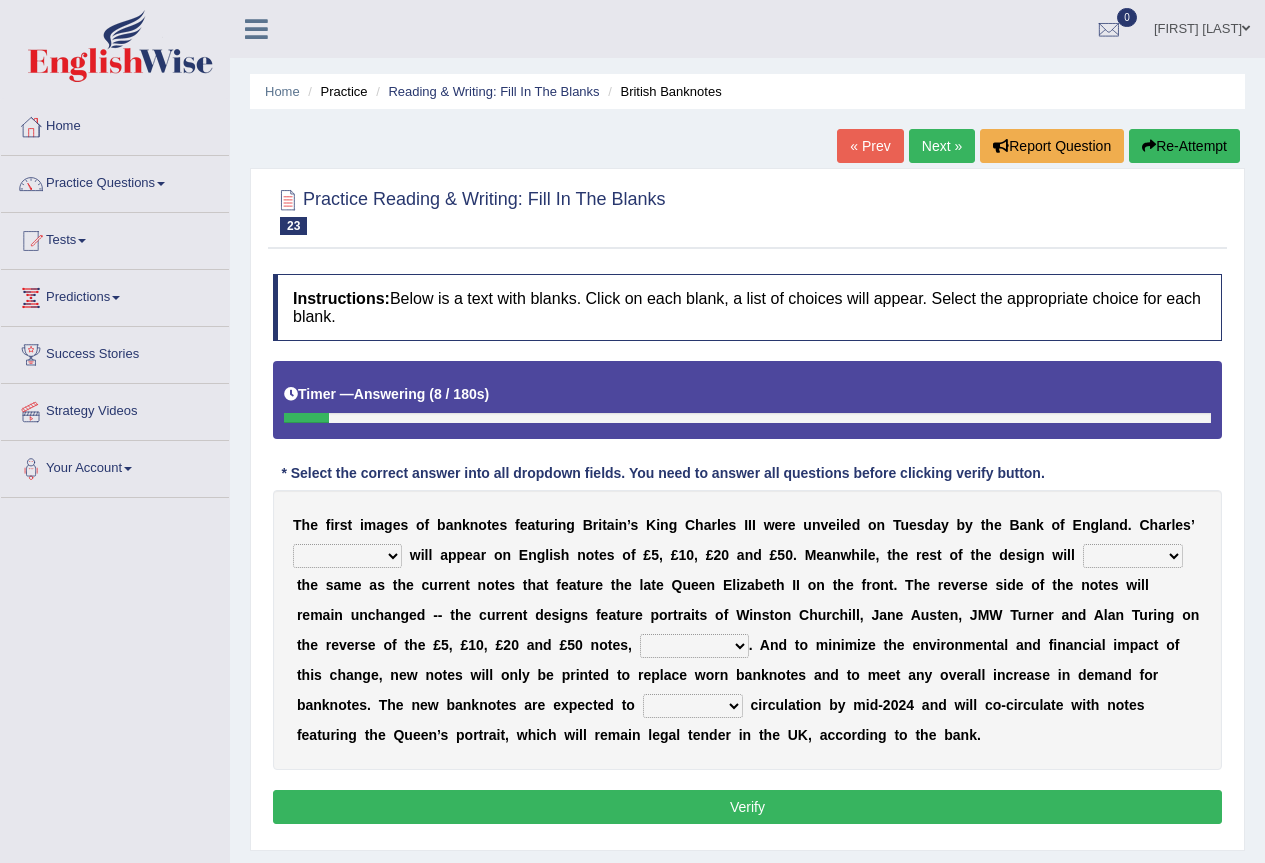 click on "* Select the correct answer into all dropdown fields. You need to answer all questions before clicking verify button." at bounding box center [663, 474] 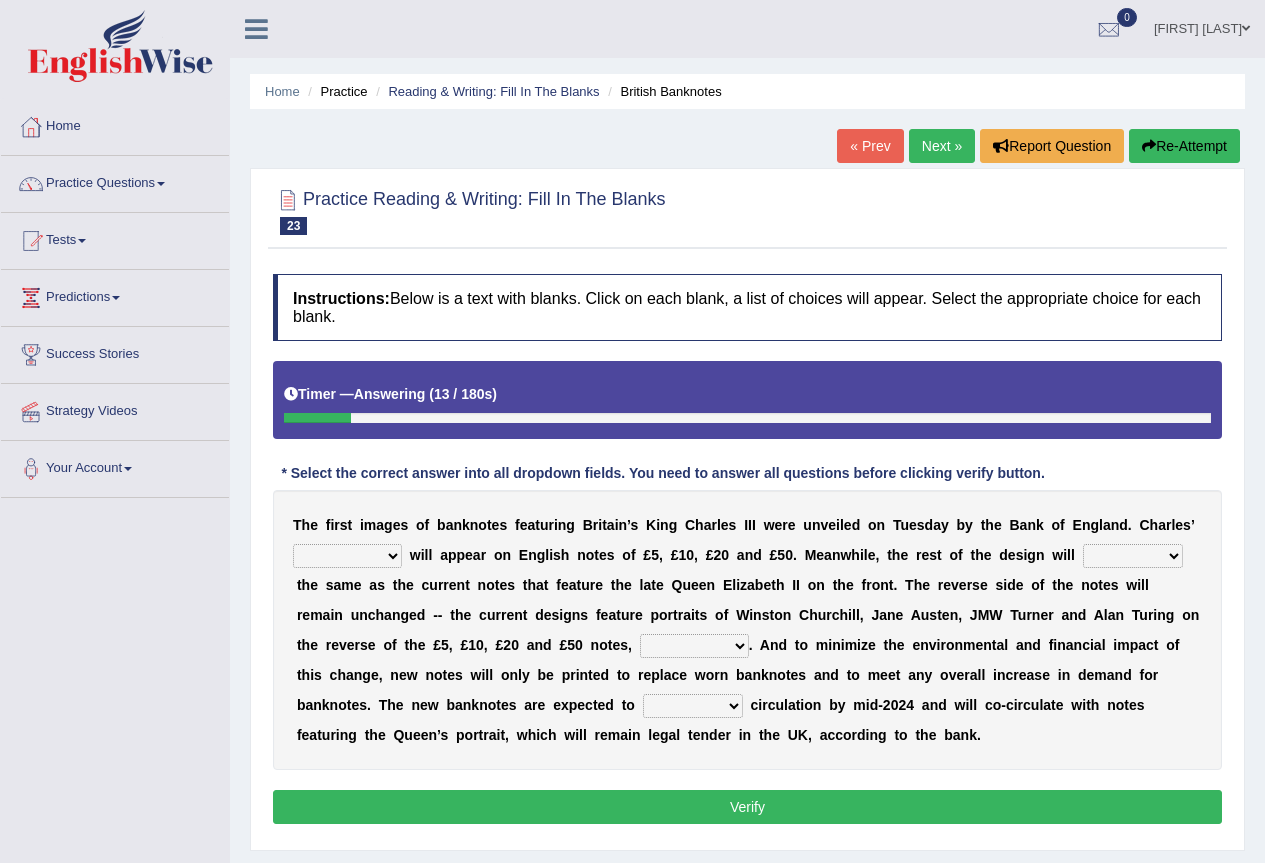 click on "cornerstone portion plagiarism portrait" at bounding box center [347, 556] 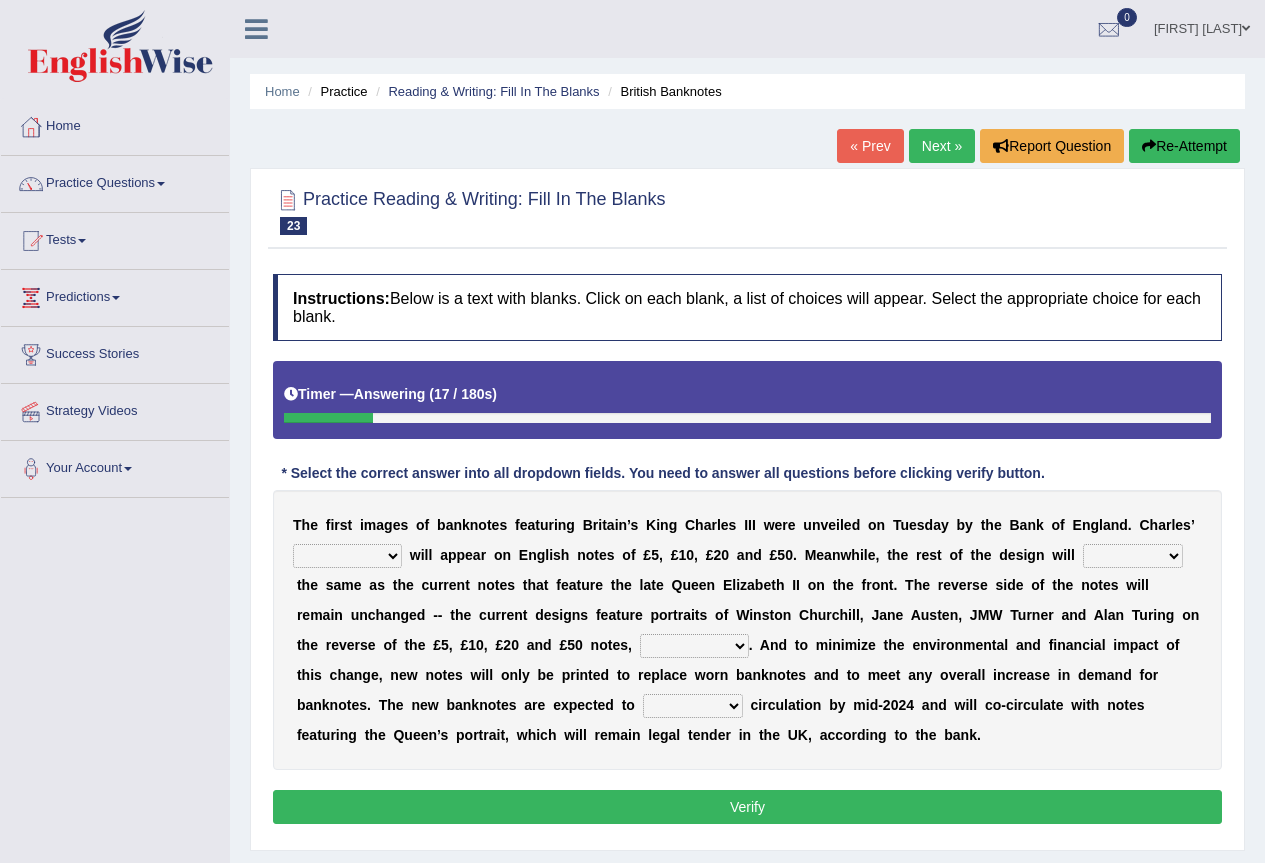select on "portrait" 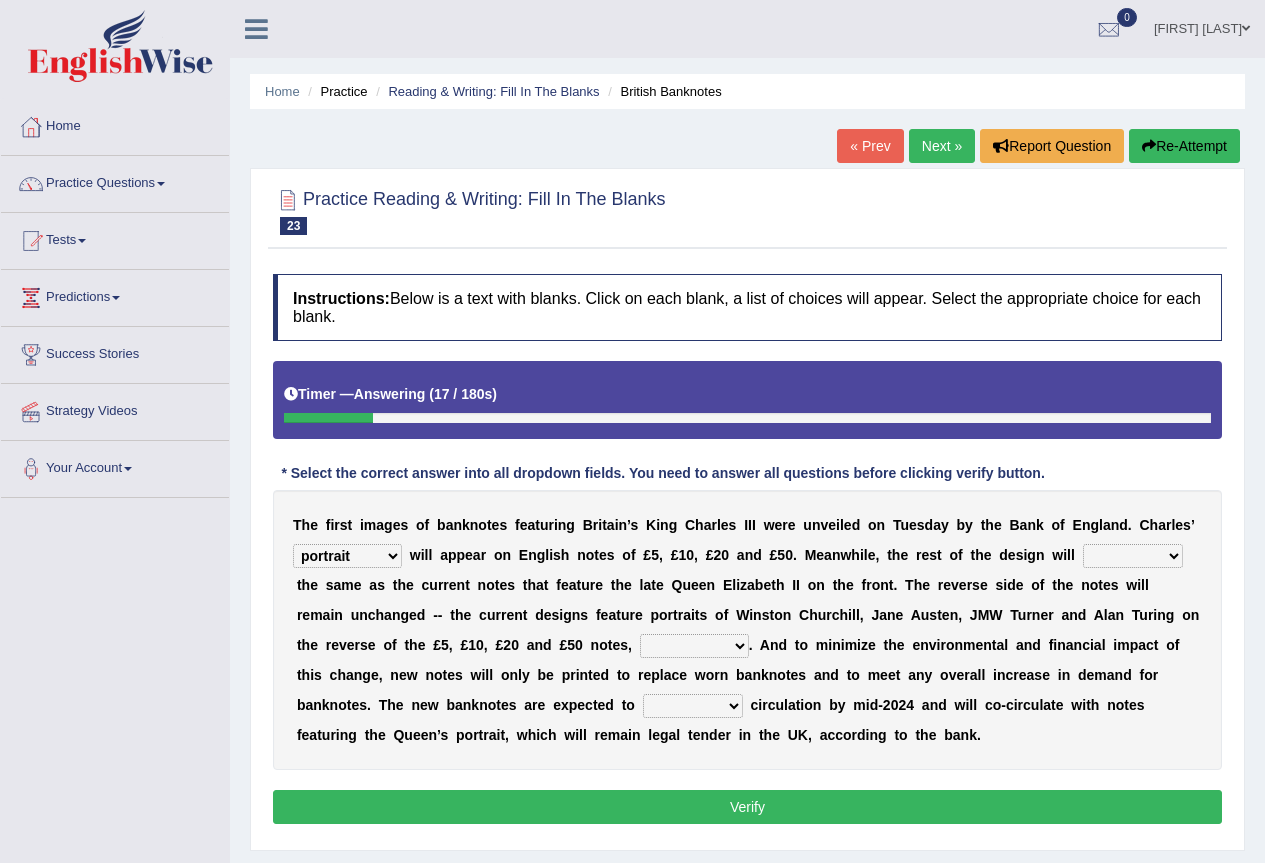 click on "cornerstone portion plagiarism portrait" at bounding box center (347, 556) 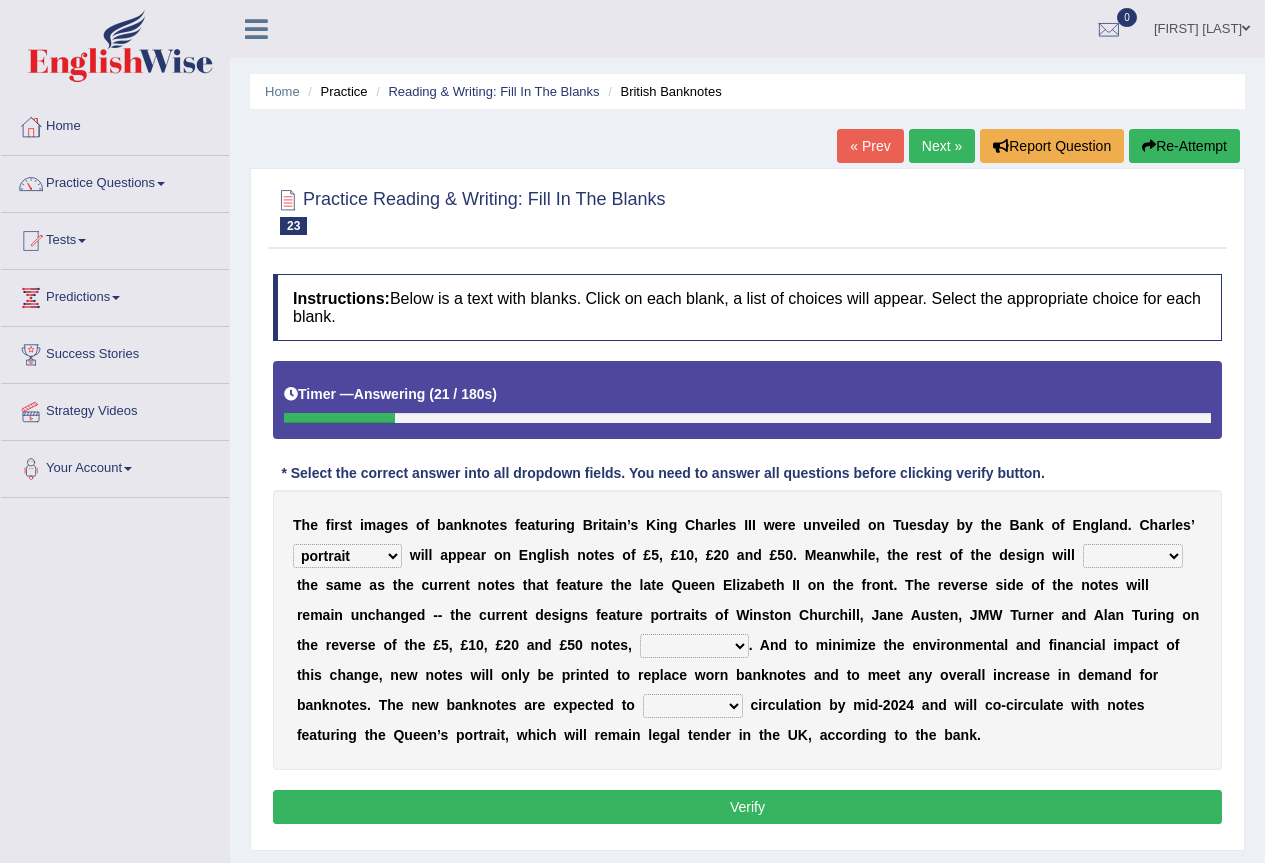 click on "remain surpass signify replicate" at bounding box center [1133, 556] 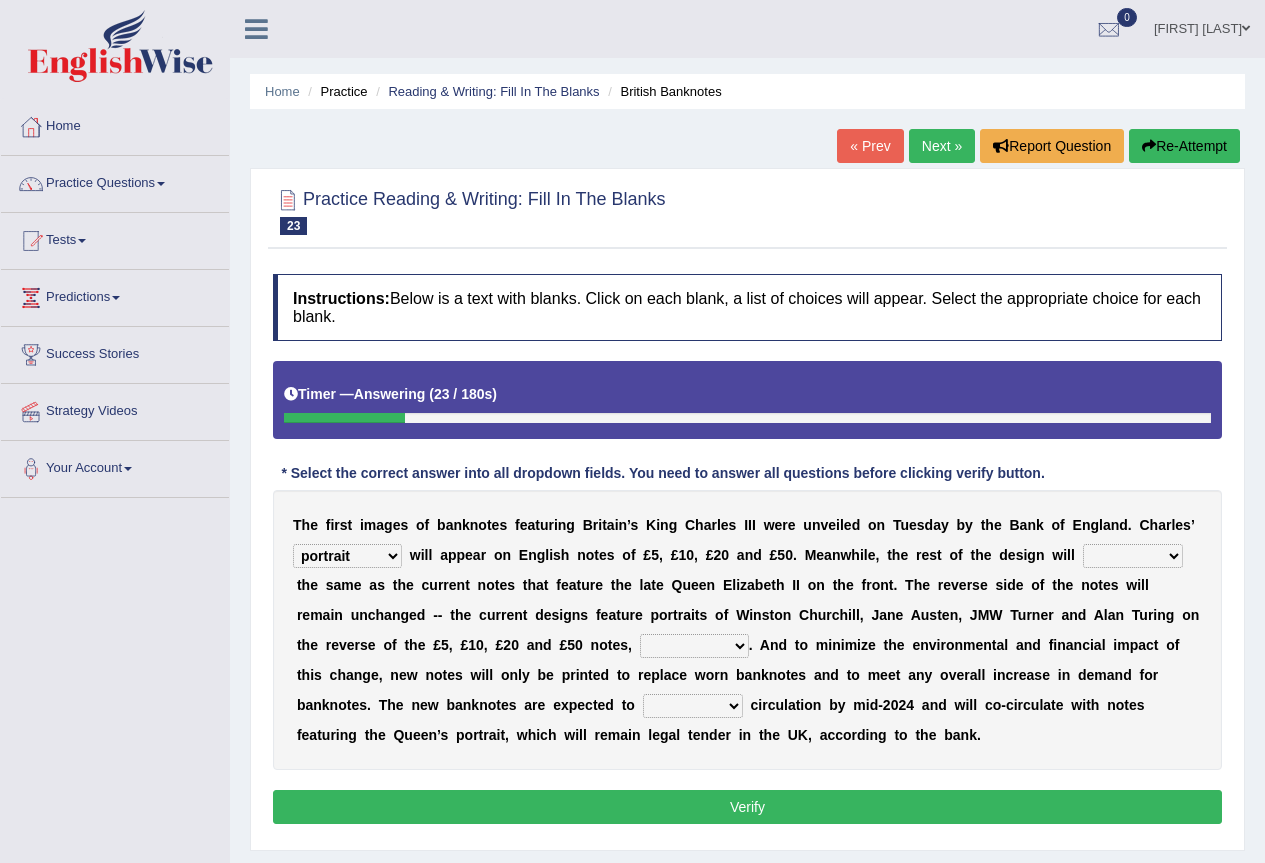 click on "T h e    f i r s t    i m a g e s    o f    b a n k n o t e s    f e a t u r i n g    B r i t a i n ’ s    K i n g    C h a r l e s    I I I    w e r e    u n v e i l e d    o n    T u e s d a y    b y    t h e    B a n k    o f    E n g l a n d .    C h a r l e s ’    cornerstone portion plagiarism portrait    w i l l    a p p e a r    o n    E n g l i s h    n o t e s    o f    £ 5 ,    £ 1 0 ,    £ 2 0    a n d    £ 5 0 .    M e a n w h i l e ,    t h e    r e s t    o f    t h e    d e s i g n    w i l l    remain surpass signify replicate    t h e    s a m e    a s    t h e    c u r r e n t    n o t e s    t h a t    f e a t u r e    t h e    l a t e    Q u e e n    E l i z a b e t h    I I    o n    t h e    f r o n t .    T h e    r e v e r s e    s i d e    o f    t h e    n o t e s    w i l l    r e m a i n    u n c h a n g e d    - -    t h e    c u r r e n t    d e s i g n s    f e a t u r e    p o r t r a i t s    o f W" at bounding box center [747, 630] 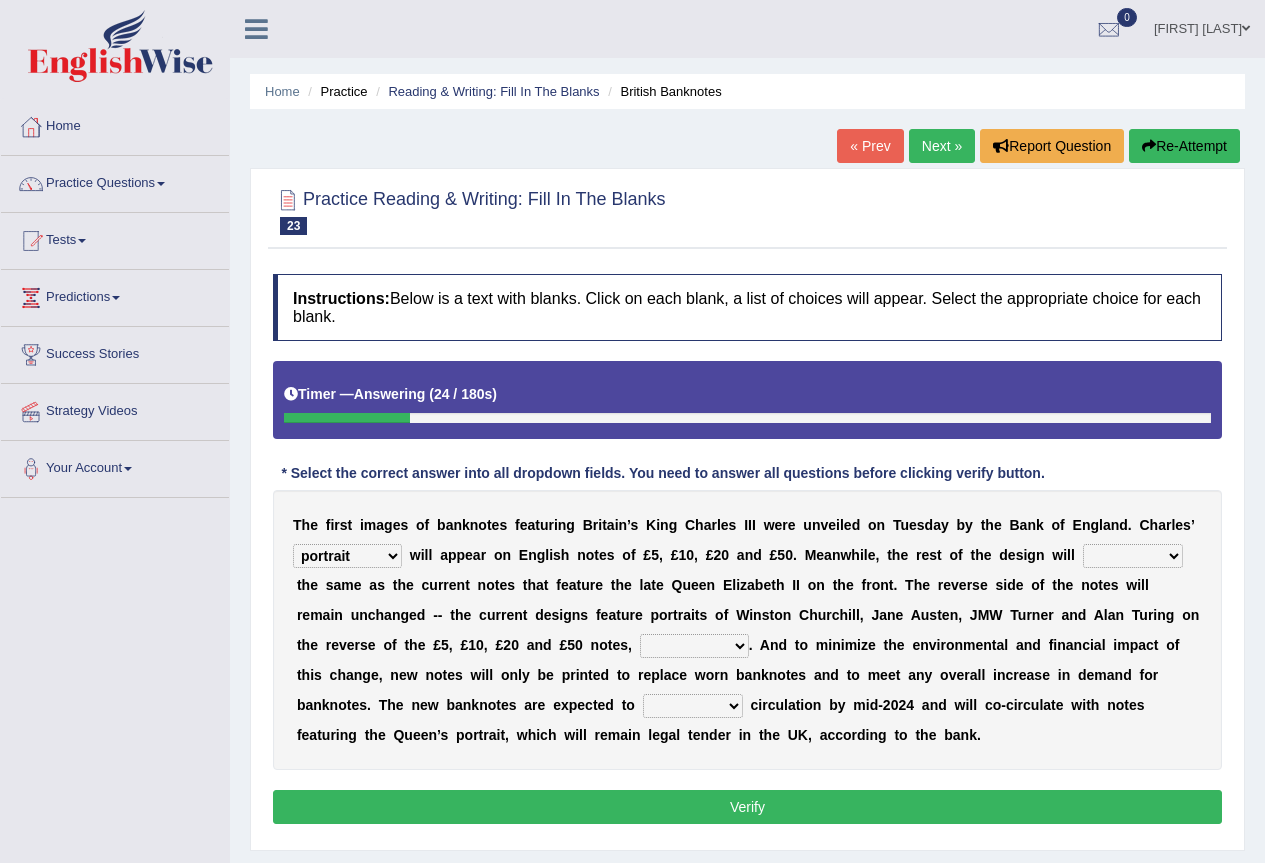 click on "remain surpass signify replicate" at bounding box center (1133, 556) 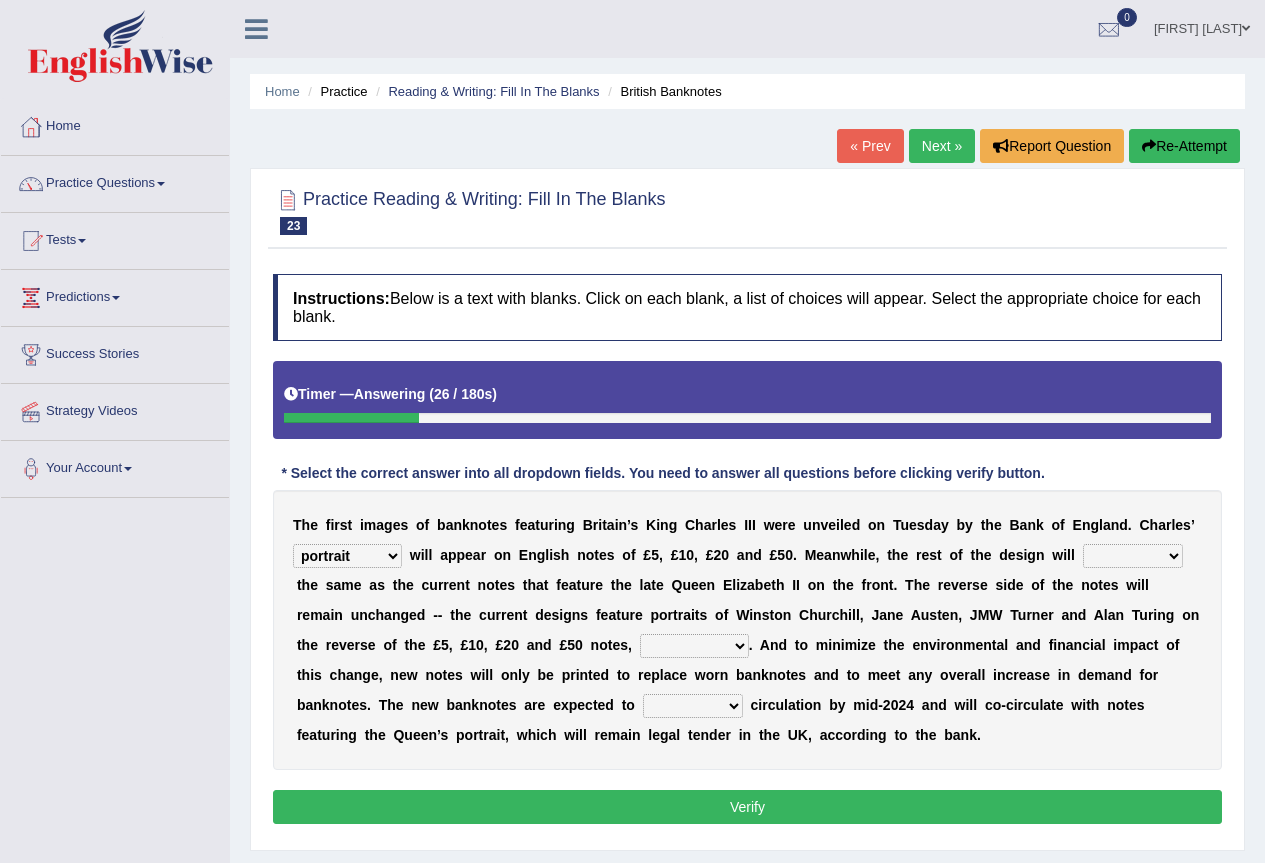click on "T h e    f i r s t    i m a g e s    o f    b a n k n o t e s    f e a t u r i n g    B r i t a i n ’ s    K i n g    C h a r l e s    I I I    w e r e    u n v e i l e d    o n    T u e s d a y    b y    t h e    B a n k    o f    E n g l a n d .    C h a r l e s ’    cornerstone portion plagiarism portrait    w i l l    a p p e a r    o n    E n g l i s h    n o t e s    o f    £ 5 ,    £ 1 0 ,    £ 2 0    a n d    £ 5 0 .    M e a n w h i l e ,    t h e    r e s t    o f    t h e    d e s i g n    w i l l    remain surpass signify replicate    t h e    s a m e    a s    t h e    c u r r e n t    n o t e s    t h a t    f e a t u r e    t h e    l a t e    Q u e e n    E l i z a b e t h    I I    o n    t h e    f r o n t .    T h e    r e v e r s e    s i d e    o f    t h e    n o t e s    w i l l    r e m a i n    u n c h a n g e d    - -    t h e    c u r r e n t    d e s i g n s    f e a t u r e    p o r t r a i t s    o f W" at bounding box center (747, 630) 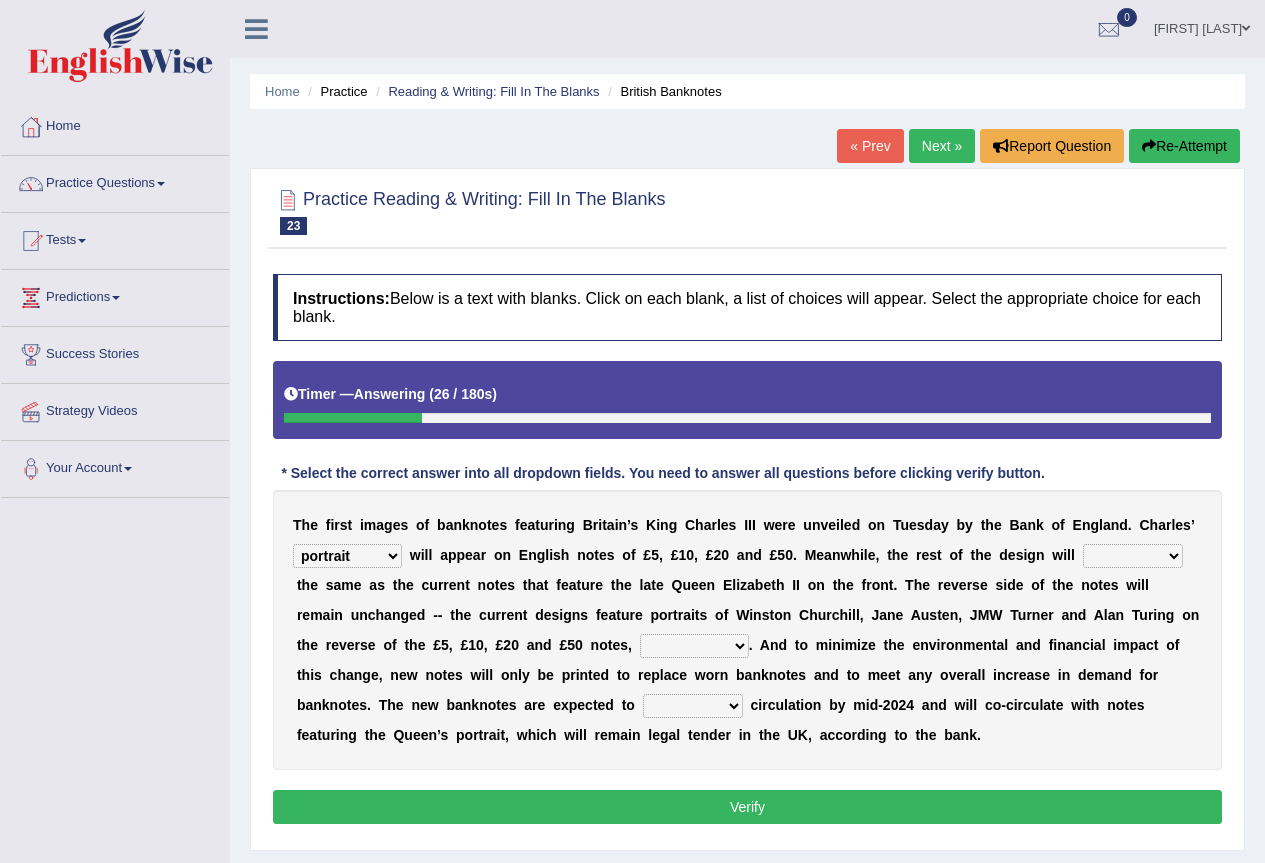 click on "remain surpass signify replicate" at bounding box center (1133, 556) 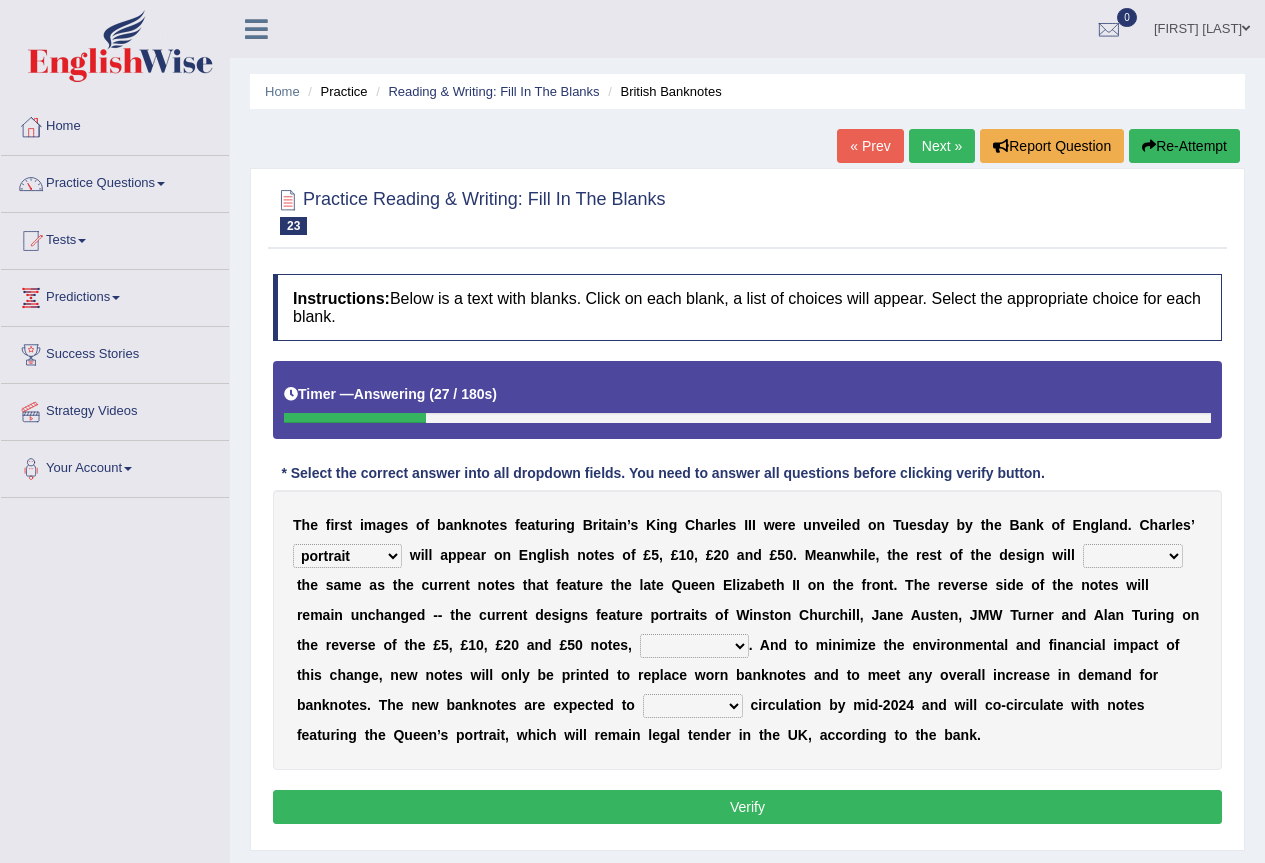 select on "remain" 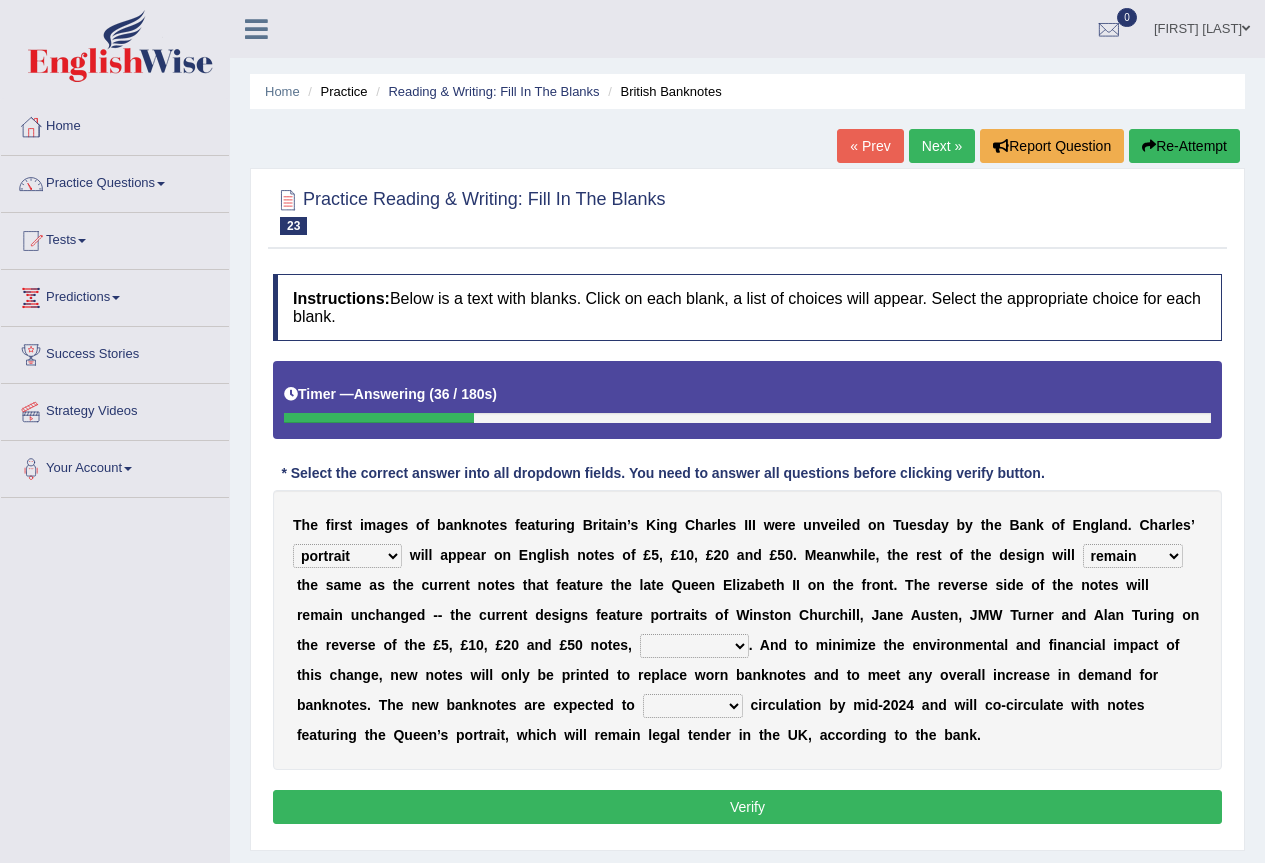 click on "pervasively variously audaciously respectively" at bounding box center (694, 646) 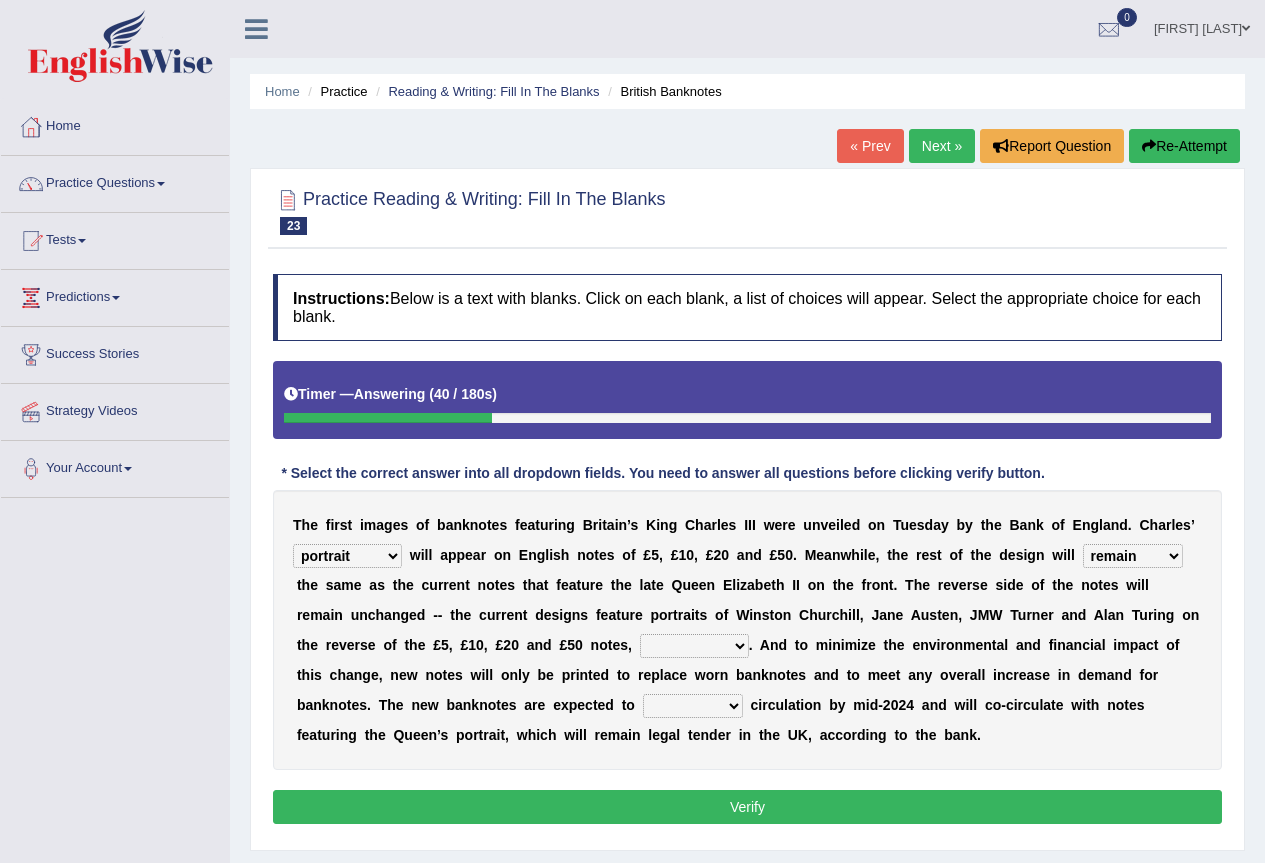 select on "respectively" 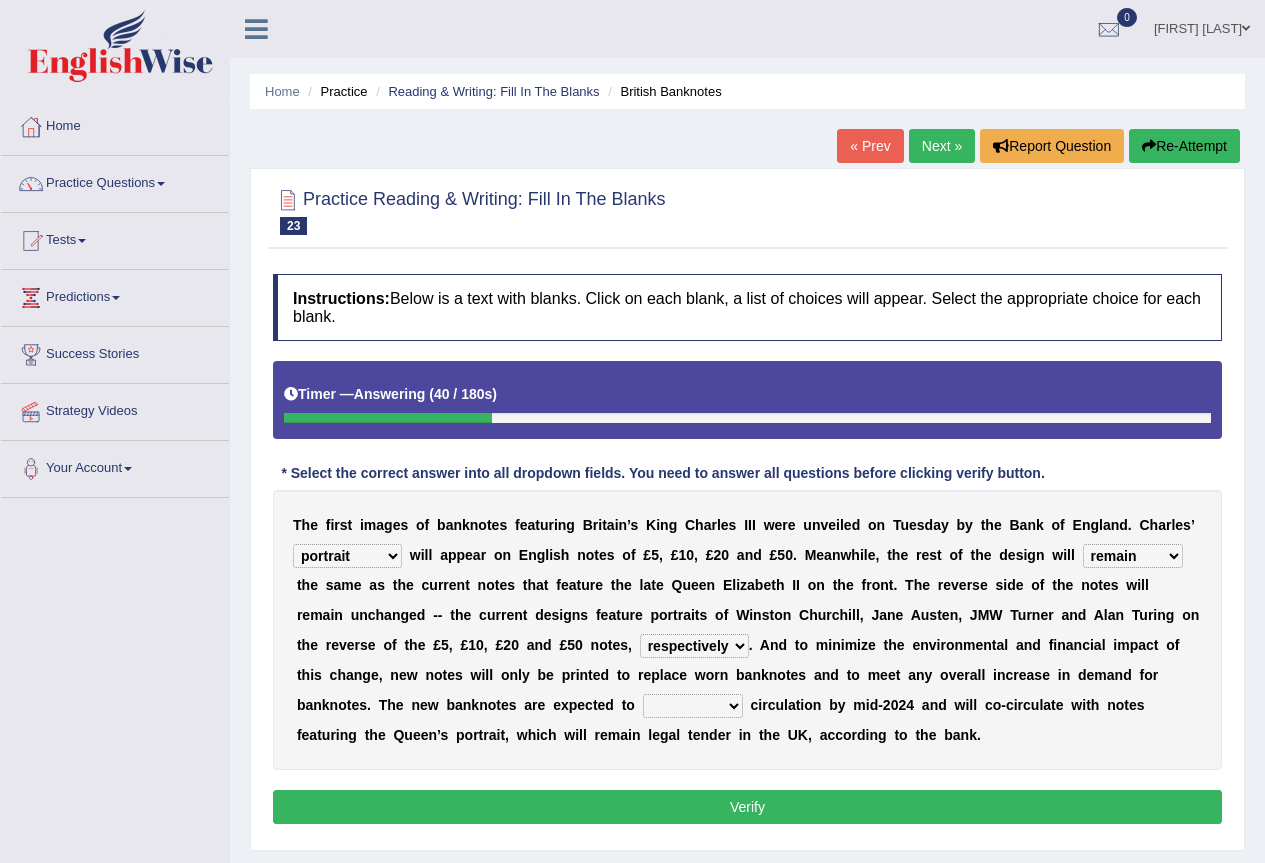 click on "pervasively variously audaciously respectively" at bounding box center [694, 646] 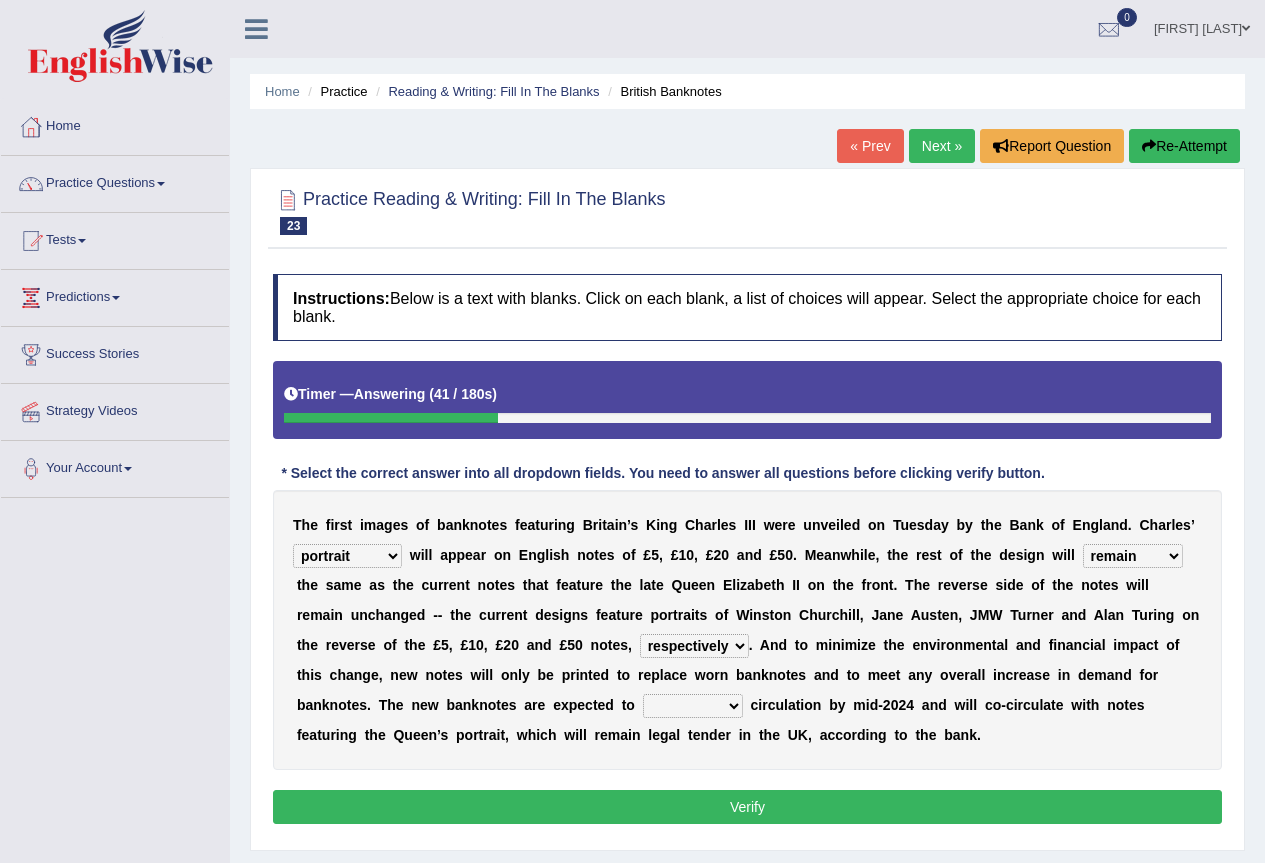 click on "hinge divert enter inoculate" at bounding box center (693, 706) 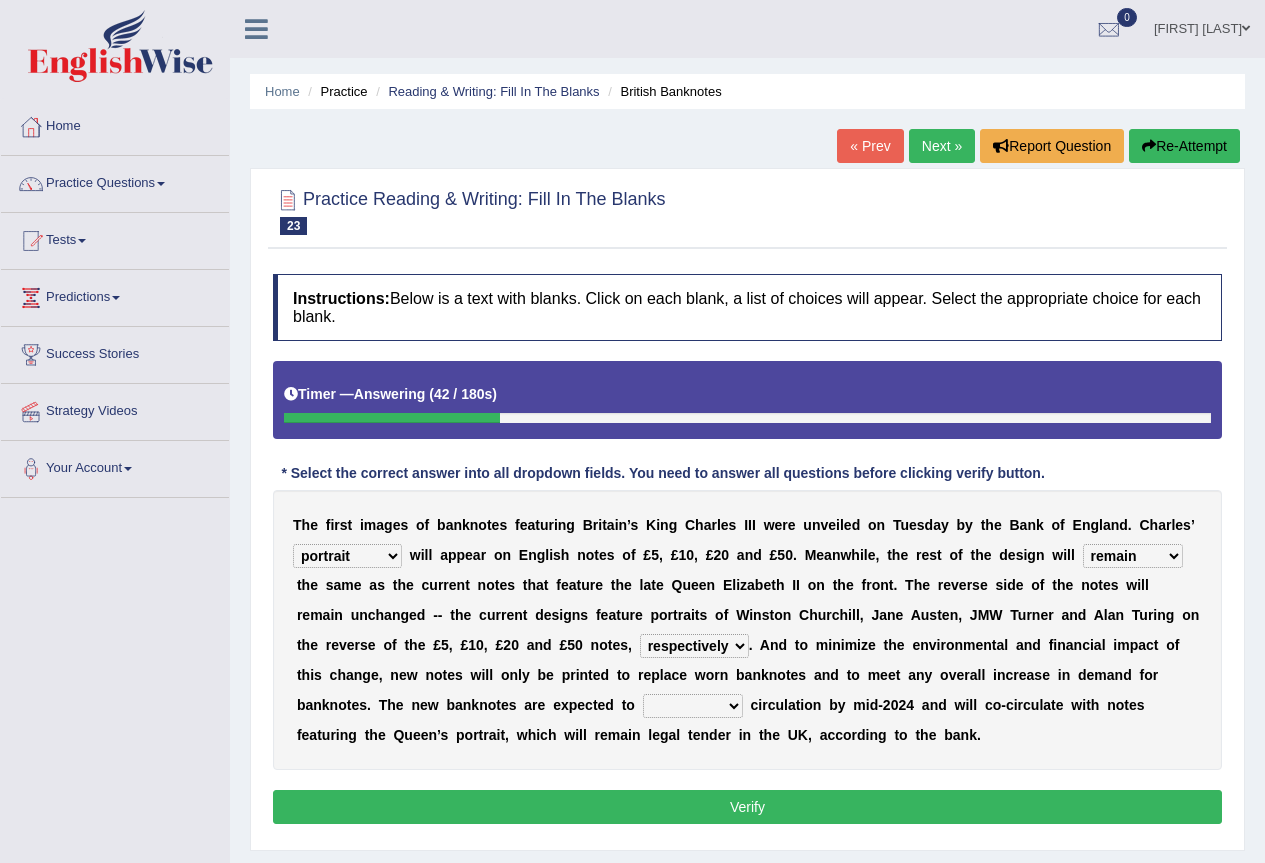 click on "hinge divert enter inoculate" at bounding box center (693, 706) 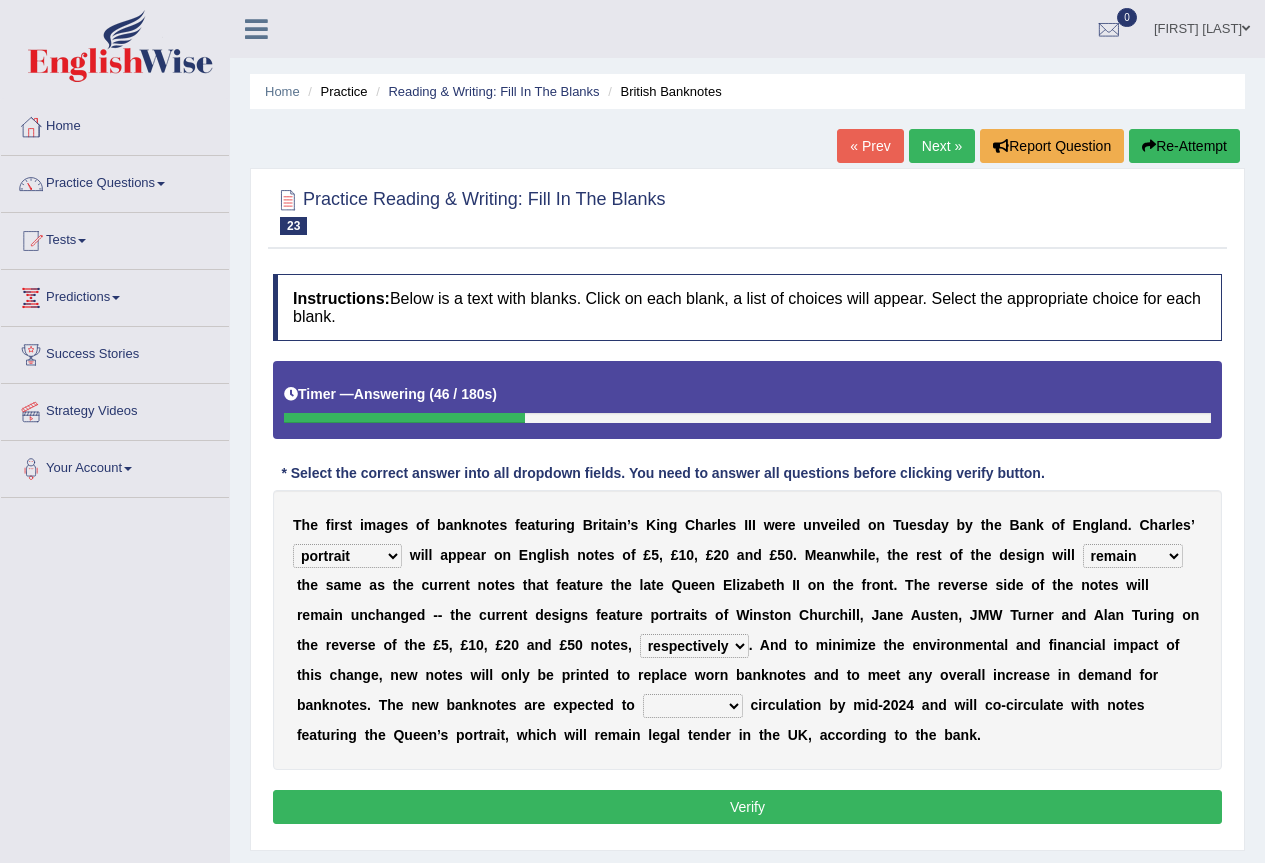 click on "hinge divert enter inoculate" at bounding box center (693, 706) 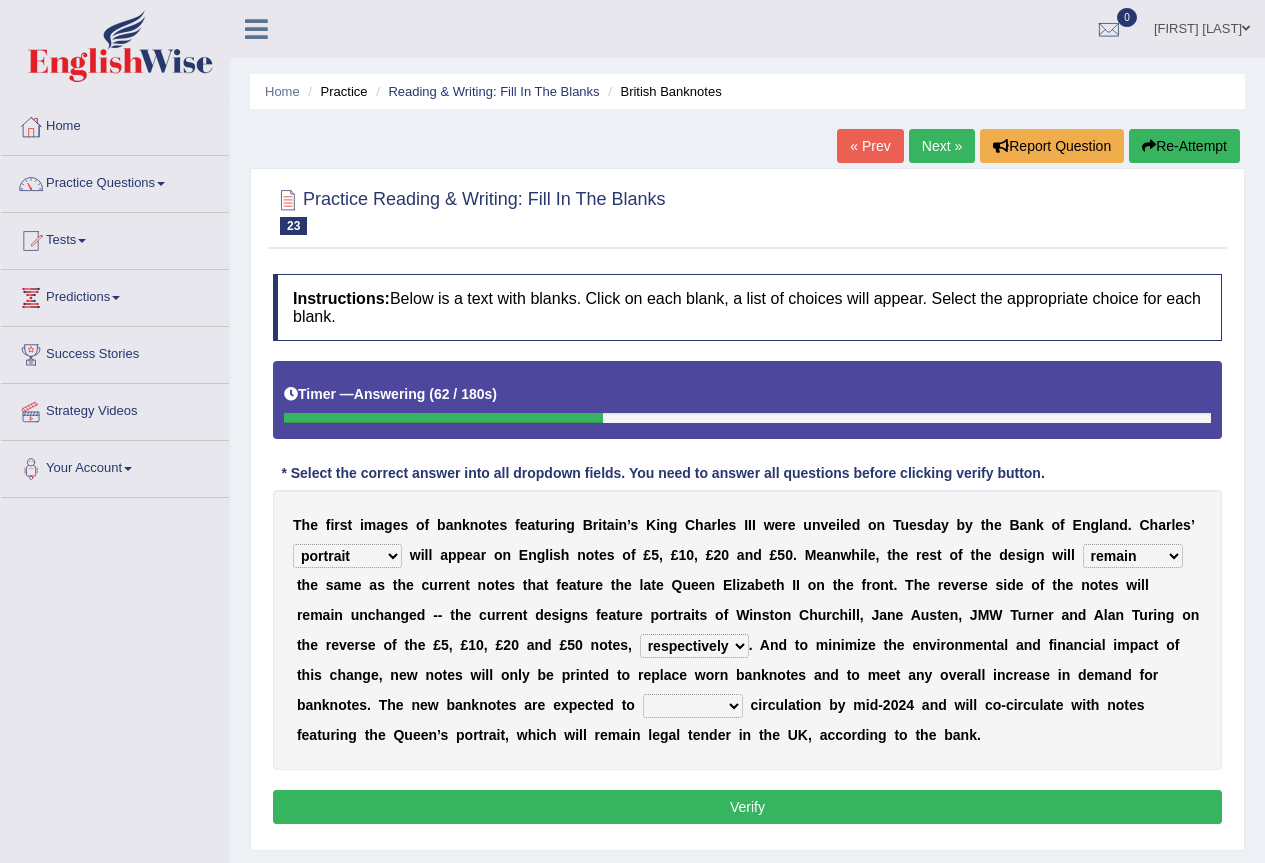 click on "hinge divert enter inoculate" at bounding box center [693, 706] 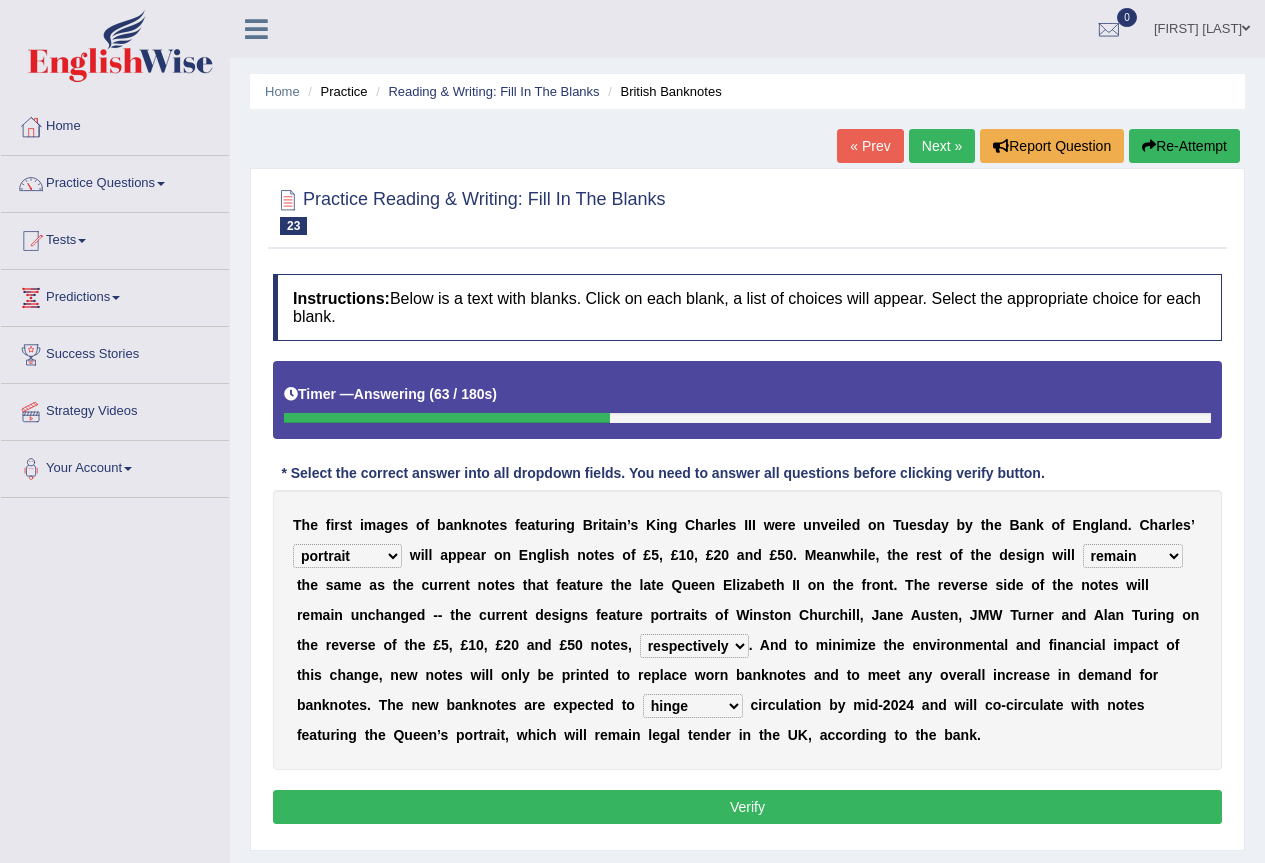 click on "hinge divert enter inoculate" at bounding box center [693, 706] 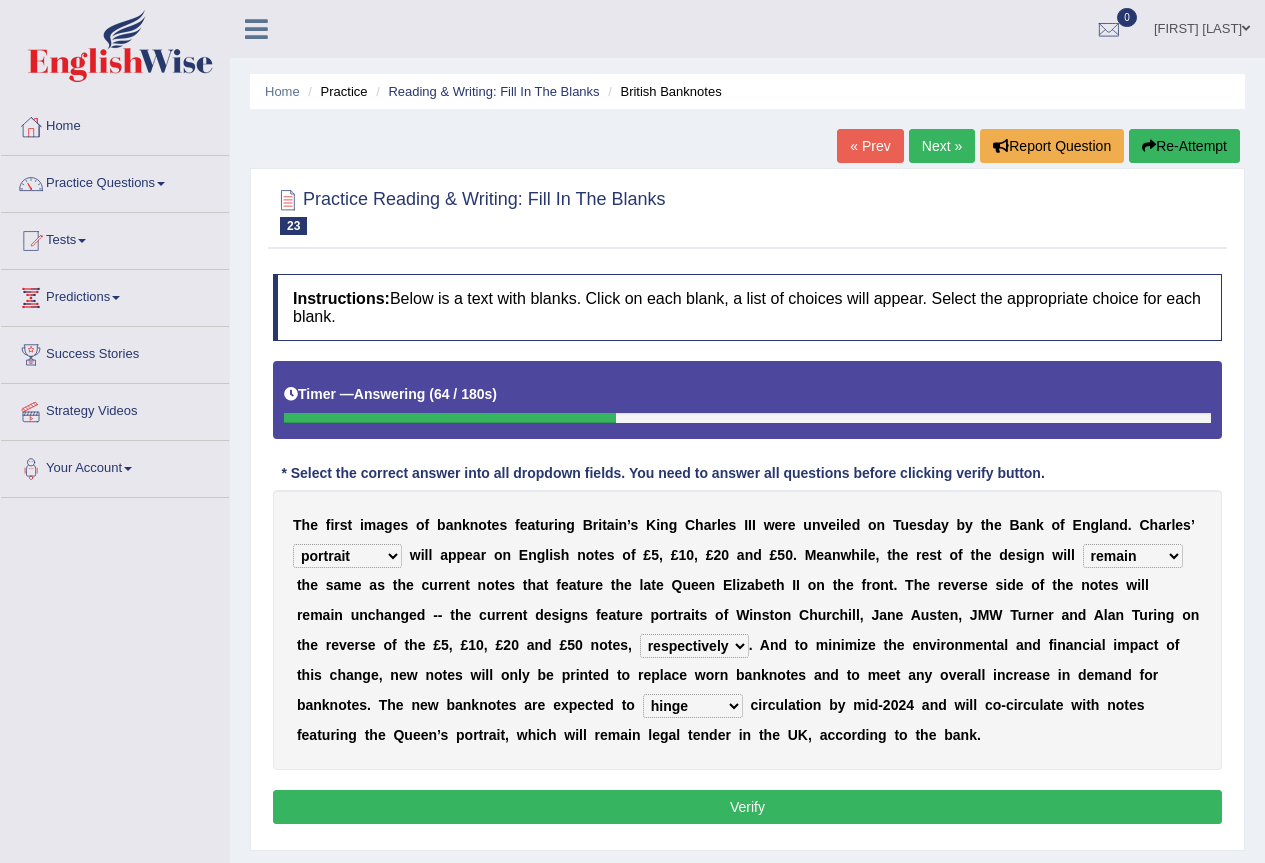 select on "divert" 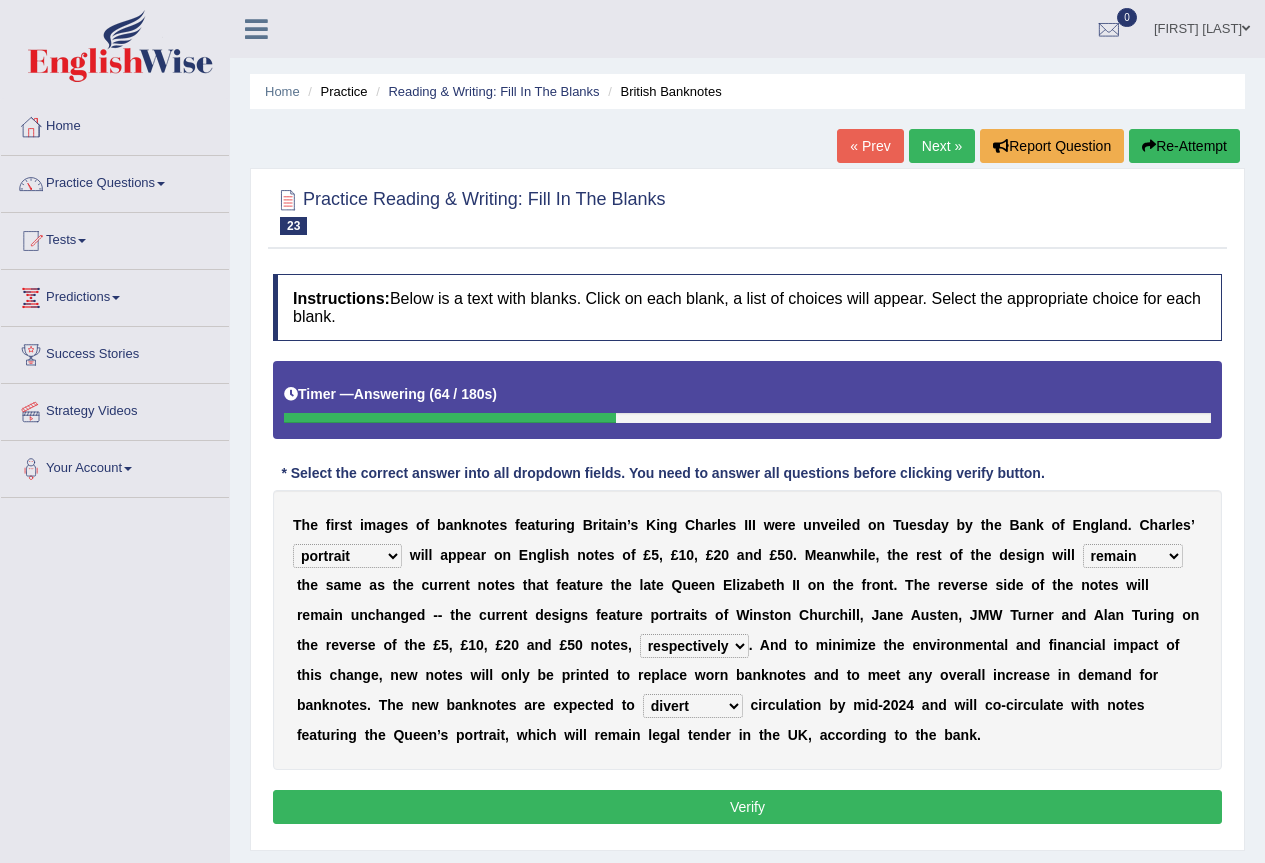 click on "hinge divert enter inoculate" at bounding box center (693, 706) 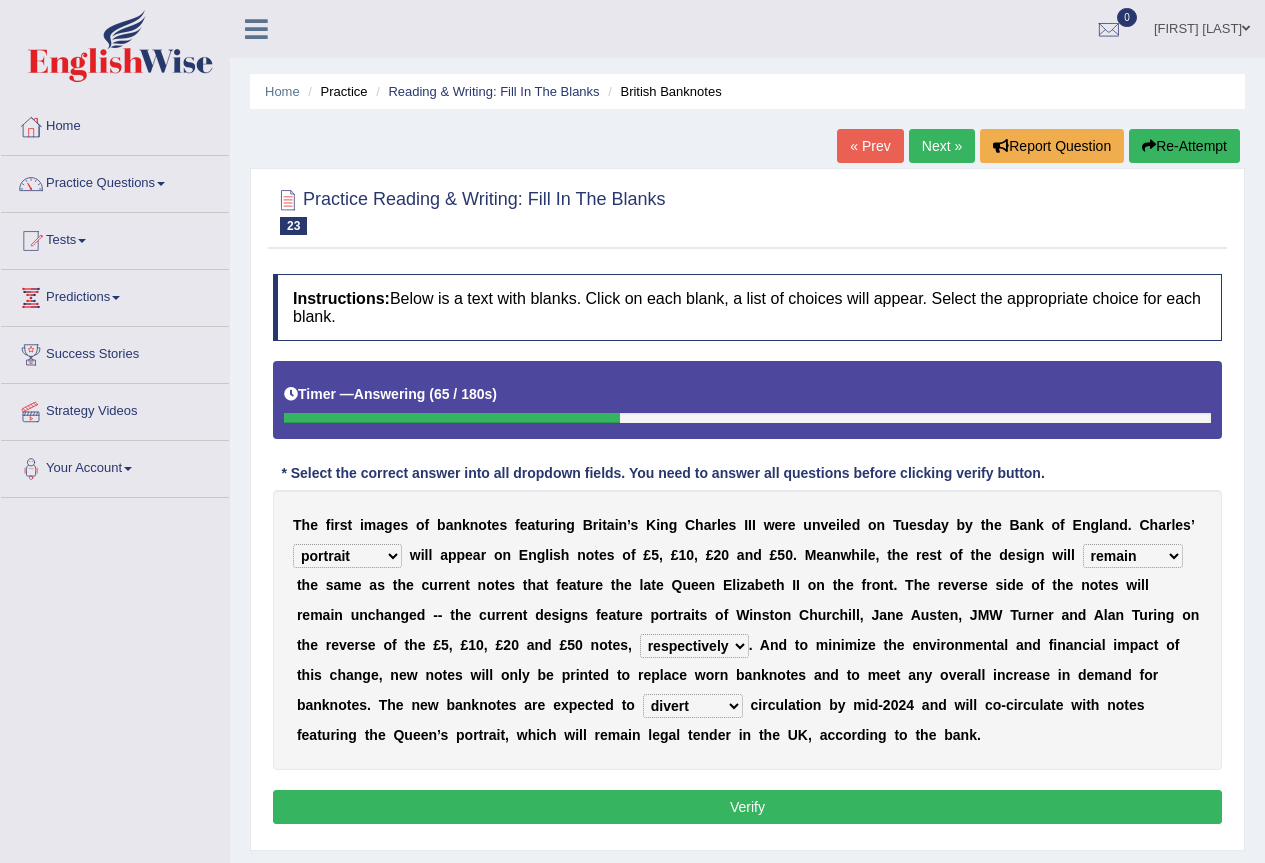 click on "Verify" at bounding box center (747, 807) 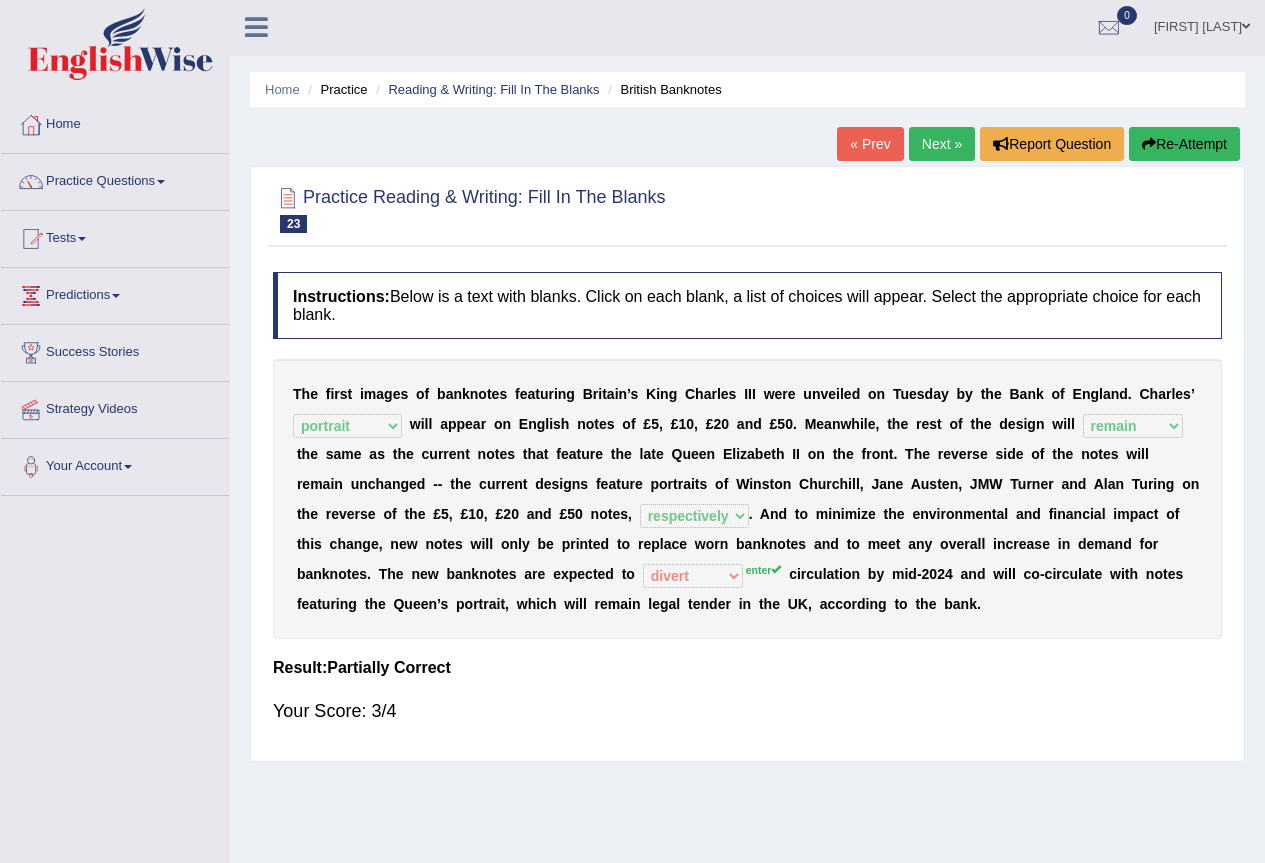 scroll, scrollTop: 0, scrollLeft: 0, axis: both 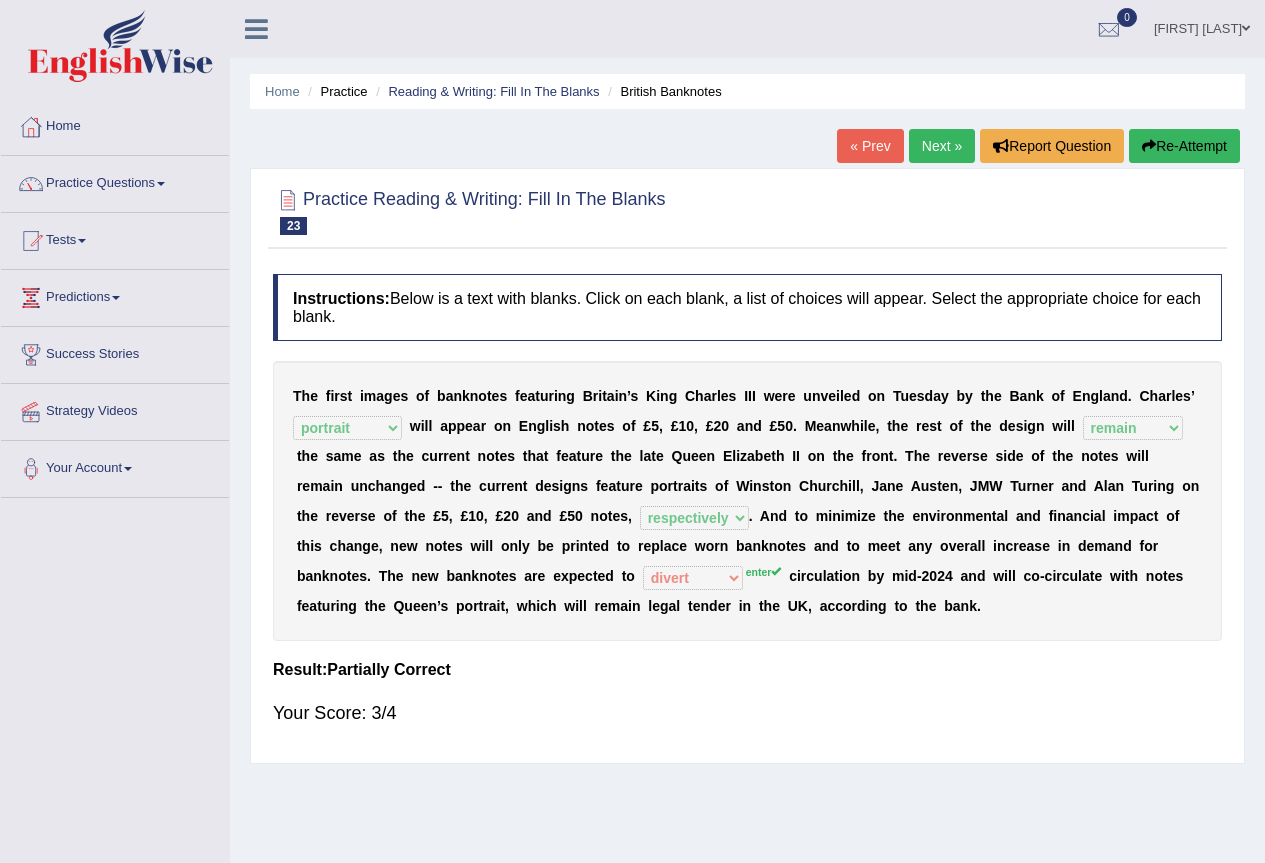 click on "Next »" at bounding box center [942, 146] 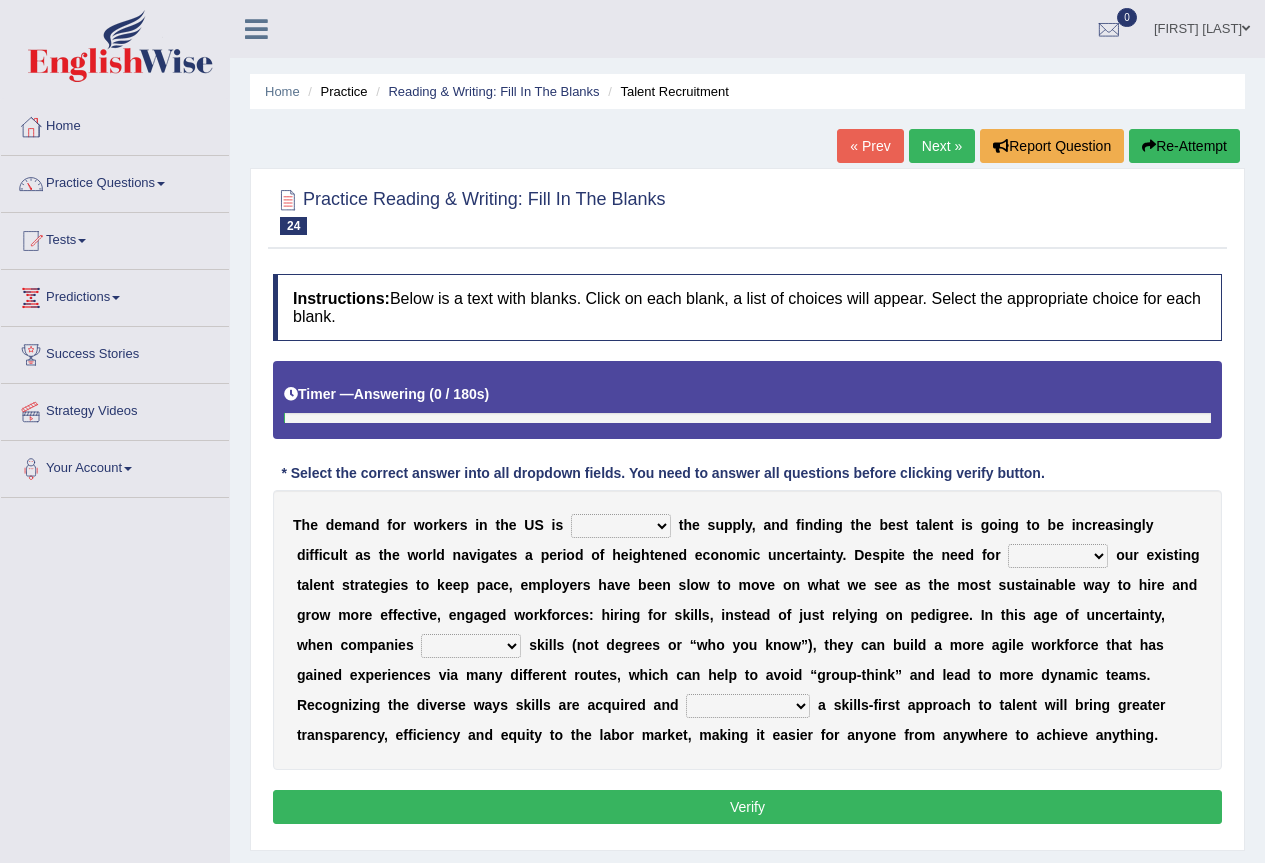 scroll, scrollTop: 0, scrollLeft: 0, axis: both 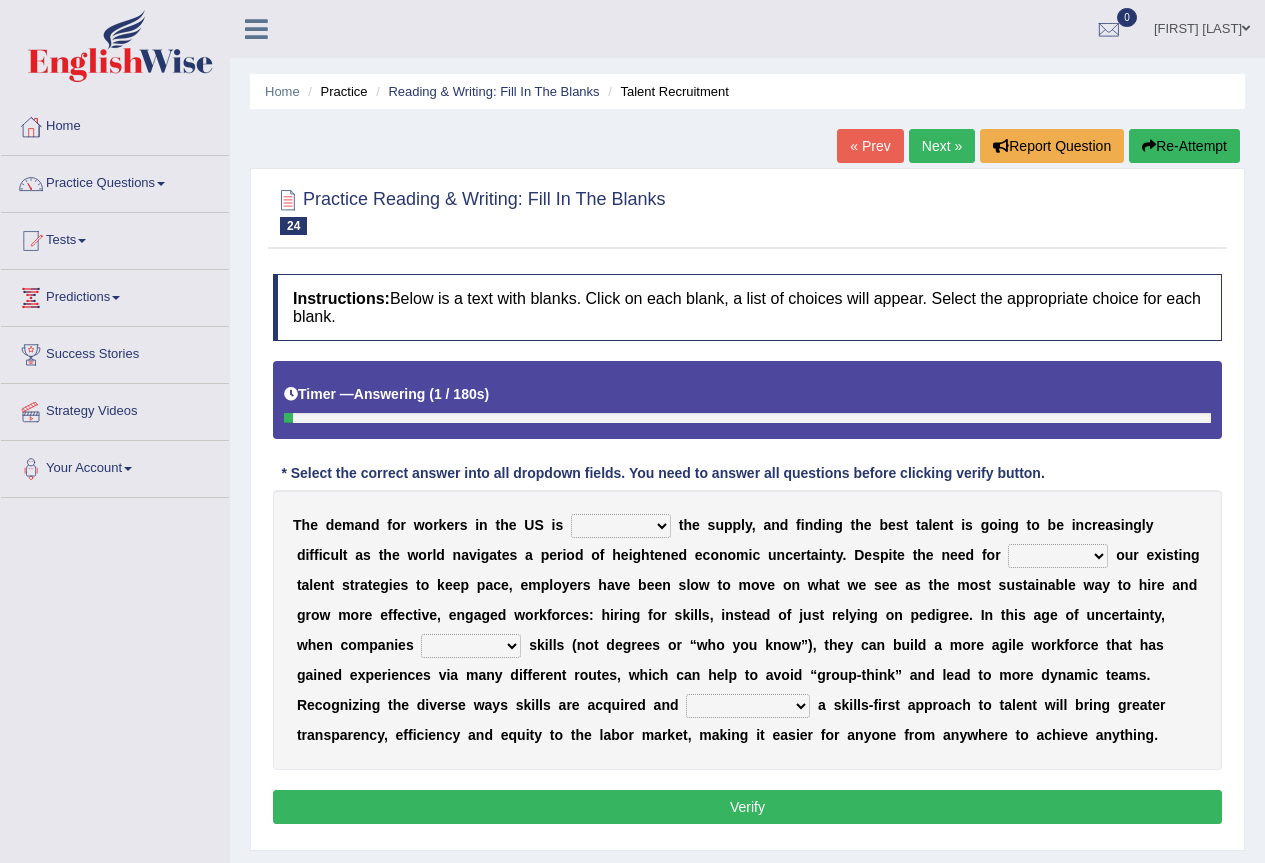 click on "outpacing falling flipping irrigating" at bounding box center (621, 526) 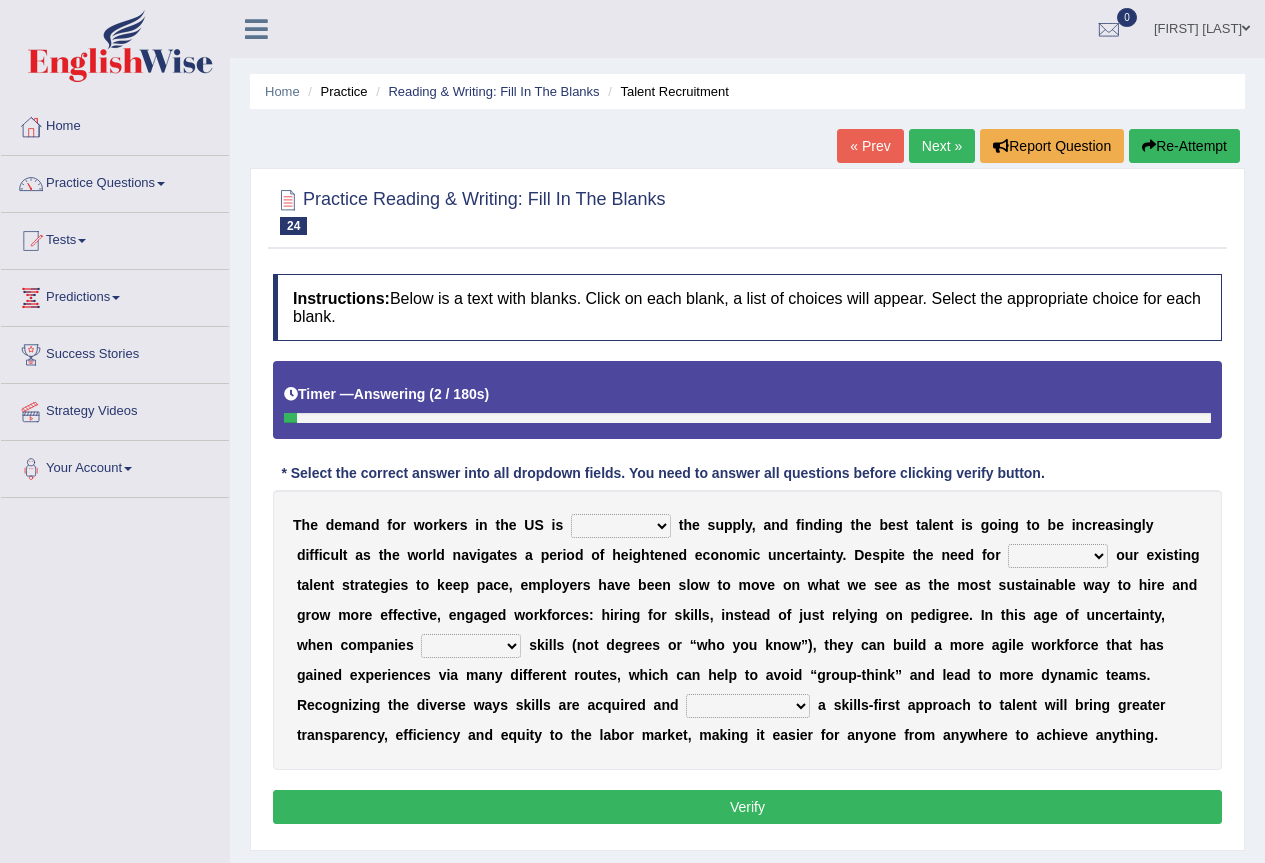 click on "outpacing falling flipping irrigating" at bounding box center (621, 526) 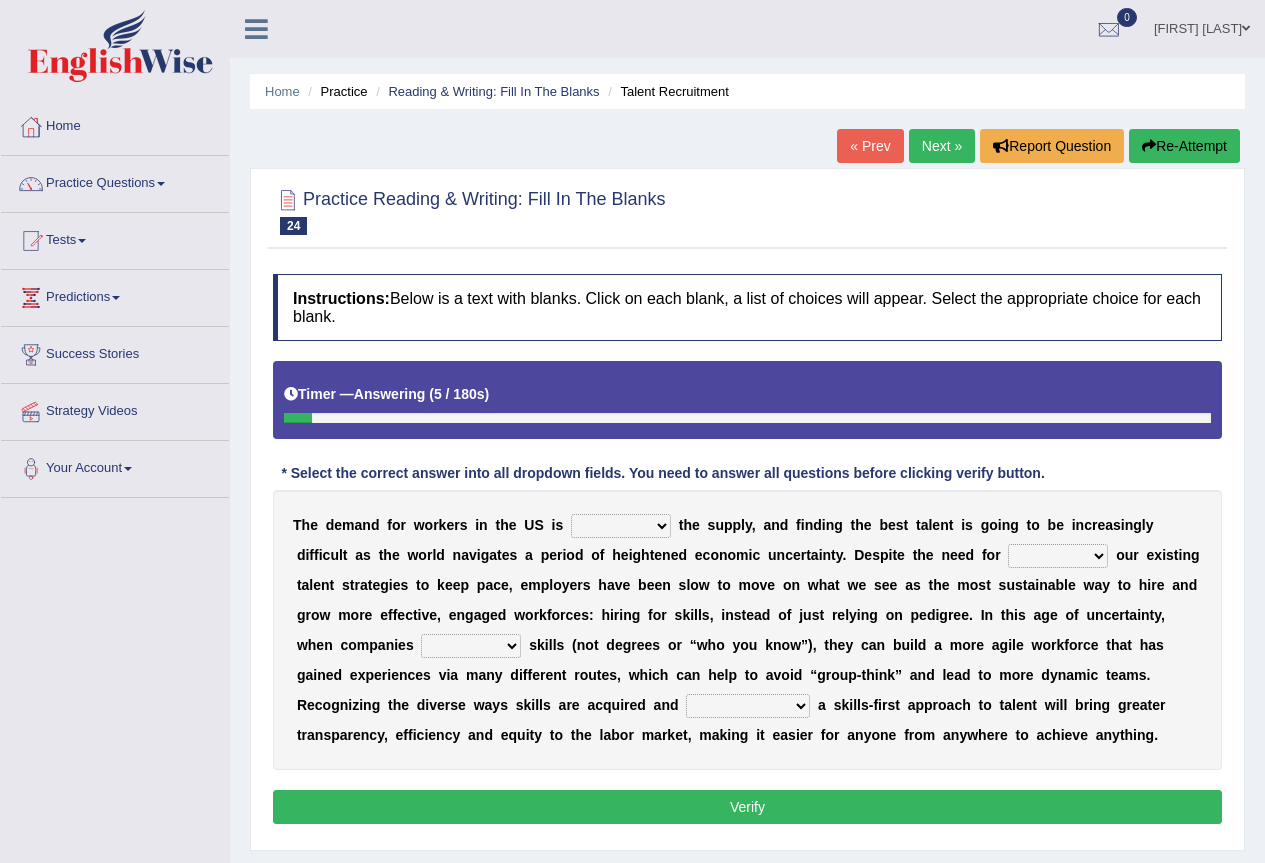 click on "outpacing falling flipping irrigating" at bounding box center [621, 526] 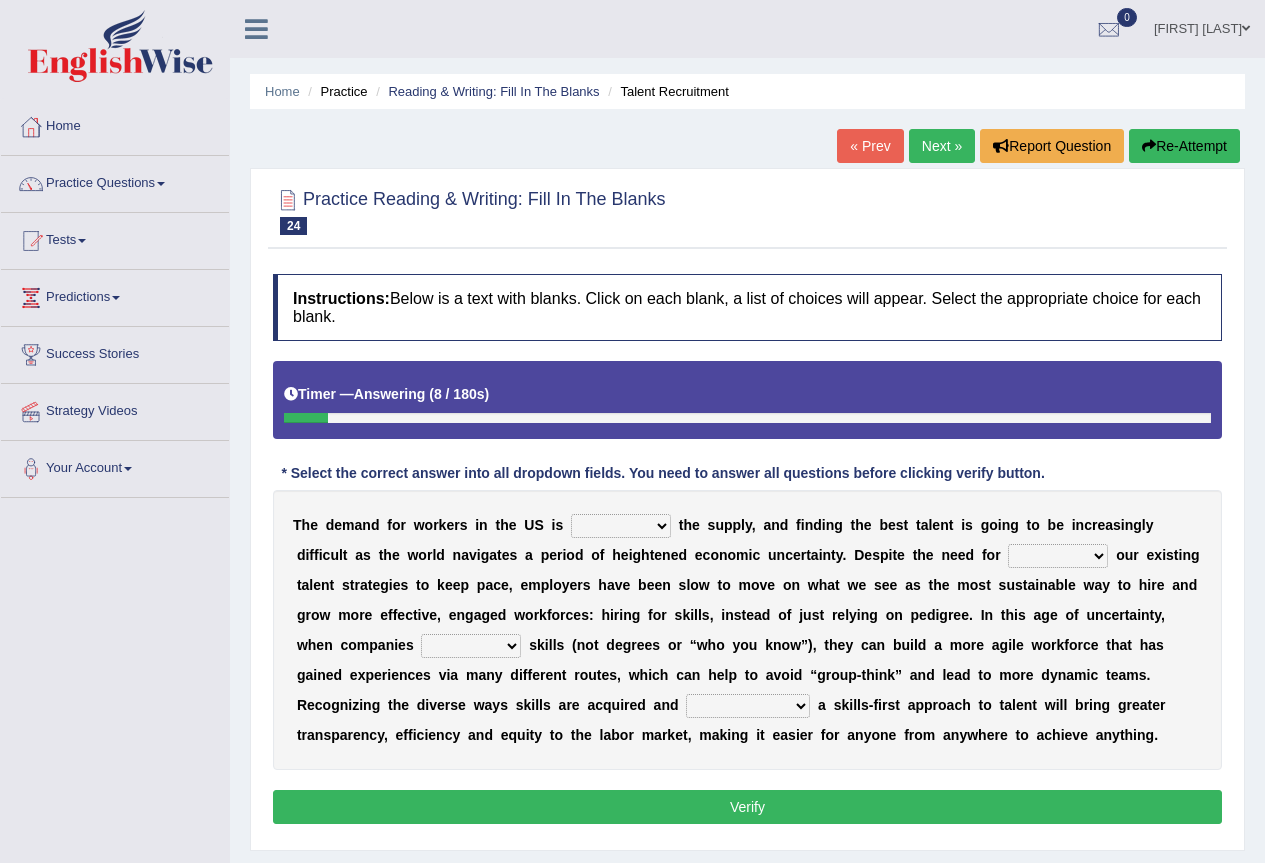 click on "T h e    d e m a n d    f o r    w o r k e r s    i n    t h e    [COUNTRY]    i s    outpacing falling flipping irrigating    t h e    s u p p l y ,    a n d    f i n d i n g    t h e    b e s t    t a l e n t    i s    g o i n g    t o    b e    i n c r e a s i n g l y    d i f f i c u l t    a s    t h e    w o r l d    n a v i g a t e s    a    p e r i o d    o f    h e i g h t e n e d    e c o n o m i c    u n c e r t a i n t y .    D e s p i t e    t h e    n e e d    f o r    reveling reflecting revamping inverting    o u r    e x i s t i n g    t a l e n t    s t r a t e g i e s    t o    k e e p    p a c e ,    e m p l o y e r s    h a v e    b e e n    s l o w    t o    m o v e    o n    w h a t    w e    s e e    a s    t h e    m o s t    s u s t a i n a b l e    w a y    t o    h i r e    a n d    g r o w    m o r e    e f f e c t i v e ,    e n g a g e d    w o r k f o r c e s :    h i r i n g    f o r    s k i l l s ,    i n s t e" at bounding box center (747, 630) 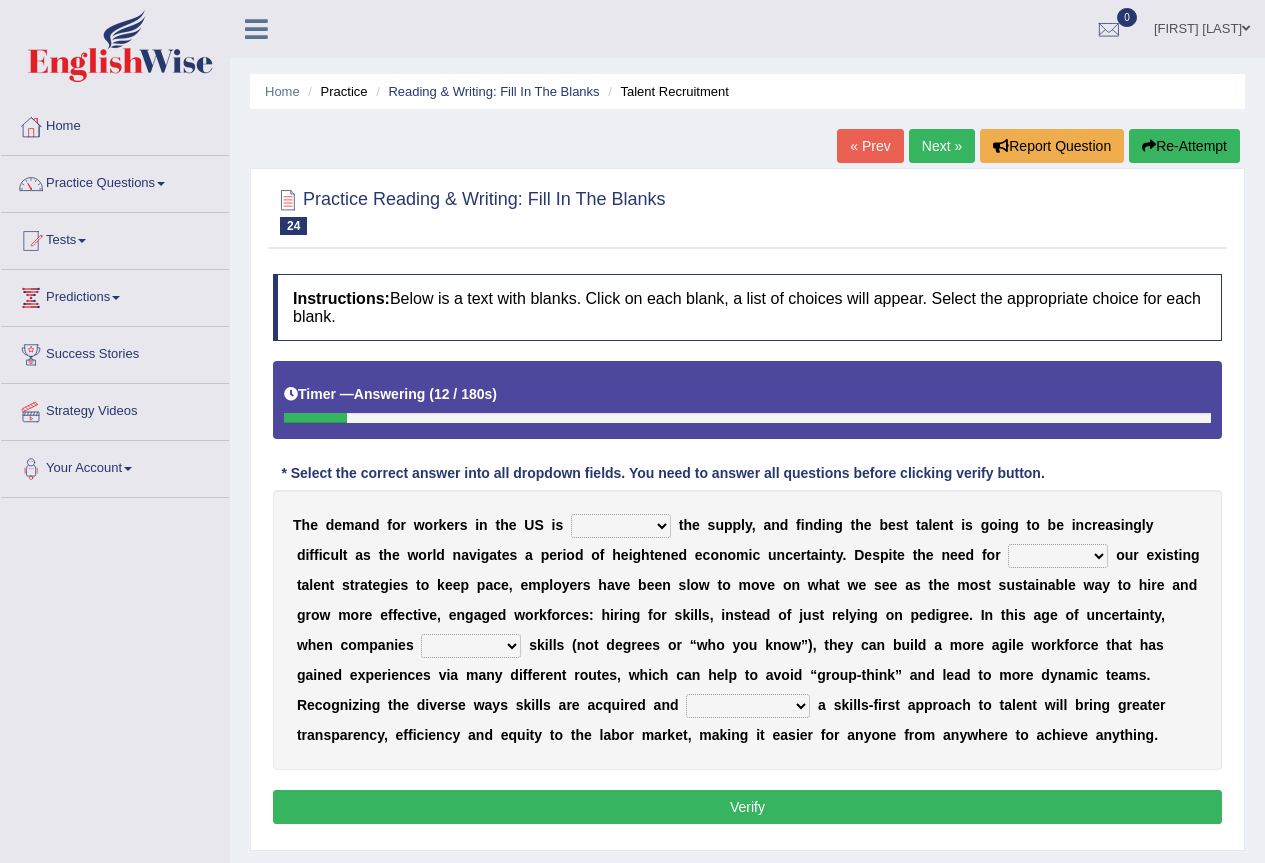 click on "outpacing falling flipping irrigating" at bounding box center (621, 526) 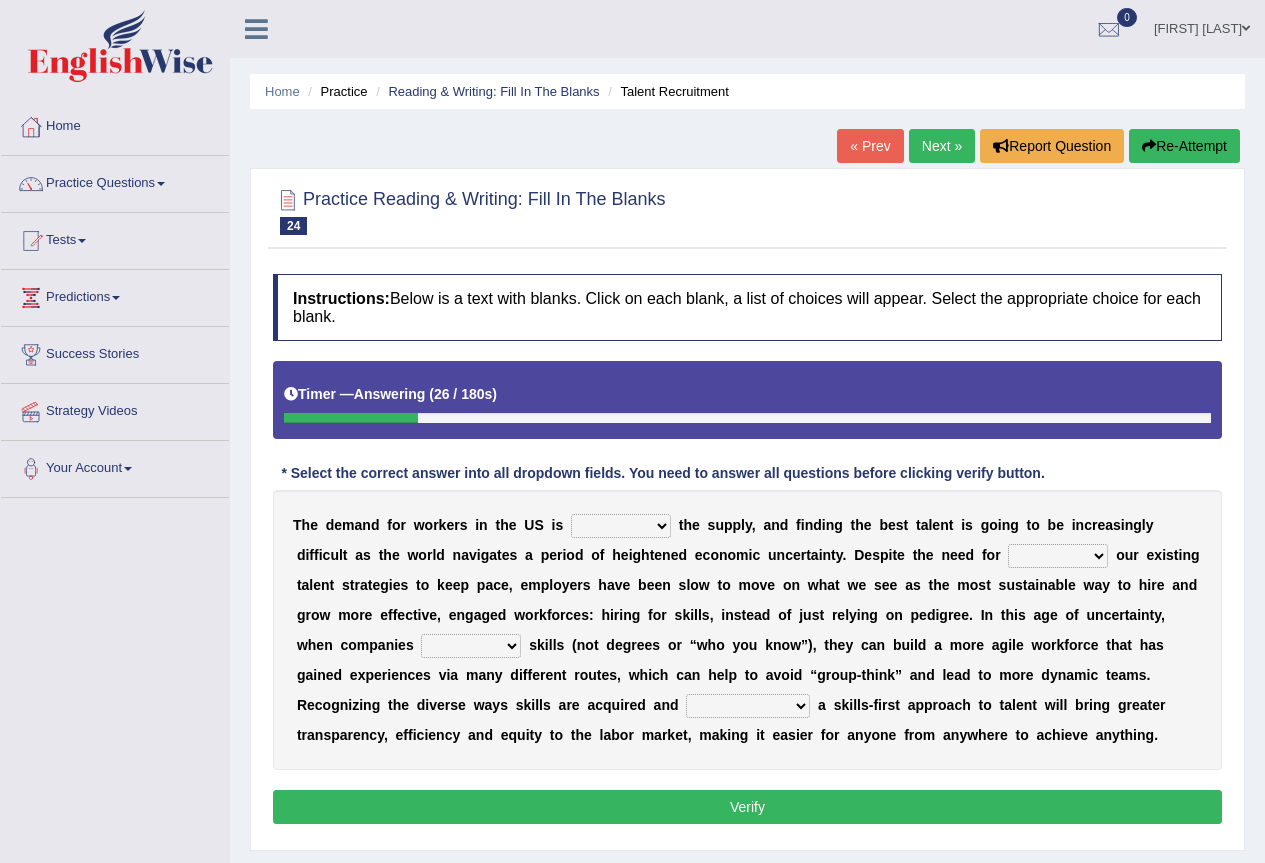 select on "falling" 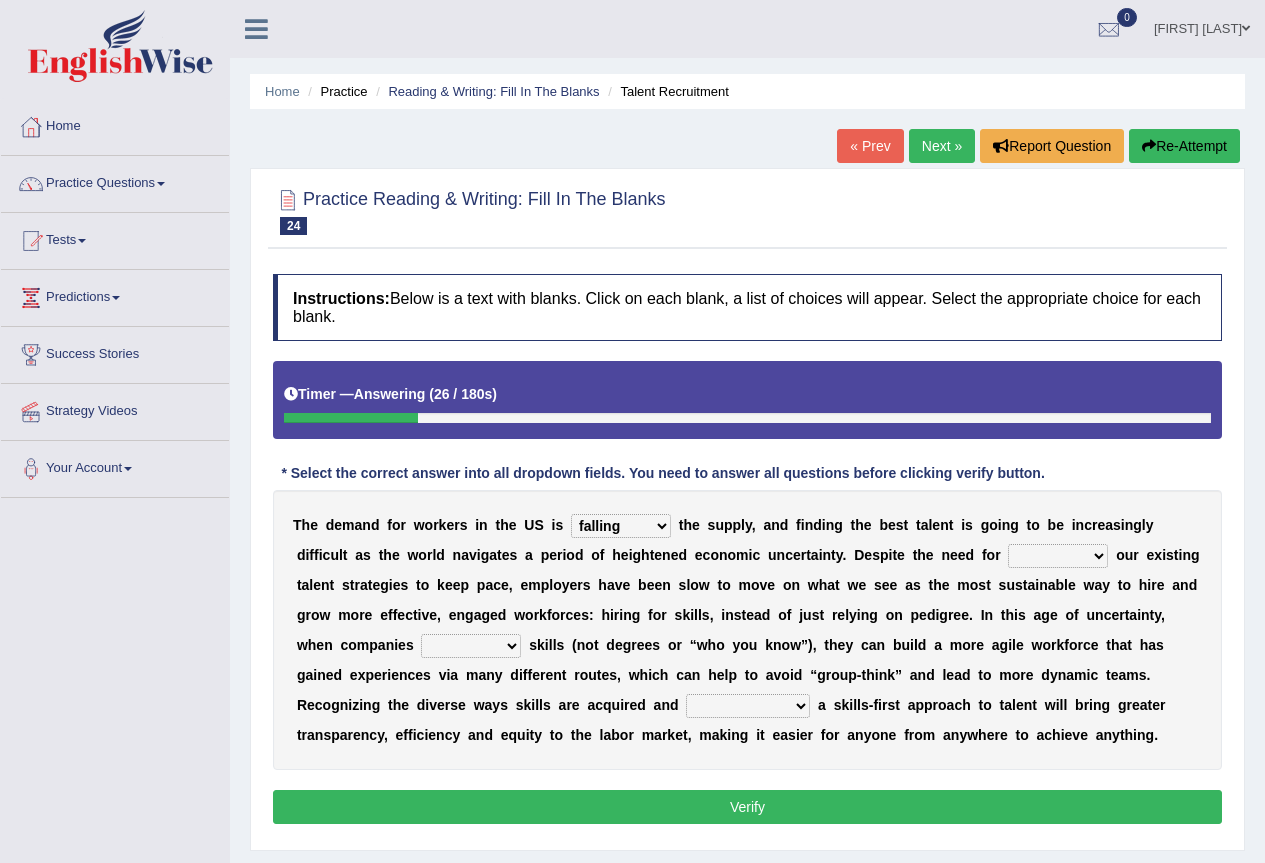 click on "outpacing falling flipping irrigating" at bounding box center [621, 526] 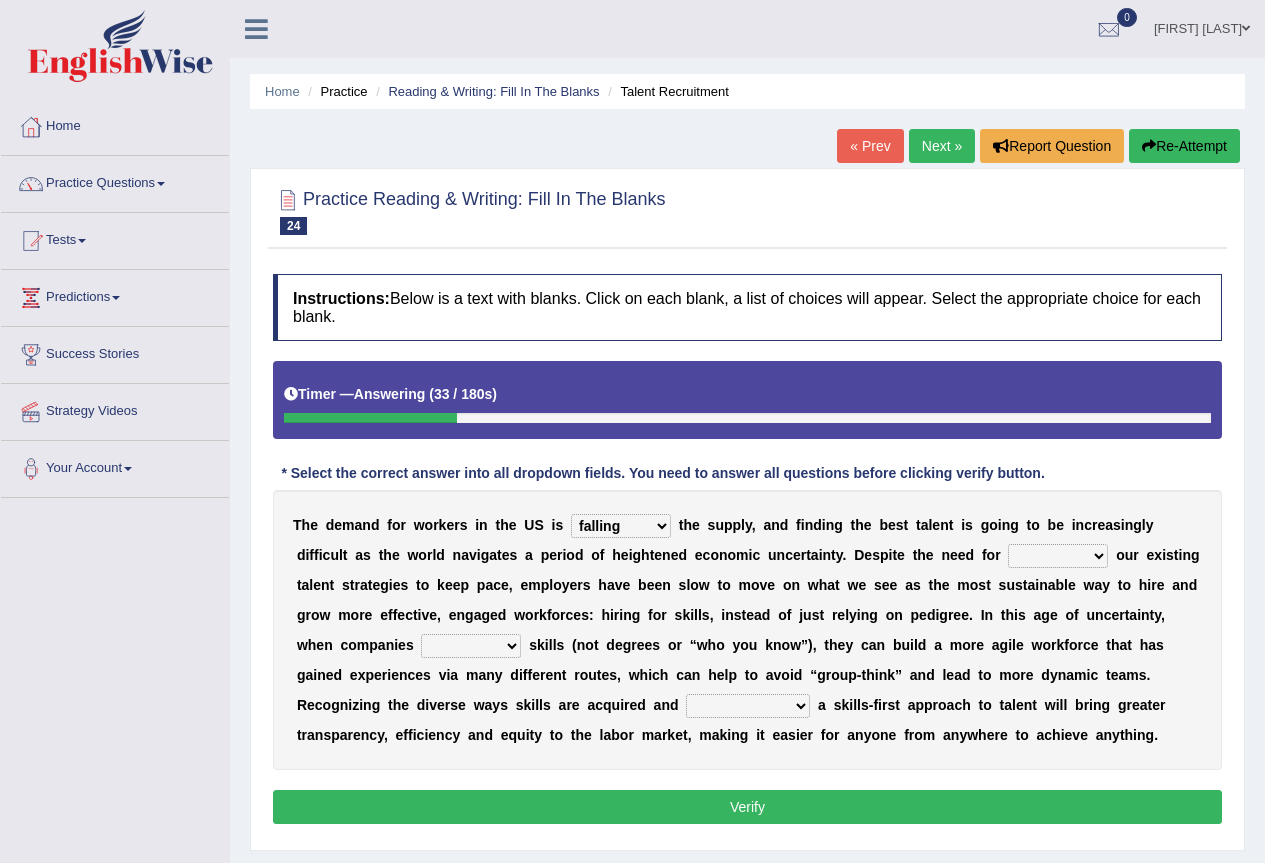 click on "reveling reflecting revamping inverting" at bounding box center [1058, 556] 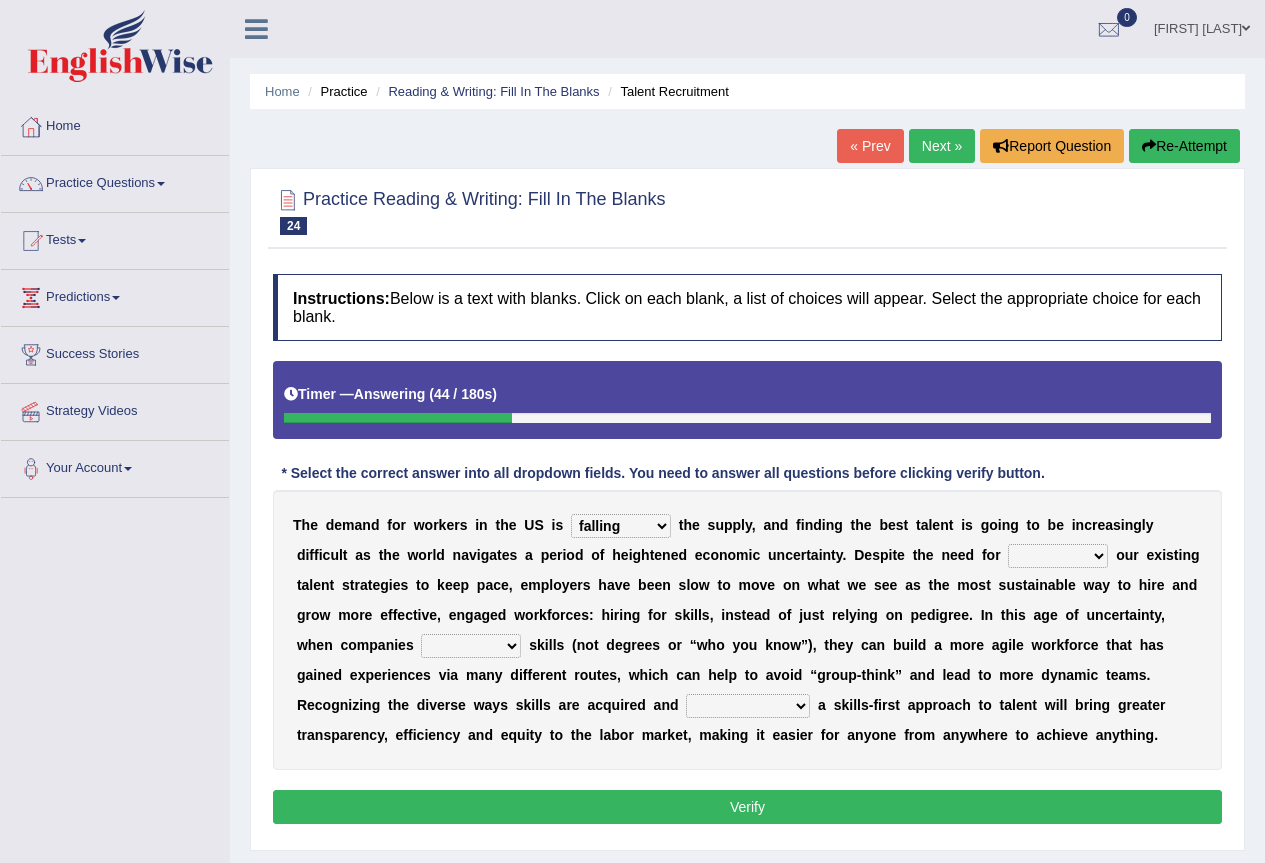 select on "reflecting" 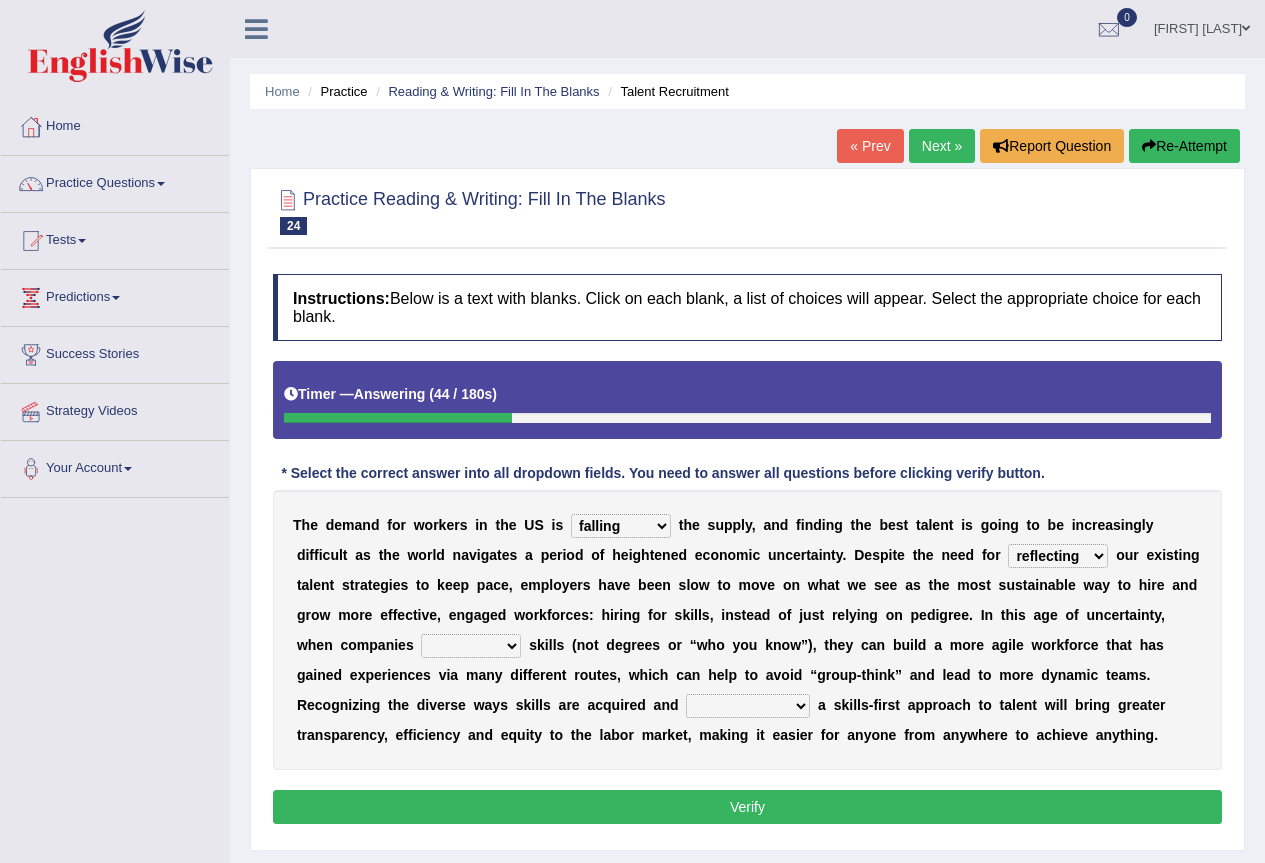 click on "reveling reflecting revamping inverting" at bounding box center [1058, 556] 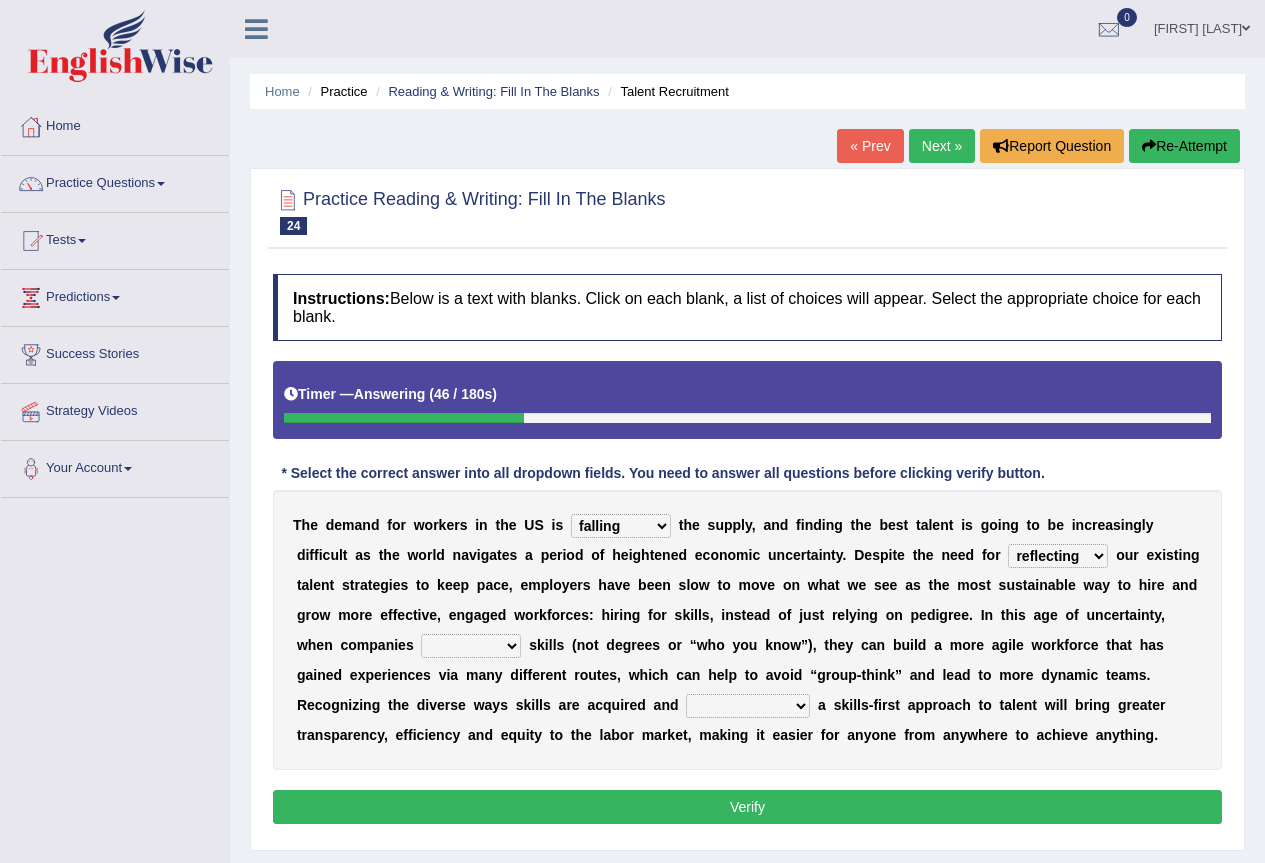 click on "neglect prioritize worsen alleviate" at bounding box center (471, 646) 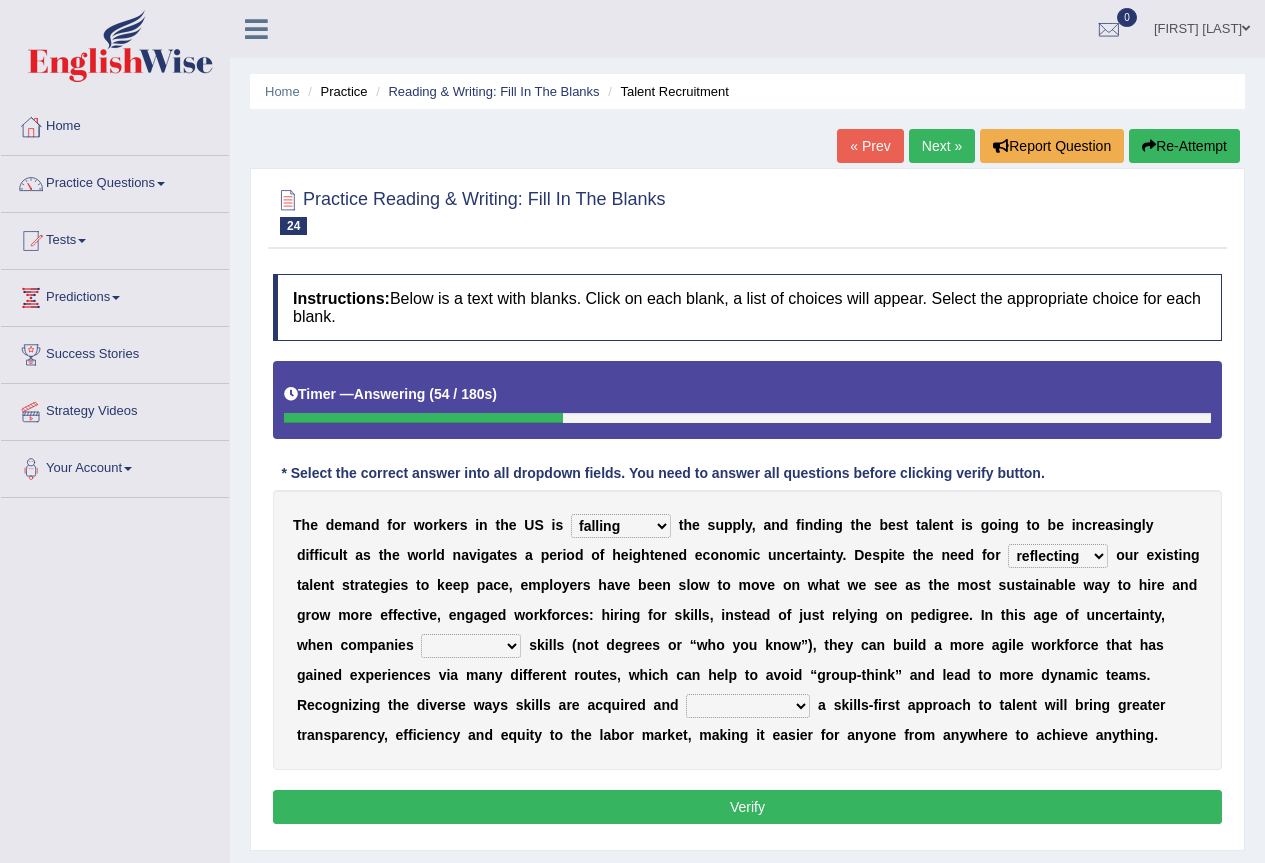 select on "prioritize" 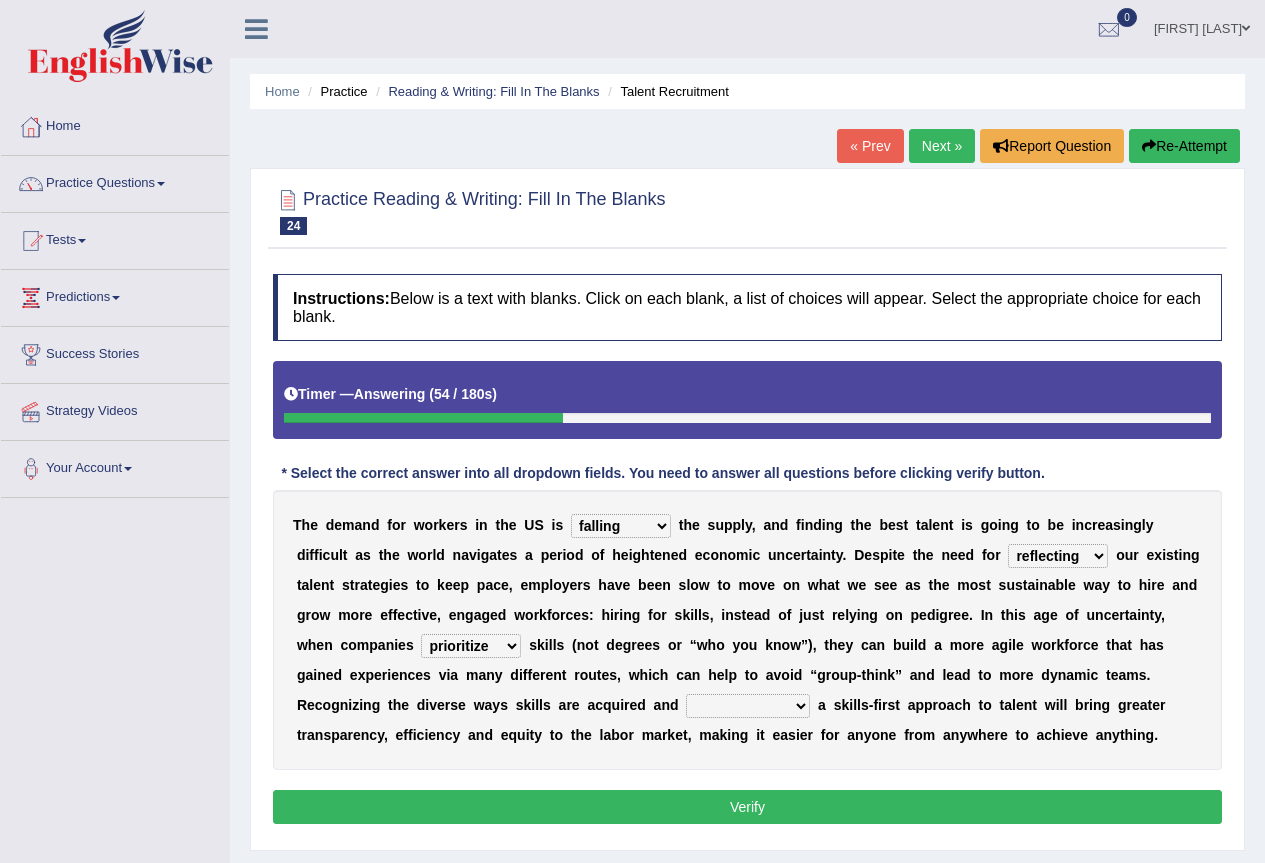 click on "neglect prioritize worsen alleviate" at bounding box center (471, 646) 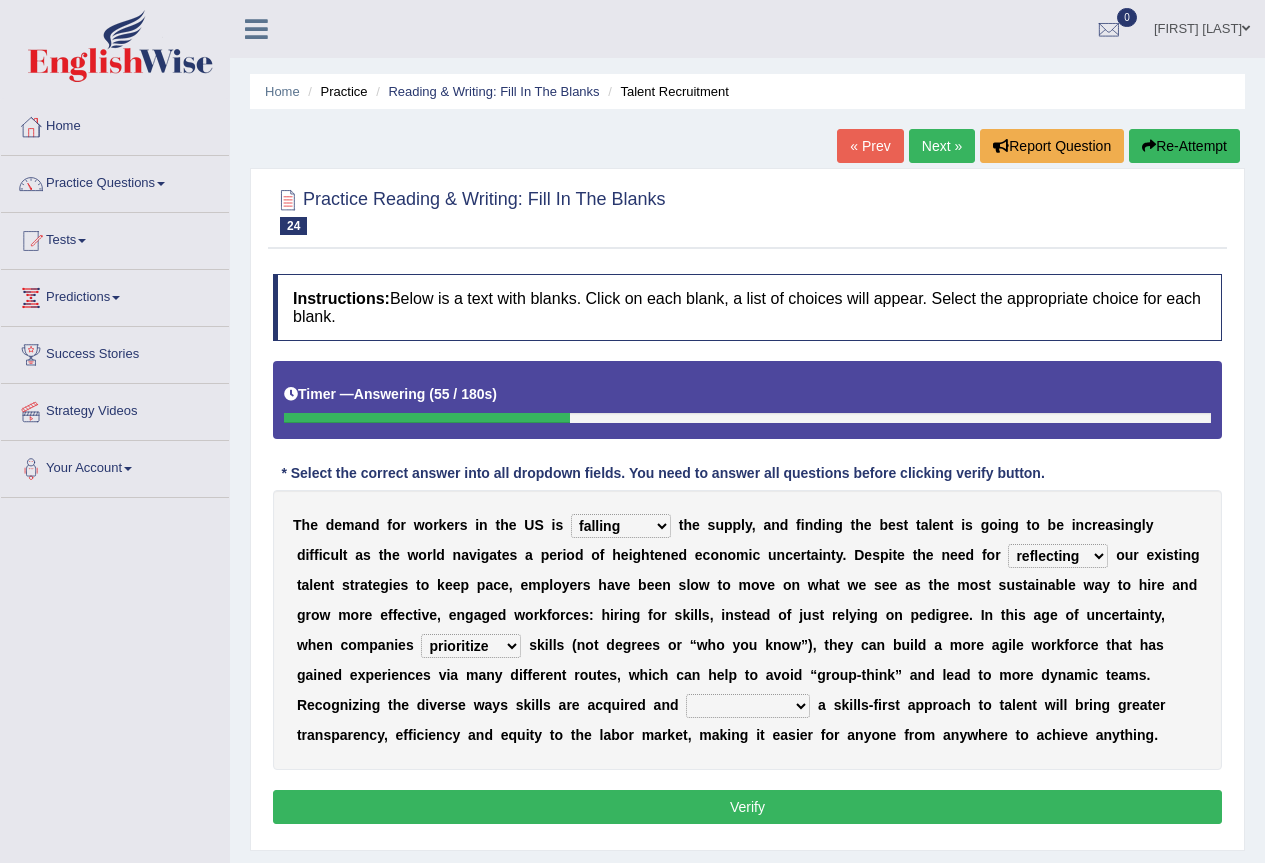 click on "distinguishing digitizing attempting adopting" at bounding box center (748, 706) 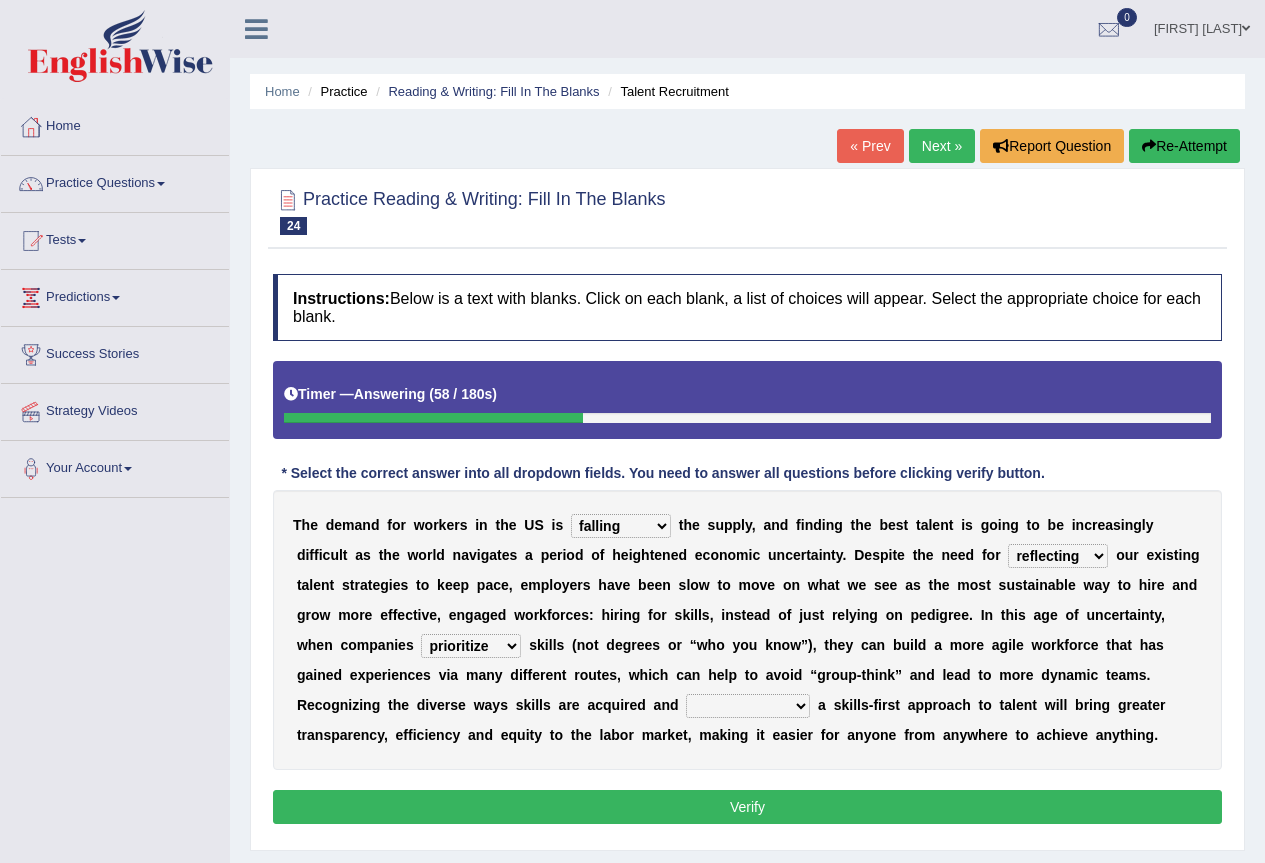 click on "distinguishing digitizing attempting adopting" at bounding box center [748, 706] 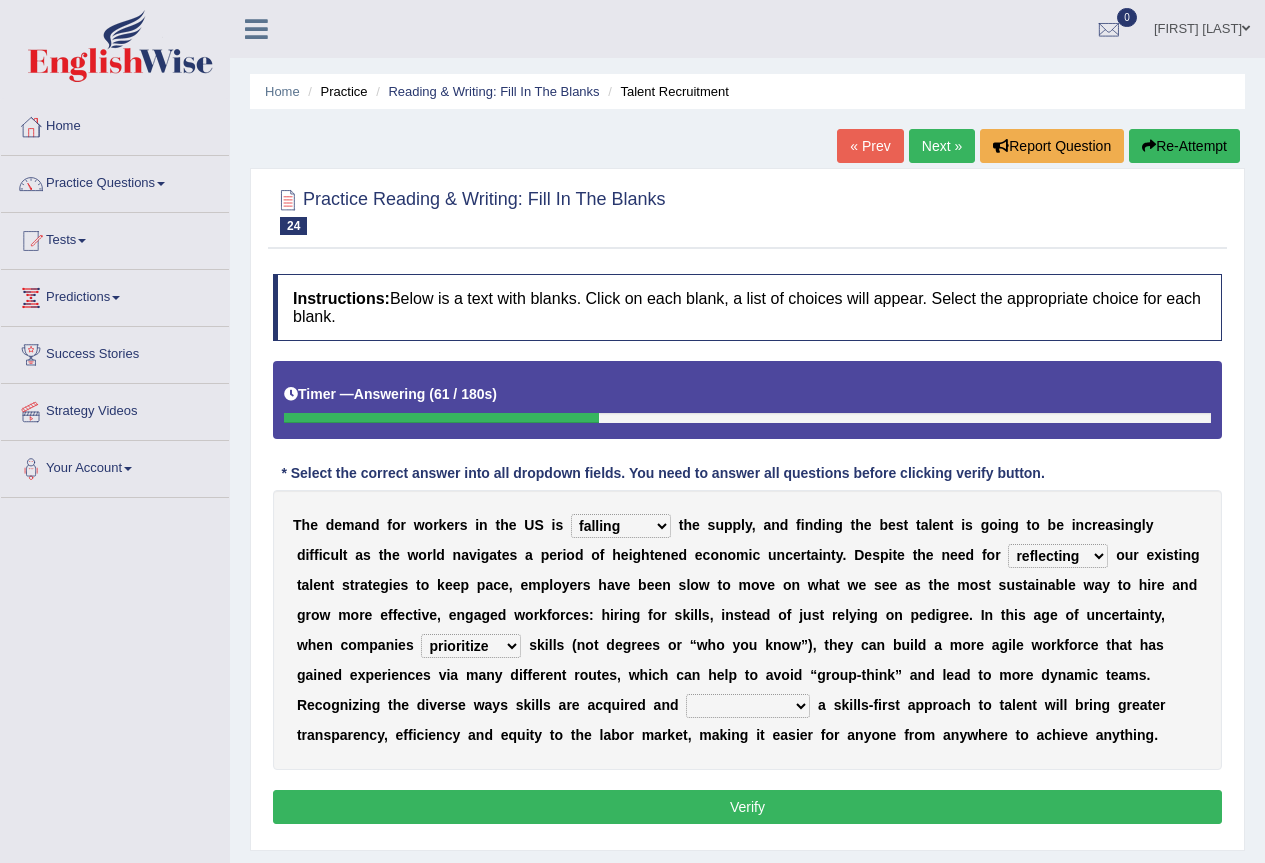 click on "distinguishing digitizing attempting adopting" at bounding box center (748, 706) 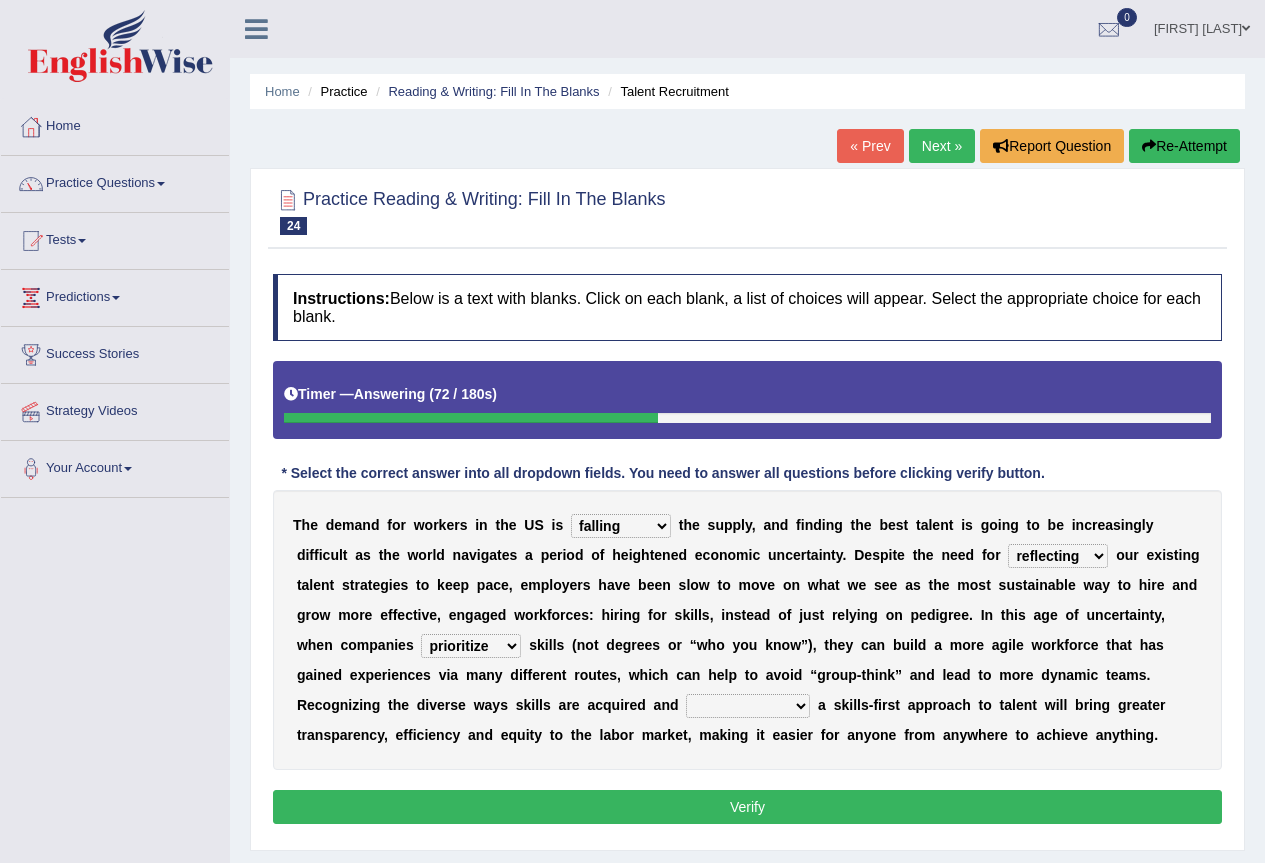 click on "distinguishing digitizing attempting adopting" at bounding box center (748, 706) 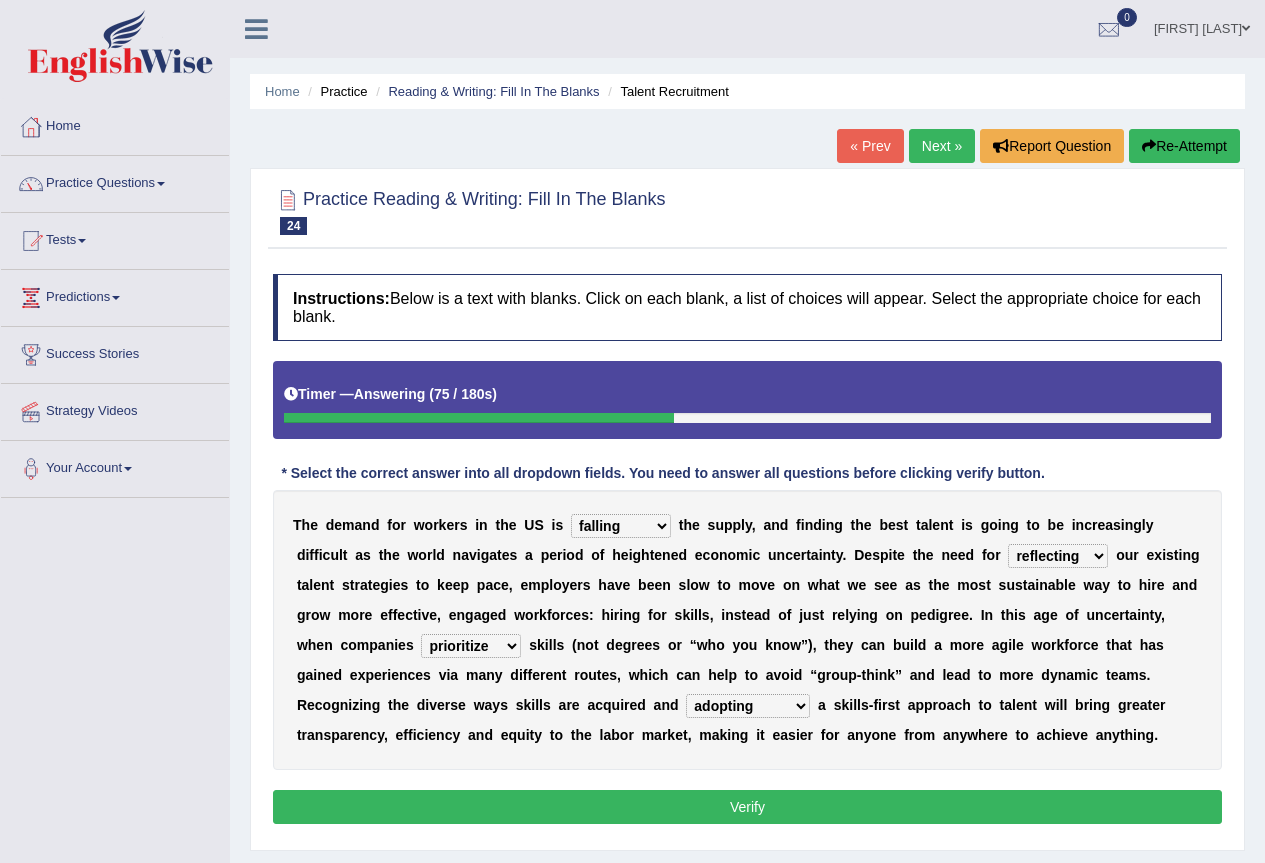 click on "distinguishing digitizing attempting adopting" at bounding box center [748, 706] 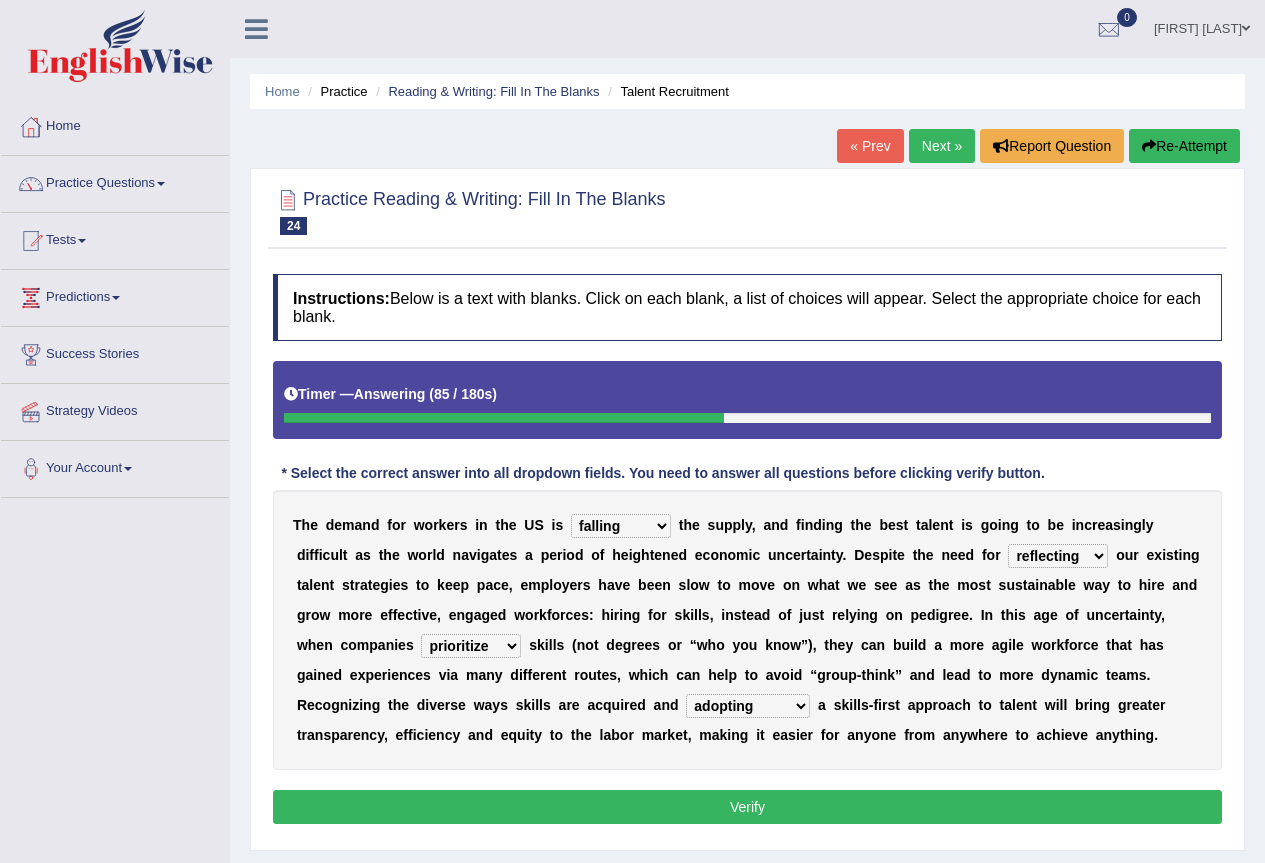 select on "distinguishing" 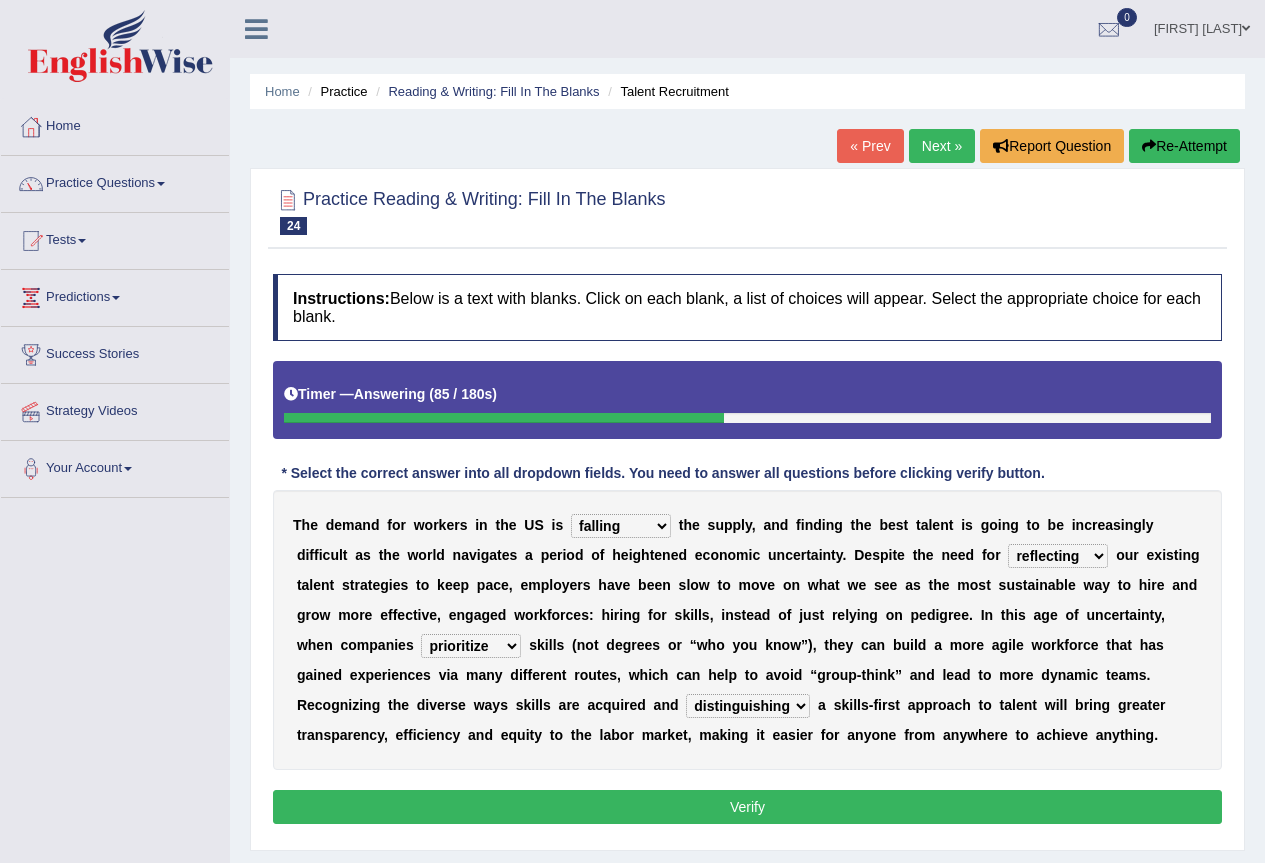 click on "distinguishing digitizing attempting adopting" at bounding box center (748, 706) 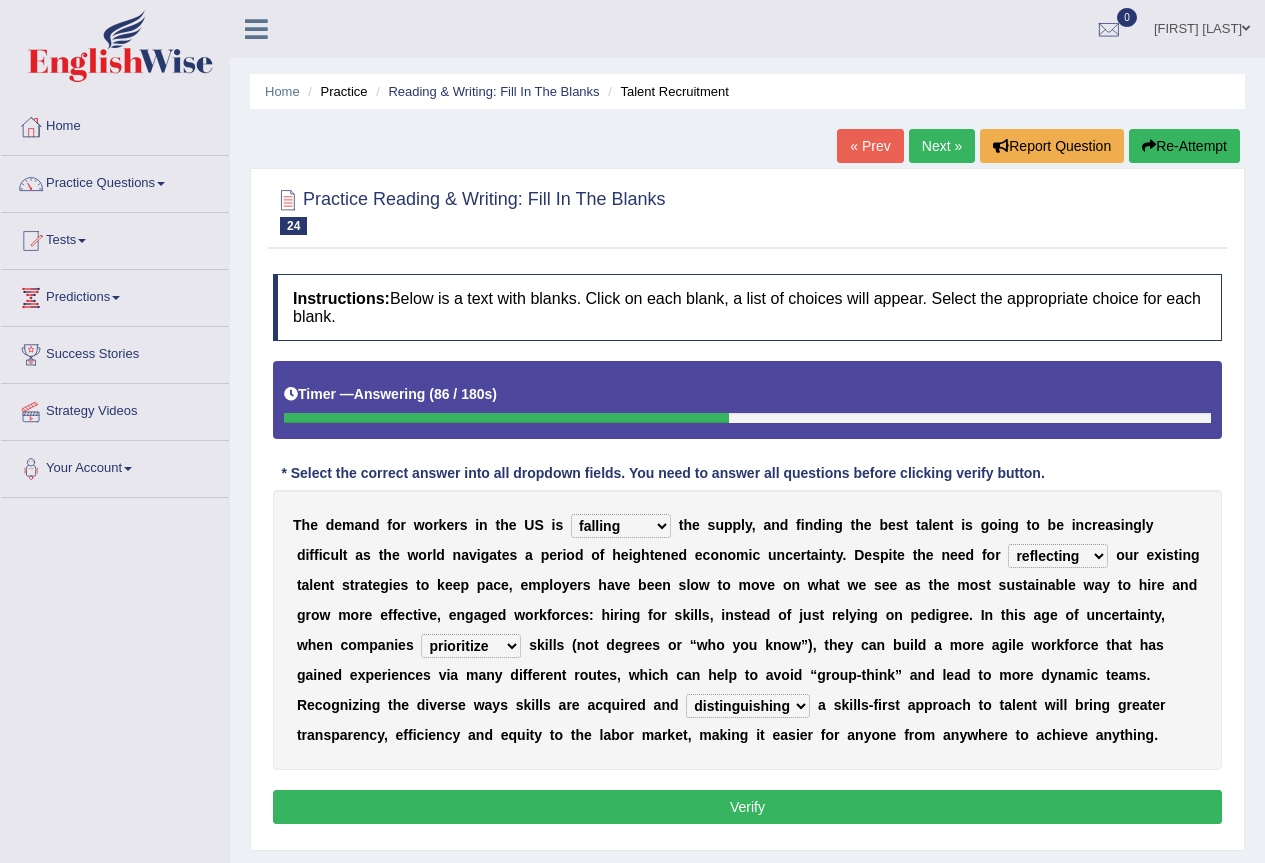 click on "Verify" at bounding box center [747, 807] 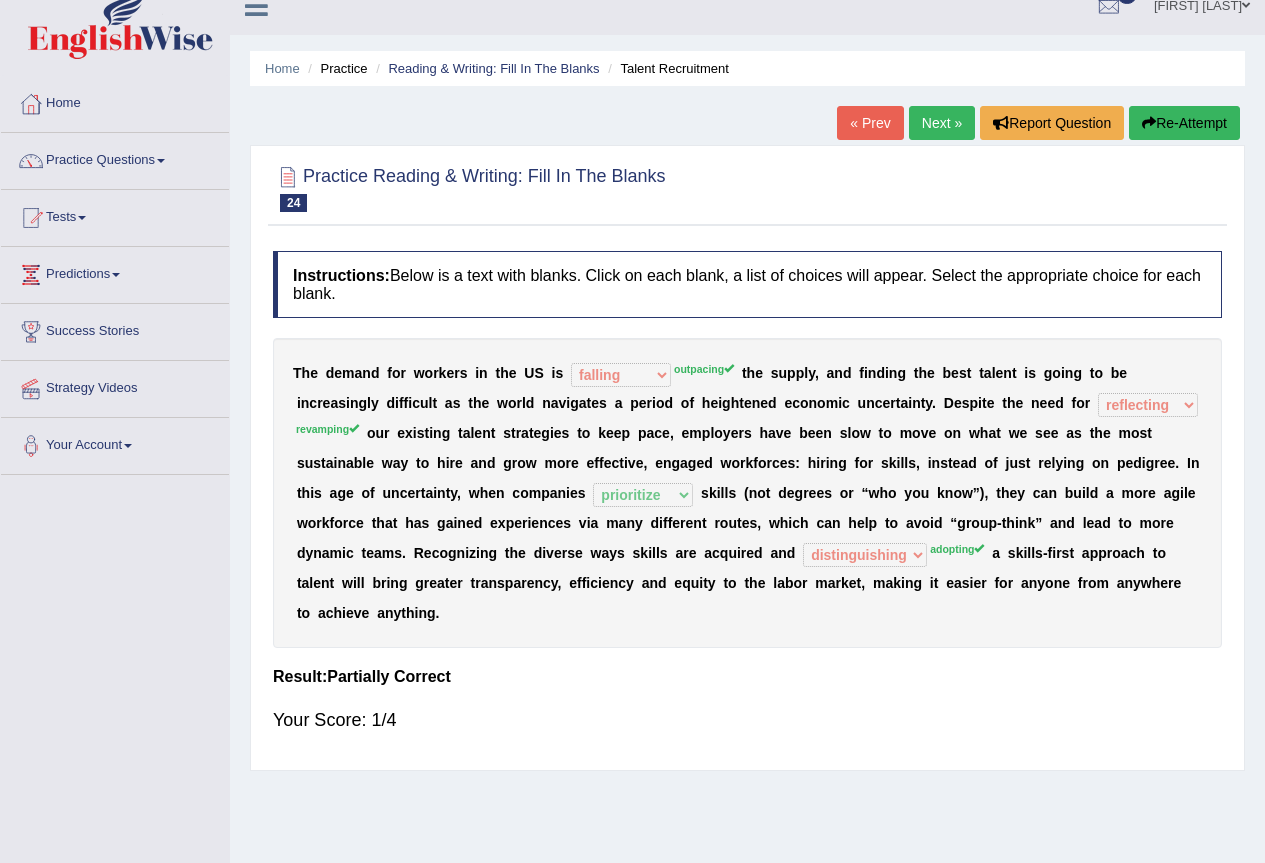 scroll, scrollTop: 0, scrollLeft: 0, axis: both 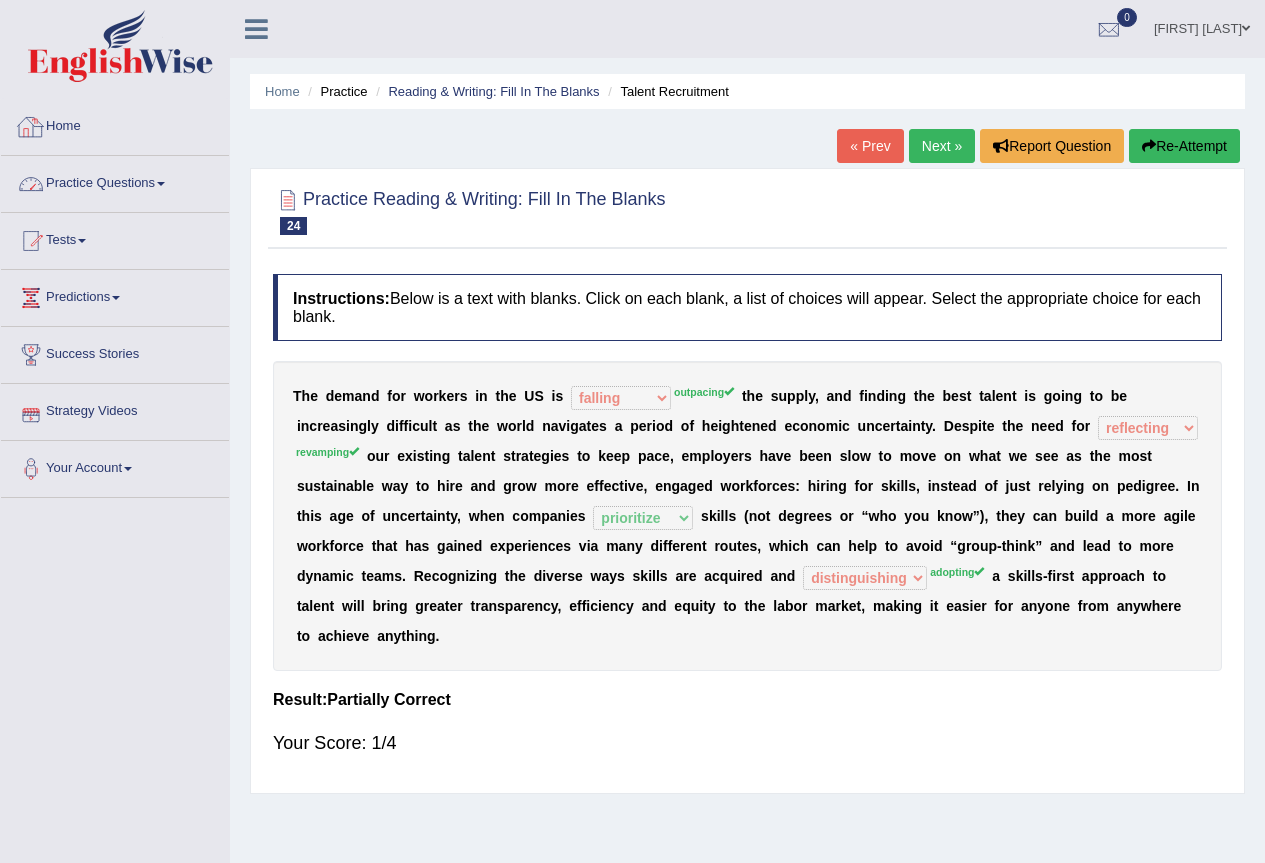 click on "Practice Questions" at bounding box center (115, 181) 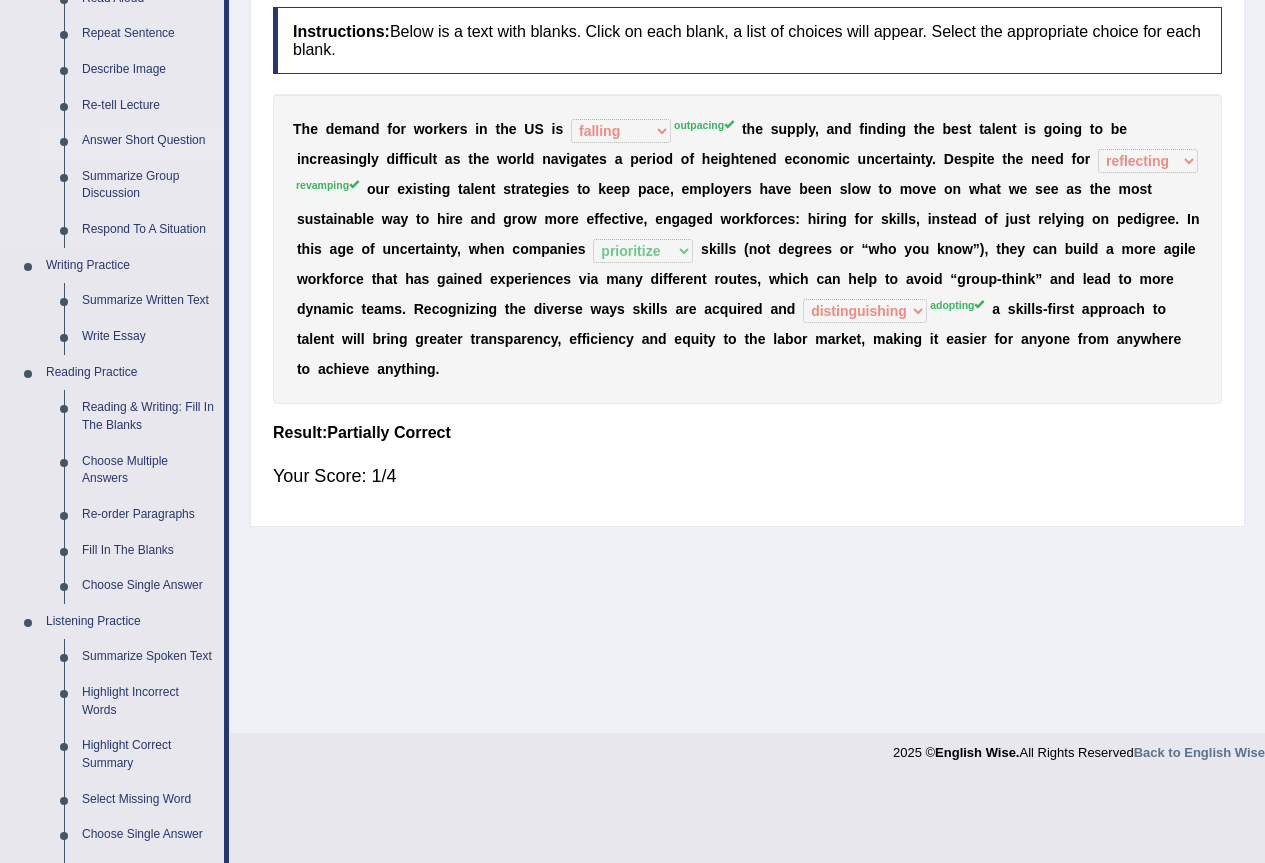 scroll, scrollTop: 300, scrollLeft: 0, axis: vertical 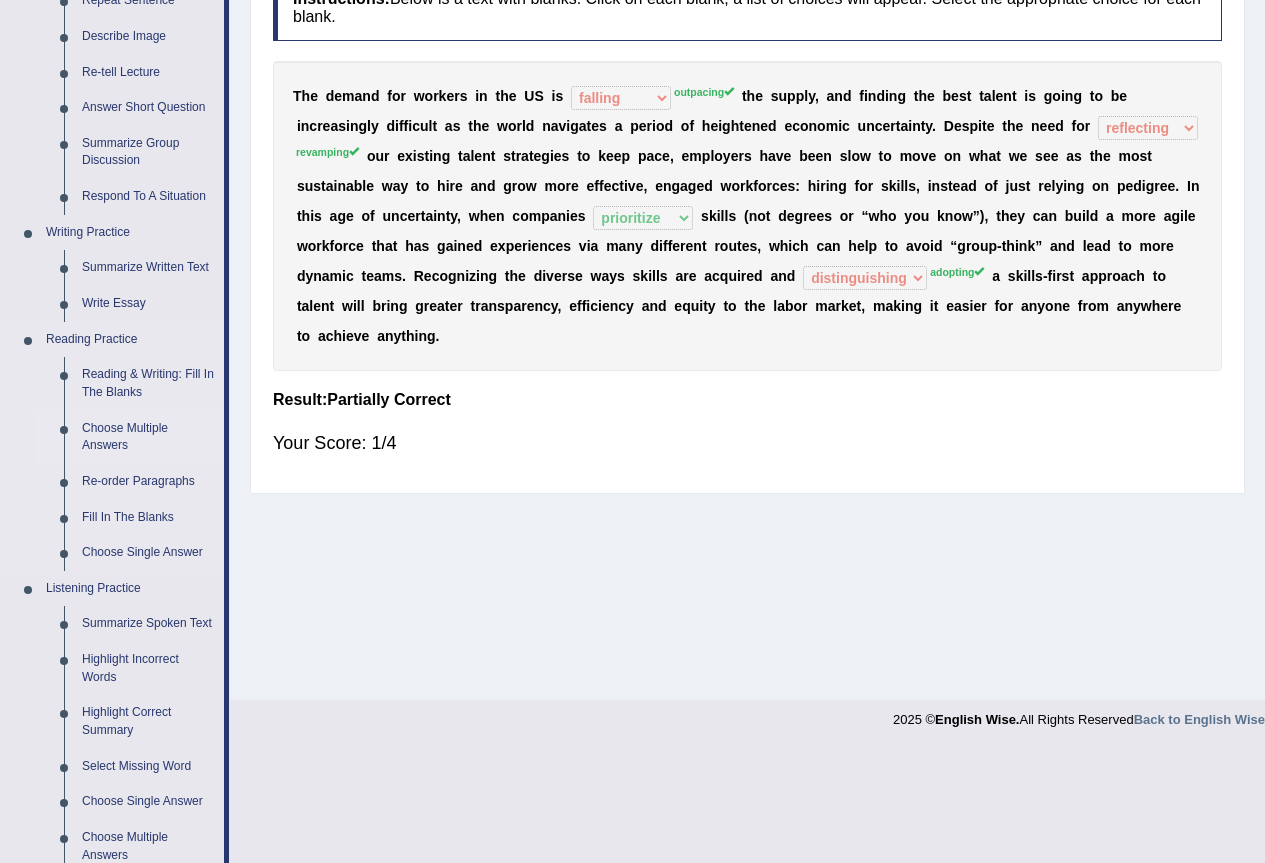 click on "Choose Multiple Answers" at bounding box center (148, 437) 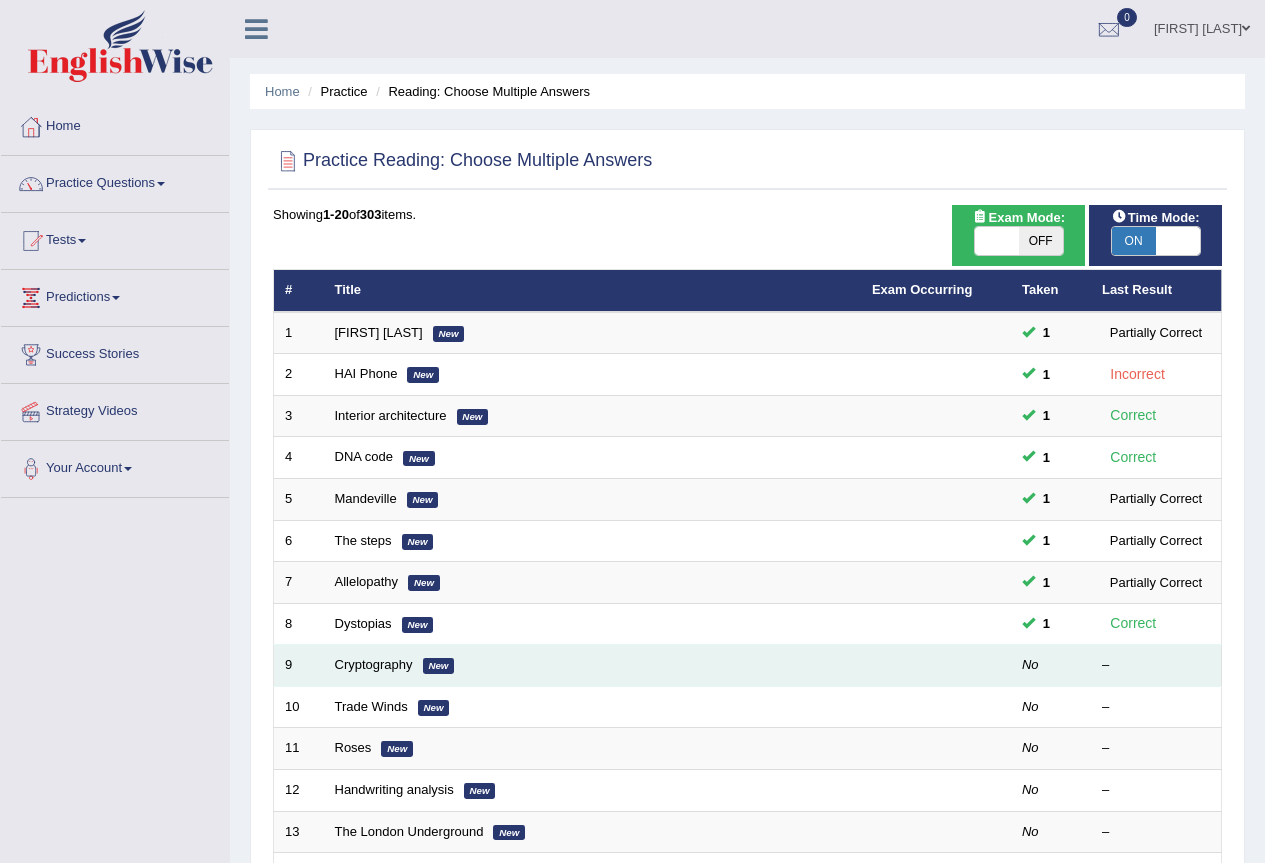 scroll, scrollTop: 0, scrollLeft: 0, axis: both 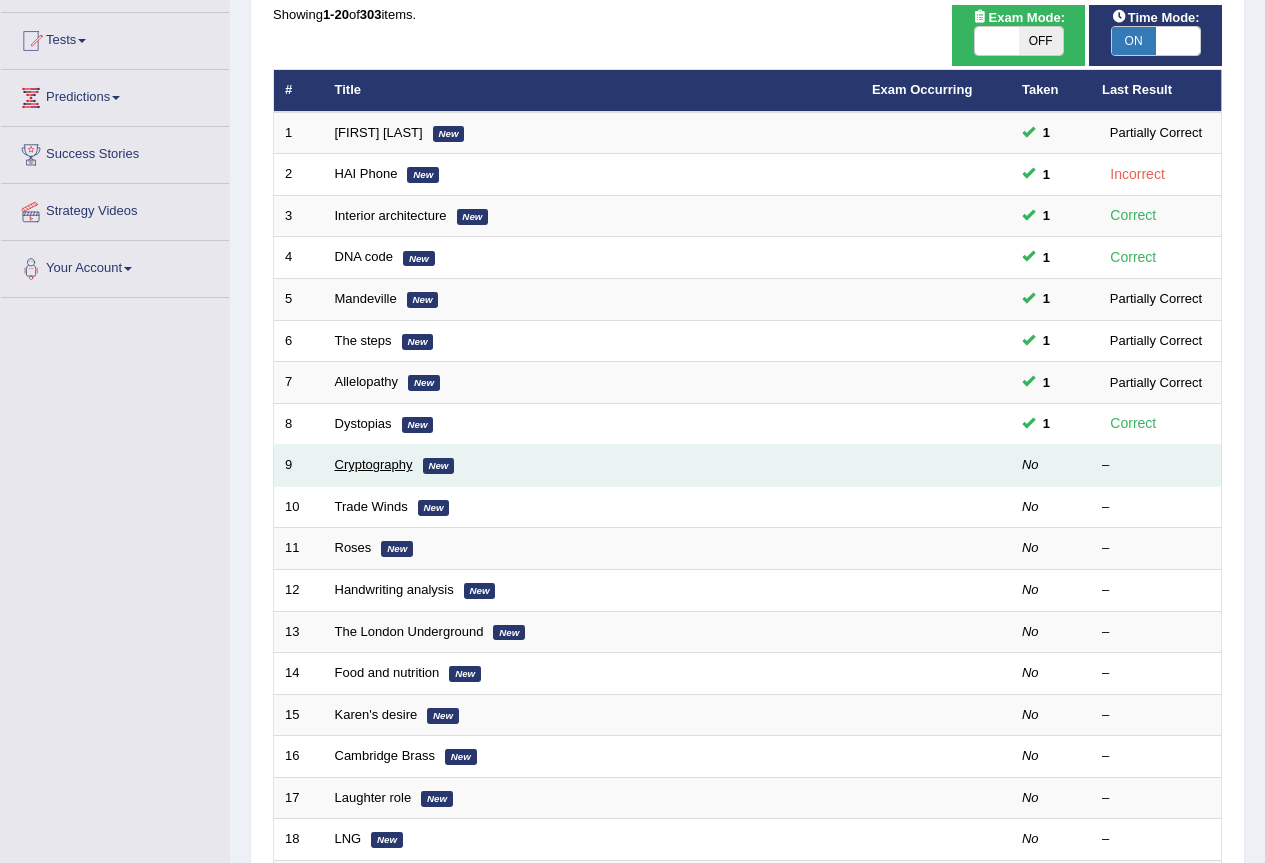 click on "Cryptography" at bounding box center [374, 464] 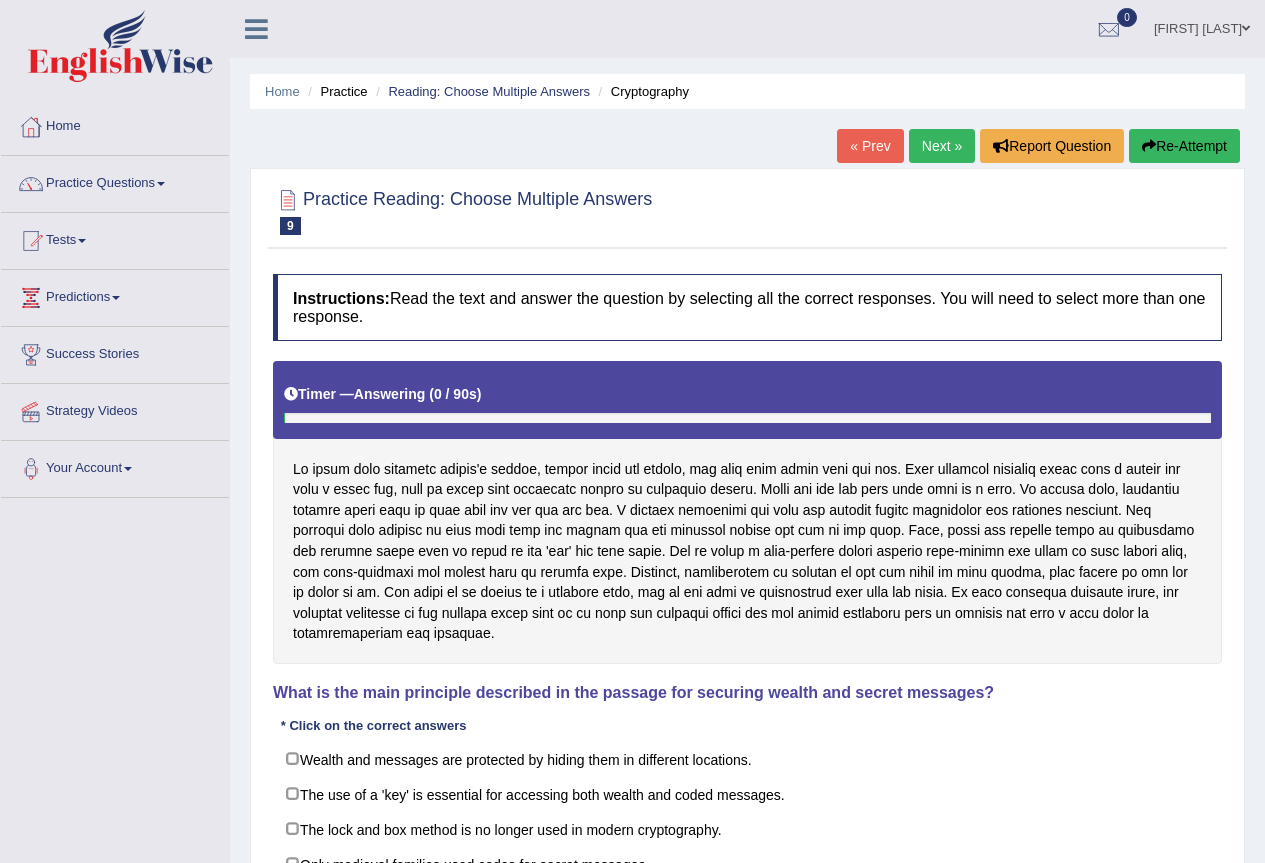 scroll, scrollTop: 0, scrollLeft: 0, axis: both 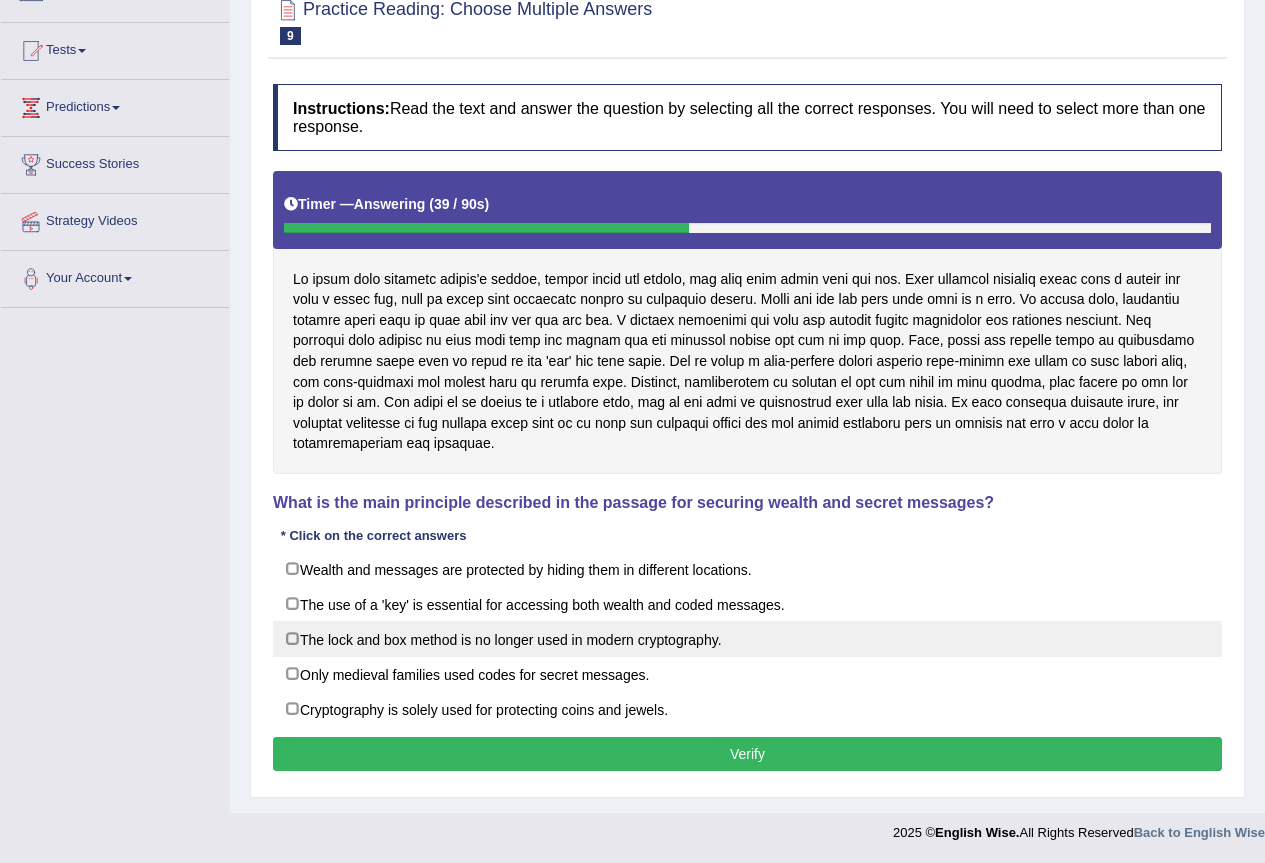 click on "The lock and box method is no longer used in modern cryptography." at bounding box center (747, 639) 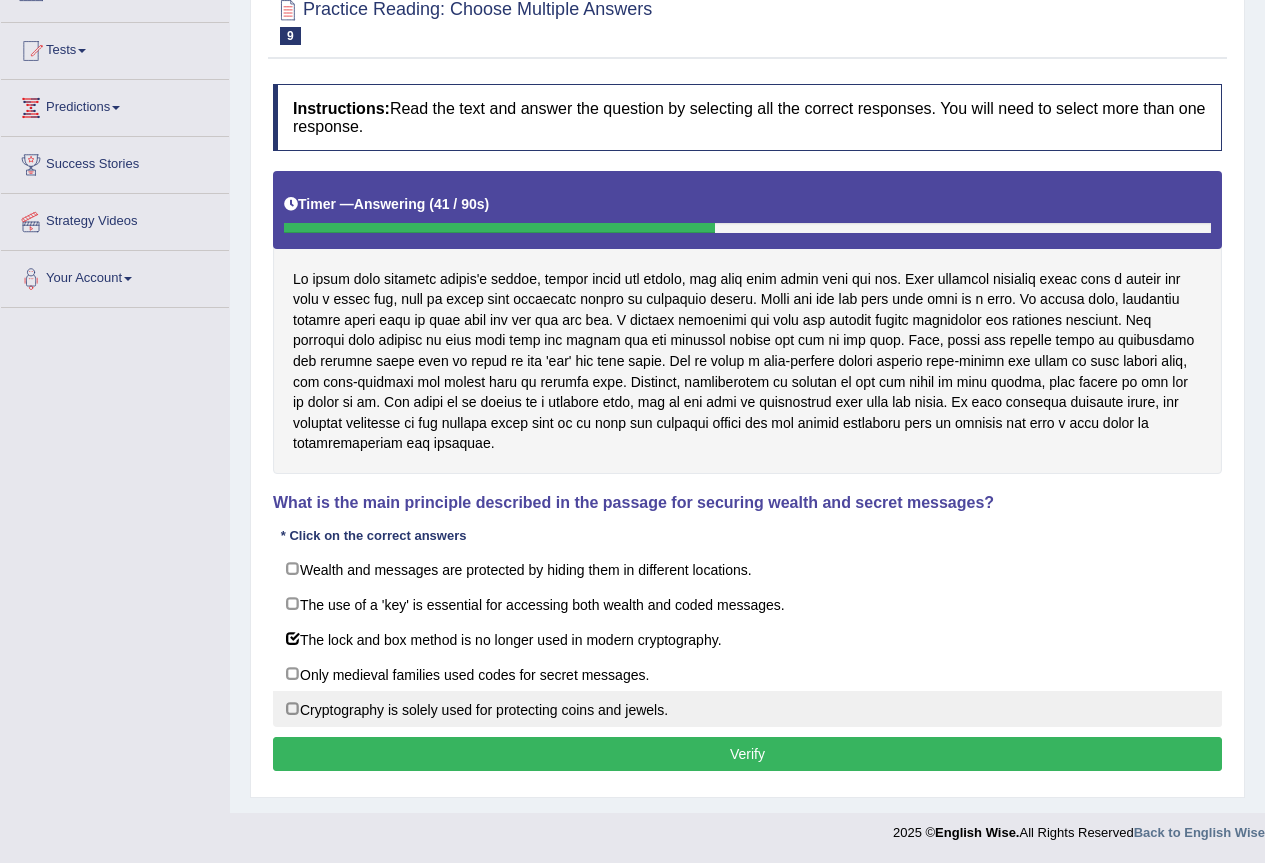 click on "Cryptography is solely used for protecting coins and jewels." at bounding box center (747, 709) 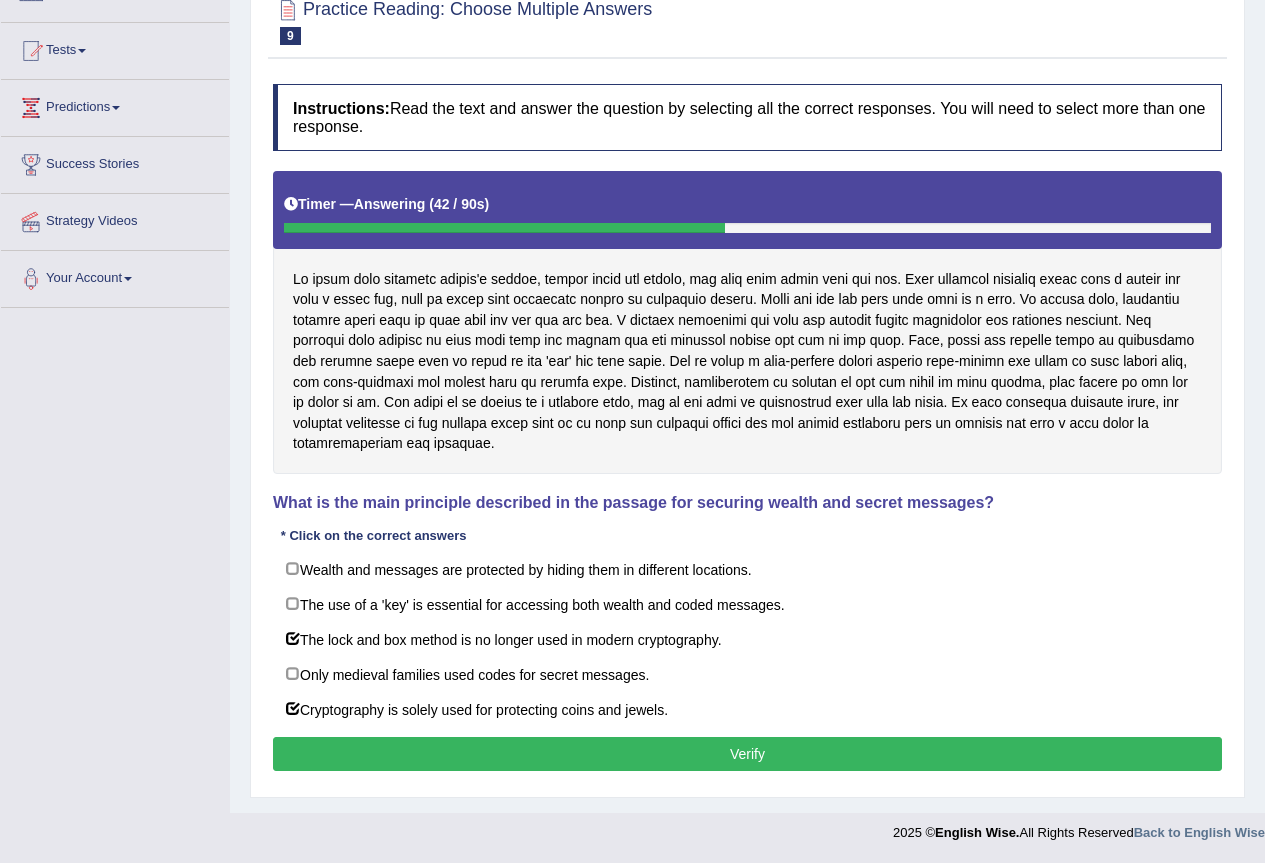 click on "Verify" at bounding box center (747, 754) 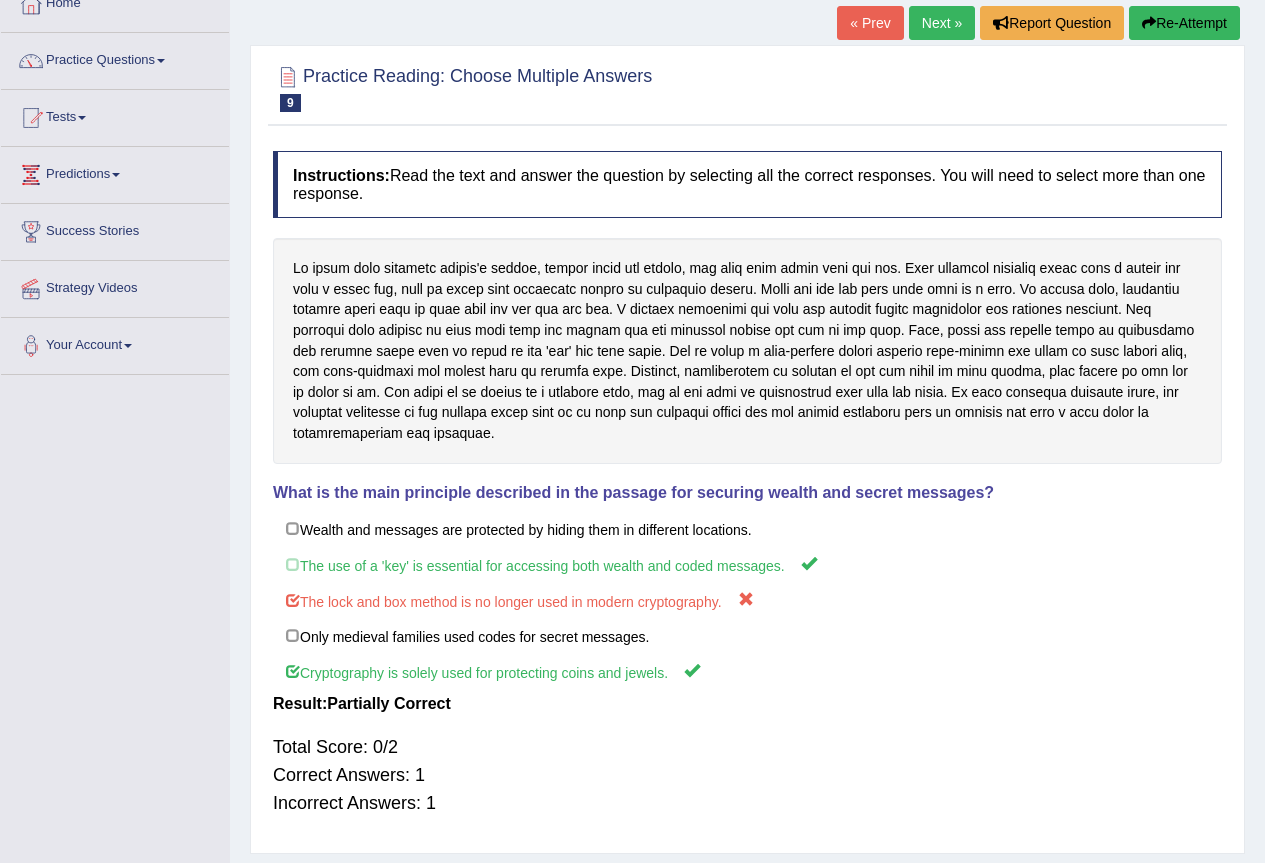 scroll, scrollTop: 87, scrollLeft: 0, axis: vertical 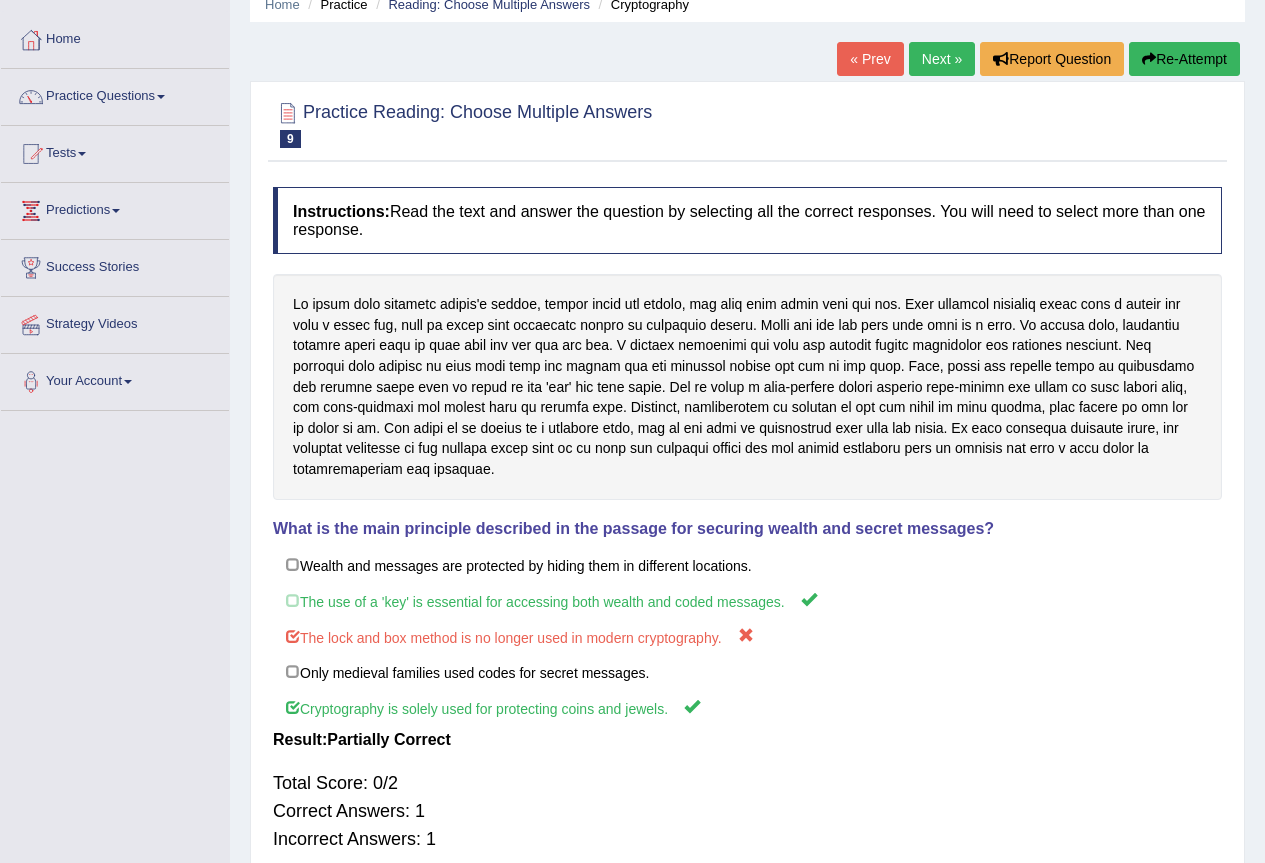 click on "Next »" at bounding box center [942, 59] 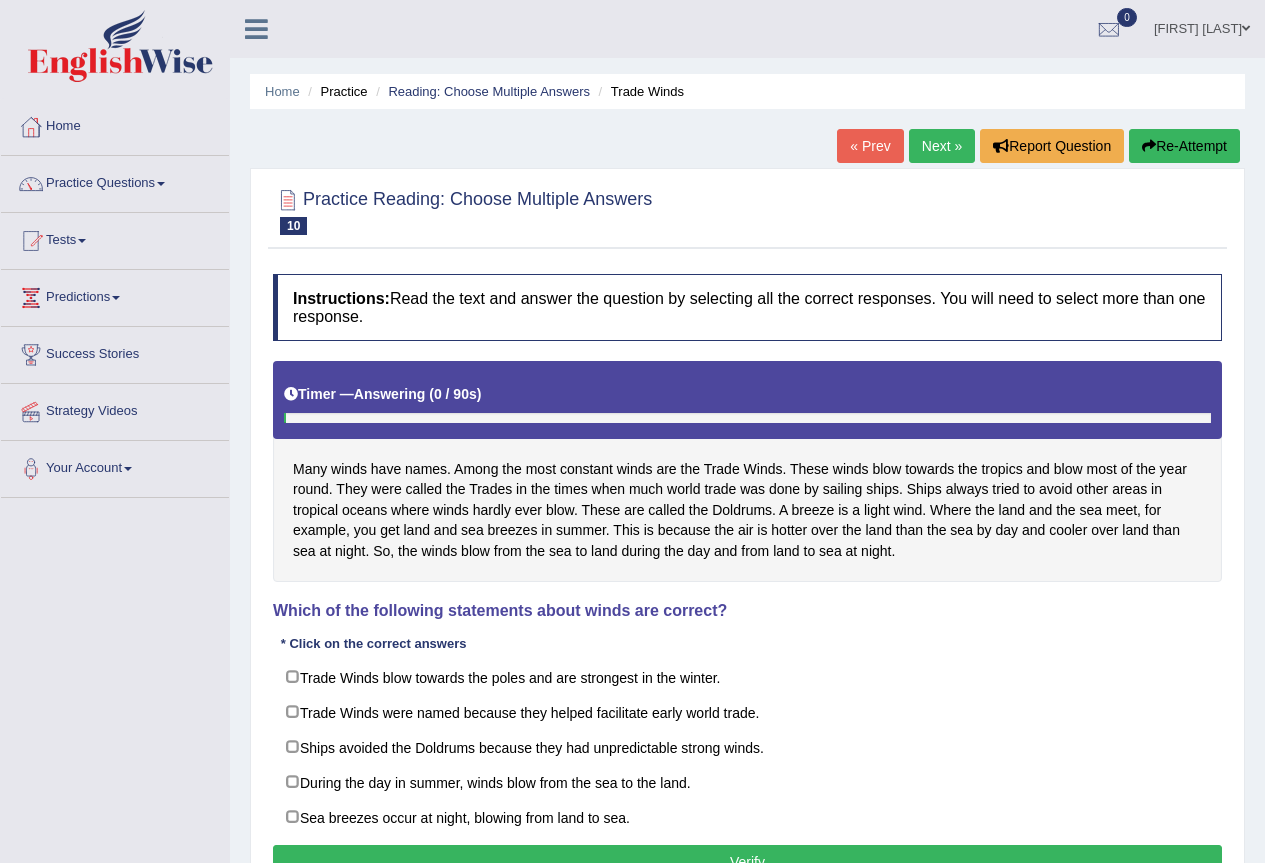 scroll, scrollTop: 0, scrollLeft: 0, axis: both 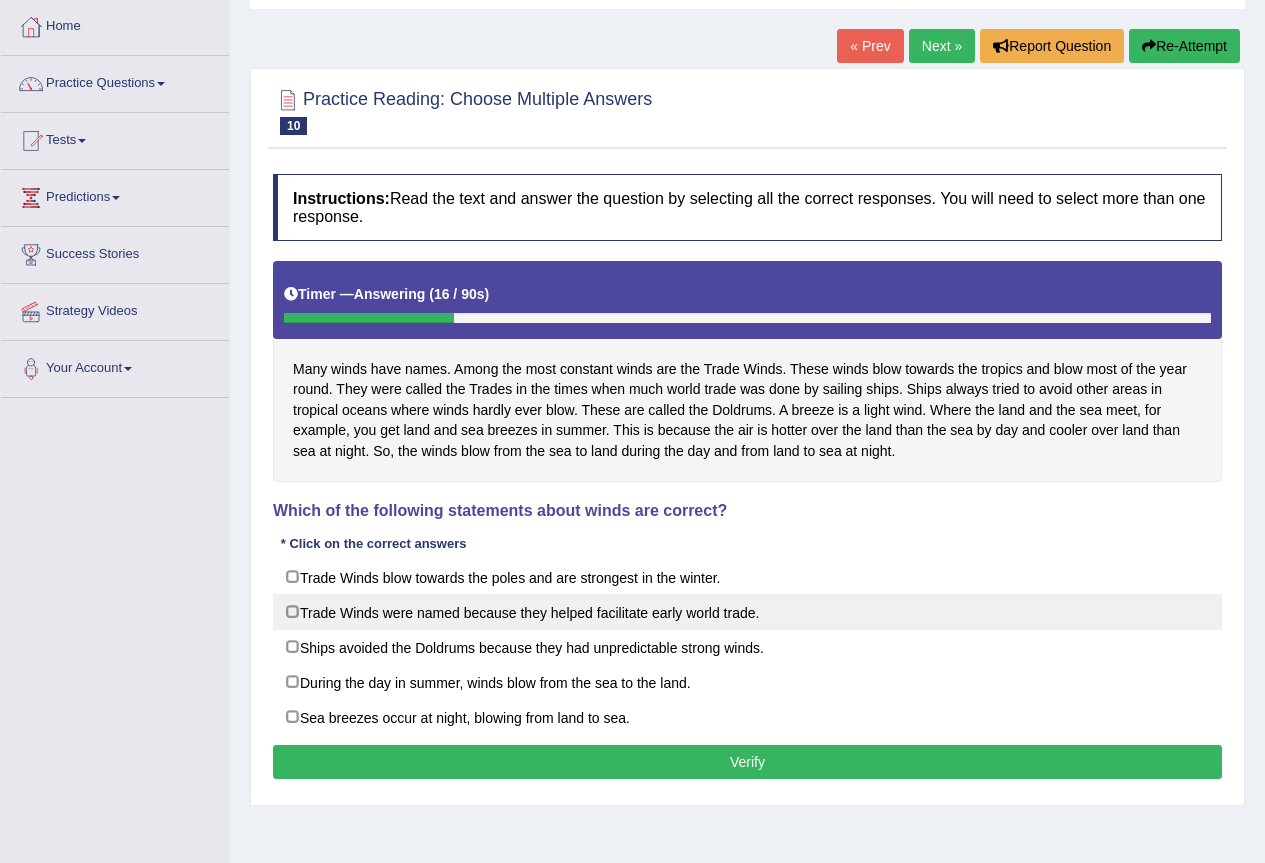 click on "Trade Winds were named because they helped facilitate early world trade." at bounding box center [747, 612] 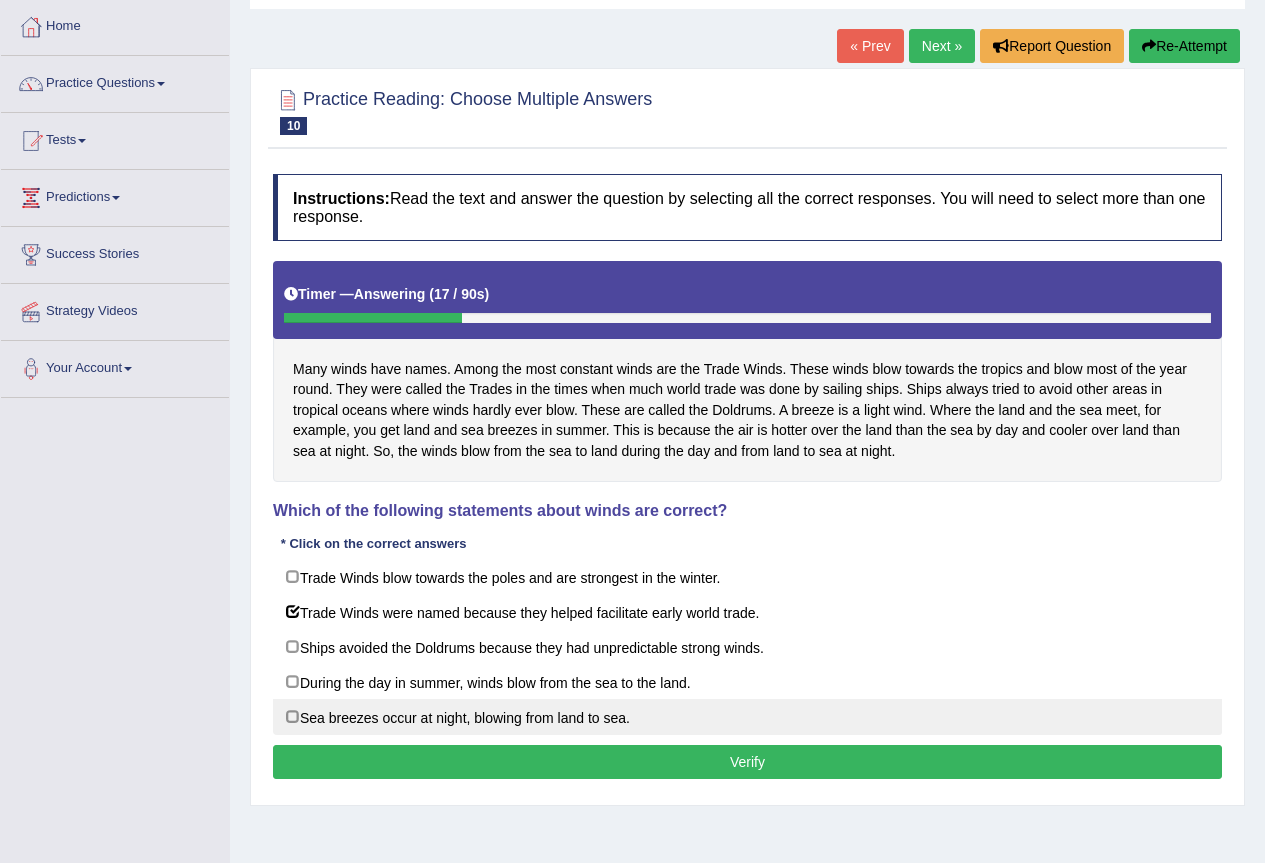 click on "Sea breezes occur at night, blowing from land to sea." at bounding box center (747, 717) 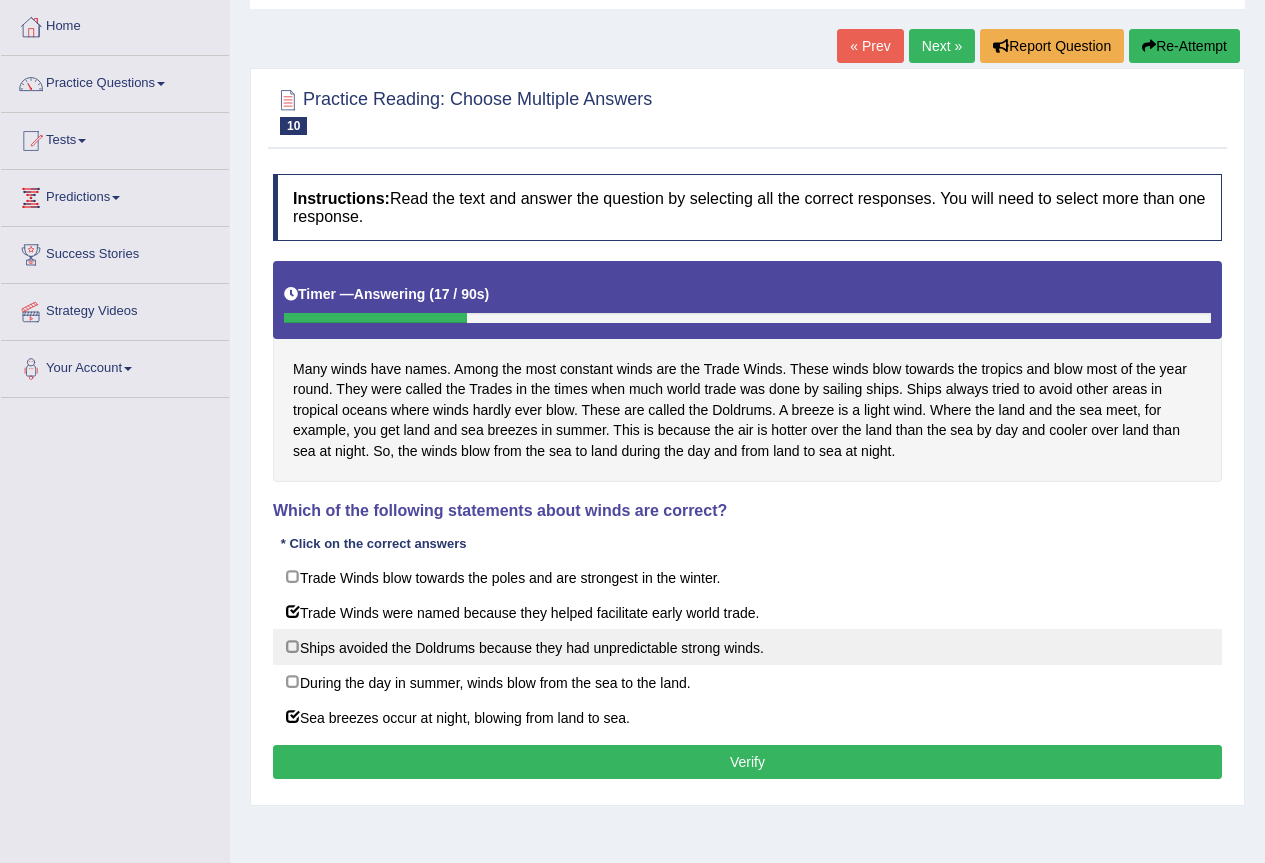 click on "Ships avoided the Doldrums because they had unpredictable strong winds." at bounding box center (747, 647) 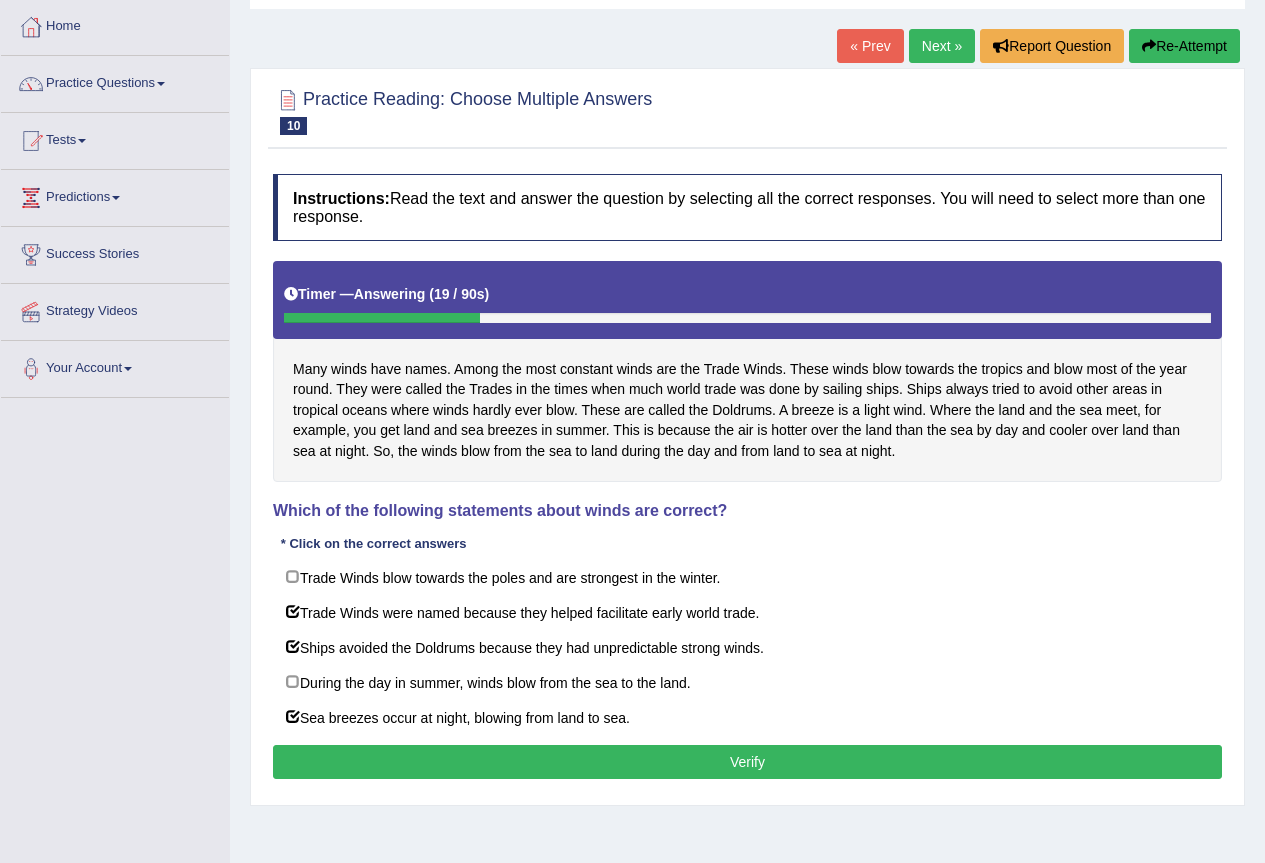click on "Verify" at bounding box center (747, 762) 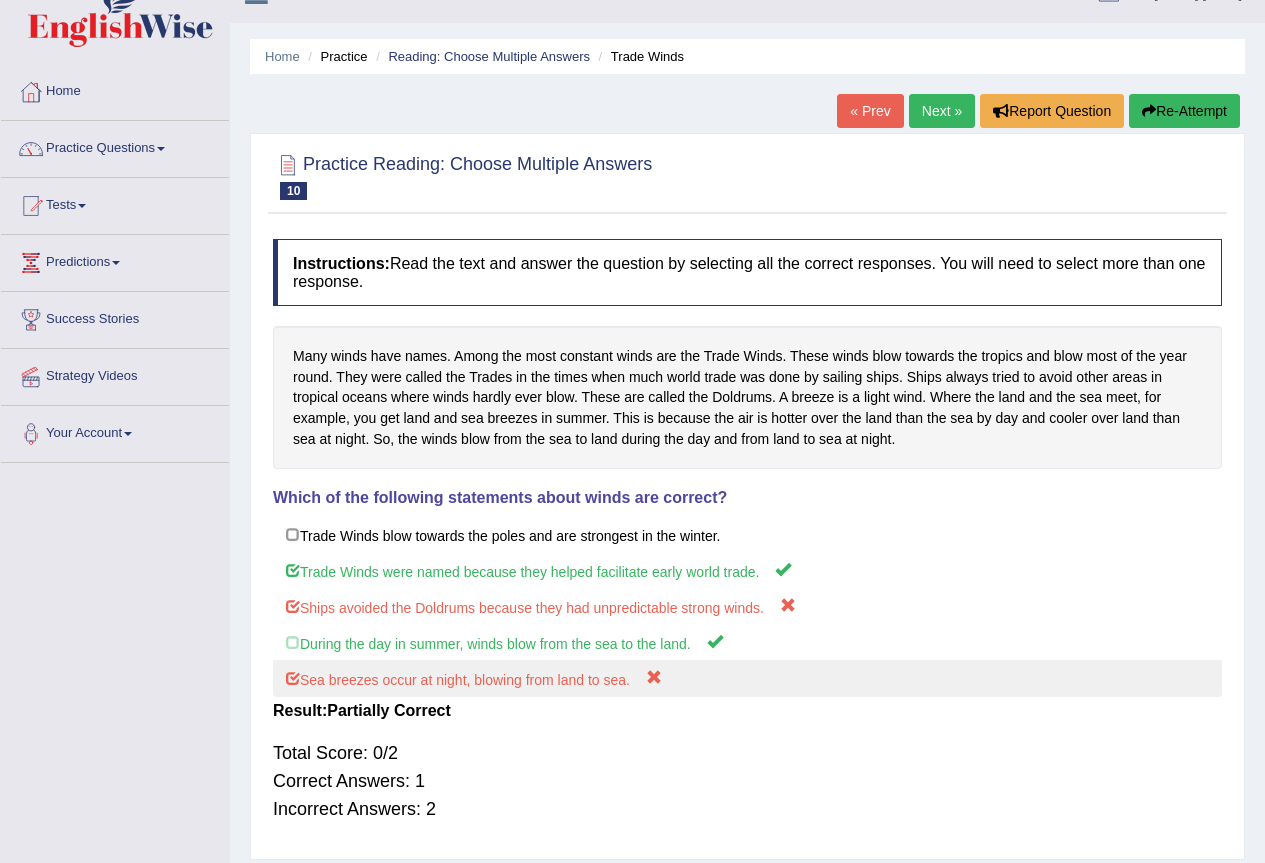 scroll, scrollTop: 0, scrollLeft: 0, axis: both 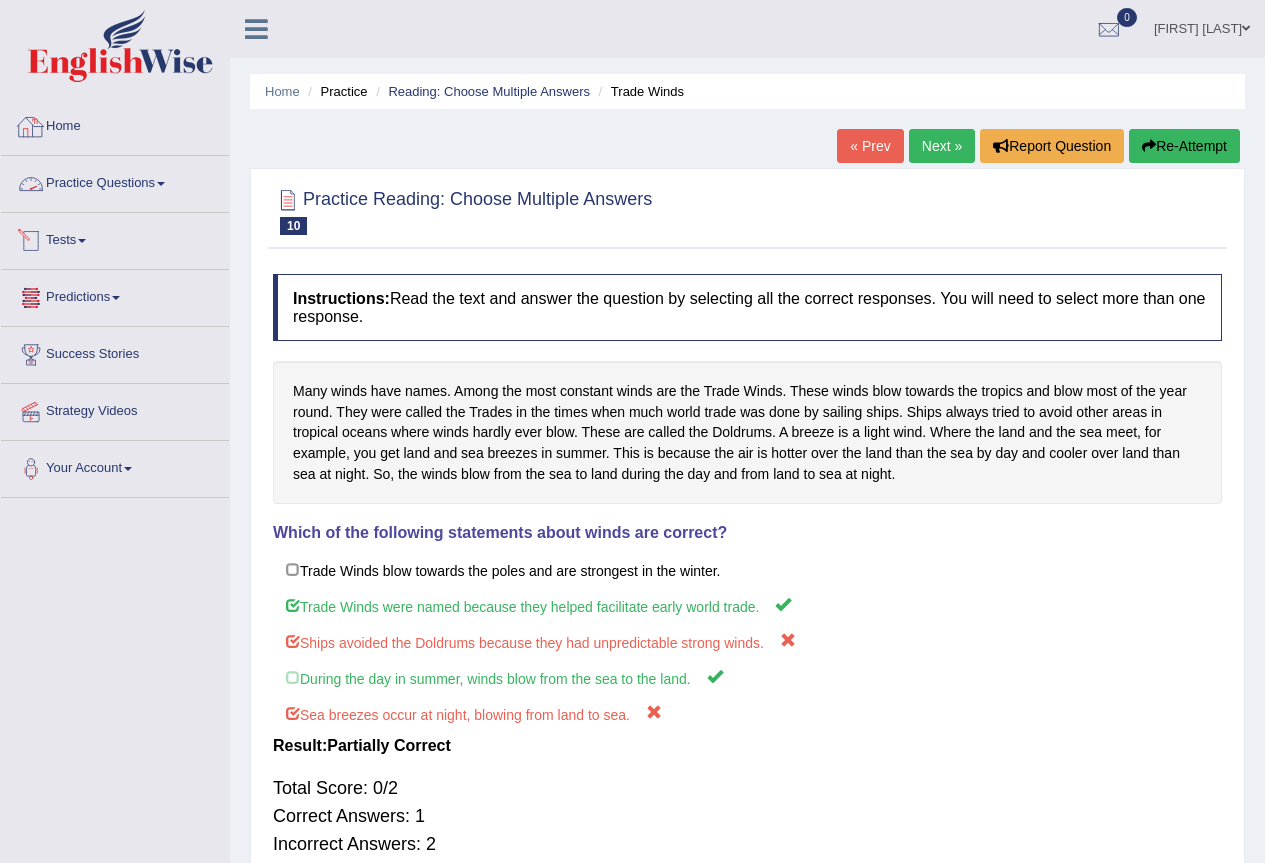 click on "Practice Questions" at bounding box center (115, 181) 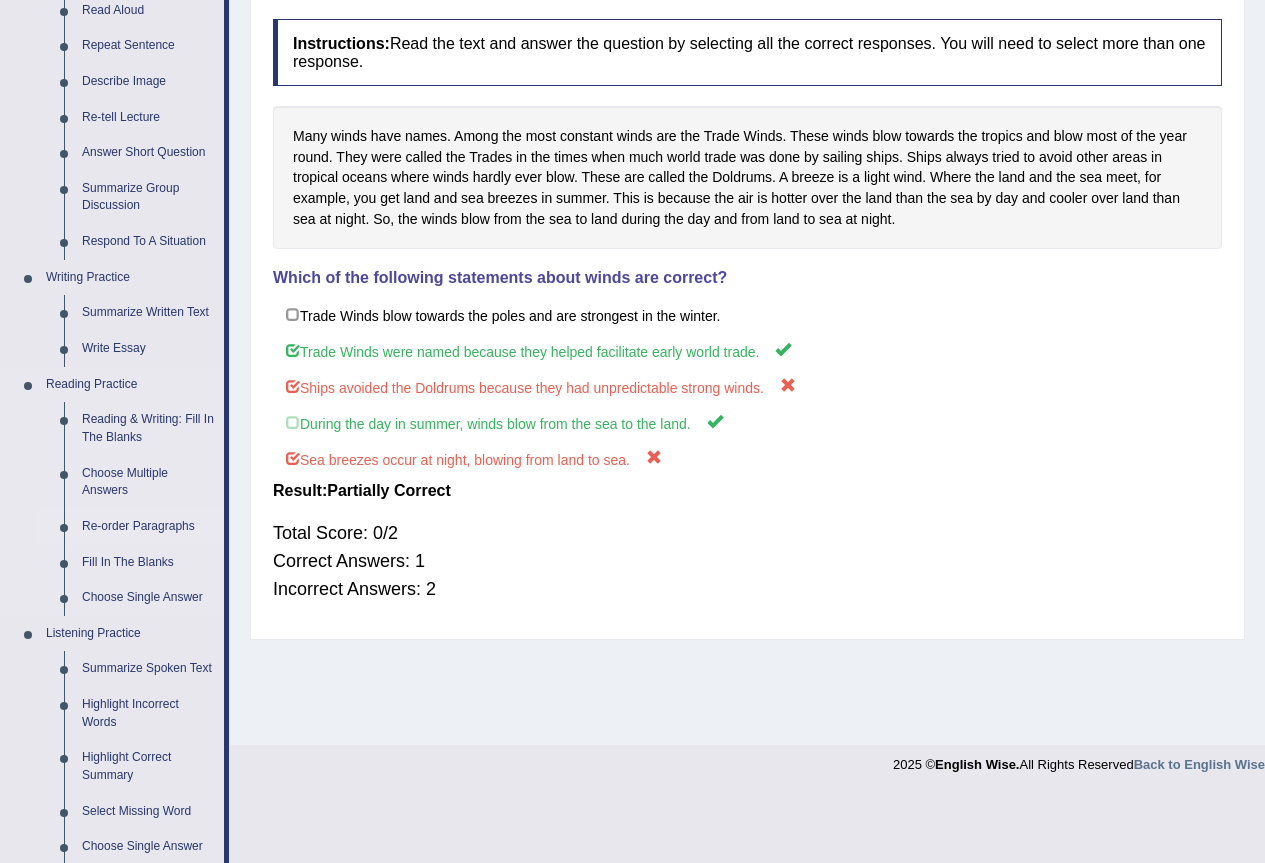 scroll, scrollTop: 300, scrollLeft: 0, axis: vertical 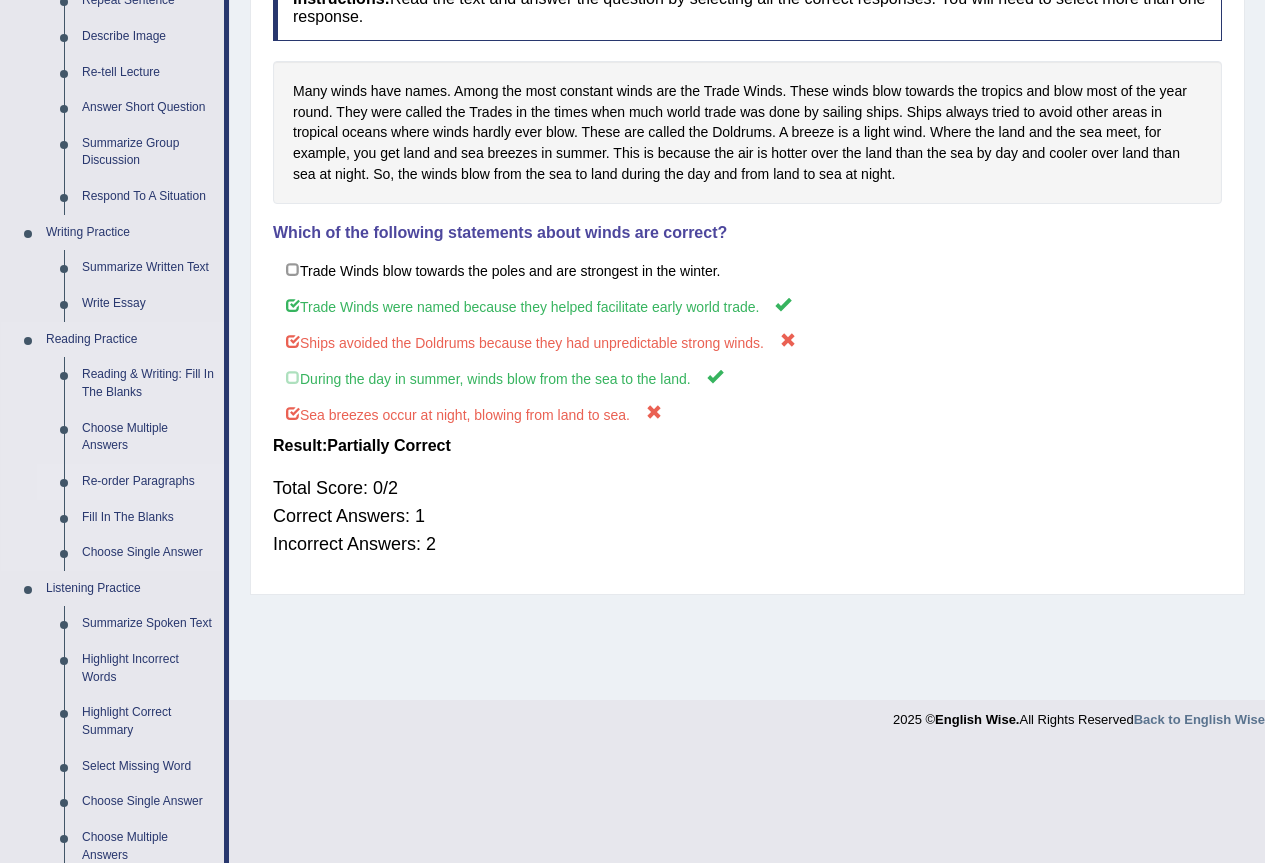 click on "Re-order Paragraphs" at bounding box center (148, 482) 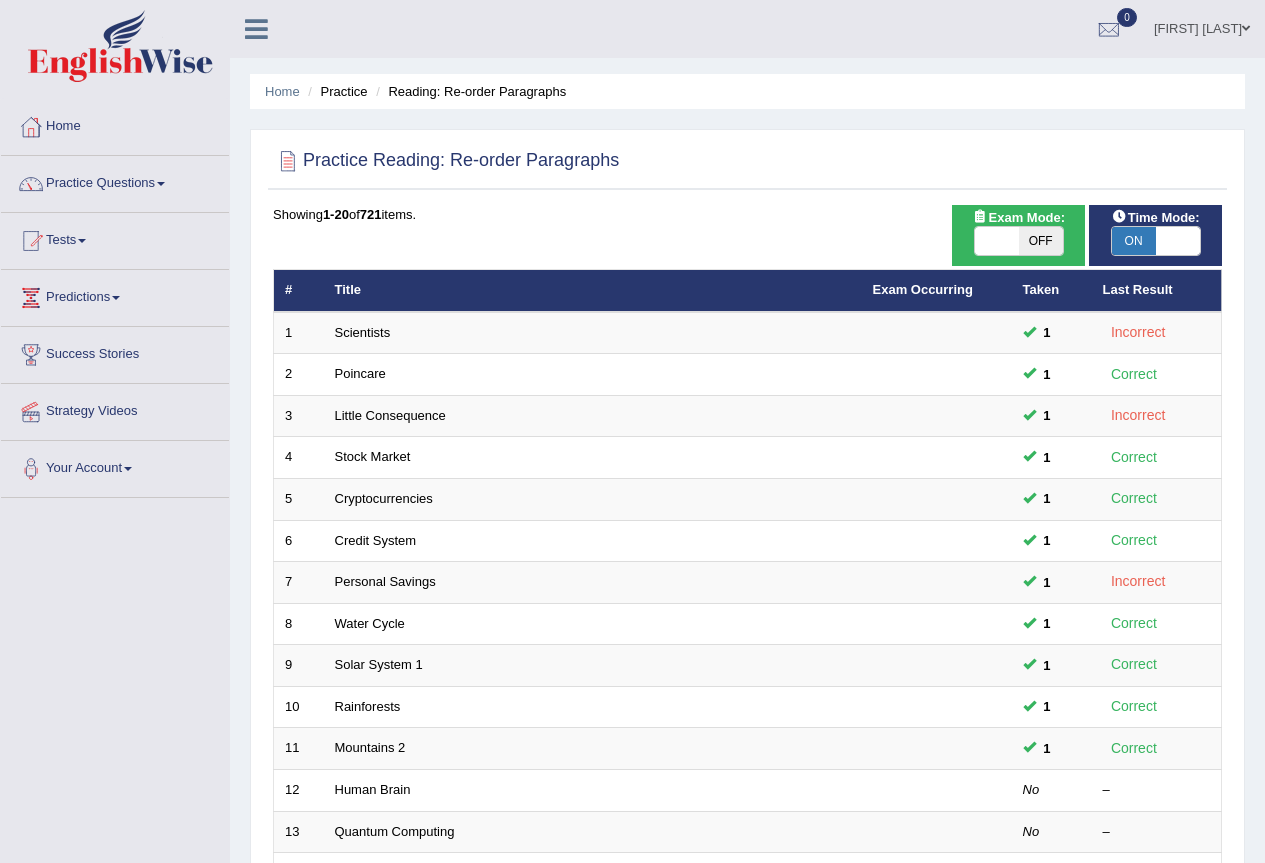 scroll, scrollTop: 0, scrollLeft: 0, axis: both 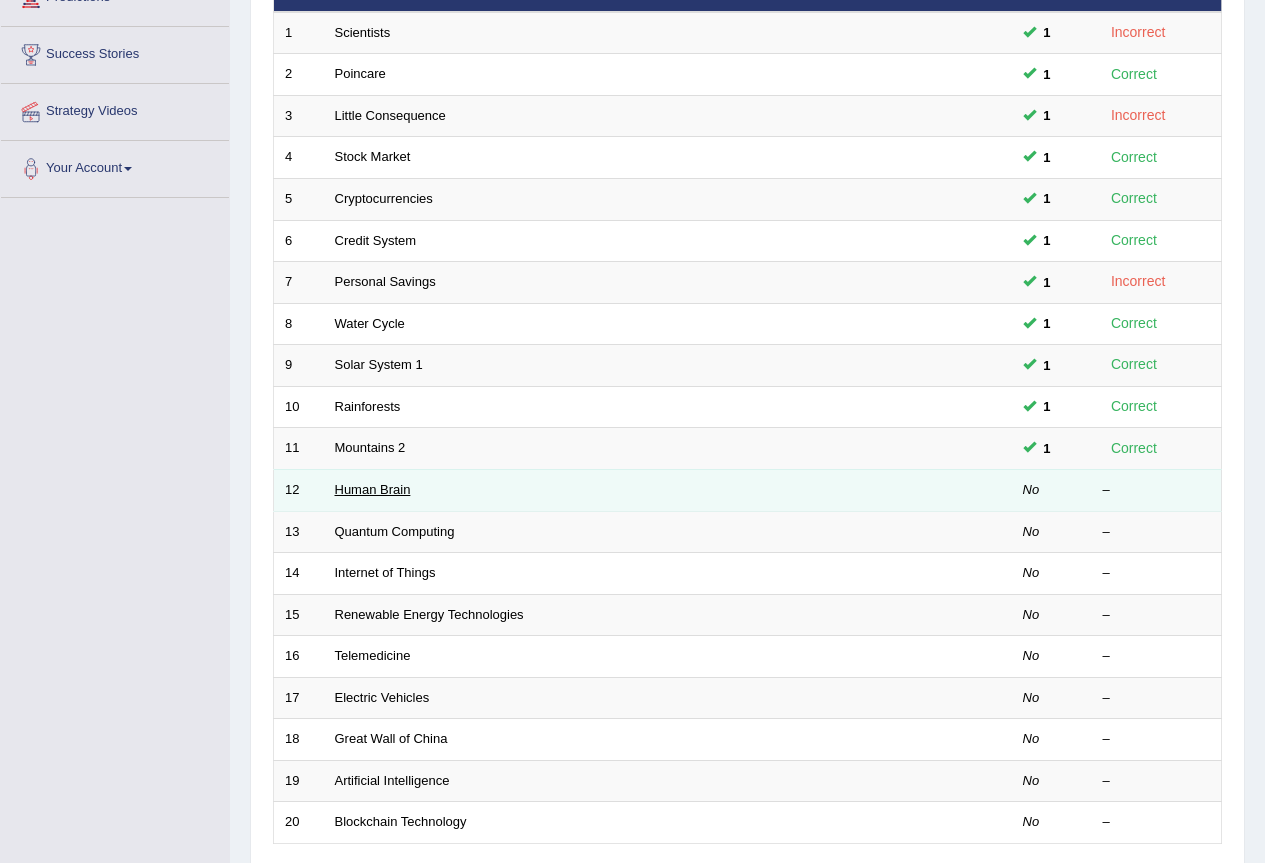 click on "Human Brain" at bounding box center [373, 489] 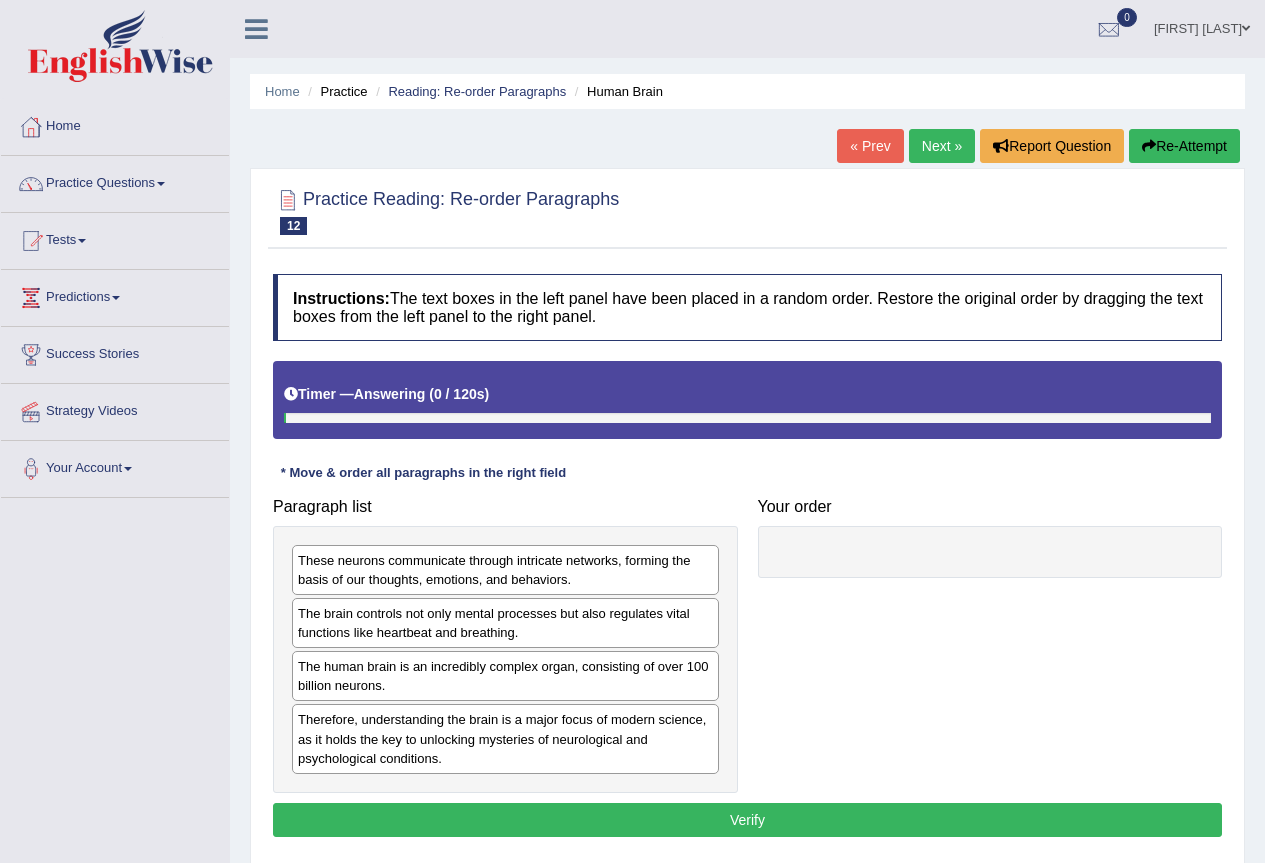 scroll, scrollTop: 0, scrollLeft: 0, axis: both 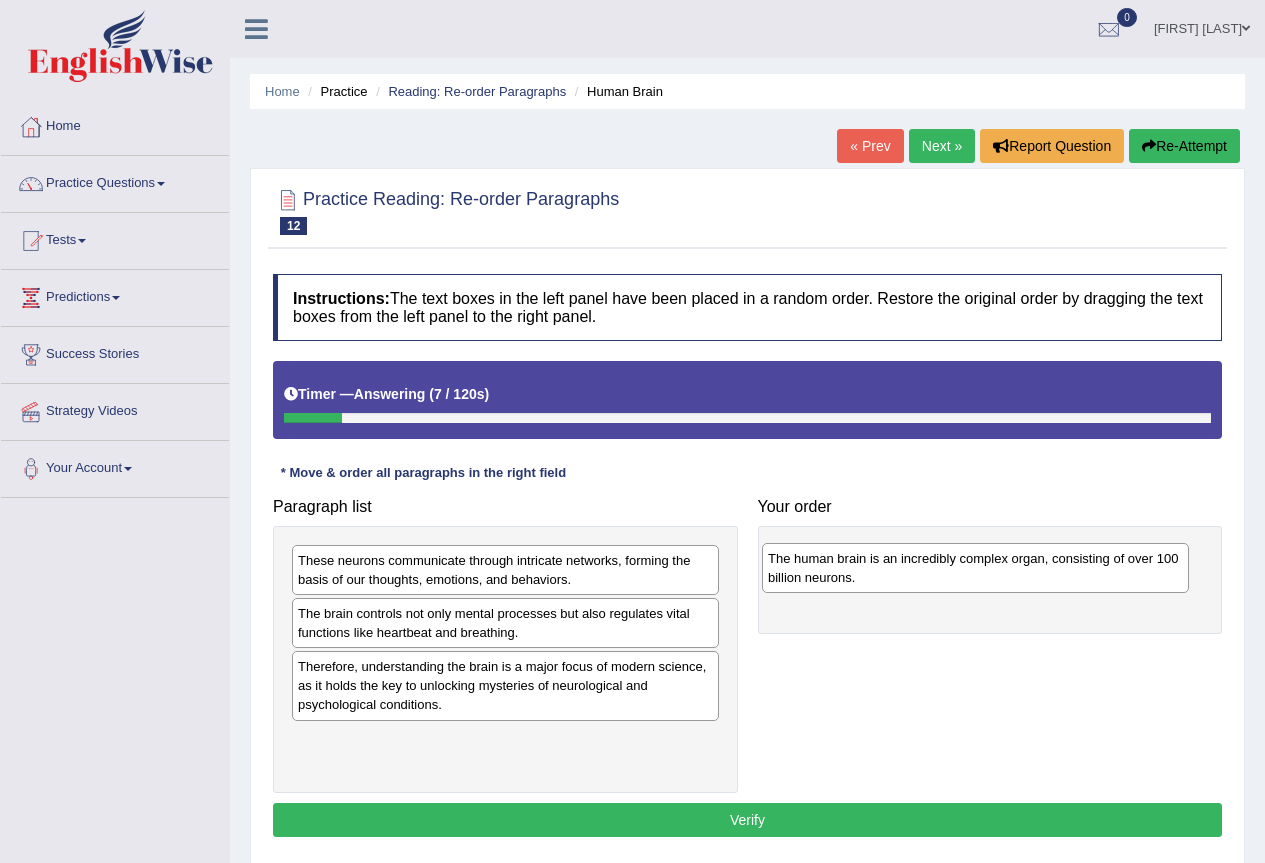 drag, startPoint x: 403, startPoint y: 681, endPoint x: 893, endPoint y: 571, distance: 502.1952 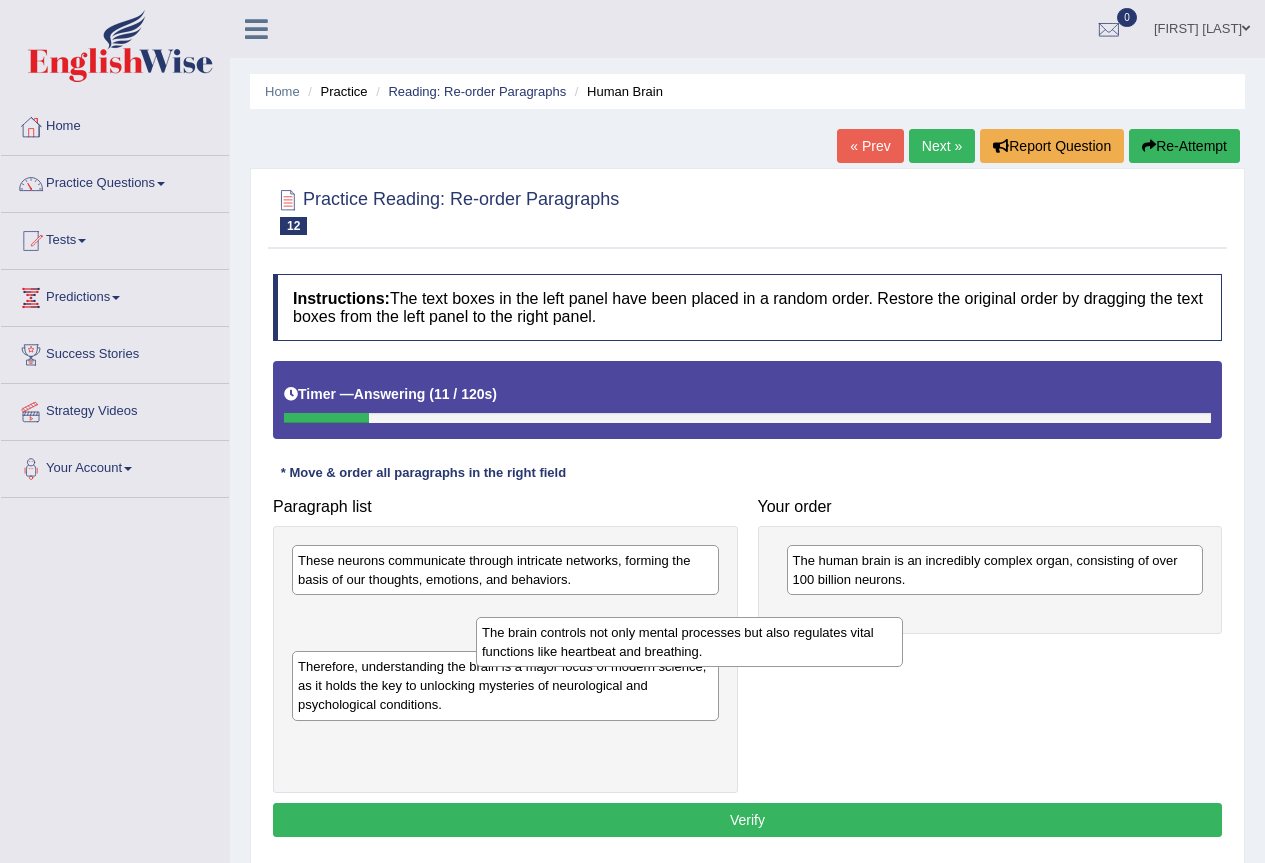 drag, startPoint x: 454, startPoint y: 599, endPoint x: 531, endPoint y: 616, distance: 78.854294 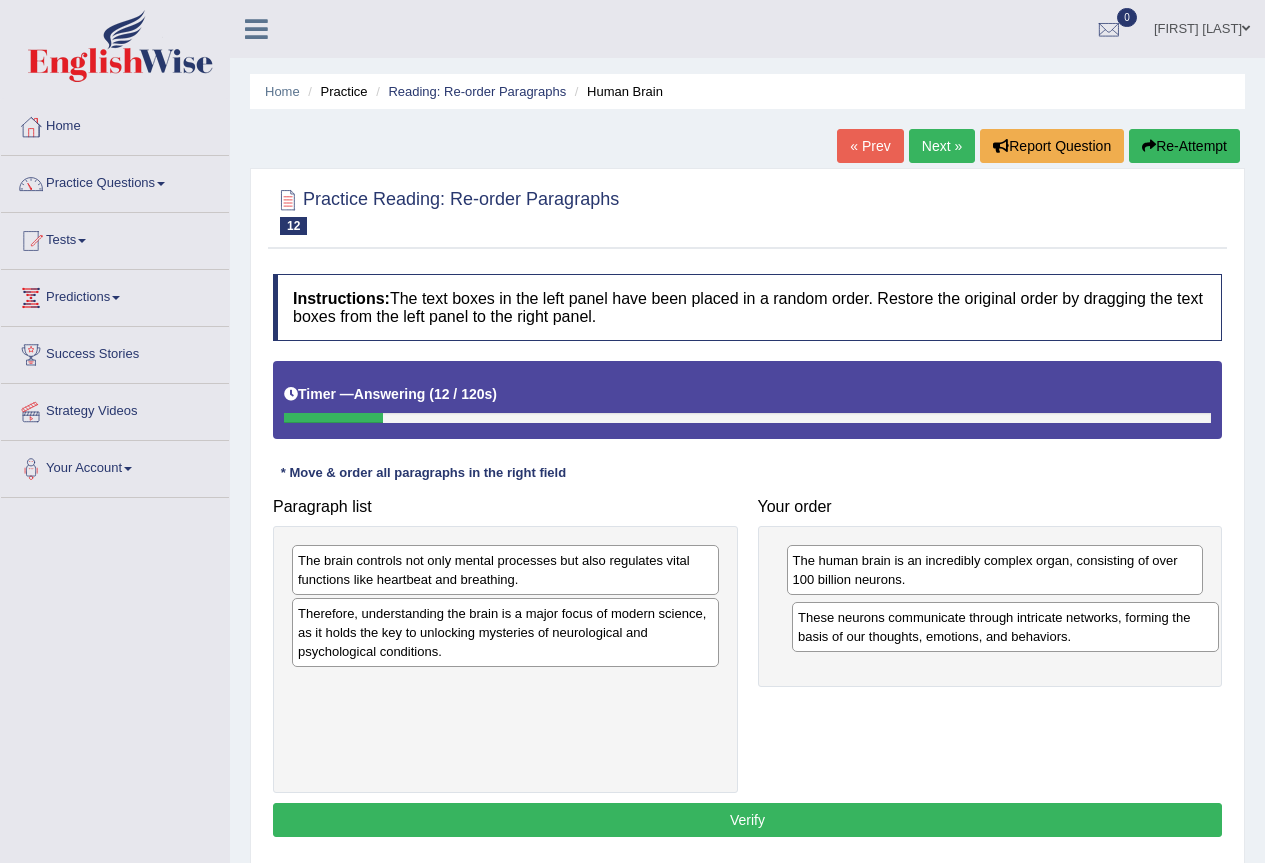 drag, startPoint x: 496, startPoint y: 573, endPoint x: 997, endPoint y: 632, distance: 504.4621 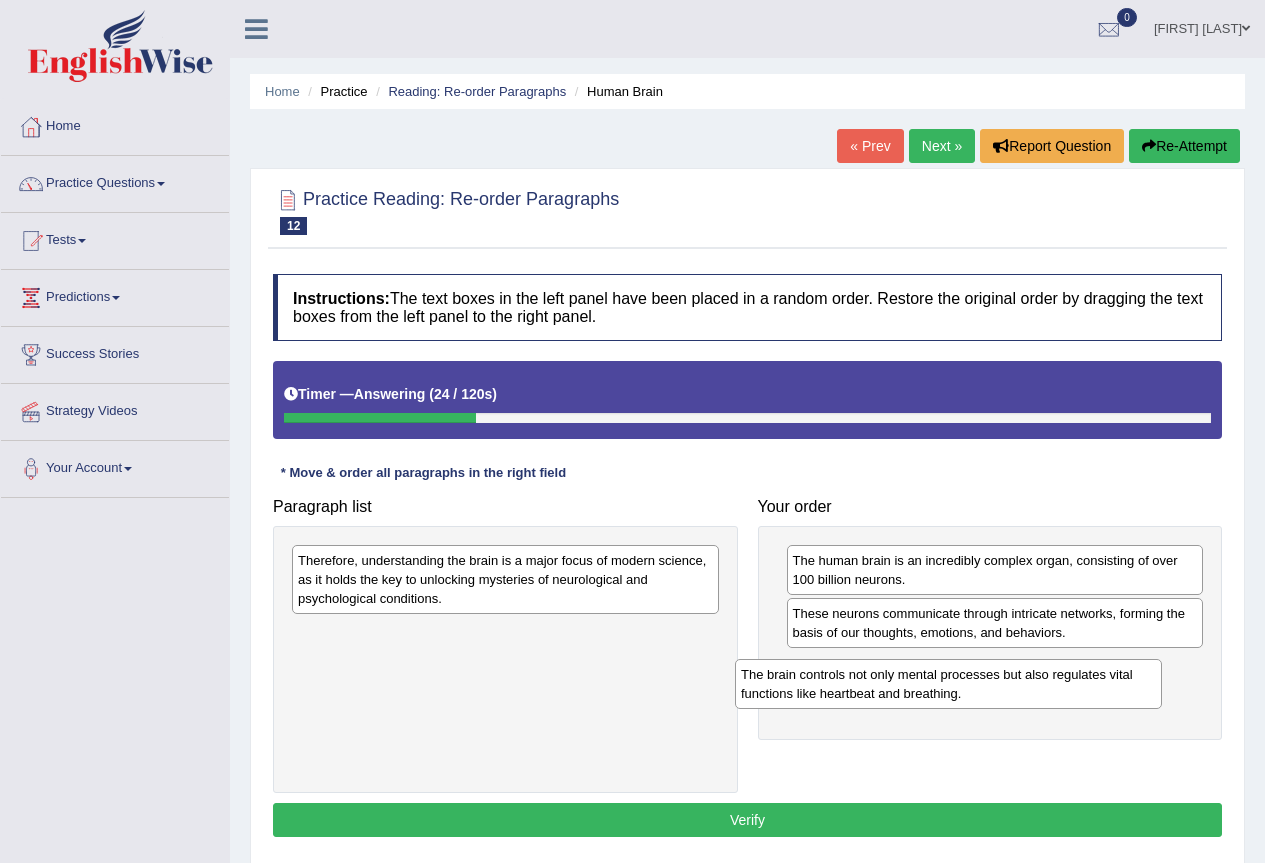 drag, startPoint x: 538, startPoint y: 575, endPoint x: 972, endPoint y: 688, distance: 448.46964 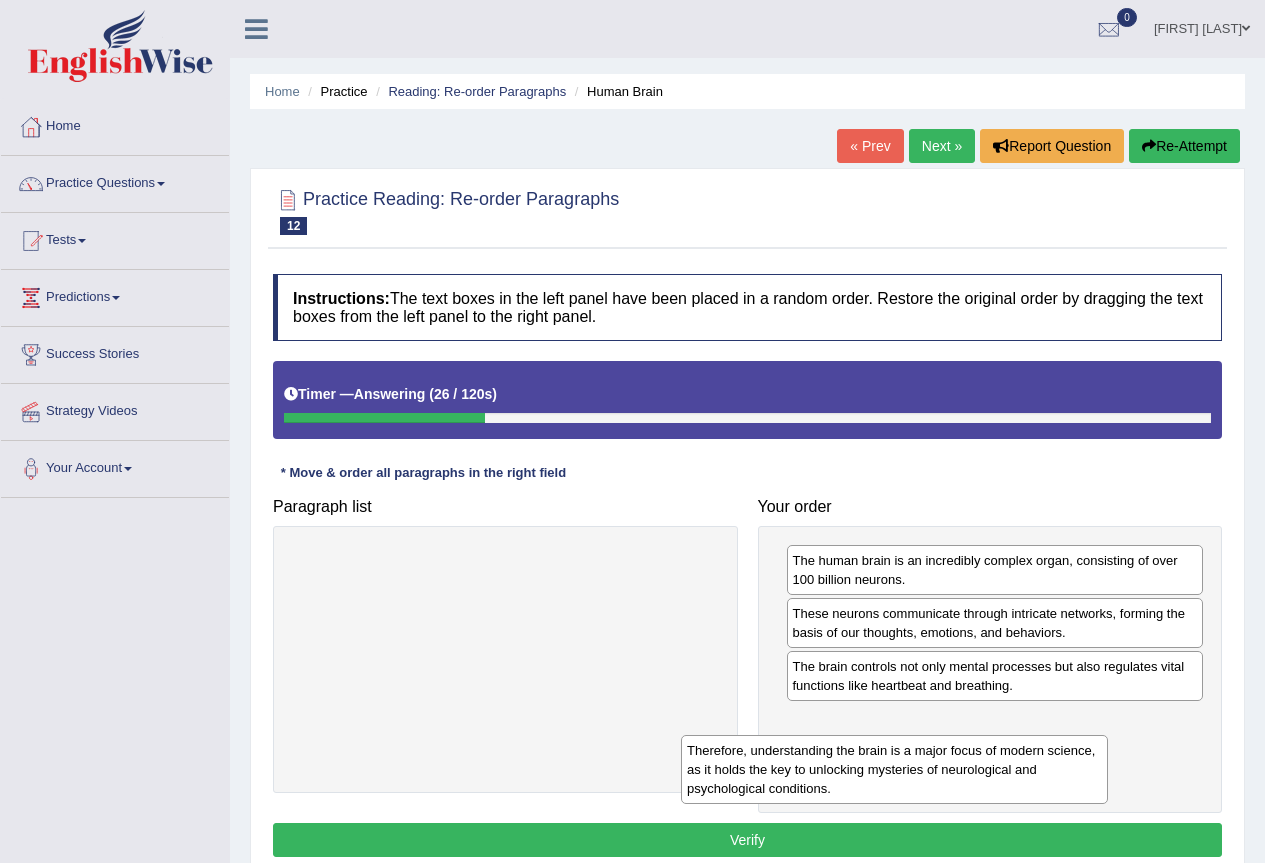 drag, startPoint x: 638, startPoint y: 597, endPoint x: 1046, endPoint y: 779, distance: 446.75272 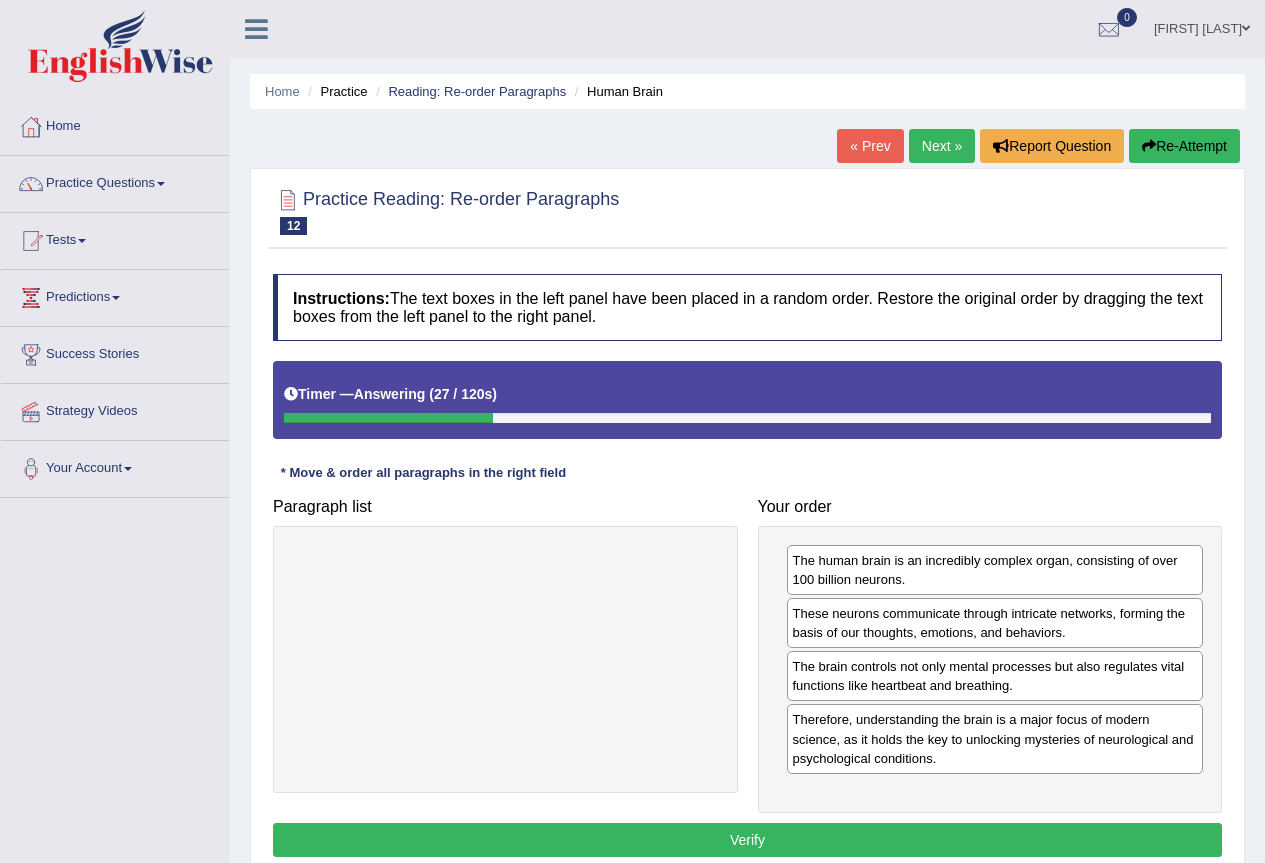 click on "Verify" at bounding box center (747, 840) 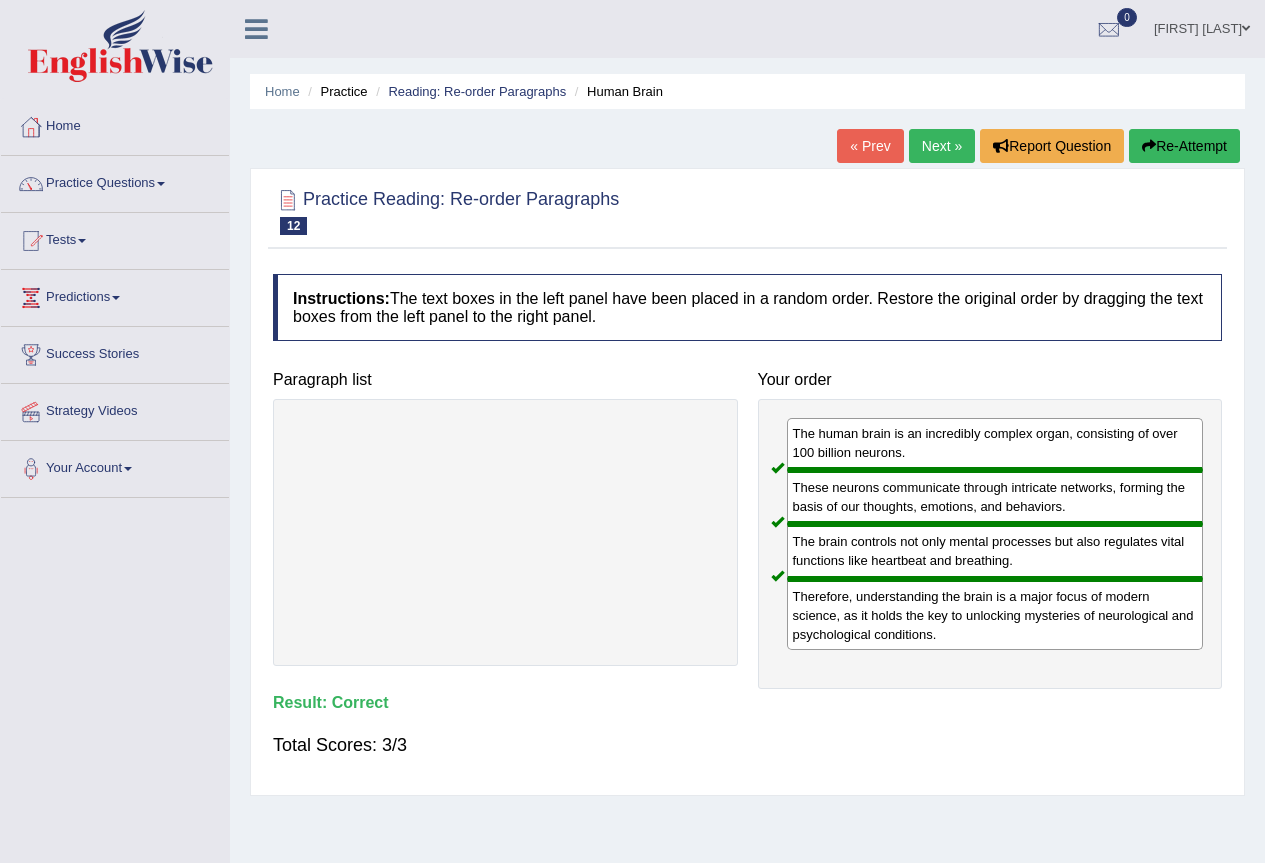 click on "Next »" at bounding box center [942, 146] 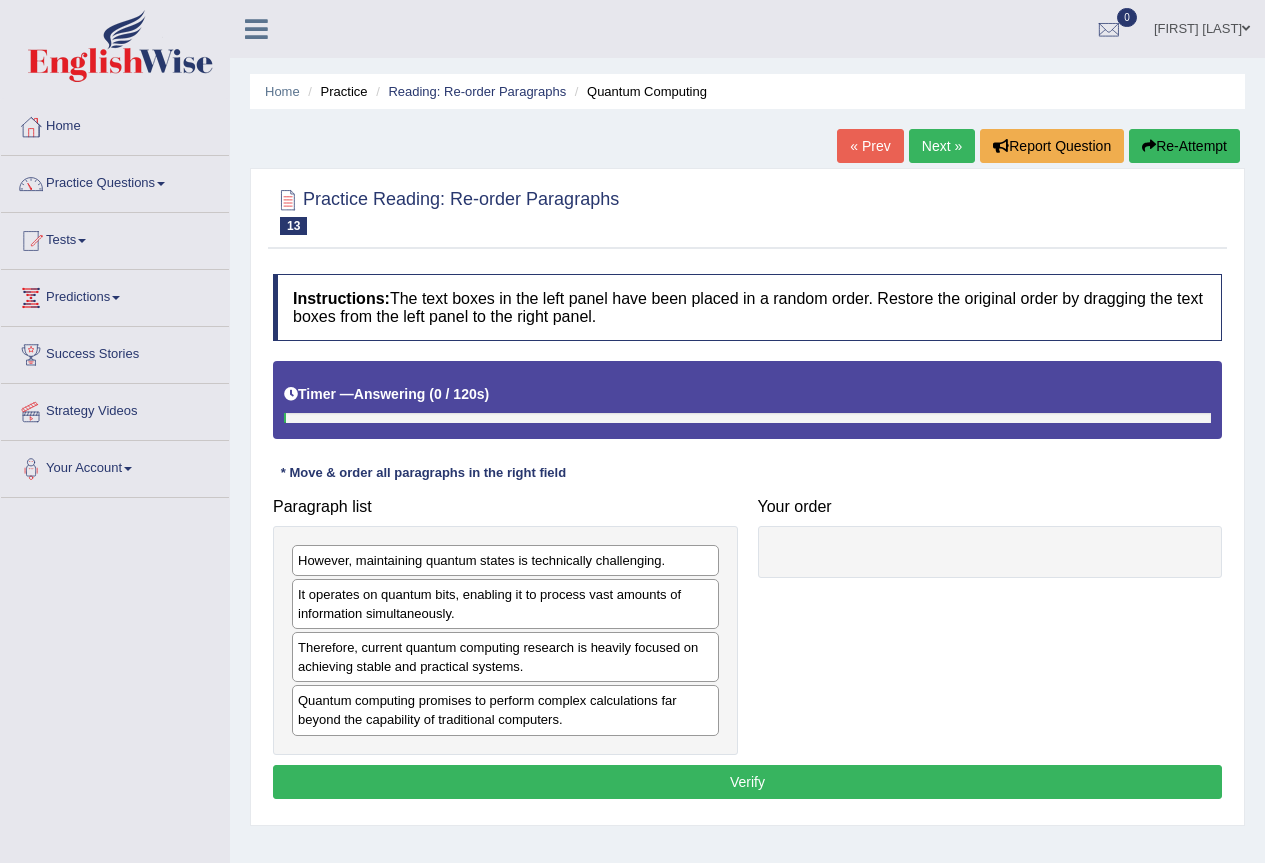 scroll, scrollTop: 64, scrollLeft: 0, axis: vertical 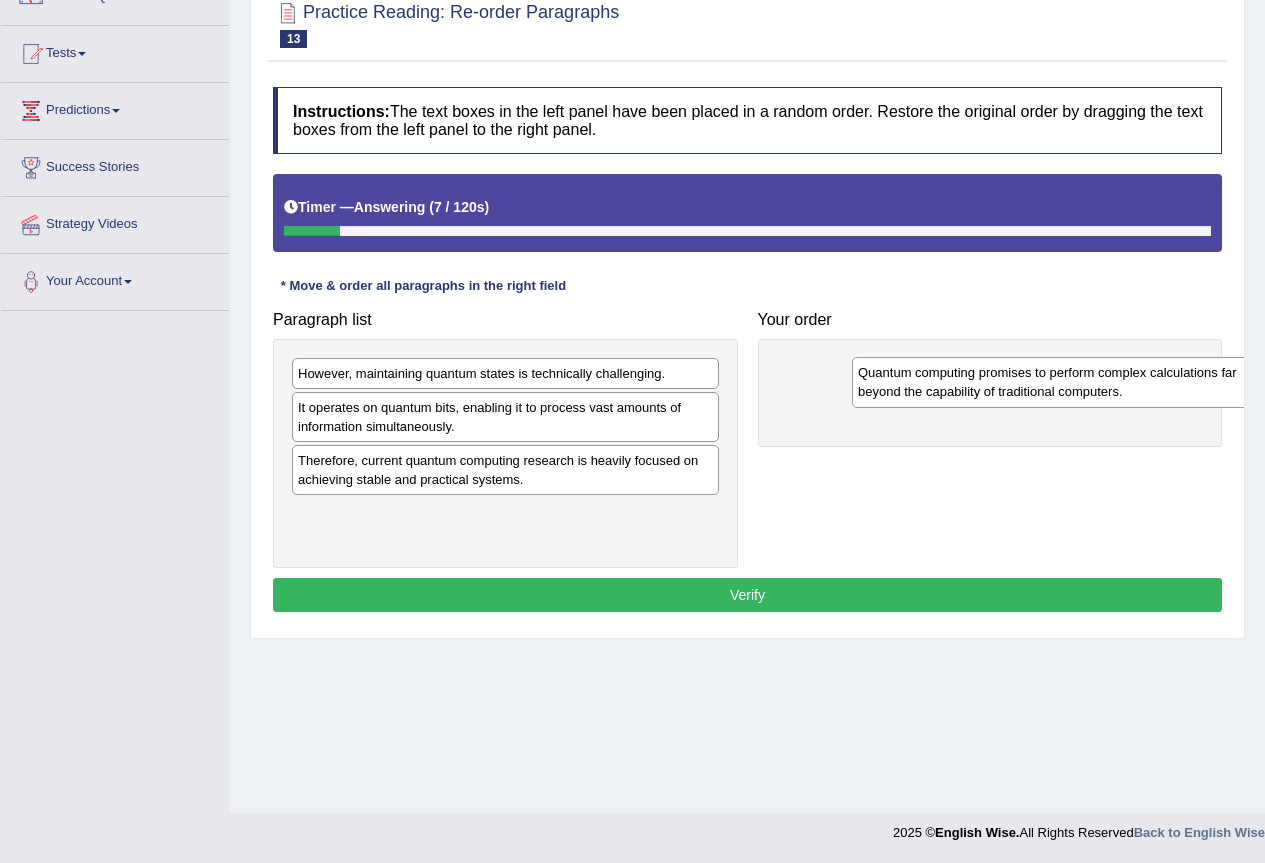 drag, startPoint x: 338, startPoint y: 543, endPoint x: 824, endPoint y: 390, distance: 509.51447 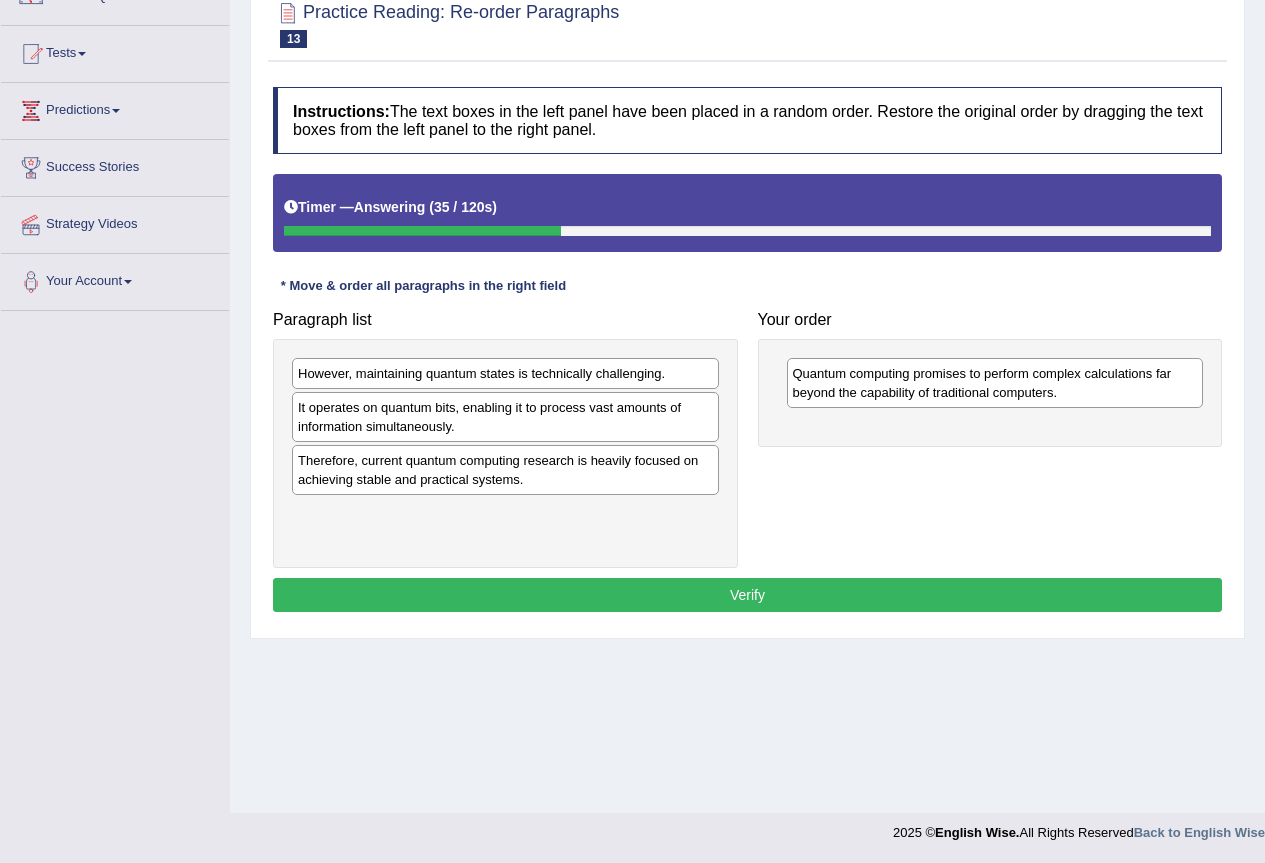 drag, startPoint x: 674, startPoint y: 354, endPoint x: 729, endPoint y: 406, distance: 75.690155 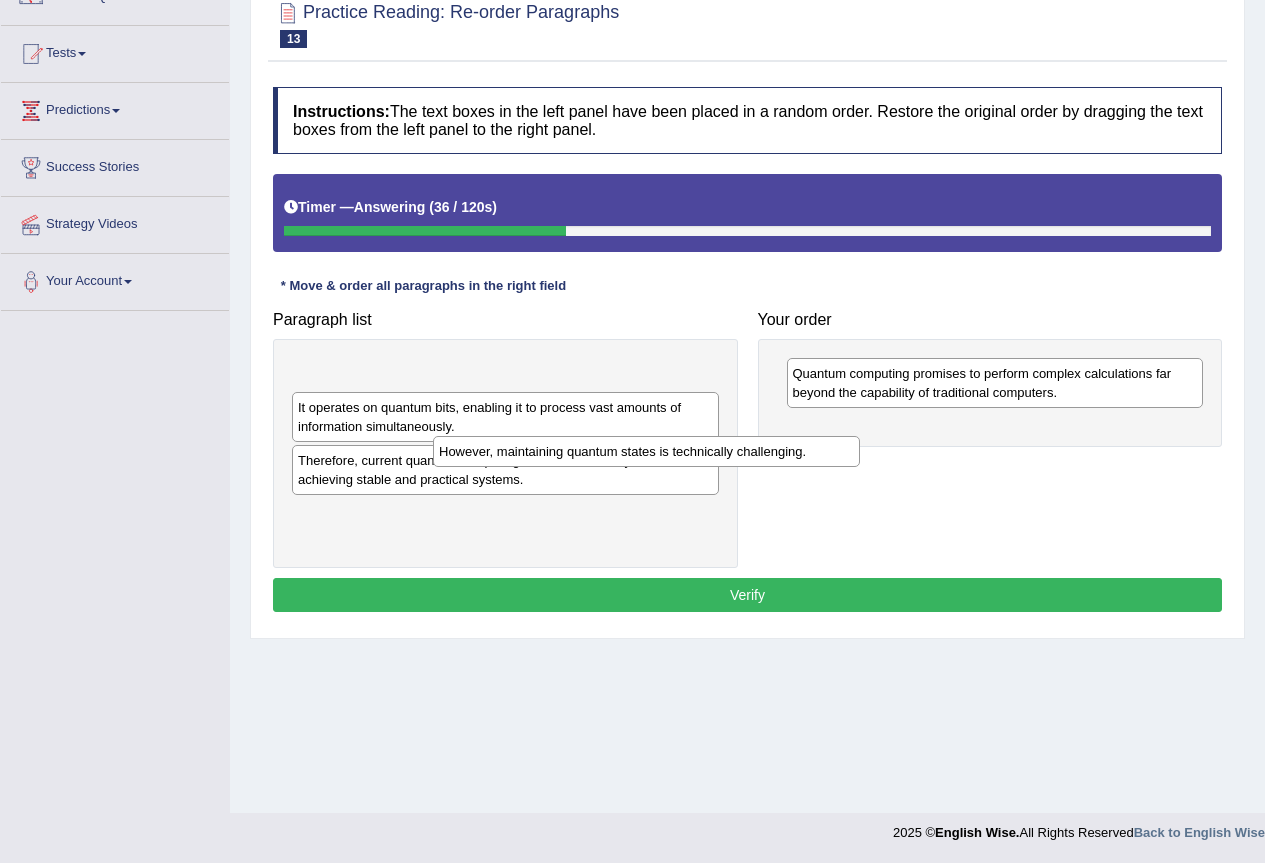 drag, startPoint x: 694, startPoint y: 380, endPoint x: 953, endPoint y: 476, distance: 276.21912 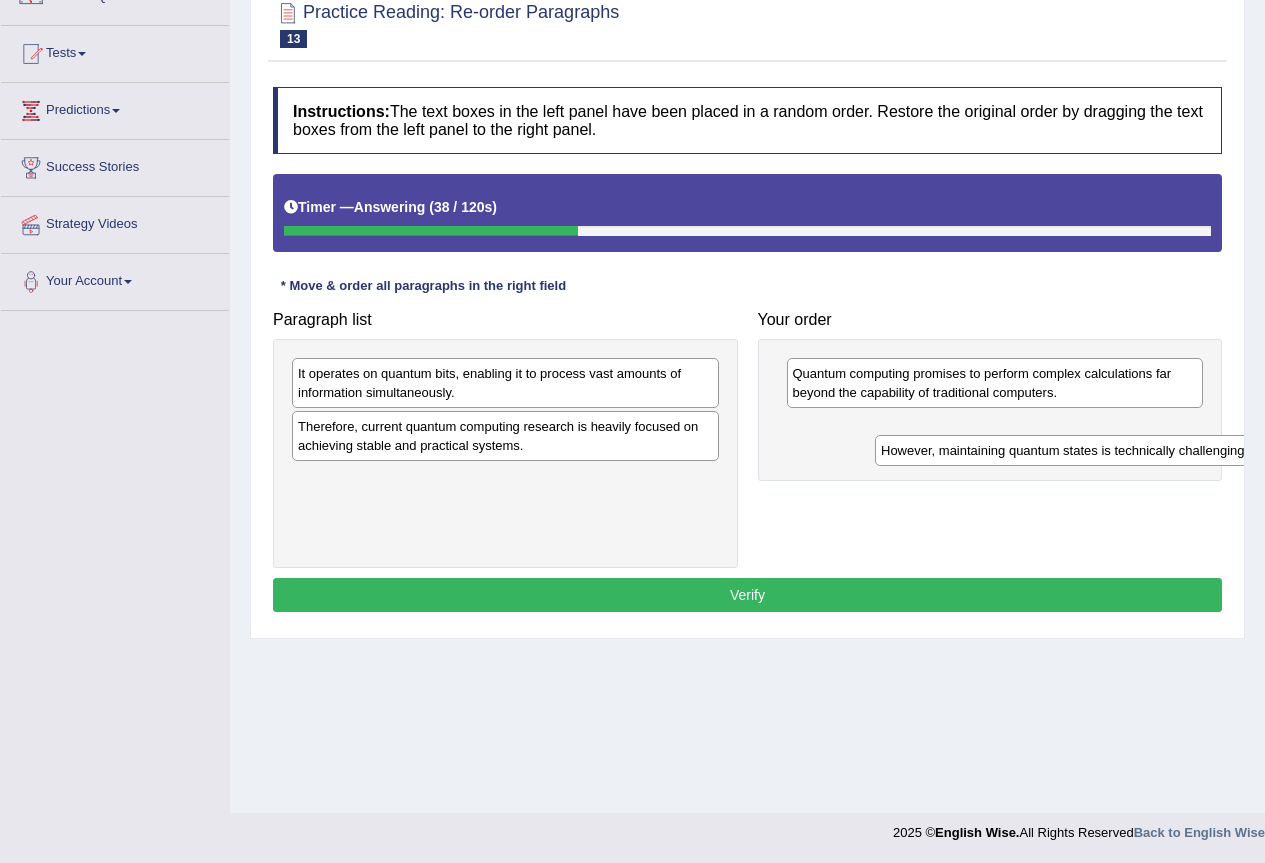 drag, startPoint x: 656, startPoint y: 370, endPoint x: 1239, endPoint y: 447, distance: 588.0629 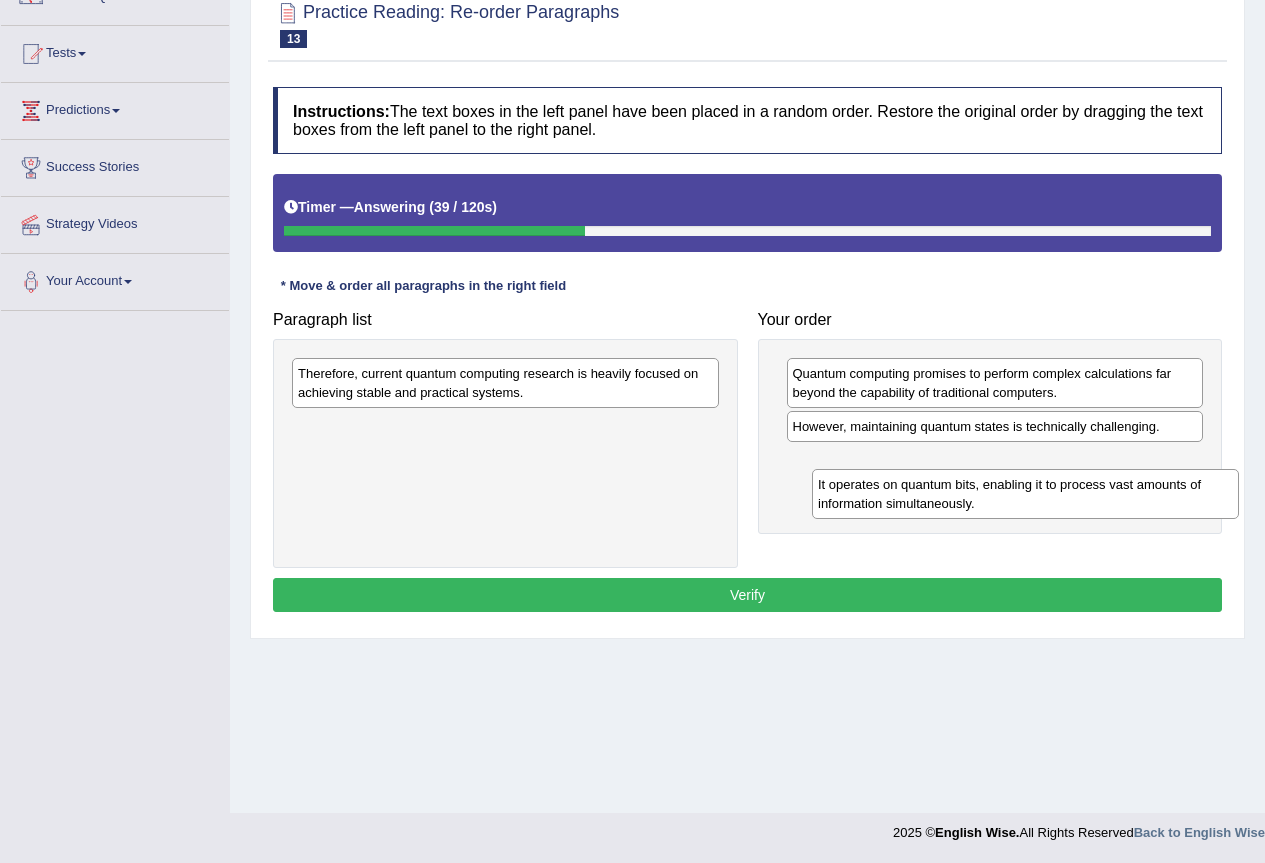drag, startPoint x: 581, startPoint y: 414, endPoint x: 1241, endPoint y: 564, distance: 676.8309 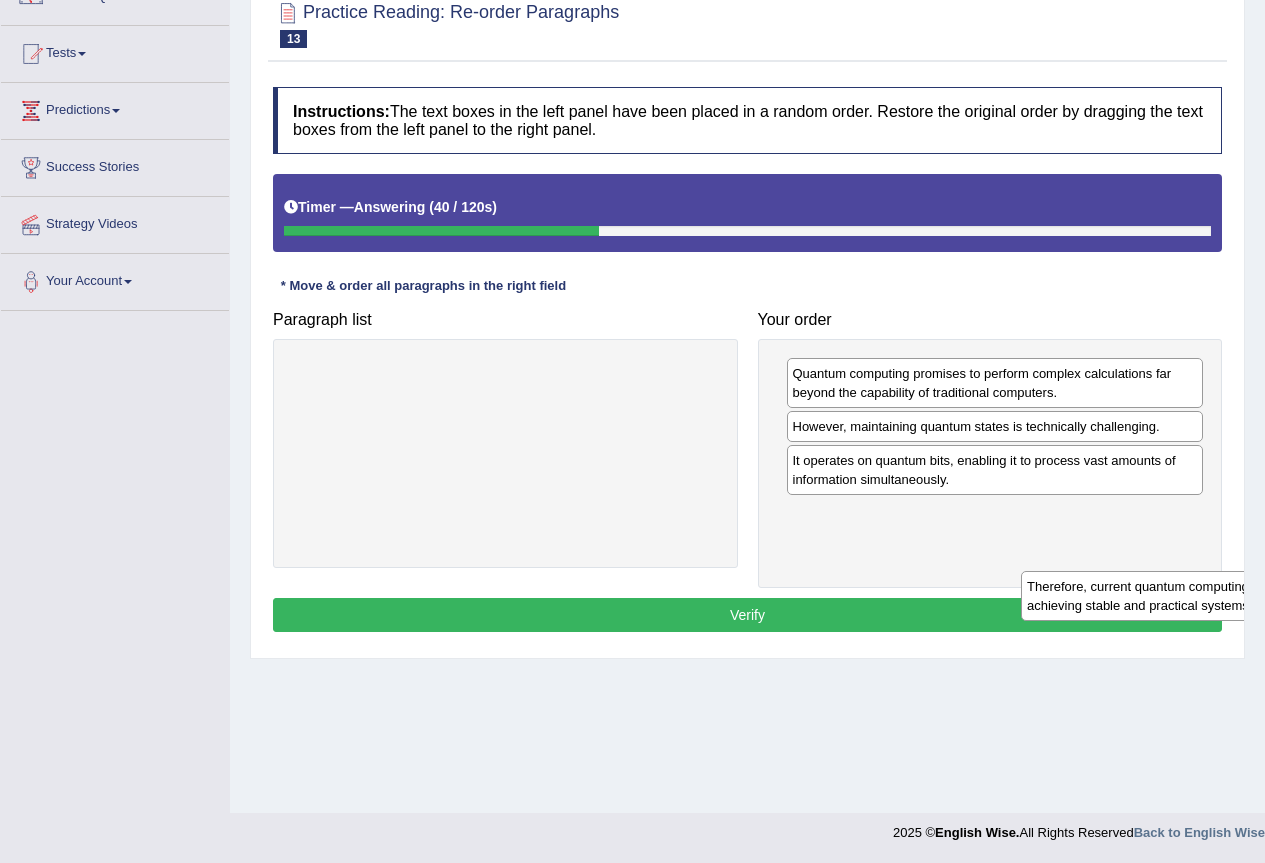 drag, startPoint x: 550, startPoint y: 368, endPoint x: 1278, endPoint y: 564, distance: 753.9231 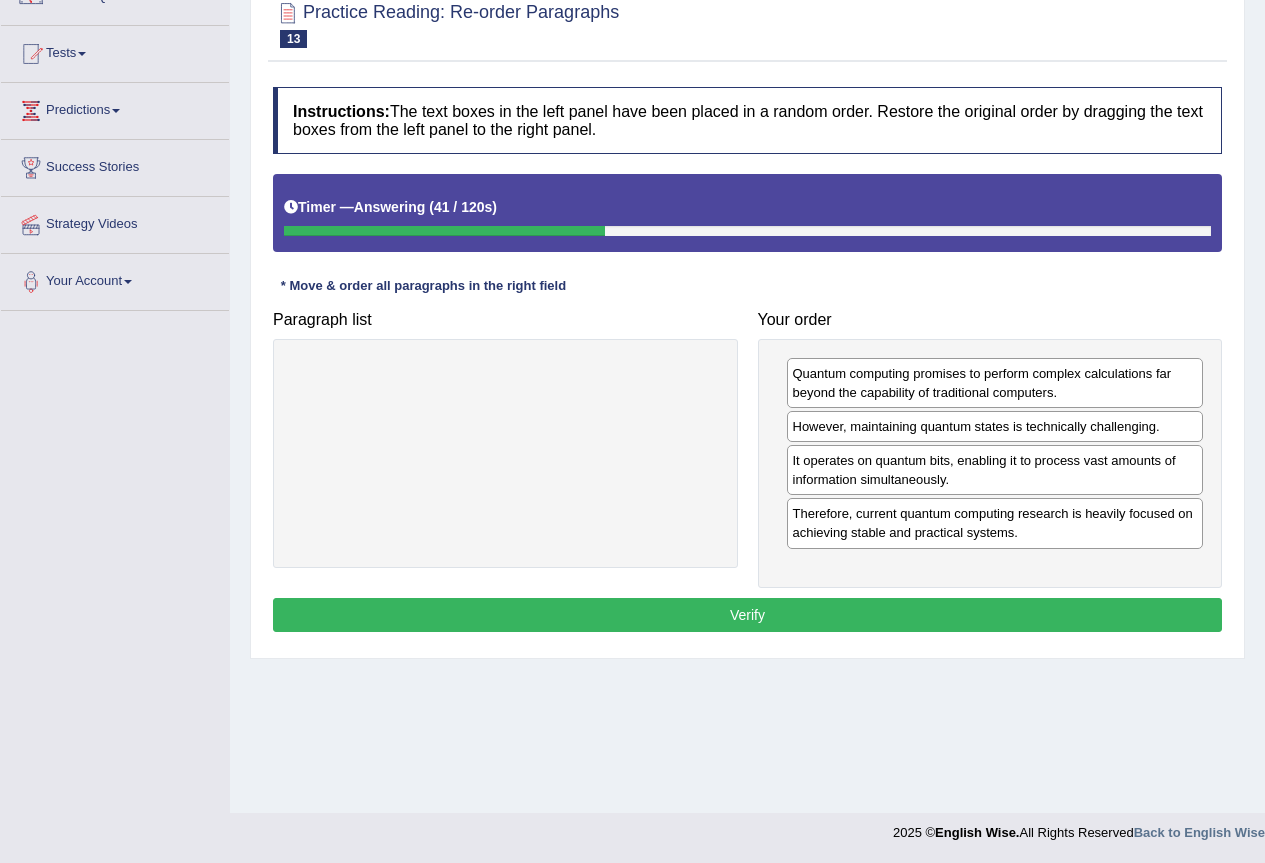 click on "Verify" at bounding box center (747, 615) 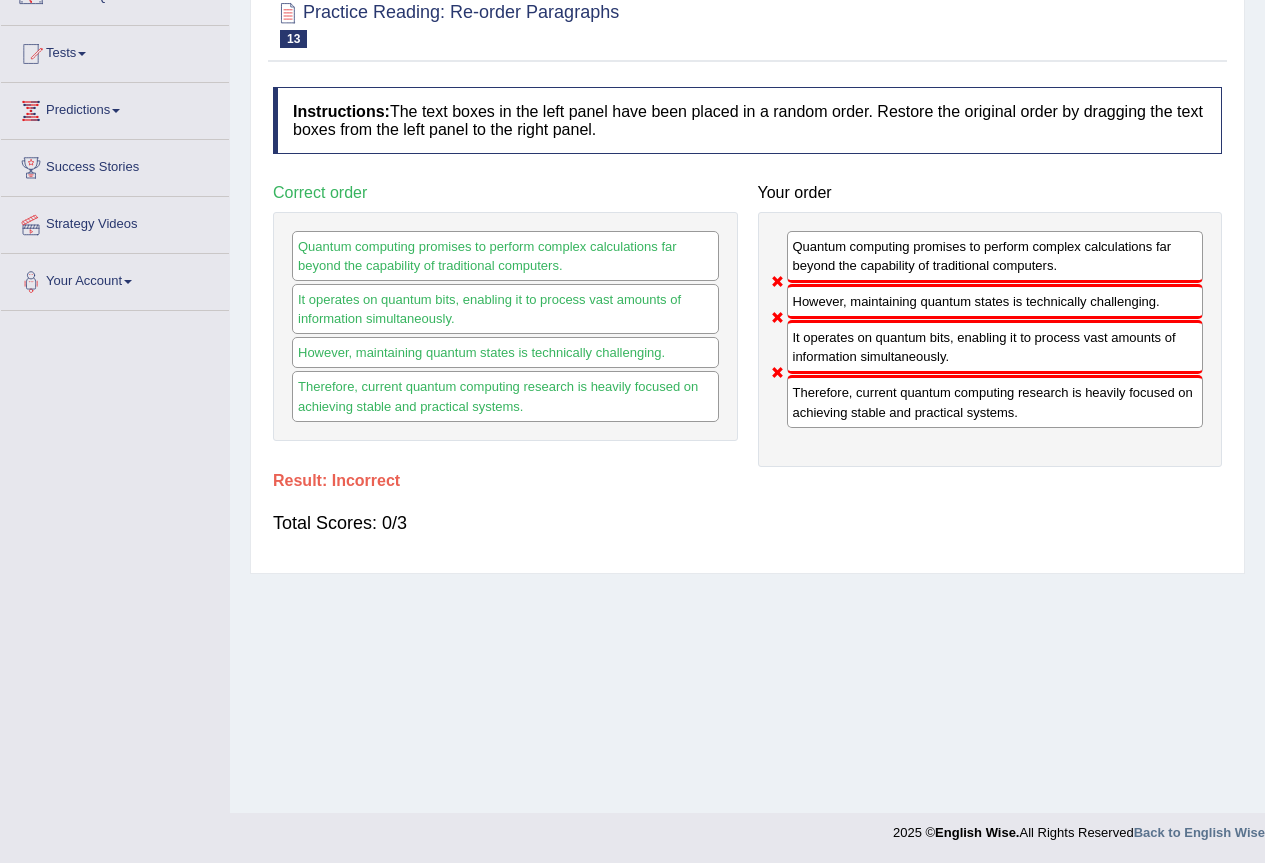 click on "Instructions:  The text boxes in the left panel have been placed in a random order. Restore the original order by dragging the text boxes from the left panel to the right panel.
Timer —  Answering   ( 41 / 120s ) Skip * Move & order all paragraphs in the right field
Paragraph list
Correct order
Quantum computing promises to perform complex calculations far beyond the capability of traditional
computers. It operates on quantum bits, enabling it to process vast amounts of information simultaneously. However, maintaining quantum states is technically challenging. Therefore, current quantum computing research is heavily focused on achieving stable and practical systems.
Your order
Quantum computing promises to perform complex calculations far beyond the capability of traditional
computers. However, maintaining quantum states is technically challenging.
Result:  Total Scores: 0/3 Verify" at bounding box center [747, 320] 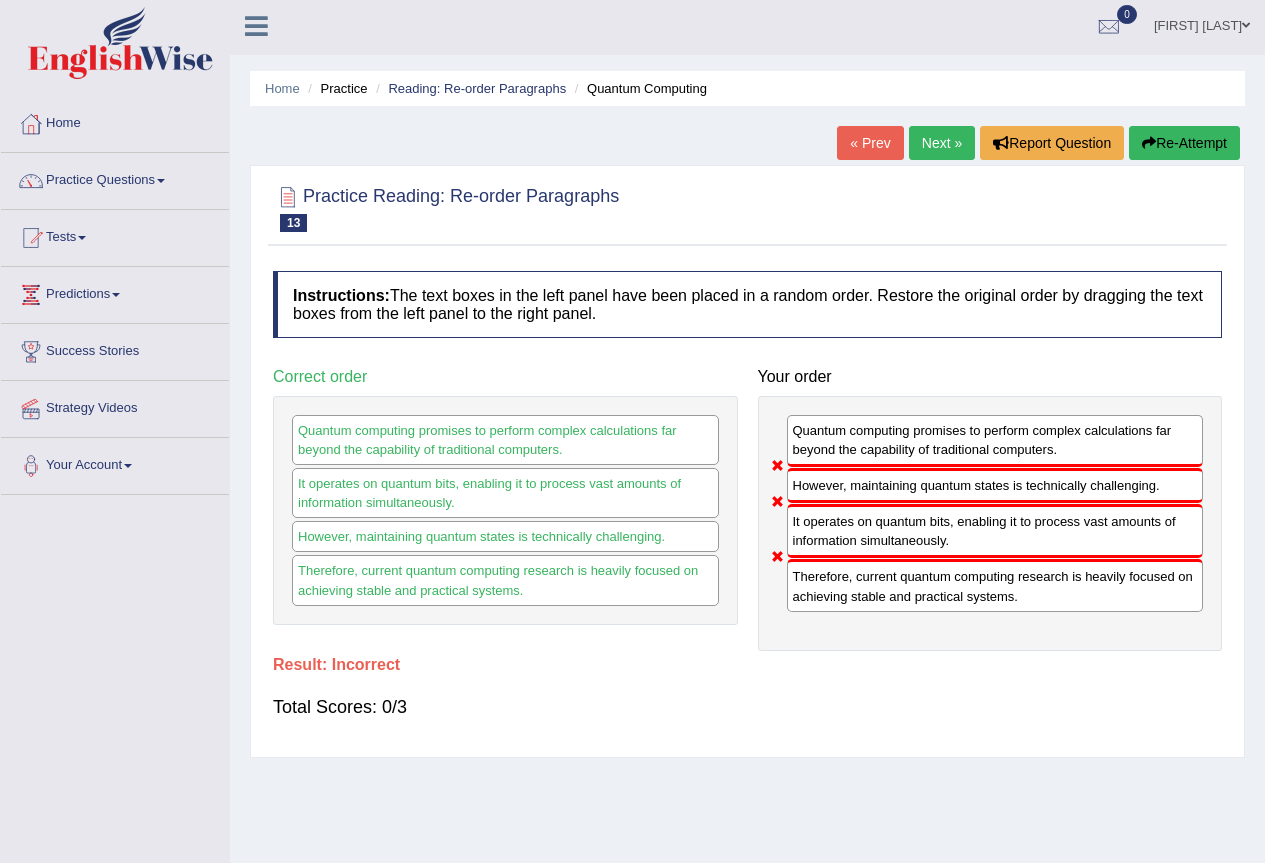 scroll, scrollTop: 0, scrollLeft: 0, axis: both 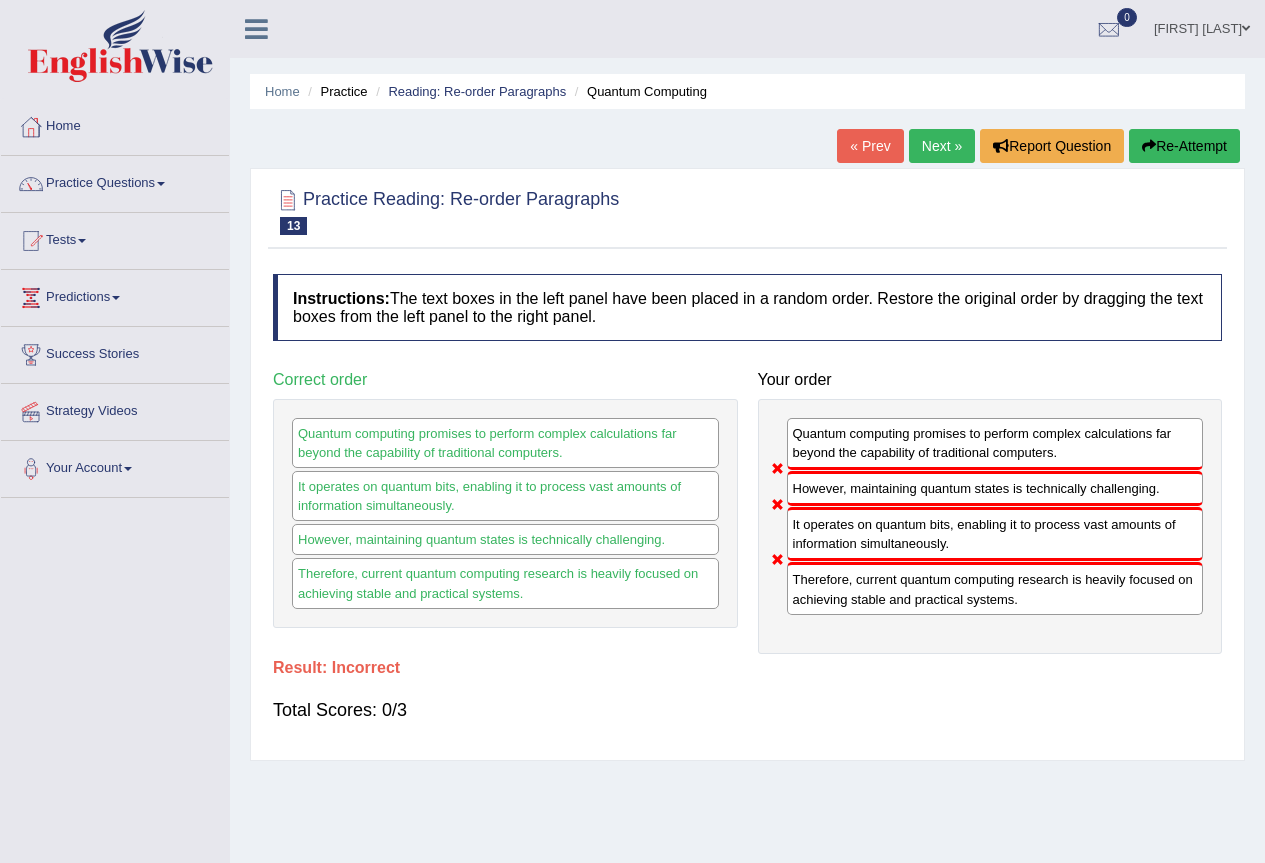 click on "Next »" at bounding box center (942, 146) 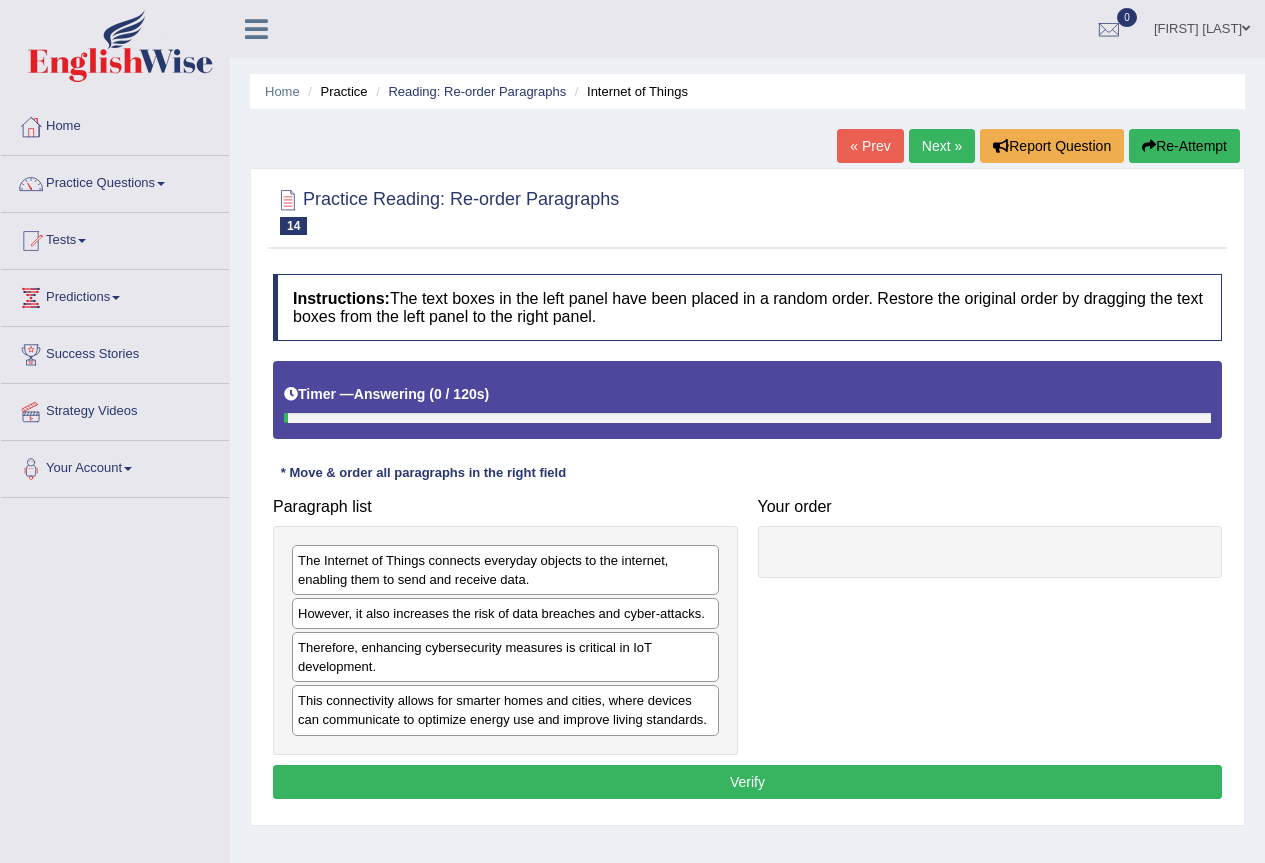 scroll, scrollTop: 78, scrollLeft: 0, axis: vertical 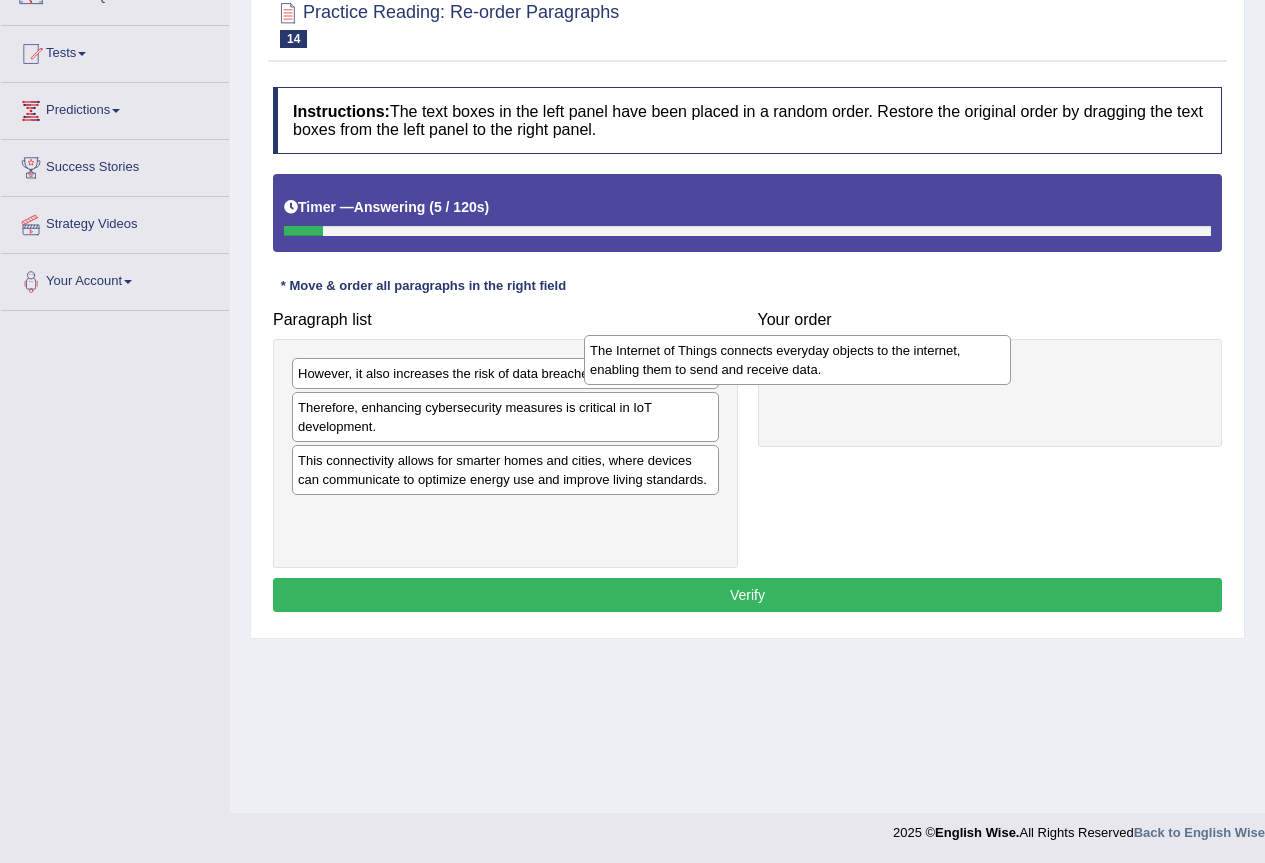 drag, startPoint x: 359, startPoint y: 377, endPoint x: 711, endPoint y: 335, distance: 354.49683 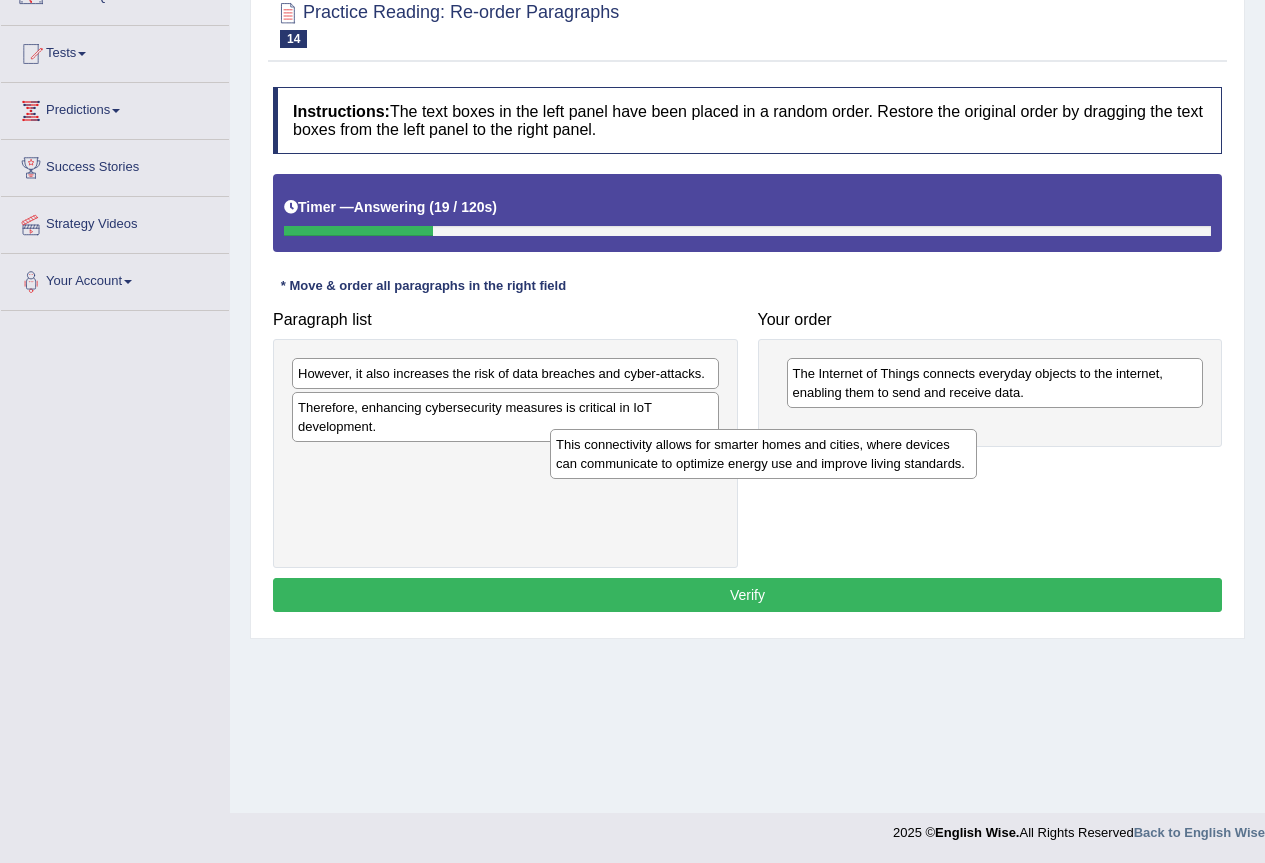 drag, startPoint x: 435, startPoint y: 482, endPoint x: 769, endPoint y: 467, distance: 334.33667 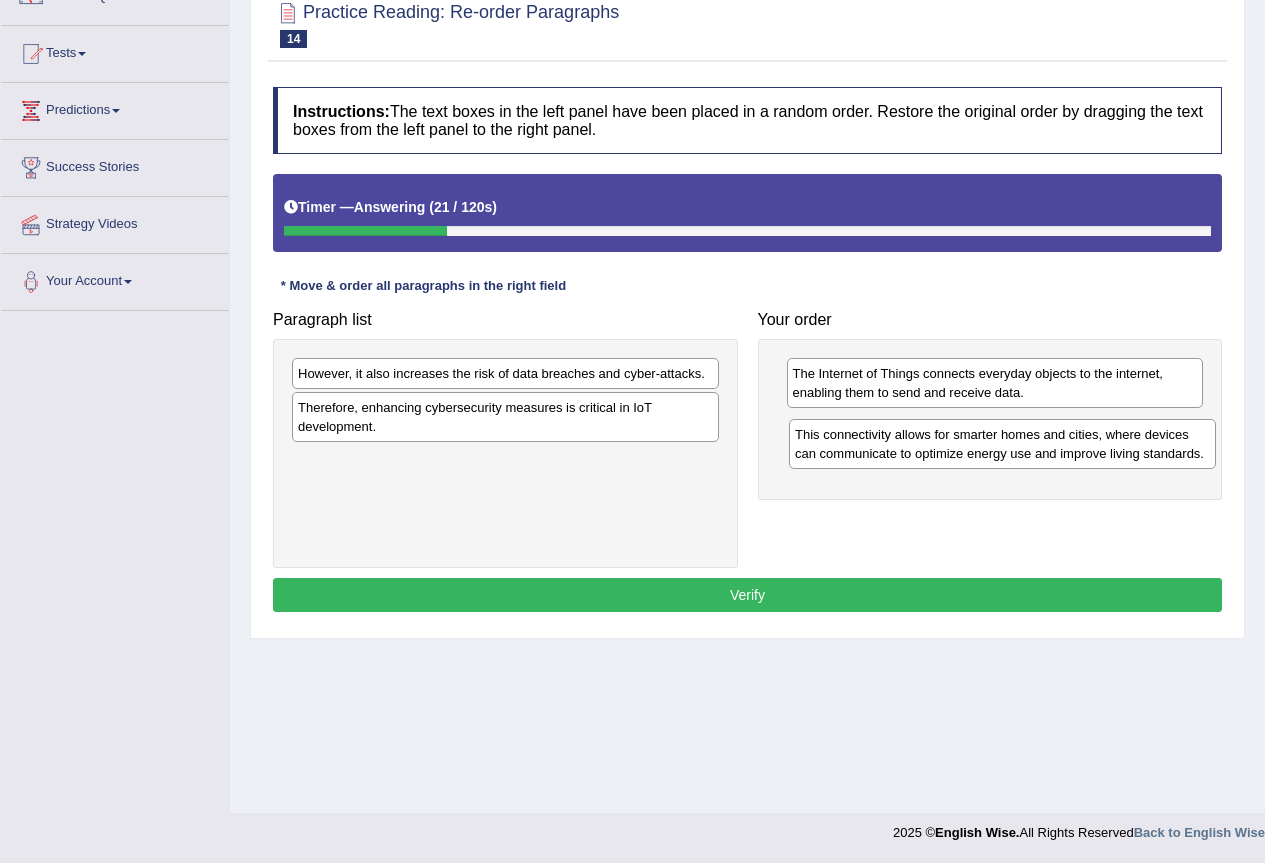 drag, startPoint x: 628, startPoint y: 466, endPoint x: 1147, endPoint y: 440, distance: 519.6508 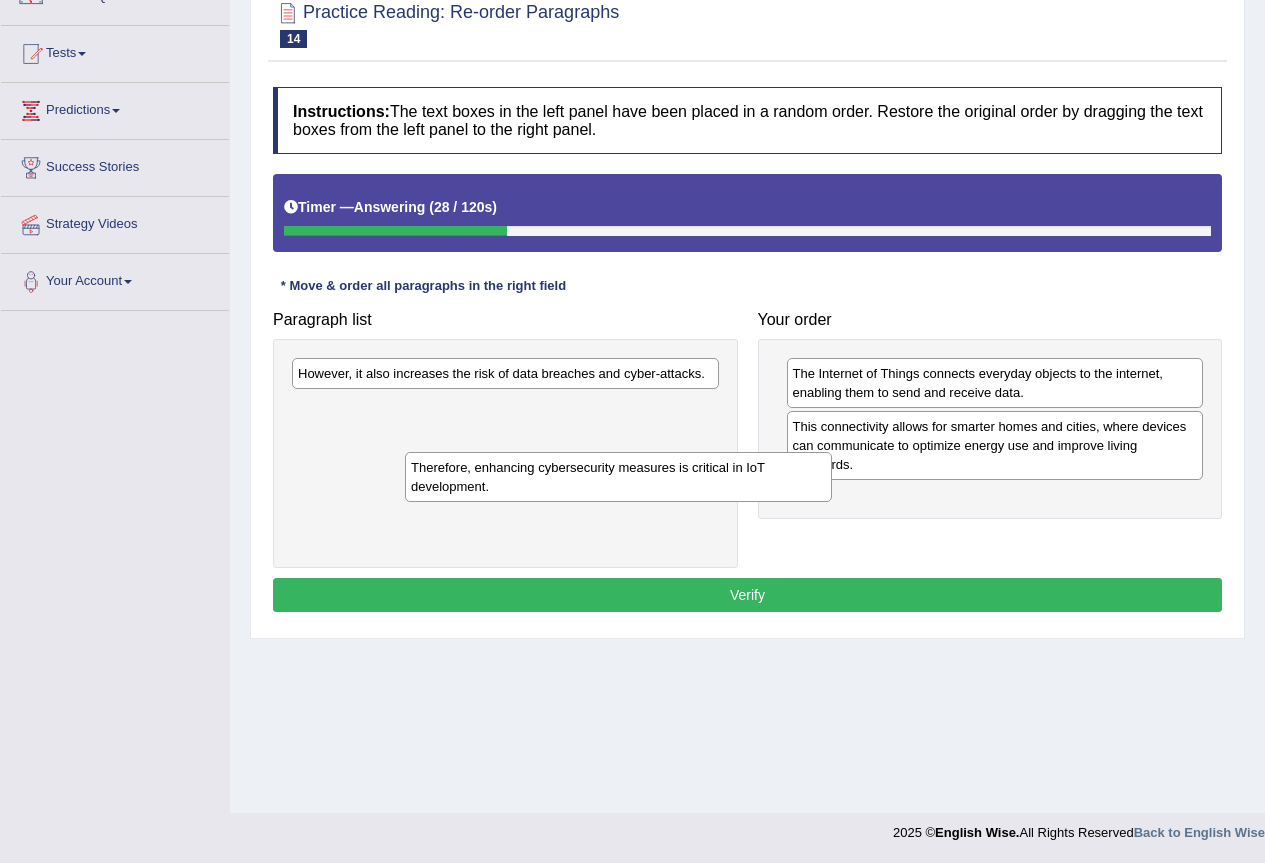 drag, startPoint x: 497, startPoint y: 408, endPoint x: 876, endPoint y: 473, distance: 384.53348 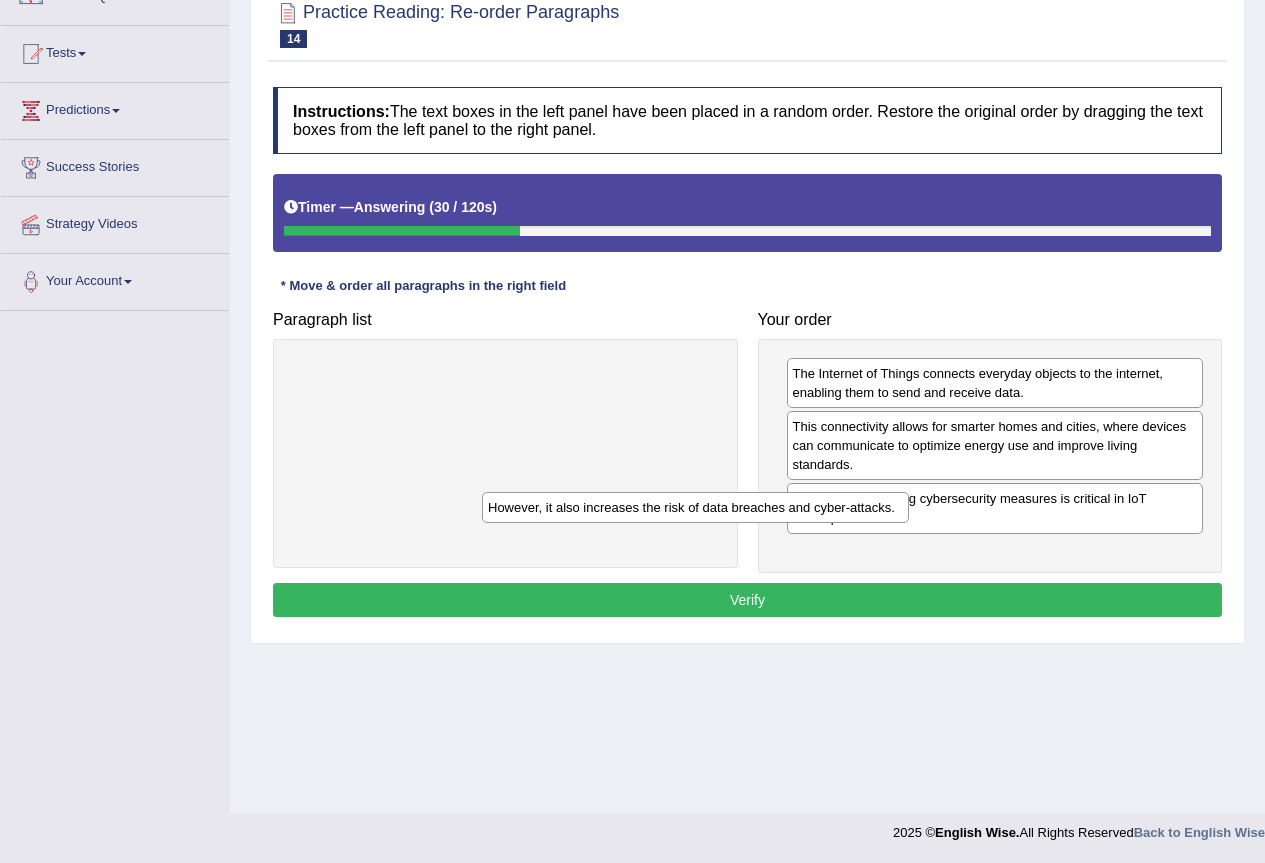 drag, startPoint x: 377, startPoint y: 366, endPoint x: 1033, endPoint y: 607, distance: 698.86835 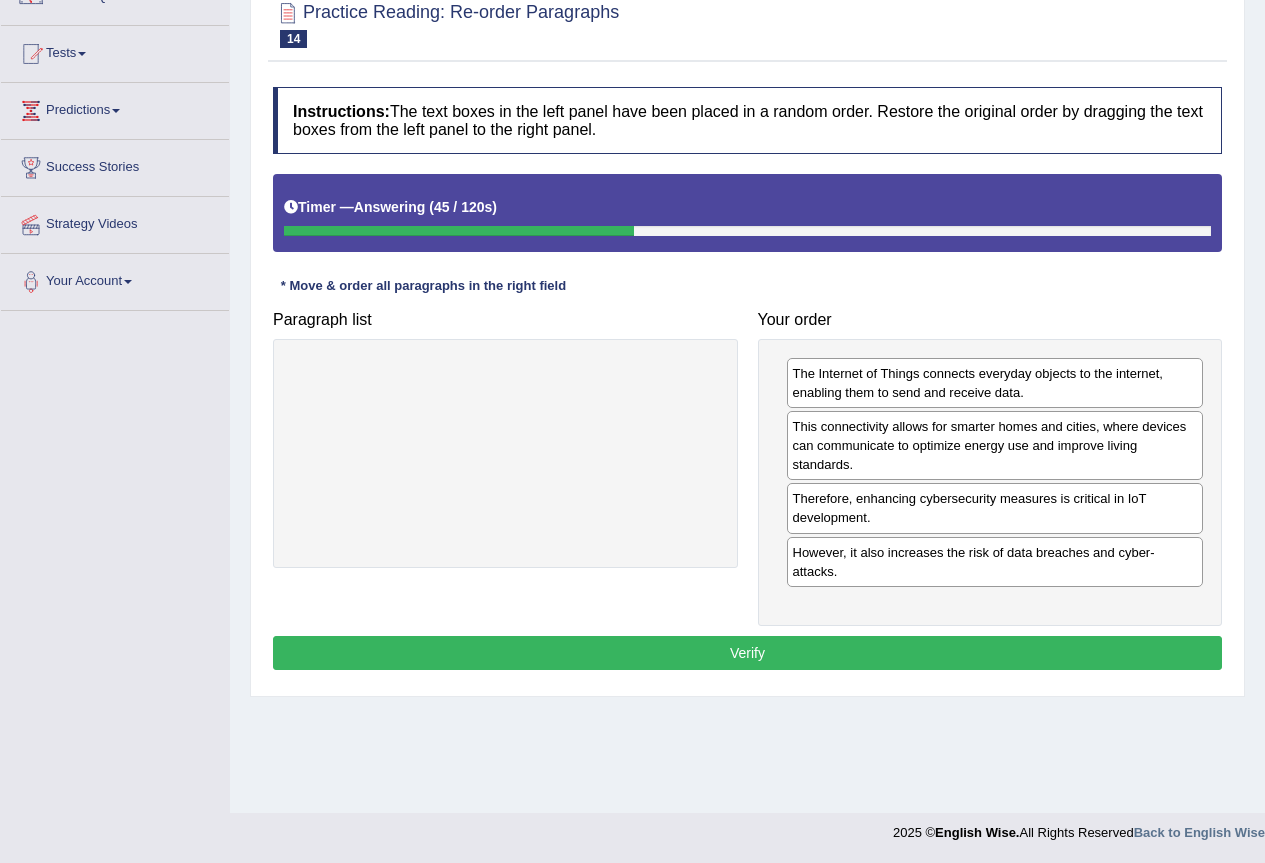click on "Verify" at bounding box center (747, 653) 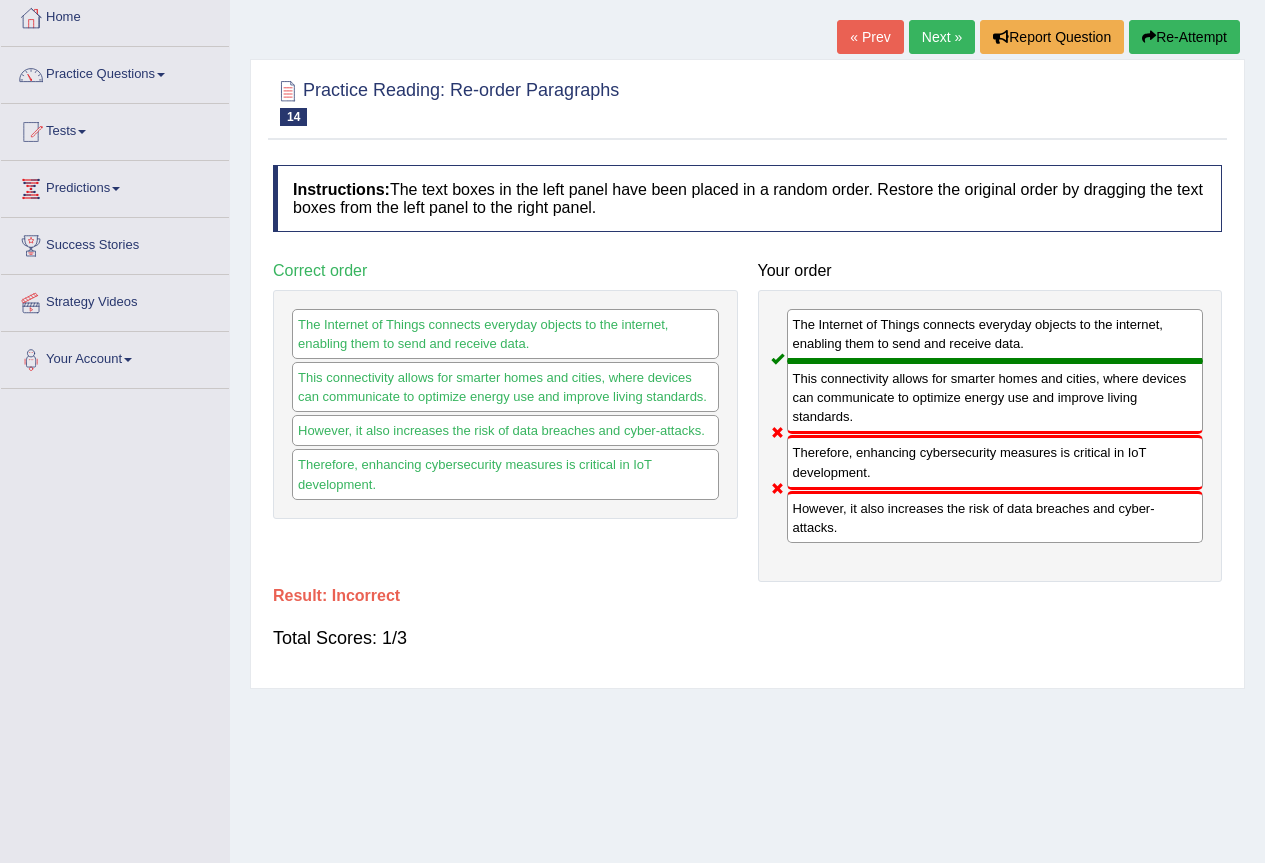 scroll, scrollTop: 0, scrollLeft: 0, axis: both 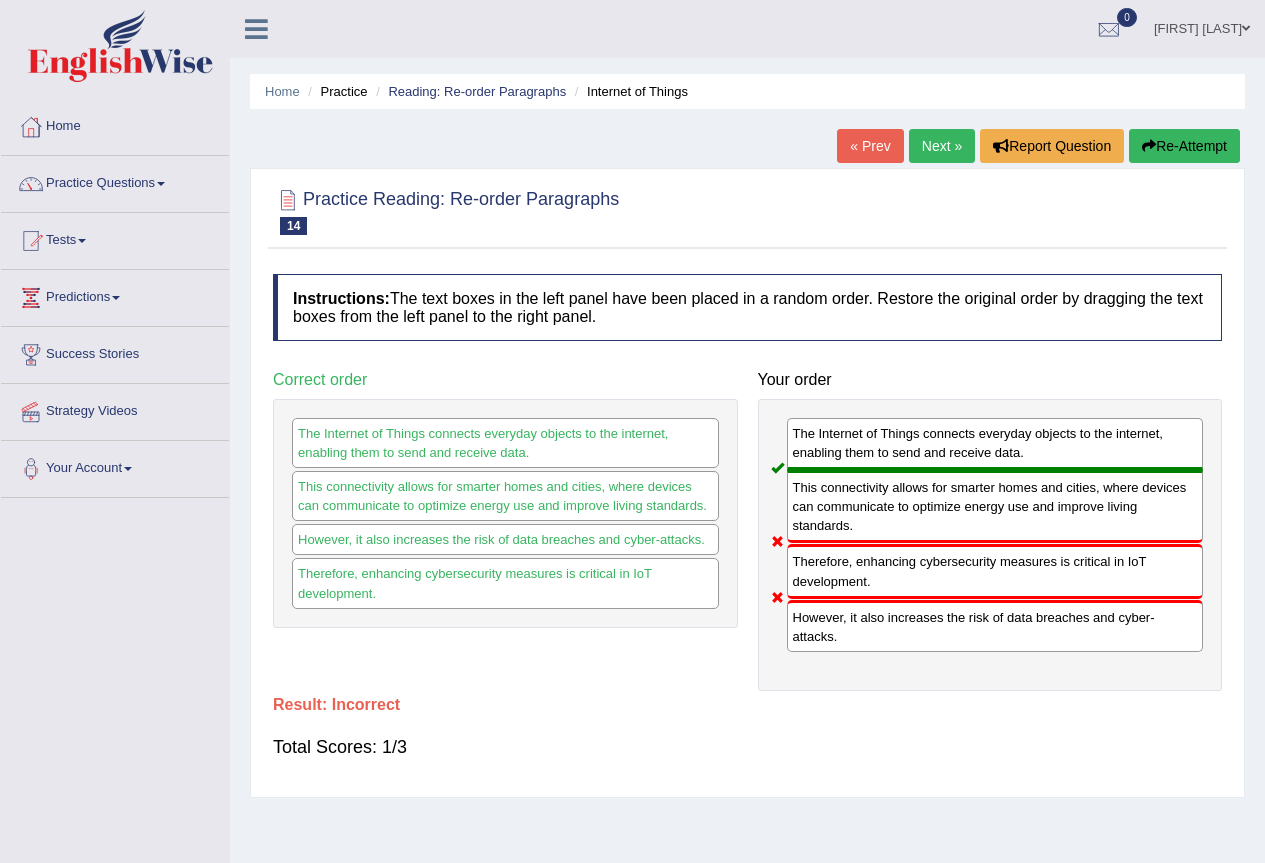 click on "Therefore, enhancing cybersecurity measures is critical in IoT development." at bounding box center (995, 571) 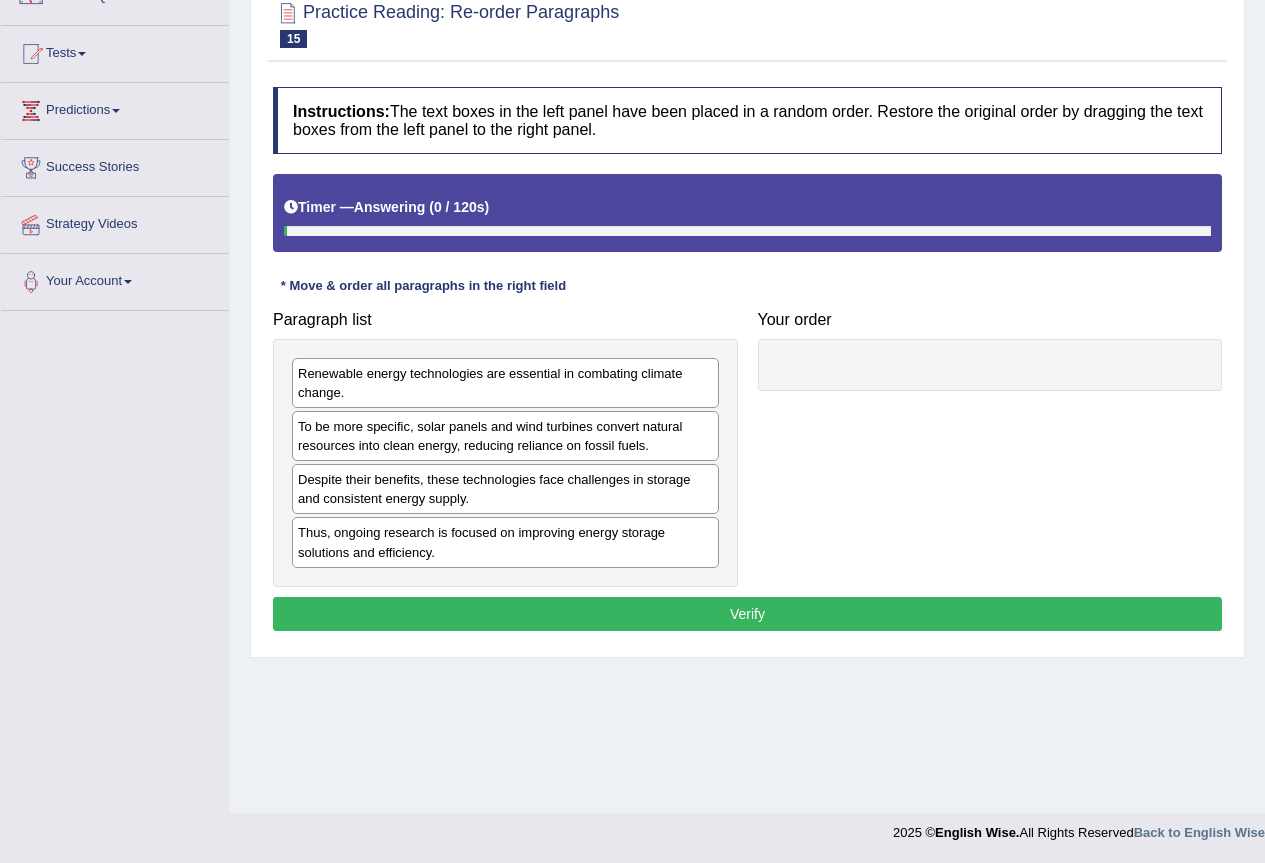 scroll, scrollTop: 0, scrollLeft: 0, axis: both 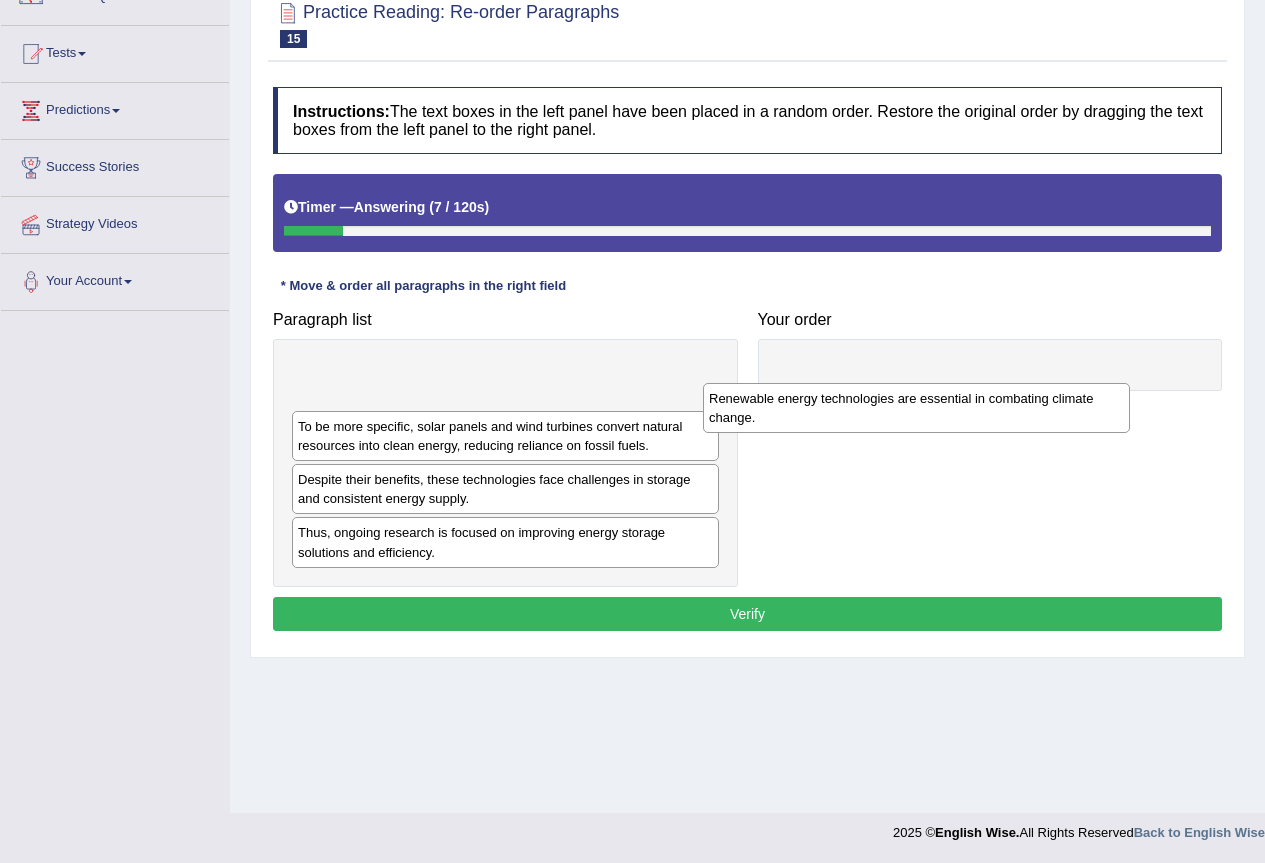 drag, startPoint x: 453, startPoint y: 394, endPoint x: 892, endPoint y: 415, distance: 439.50198 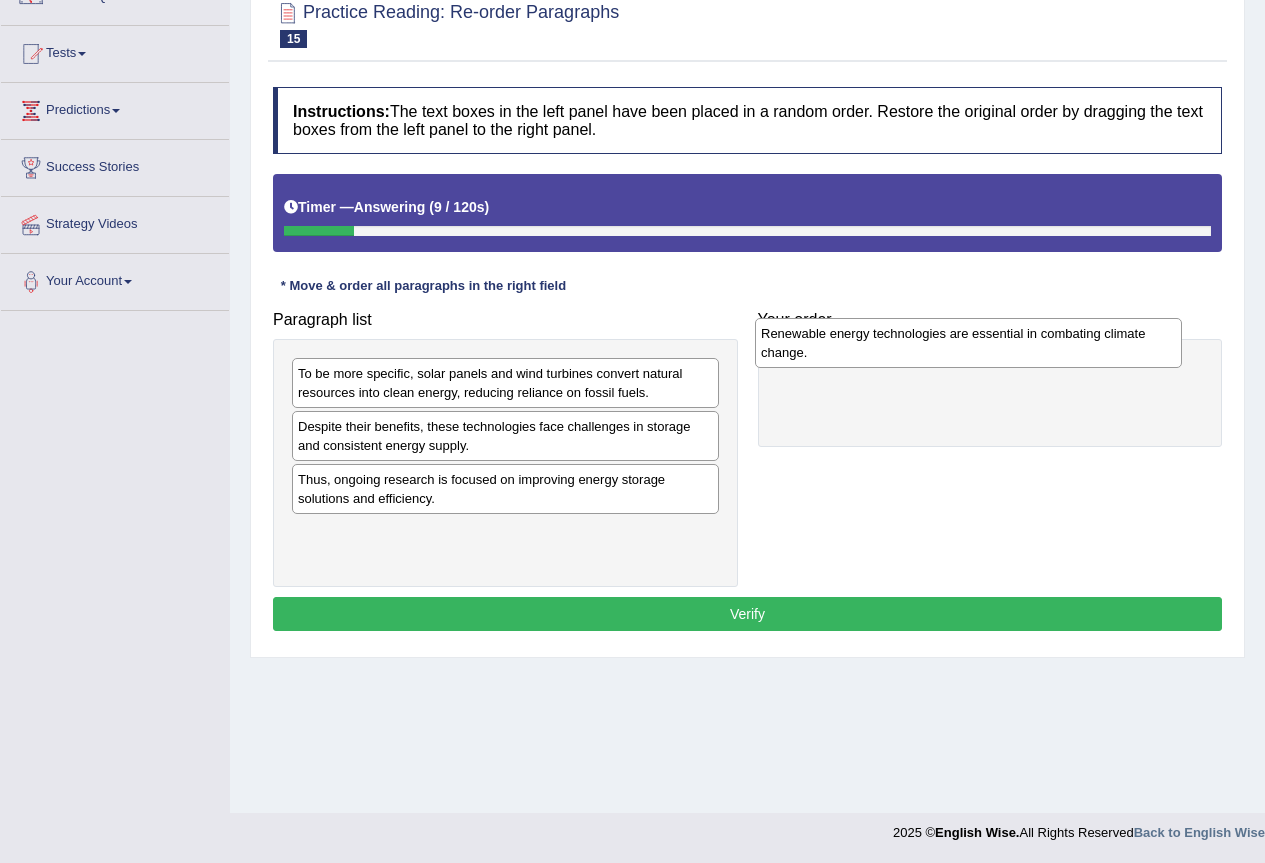 drag, startPoint x: 587, startPoint y: 382, endPoint x: 1082, endPoint y: 349, distance: 496.0988 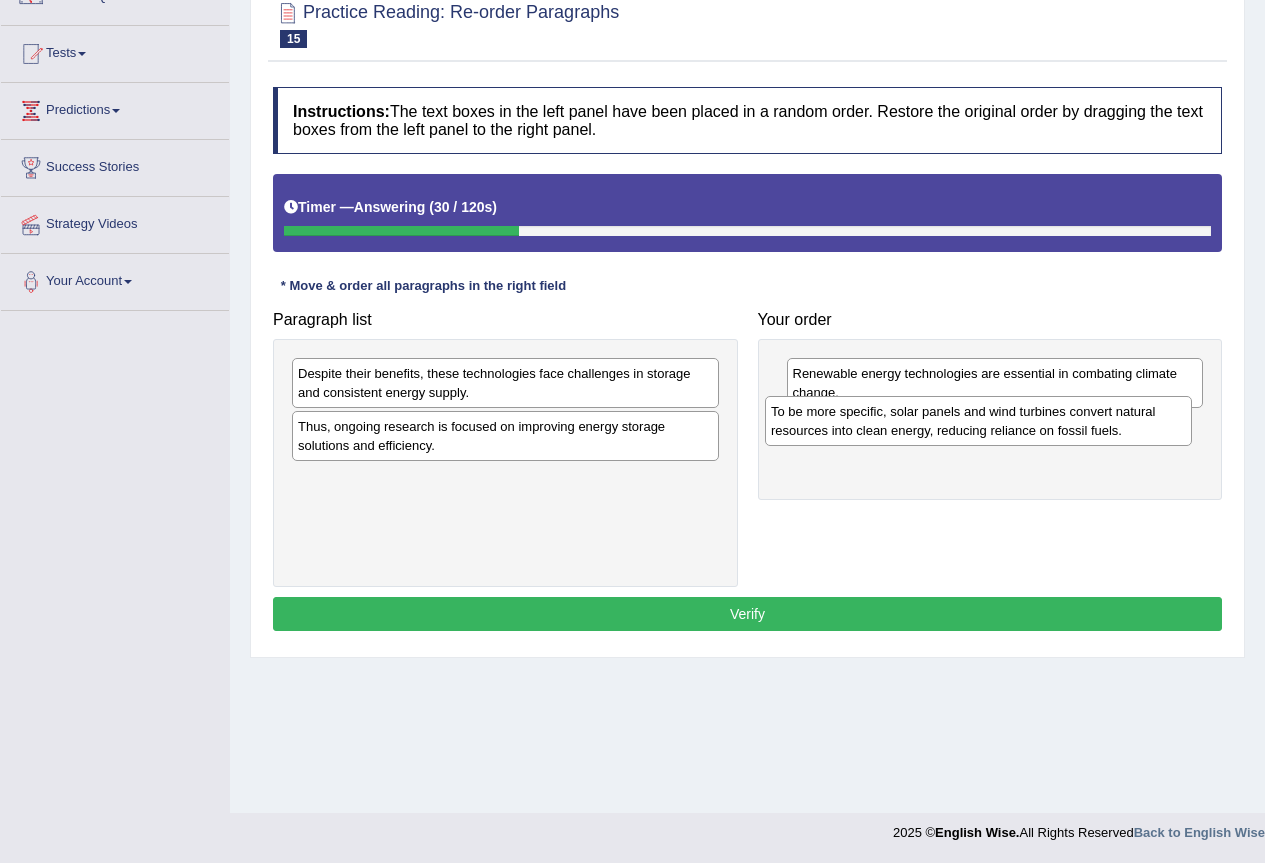 drag, startPoint x: 538, startPoint y: 394, endPoint x: 1011, endPoint y: 432, distance: 474.524 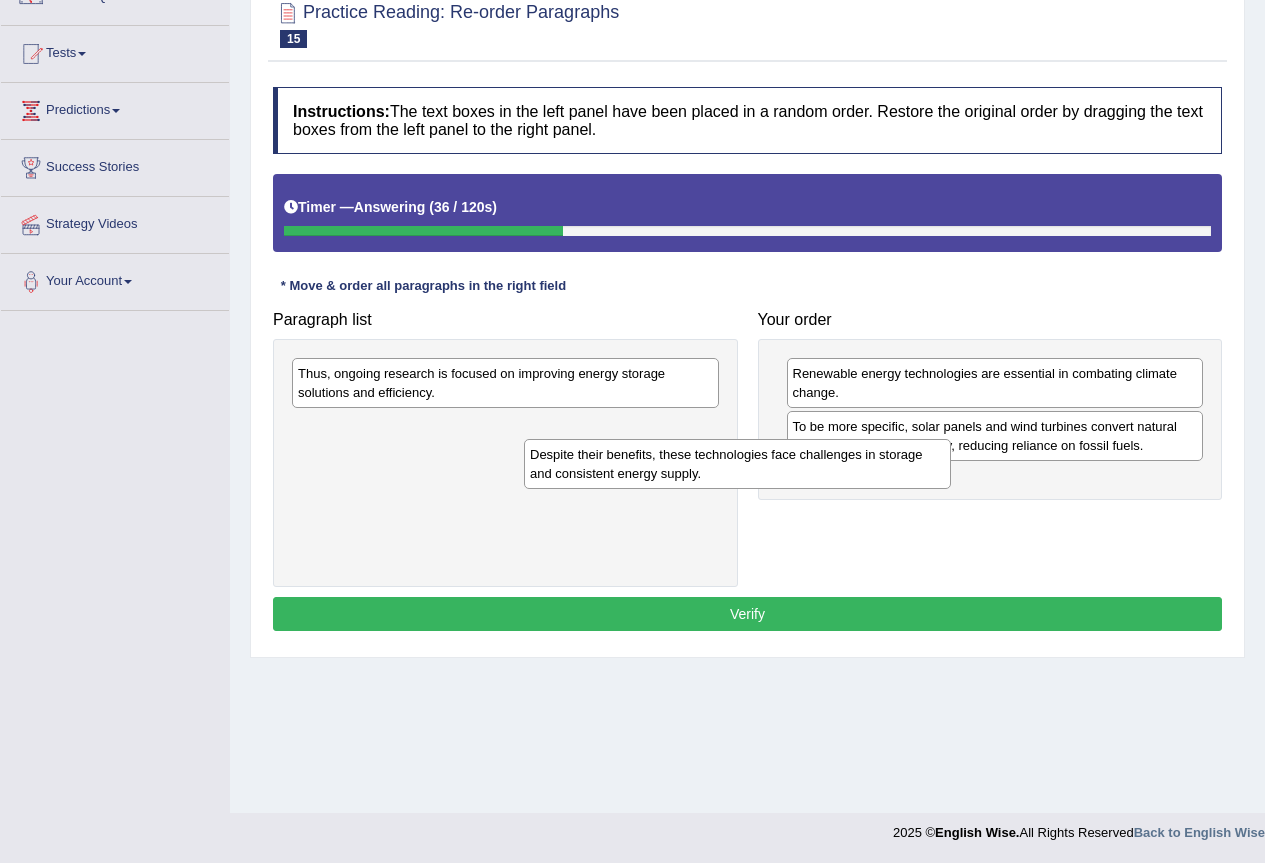 drag, startPoint x: 502, startPoint y: 390, endPoint x: 1048, endPoint y: 530, distance: 563.663 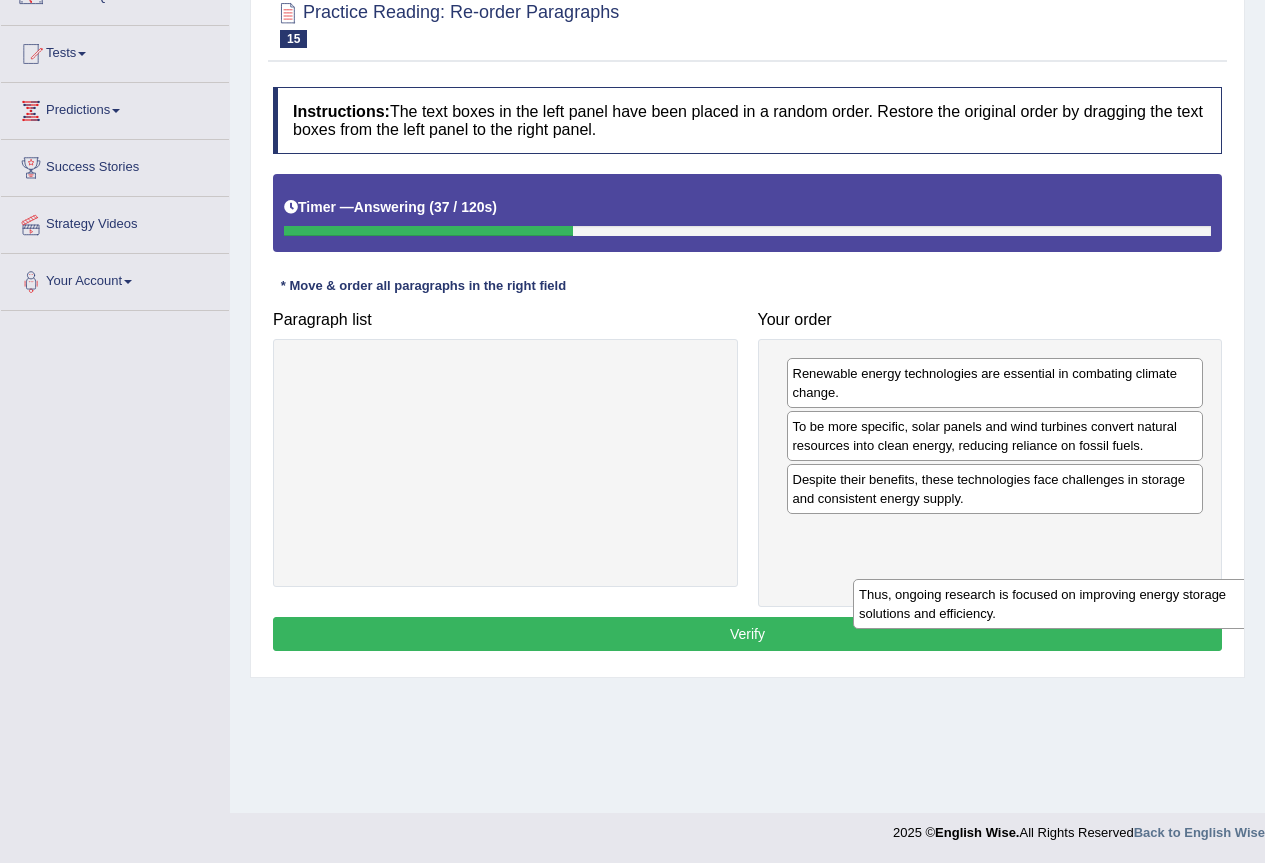 drag, startPoint x: 539, startPoint y: 385, endPoint x: 1151, endPoint y: 606, distance: 650.6804 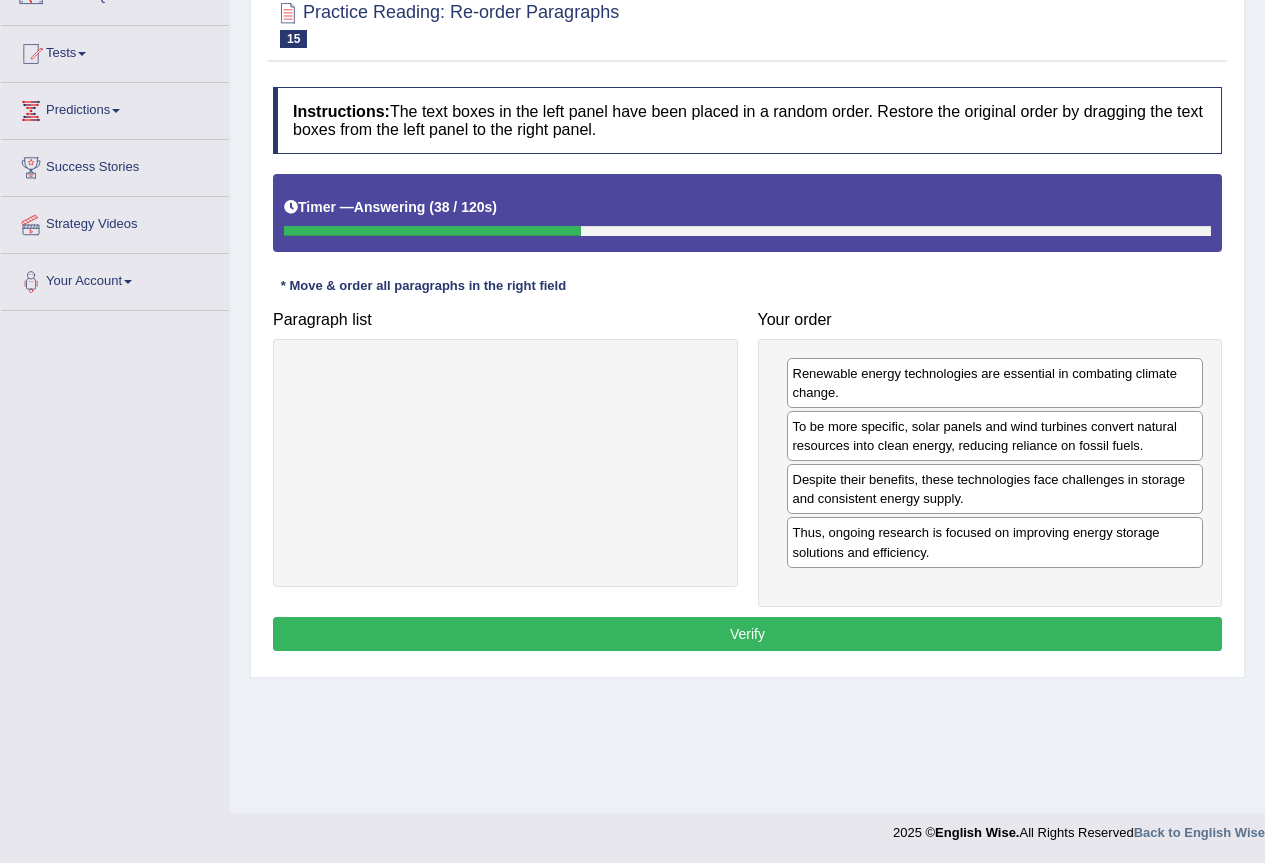 click on "Verify" at bounding box center (747, 634) 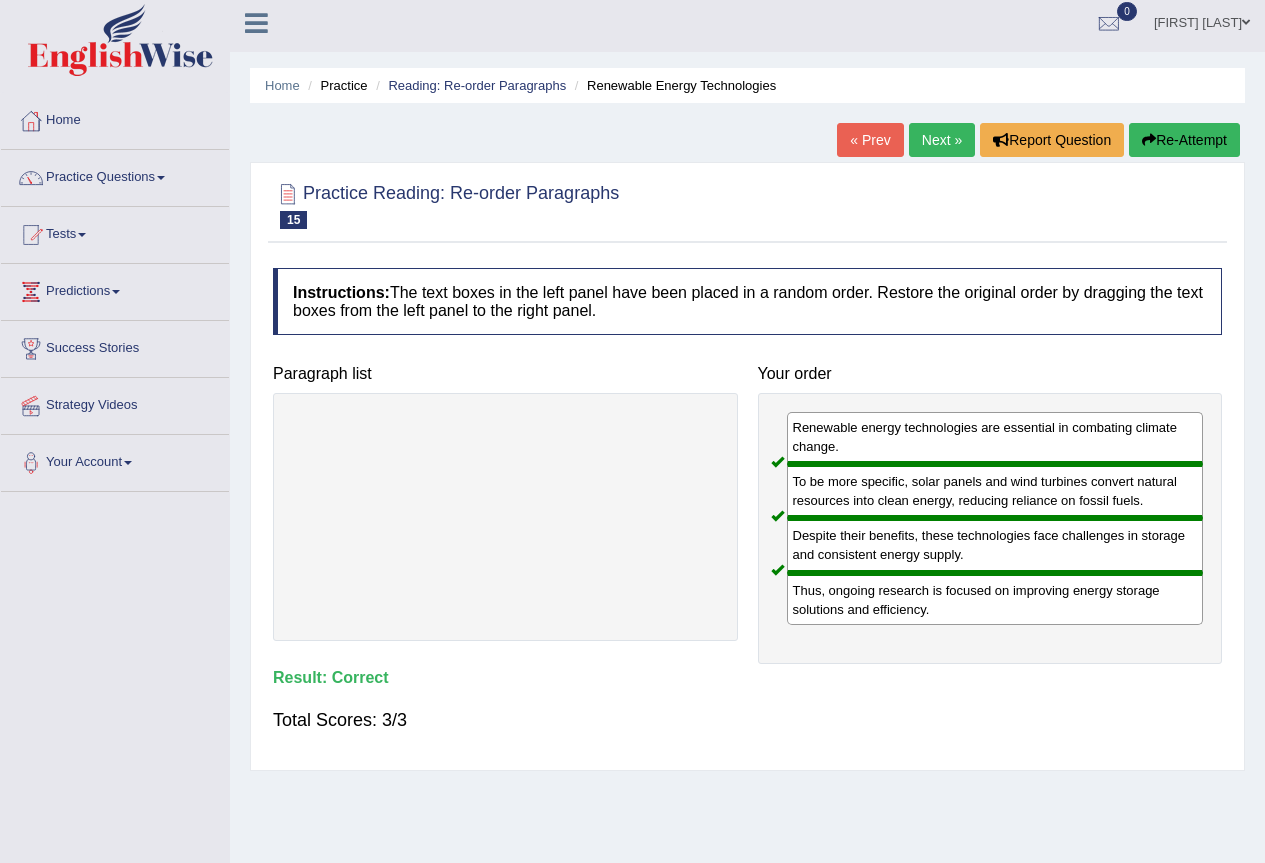 scroll, scrollTop: 0, scrollLeft: 0, axis: both 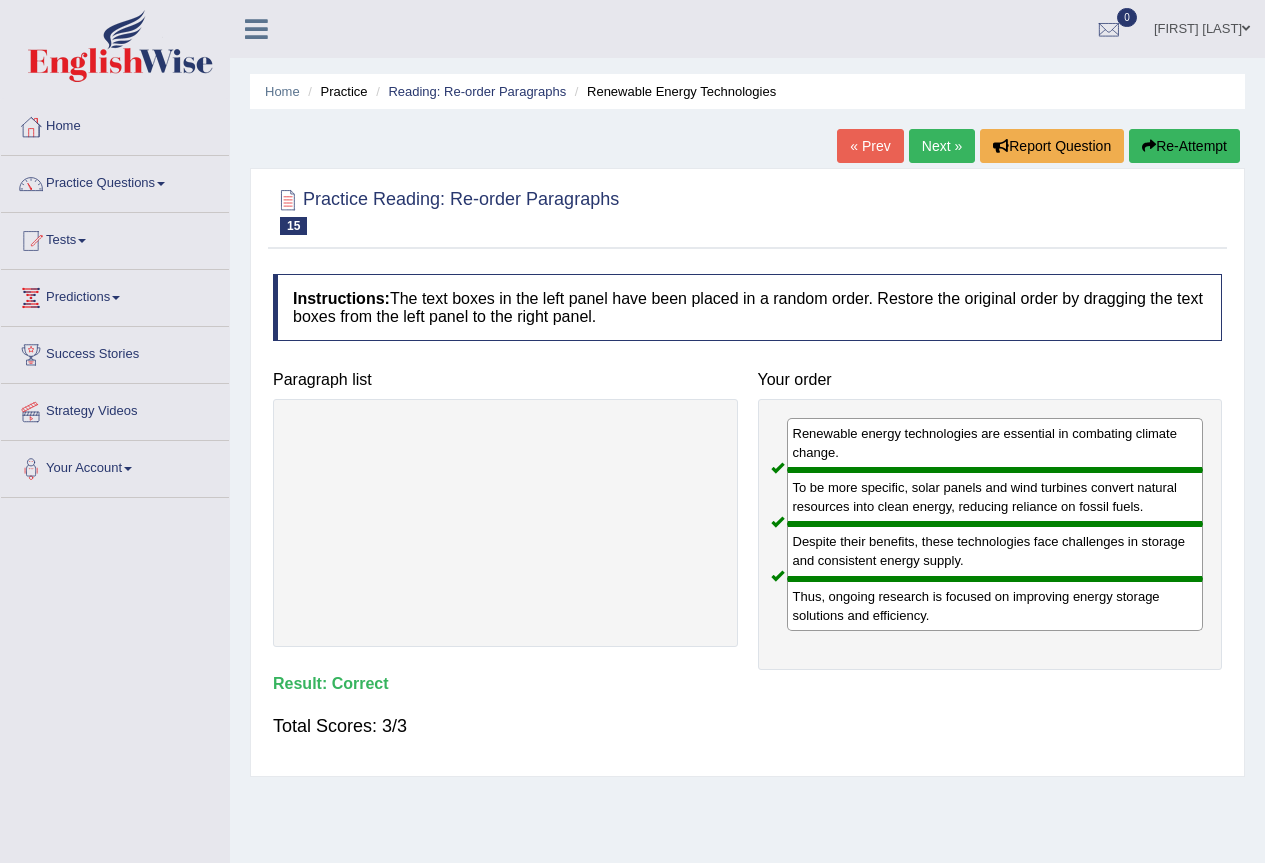 click on "Next »" at bounding box center [942, 146] 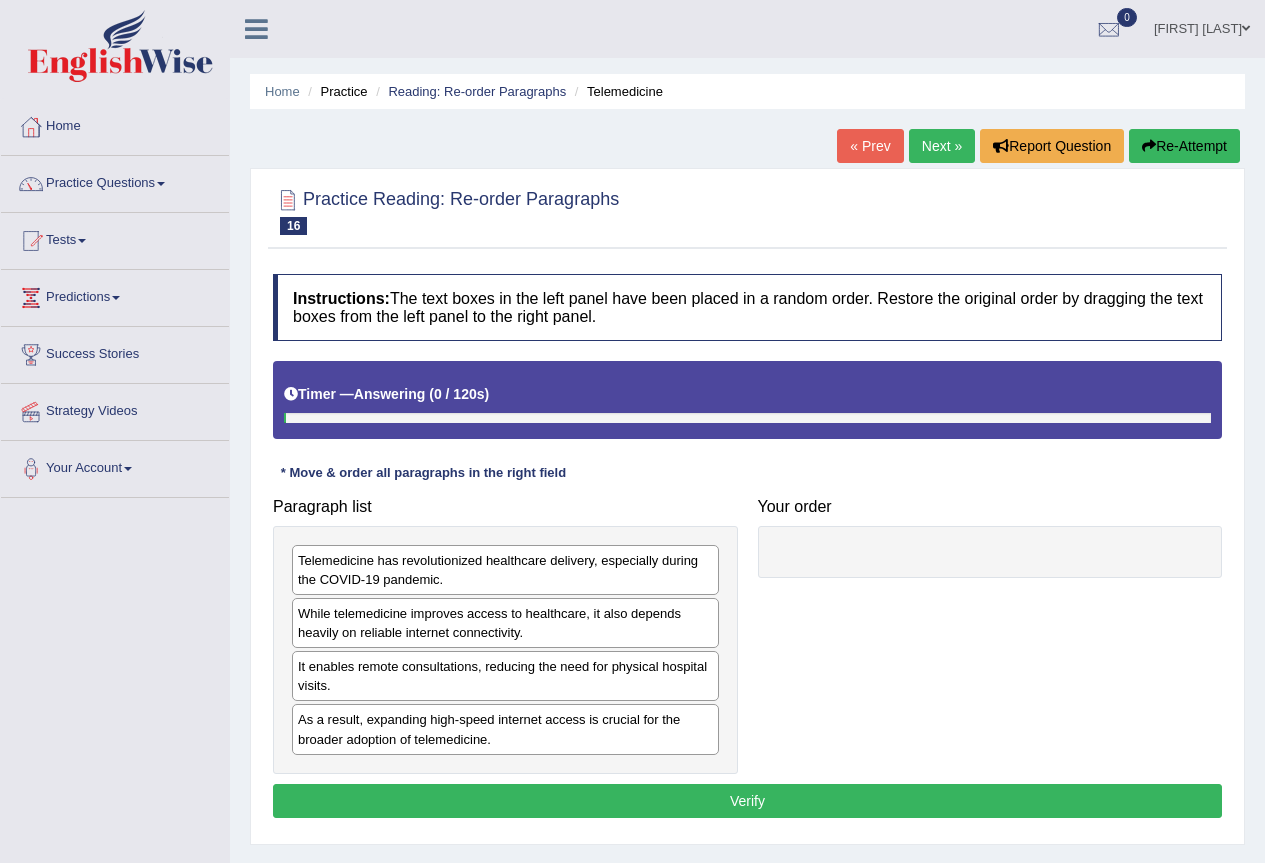 scroll, scrollTop: 0, scrollLeft: 0, axis: both 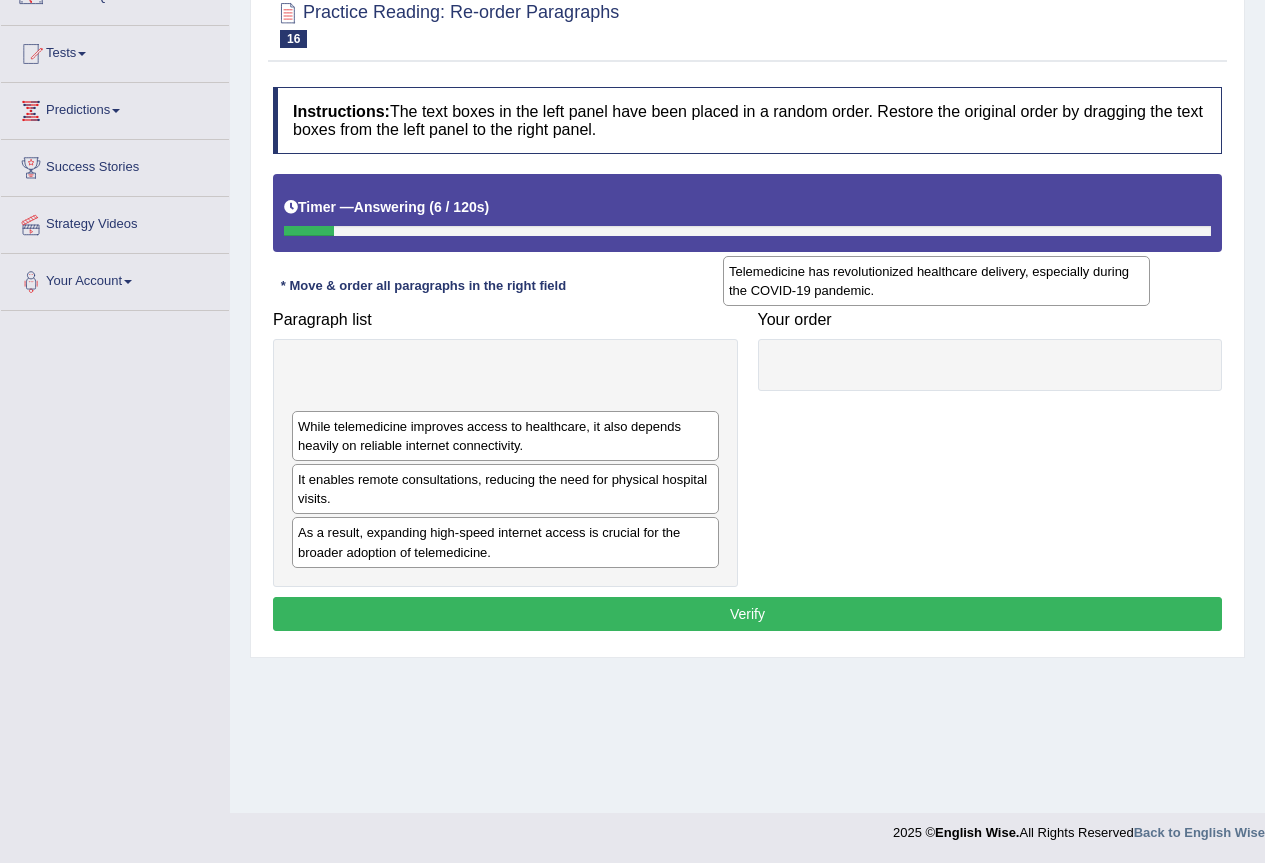 drag, startPoint x: 376, startPoint y: 379, endPoint x: 940, endPoint y: 265, distance: 575.40594 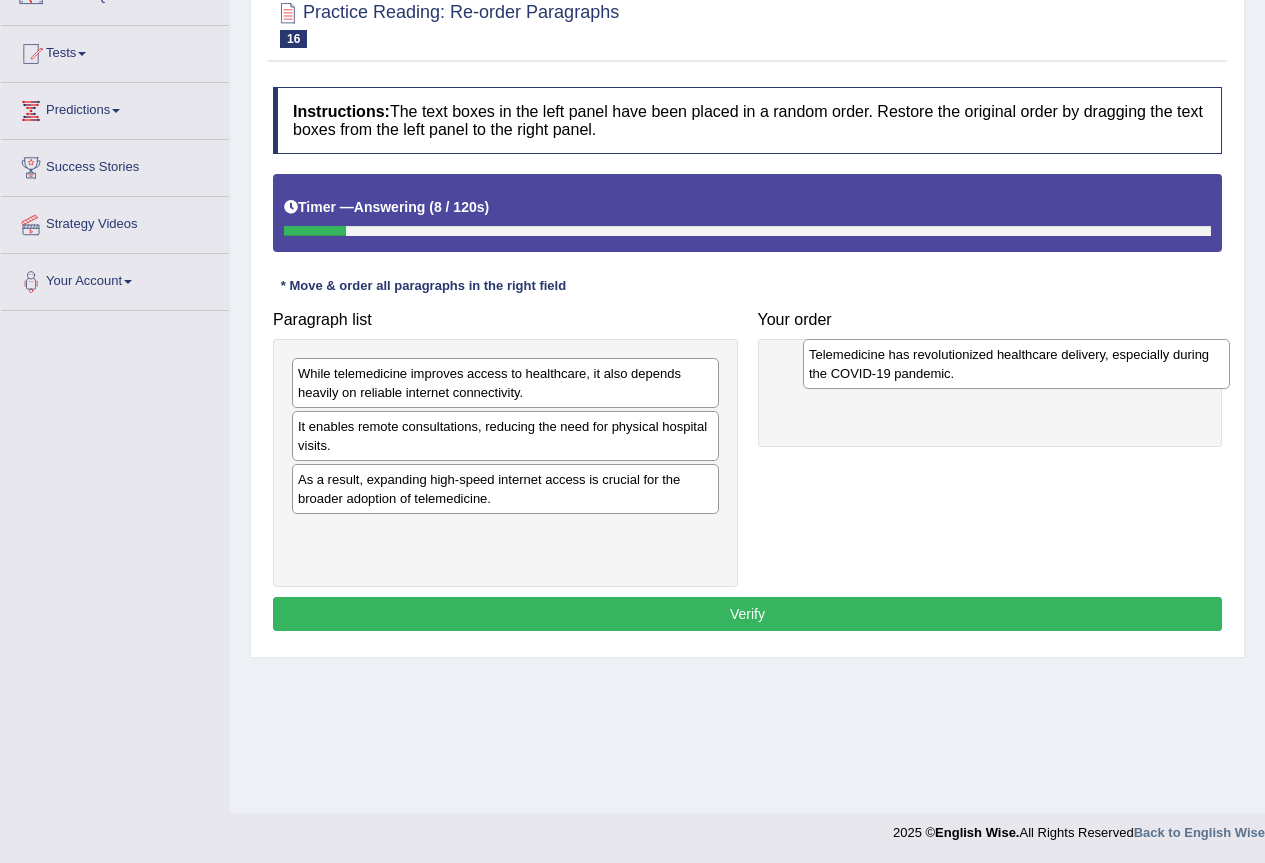 drag, startPoint x: 362, startPoint y: 398, endPoint x: 884, endPoint y: 379, distance: 522.34564 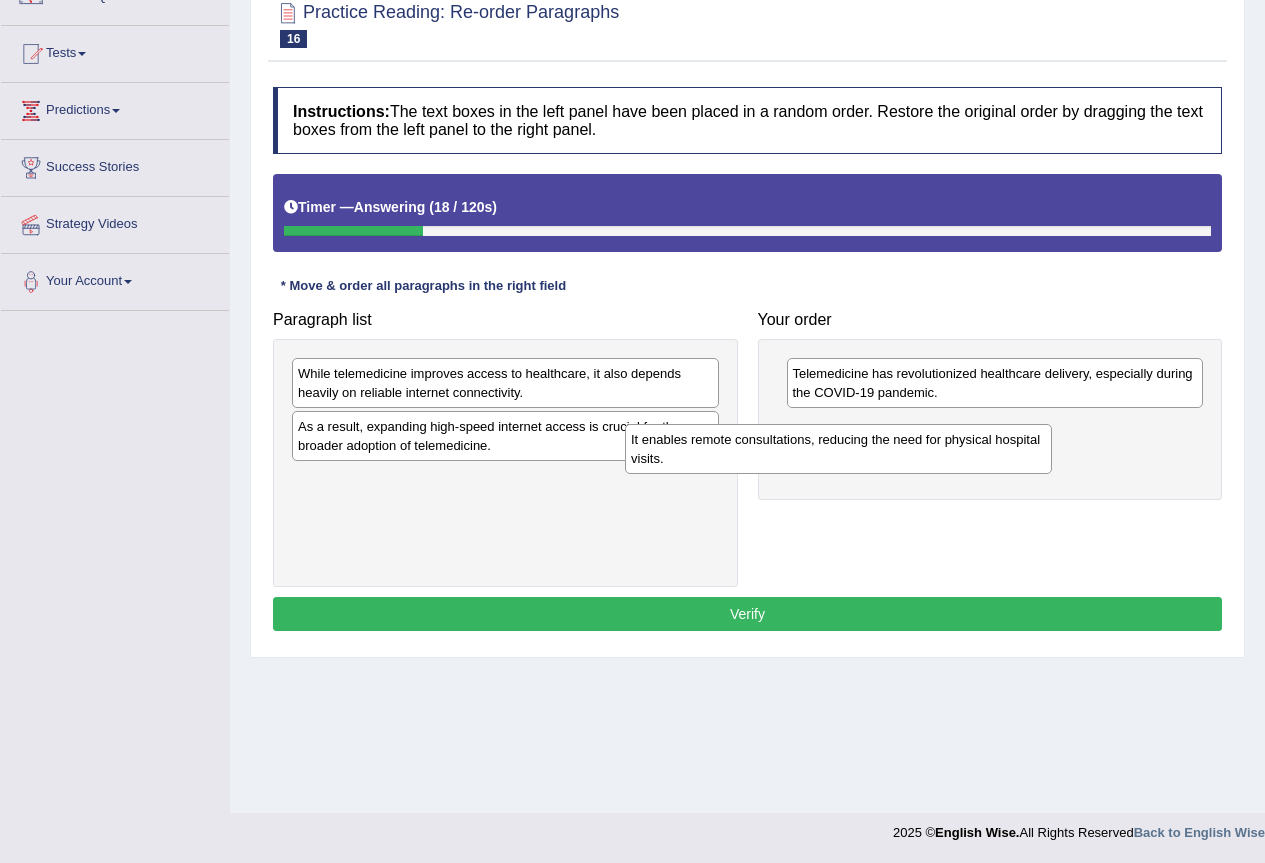 drag, startPoint x: 387, startPoint y: 434, endPoint x: 796, endPoint y: 445, distance: 409.1479 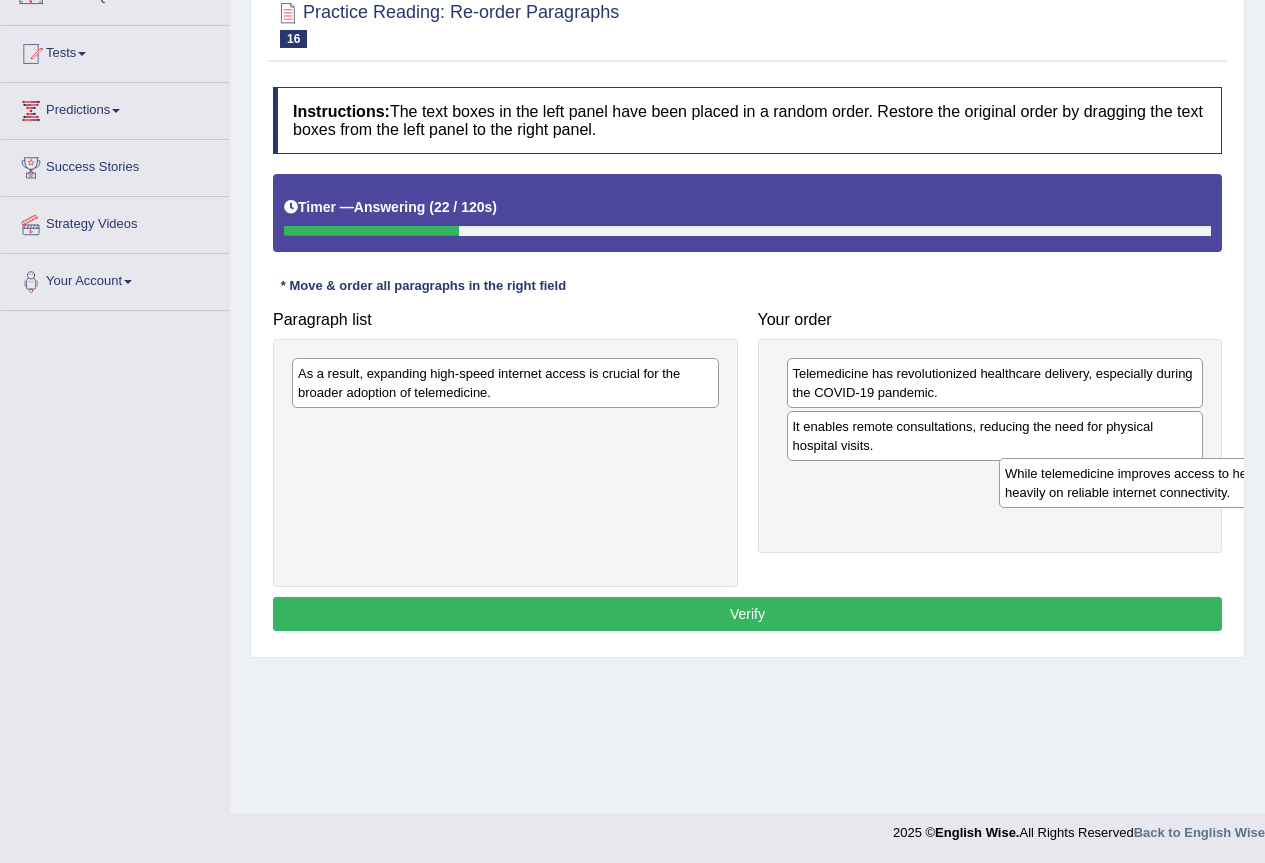drag, startPoint x: 572, startPoint y: 395, endPoint x: 1279, endPoint y: 495, distance: 714.0371 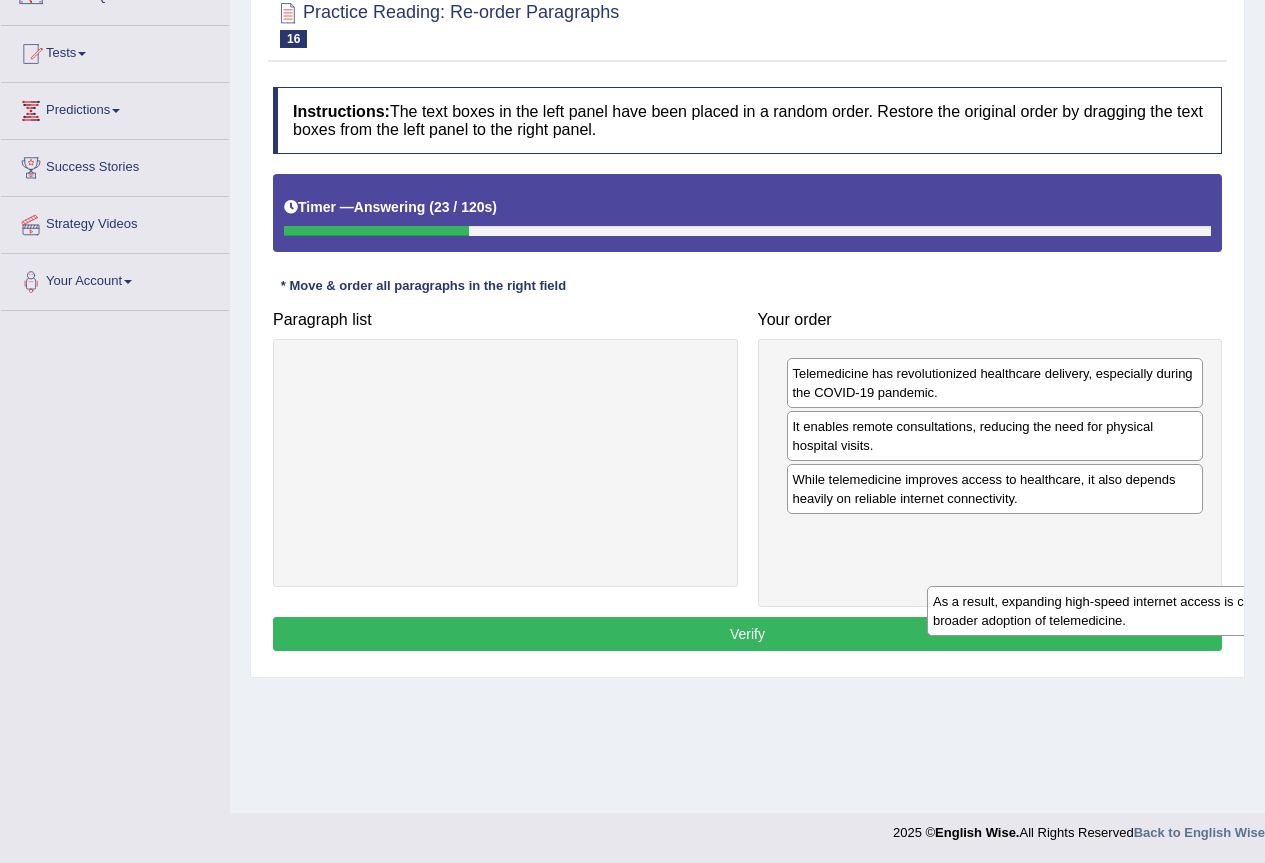 drag, startPoint x: 516, startPoint y: 379, endPoint x: 1164, endPoint y: 603, distance: 685.6238 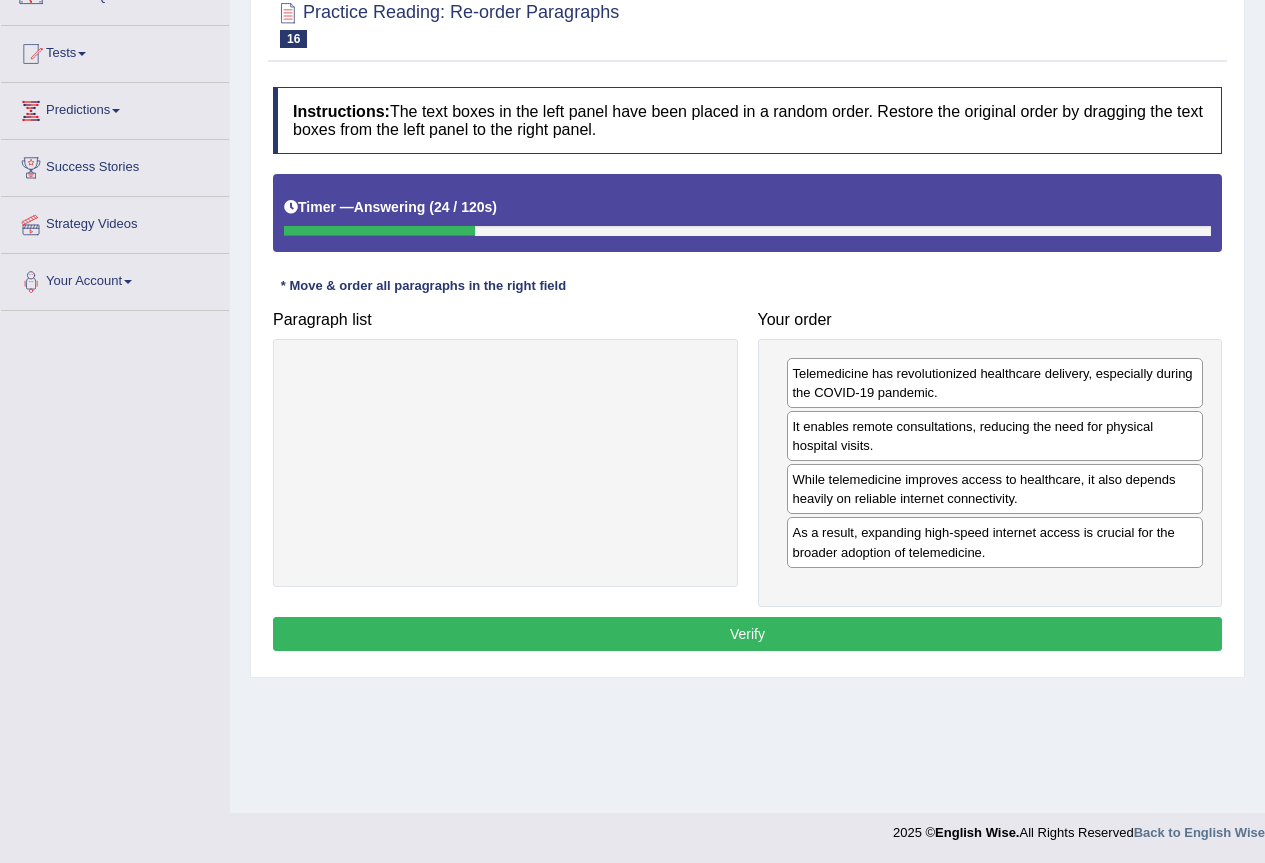click on "Verify" at bounding box center [747, 634] 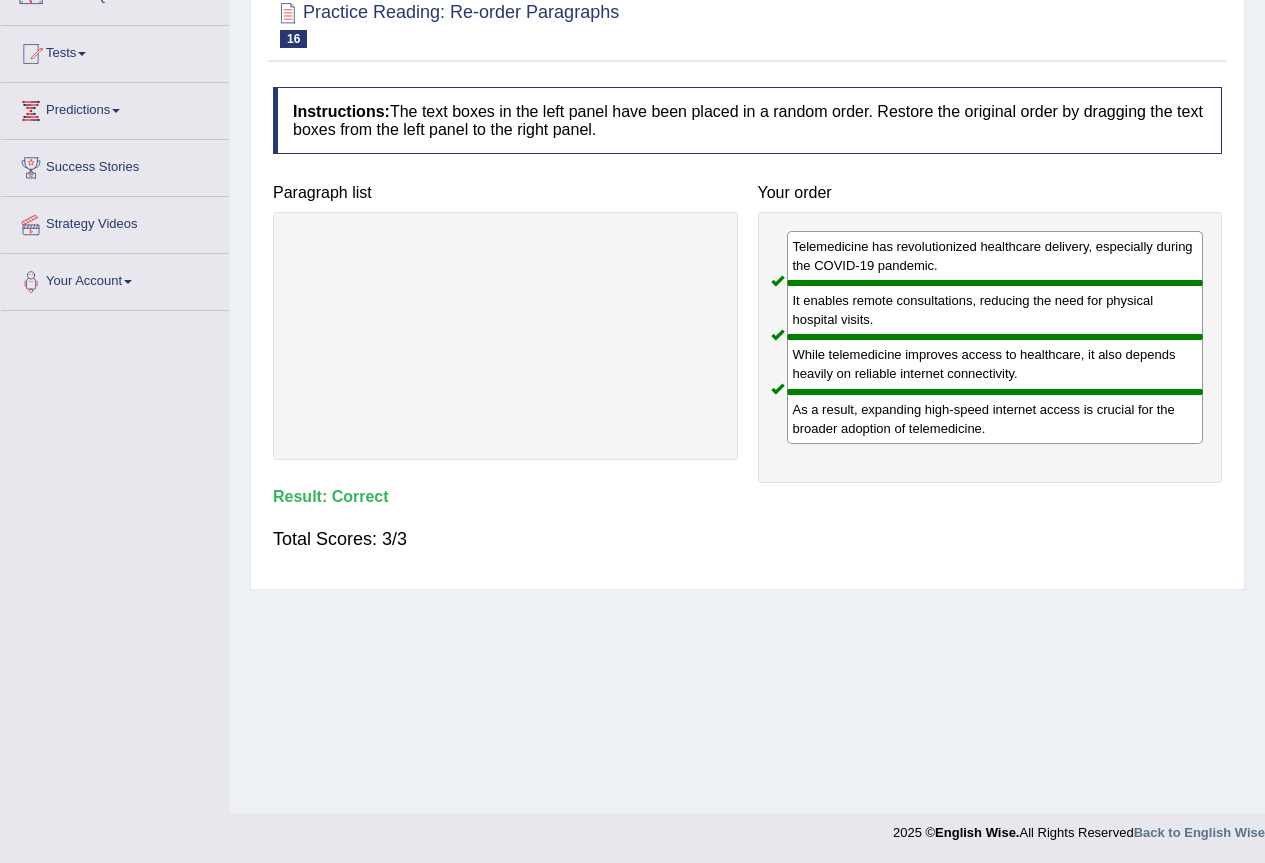 scroll, scrollTop: 87, scrollLeft: 0, axis: vertical 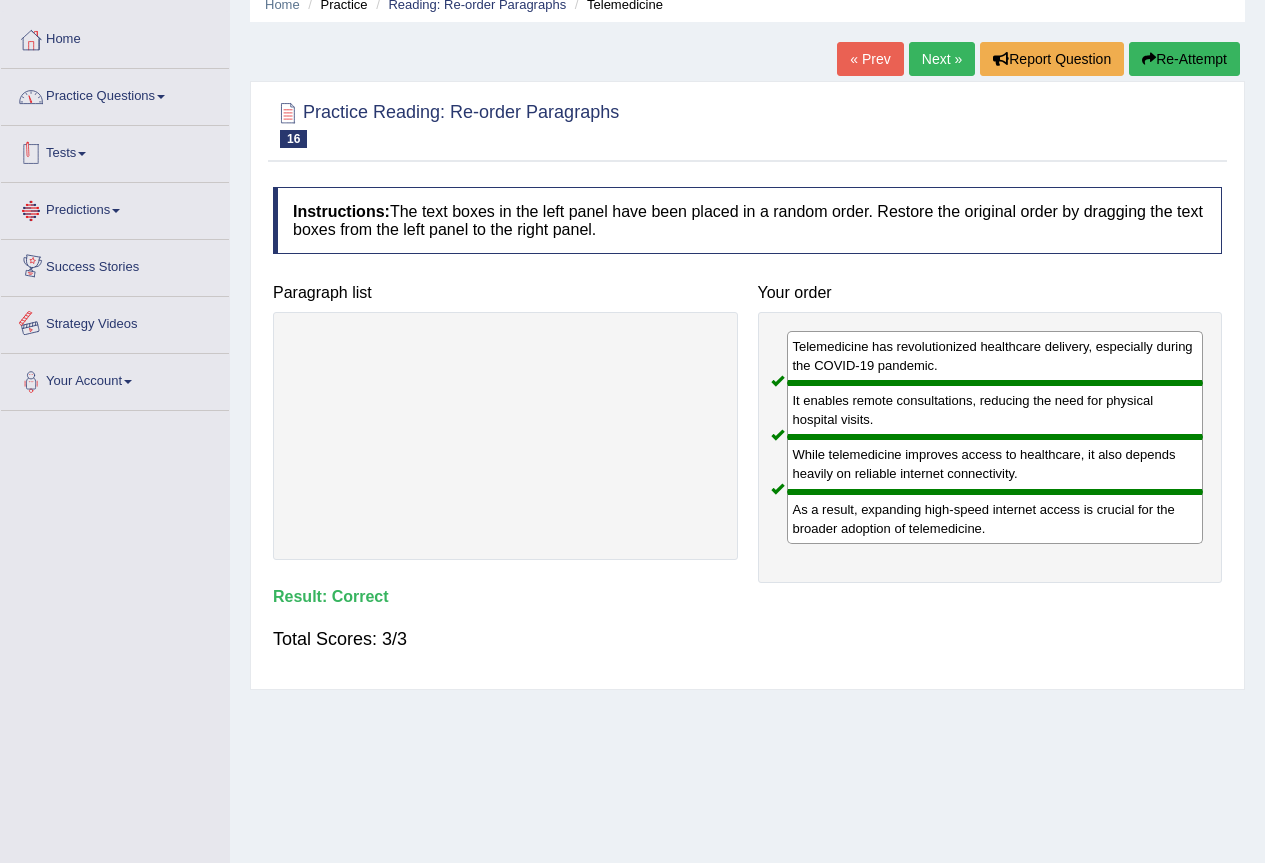 click on "Practice Questions" at bounding box center [115, 94] 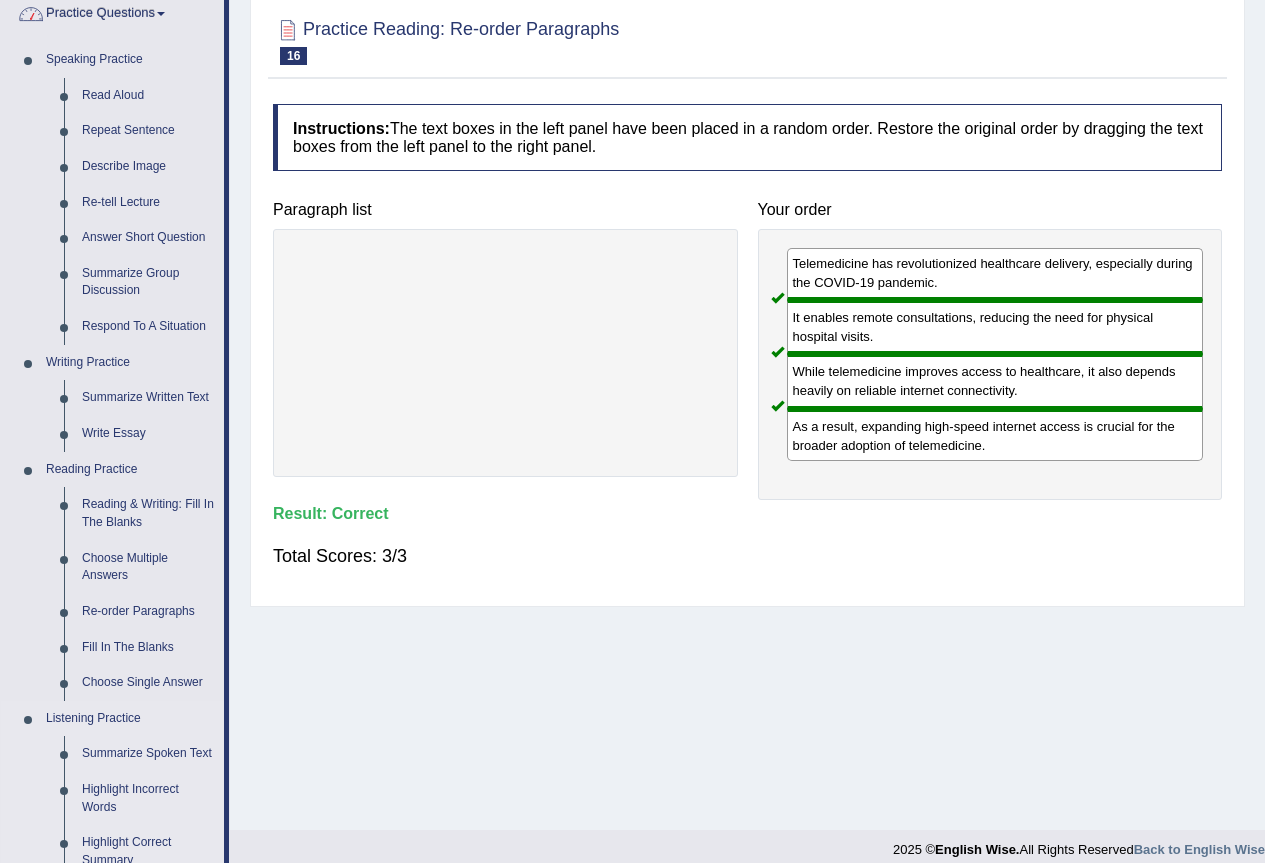scroll, scrollTop: 287, scrollLeft: 0, axis: vertical 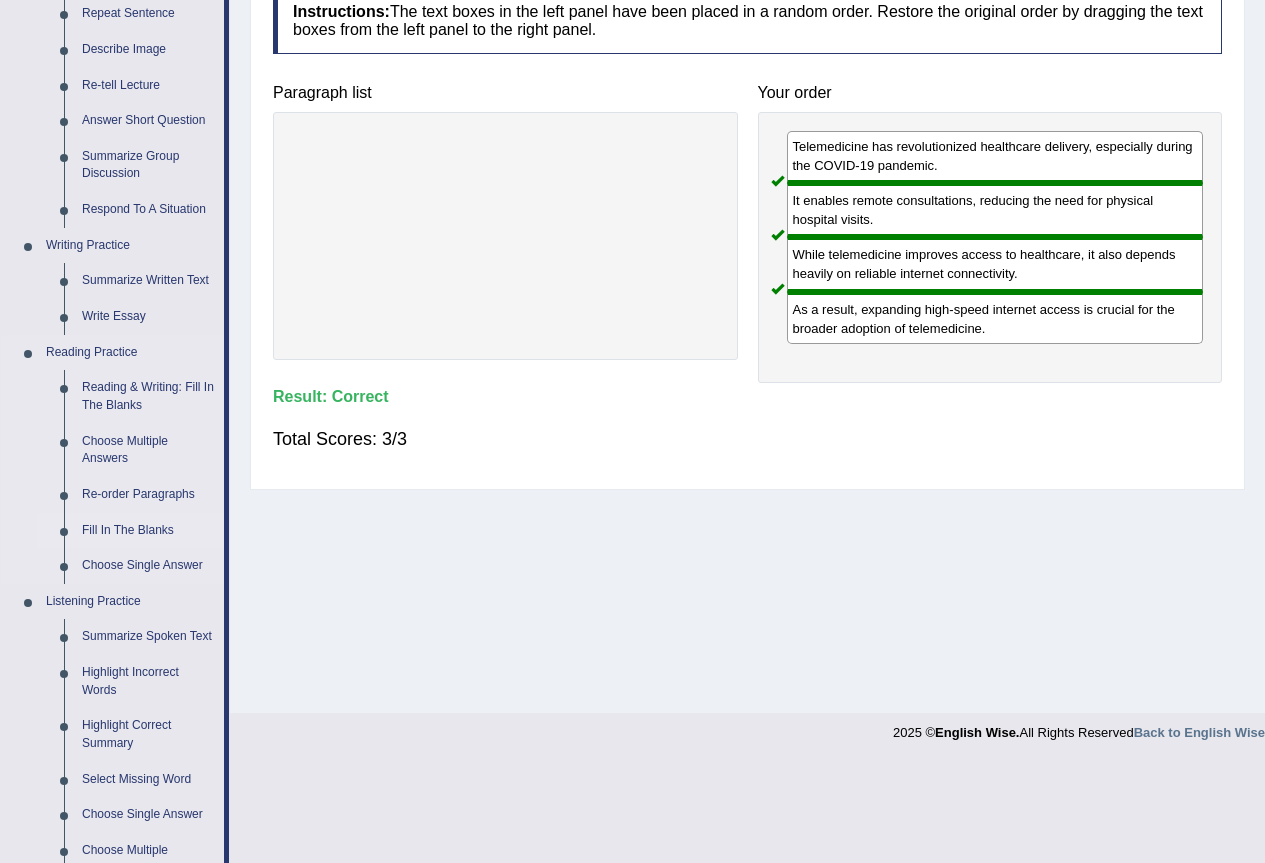 click on "Fill In The Blanks" at bounding box center (148, 531) 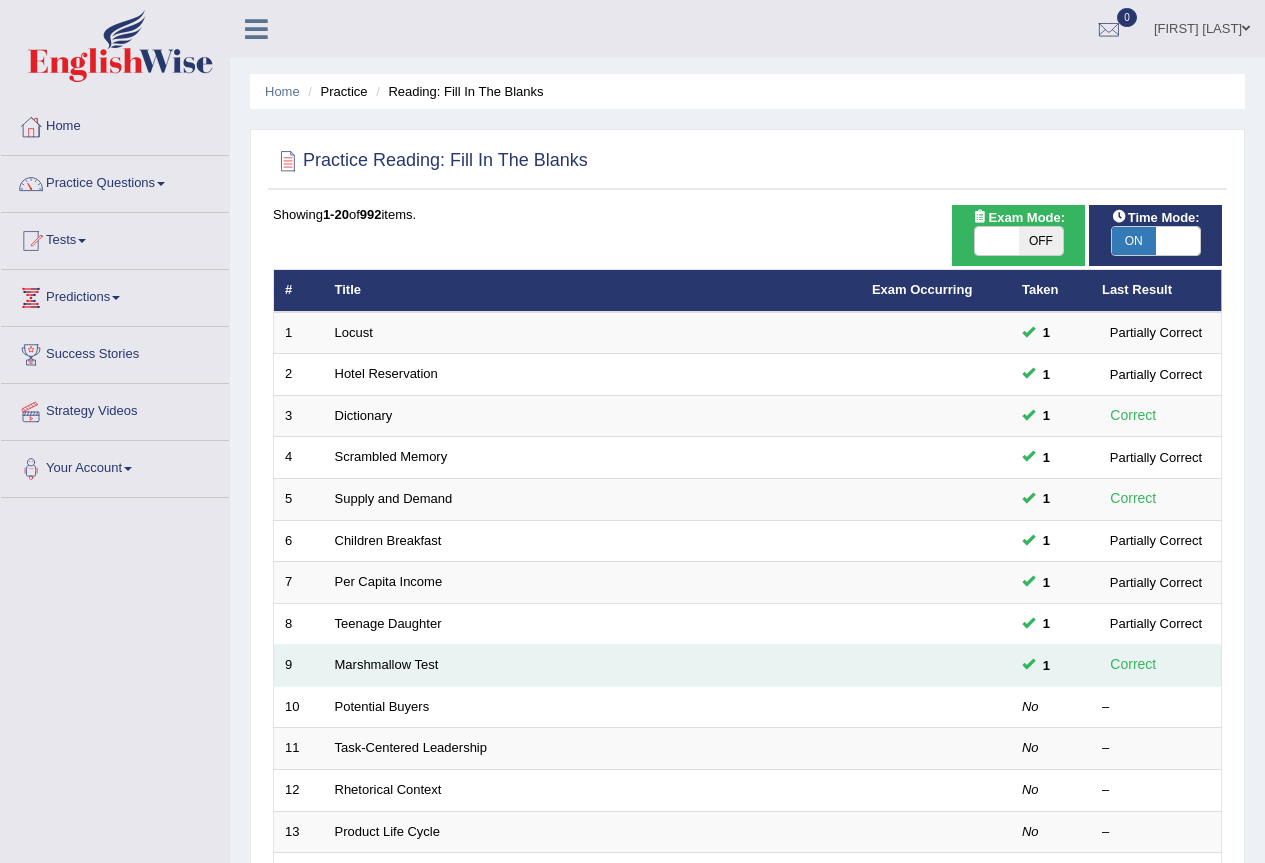 scroll, scrollTop: 0, scrollLeft: 0, axis: both 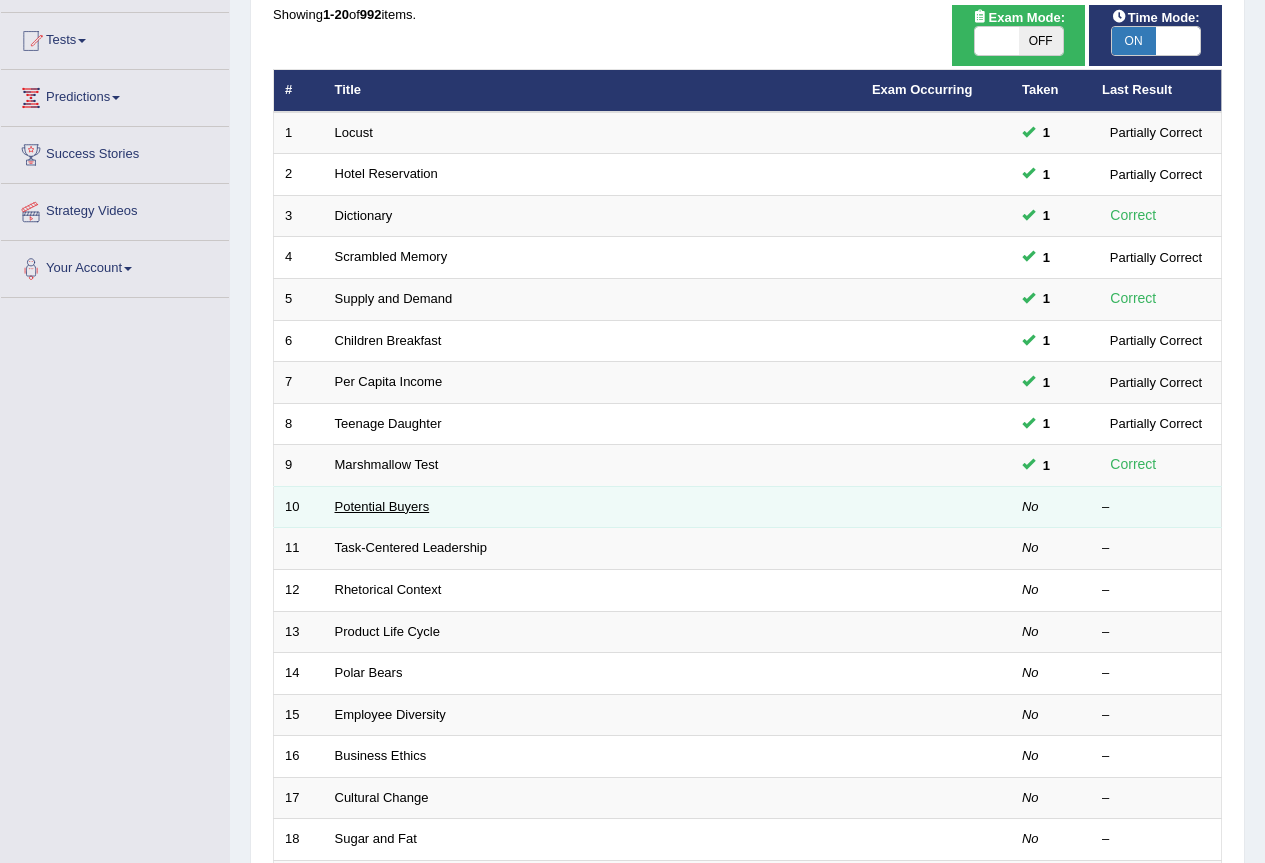 click on "Potential Buyers" at bounding box center (382, 506) 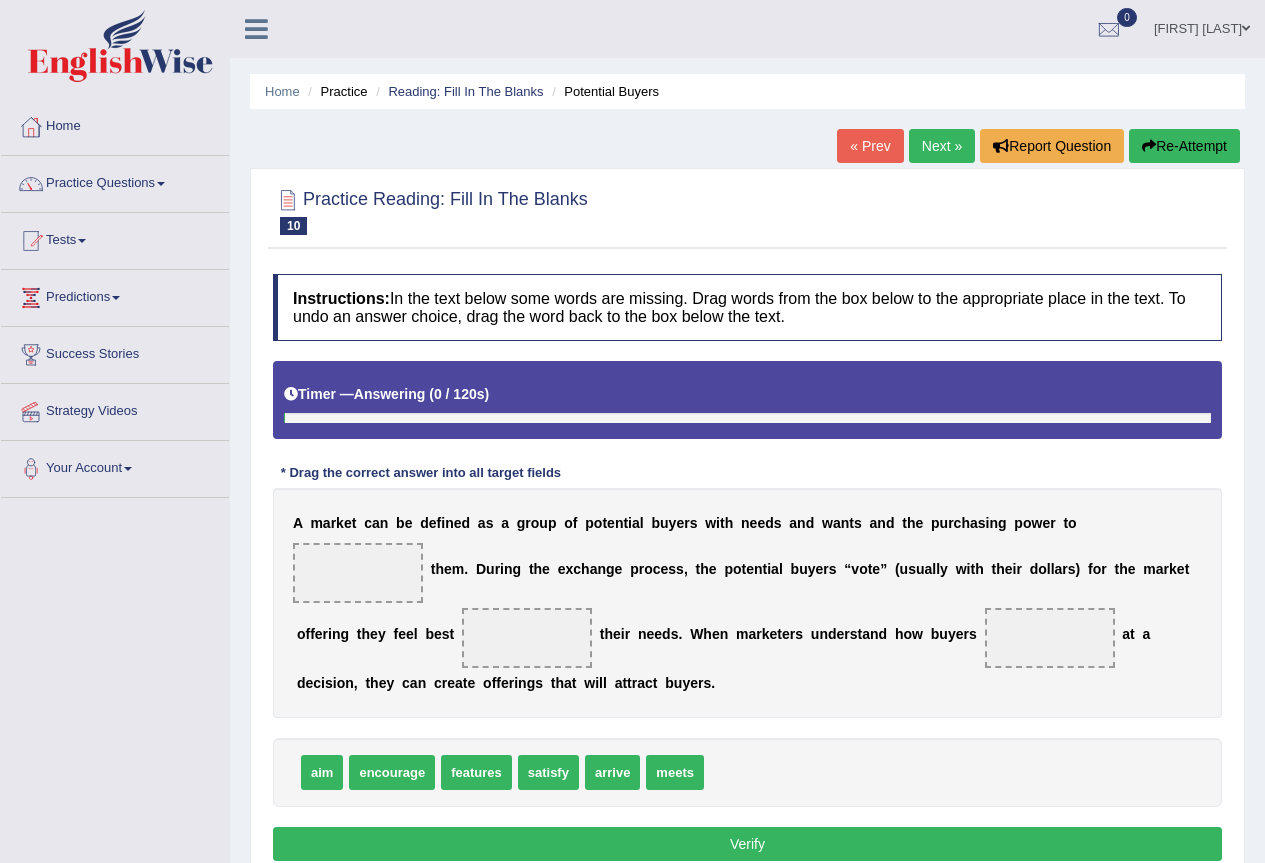 scroll, scrollTop: 0, scrollLeft: 0, axis: both 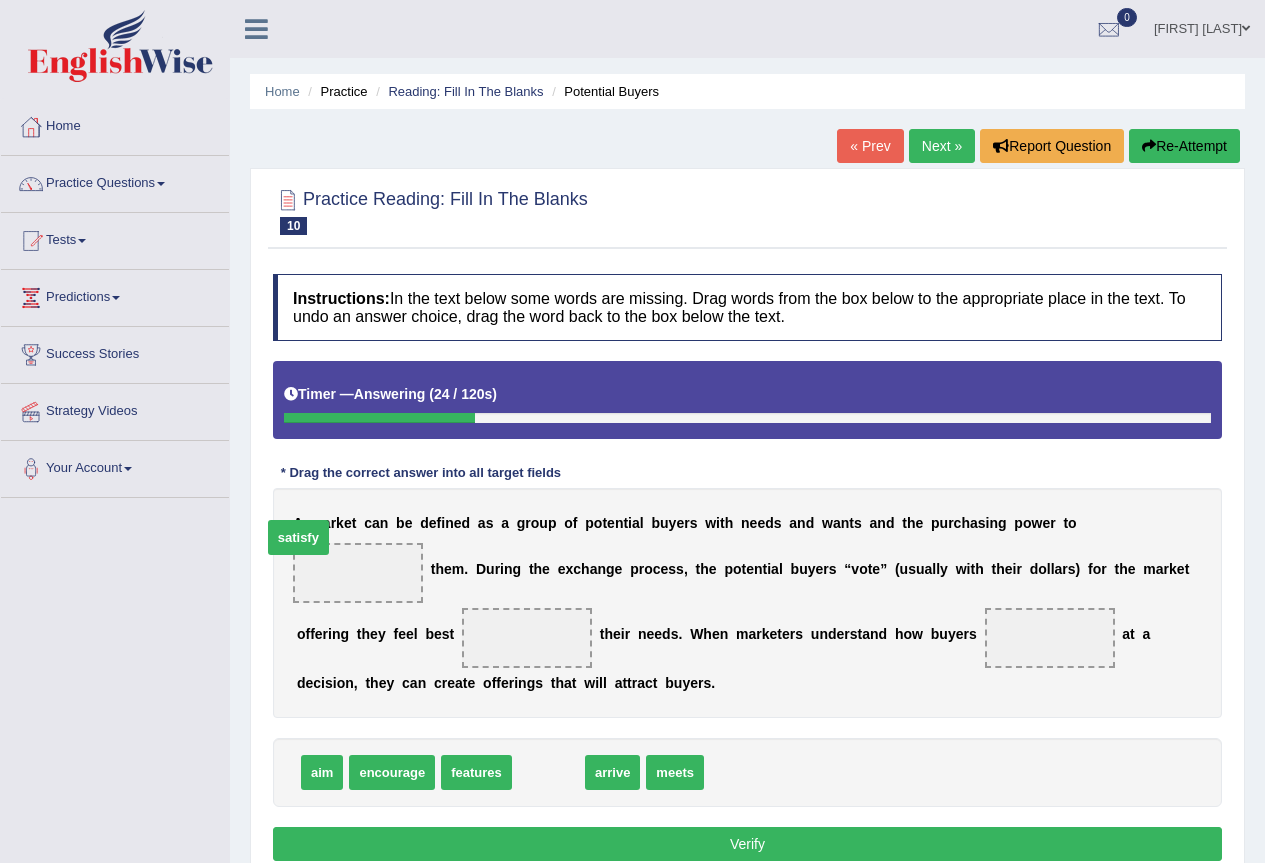 drag, startPoint x: 562, startPoint y: 781, endPoint x: 322, endPoint y: 560, distance: 326.25296 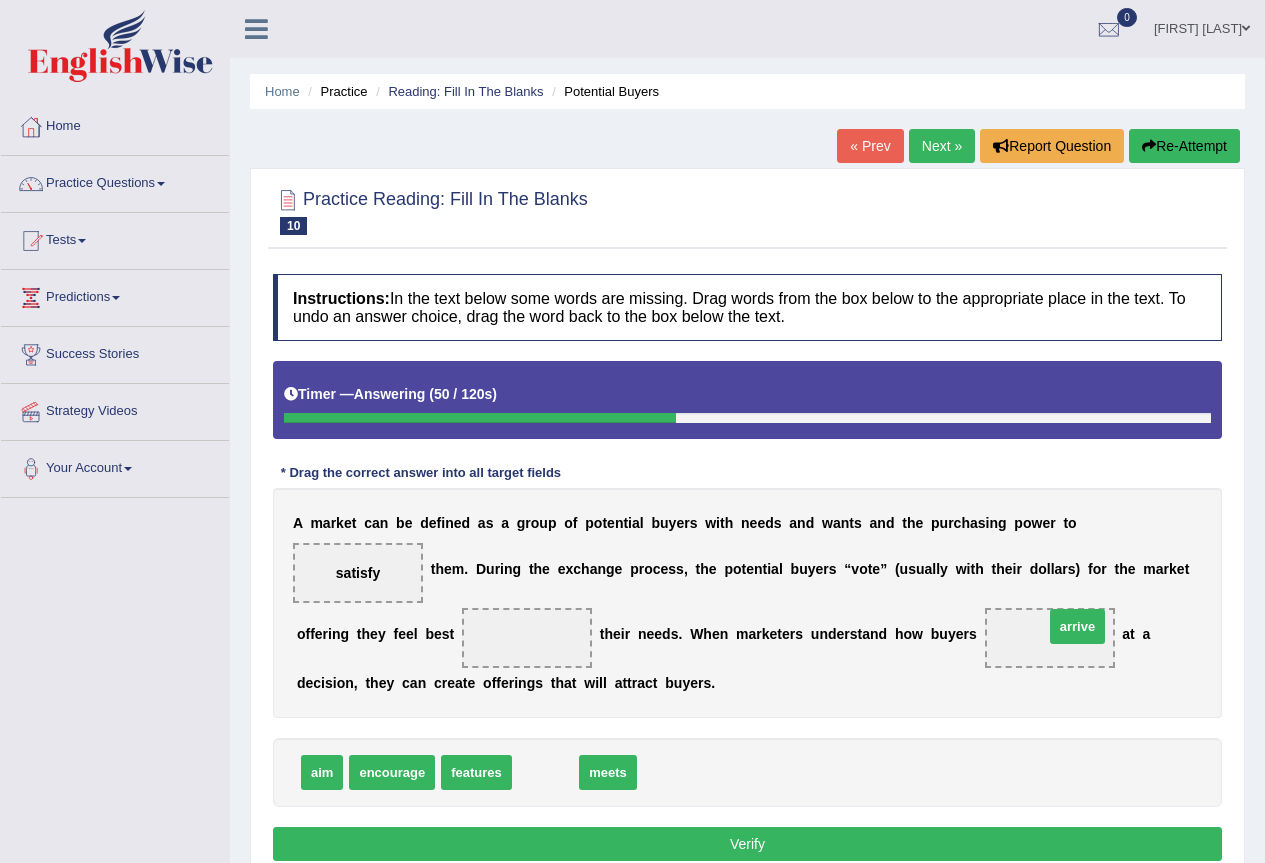 drag, startPoint x: 536, startPoint y: 779, endPoint x: 1068, endPoint y: 633, distance: 551.67017 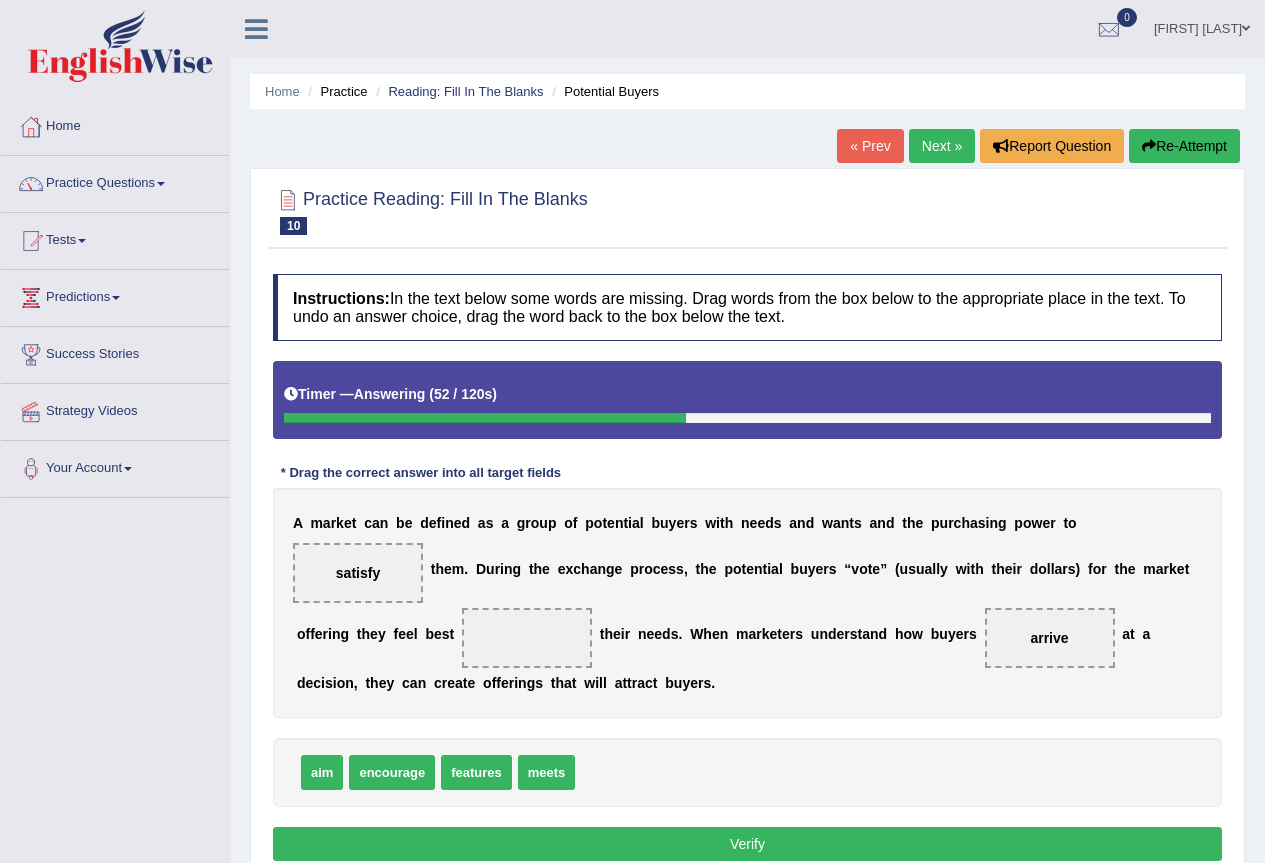 click on "A    m a r k e t    c a n    b e    d e f i n e d    a s    a    g r o u p    o f    p o t e n t i a l    b u y e r s    w i t h    n e e d s    a n d    w a n t s    a n d    t h e    p u r c h a s i n g    p o w e r    t o    satisfy    t h e m .    D u r i n g    t h e    e x c h a n g e    p r o c e s s ,    t h e    p o t e n t i a l    b u y e r s    “ v o t e ”    ( u s u a l l y    w i t h    t h e i r    d o l l a r s )    f o r    t h e    m a r k e t    o f f e r i n g    t h e y    f e e l    b e s t       t h e i r    n e e d s .    W h e n    m a r k e t e r s    u n d e r s t a n d    h o w    b u y e r s    arrive    a t    a    d e c i s i o n ,    t h e y    c a n    c r e a t e    o f f e r i n g s    t h a t    w i l l    a t t r a c t    b u y e r s ." at bounding box center (747, 603) 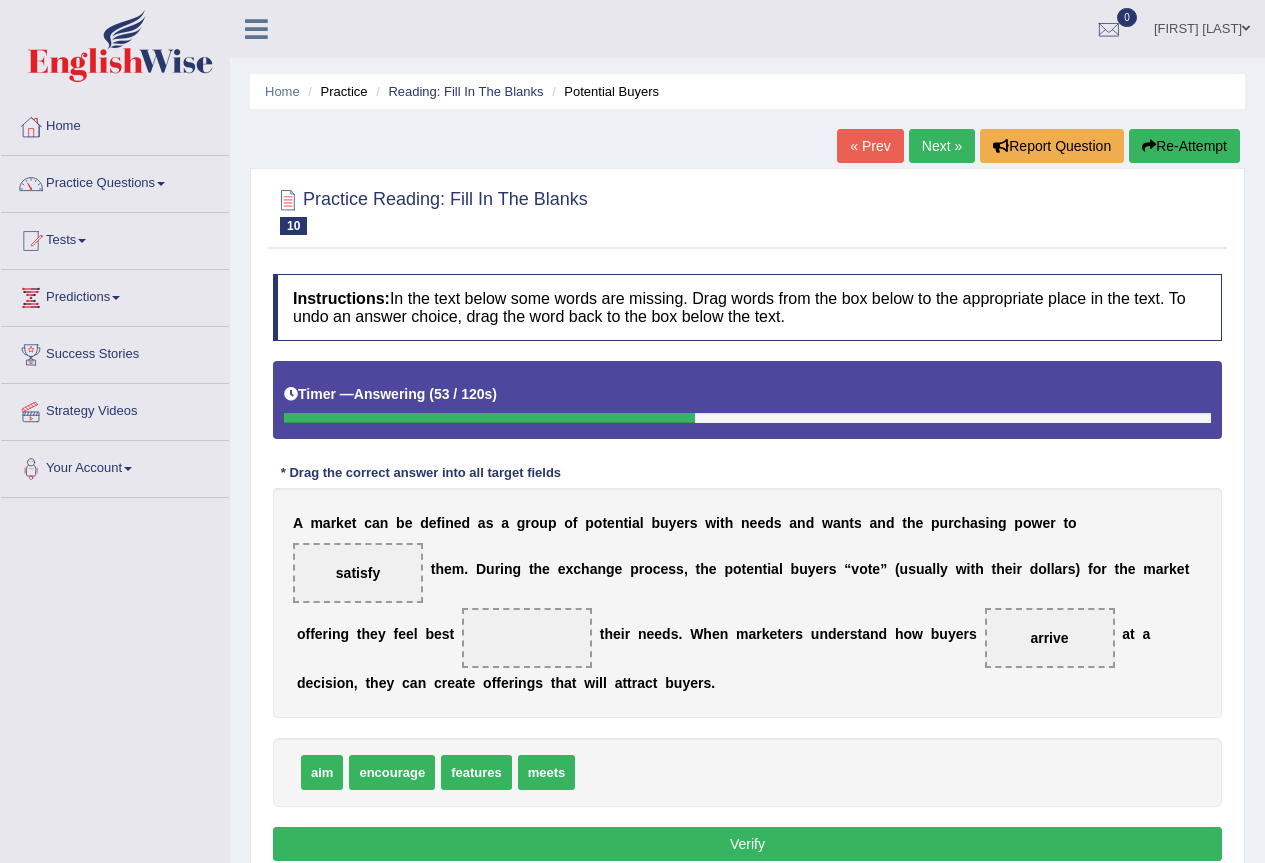click on "A    m a r k e t    c a n    b e    d e f i n e d    a s    a    g r o u p    o f    p o t e n t i a l    b u y e r s    w i t h    n e e d s    a n d    w a n t s    a n d    t h e    p u r c h a s i n g    p o w e r    t o    satisfy    t h e m .    D u r i n g    t h e    e x c h a n g e    p r o c e s s ,    t h e    p o t e n t i a l    b u y e r s    “ v o t e ”    ( u s u a l l y    w i t h    t h e i r    d o l l a r s )    f o r    t h e    m a r k e t    o f f e r i n g    t h e y    f e e l    b e s t       t h e i r    n e e d s .    W h e n    m a r k e t e r s    u n d e r s t a n d    h o w    b u y e r s    arrive    a t    a    d e c i s i o n ,    t h e y    c a n    c r e a t e    o f f e r i n g s    t h a t    w i l l    a t t r a c t    b u y e r s ." at bounding box center [747, 603] 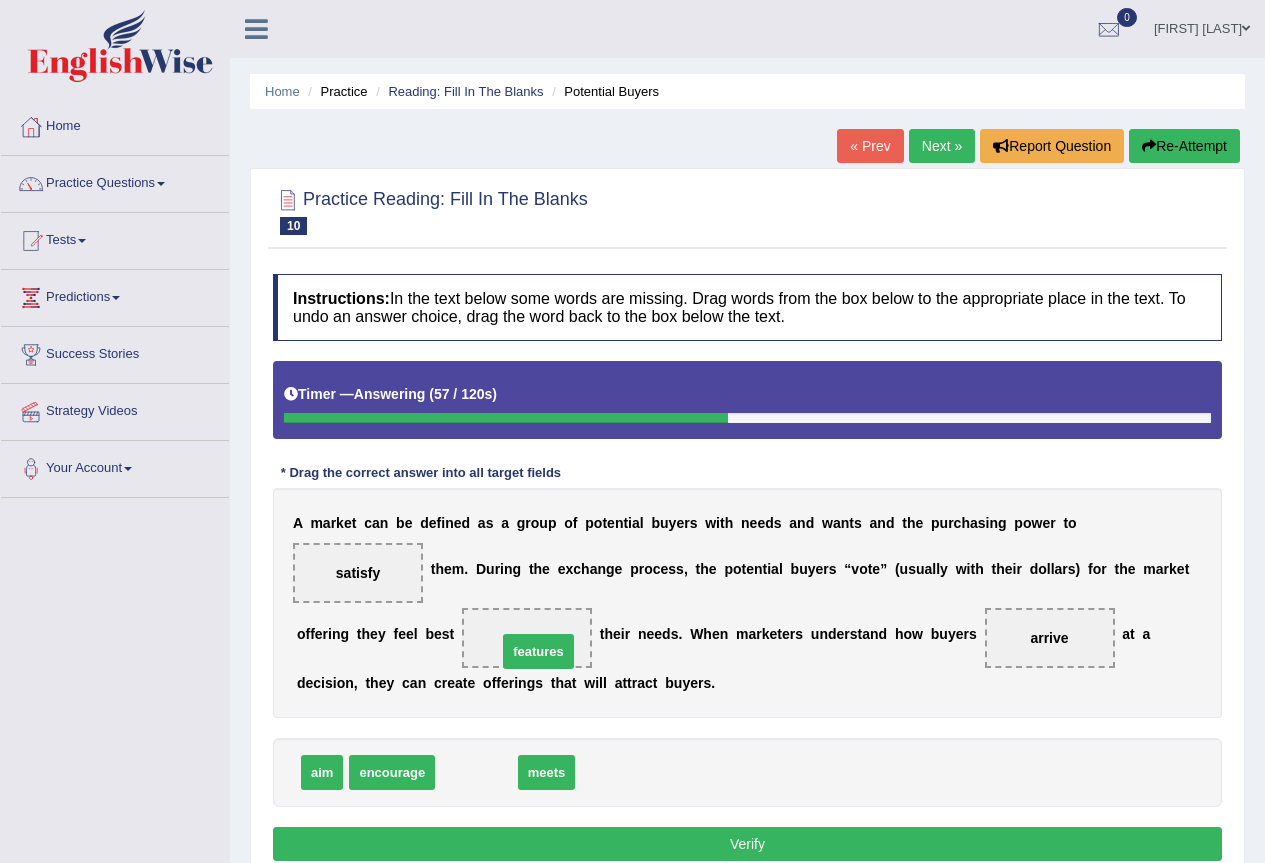drag, startPoint x: 463, startPoint y: 780, endPoint x: 527, endPoint y: 643, distance: 151.21178 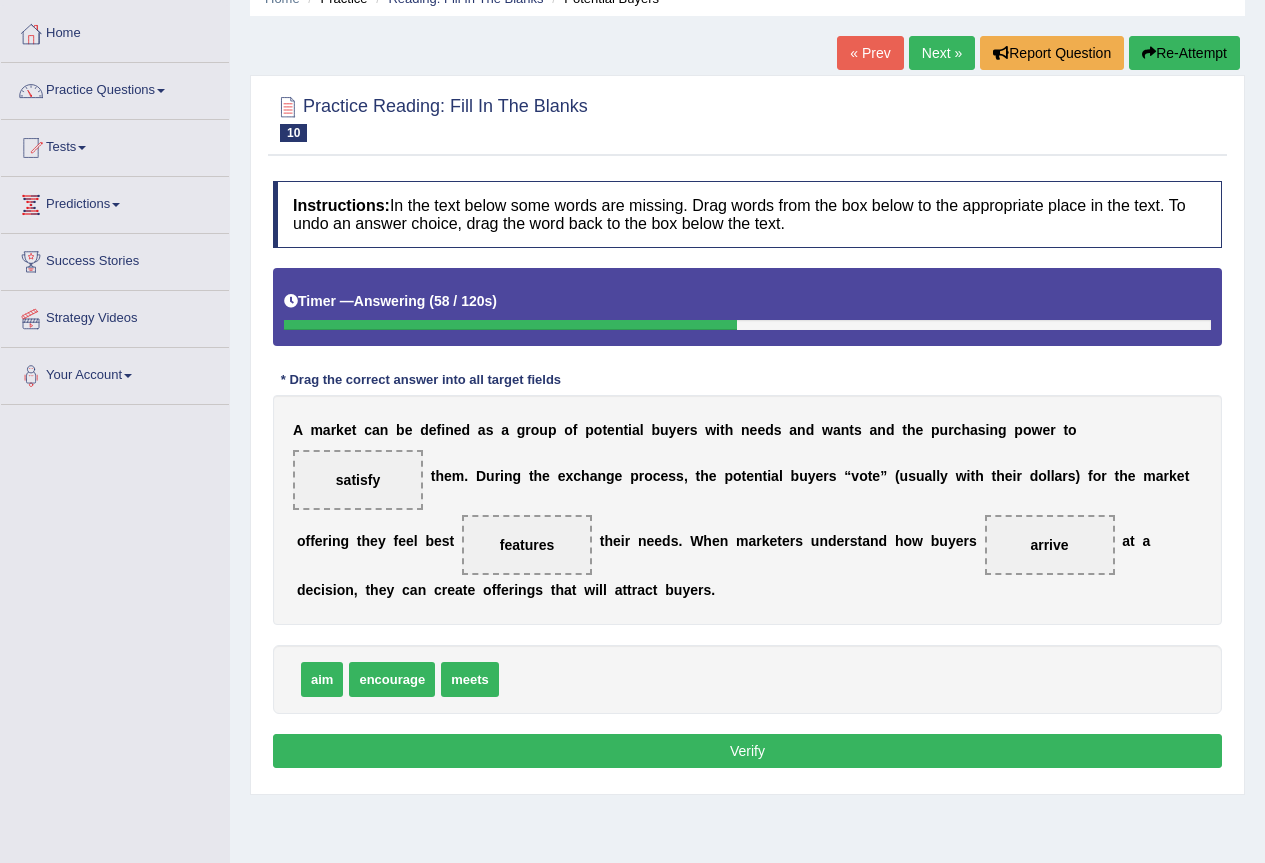 scroll, scrollTop: 187, scrollLeft: 0, axis: vertical 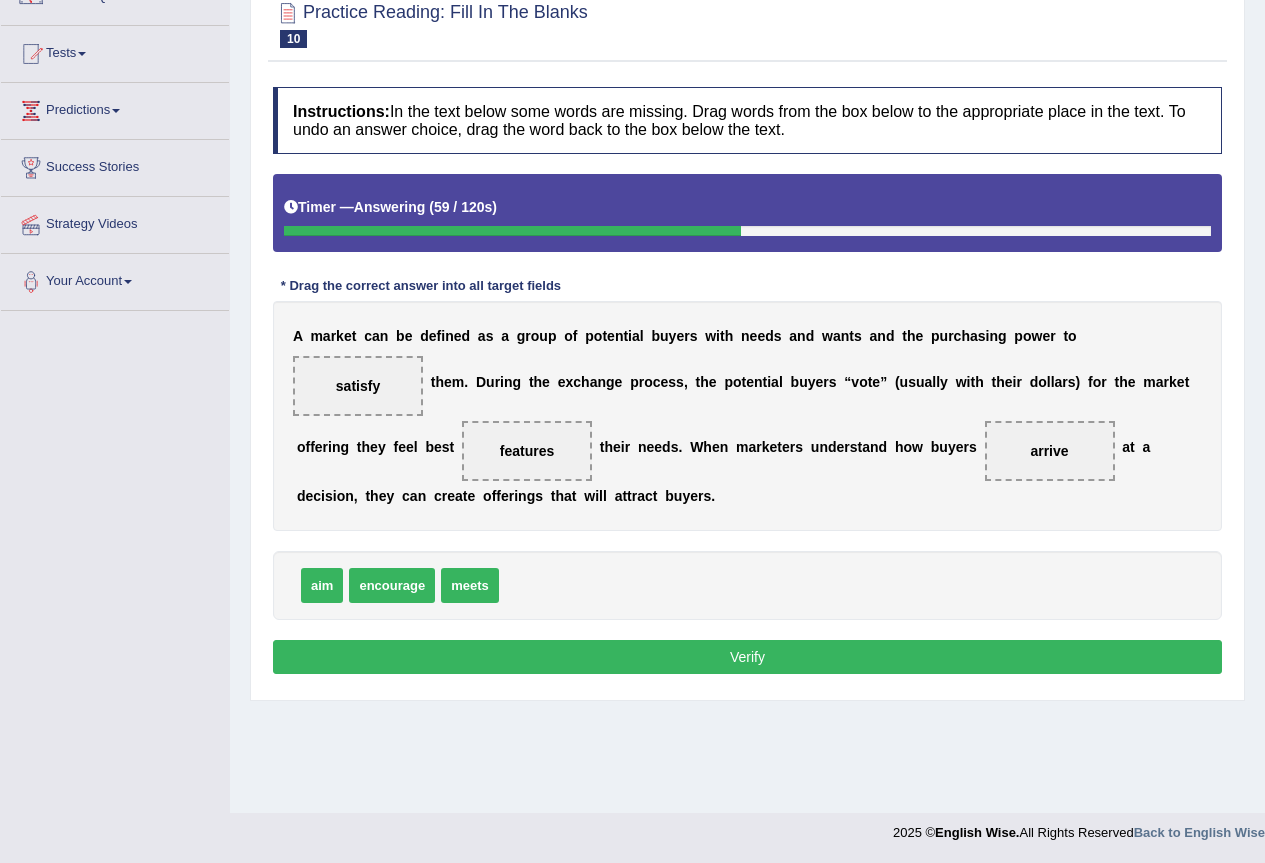 click on "Verify" at bounding box center (747, 657) 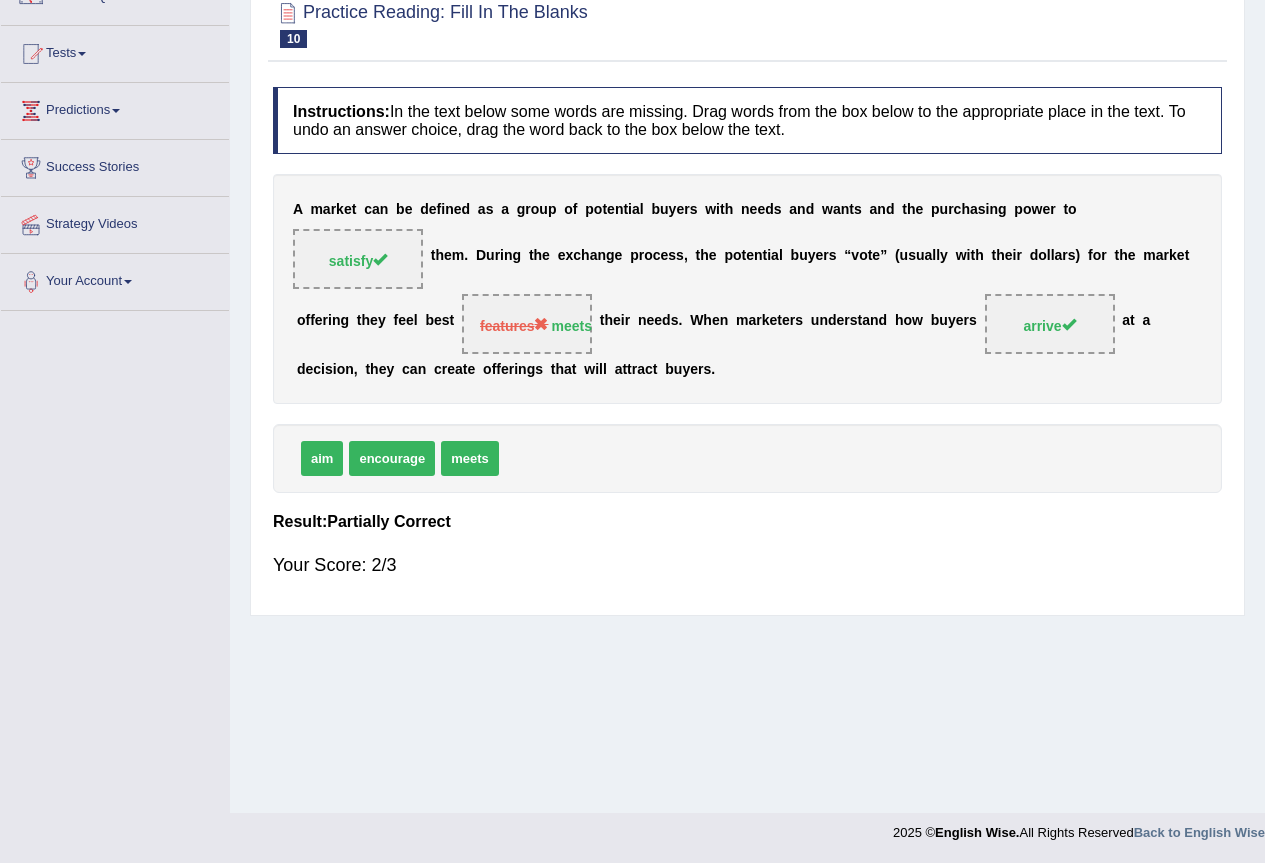 scroll, scrollTop: 0, scrollLeft: 0, axis: both 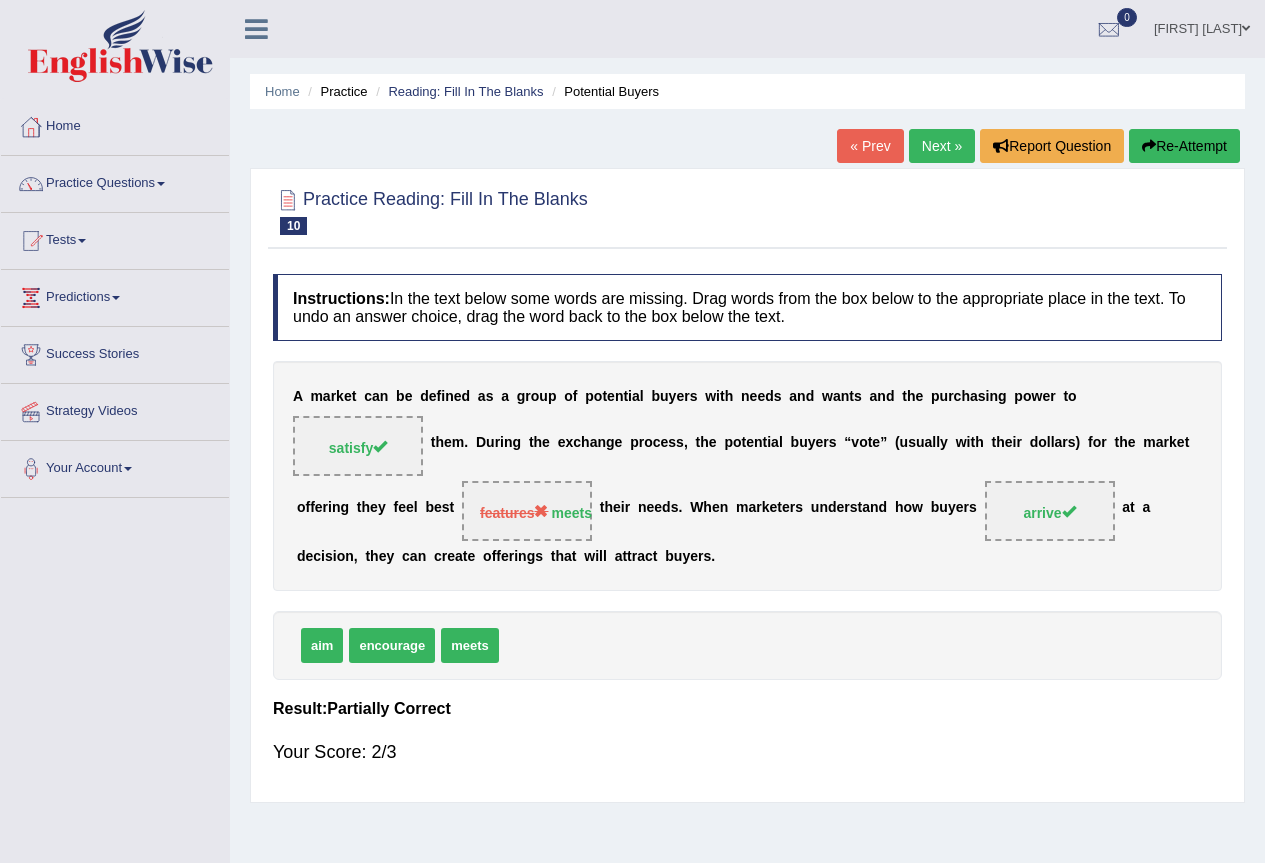 click on "Next »" at bounding box center (942, 146) 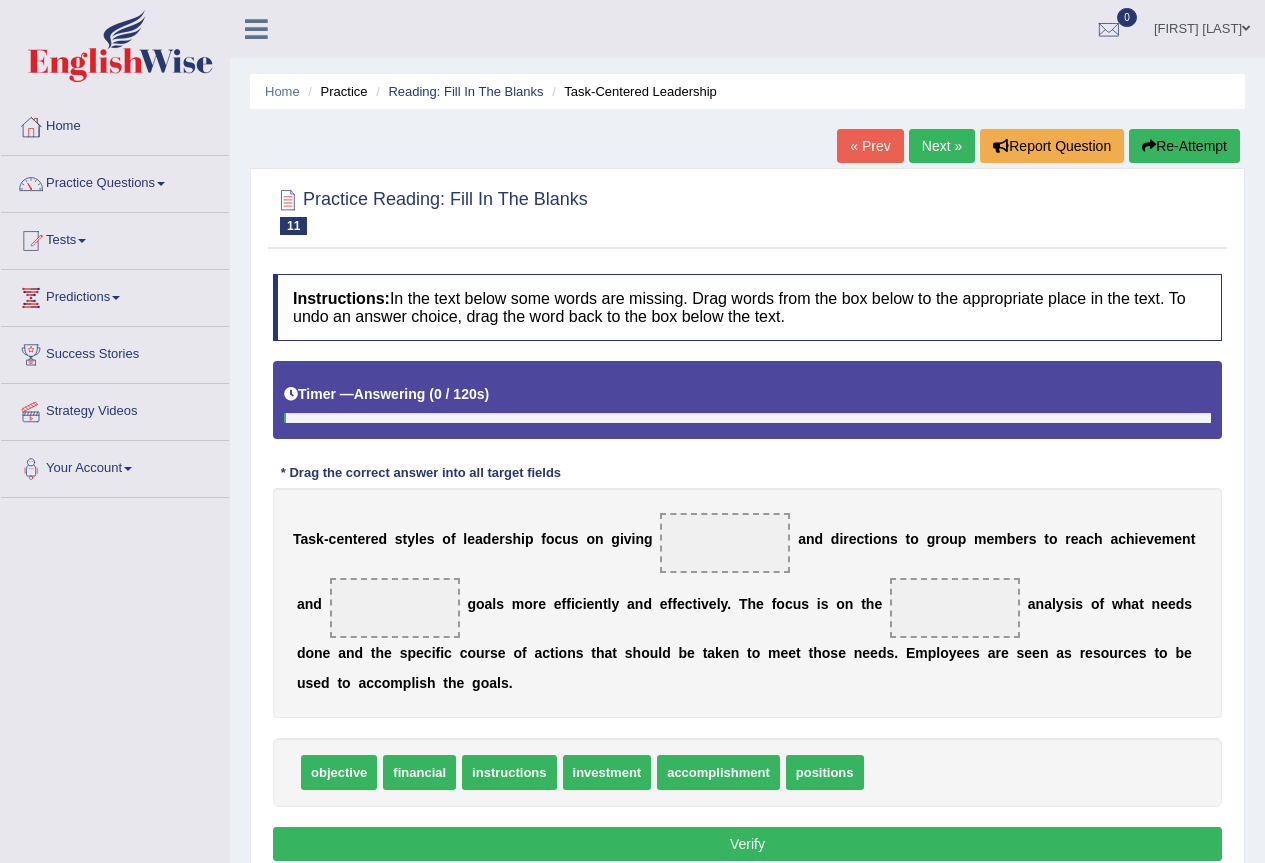 scroll, scrollTop: 187, scrollLeft: 0, axis: vertical 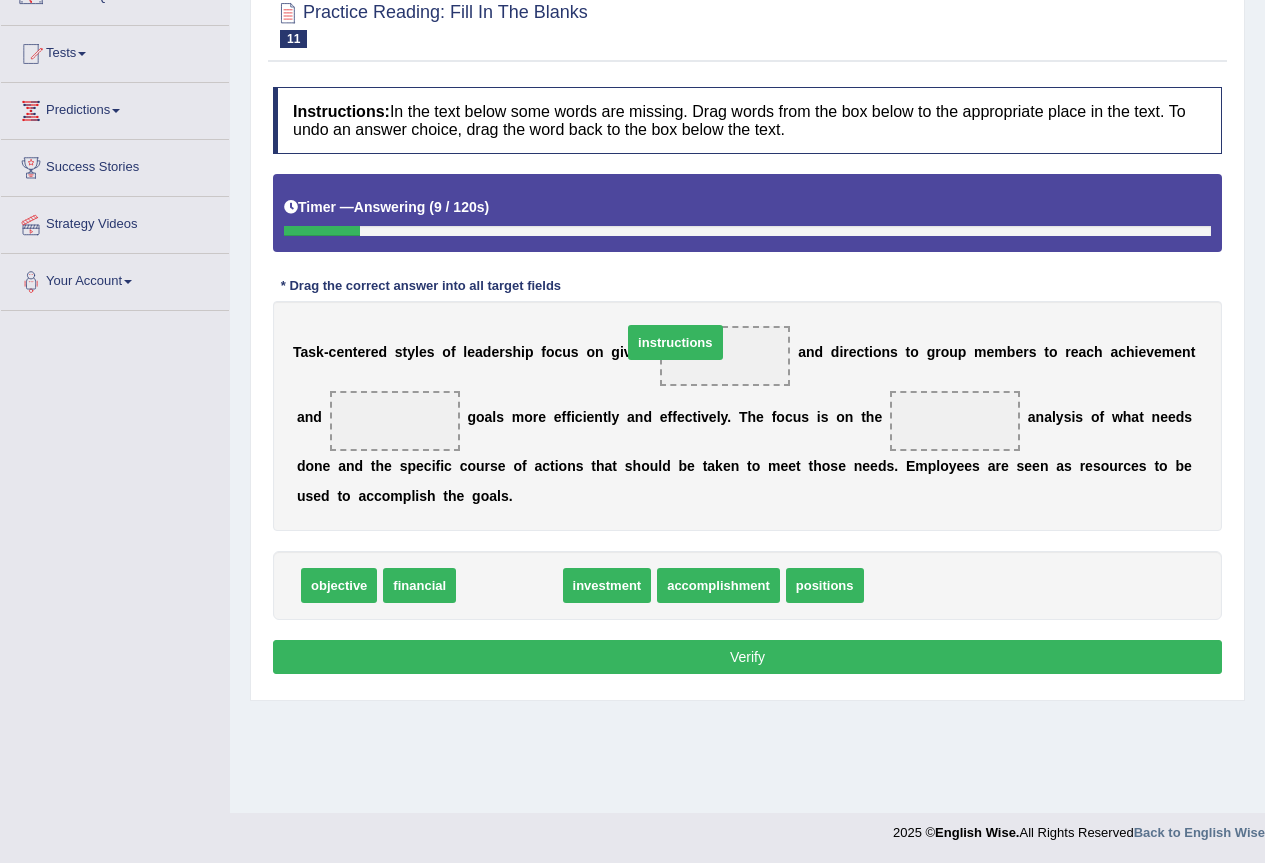 drag, startPoint x: 526, startPoint y: 591, endPoint x: 692, endPoint y: 348, distance: 294.28726 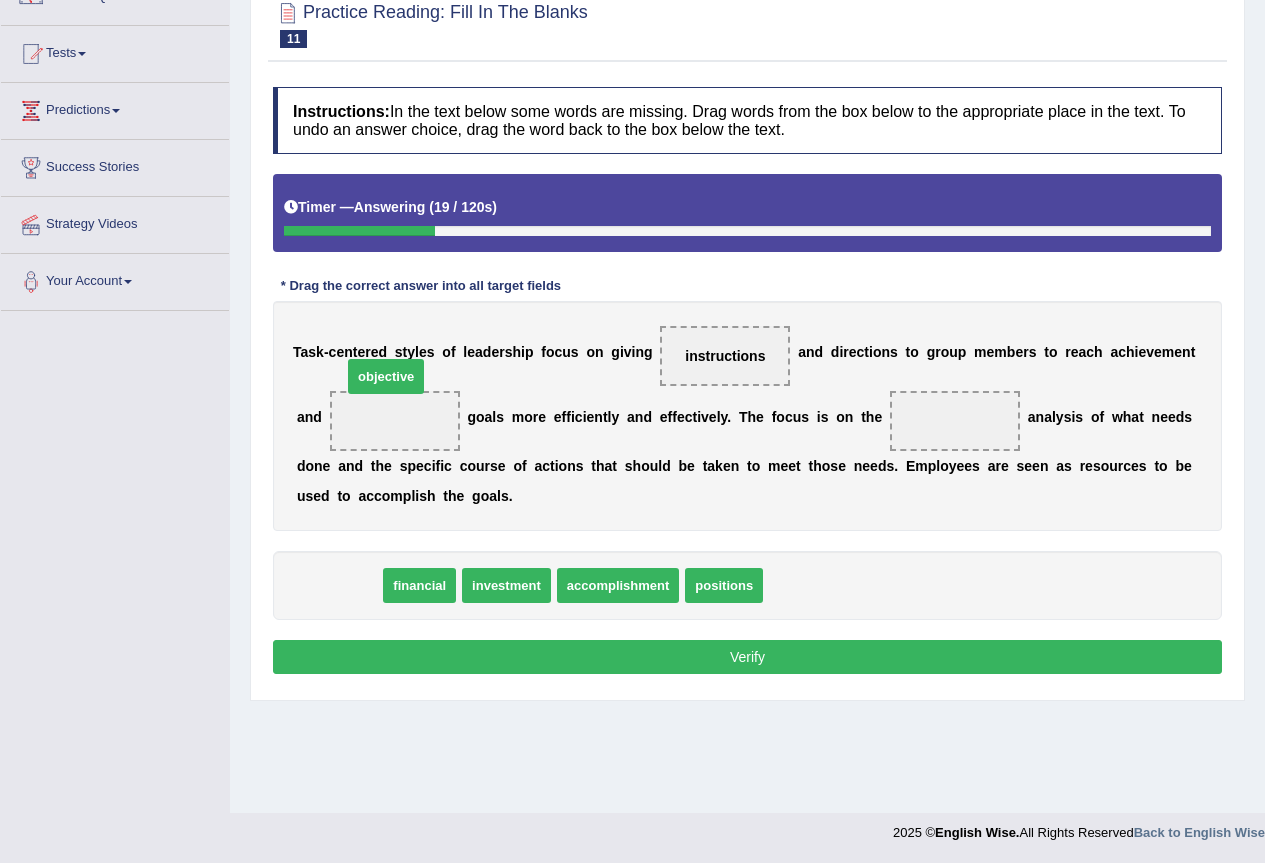 drag, startPoint x: 317, startPoint y: 598, endPoint x: 366, endPoint y: 390, distance: 213.69371 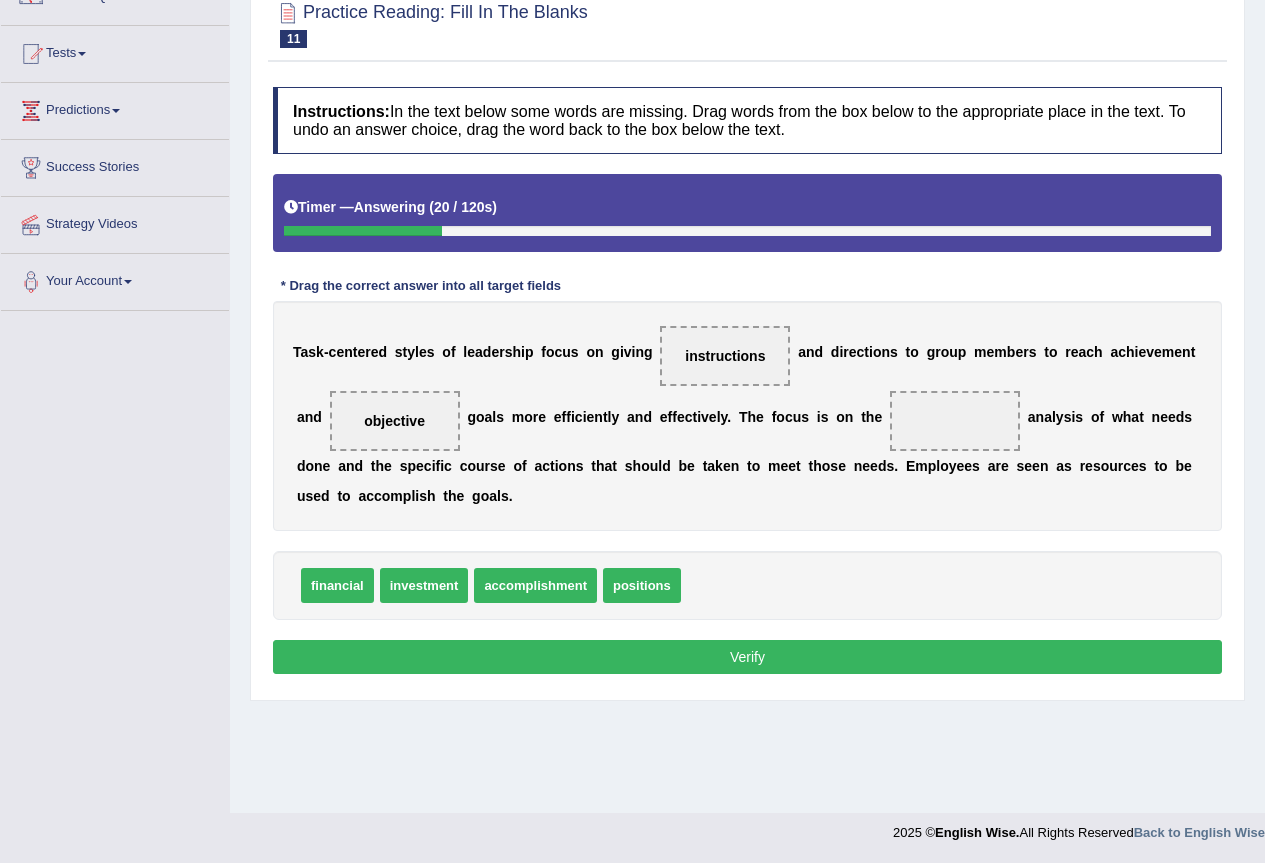 click on "T a s k - c e n t e r e d    s t y l e s    o f    l e a d e r s h i p    f o c u s    o n    g i v i n g    instructions    a n d    d i r e c t i o n s    t o    g r o u p    m e m b e r s    t o    r e a c h    a c h i e v e m e n t    a n d    objective    g o a l s    m o r e    e f f i c i e n t l y    a n d    e f f e c t i v e l y .    T h e    f o c u s    i s    o n    t h e       a n a l y s i s    o f    w h a t    n e e d s    d o n e    a n d    t h e    s p e c i f i c    c o u r s e    o f    a c t i o n s    t h a t    s h o u l d    b e    t a k e n    t o    m e e t    t h o s e    n e e d s .    E m p l o y e e s    a r e    s e e n    a s    r e s o u r c e s    t o    b e    u s e d    t o    a c c o m p l i s h    t h e    g o a l s ." at bounding box center [747, 416] 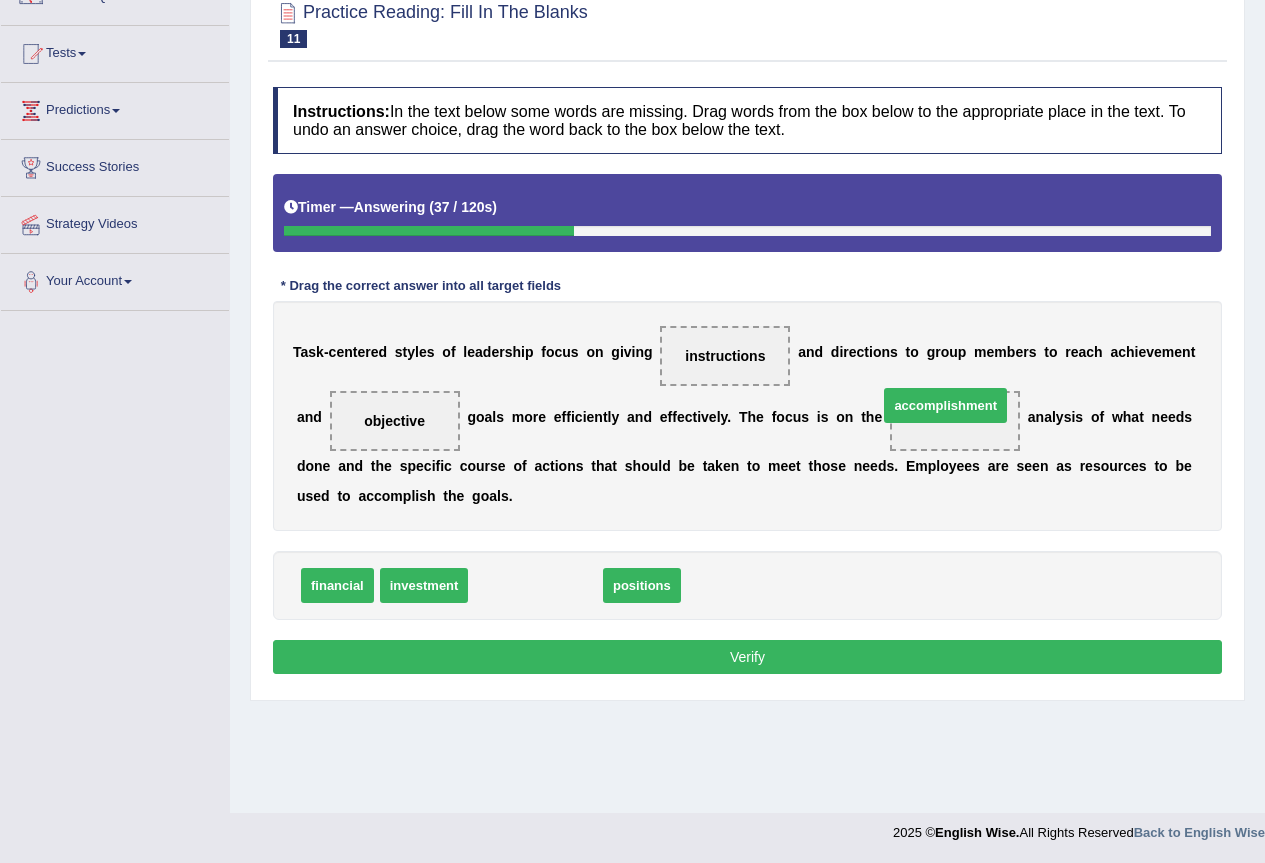 drag, startPoint x: 509, startPoint y: 589, endPoint x: 964, endPoint y: 413, distance: 487.85345 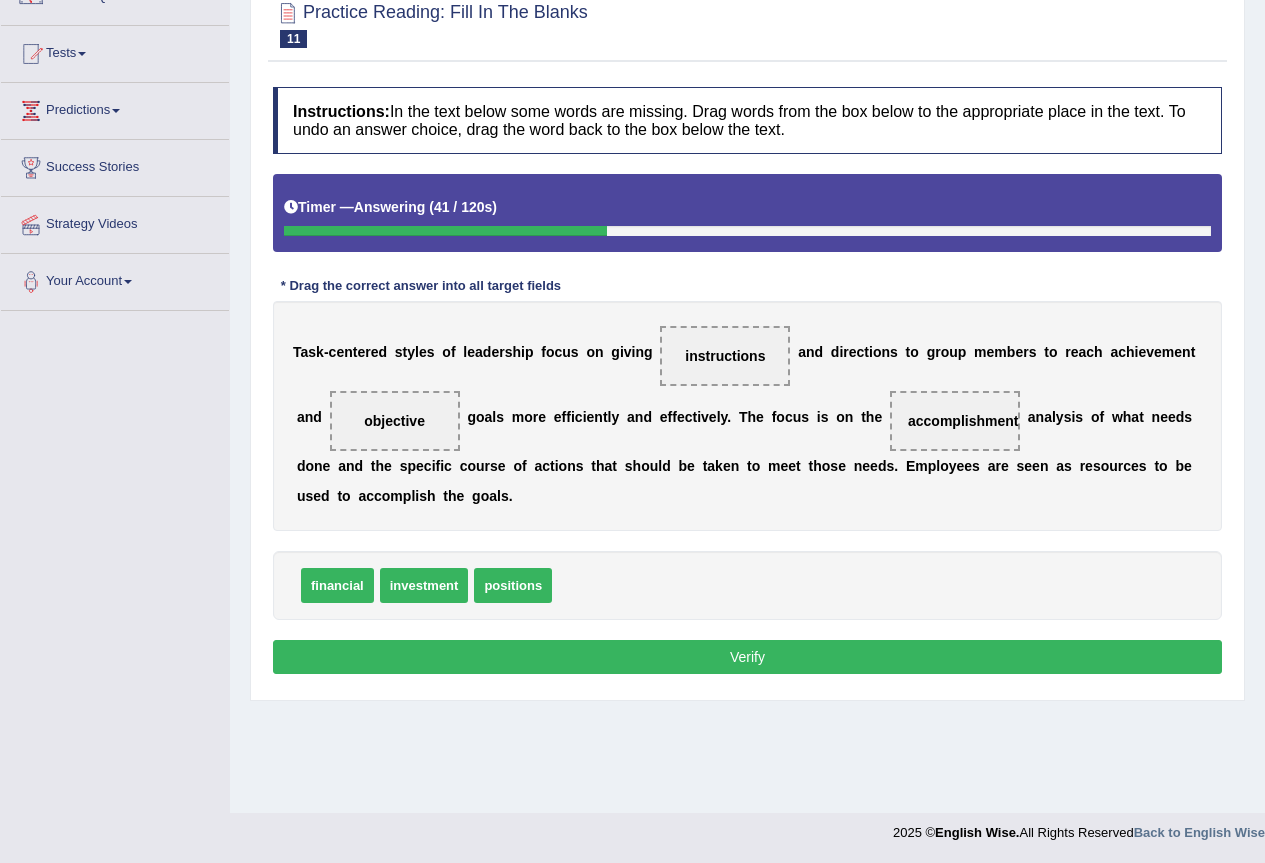 click on "Verify" at bounding box center (747, 657) 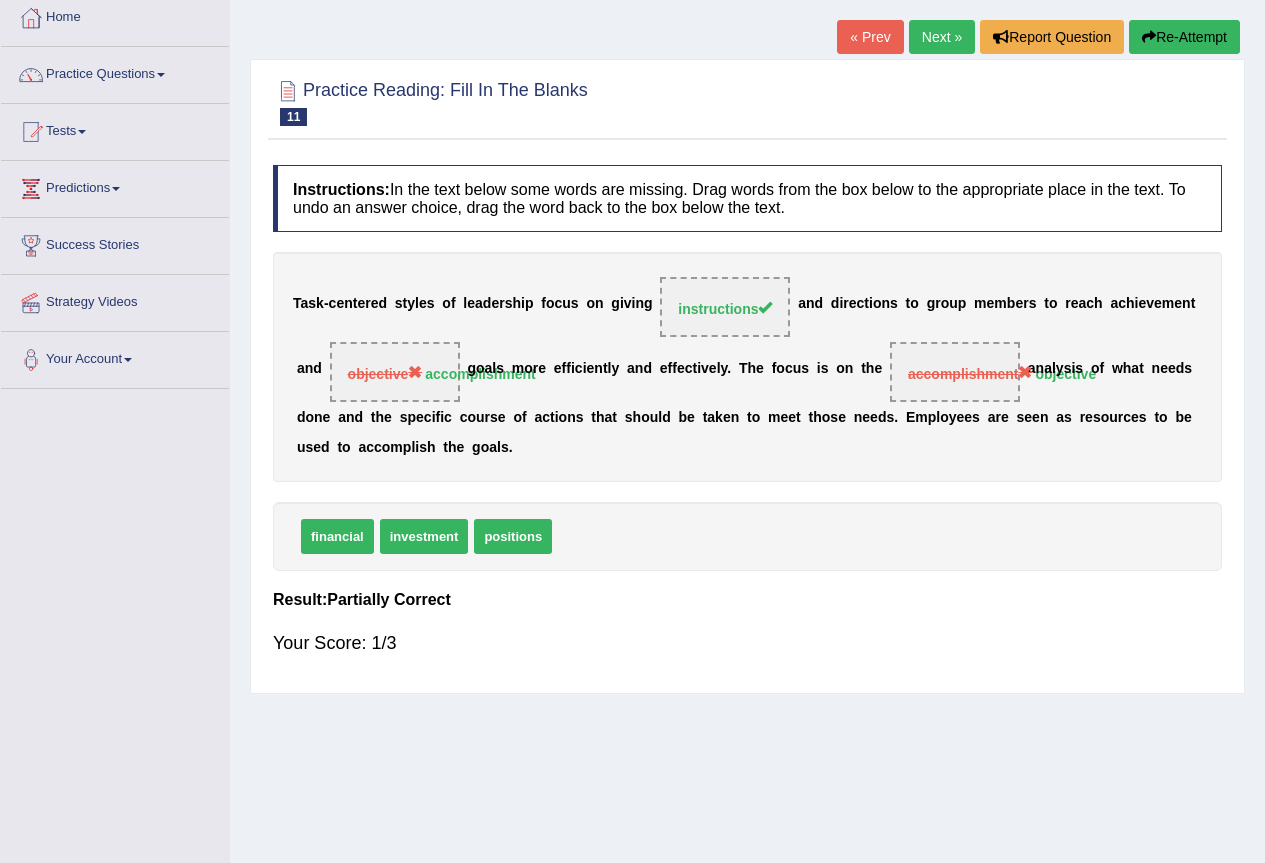 scroll, scrollTop: 0, scrollLeft: 0, axis: both 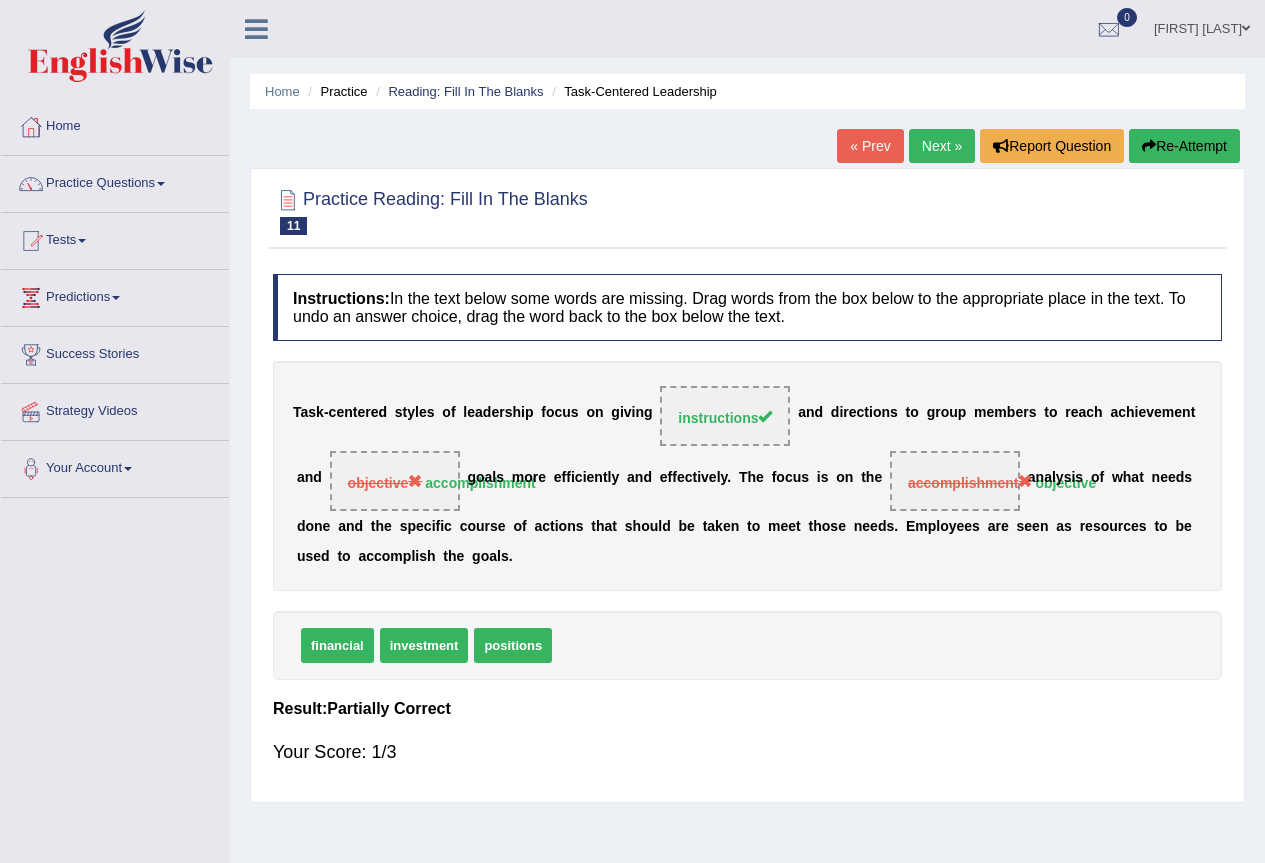 click on "Next »" at bounding box center [942, 146] 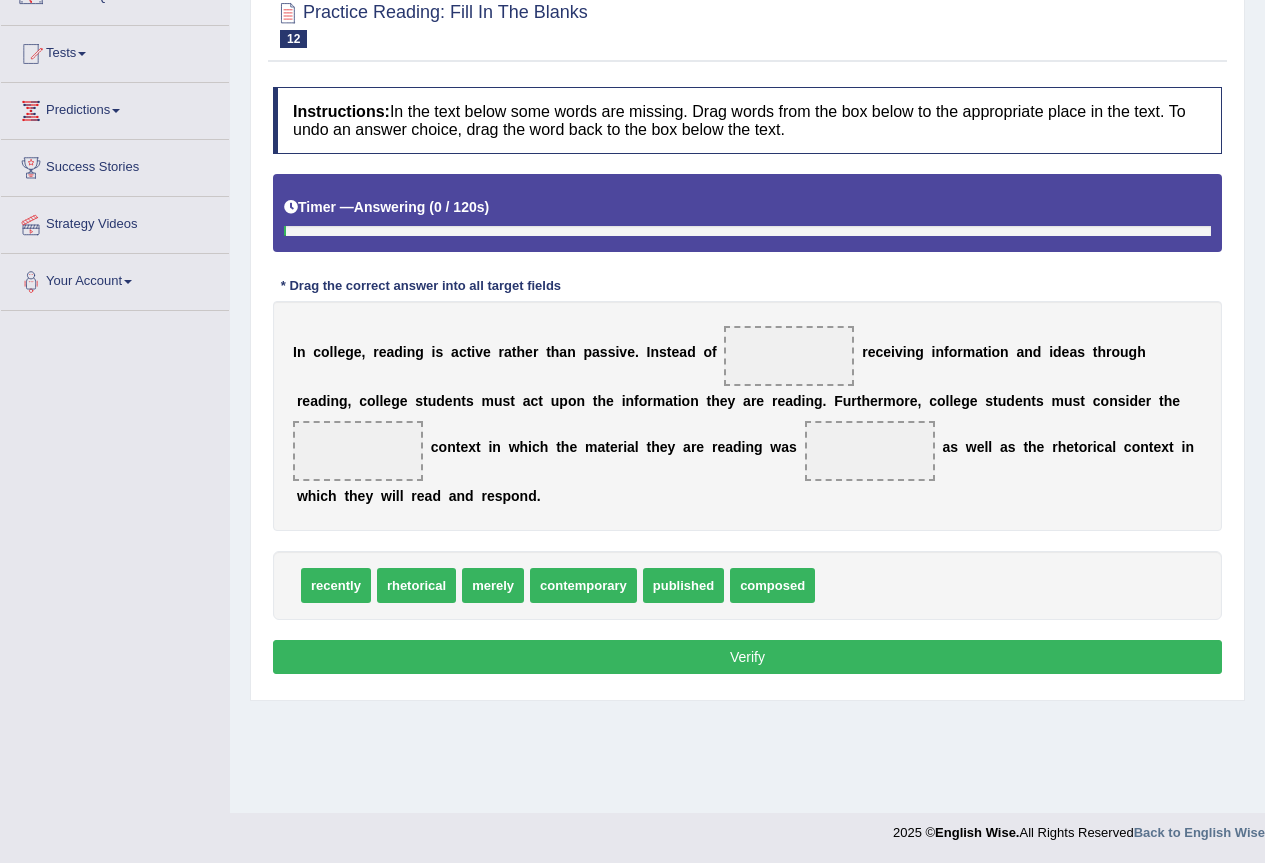 scroll, scrollTop: 187, scrollLeft: 0, axis: vertical 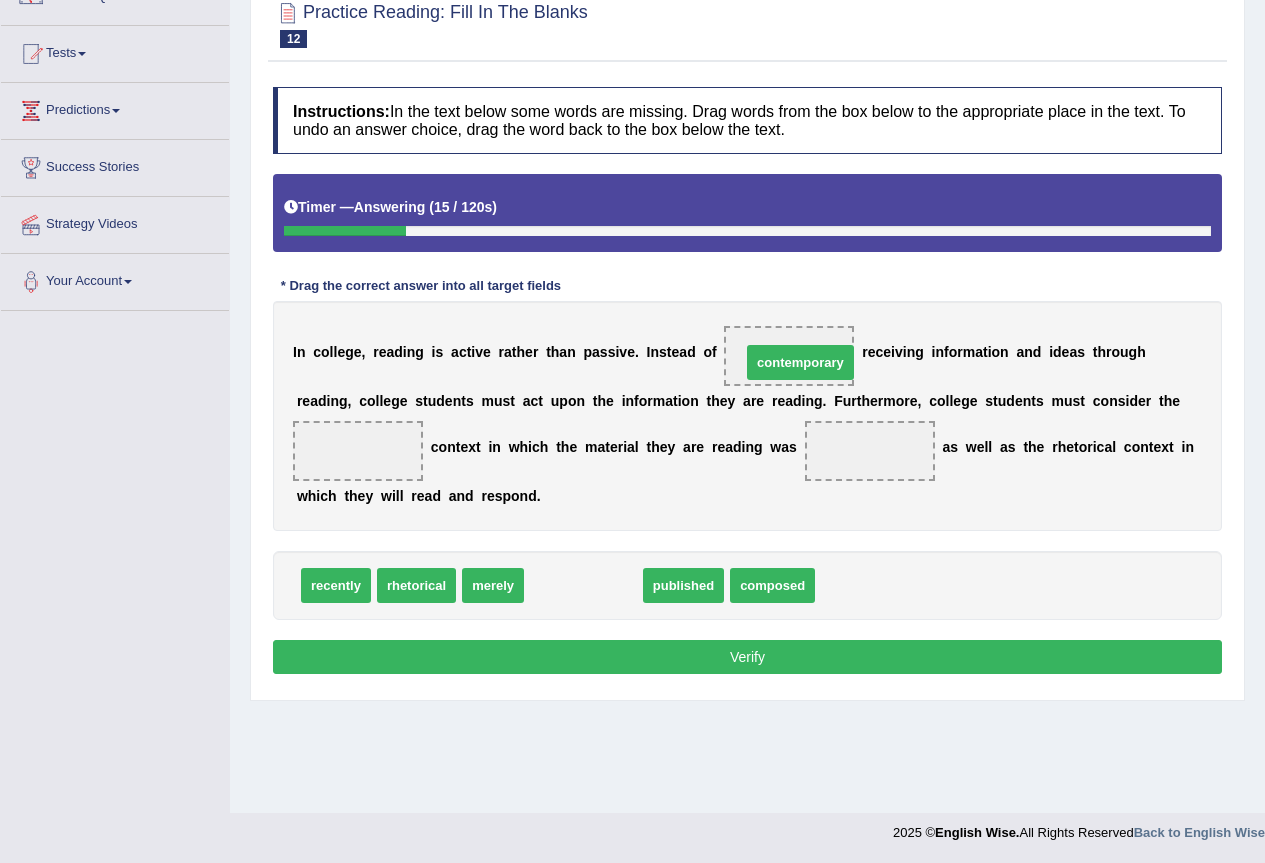 drag, startPoint x: 579, startPoint y: 593, endPoint x: 796, endPoint y: 370, distance: 311.1559 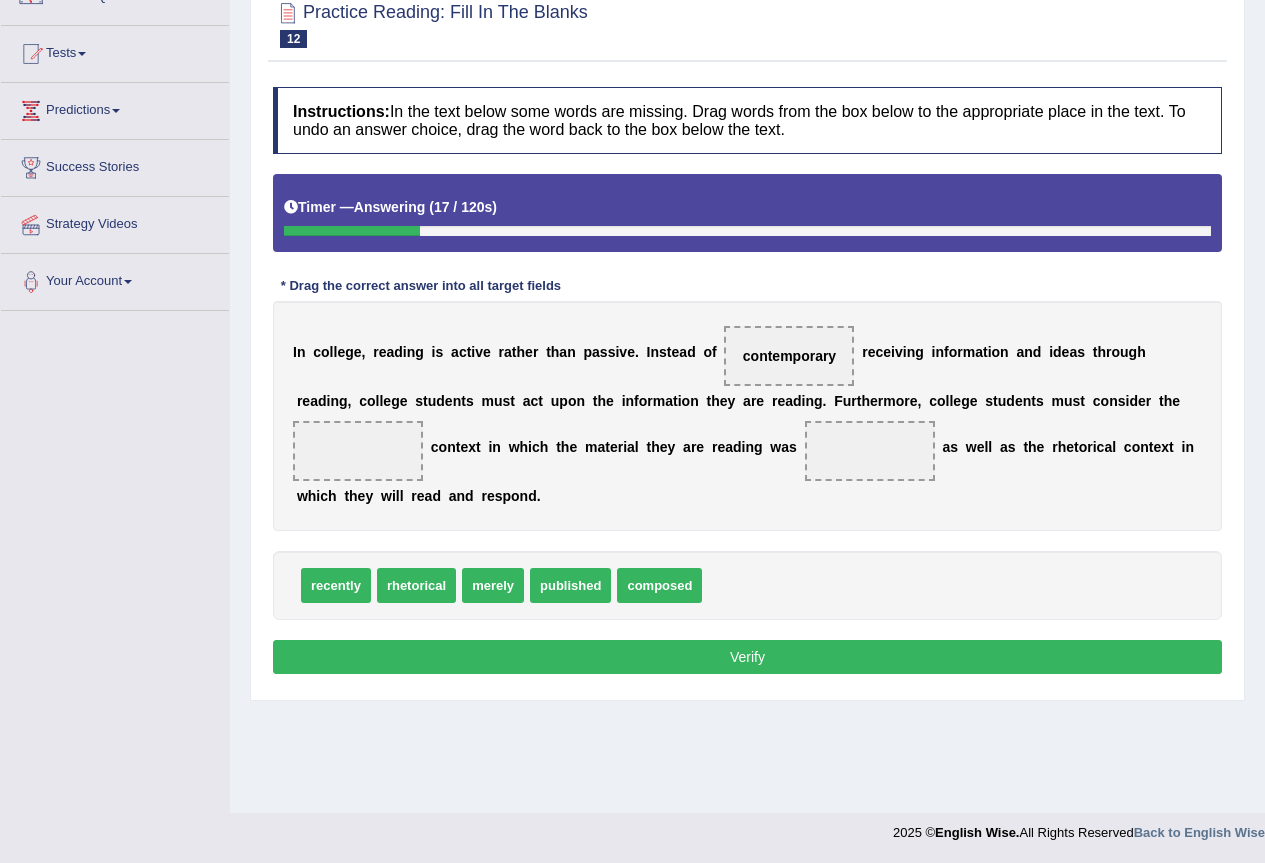 click on "I n    c o l l e g e ,    r e a d i n g    i s    a c t i v e    r a t h e r    t h a n    p a s s i v e .    I n s t e a d    o f    contemporary    r e c e i v i n g    i n f o r m a t i o n    a n d    i d e a s    t h r o u g h    r e a d i n g ,    c o l l e g e    s t u d e n t s    m u s t    a c t    u p o n    t h e    i n f o r m a t i o n    t h e y    a r e    r e a d i n g .    F u r t h e r m o r e ,    c o l l e g e    s t u d e n t s    m u s t    c o n s i d e r    t h e       c o n t e x t    i n    w h i c h    t h e    m a t e r i a l    t h e y    a r e    r e a d i n g    w a s       a s    w e l l    a s    t h e    r h e t o r i c a l    c o n t e x t    i n    w h i c h    t h e y    w i l l    r e a d    a n d    r e s p o n d ." at bounding box center [747, 416] 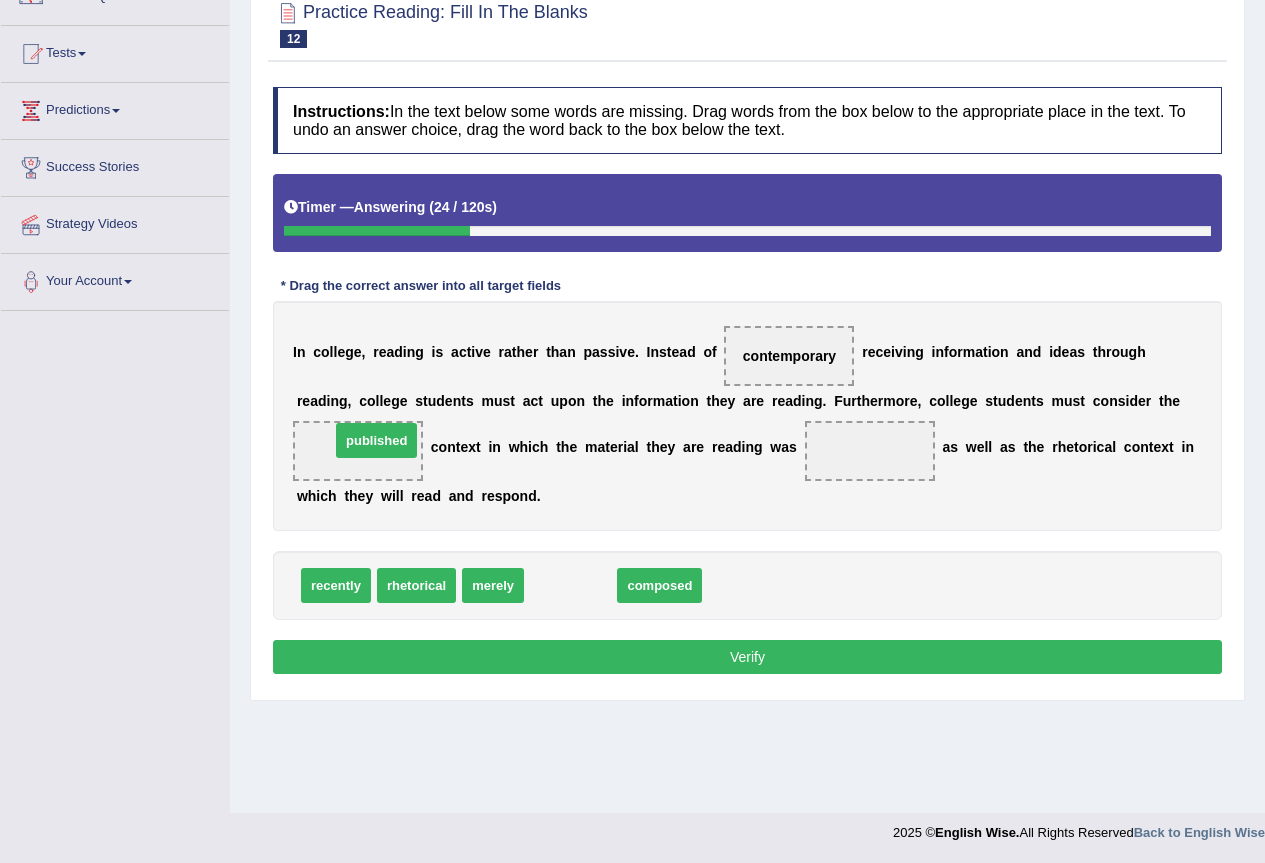 drag, startPoint x: 558, startPoint y: 583, endPoint x: 364, endPoint y: 437, distance: 242.80032 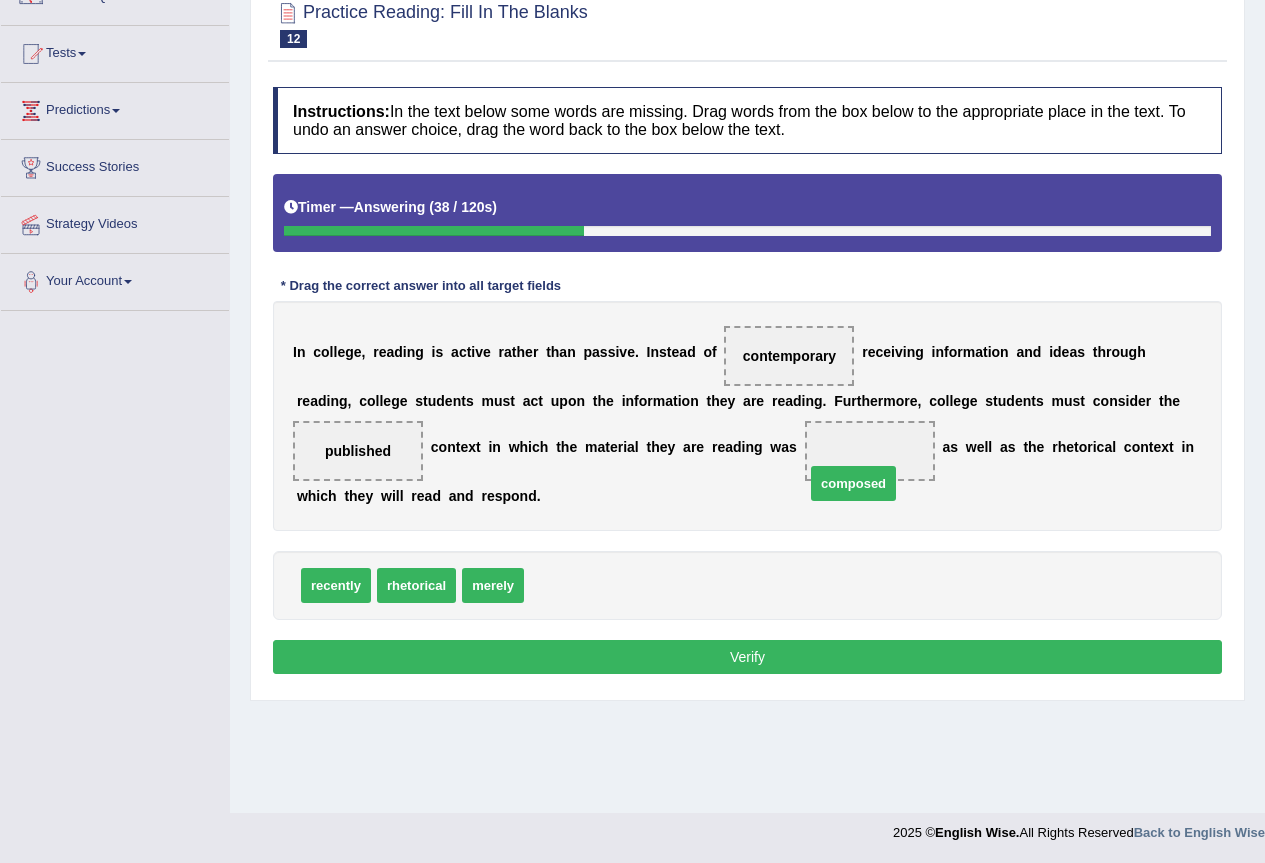 drag, startPoint x: 545, startPoint y: 584, endPoint x: 866, endPoint y: 472, distance: 339.97794 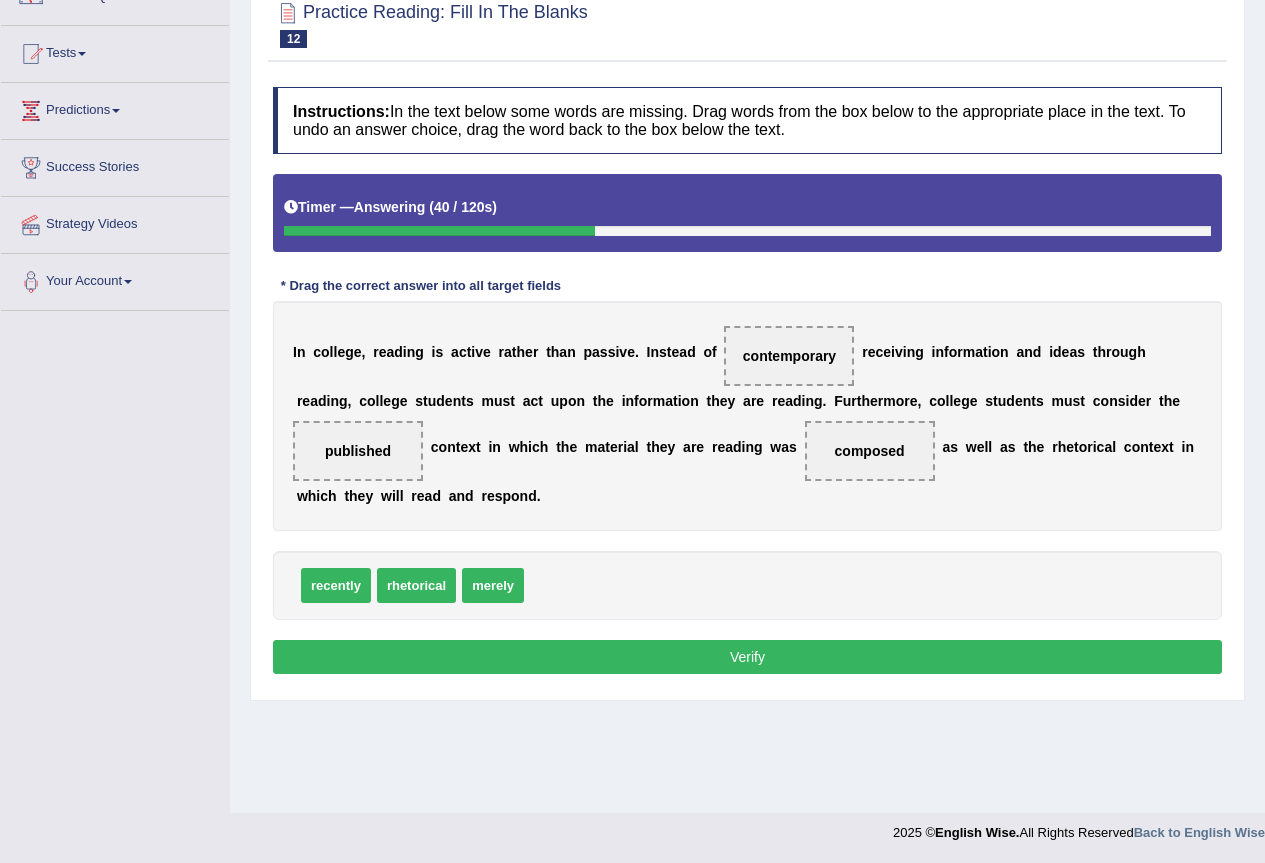click on "I n    c o l l e g e ,    r e a d i n g    i s    a c t i v e    r a t h e r    t h a n    p a s s i v e .    I n s t e a d    o f    contemporary    r e c e i v i n g    i n f o r m a t i o n    a n d    i d e a s    t h r o u g h    r e a d i n g ,    c o l l e g e    s t u d e n t s    m u s t    a c t    u p o n    t h e    i n f o r m a t i o n    t h e y    a r e    r e a d i n g .    F u r t h e r m o r e ,    c o l l e g e    s t u d e n t s    m u s t    c o n s i d e r    t h e    published    c o n t e x t    i n    w h i c h    t h e    m a t e r i a l    t h e y    a r e    r e a d i n g    w a s    composed    a s    w e l l    a s    t h e    r h e t o r i c a l    c o n t e x t    i n    w h i c h    t h e y    w i l l    r e a d    a n d    r e s p o n d ." at bounding box center (747, 416) 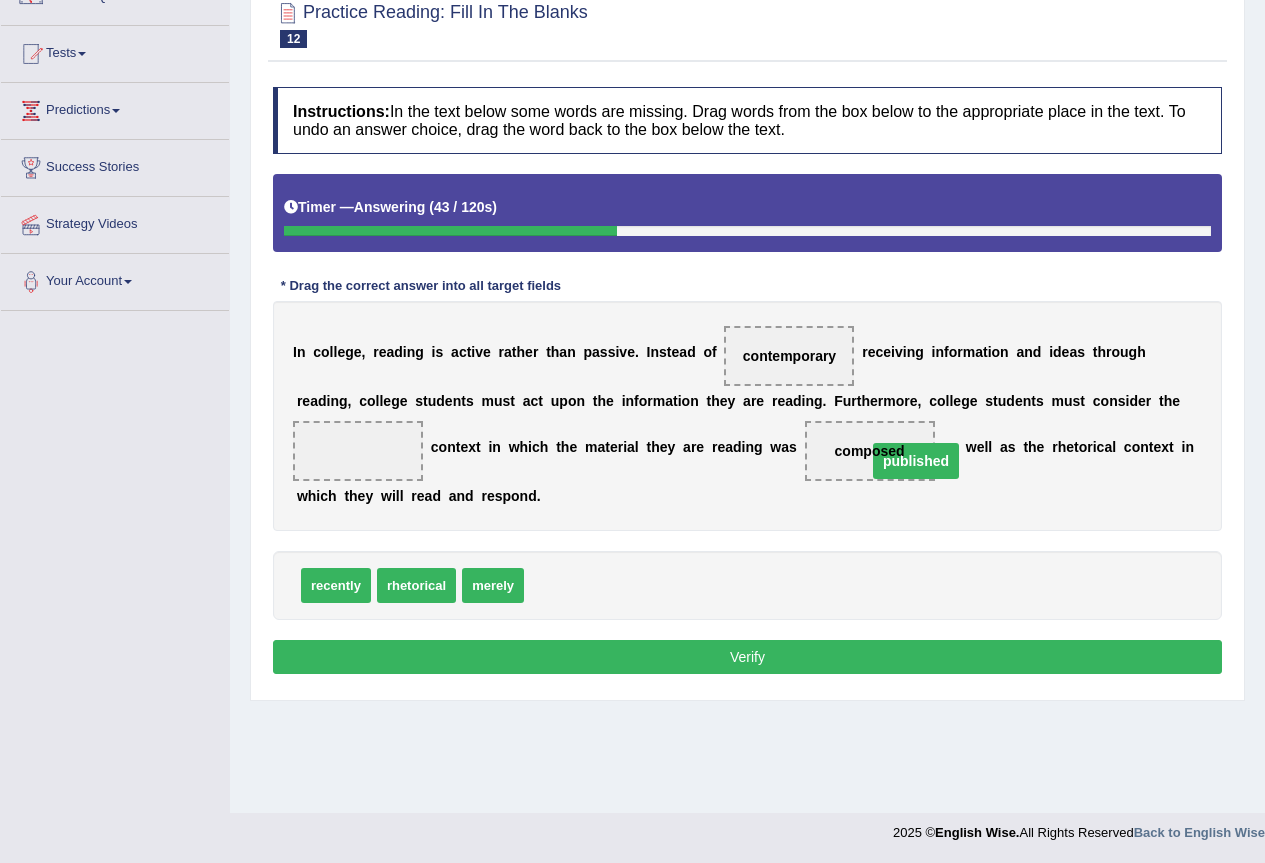 drag, startPoint x: 367, startPoint y: 446, endPoint x: 927, endPoint y: 455, distance: 560.0723 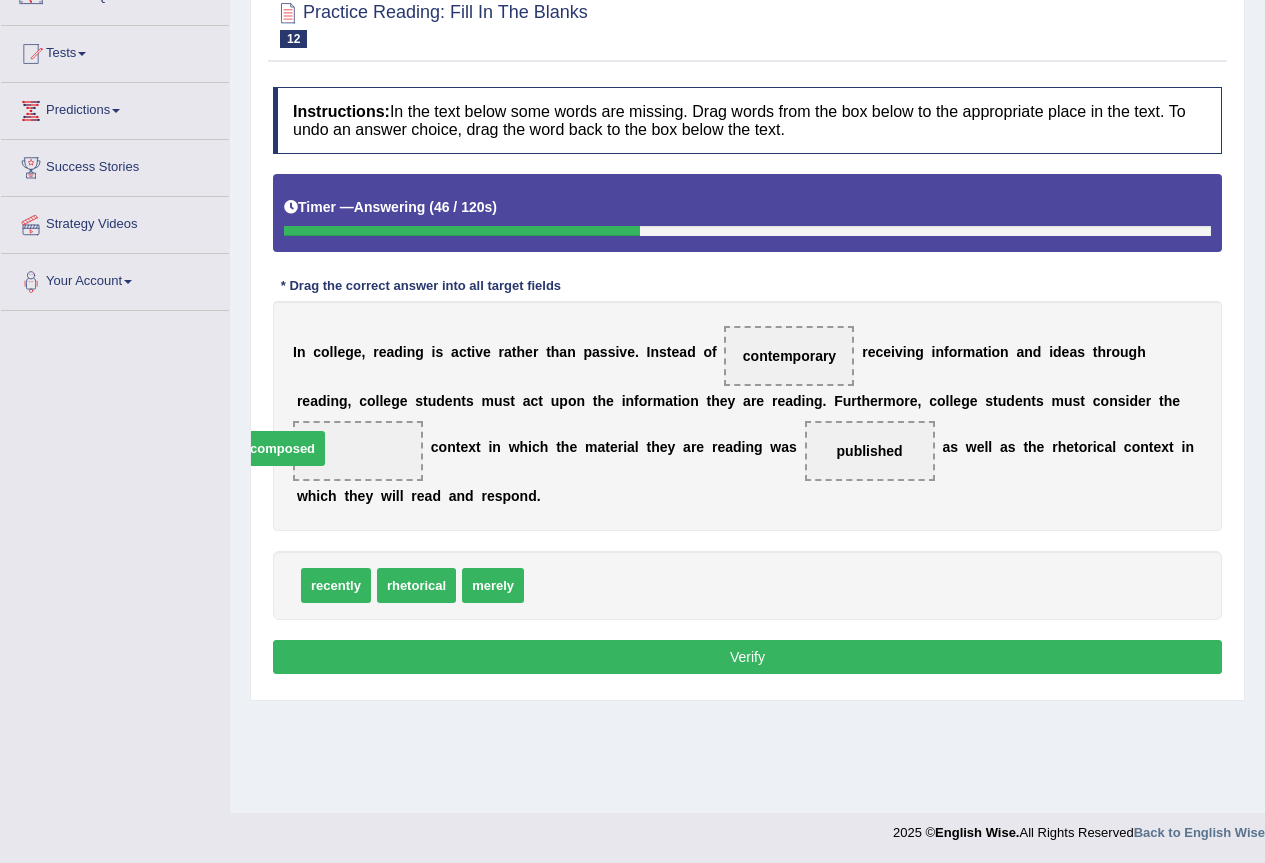 drag, startPoint x: 562, startPoint y: 597, endPoint x: 351, endPoint y: 479, distance: 241.75401 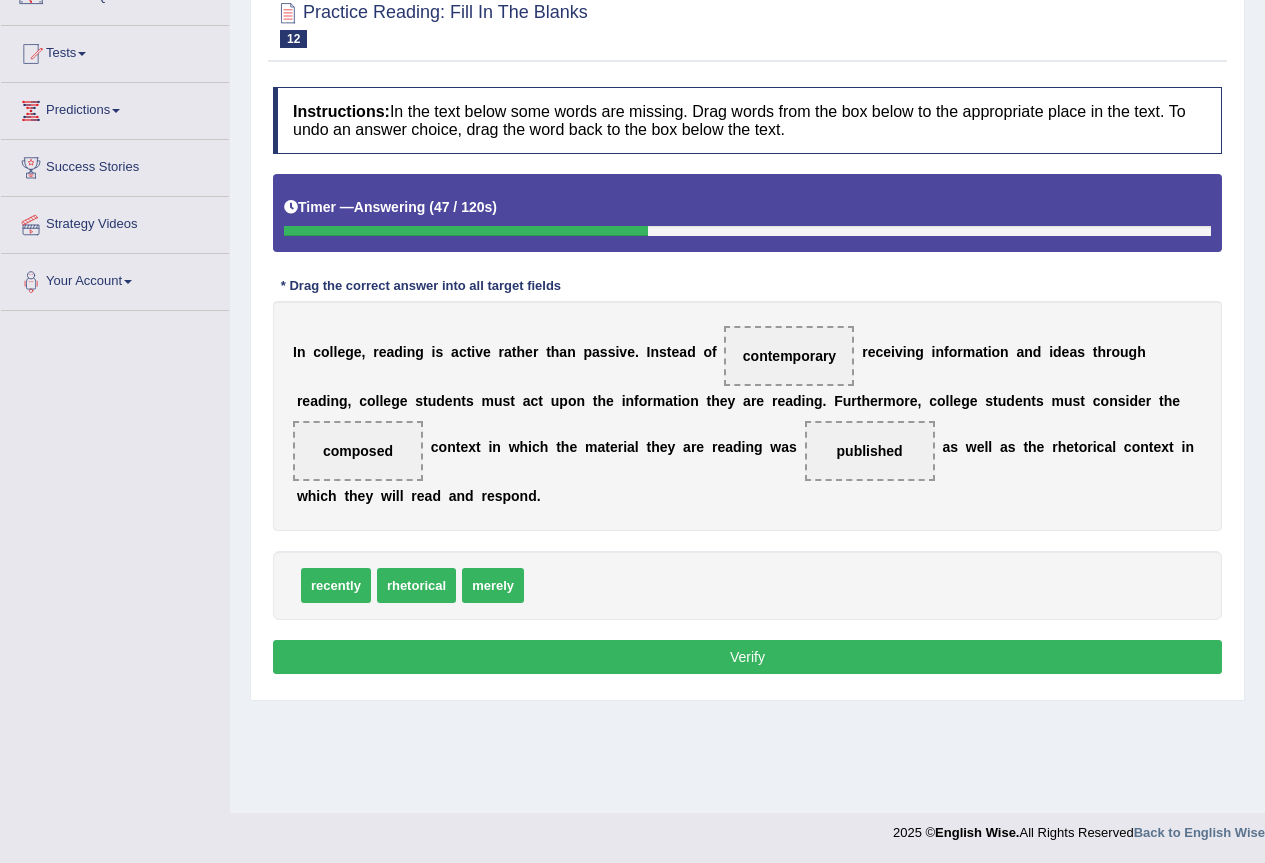 click on "Verify" at bounding box center [747, 657] 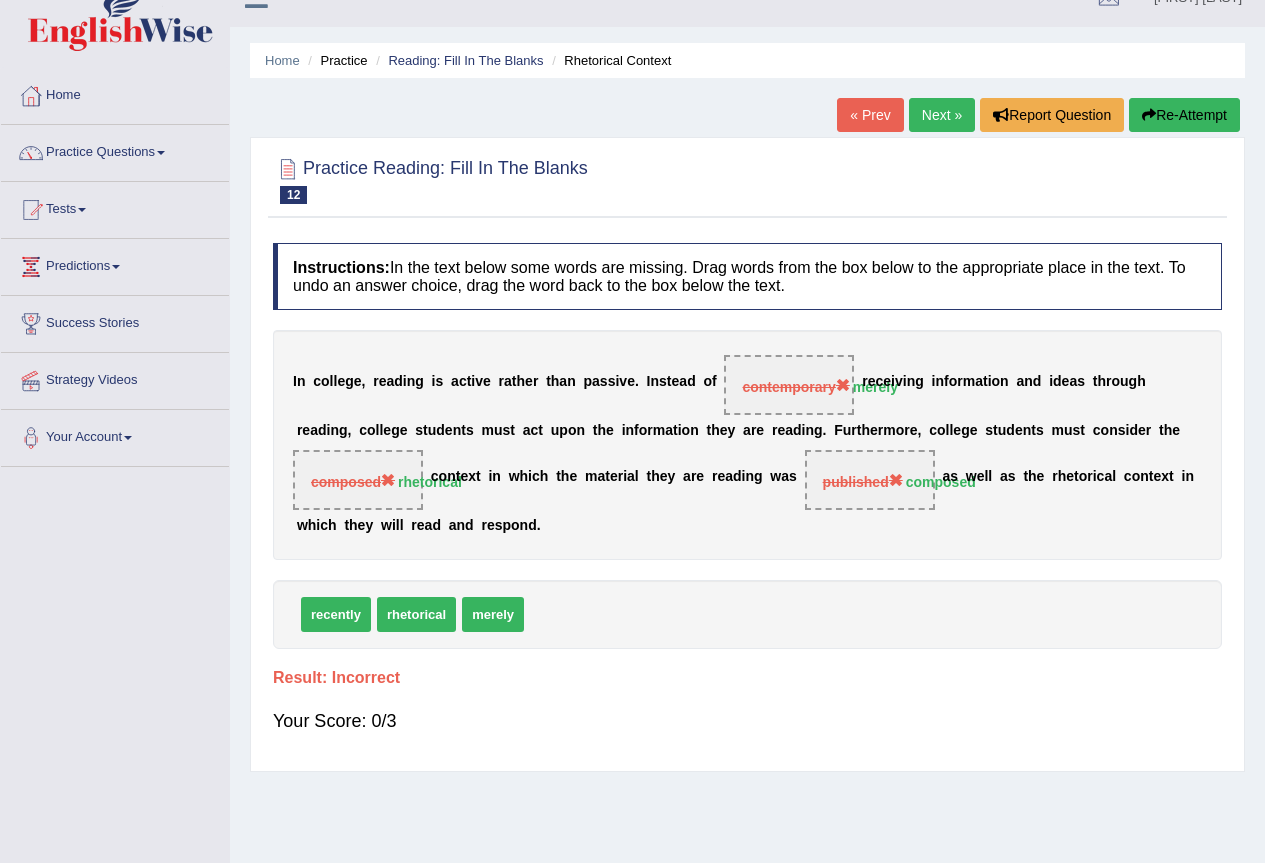 scroll, scrollTop: 0, scrollLeft: 0, axis: both 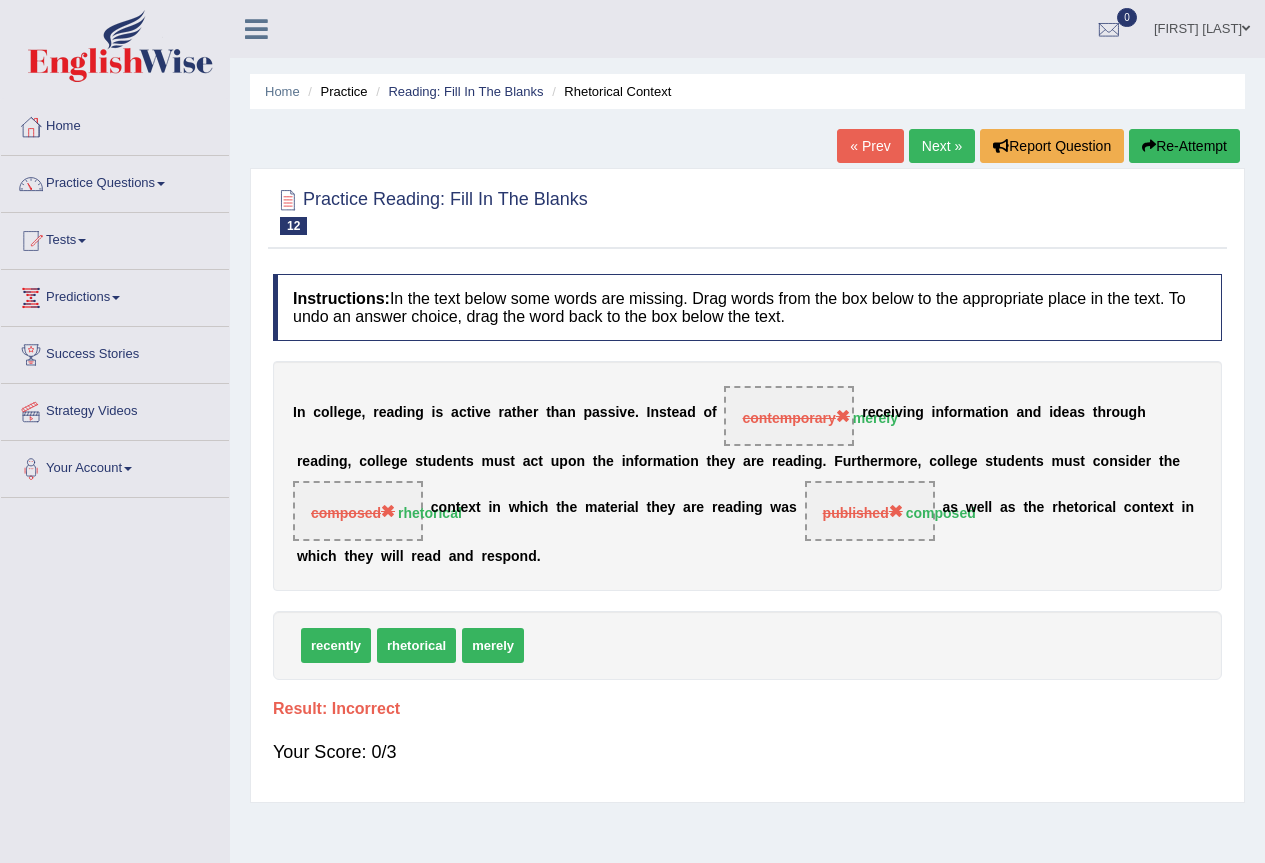 click on "Next »" at bounding box center (942, 146) 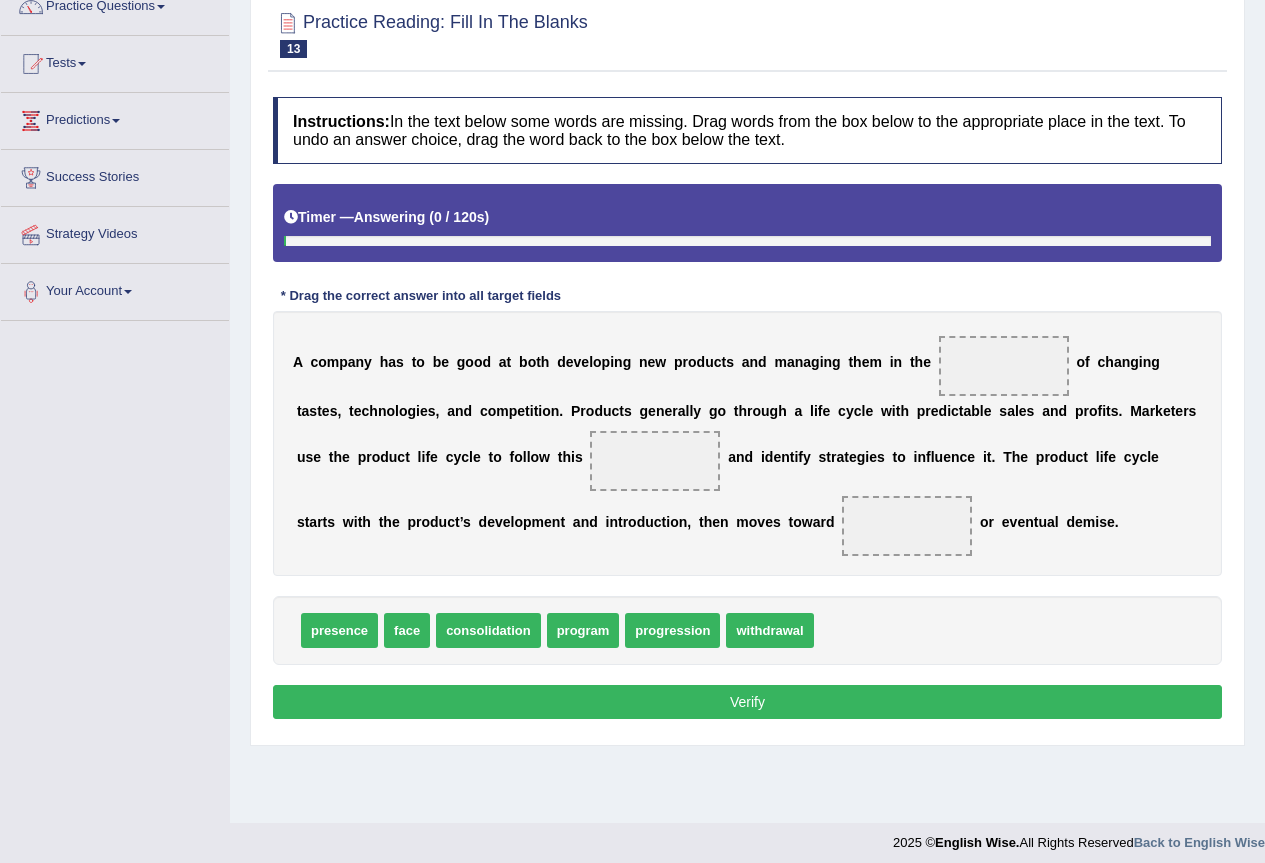 scroll, scrollTop: 0, scrollLeft: 0, axis: both 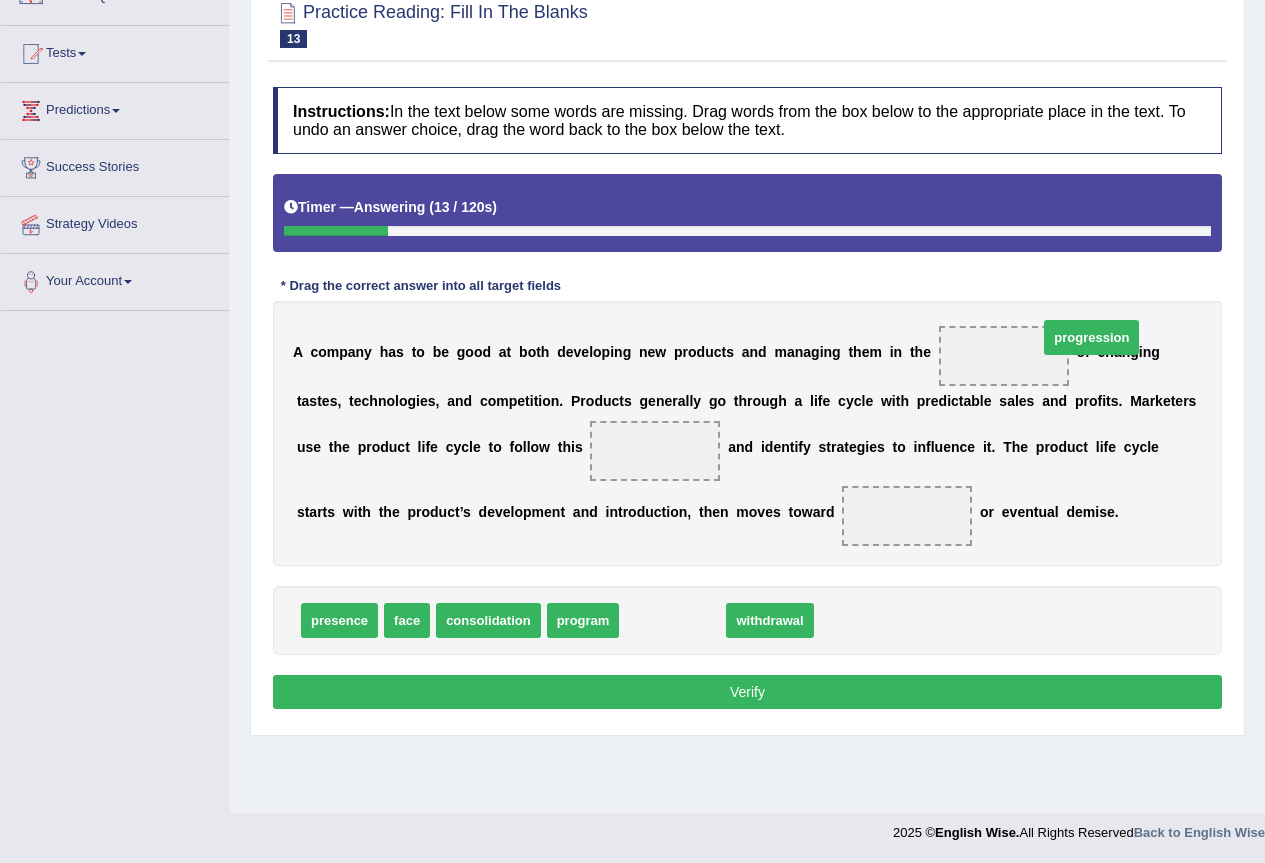 drag, startPoint x: 671, startPoint y: 634, endPoint x: 1090, endPoint y: 351, distance: 505.61844 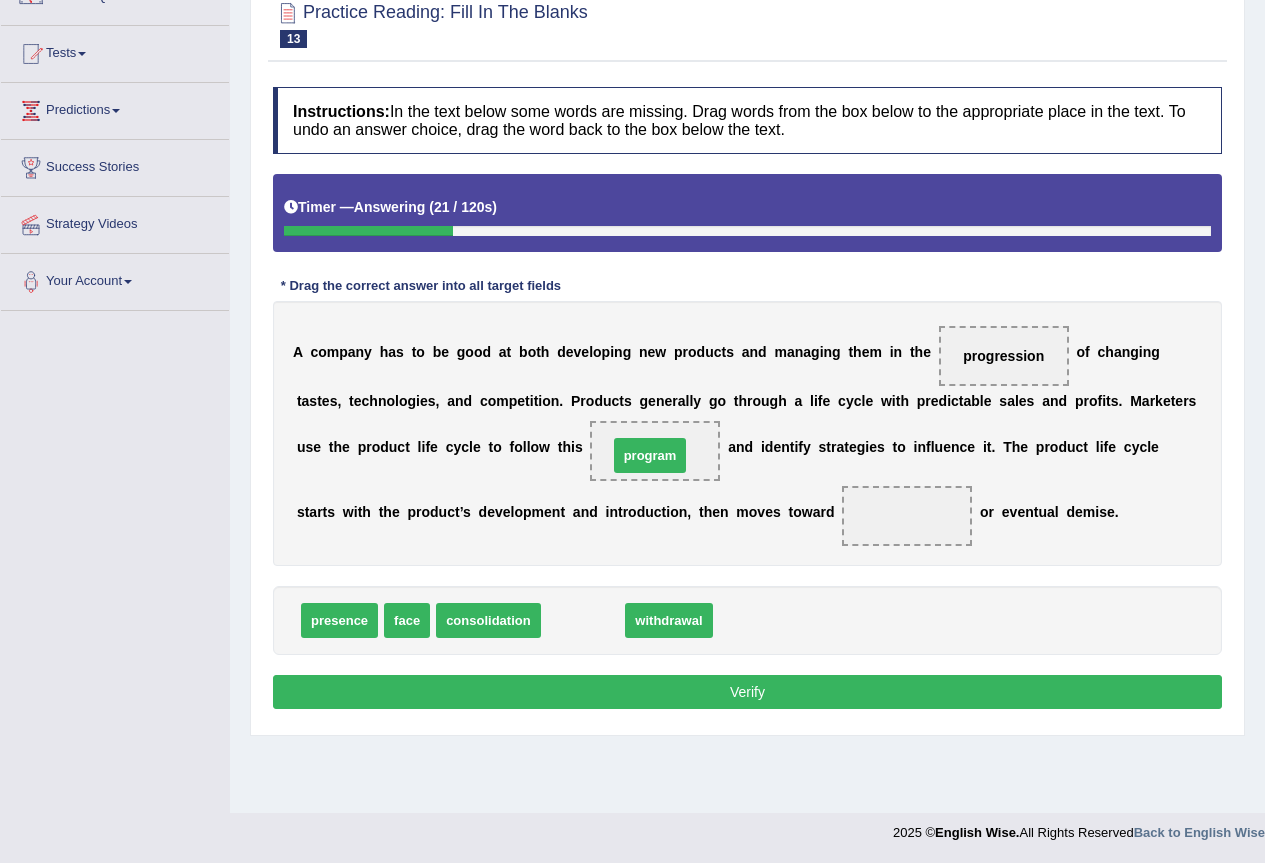 drag, startPoint x: 577, startPoint y: 627, endPoint x: 659, endPoint y: 420, distance: 222.64995 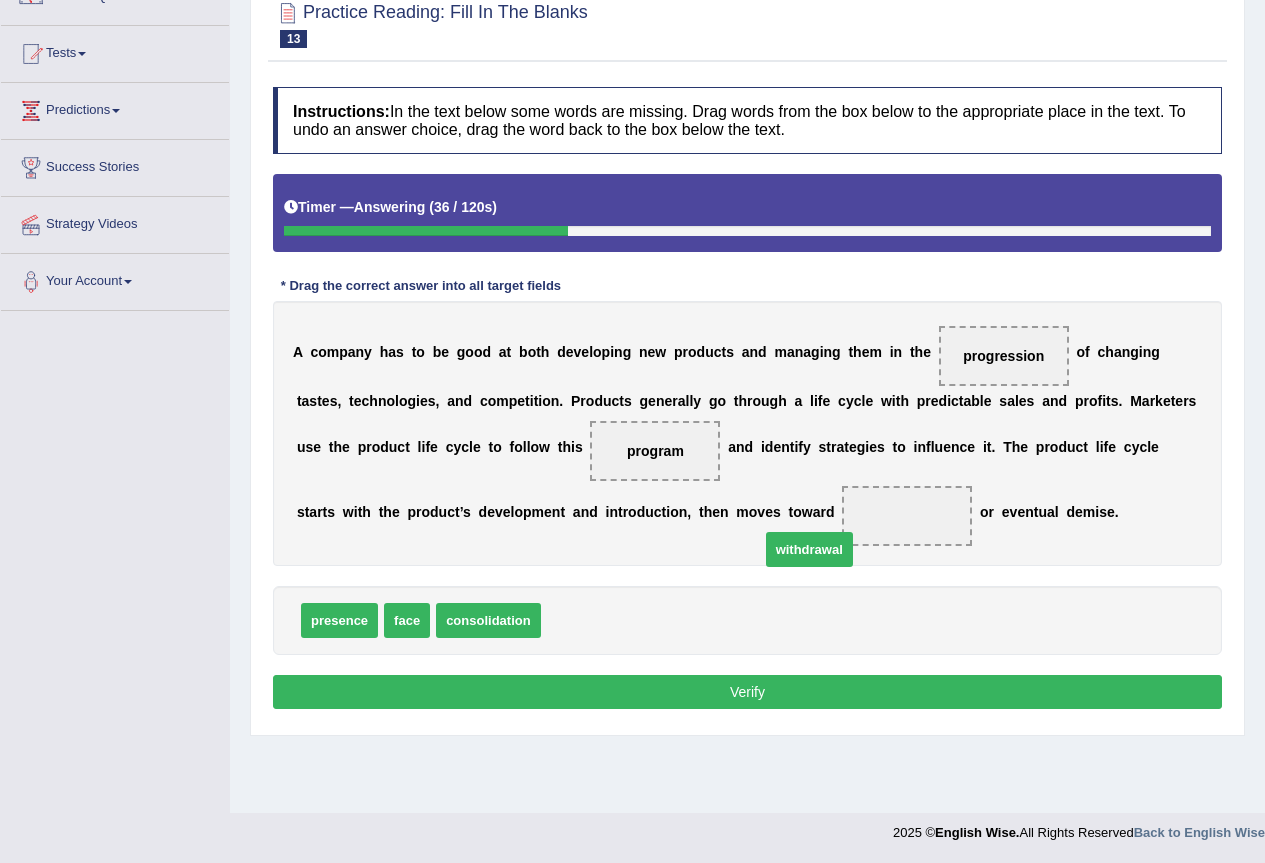 drag, startPoint x: 583, startPoint y: 631, endPoint x: 881, endPoint y: 539, distance: 311.87817 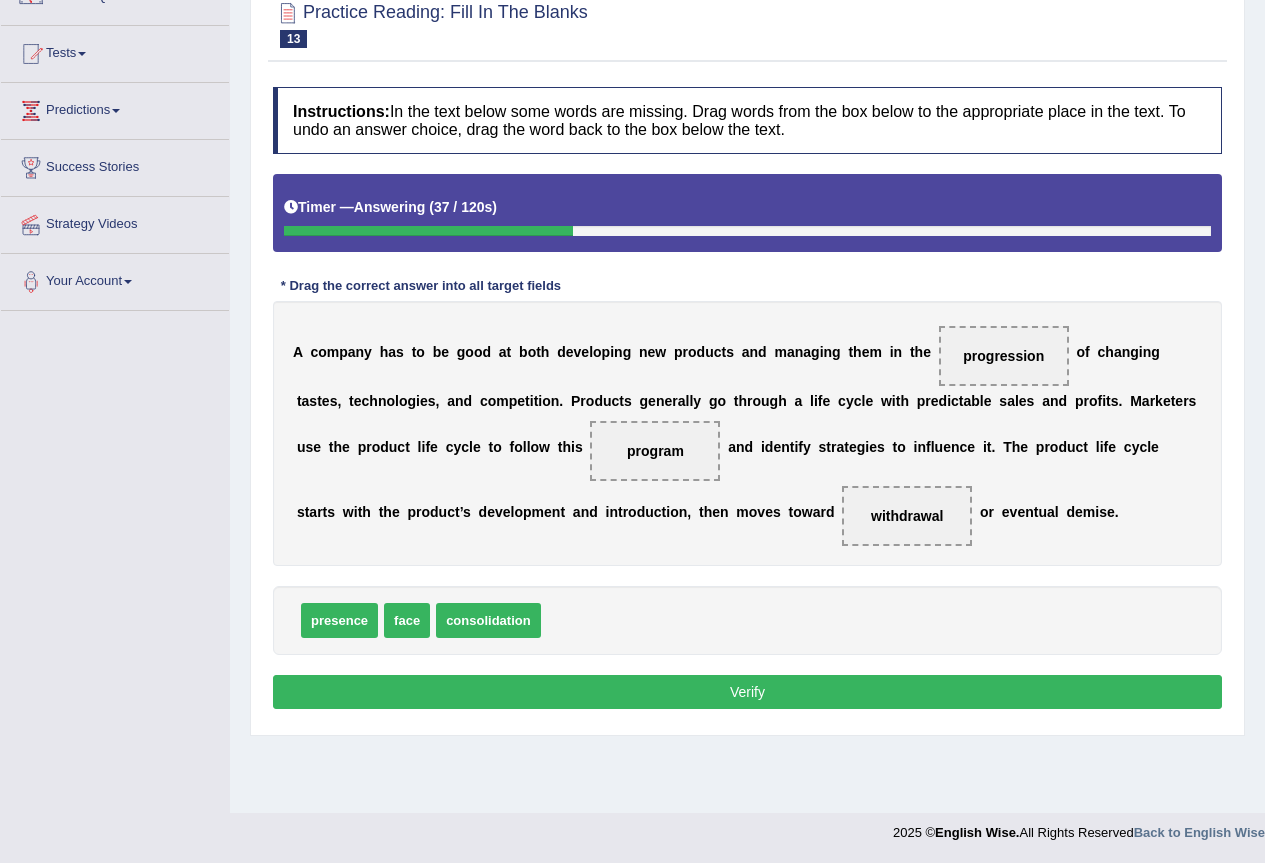click on "Verify" at bounding box center (747, 692) 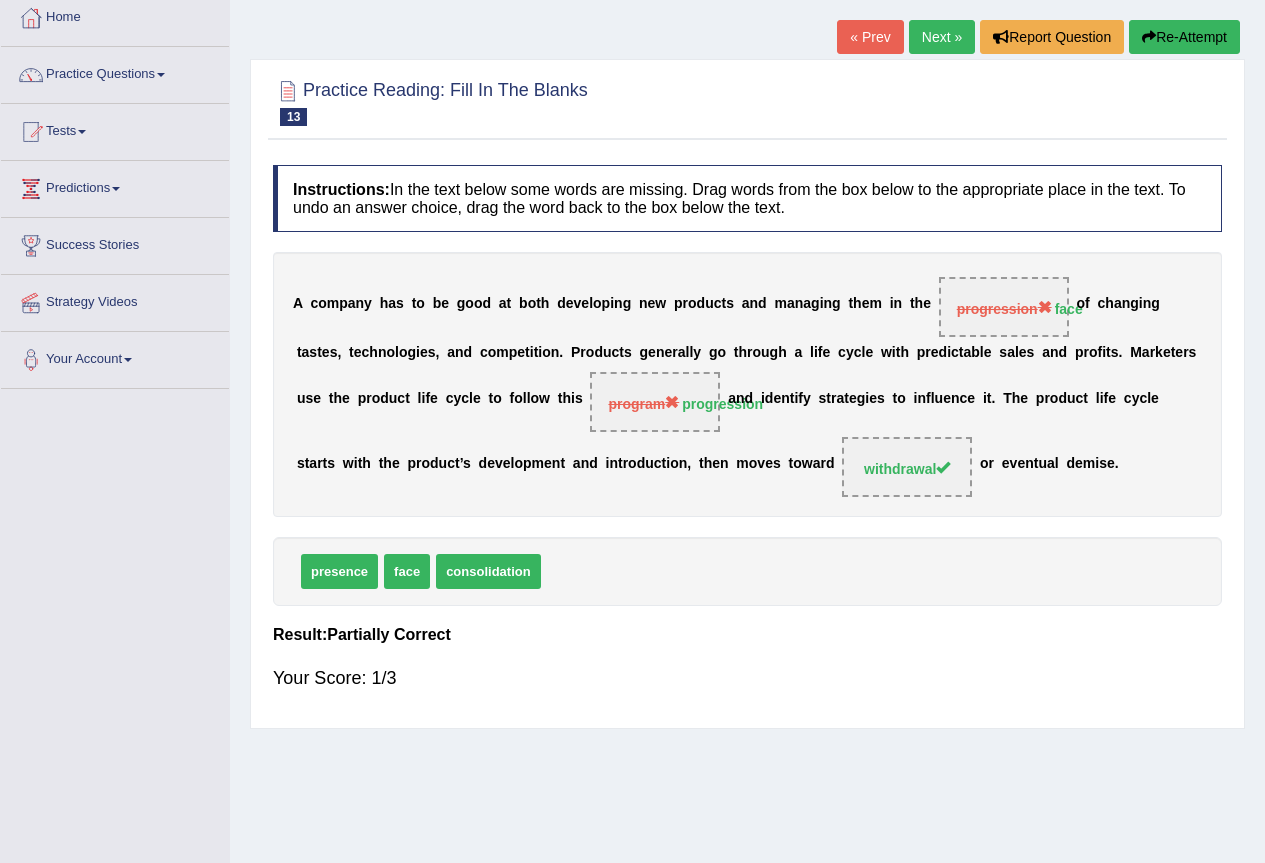 scroll, scrollTop: 0, scrollLeft: 0, axis: both 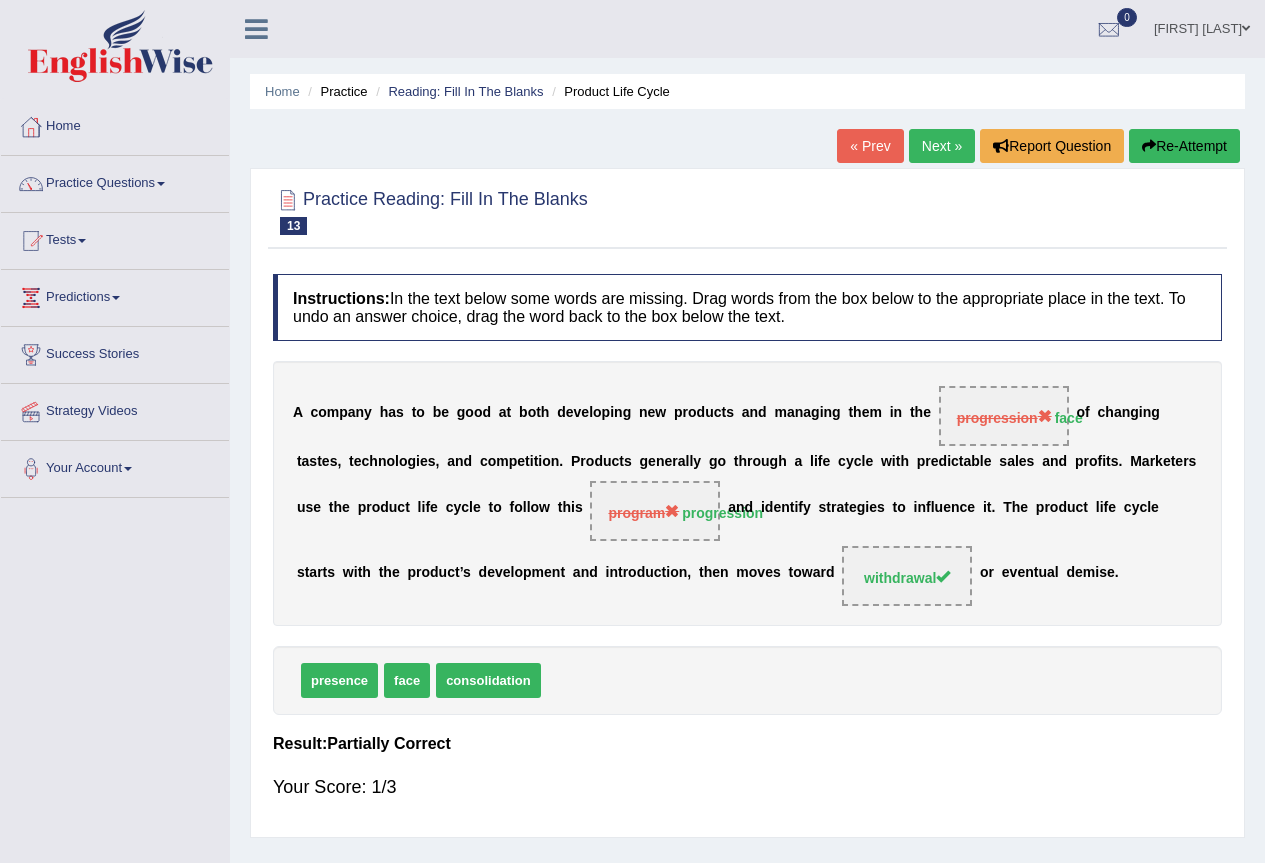 click on "Next »" at bounding box center (942, 146) 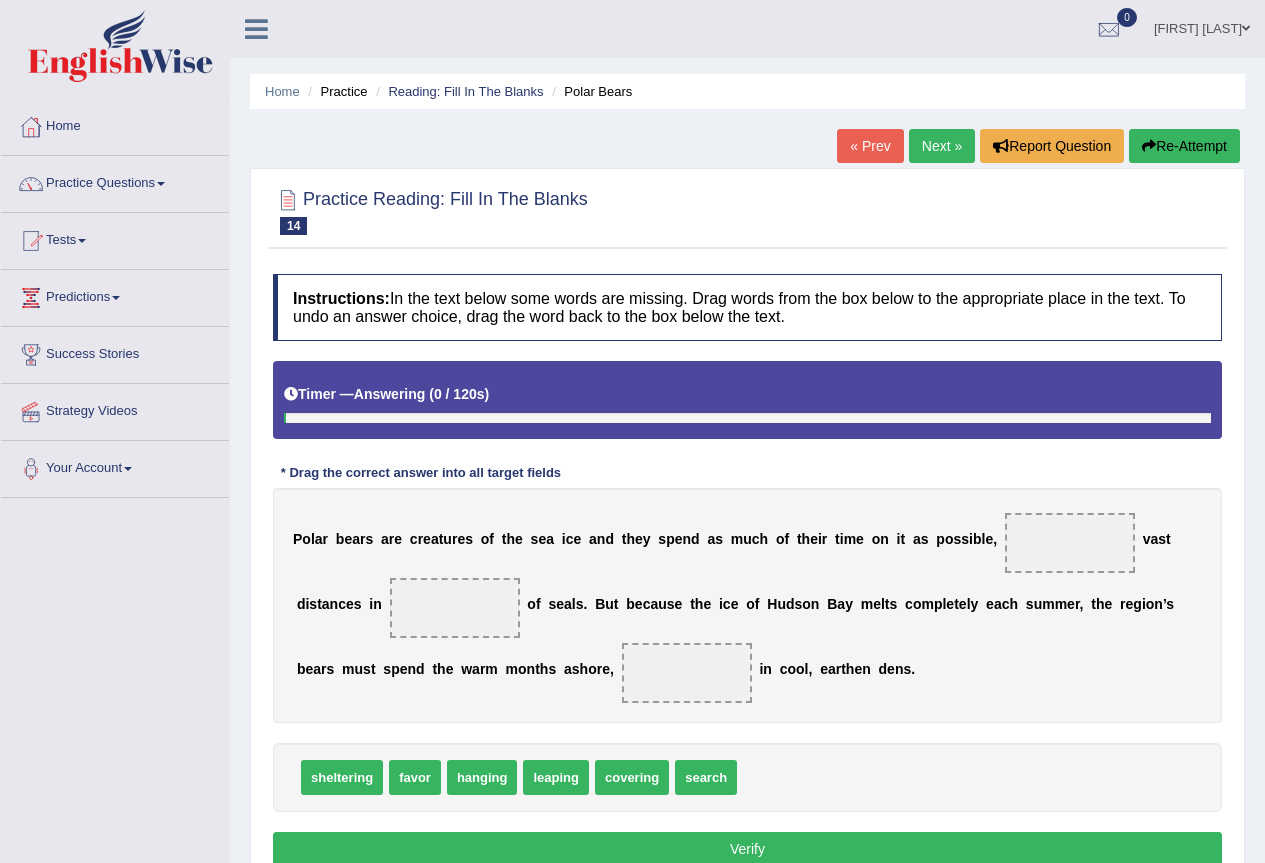 scroll, scrollTop: 187, scrollLeft: 0, axis: vertical 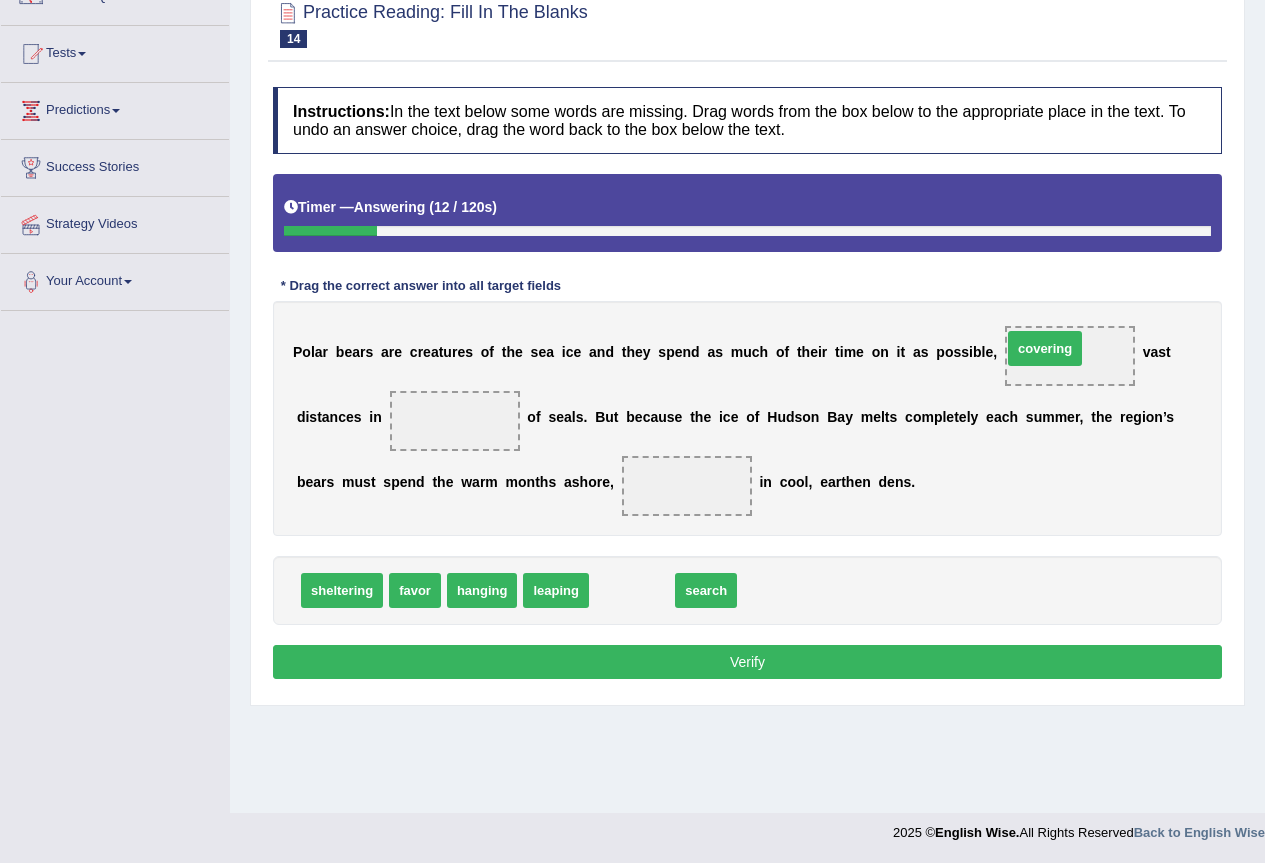 drag, startPoint x: 652, startPoint y: 593, endPoint x: 1080, endPoint y: 348, distance: 493.16223 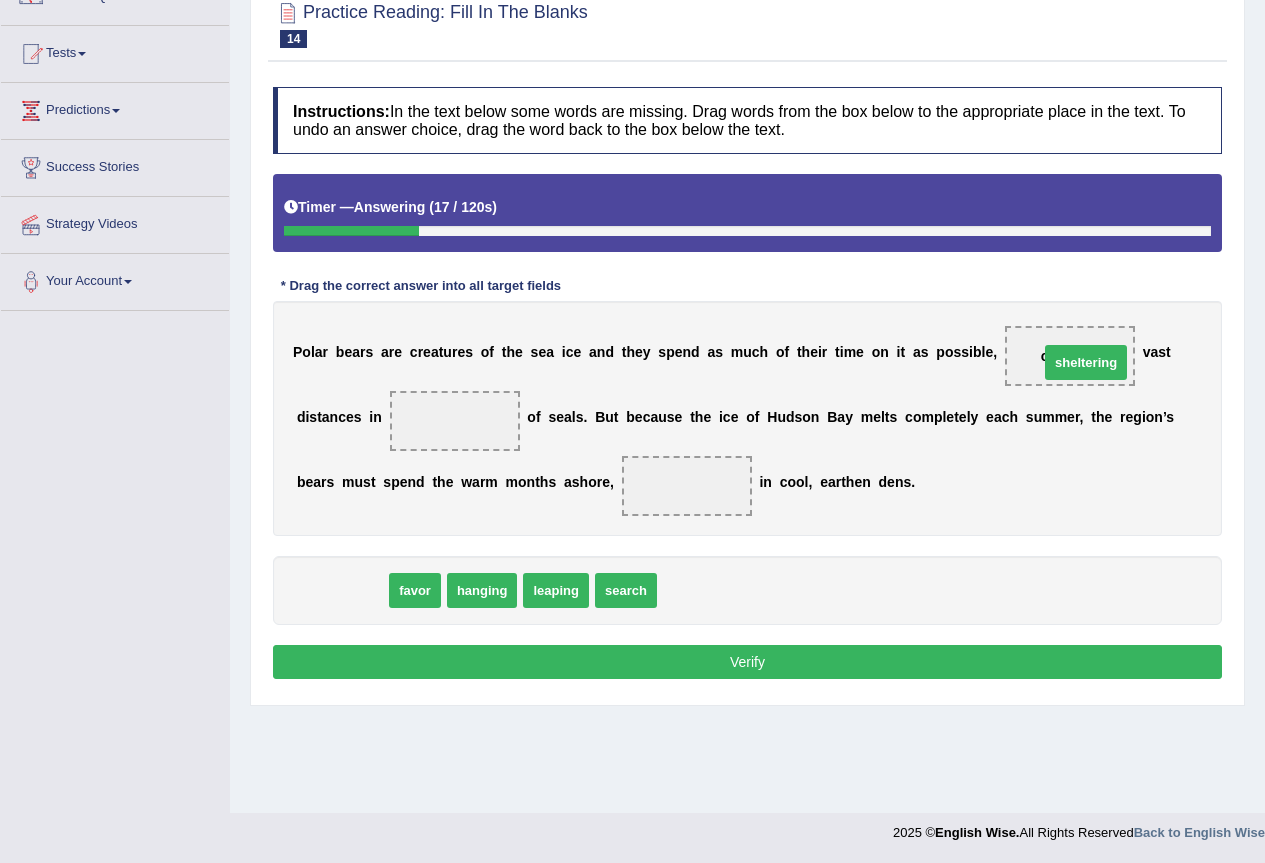 drag, startPoint x: 359, startPoint y: 597, endPoint x: 1103, endPoint y: 369, distance: 778.1517 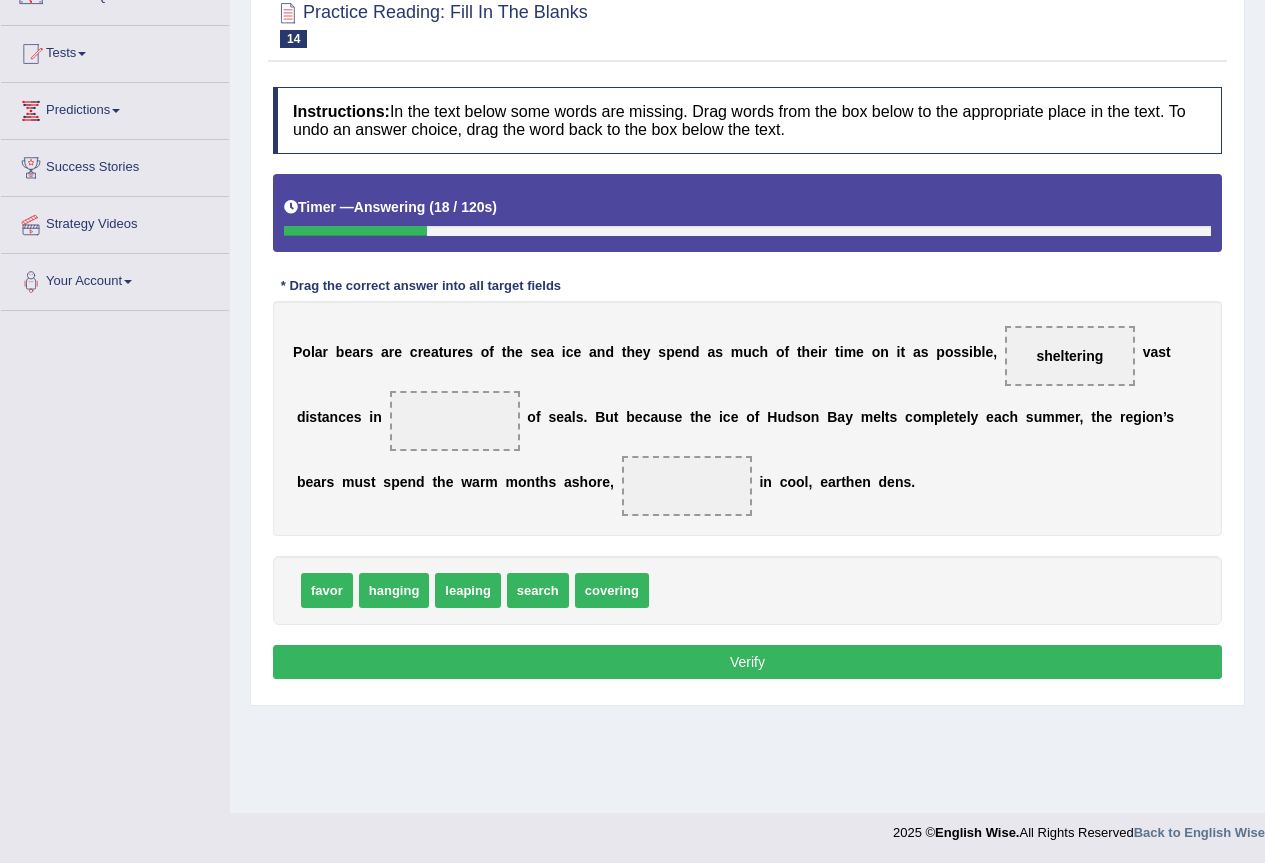 click on "P o l a r    b e a r s    a r e    c r e a t u r e s    o f    t h e    s e a    i c e    a n d    t h e y    s p e n d    a s    m u c h    o f    t h e i r    t i m e    o n    i t    a s    p o s s i b l e ,    sheltering    v a s t    d i s t a n c e s    i n       o f    s e a l s .    B u t    b e c a u s e    t h e    i c e    o f    H u d s o n    B a y    m e l t s    c o m p l e t e l y    e a c h    s u m m e r ,    t h e    r e g i o n ’ s    b e a r s    m u s t    s p e n d    t h e    w a r m    m o n t h s    a s h o r e ,       i n    c o o l ,    e a r t h e n    d e n s ." at bounding box center [747, 418] 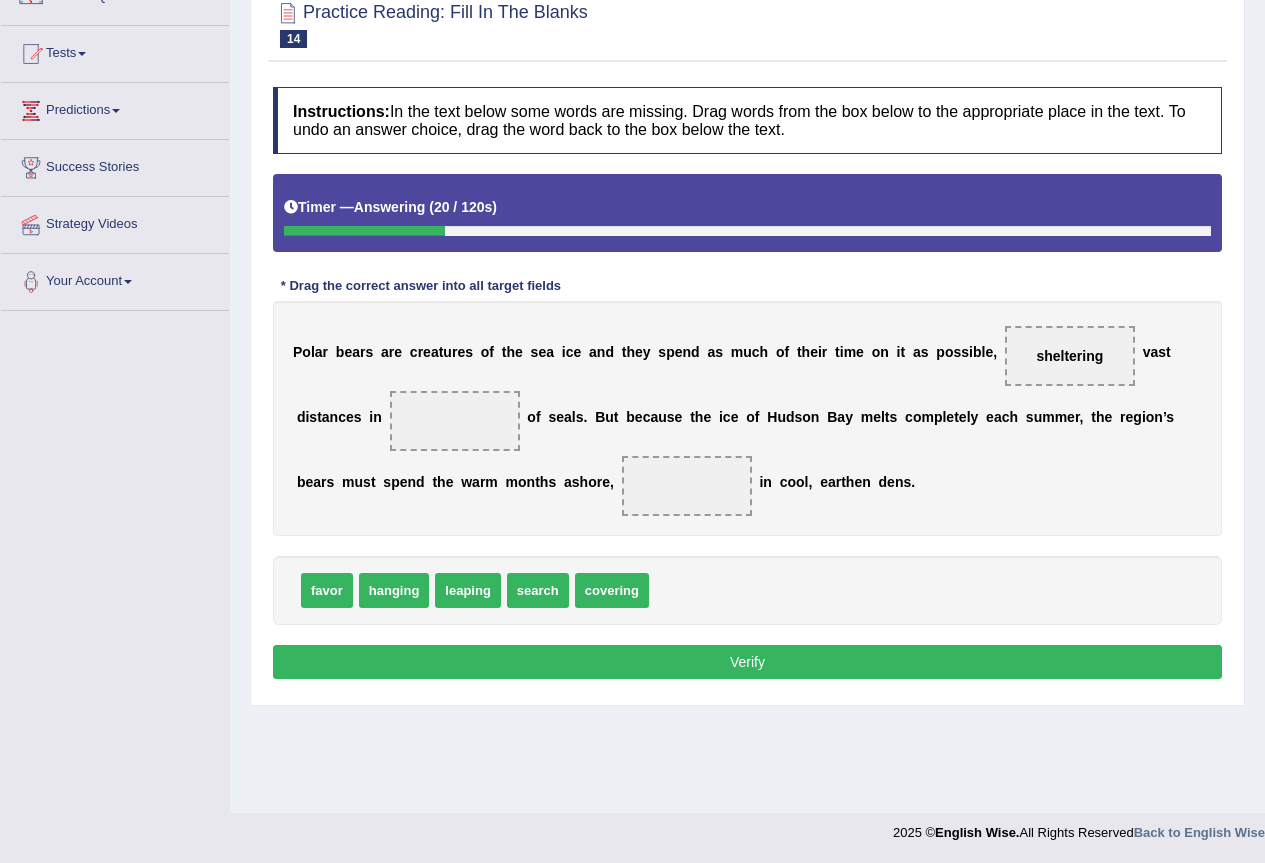 click on "P o l a r    b e a r s    a r e    c r e a t u r e s    o f    t h e    s e a    i c e    a n d    t h e y    s p e n d    a s    m u c h    o f    t h e i r    t i m e    o n    i t    a s    p o s s i b l e ,    sheltering    v a s t    d i s t a n c e s    i n       o f    s e a l s .    B u t    b e c a u s e    t h e    i c e    o f    H u d s o n    B a y    m e l t s    c o m p l e t e l y    e a c h    s u m m e r ,    t h e    r e g i o n ’ s    b e a r s    m u s t    s p e n d    t h e    w a r m    m o n t h s    a s h o r e ,       i n    c o o l ,    e a r t h e n    d e n s ." at bounding box center (747, 418) 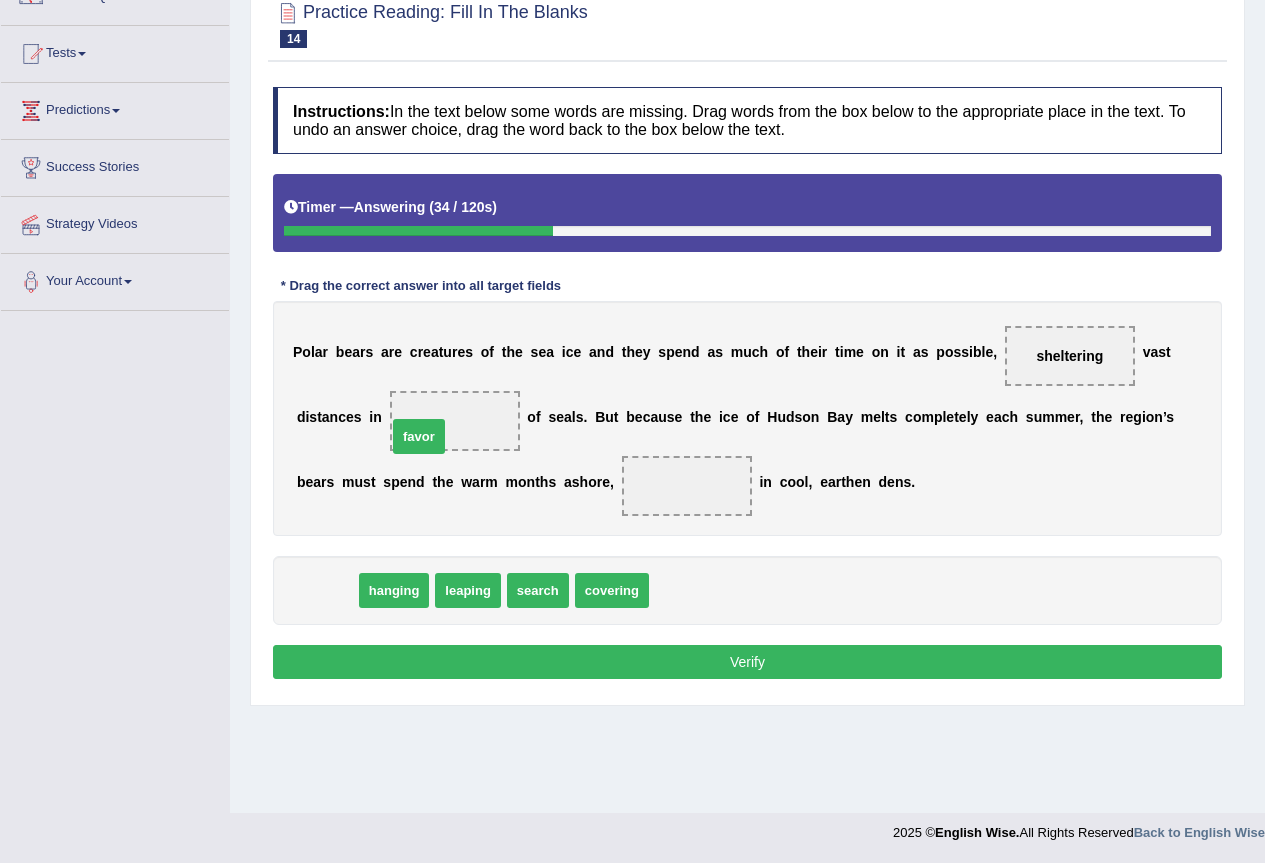 drag, startPoint x: 337, startPoint y: 583, endPoint x: 429, endPoint y: 429, distance: 179.38785 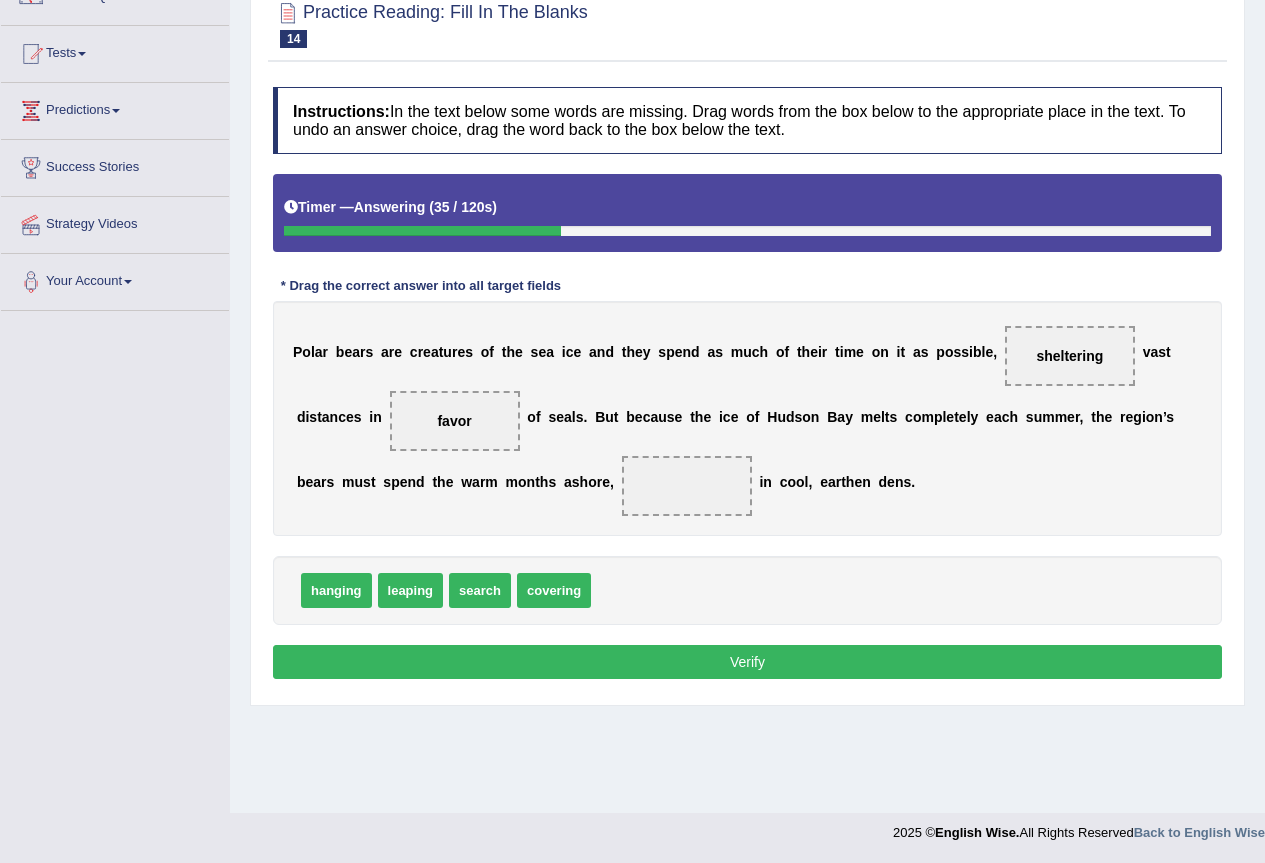 drag, startPoint x: 859, startPoint y: 365, endPoint x: 817, endPoint y: 375, distance: 43.174065 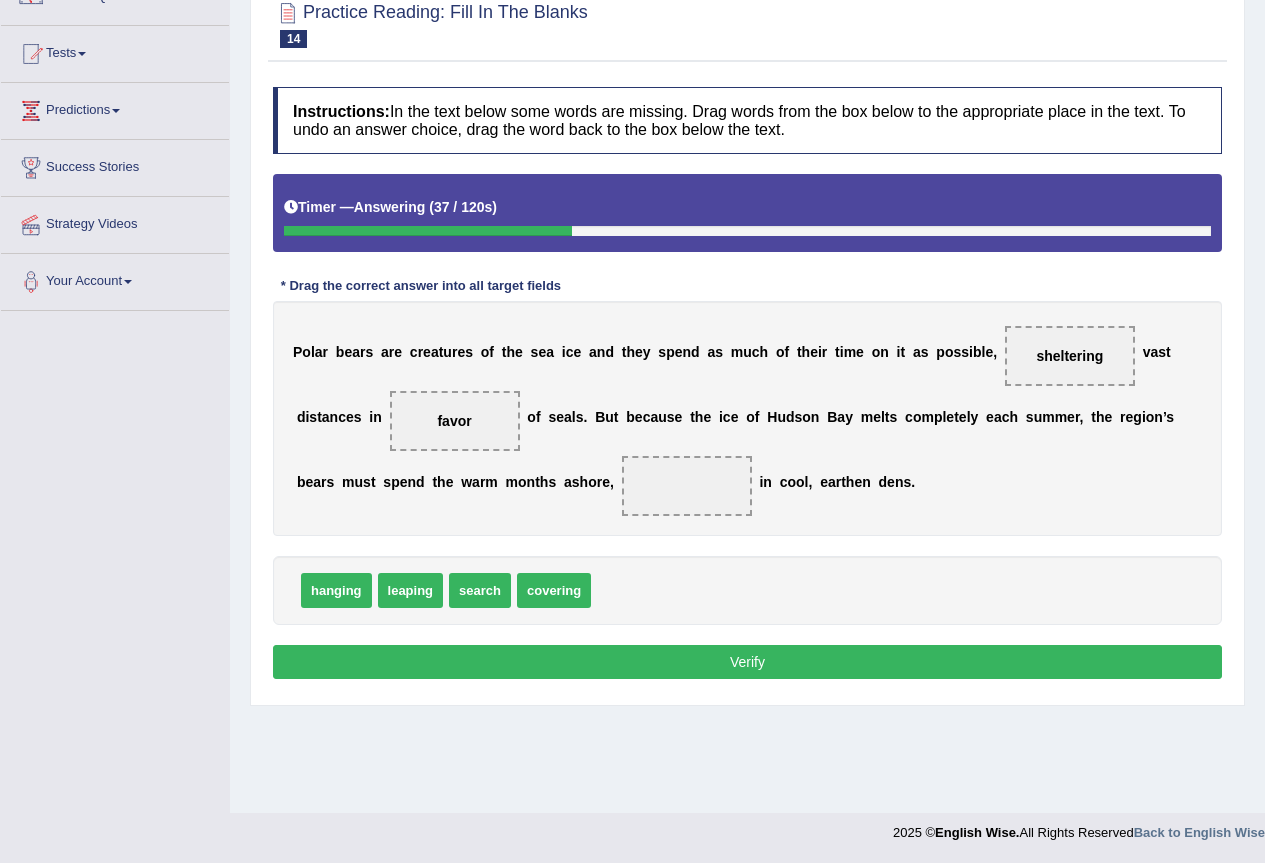 click on "P o l a r    b e a r s    a r e    c r e a t u r e s    o f    t h e    s e a    i c e    a n d    t h e y    s p e n d    a s    m u c h    o f    t h e i r    t i m e    o n    i t    a s    p o s s i b l e ,    sheltering    v a s t    d i s t a n c e s    i n    favor    o f    s e a l s .    B u t    b e c a u s e    t h e    i c e    o f    H u d s o n    B a y    m e l t s    c o m p l e t e l y    e a c h    s u m m e r ,    t h e    r e g i o n ’ s    b e a r s    m u s t    s p e n d    t h e    w a r m    m o n t h s    a s h o r e ,       i n    c o o l ,    e a r t h e n    d e n s ." at bounding box center (747, 418) 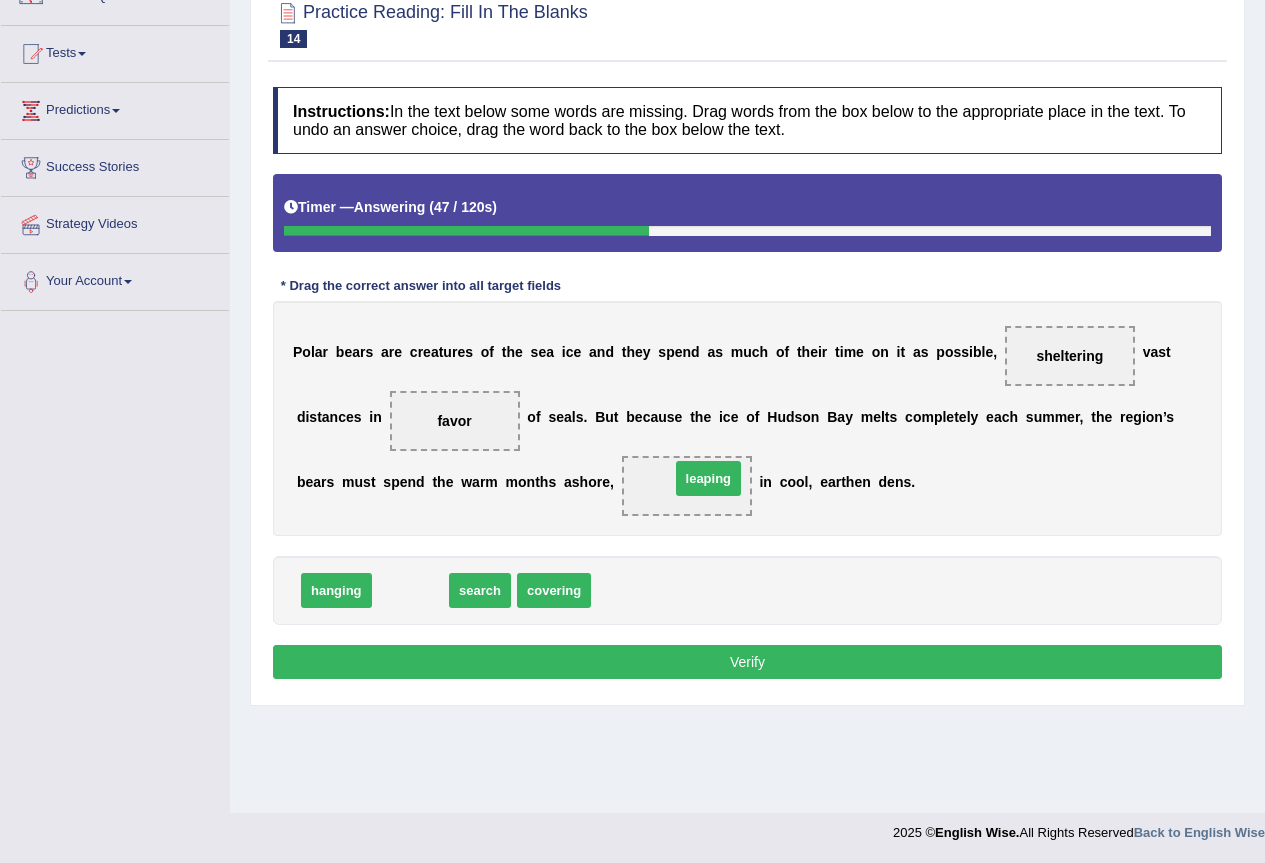 drag, startPoint x: 414, startPoint y: 591, endPoint x: 712, endPoint y: 479, distance: 318.35202 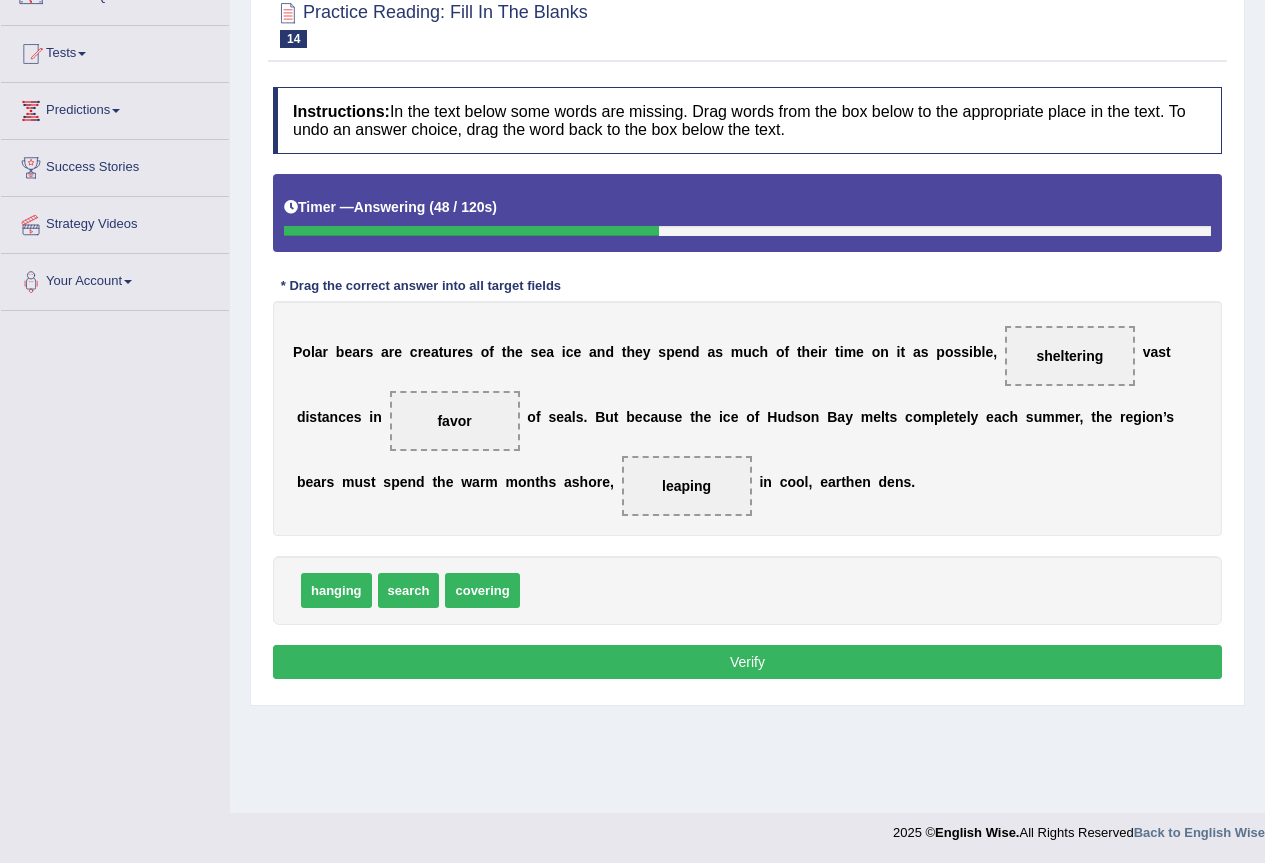 click on "Verify" at bounding box center [747, 662] 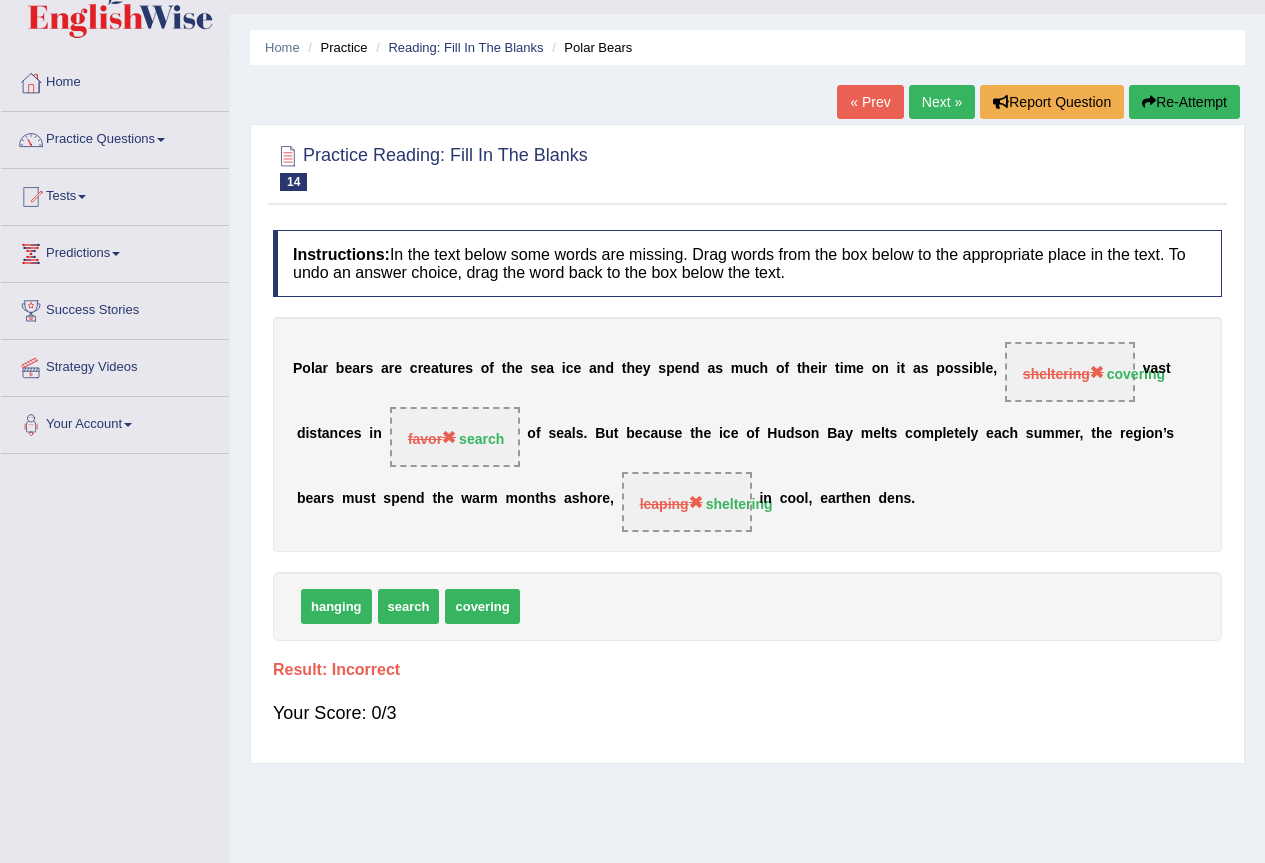 scroll, scrollTop: 0, scrollLeft: 0, axis: both 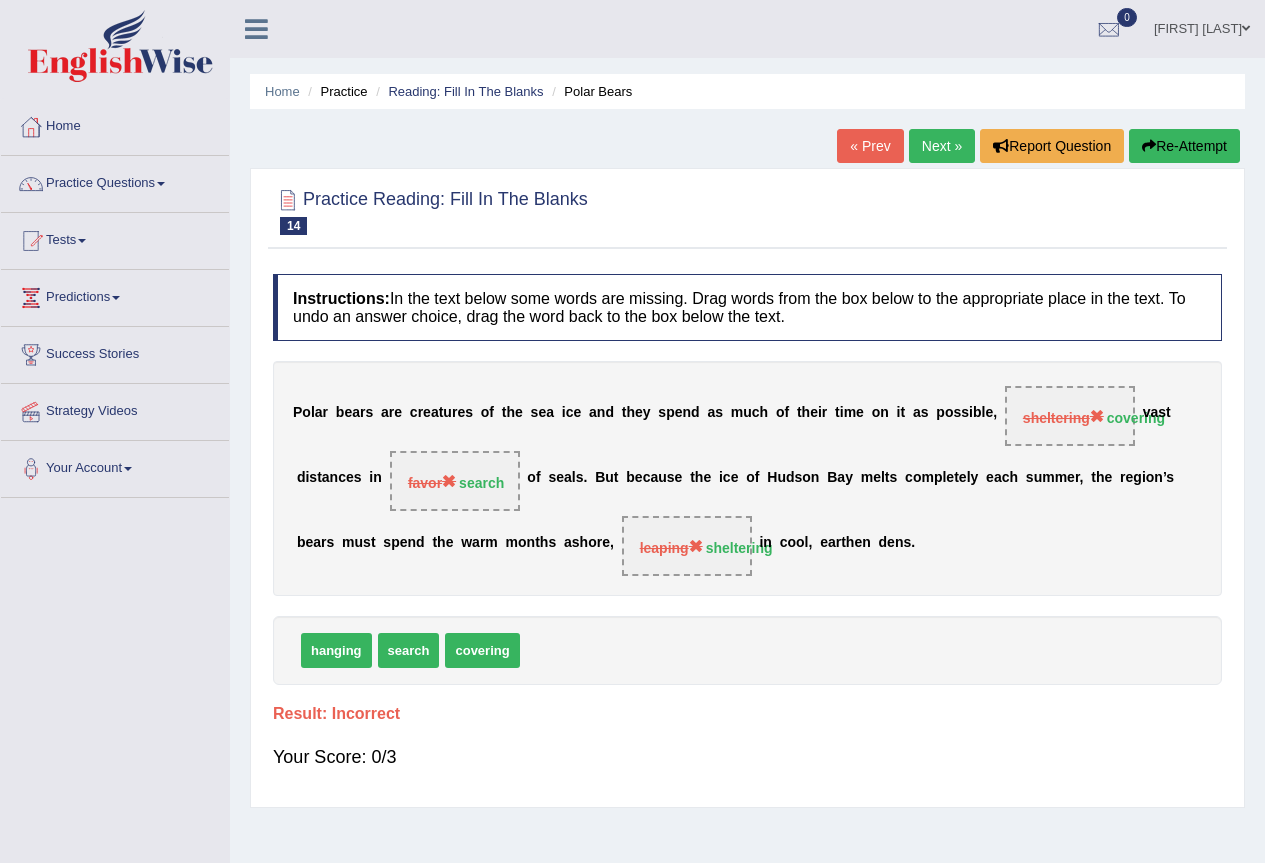 click on "Next »" at bounding box center (942, 146) 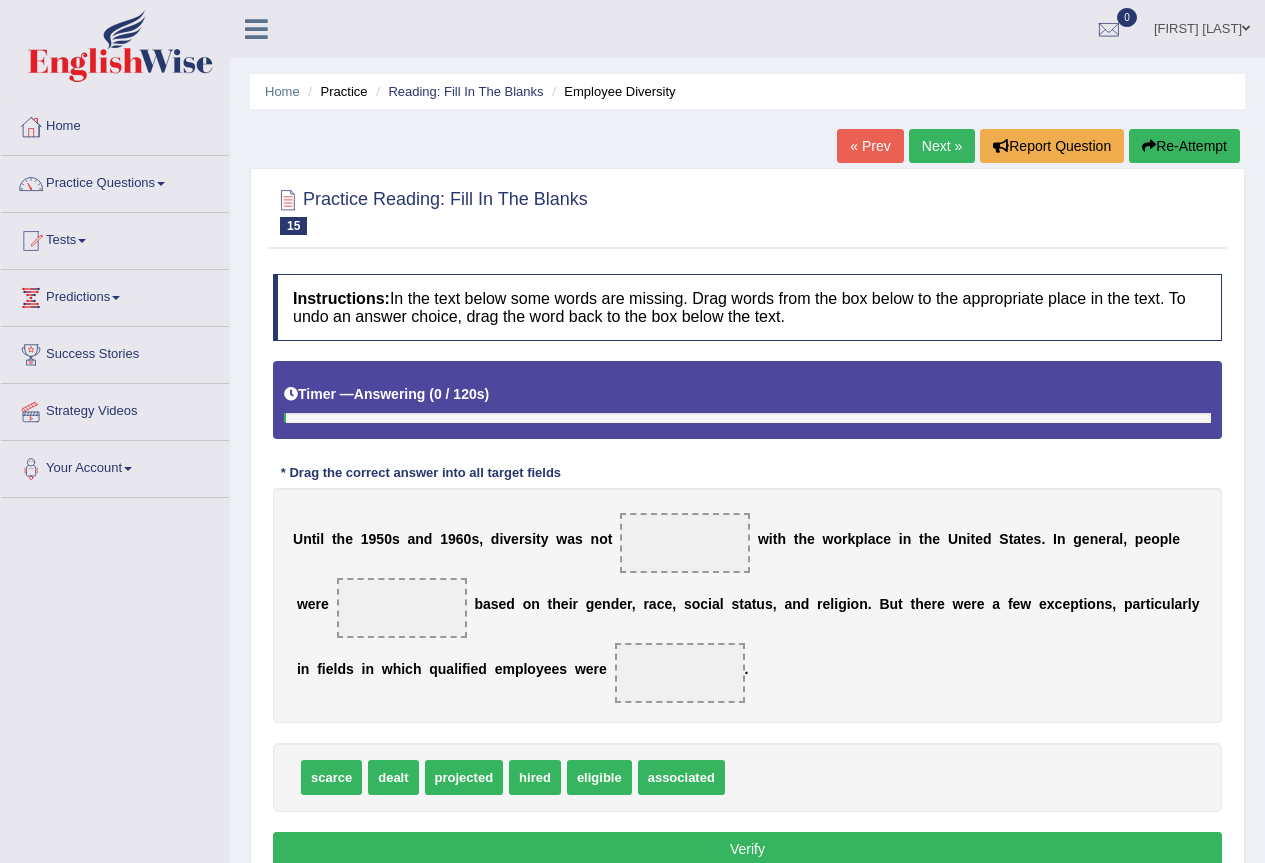 scroll, scrollTop: 100, scrollLeft: 0, axis: vertical 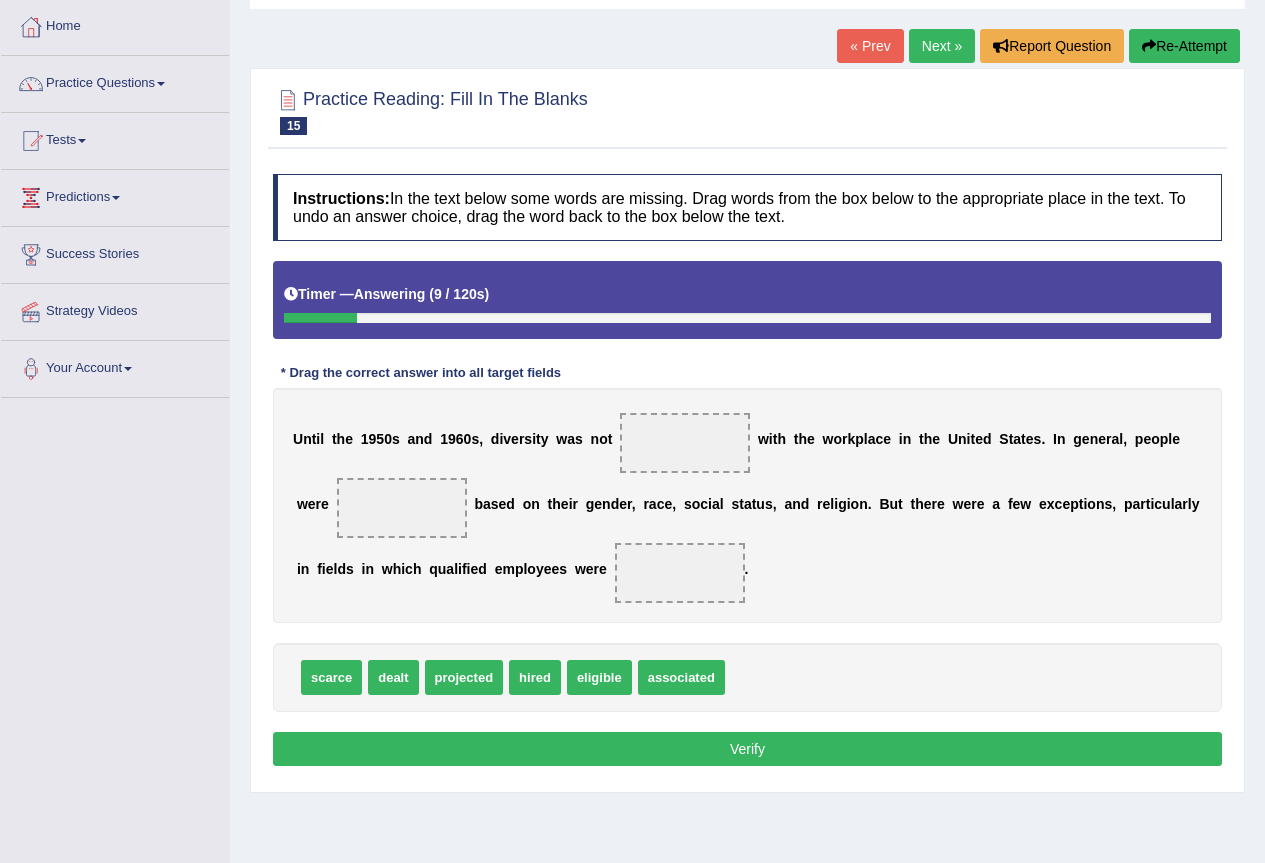click on "U n t i l    t h e    1 9 5 0 s    a n d    1 9 6 0 s ,    d i v e r s i t y    w a s    n o t       w i t h    t h e    w o r k p l a c e    i n    t h e    U n i t e d    S t a t e s .    I n    g e n e r a l ,    p e o p l e    w e r e       b a s e d    o n    t h e i r    g e n d e r ,    r a c e ,    s o c i a l    s t a t u s ,    a n d    r e l i g i o n .    B u t    t h e r e    w e r e    a    f e w    e x c e p t i o n s ,    p a r t i c u l a r l y    i n    f i e l d s    i n    w h i c h    q u a l i f i e d    e m p l o y e e s    w e r e    ." at bounding box center (747, 505) 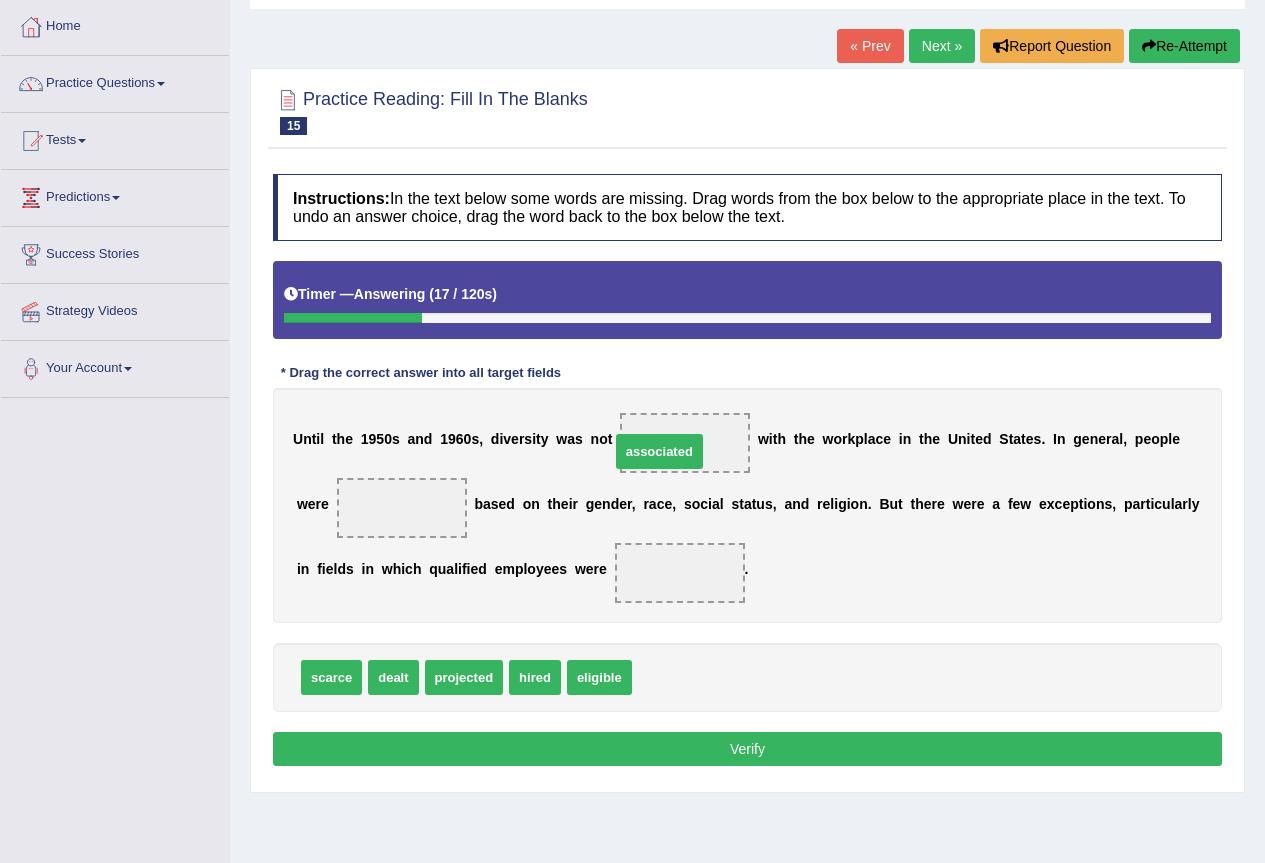 drag, startPoint x: 701, startPoint y: 687, endPoint x: 679, endPoint y: 461, distance: 227.06827 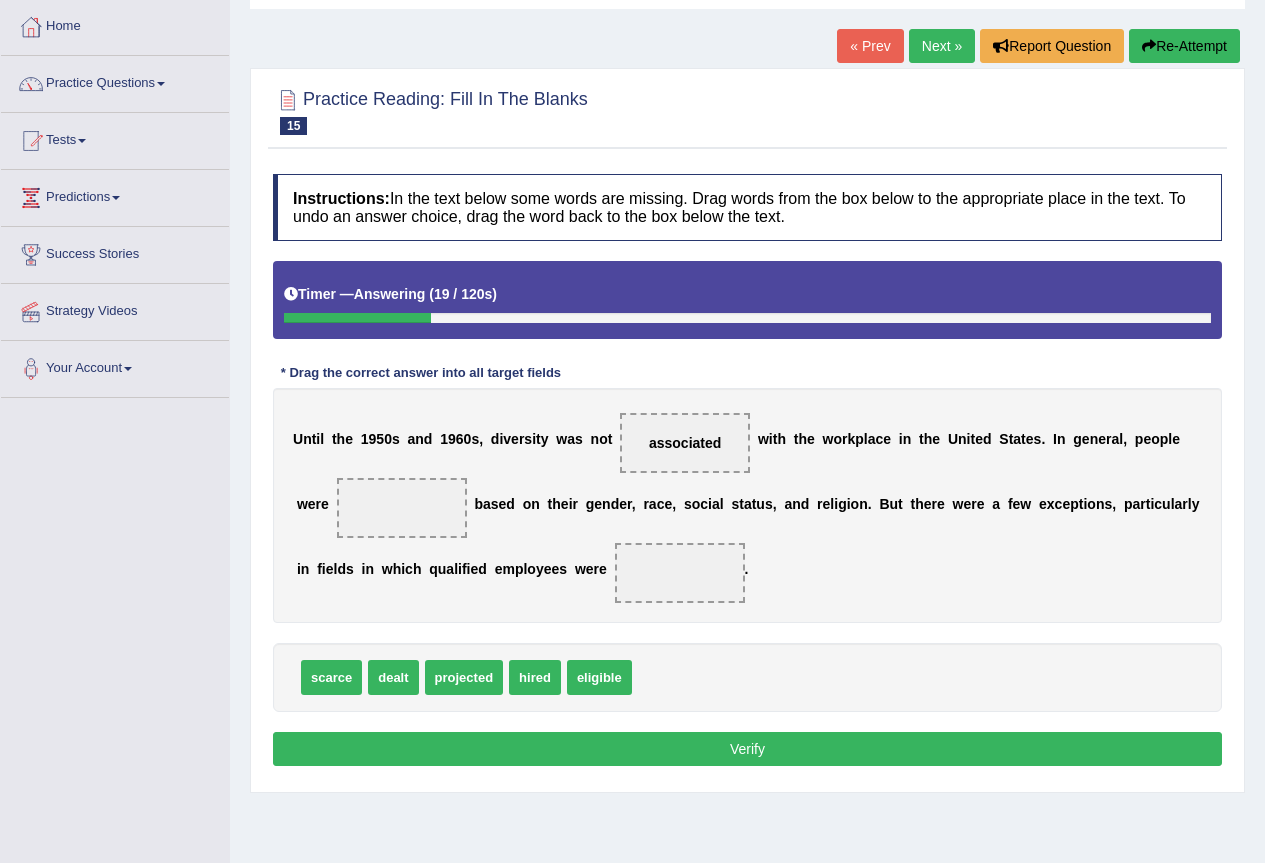 click on "associated" at bounding box center (685, 443) 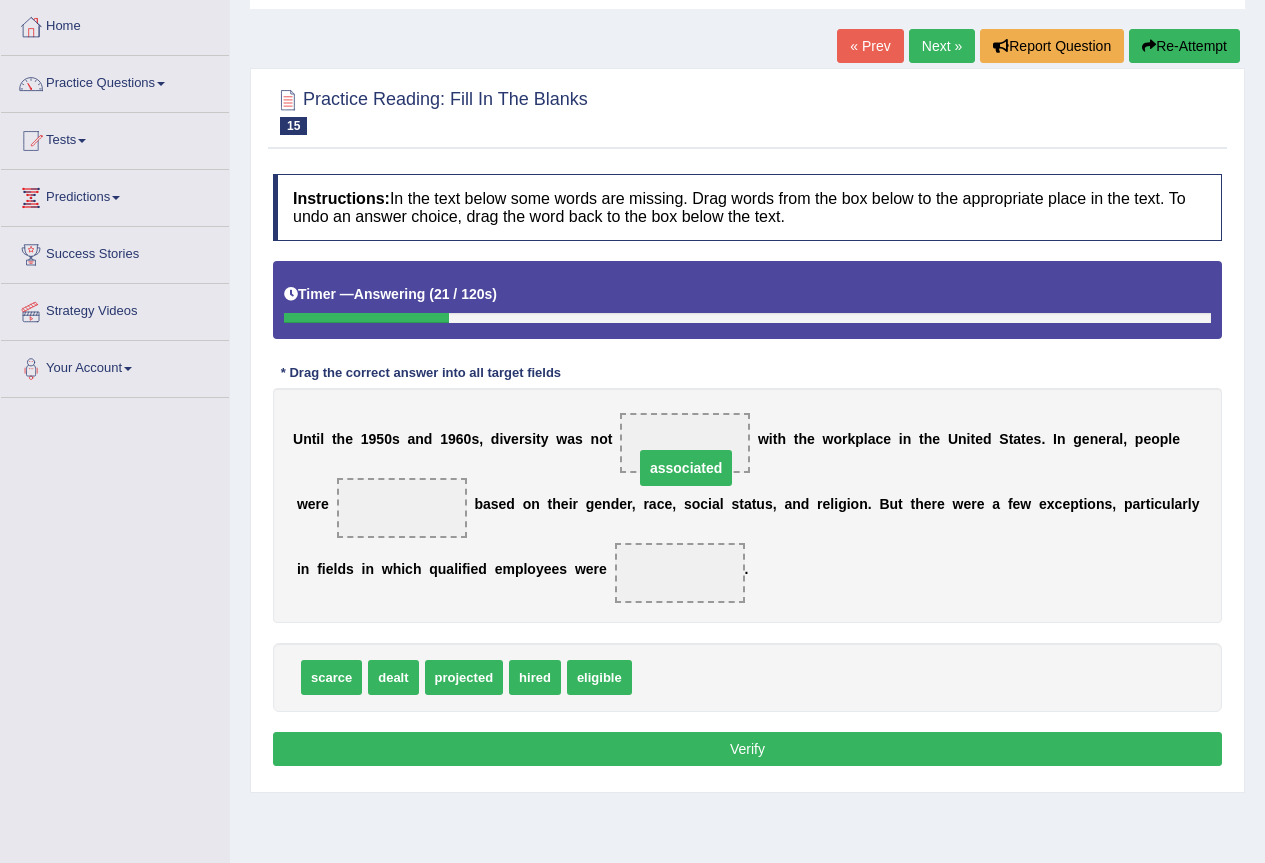drag, startPoint x: 679, startPoint y: 441, endPoint x: 680, endPoint y: 466, distance: 25.019993 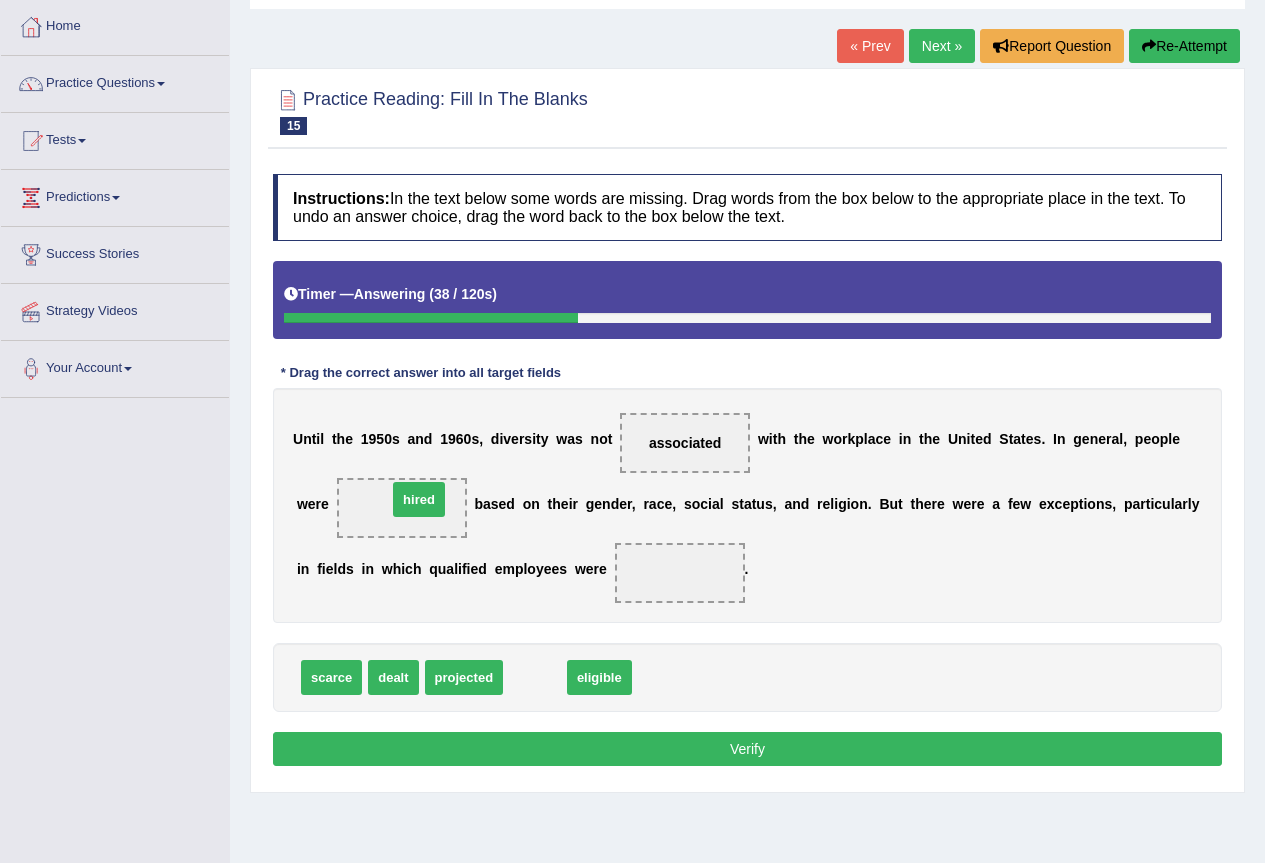 drag, startPoint x: 523, startPoint y: 685, endPoint x: 405, endPoint y: 501, distance: 218.58636 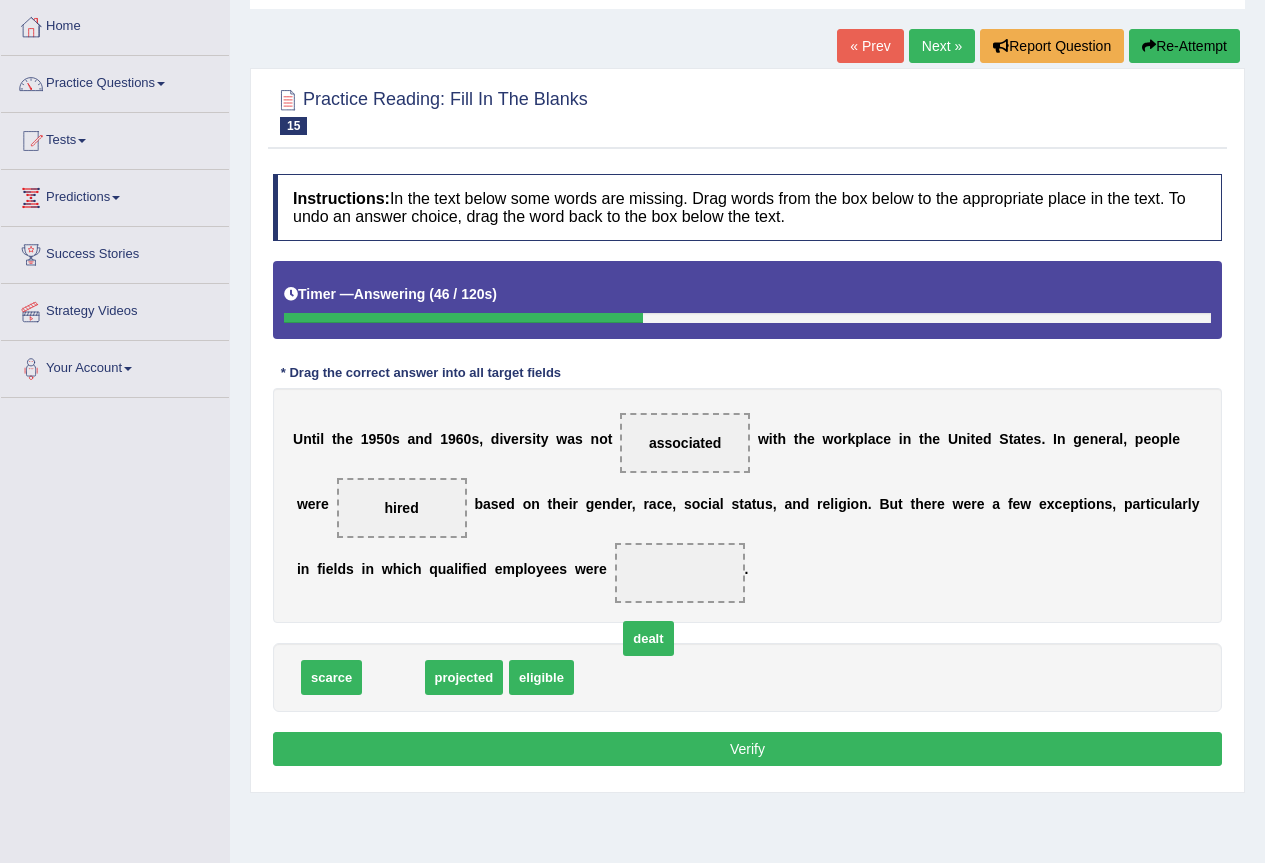 drag, startPoint x: 393, startPoint y: 675, endPoint x: 696, endPoint y: 592, distance: 314.16238 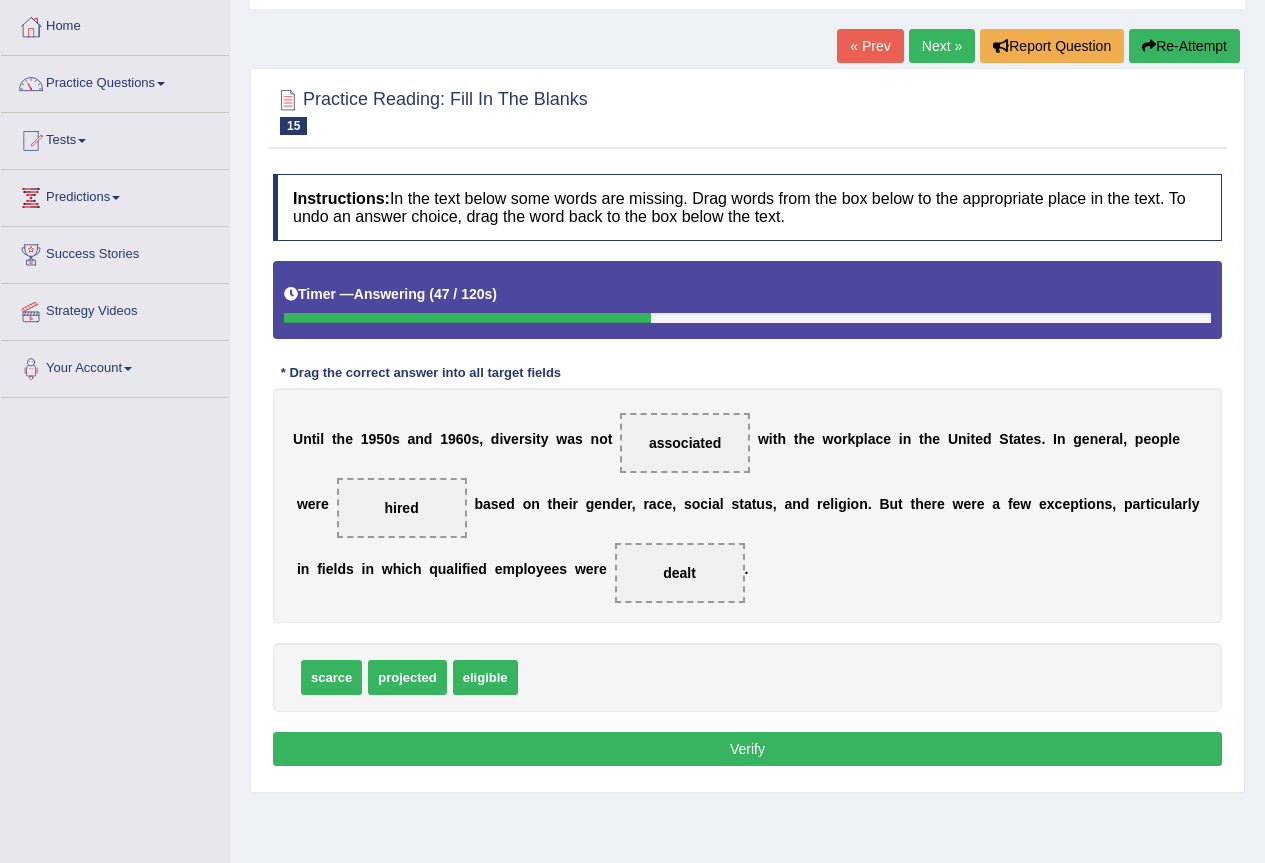 click on "scarce projected eligible" at bounding box center [747, 677] 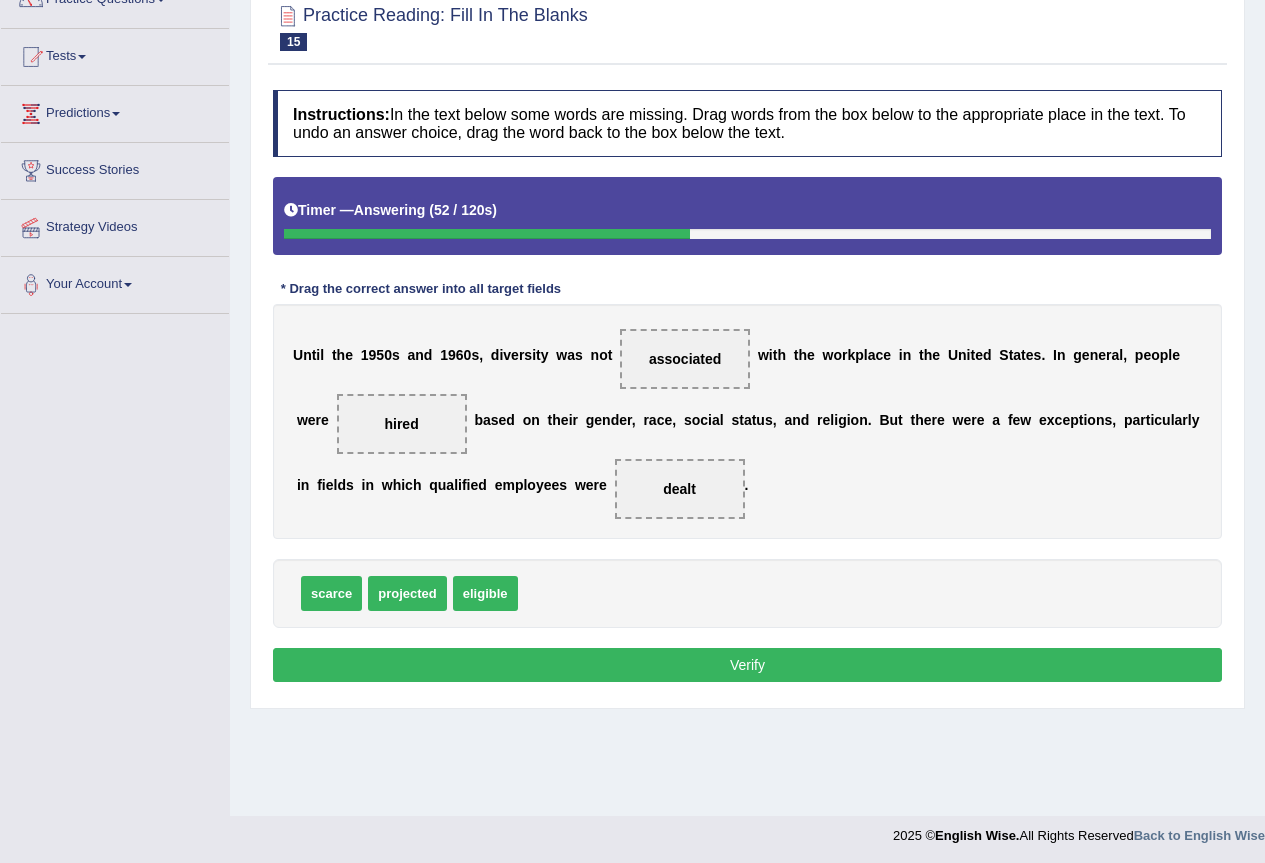 scroll, scrollTop: 187, scrollLeft: 0, axis: vertical 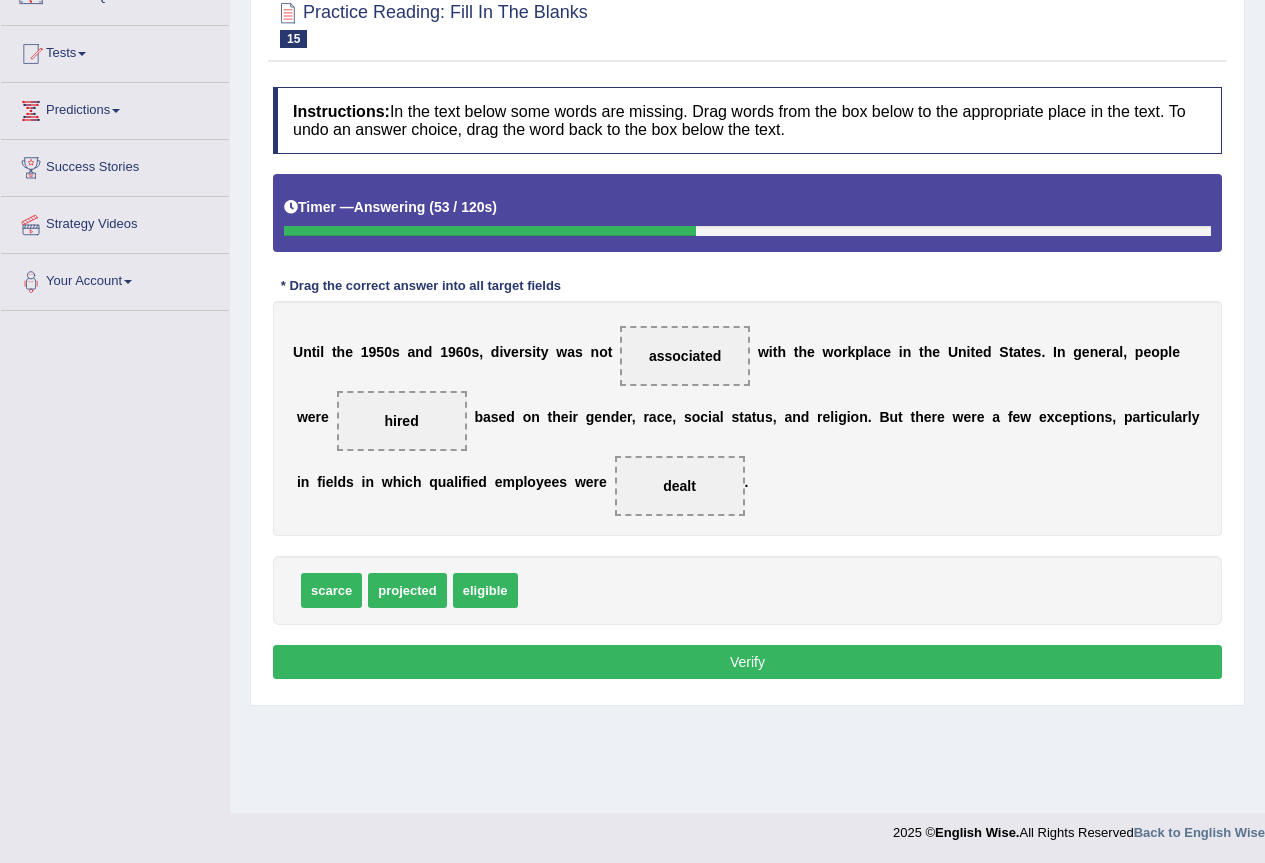 click on "Verify" at bounding box center [747, 662] 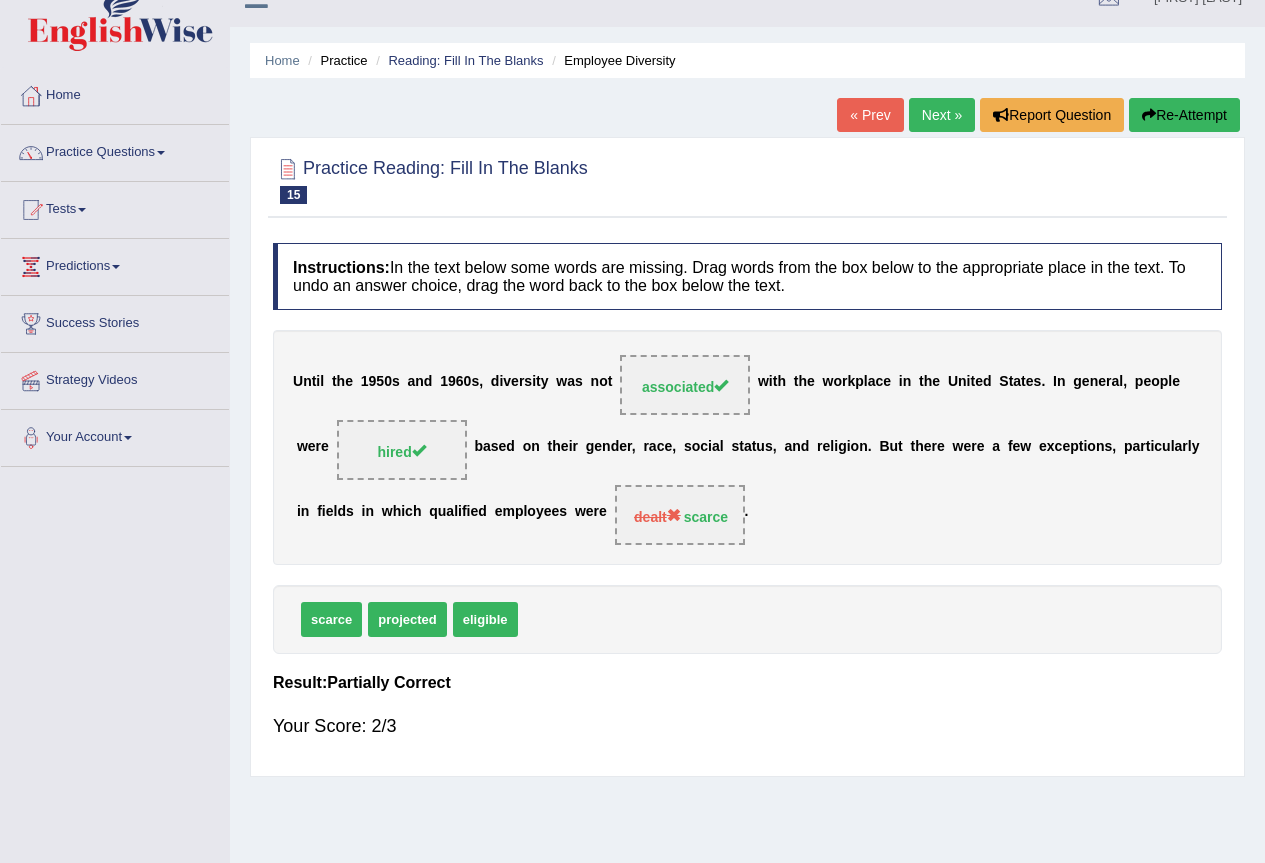 scroll, scrollTop: 0, scrollLeft: 0, axis: both 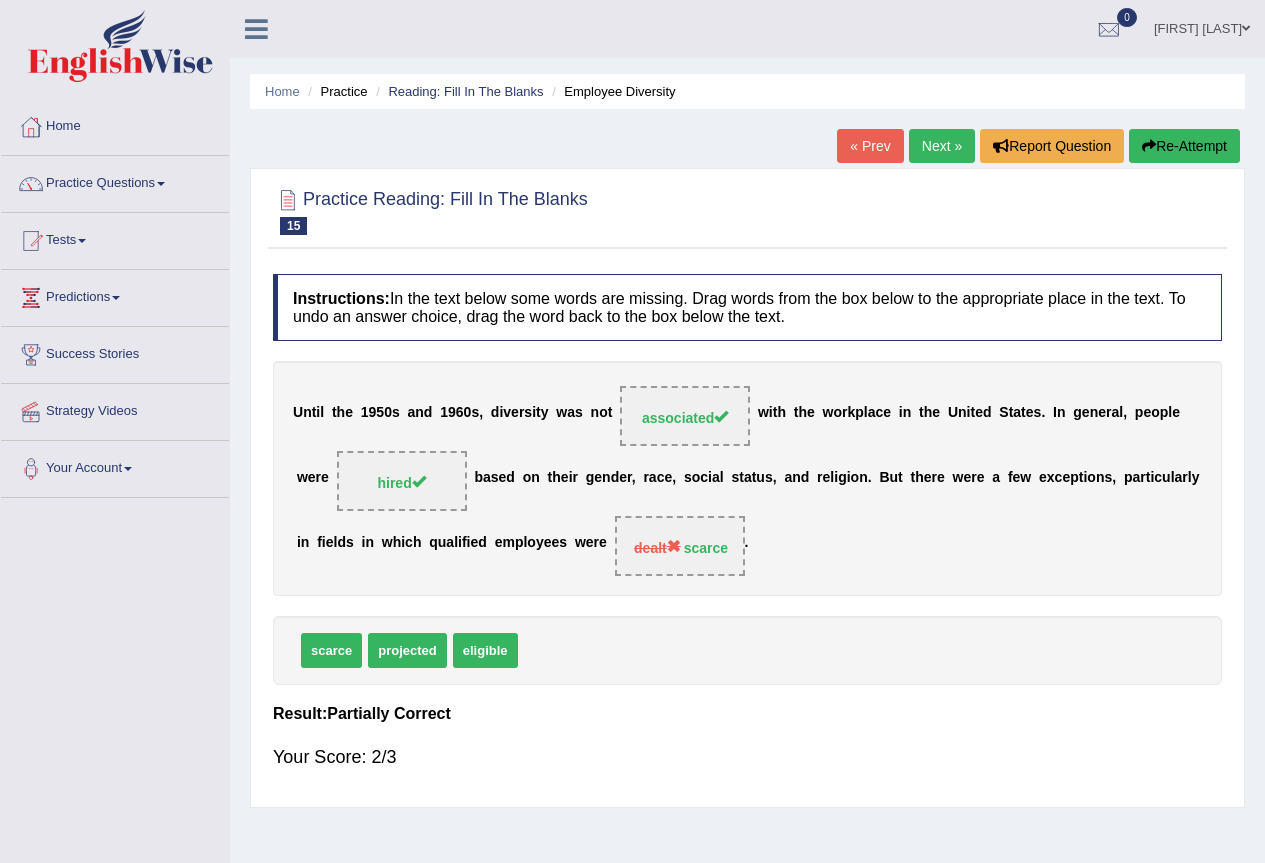 click on "Next »" at bounding box center (942, 146) 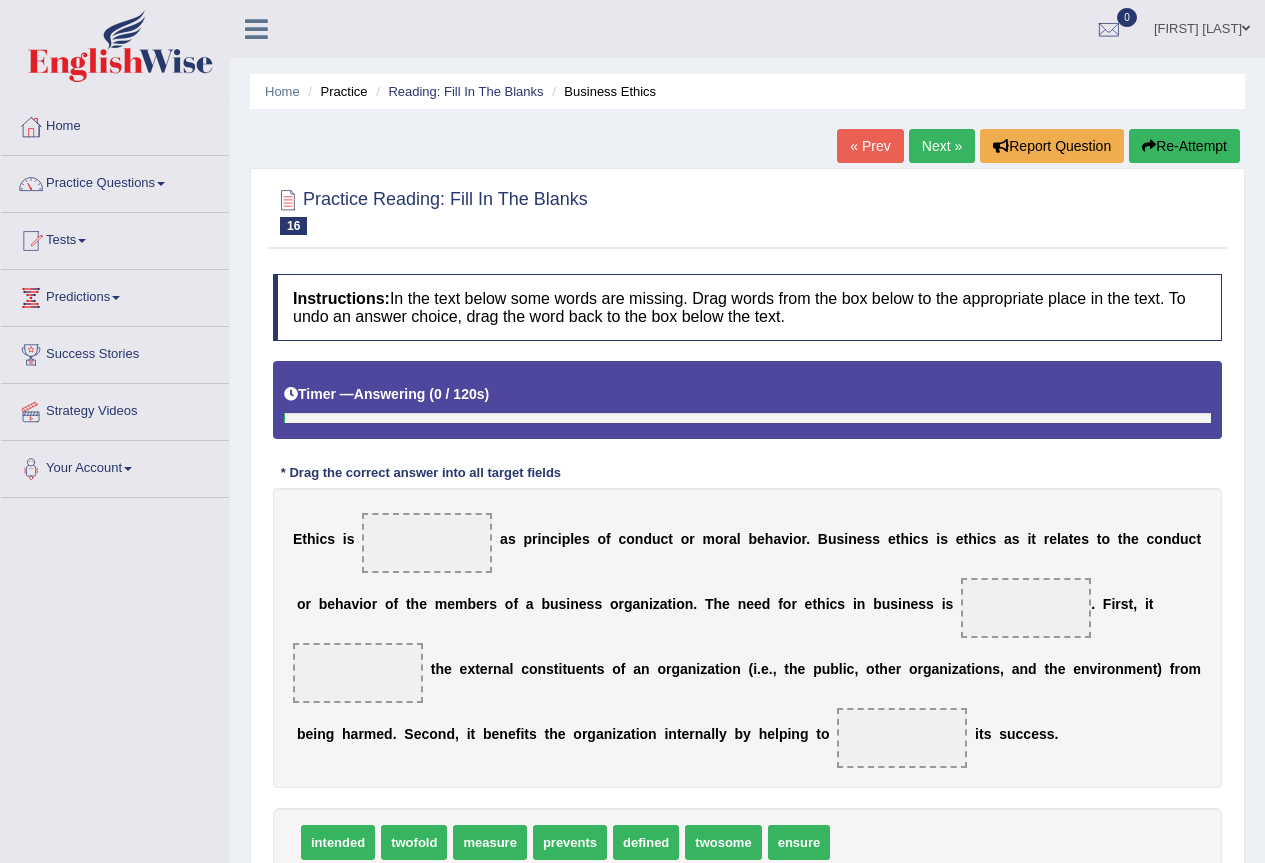 scroll, scrollTop: 187, scrollLeft: 0, axis: vertical 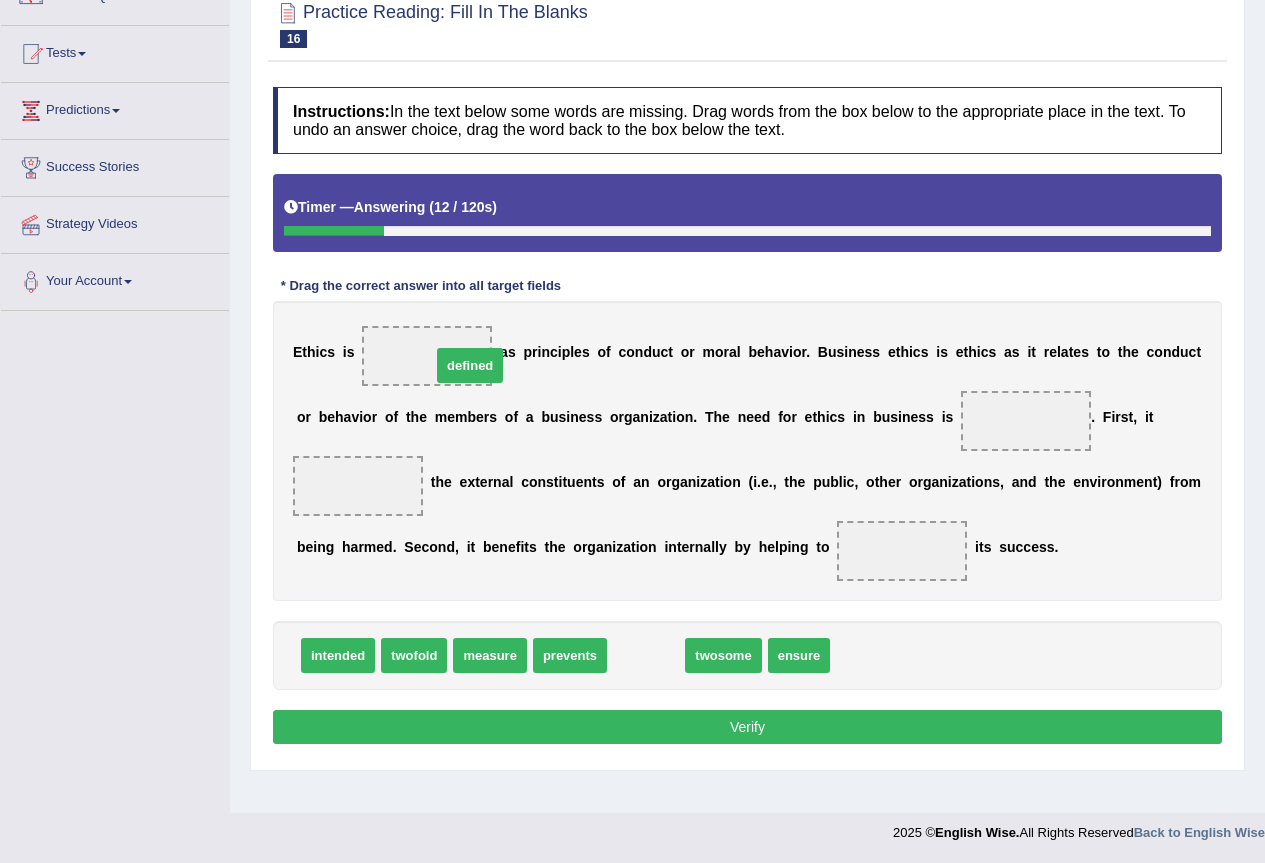 drag, startPoint x: 638, startPoint y: 658, endPoint x: 462, endPoint y: 367, distance: 340.0838 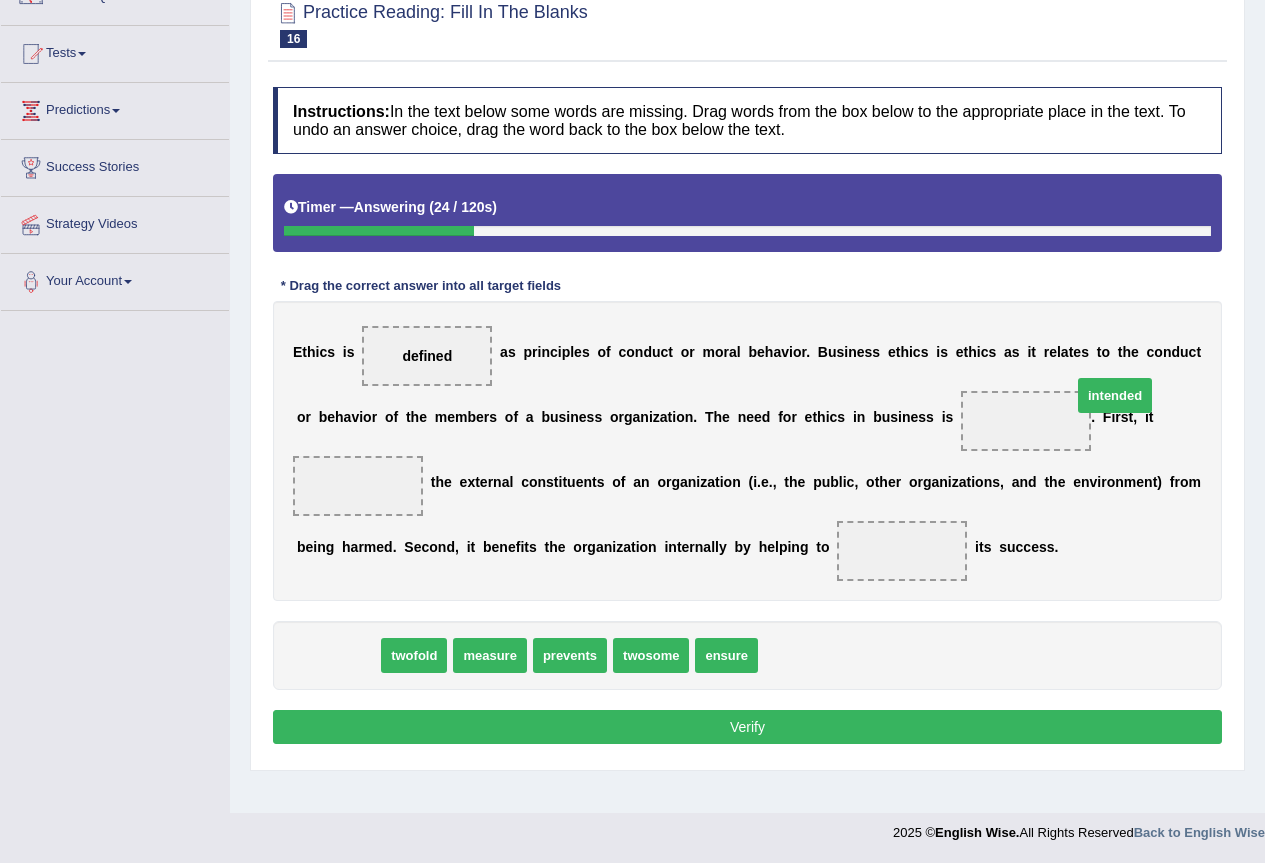 drag, startPoint x: 352, startPoint y: 656, endPoint x: 1114, endPoint y: 419, distance: 798.0056 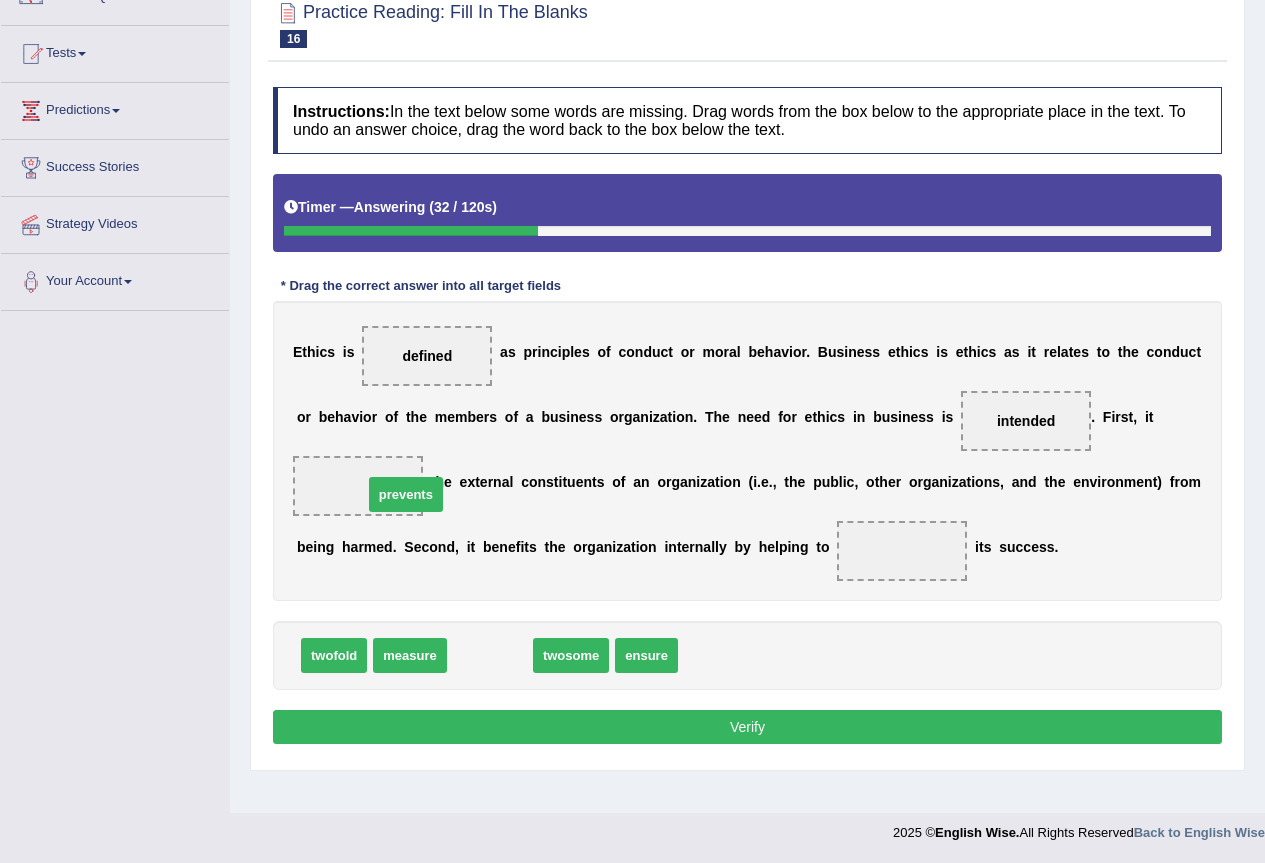 drag, startPoint x: 489, startPoint y: 659, endPoint x: 405, endPoint y: 498, distance: 181.5957 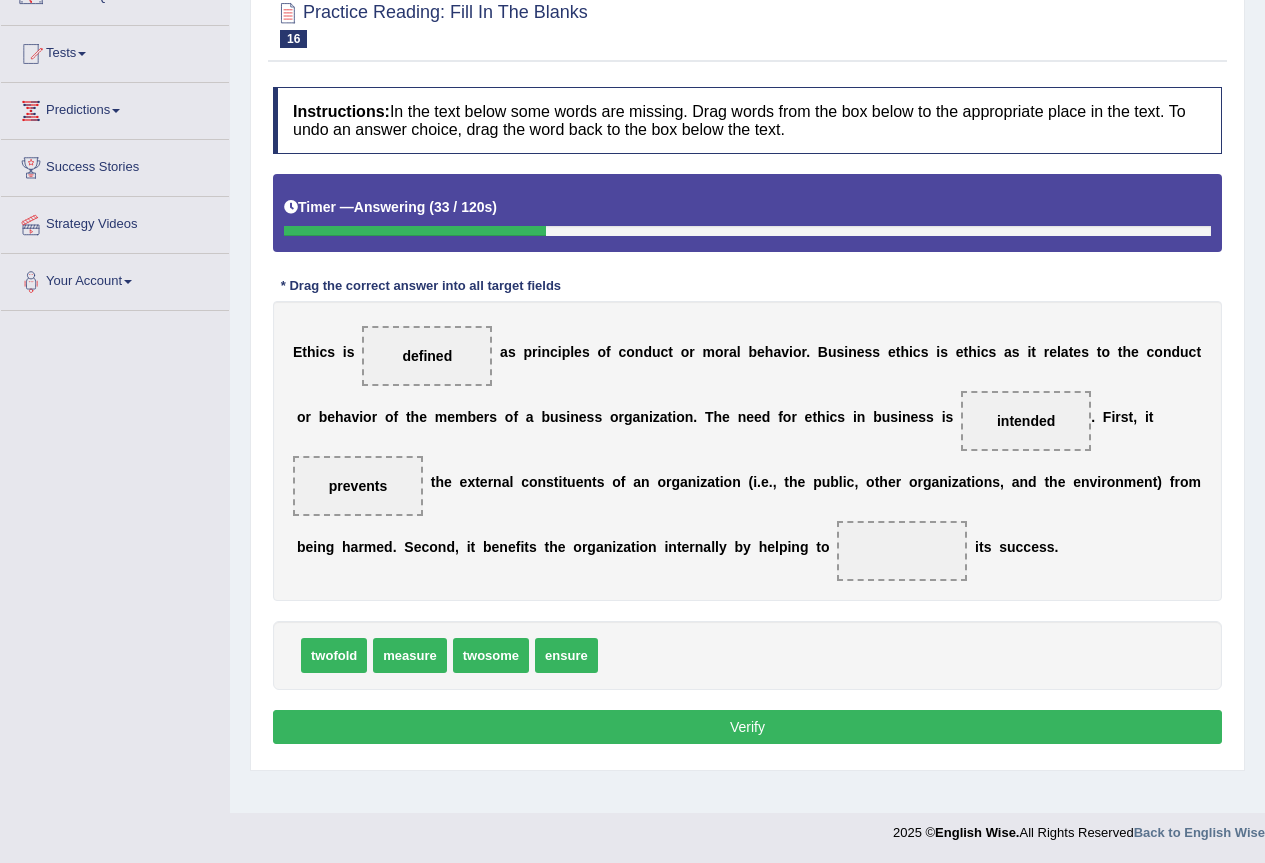 click on "E t h i c s    i s    defined    a s    p r i n c i p l e s    o f    c o n d u c t    o r    m o r a l    b e h a v i o r .    B u s i n e s s    e t h i c s    i s    e t h i c s    a s    i t    r e l a t e s    t o    t h e    c o n d u c t    o r    b e h a v i o r    o f    t h e    m e m b e r s    o f    a    b u s i n e s s    o r g a n i z a t i o n .    T h e    n e e d    f o r    e t h i c s    i n    b u s i n e s s    i s    intended .    F i r s t ,    i t    prevents    t h e    e x t e r n a l    c o n s t i t u e n t s    o f    a n    o r g a n i z a t i o n    ( i . e . ,    t h e    p u b l i c ,    o t h e r    o r g a n i z a t i o n s ,    a n d    t h e    e n v i r o n m e n t )    f r o m    b e i n g    h a r m e d .    S e c o n d ,    i t    b e n e f i t s    t h e    o r g a n i z a t i o n    i n t e r n a l l y    b y    h e l p i n g    t o       i t s    s u c c e s s ." at bounding box center (747, 451) 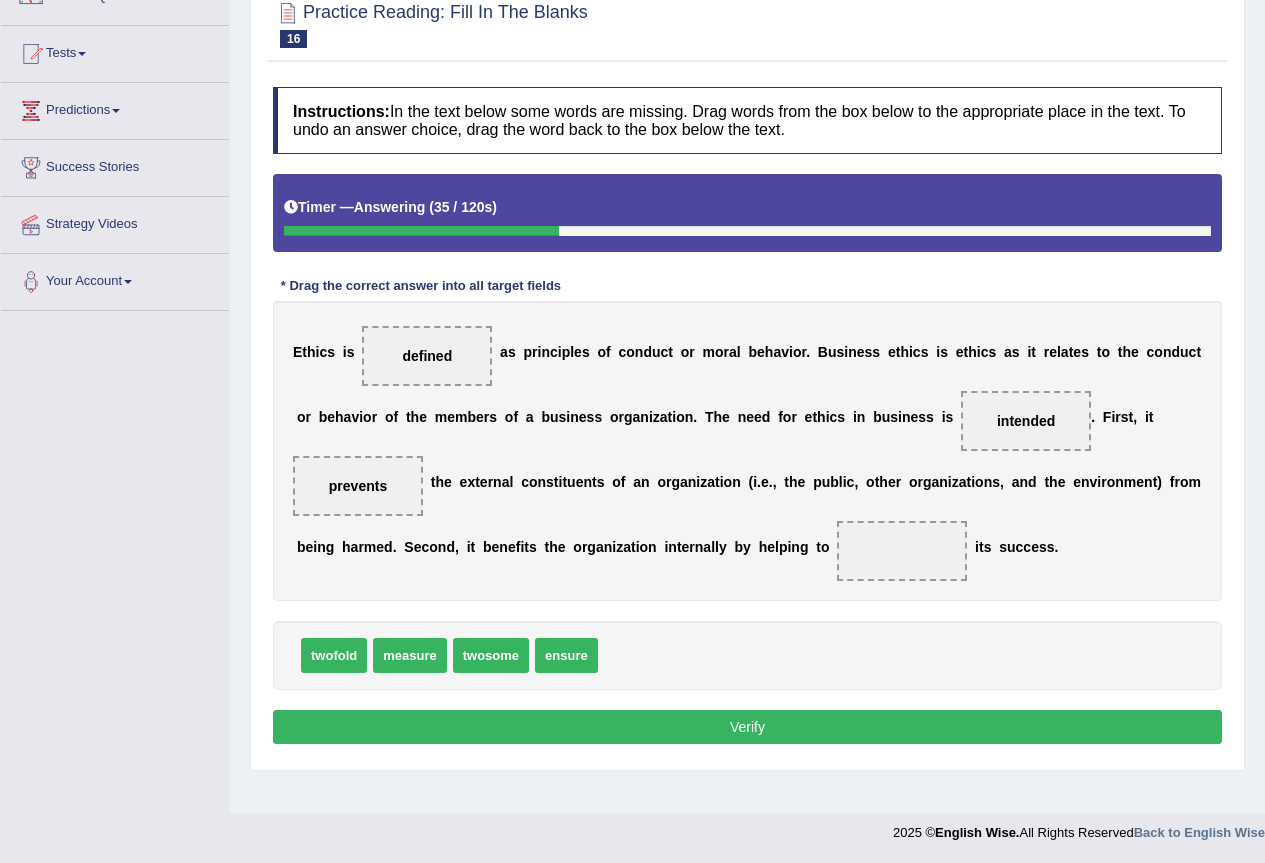 click on "E t h i c s    i s    defined    a s    p r i n c i p l e s    o f    c o n d u c t    o r    m o r a l    b e h a v i o r .    B u s i n e s s    e t h i c s    i s    e t h i c s    a s    i t    r e l a t e s    t o    t h e    c o n d u c t    o r    b e h a v i o r    o f    t h e    m e m b e r s    o f    a    b u s i n e s s    o r g a n i z a t i o n .    T h e    n e e d    f o r    e t h i c s    i n    b u s i n e s s    i s    intended .    F i r s t ,    i t    prevents    t h e    e x t e r n a l    c o n s t i t u e n t s    o f    a n    o r g a n i z a t i o n    ( i . e . ,    t h e    p u b l i c ,    o t h e r    o r g a n i z a t i o n s ,    a n d    t h e    e n v i r o n m e n t )    f r o m    b e i n g    h a r m e d .    S e c o n d ,    i t    b e n e f i t s    t h e    o r g a n i z a t i o n    i n t e r n a l l y    b y    h e l p i n g    t o       i t s    s u c c e s s ." at bounding box center [747, 451] 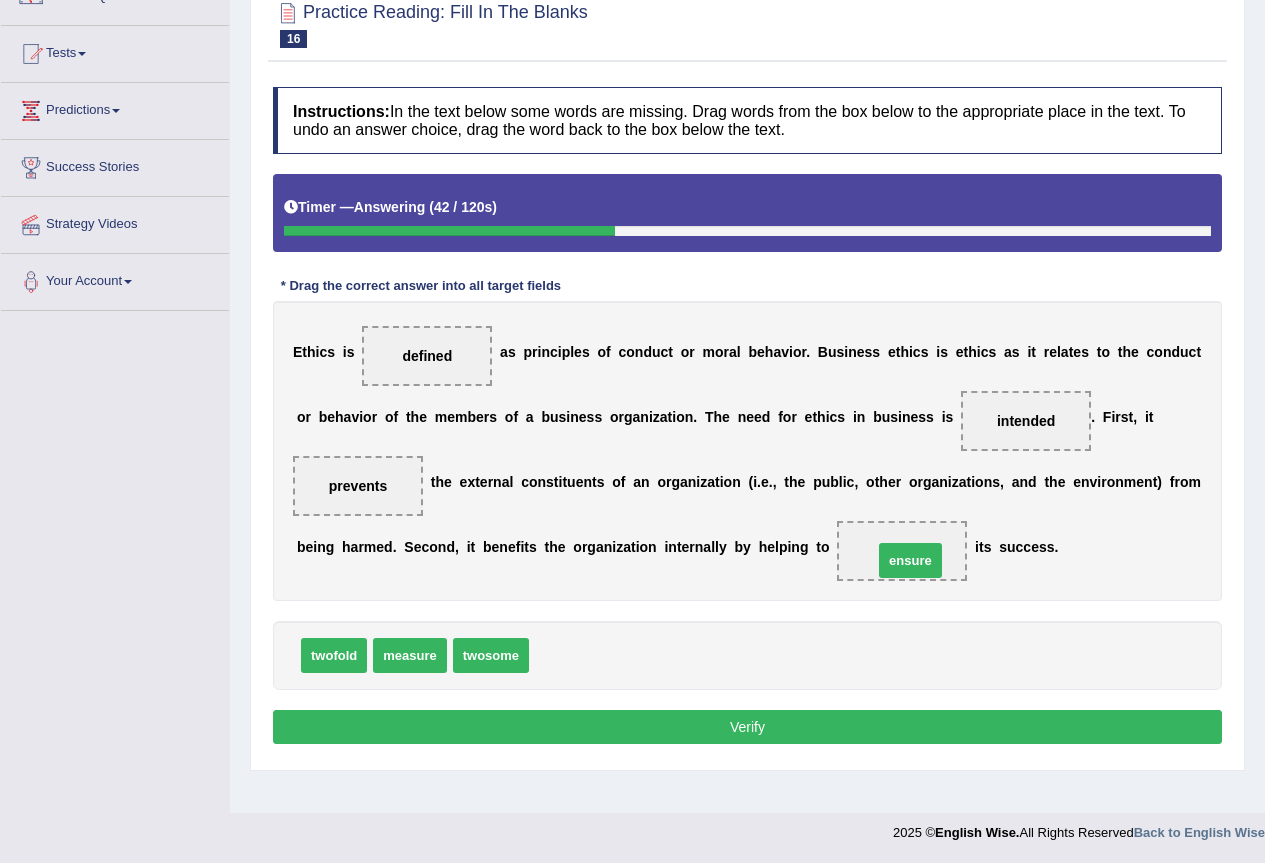 drag, startPoint x: 574, startPoint y: 659, endPoint x: 918, endPoint y: 563, distance: 357.14423 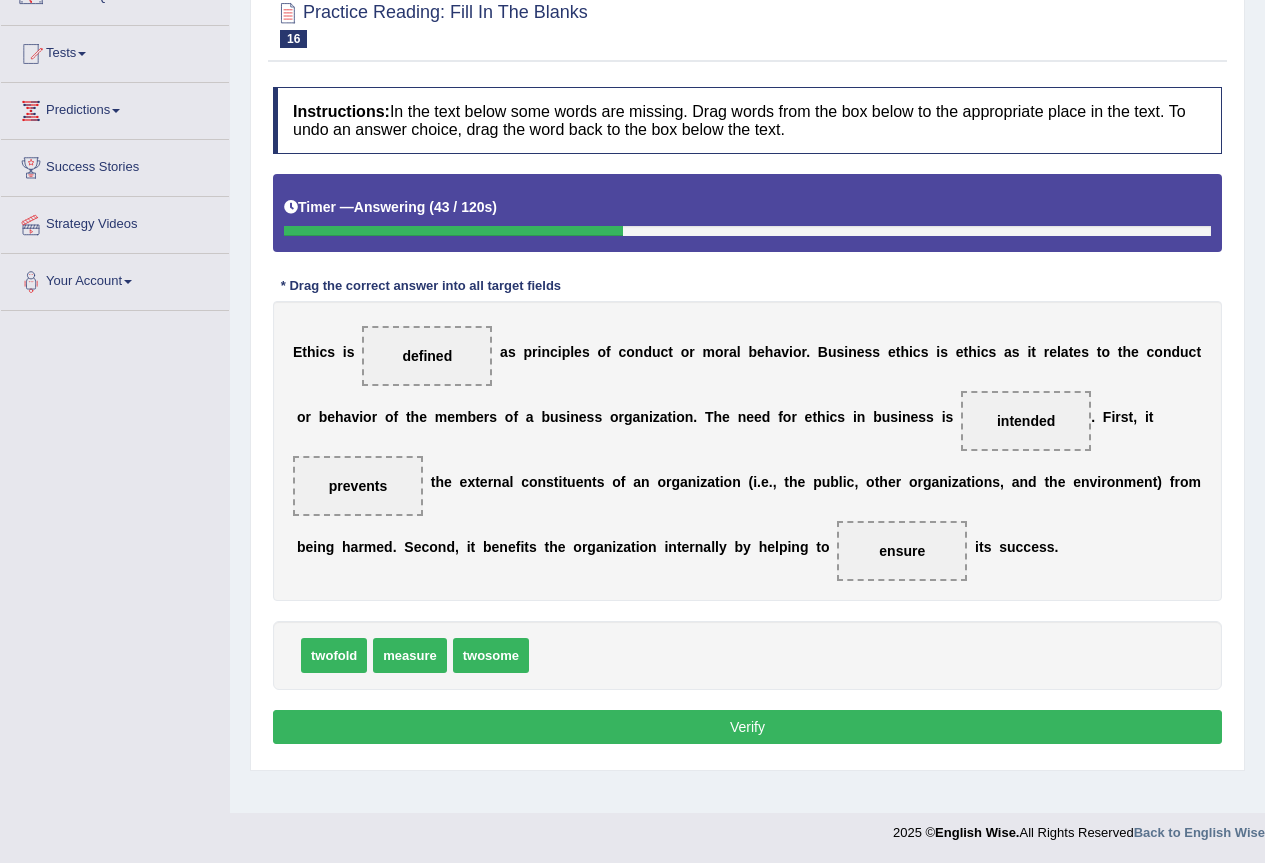 click on "twofold measure twosome" at bounding box center (747, 655) 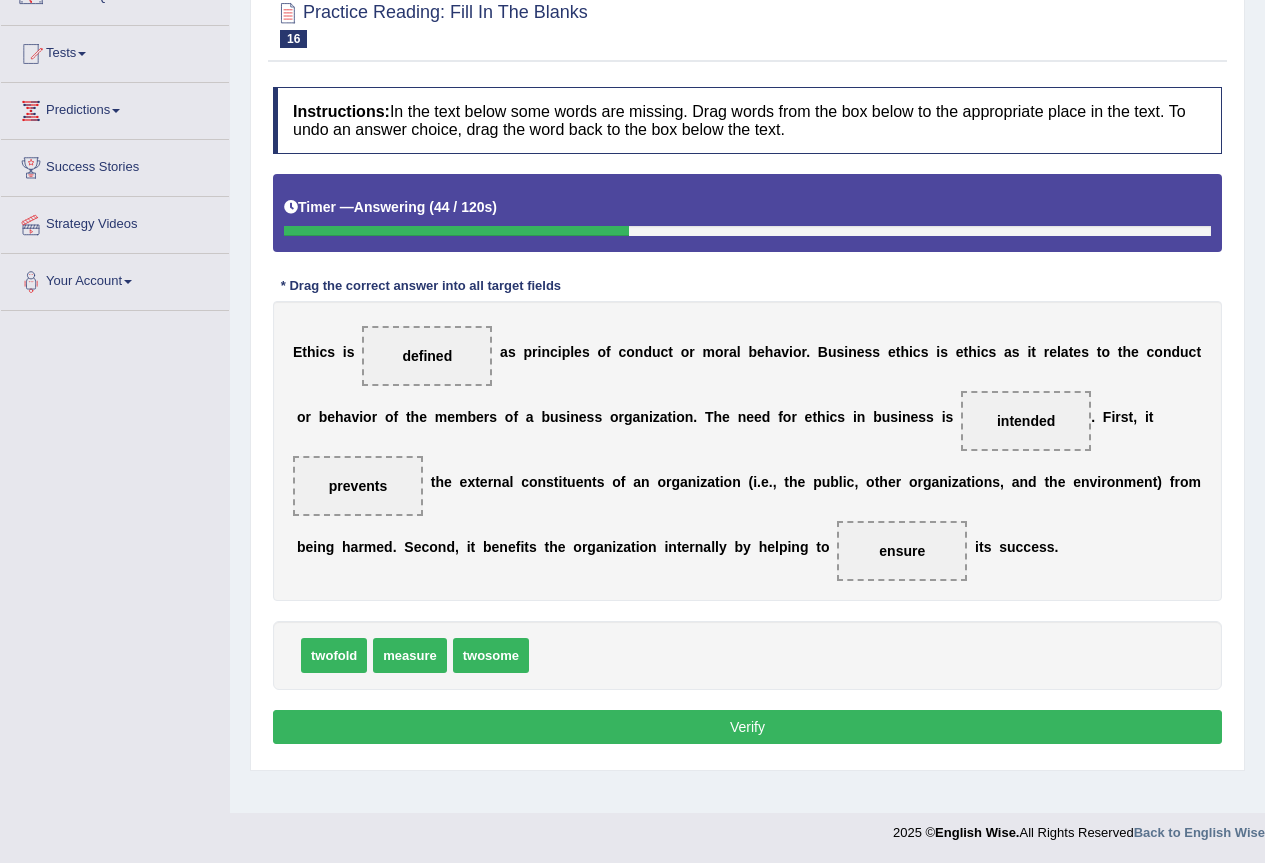 click on "l" at bounding box center [713, 547] 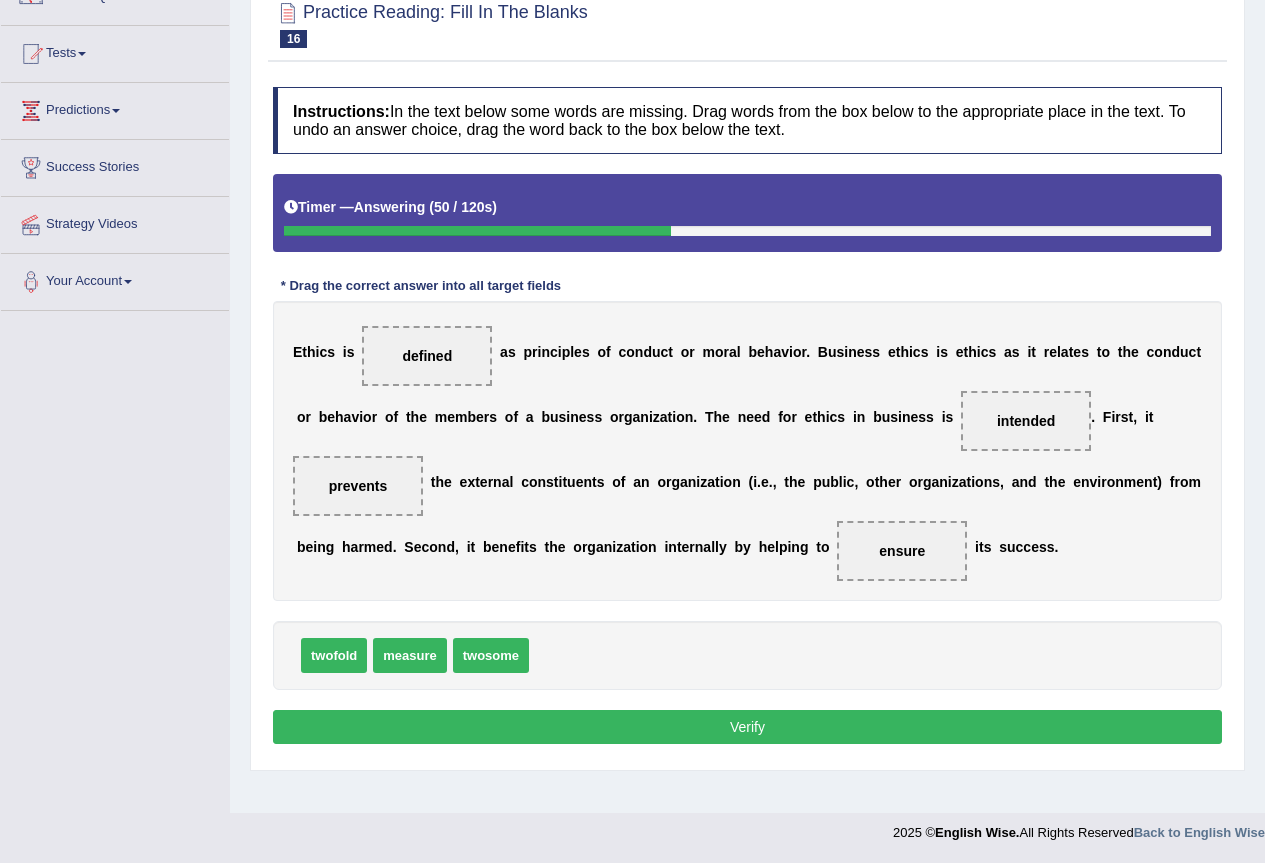 click on "twofold measure twosome" at bounding box center [747, 655] 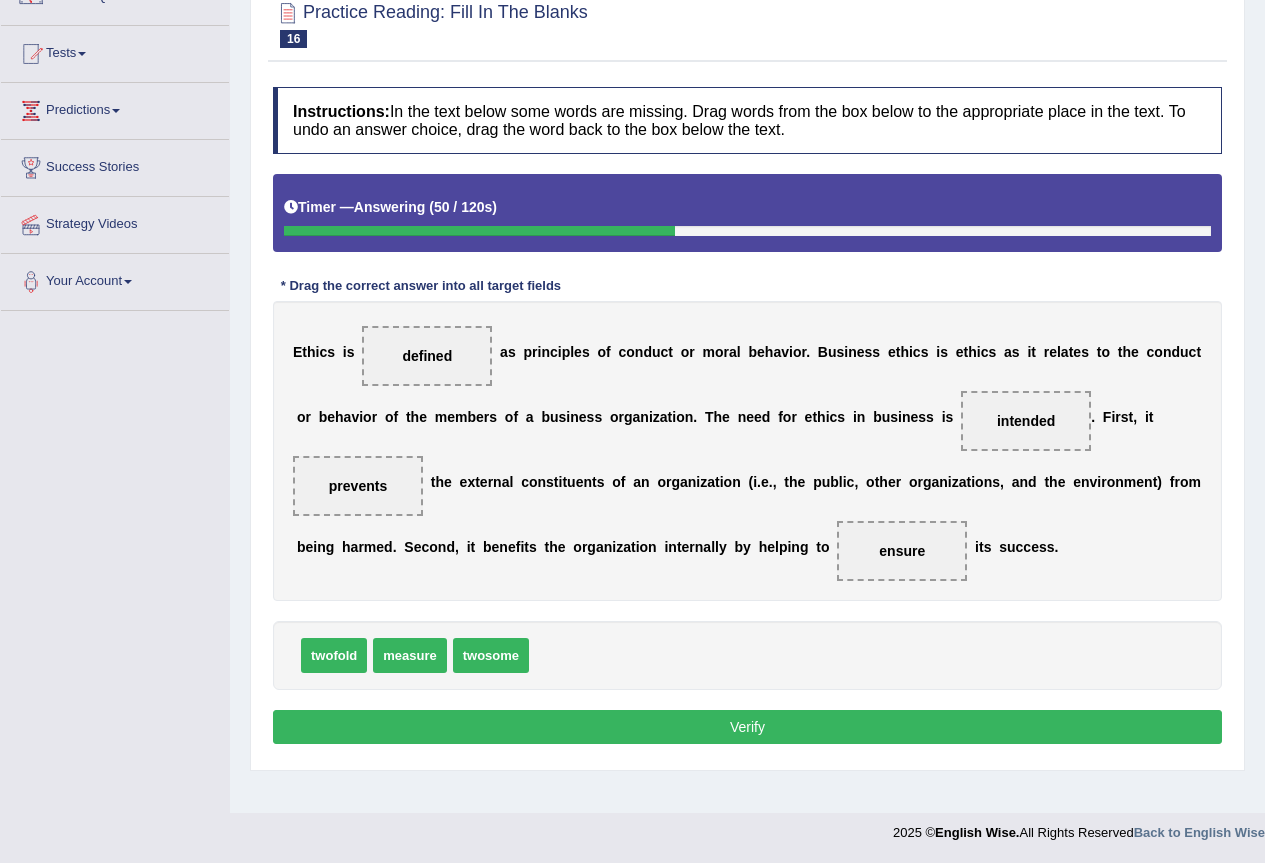 click on "twofold measure twosome" at bounding box center (747, 655) 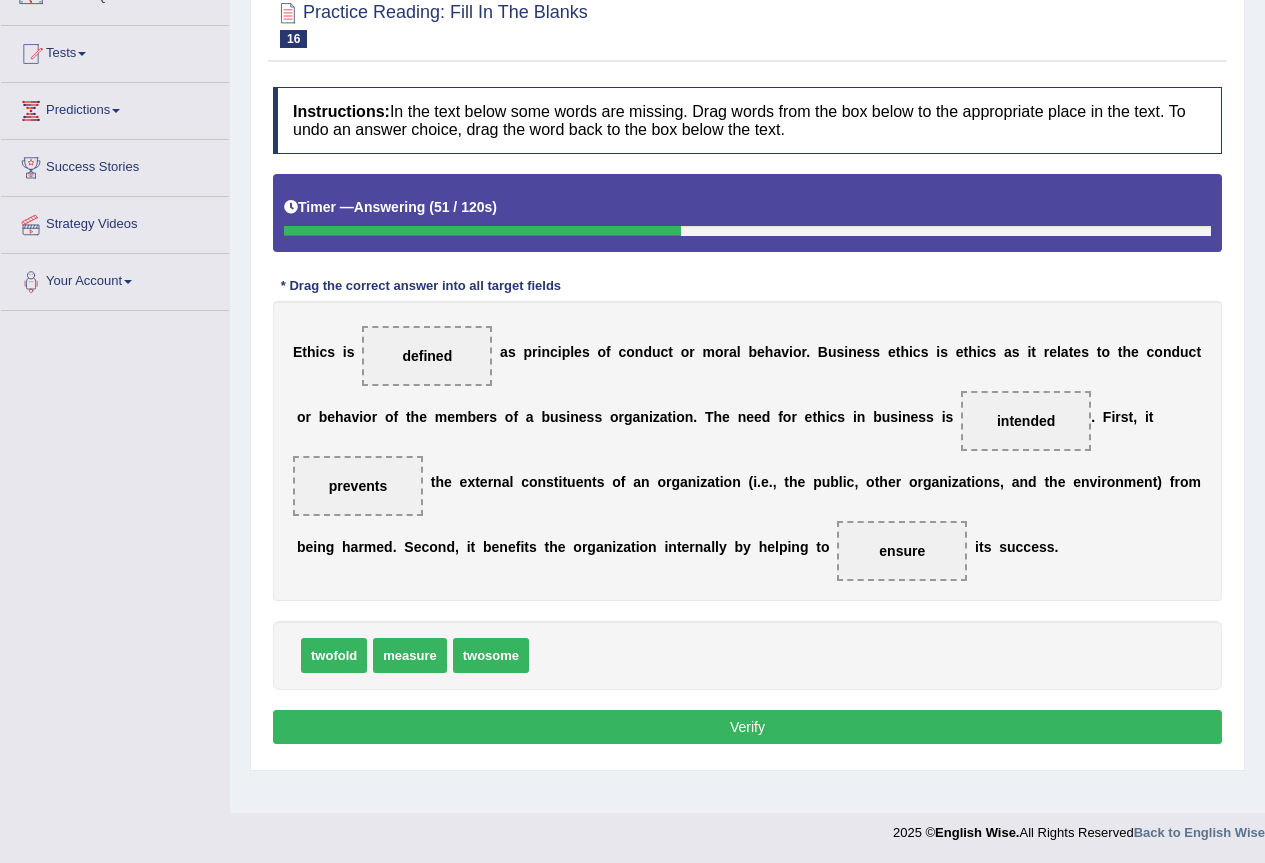 click on "Verify" at bounding box center [747, 727] 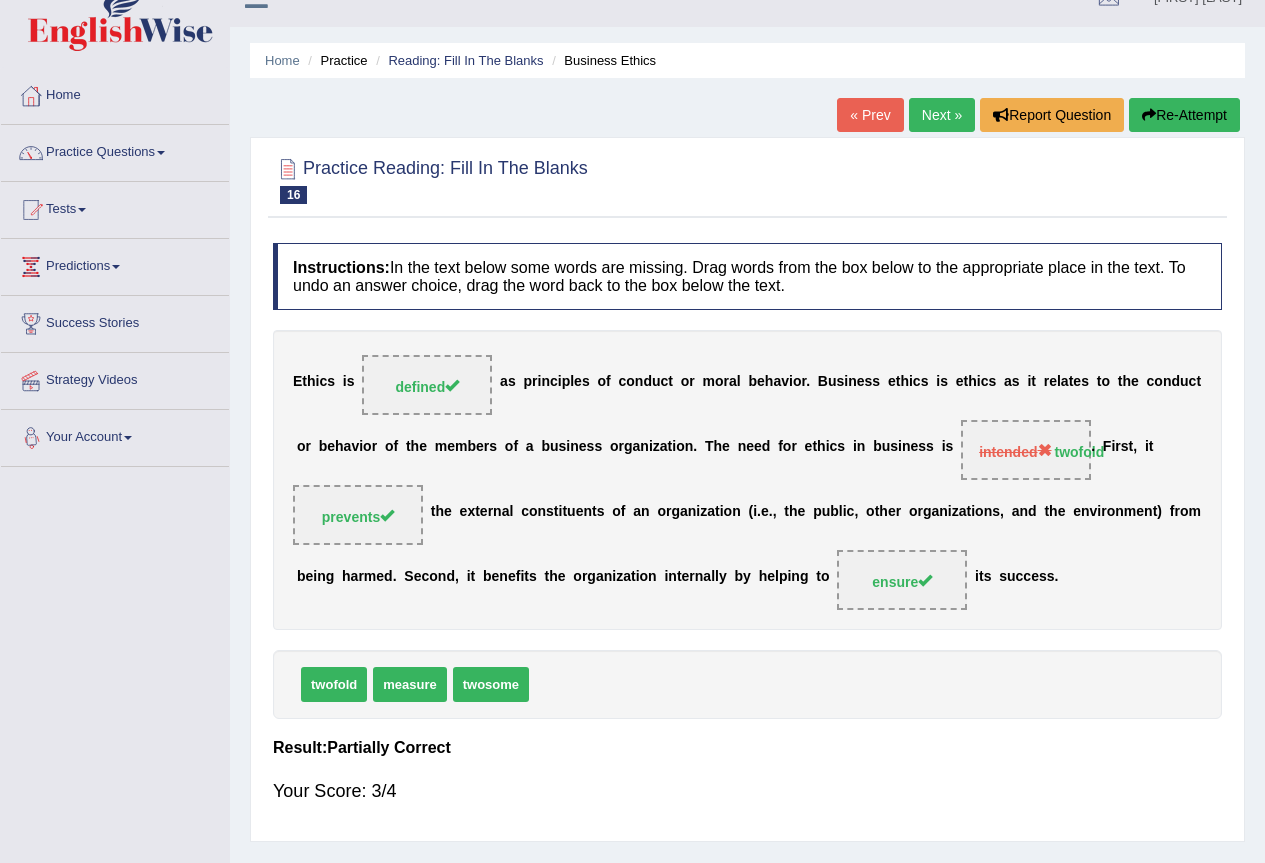 scroll, scrollTop: 0, scrollLeft: 0, axis: both 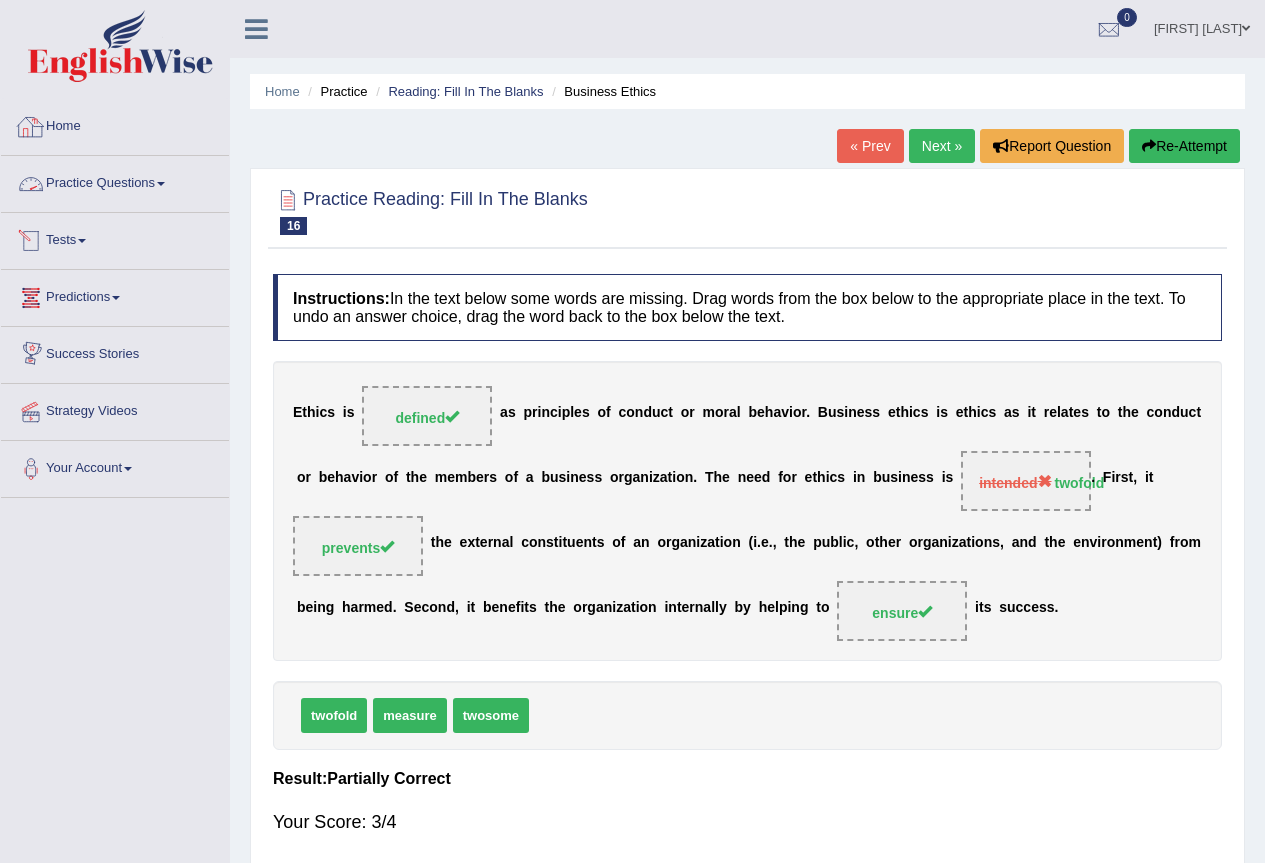 click on "Practice Questions   Speaking Practice Read Aloud
Repeat Sentence
Describe Image
Re-tell Lecture
Answer Short Question
Summarize Group Discussion
Respond To A Situation
Writing Practice  Summarize Written Text
Write Essay
Reading Practice  Reading & Writing: Fill In The Blanks
Choose Multiple Answers
Re-order Paragraphs
Fill In The Blanks
Choose Single Answer
Listening Practice  Summarize Spoken Text
Highlight Incorrect Words
Highlight Correct Summary
Select Missing Word
Choose Single Answer
Choose Multiple Answers
Fill In The Blanks
Write From Dictation
Pronunciation" at bounding box center (115, 184) 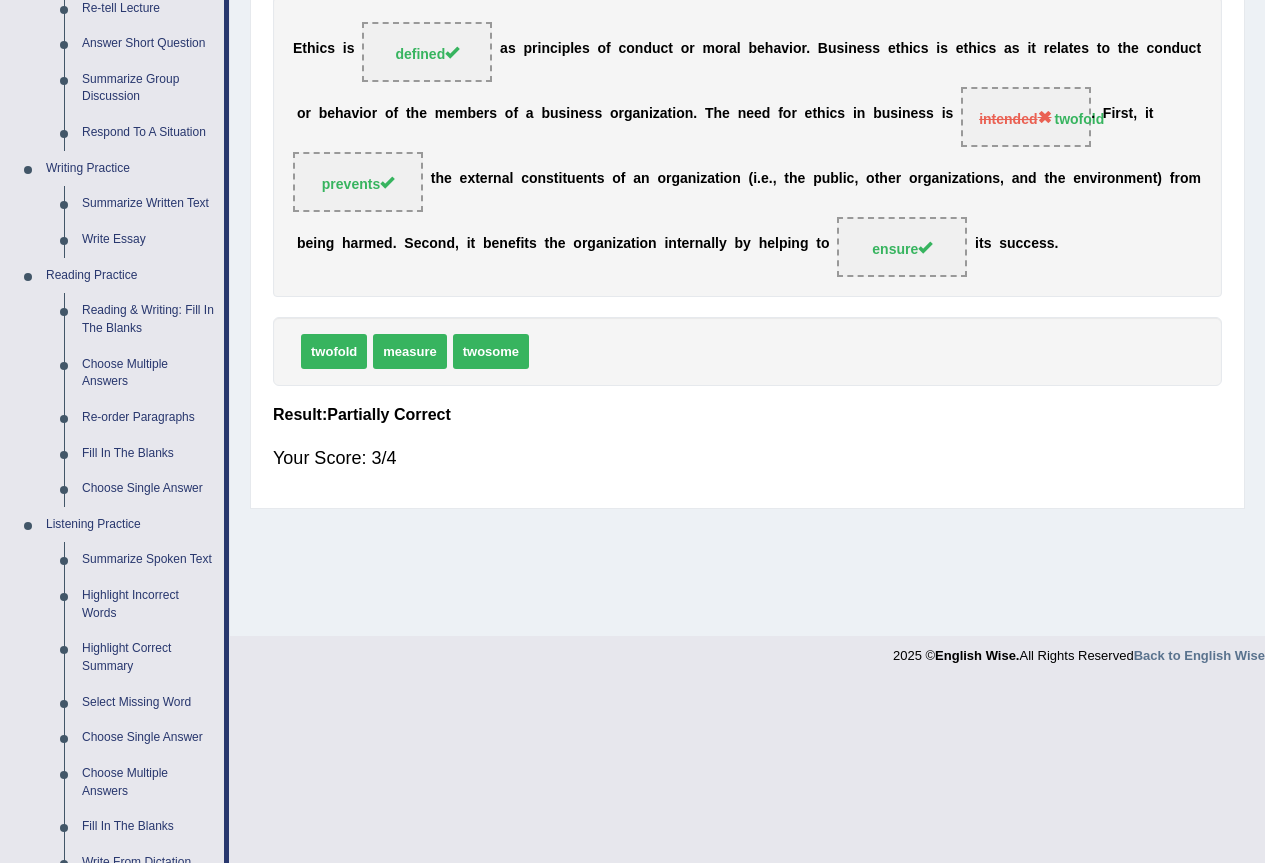 scroll, scrollTop: 400, scrollLeft: 0, axis: vertical 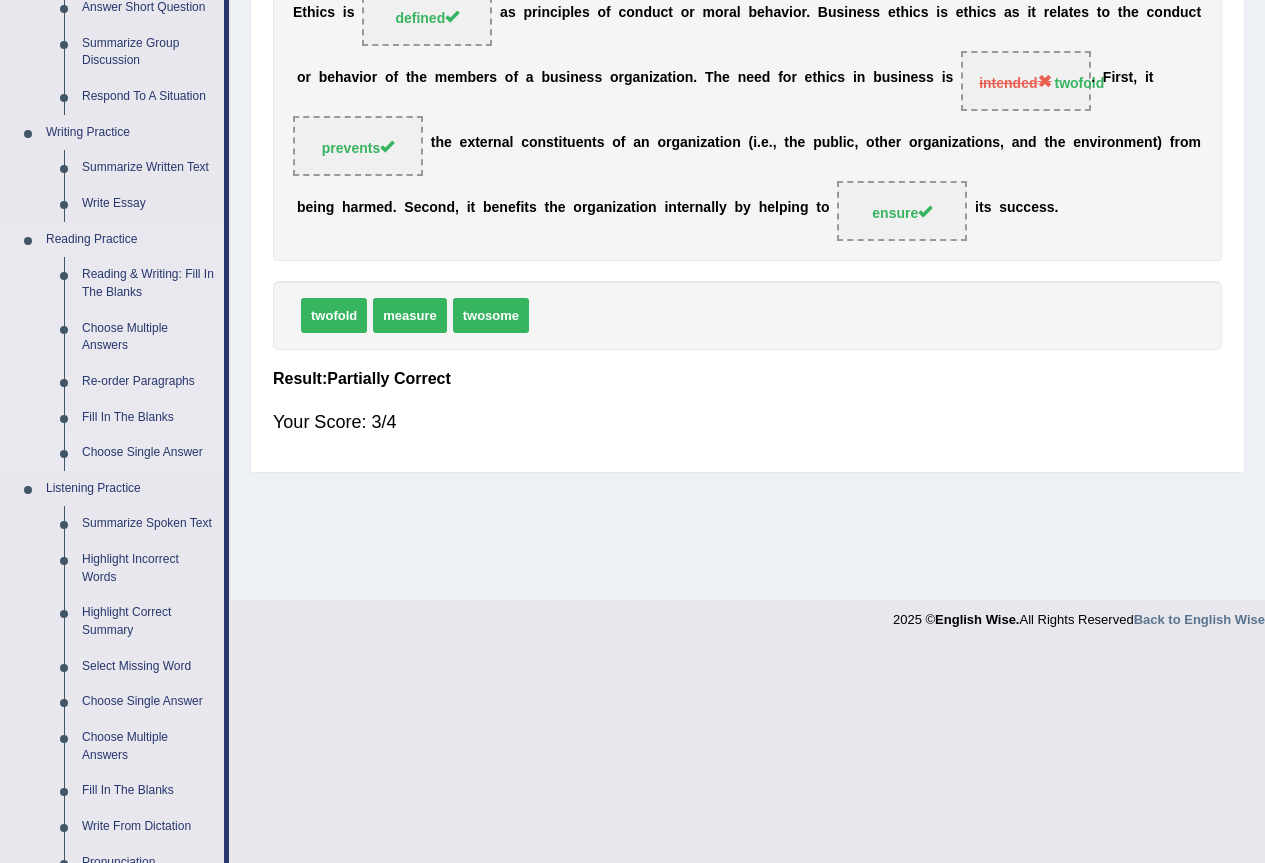 click on "Choose Single Answer" at bounding box center [148, 453] 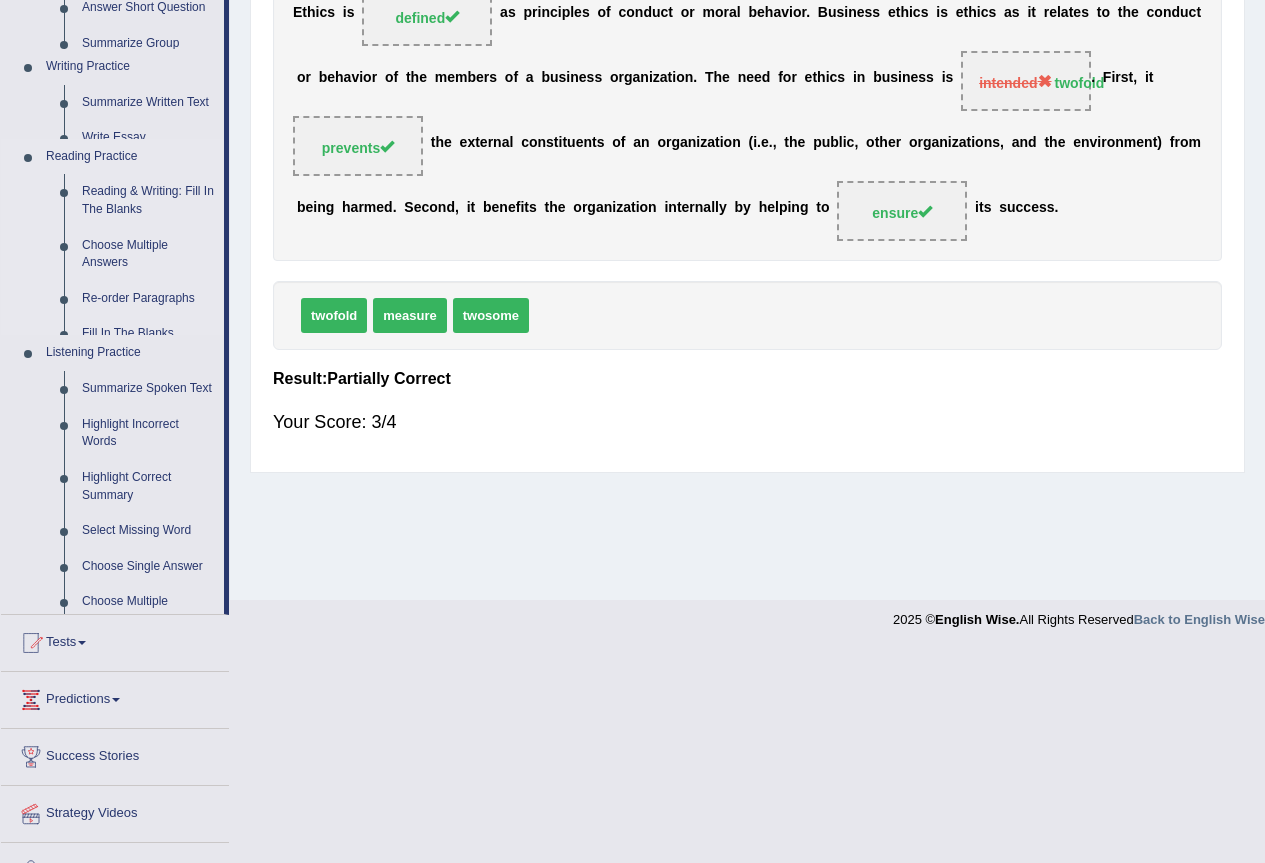 scroll, scrollTop: 187, scrollLeft: 0, axis: vertical 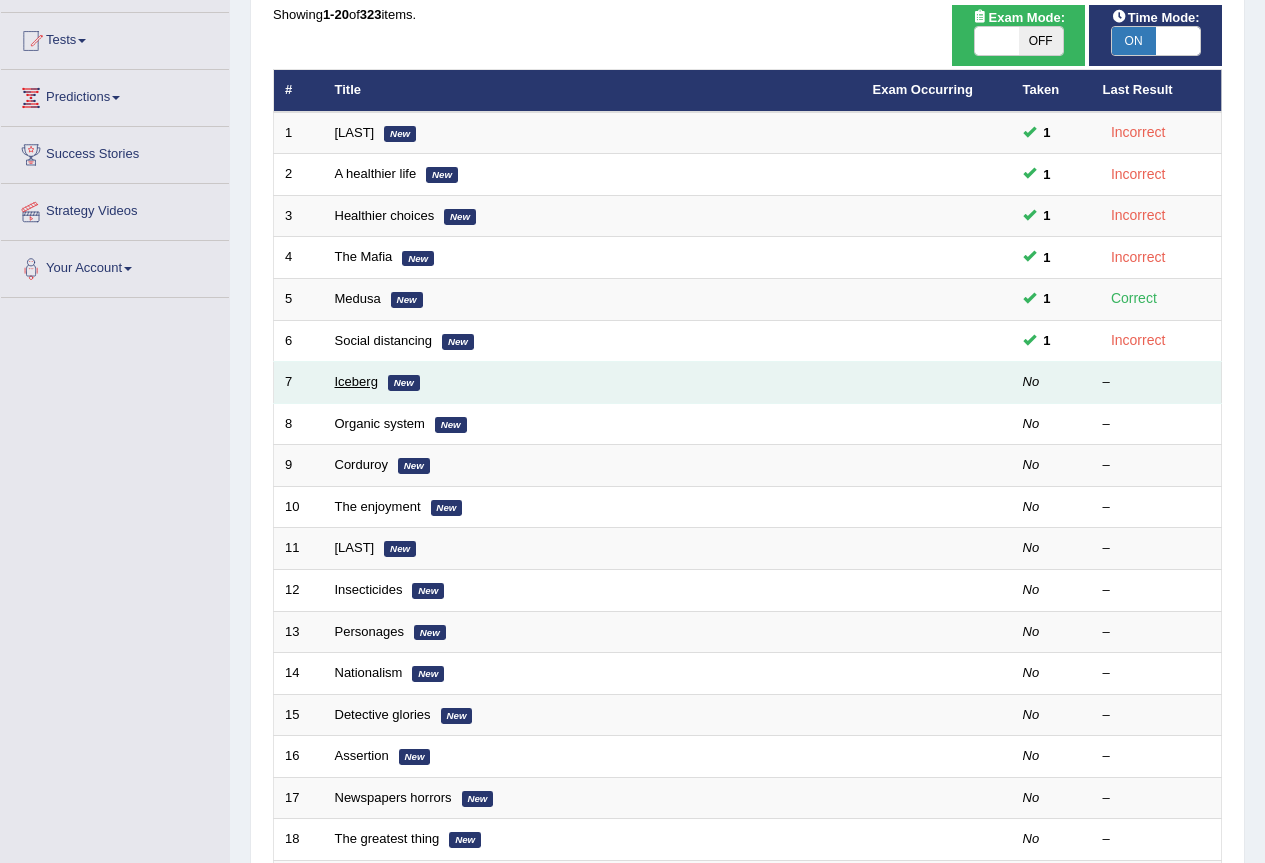 click on "Iceberg" at bounding box center (356, 381) 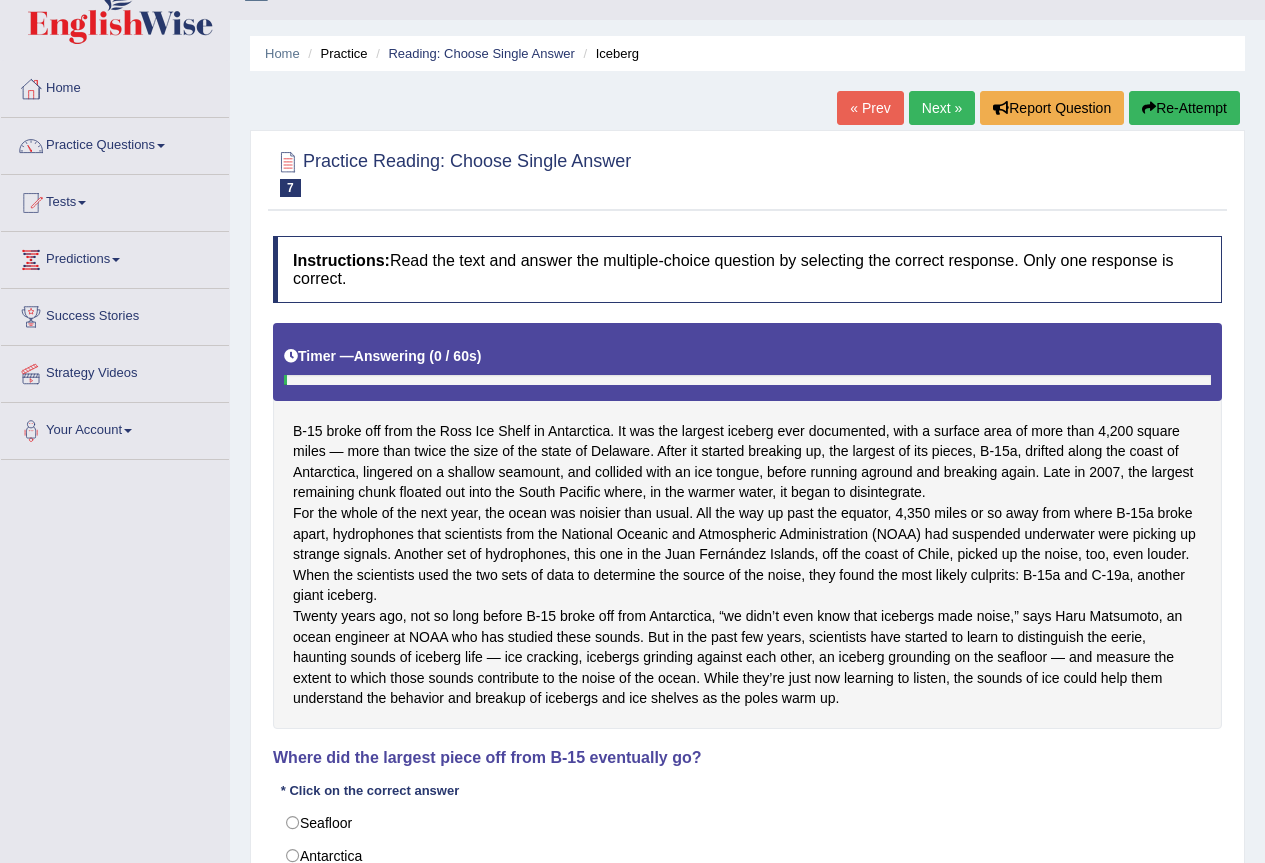 scroll, scrollTop: 100, scrollLeft: 0, axis: vertical 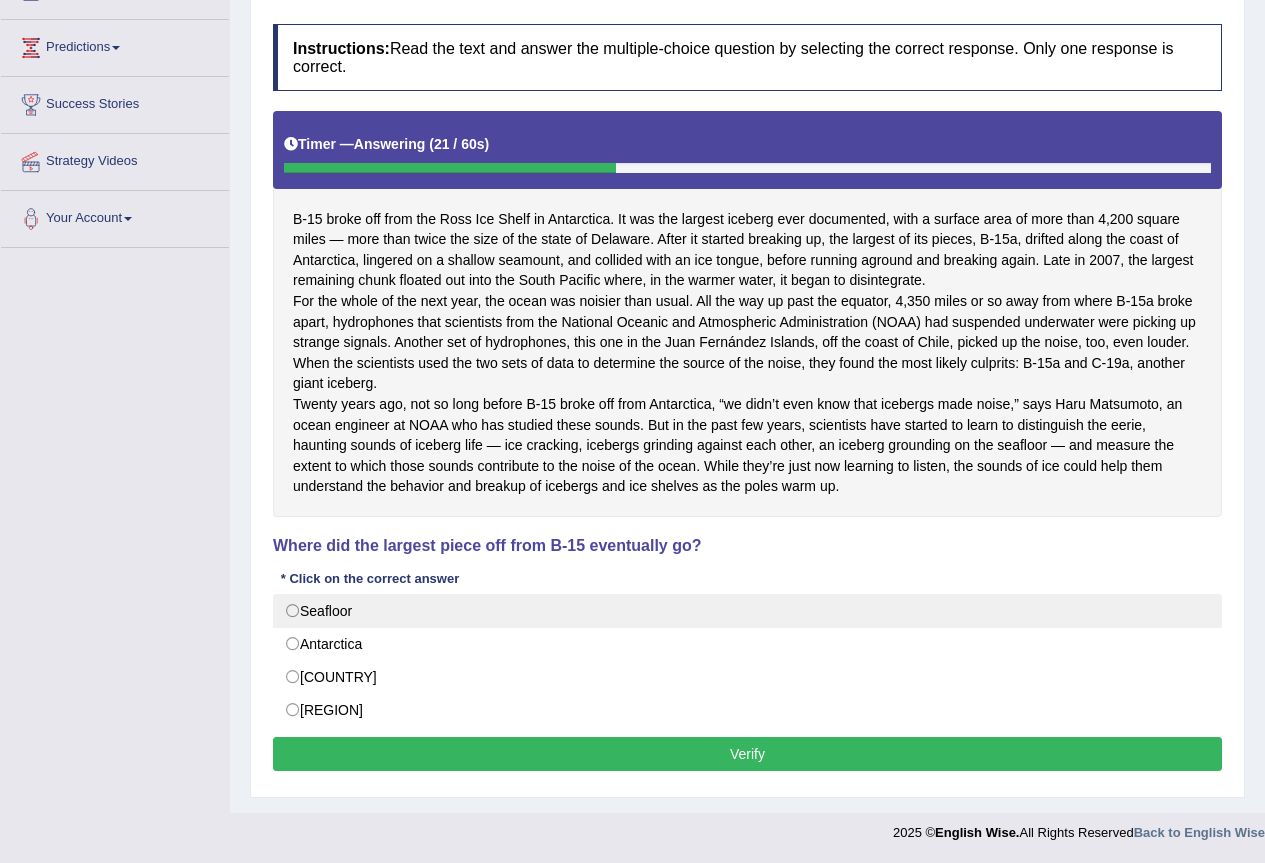 click on "Seafloor" at bounding box center (747, 611) 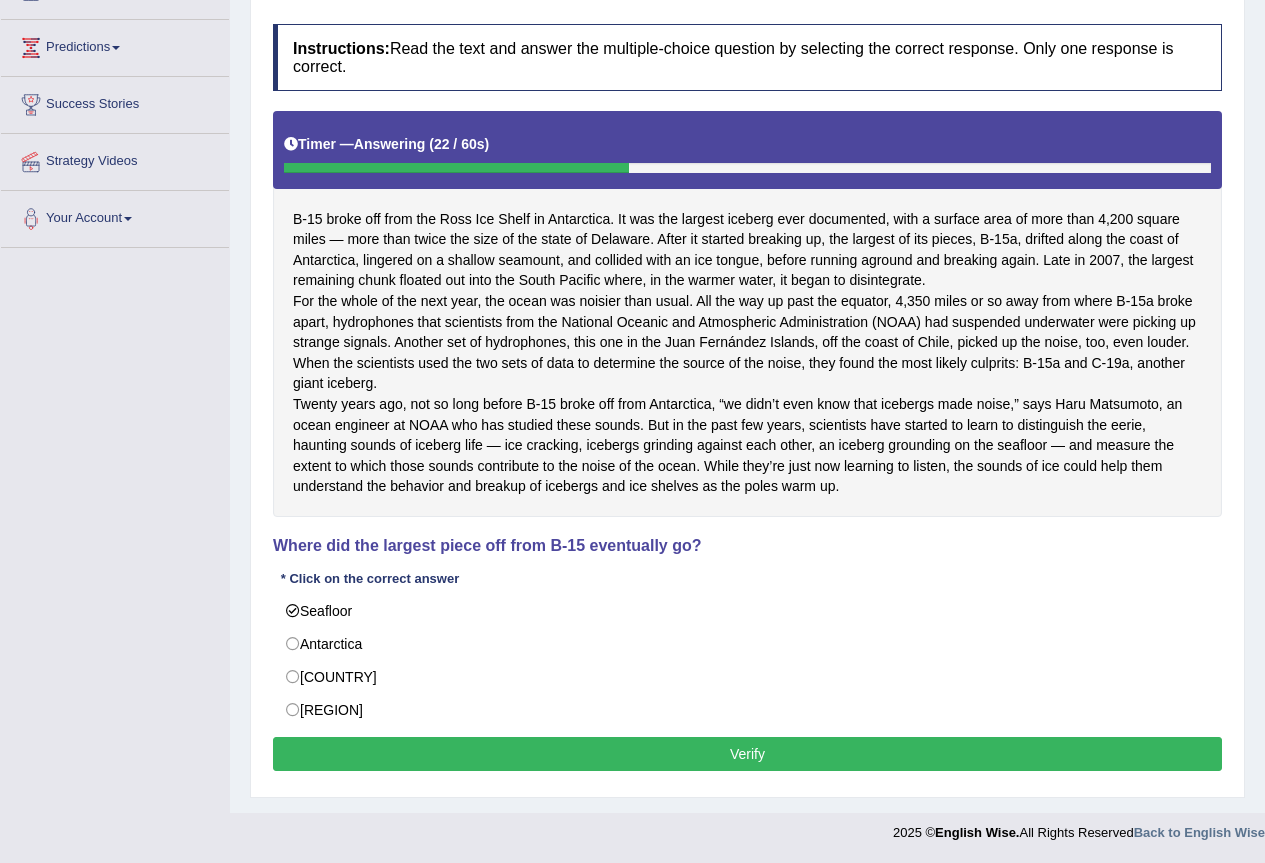 click on "Verify" at bounding box center [747, 754] 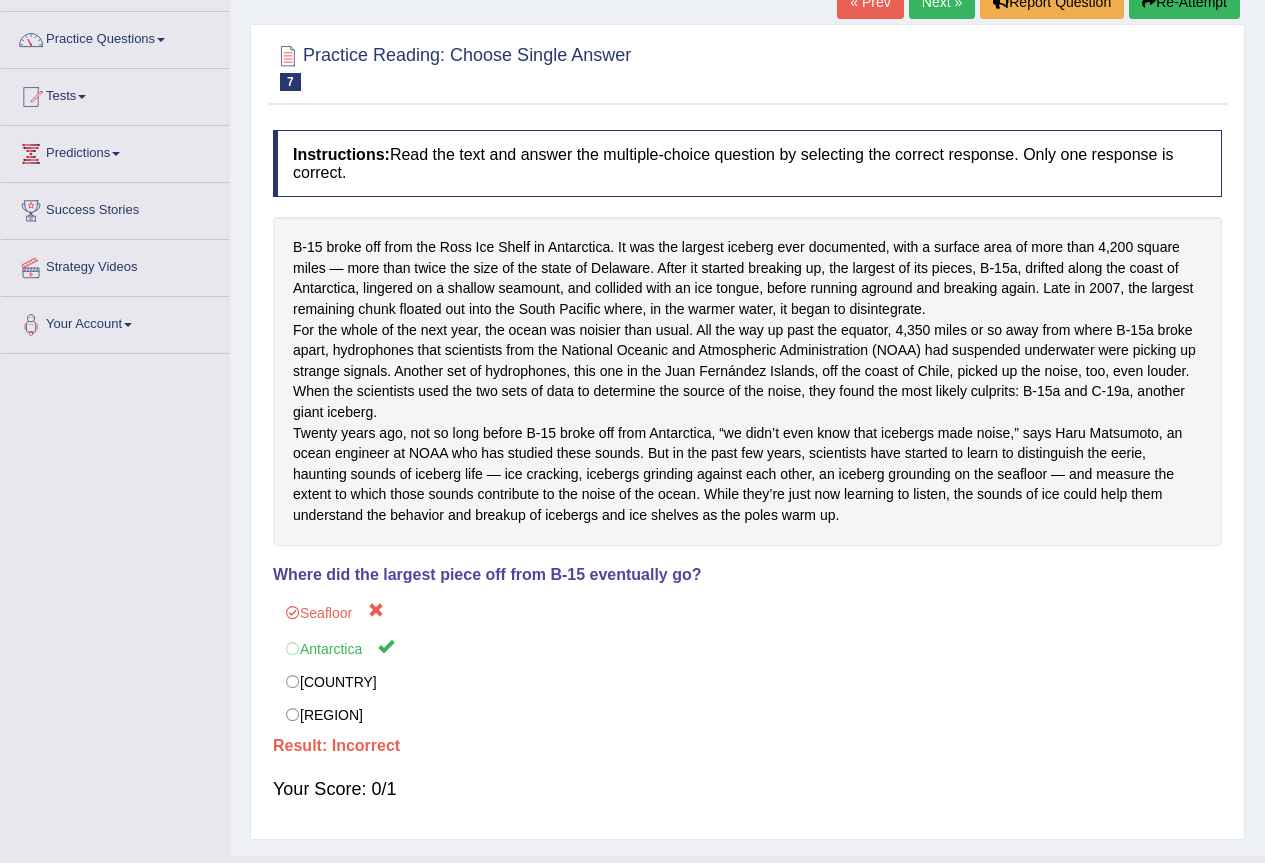scroll, scrollTop: 27, scrollLeft: 0, axis: vertical 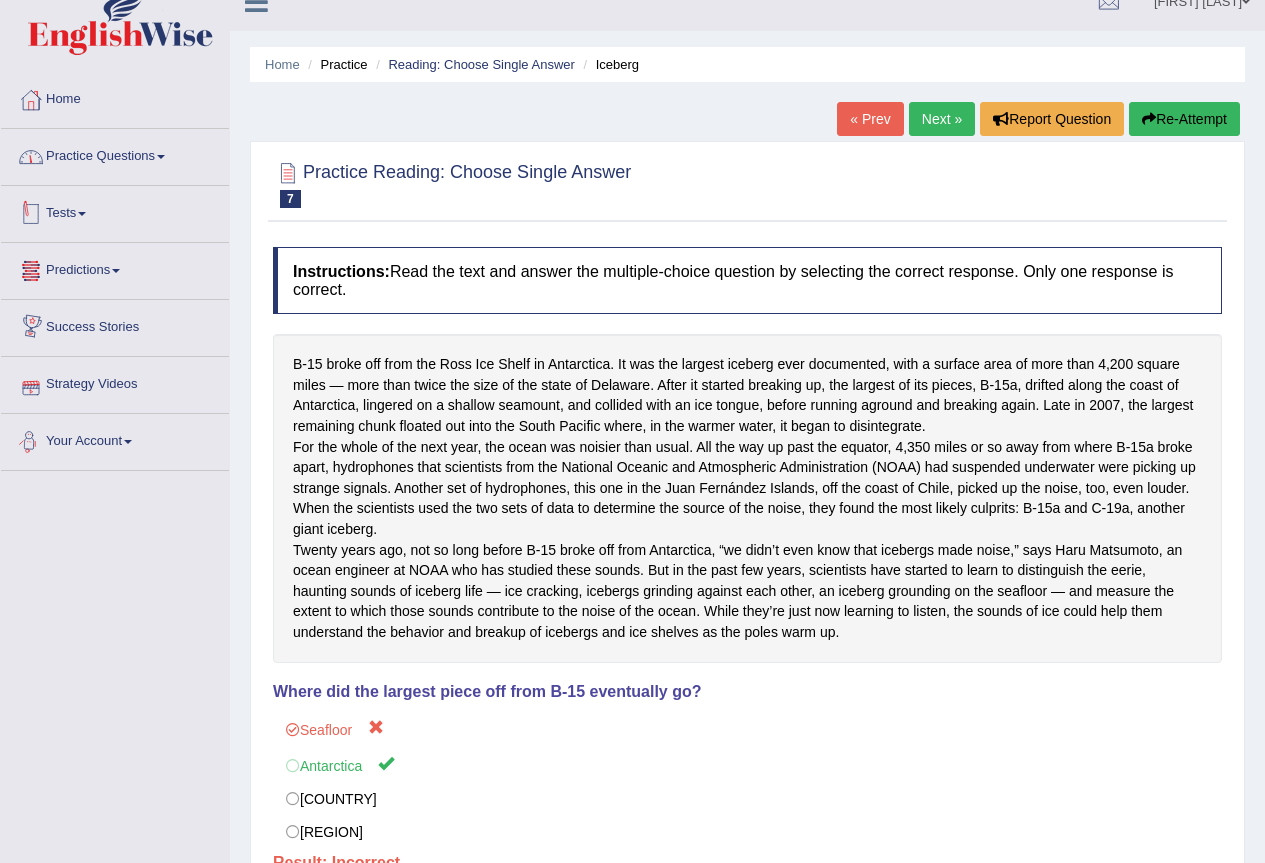 click on "Practice Questions" at bounding box center [115, 154] 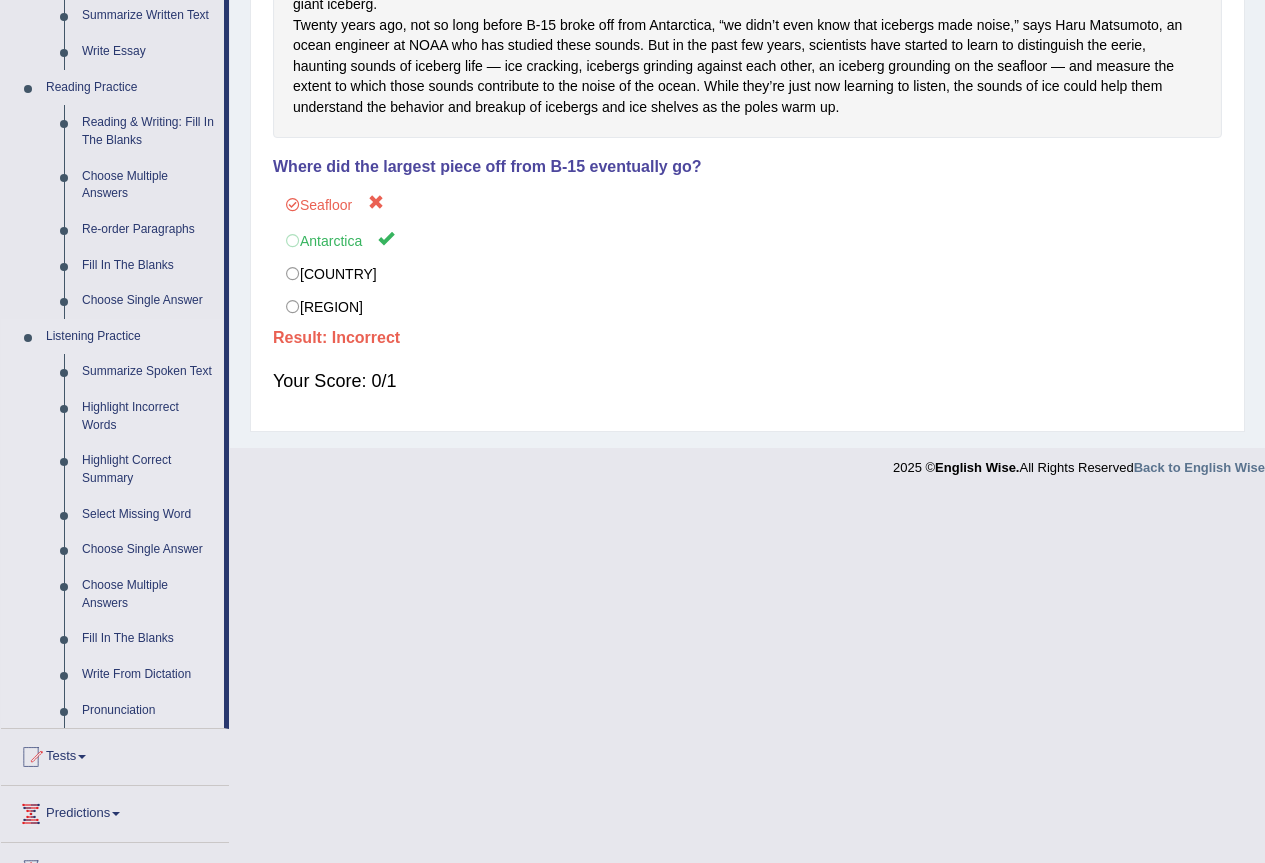 scroll, scrollTop: 627, scrollLeft: 0, axis: vertical 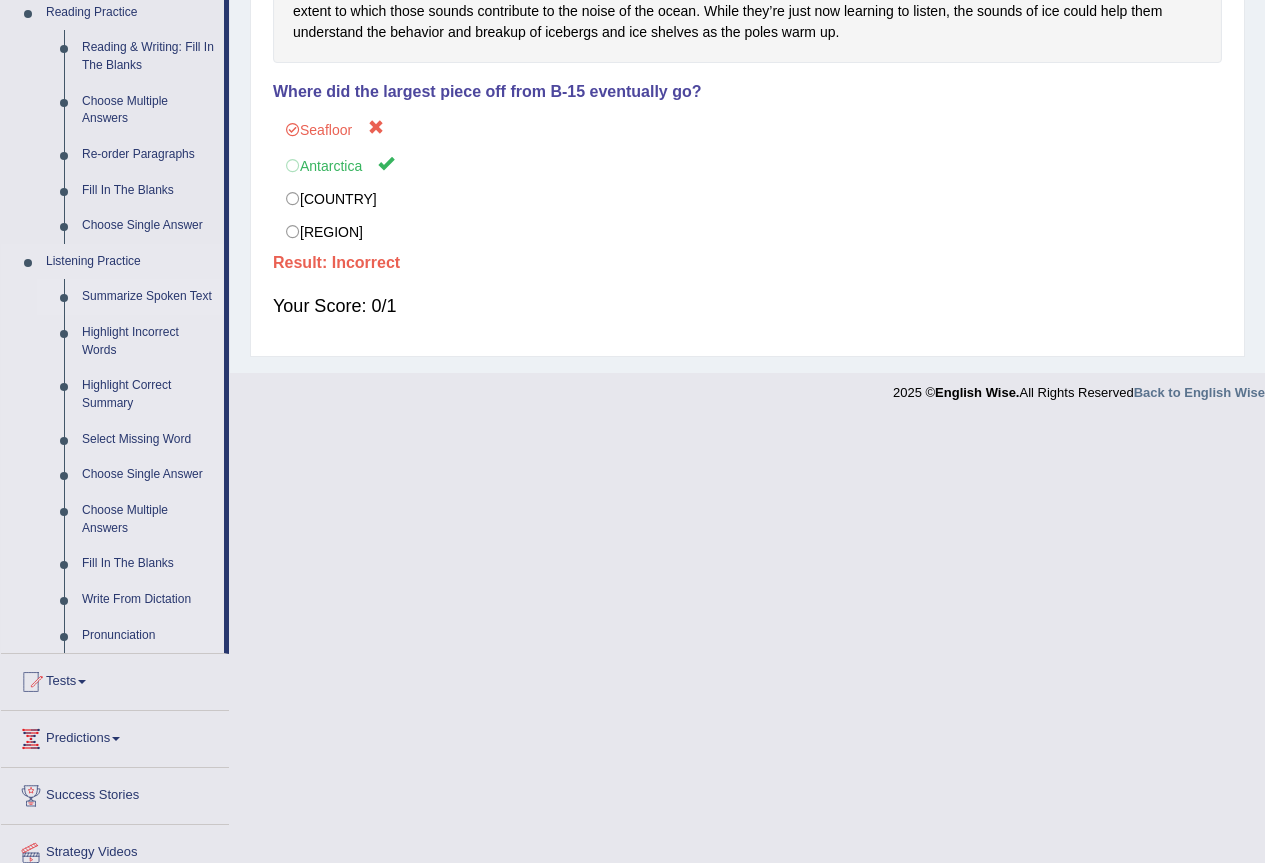 click on "Summarize Spoken Text" at bounding box center [148, 297] 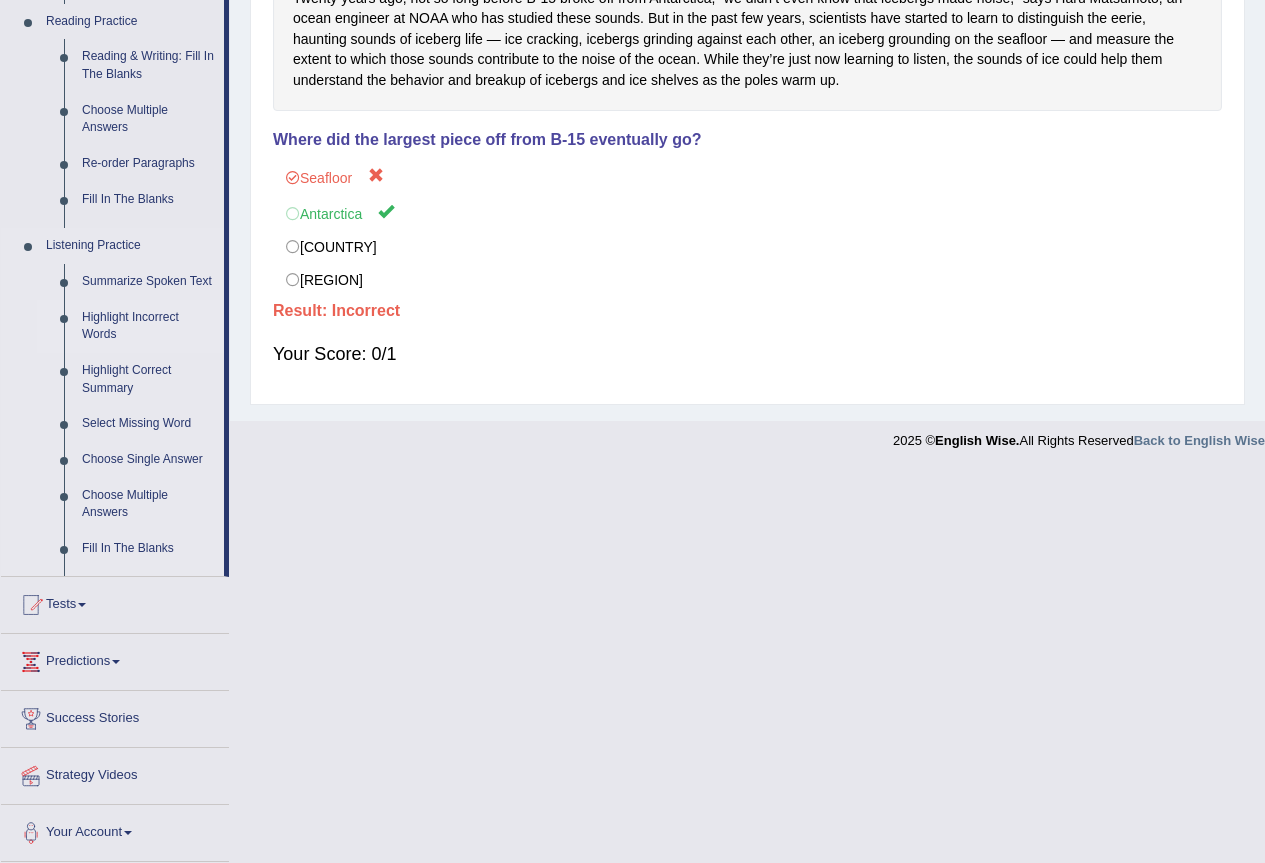 scroll, scrollTop: 245, scrollLeft: 0, axis: vertical 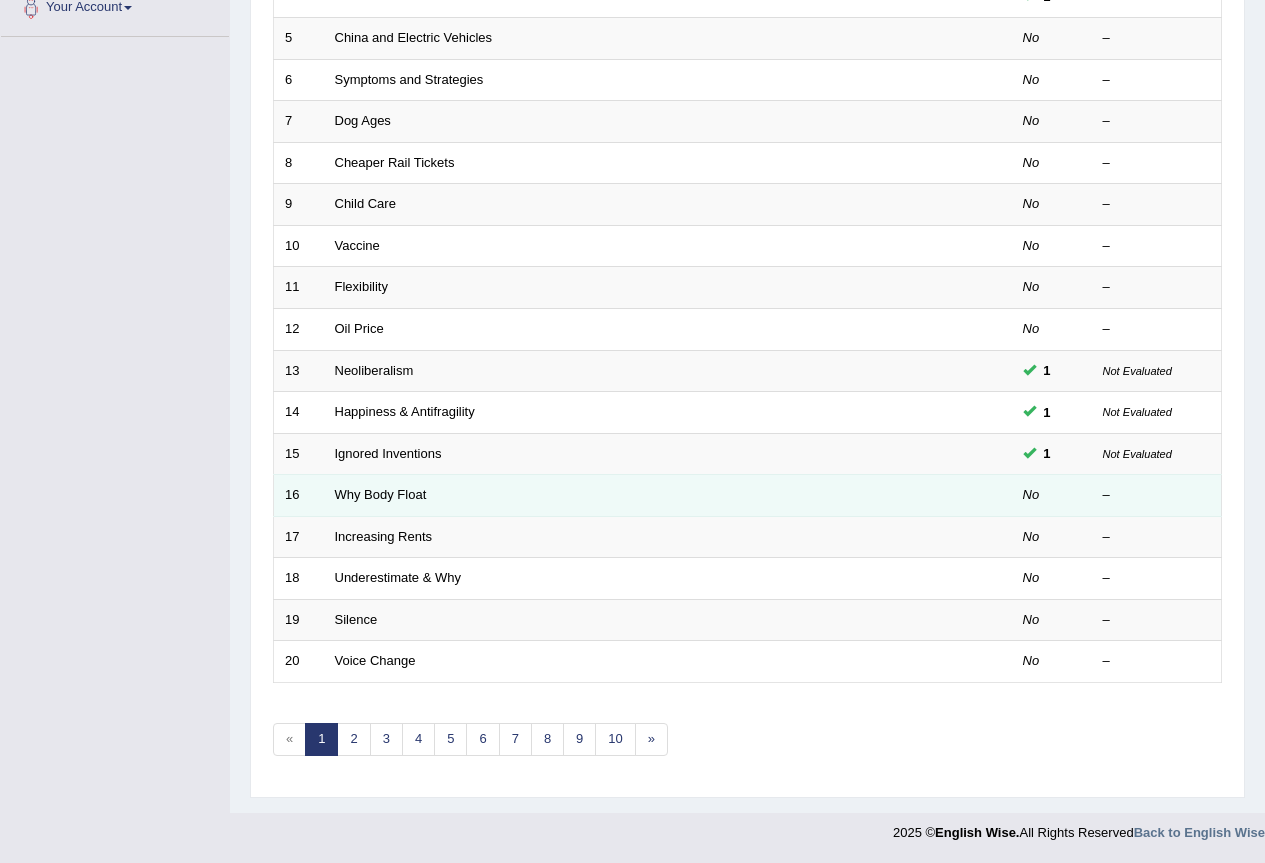 click on "Why Body Float" at bounding box center [593, 496] 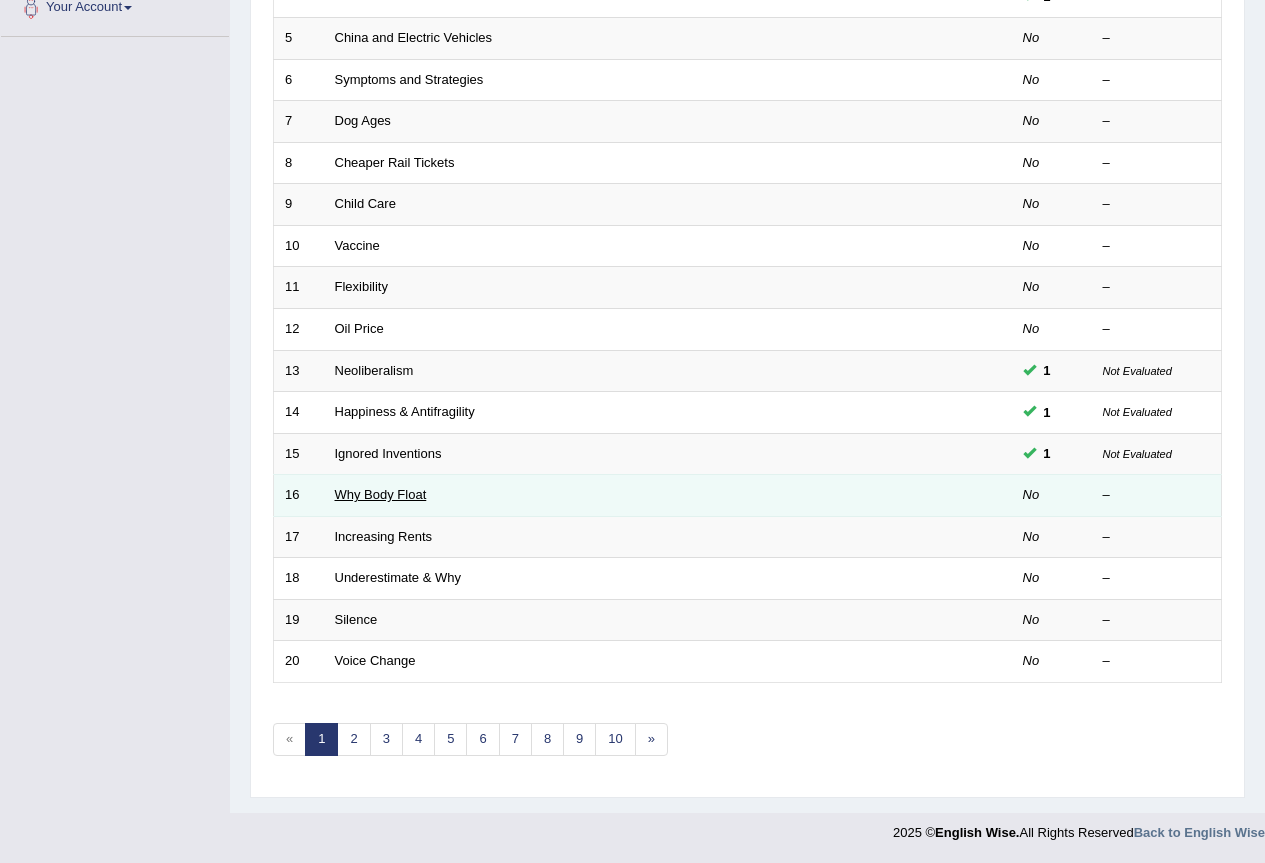 click on "Why Body Float" at bounding box center (381, 494) 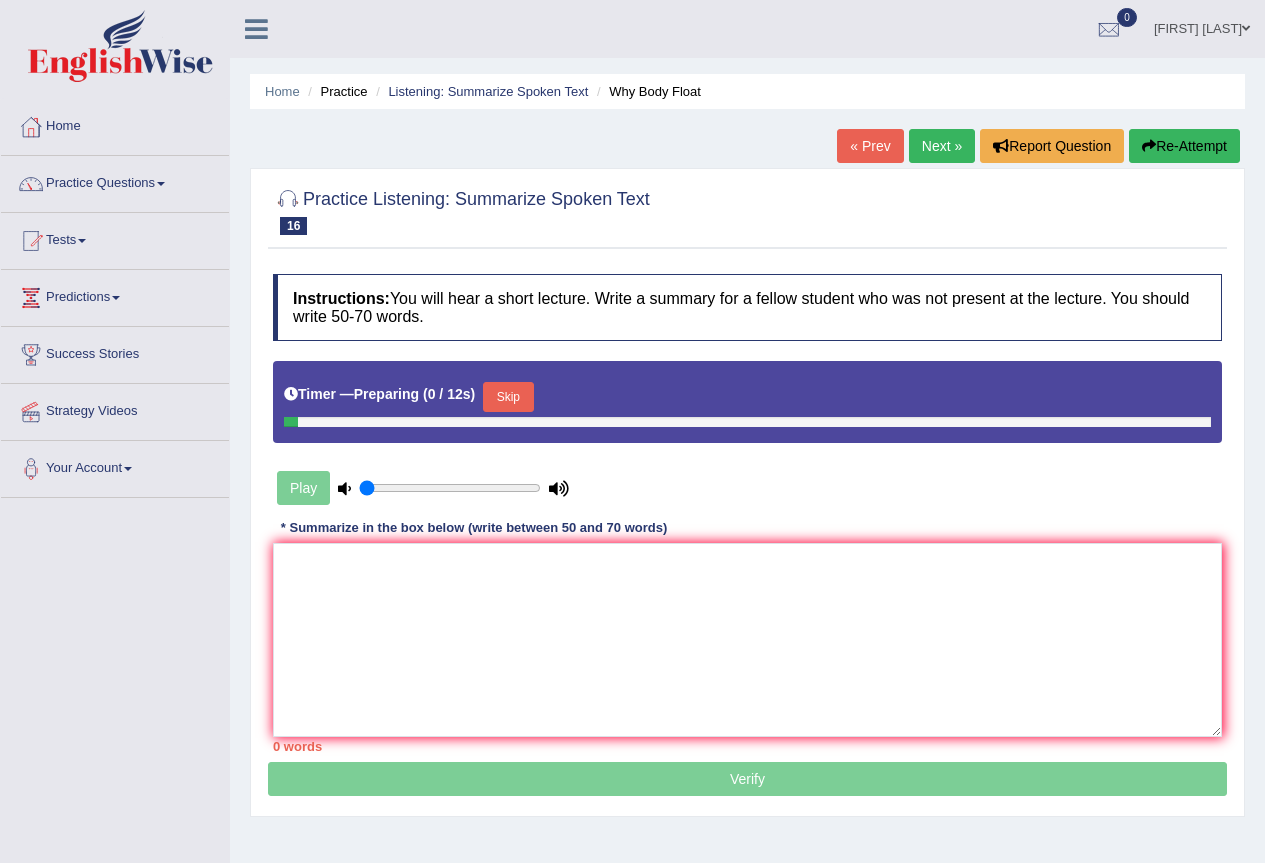 scroll, scrollTop: 0, scrollLeft: 0, axis: both 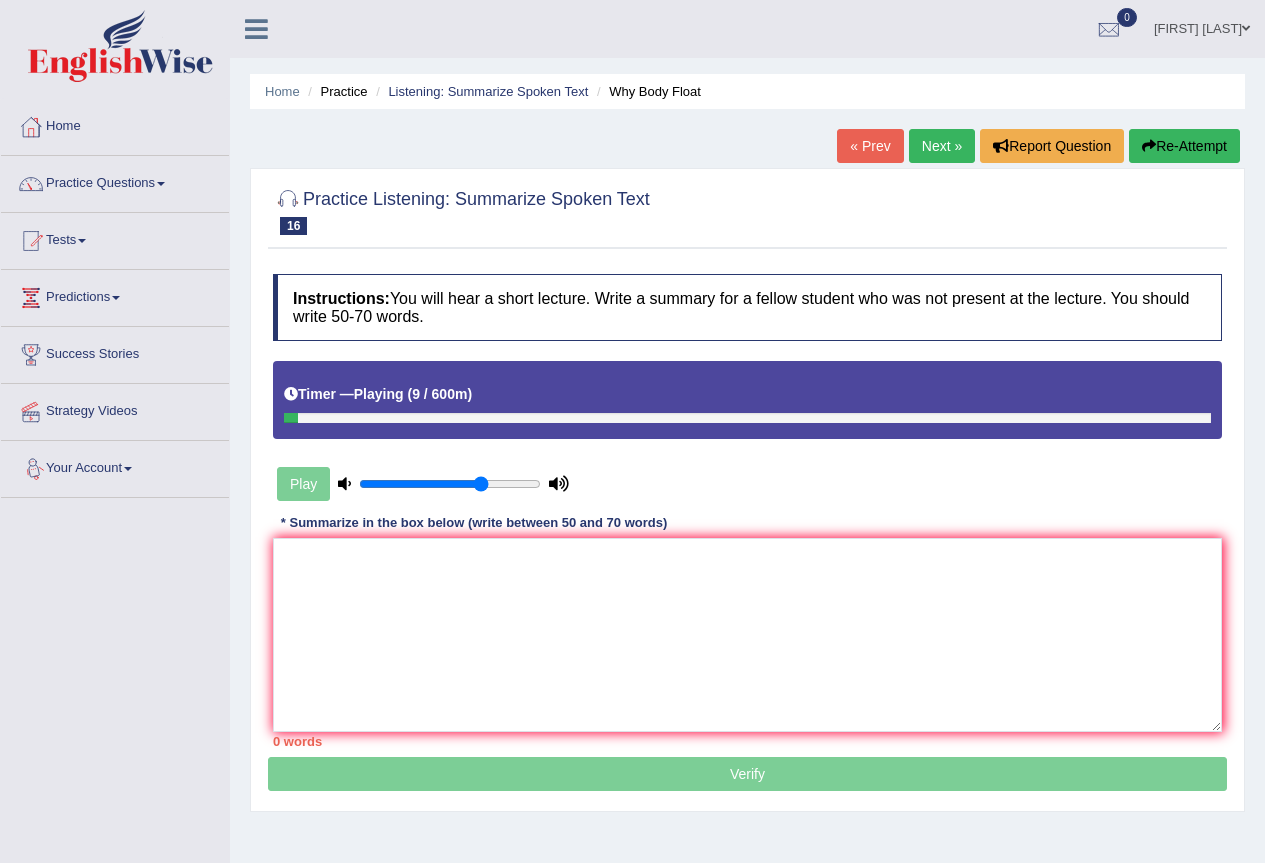 click at bounding box center [450, 484] 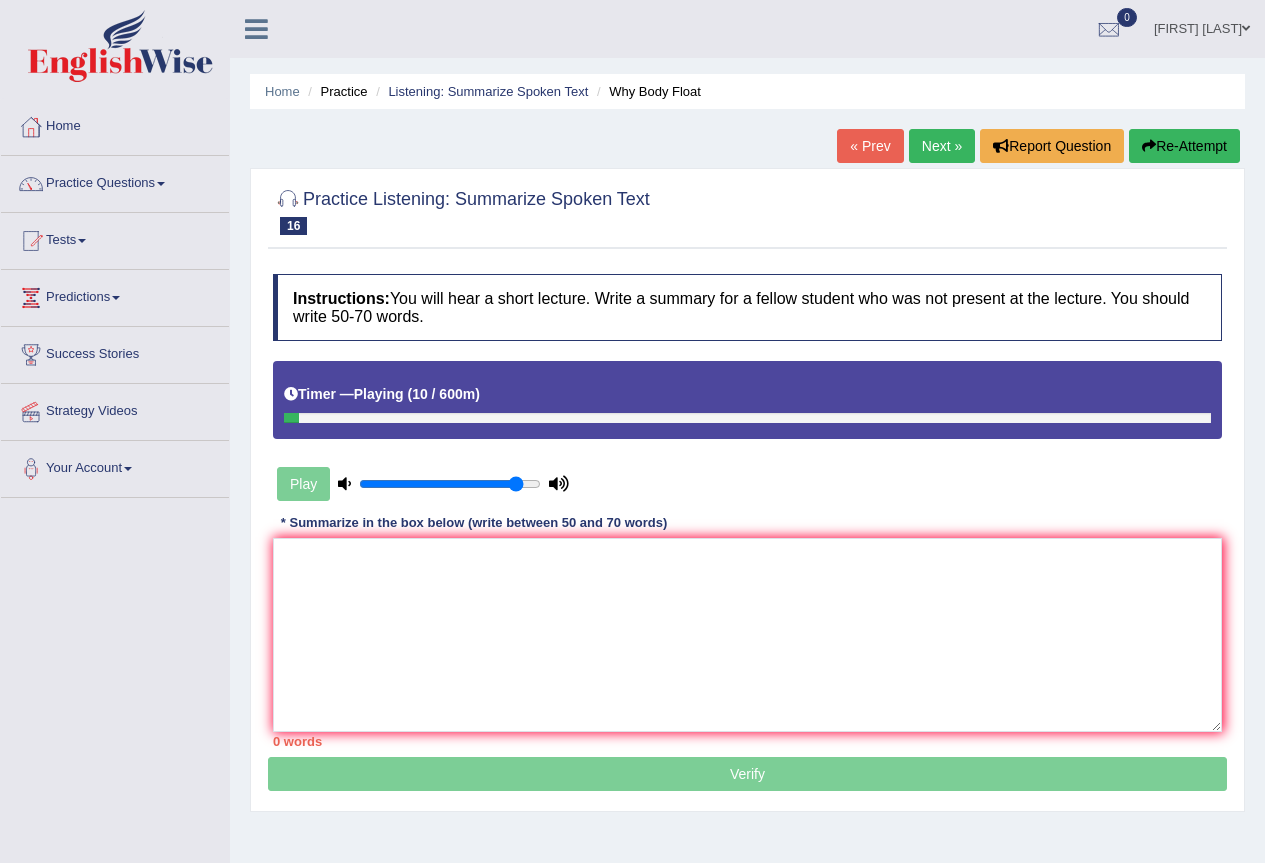 type on "0.9" 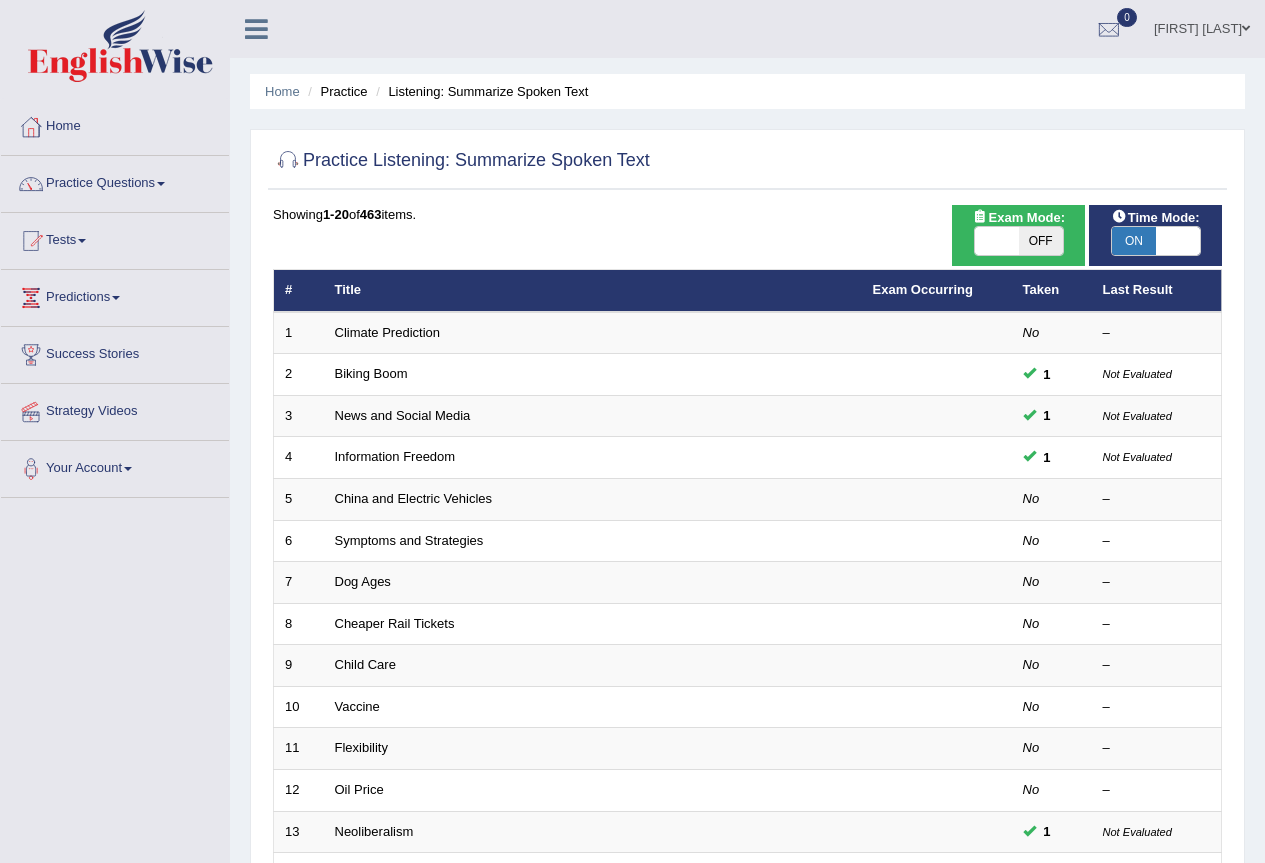 scroll, scrollTop: 457, scrollLeft: 0, axis: vertical 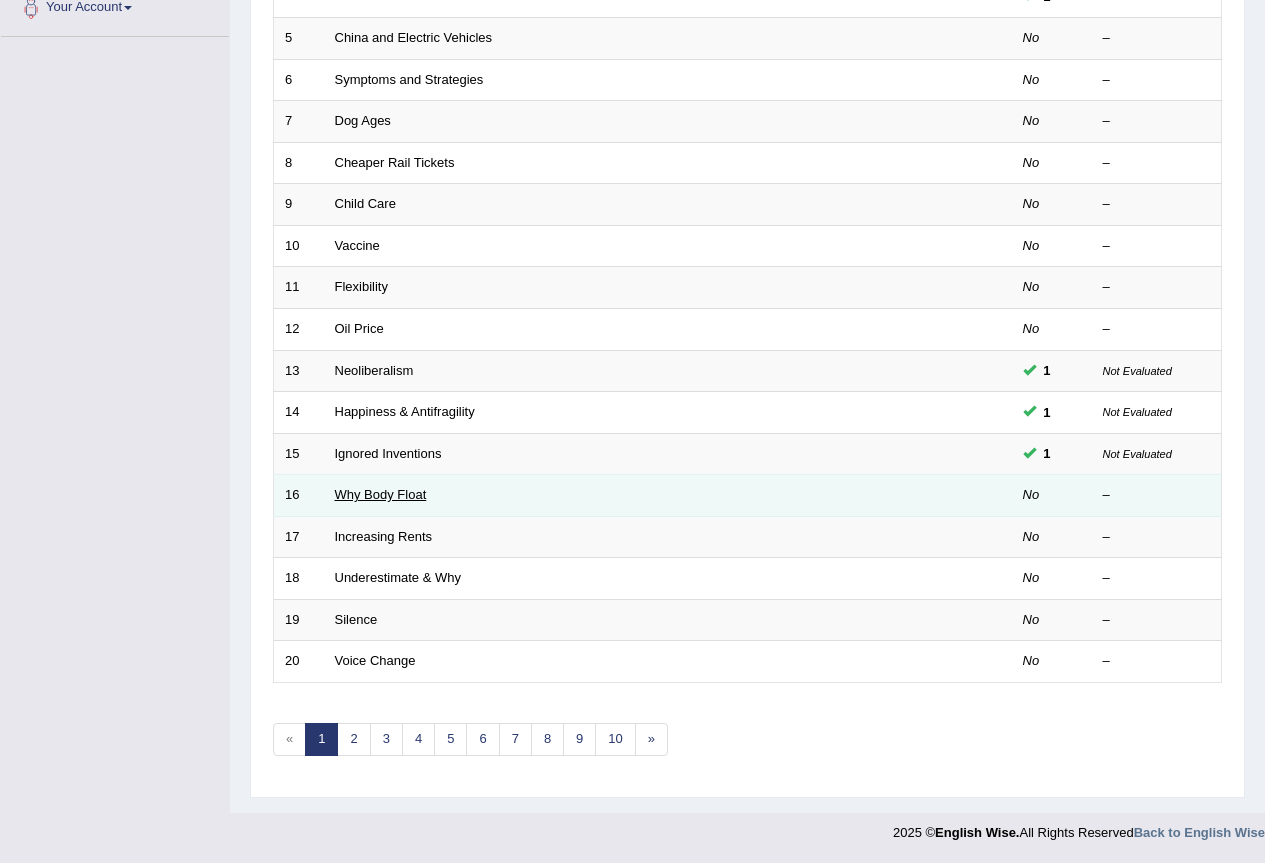 click on "Why Body Float" at bounding box center (381, 494) 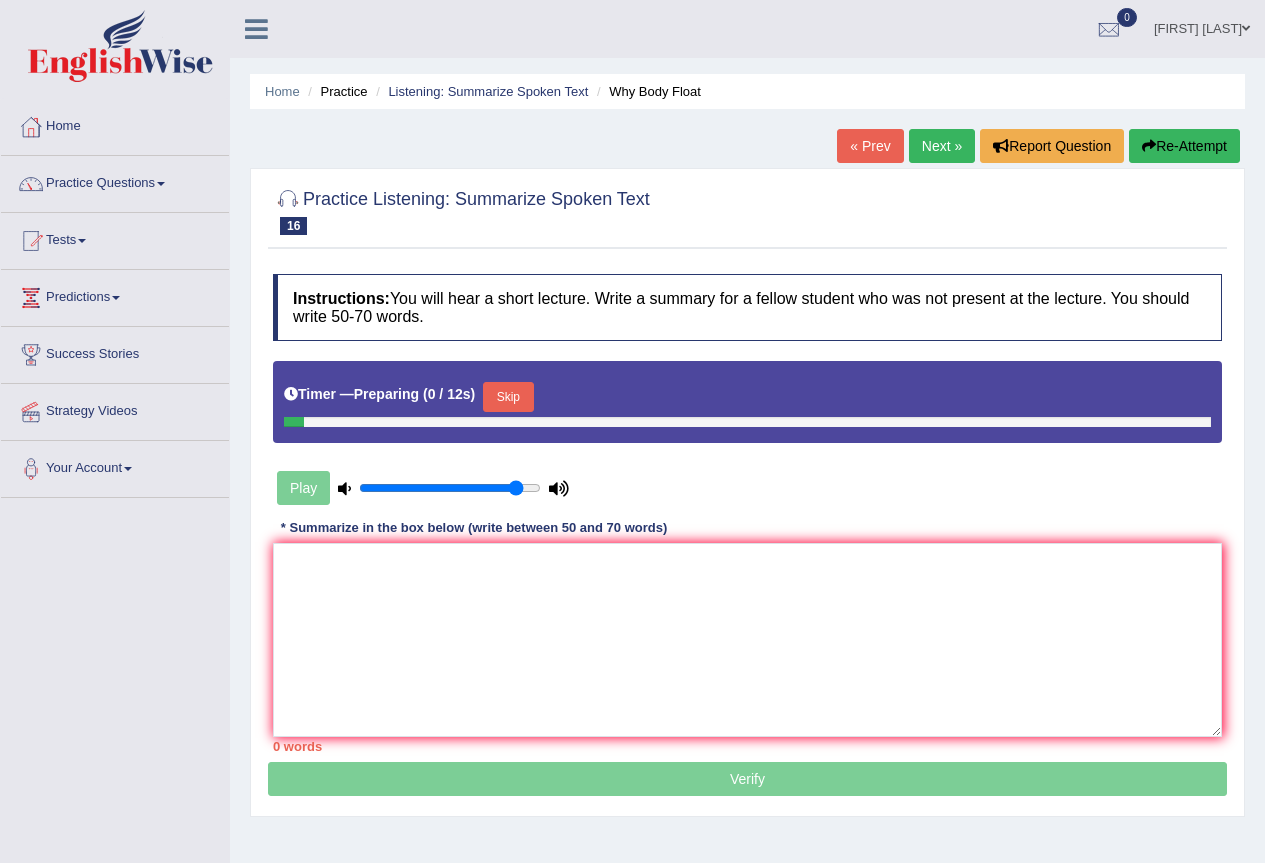 scroll, scrollTop: 0, scrollLeft: 0, axis: both 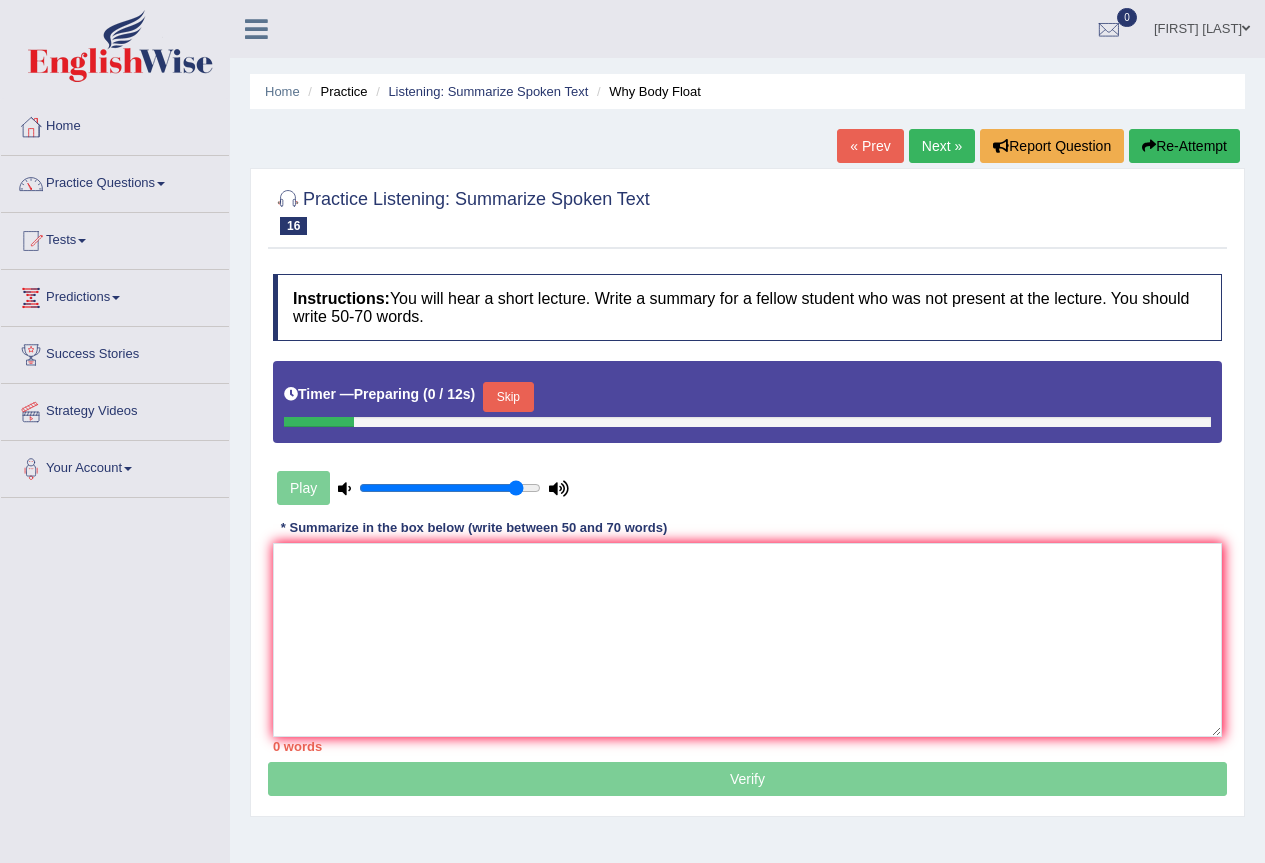 click on "Skip" at bounding box center (508, 397) 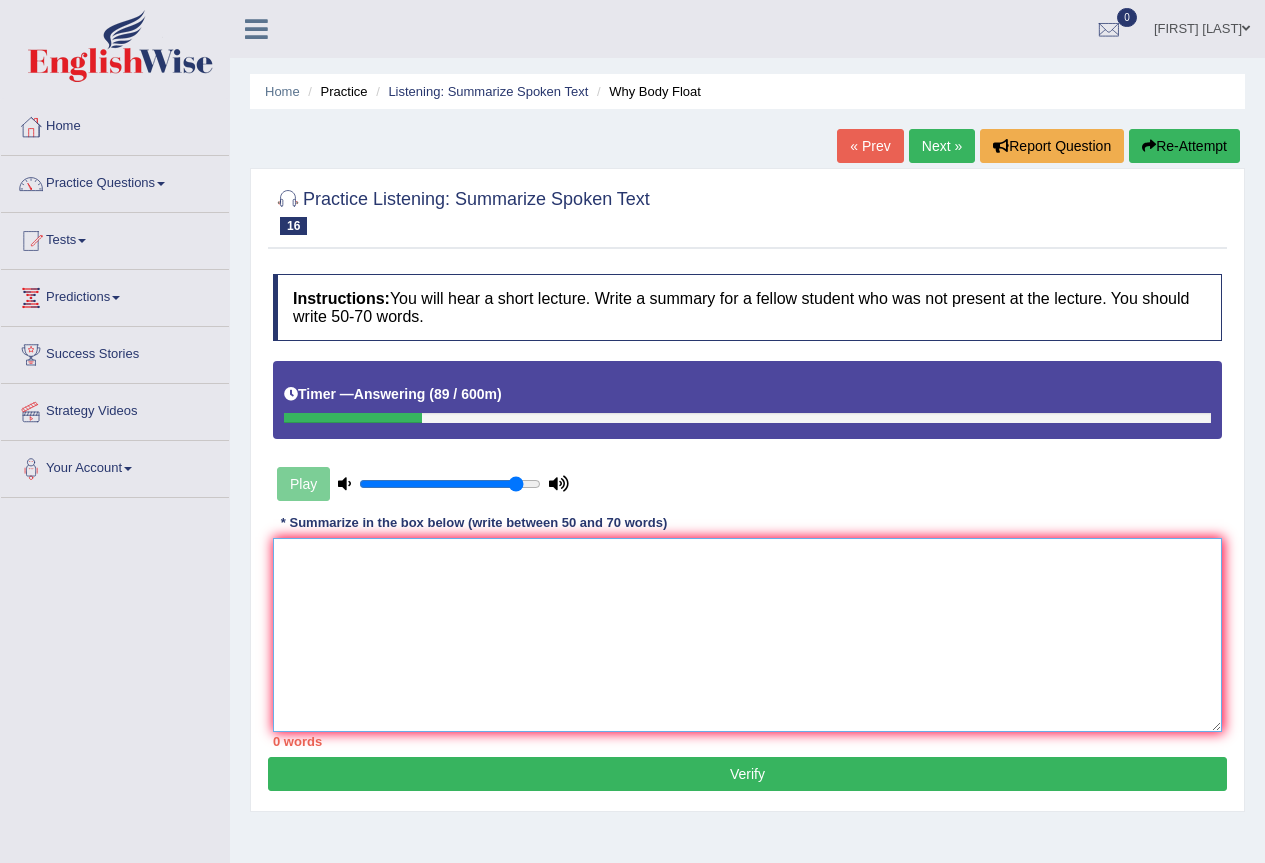 drag, startPoint x: 854, startPoint y: 580, endPoint x: 830, endPoint y: 593, distance: 27.294687 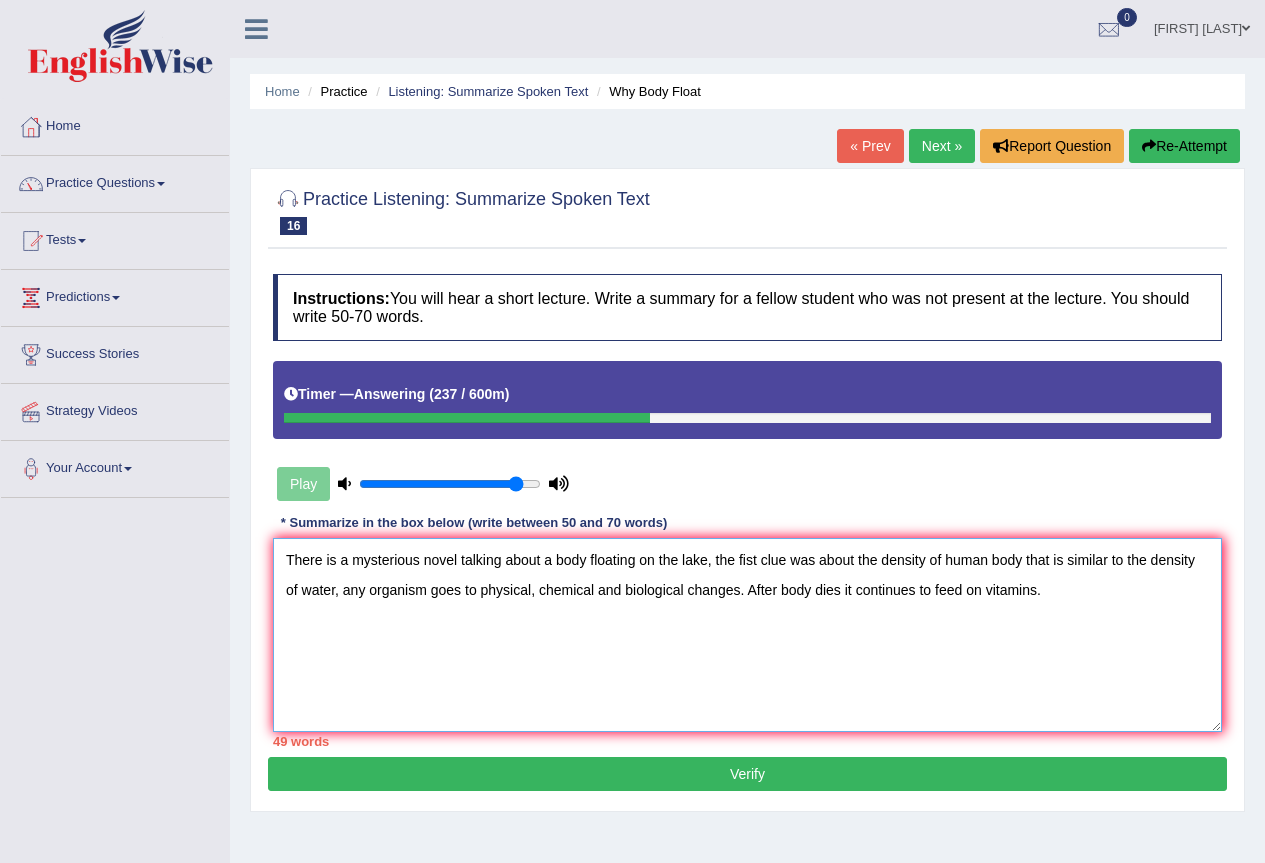 click on "There is a mysterious novel talking about a body floating on the lake, the fist clue was about the density of human body that is similar to the density of water, any organism goes to physical, chemical and biological changes. After body dies it continues to feed on vitamins." at bounding box center [747, 635] 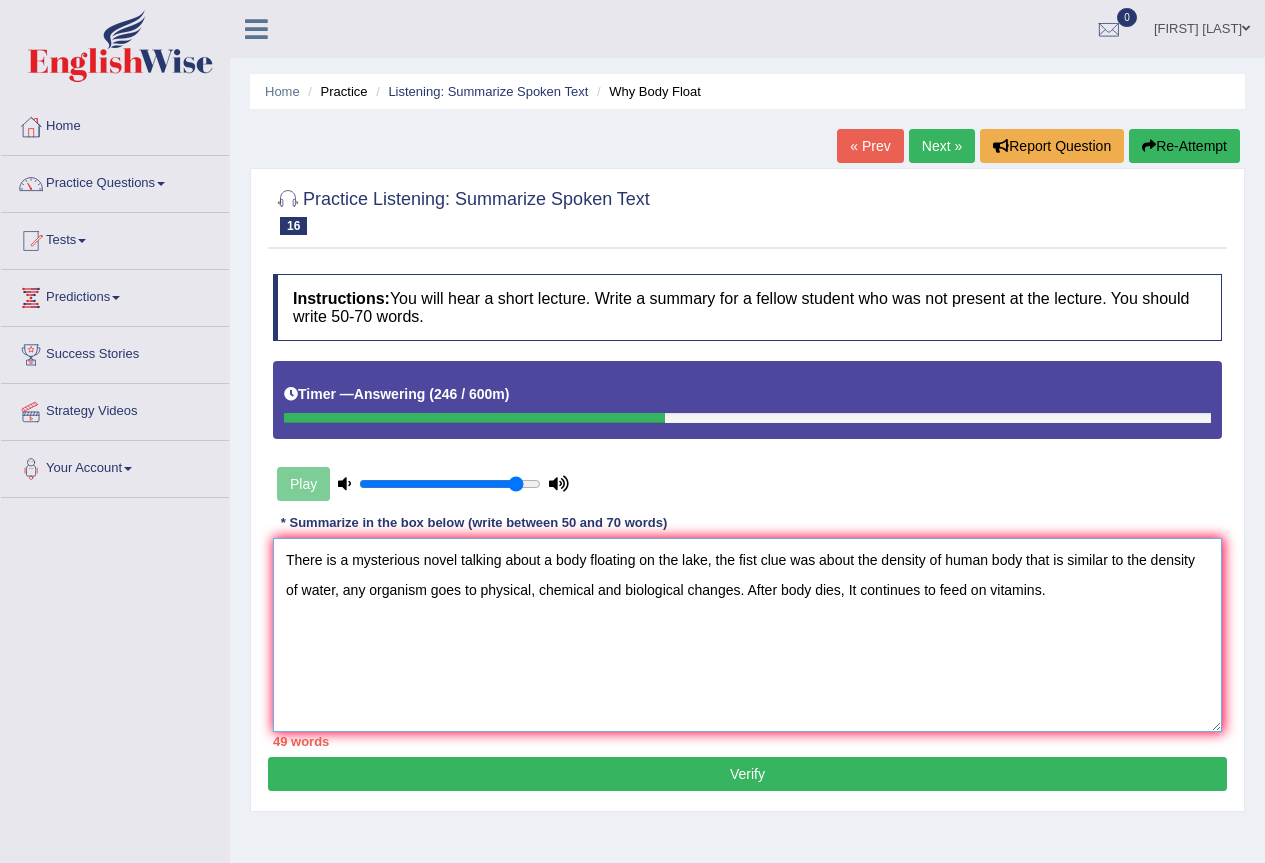 click on "There is a mysterious novel talking about a body floating on the lake, the fist clue was about the density of human body that is similar to the density of water, any organism goes to physical, chemical and biological changes. After body dies, It continues to feed on vitamins." at bounding box center (747, 635) 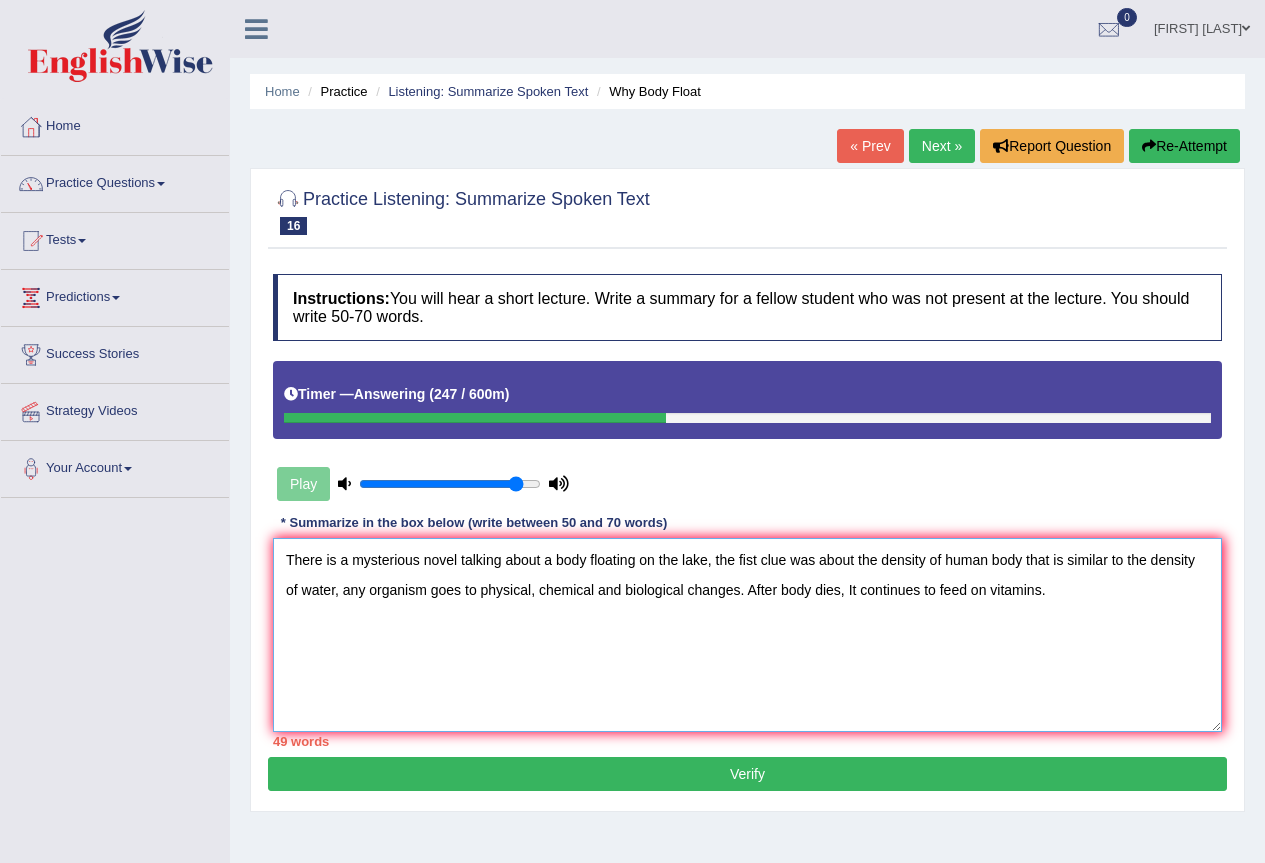click on "There is a mysterious novel talking about a body floating on the lake, the fist clue was about the density of human body that is similar to the density of water, any organism goes to physical, chemical and biological changes. After body dies, It continues to feed on vitamins." at bounding box center (747, 635) 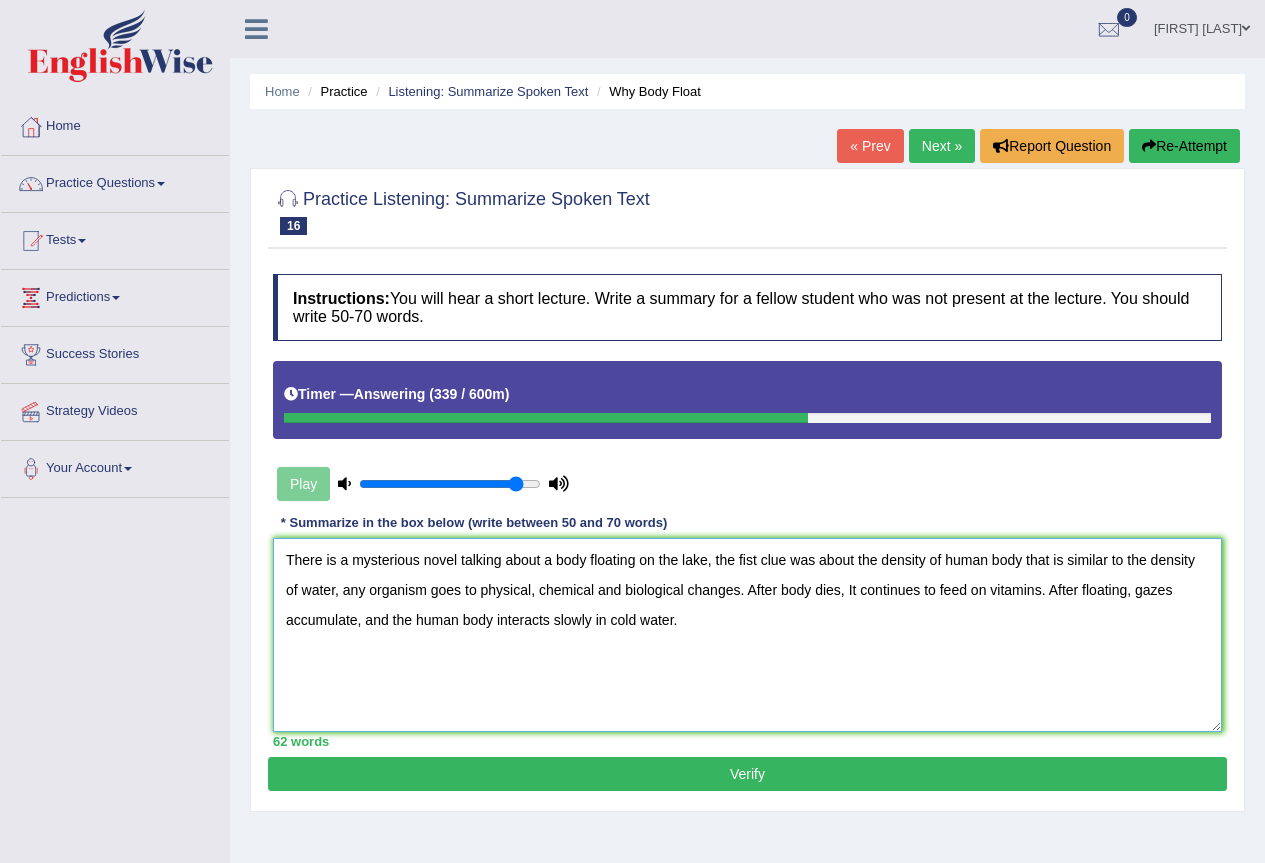 type on "There is a mysterious novel talking about a body floating on the lake, the fist clue was about the density of human body that is similar to the density of water, any organism goes to physical, chemical and biological changes. After body dies, It continues to feed on vitamins. After floating, gazes accumulate, and the human body interacts slowly in cold water." 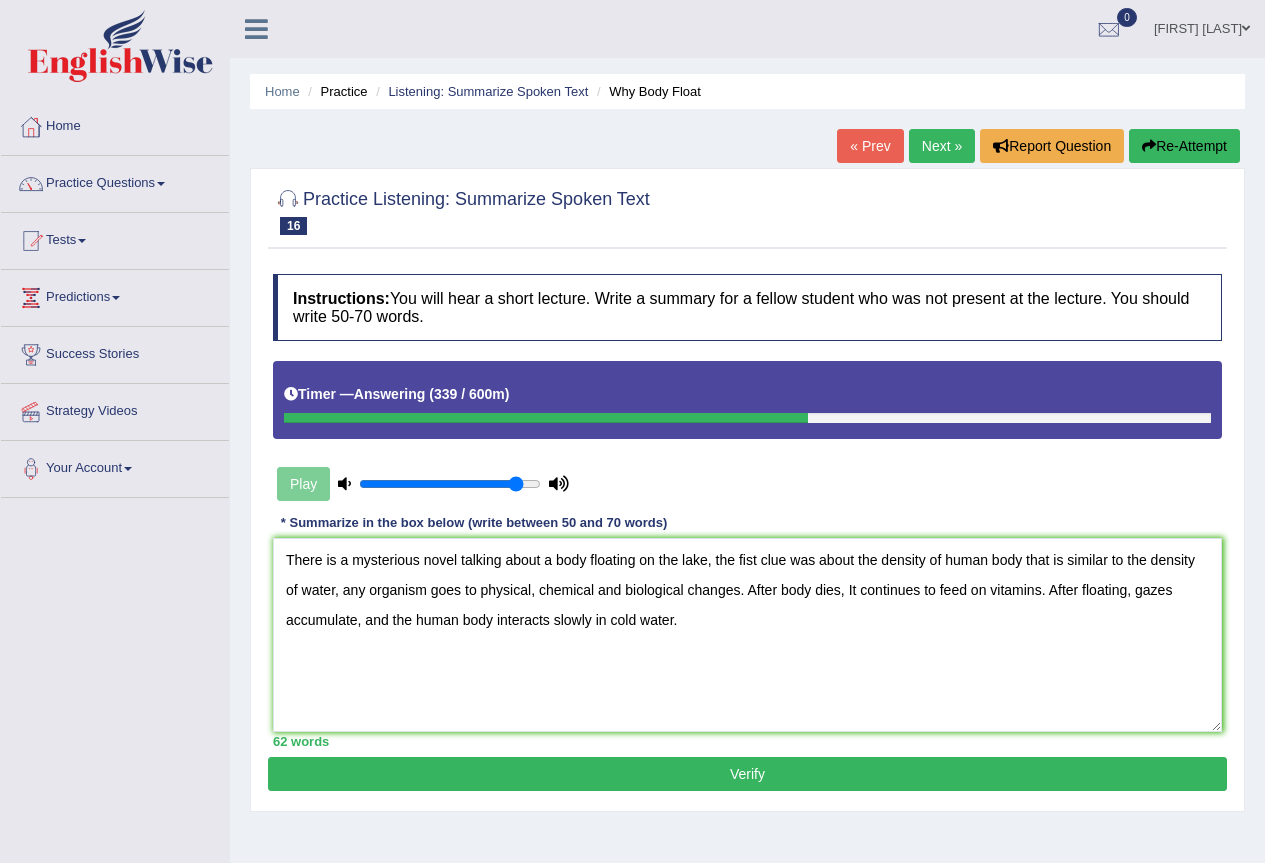 click on "Verify" at bounding box center (747, 774) 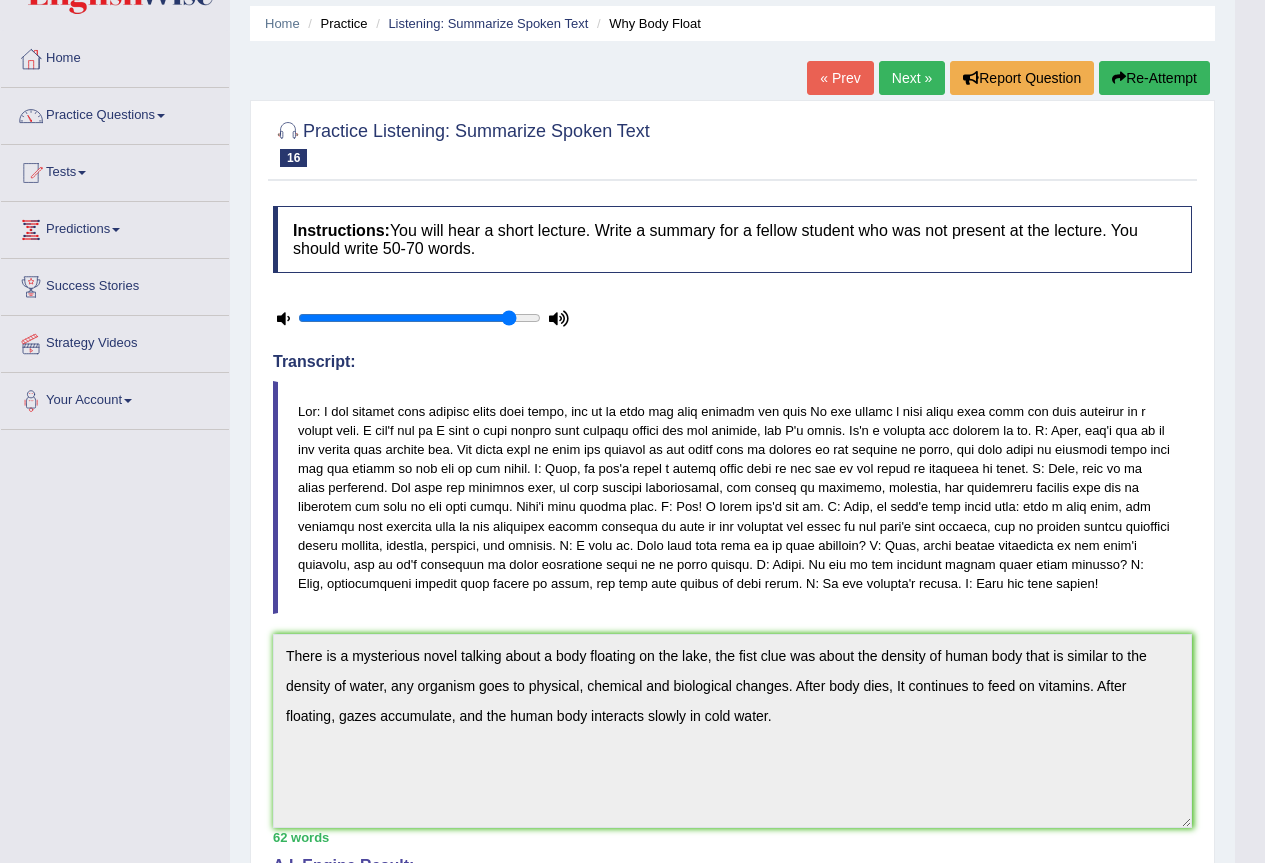 scroll, scrollTop: 0, scrollLeft: 0, axis: both 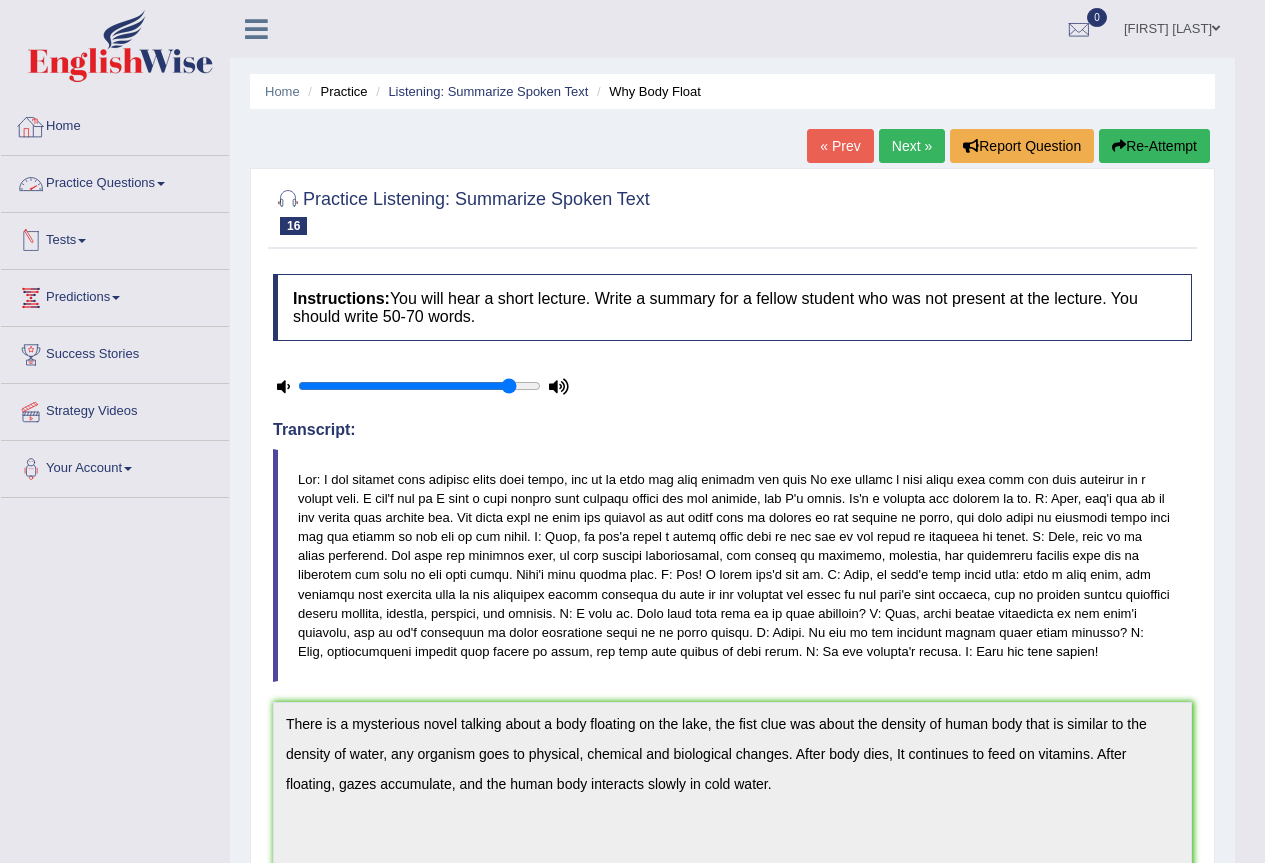 click on "Practice Questions" at bounding box center [115, 181] 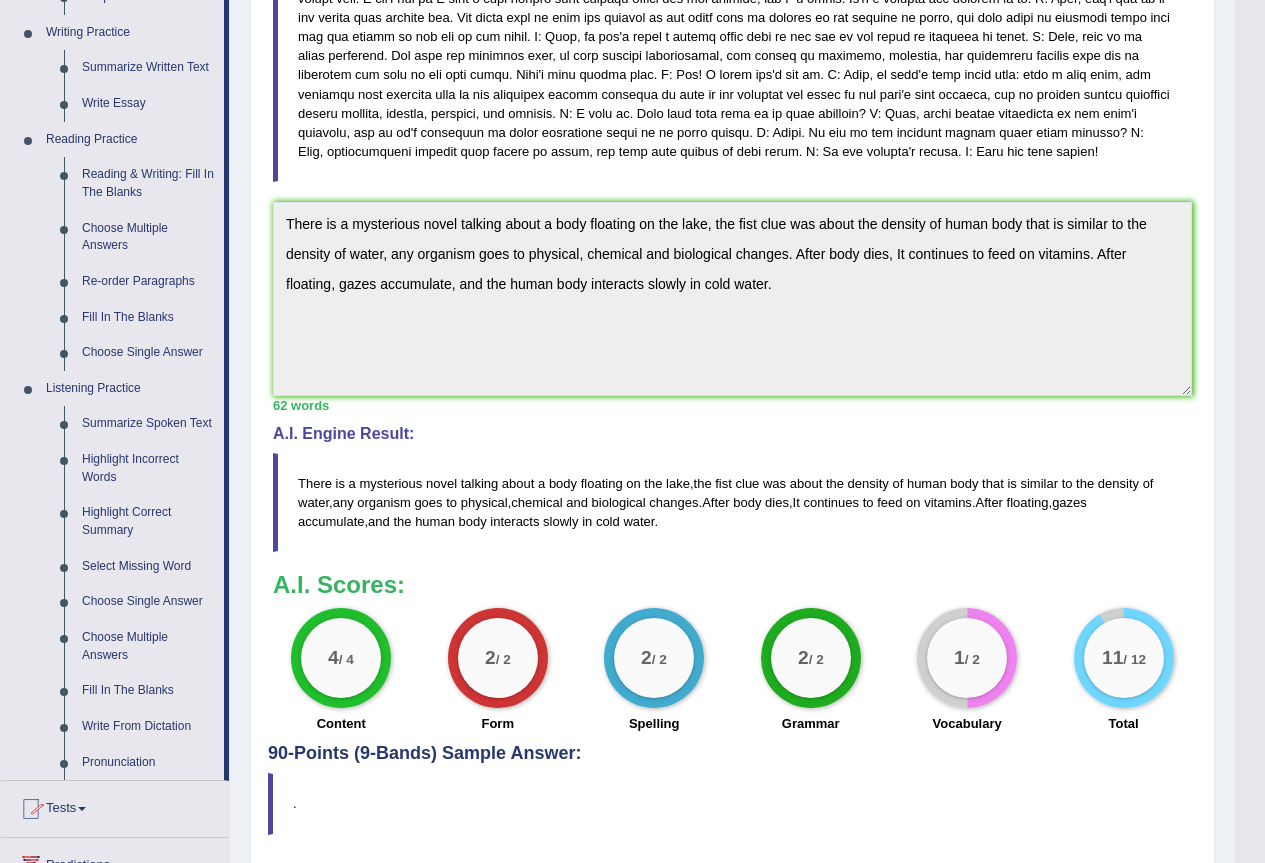 scroll, scrollTop: 600, scrollLeft: 0, axis: vertical 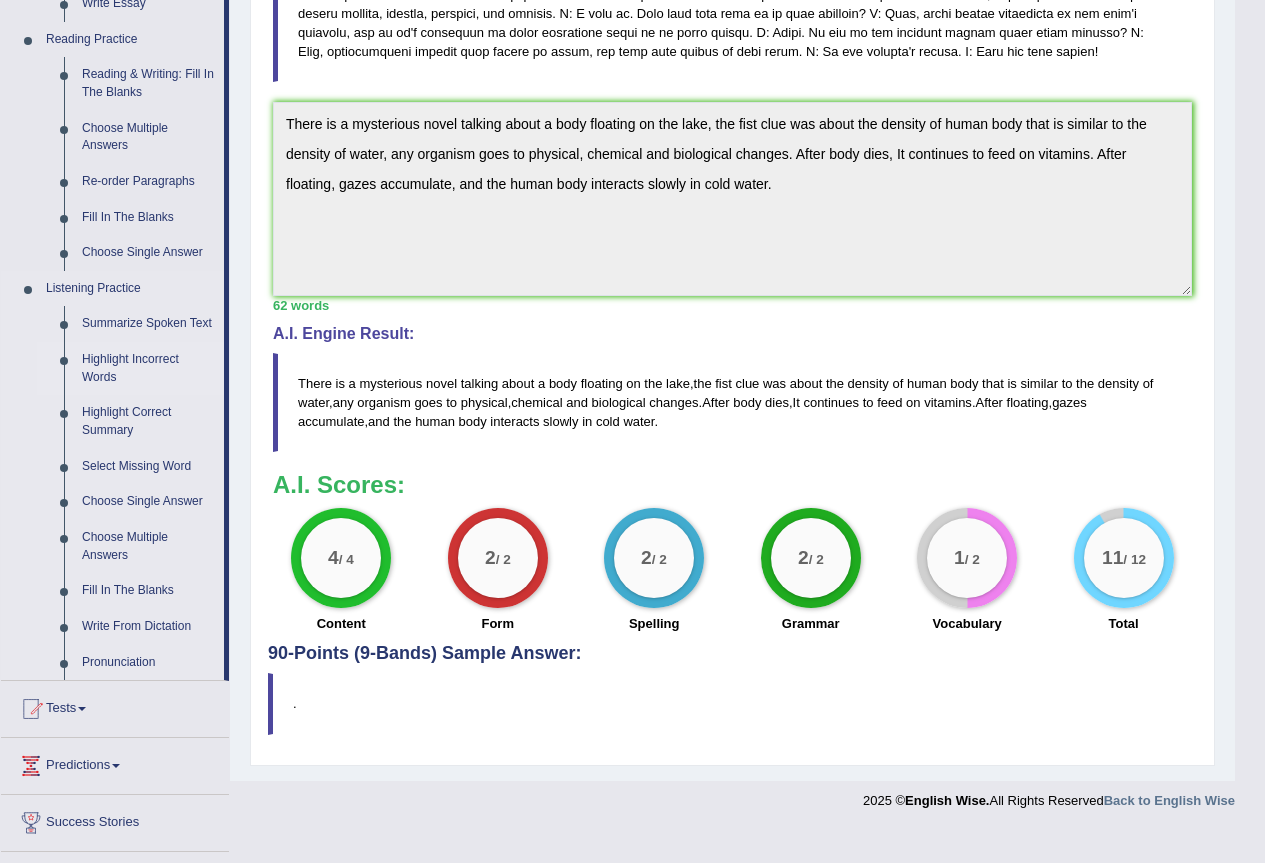 click on "Highlight Incorrect Words" at bounding box center [148, 368] 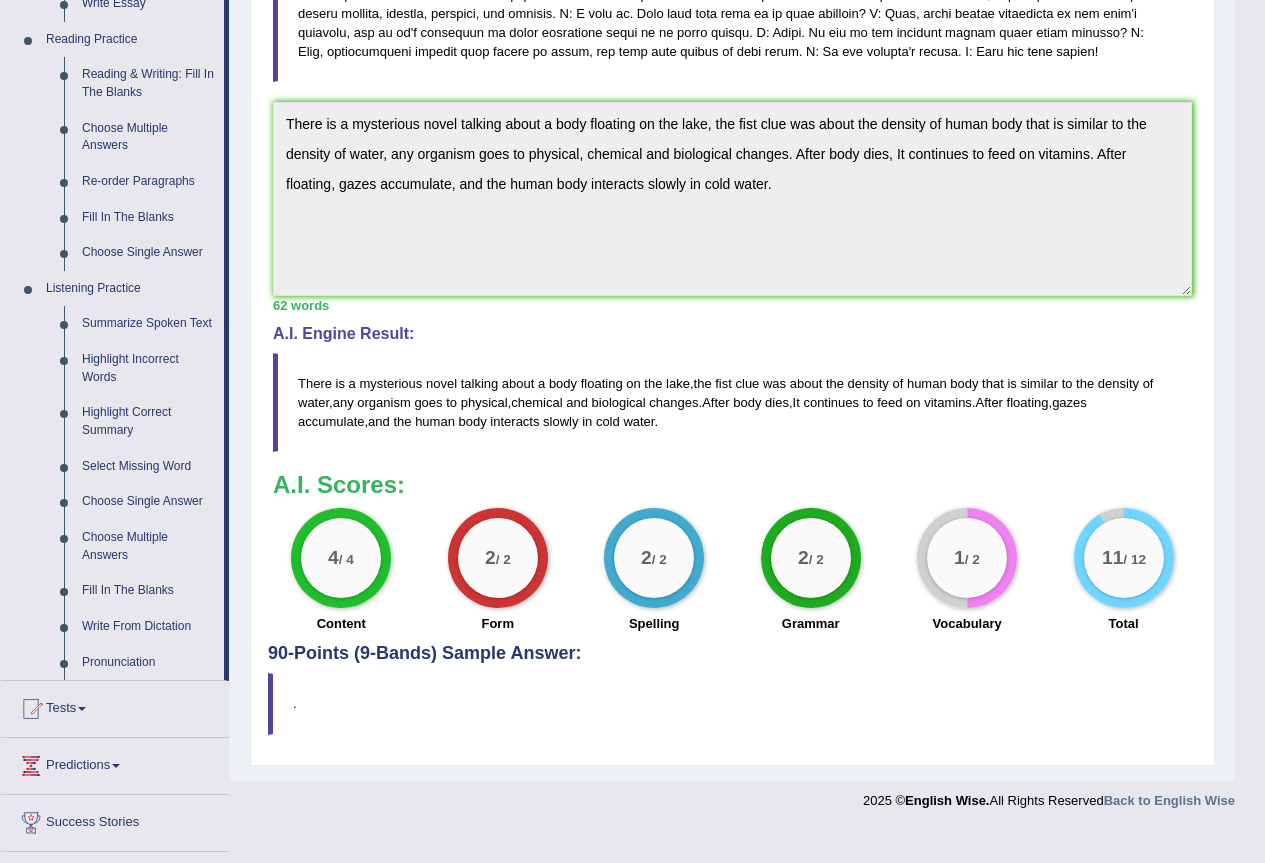 scroll, scrollTop: 568, scrollLeft: 0, axis: vertical 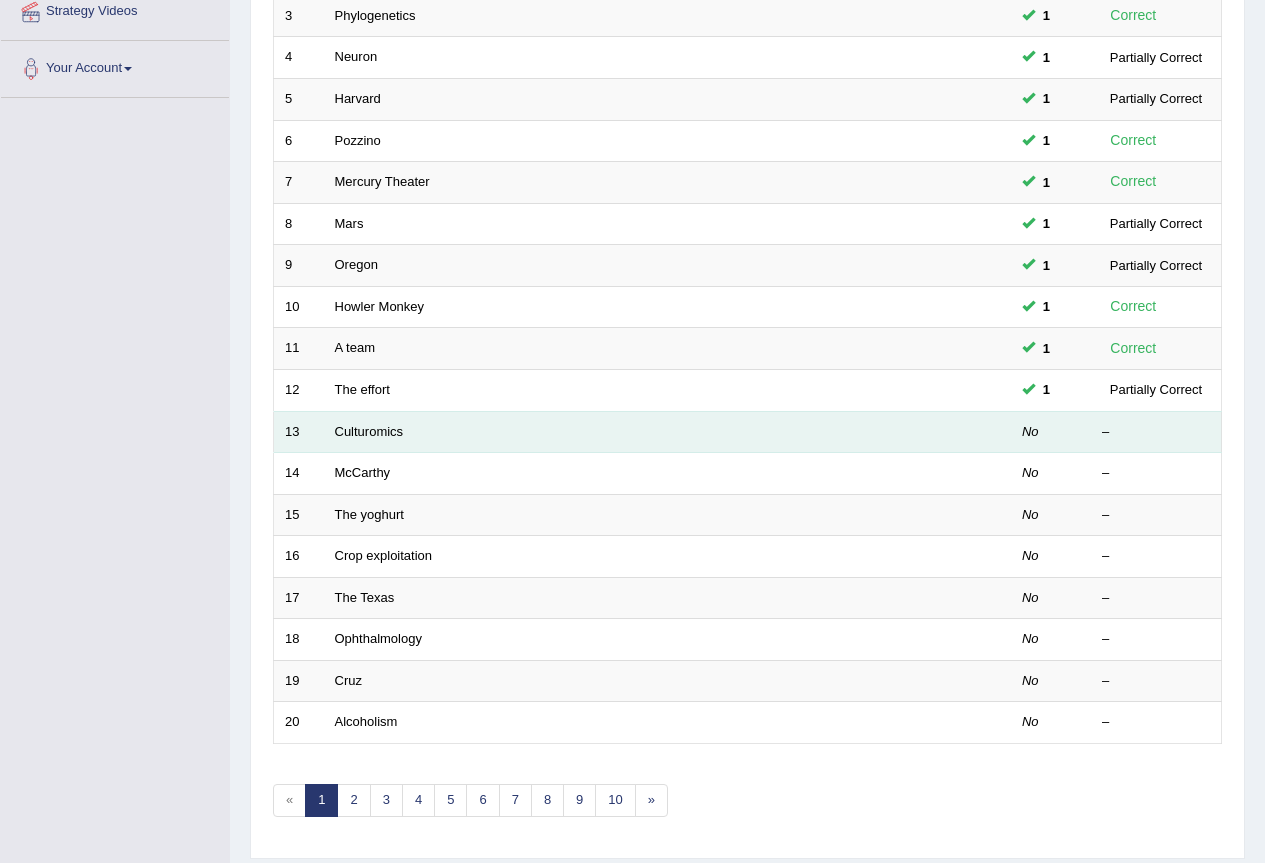 click on "Culturomics" at bounding box center [592, 432] 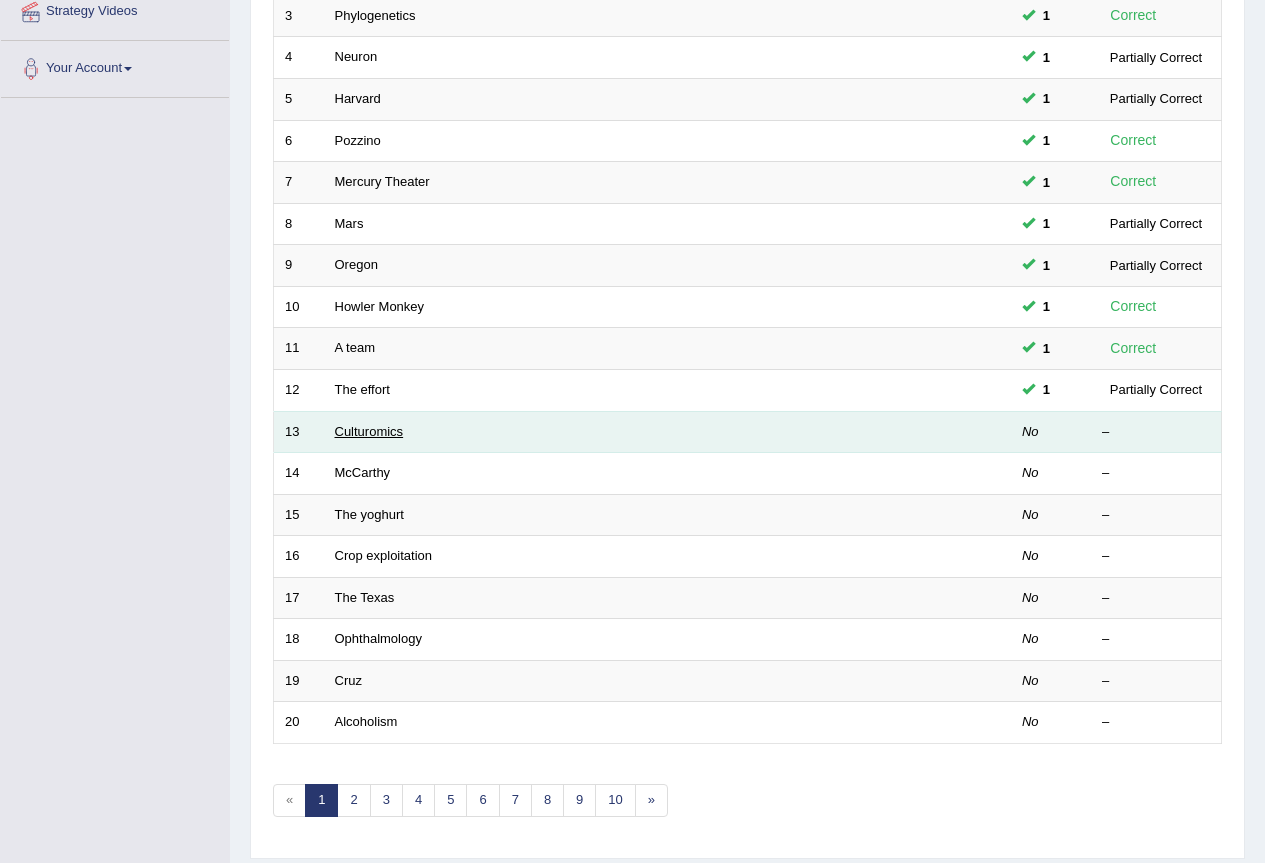 click on "Culturomics" at bounding box center (369, 431) 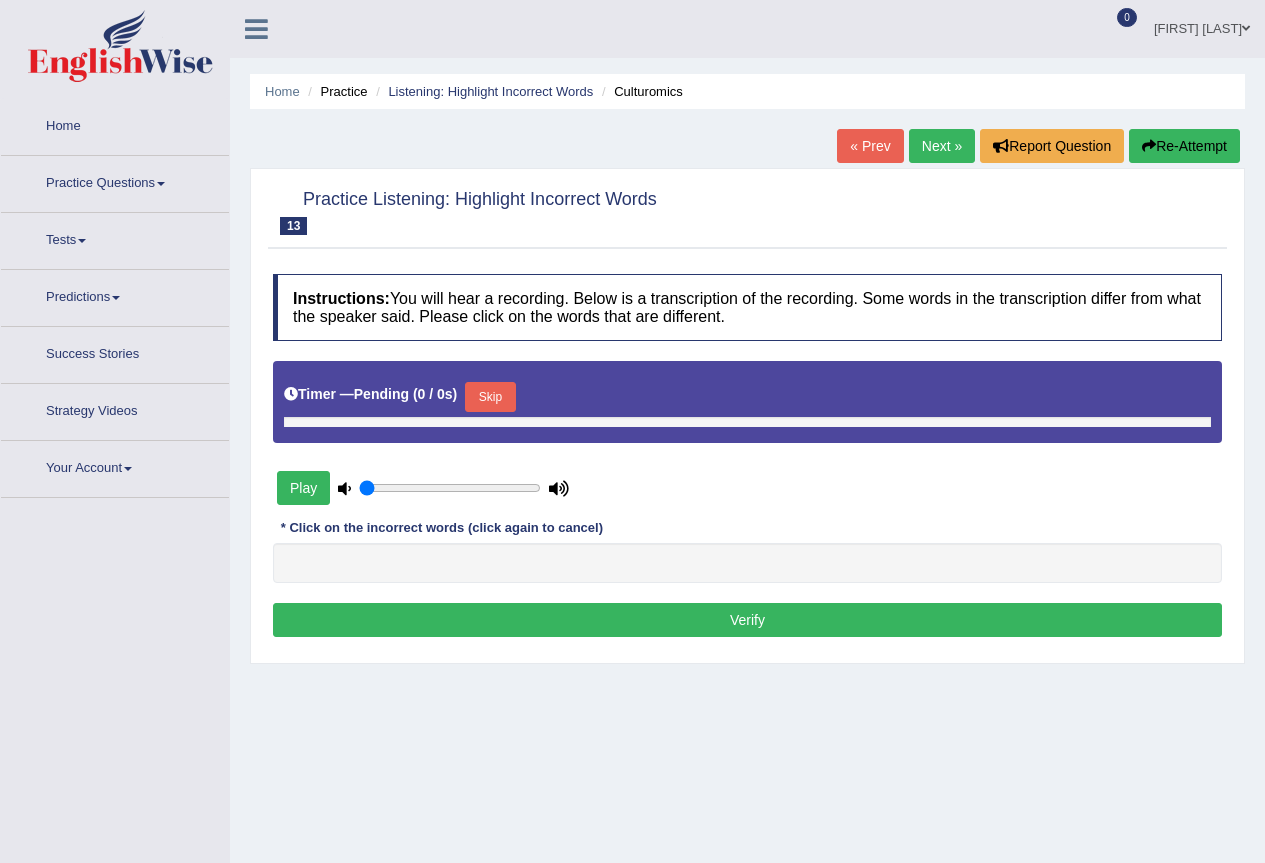 type on "0.9" 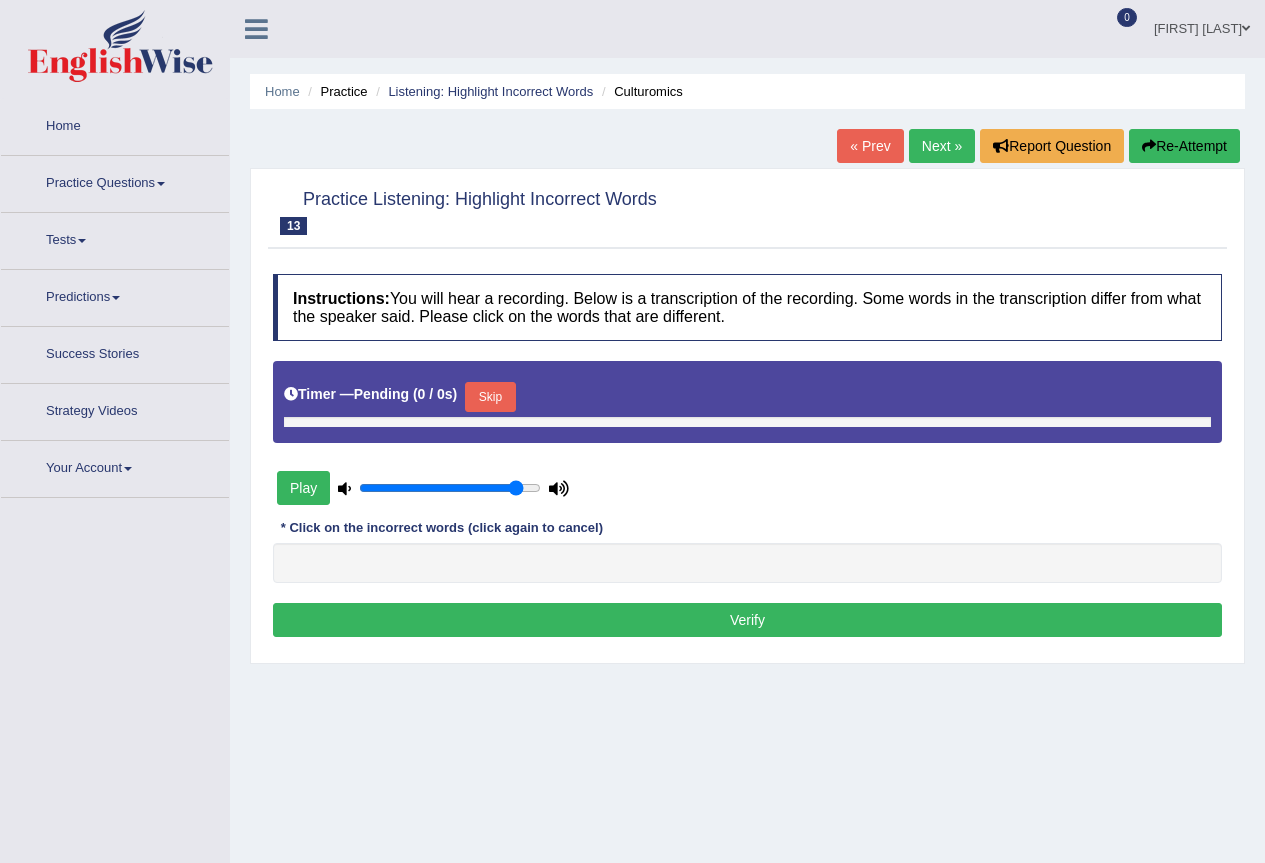 scroll, scrollTop: 0, scrollLeft: 0, axis: both 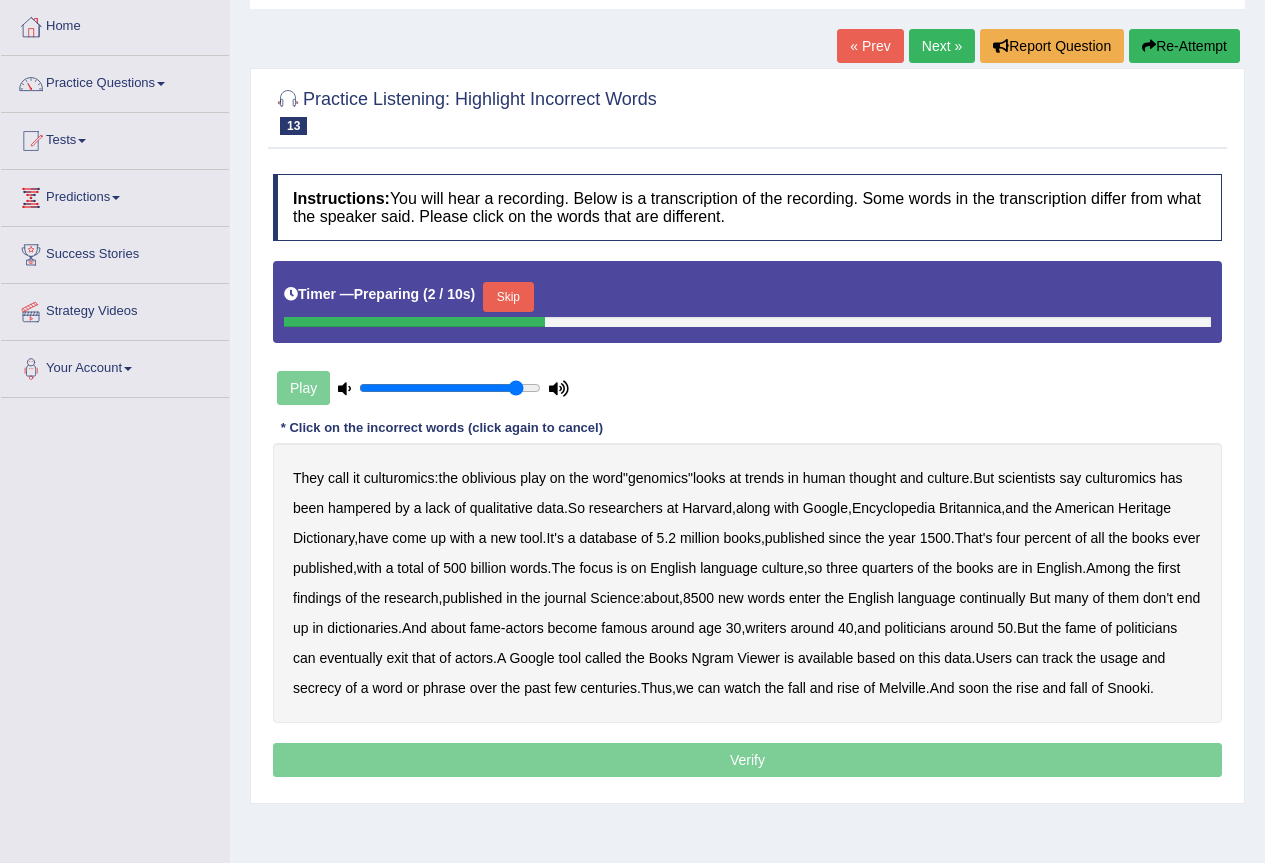 click on "Skip" at bounding box center [508, 297] 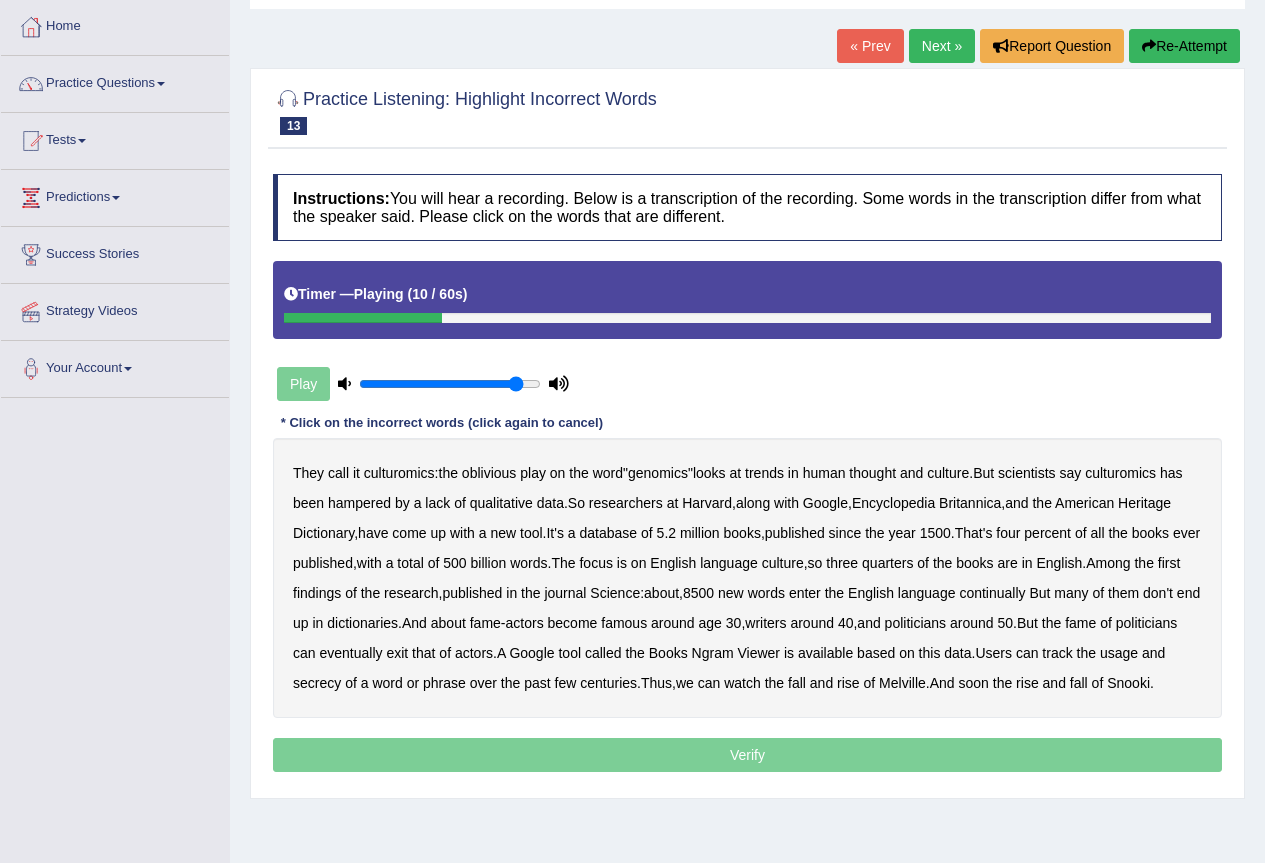 click on "qualitative" at bounding box center [501, 503] 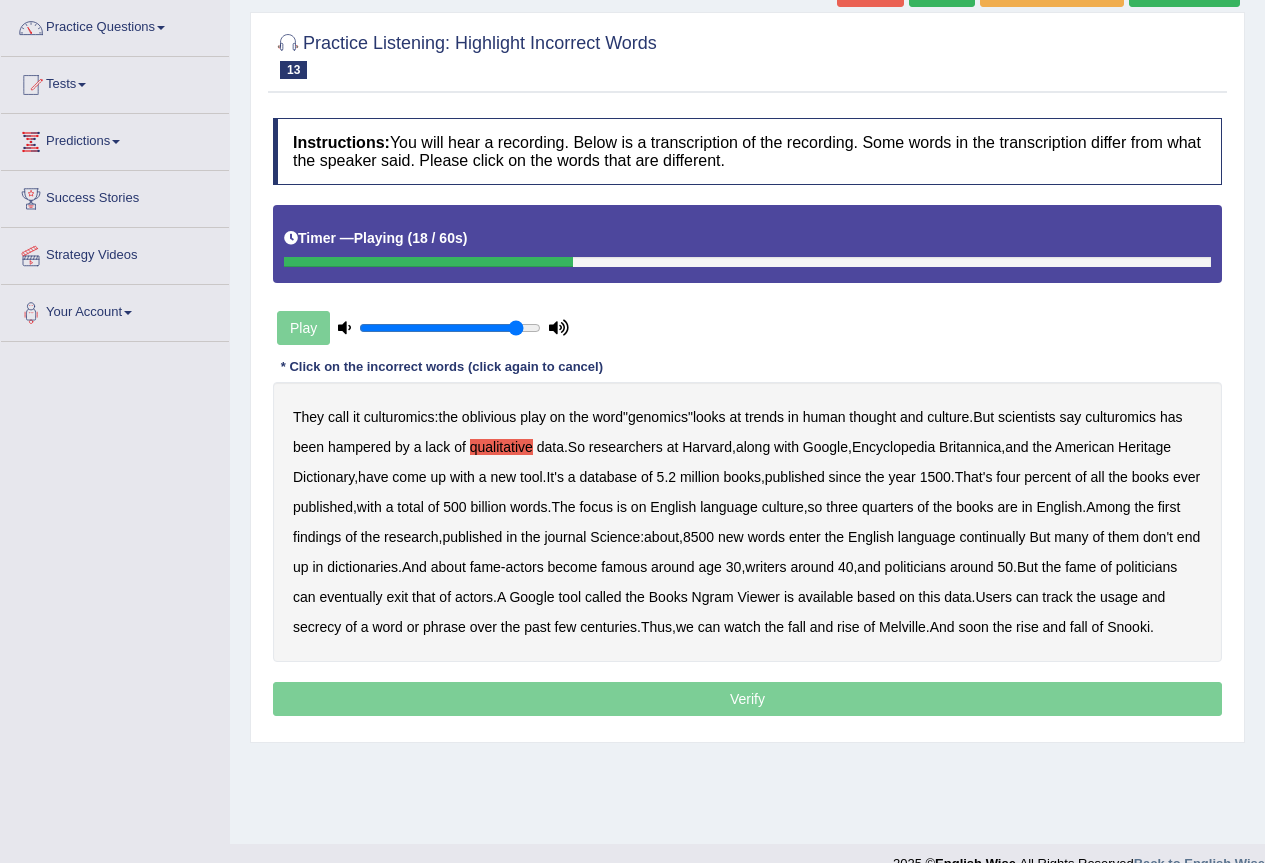 scroll, scrollTop: 187, scrollLeft: 0, axis: vertical 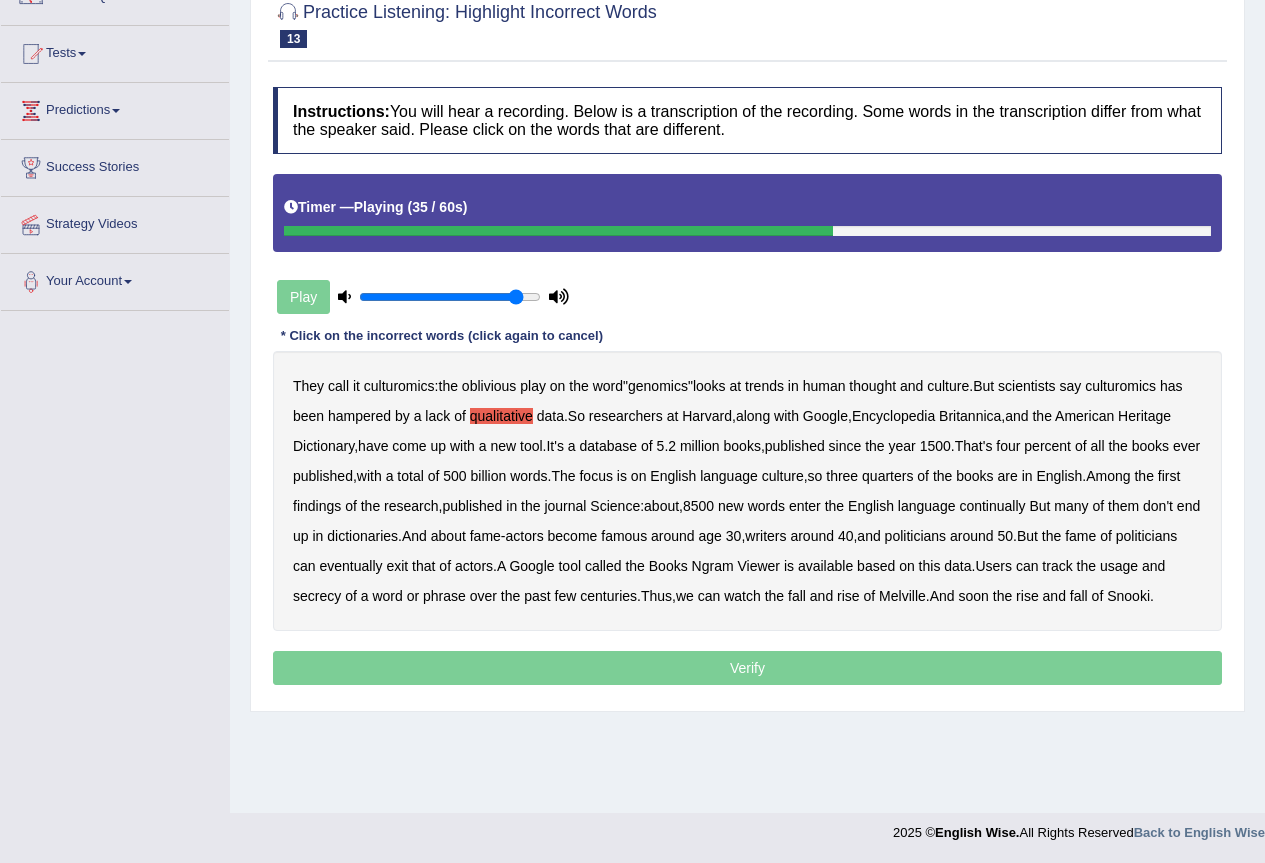 click on "continually" at bounding box center (992, 506) 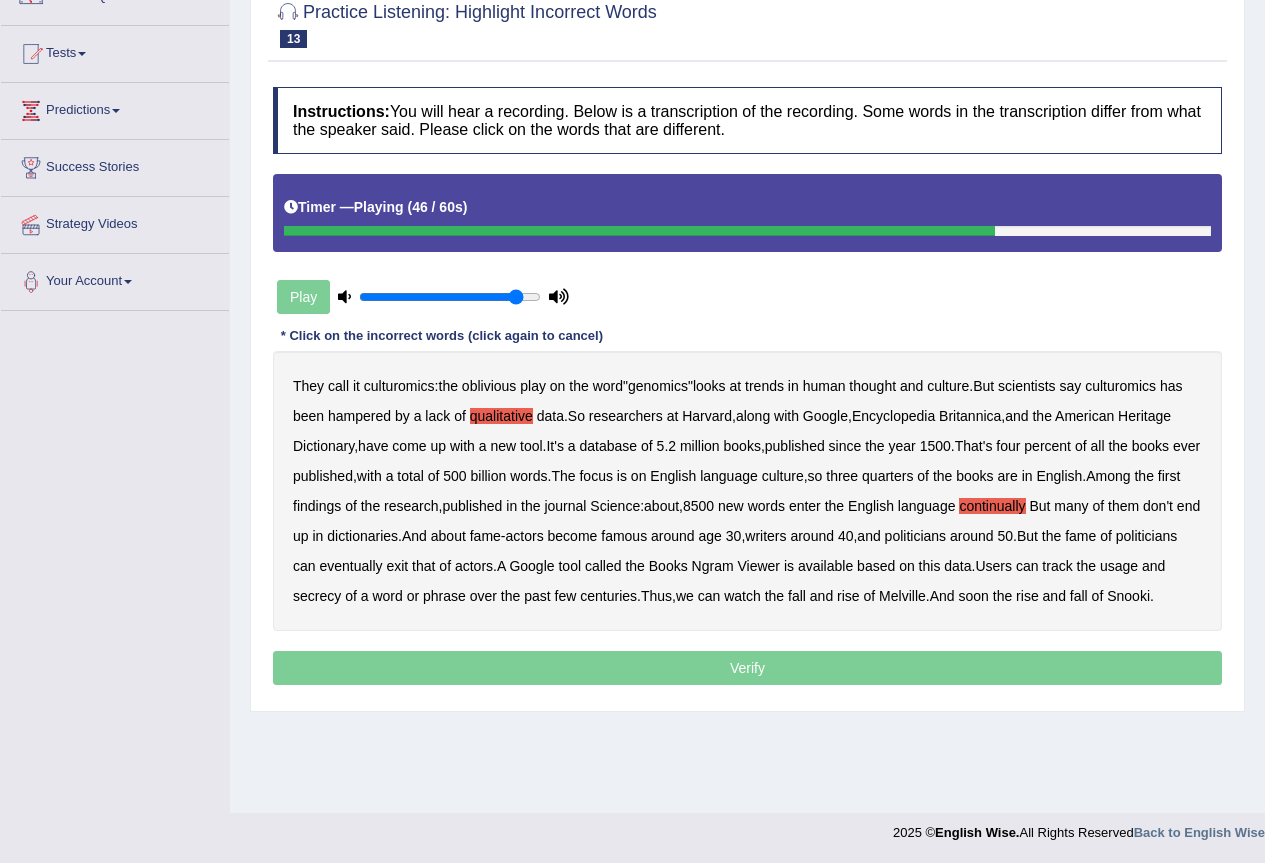 click on "exit" at bounding box center [397, 566] 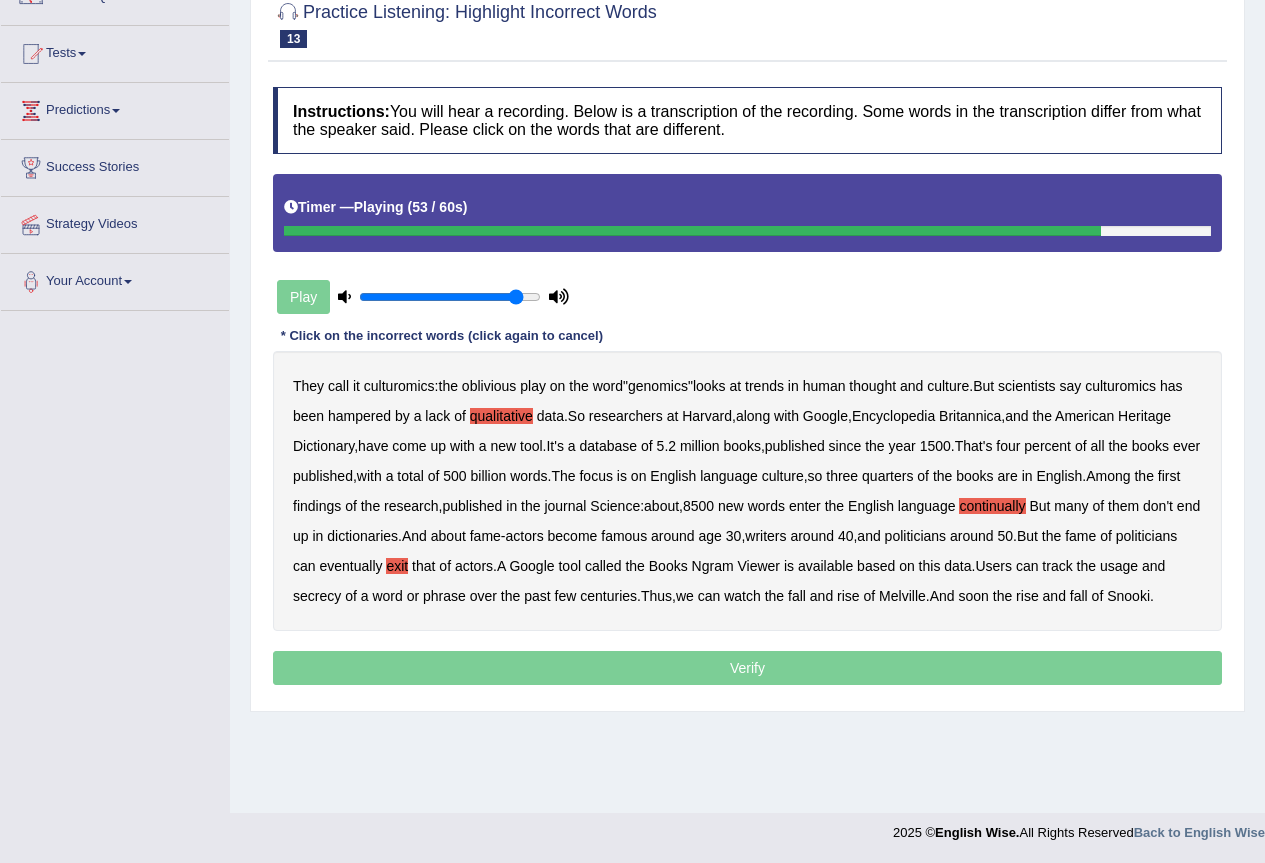 click on "secrecy" at bounding box center (317, 596) 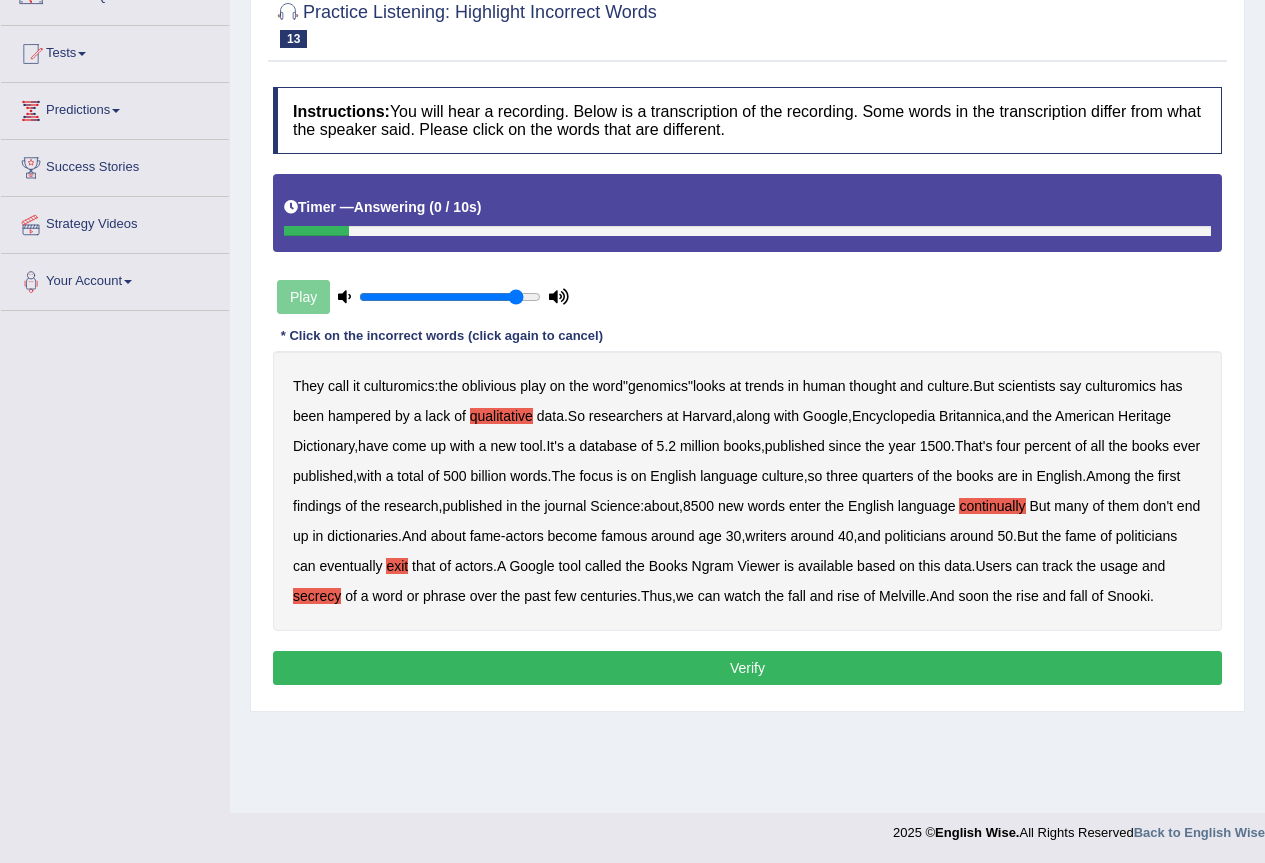 click on "Verify" at bounding box center [747, 668] 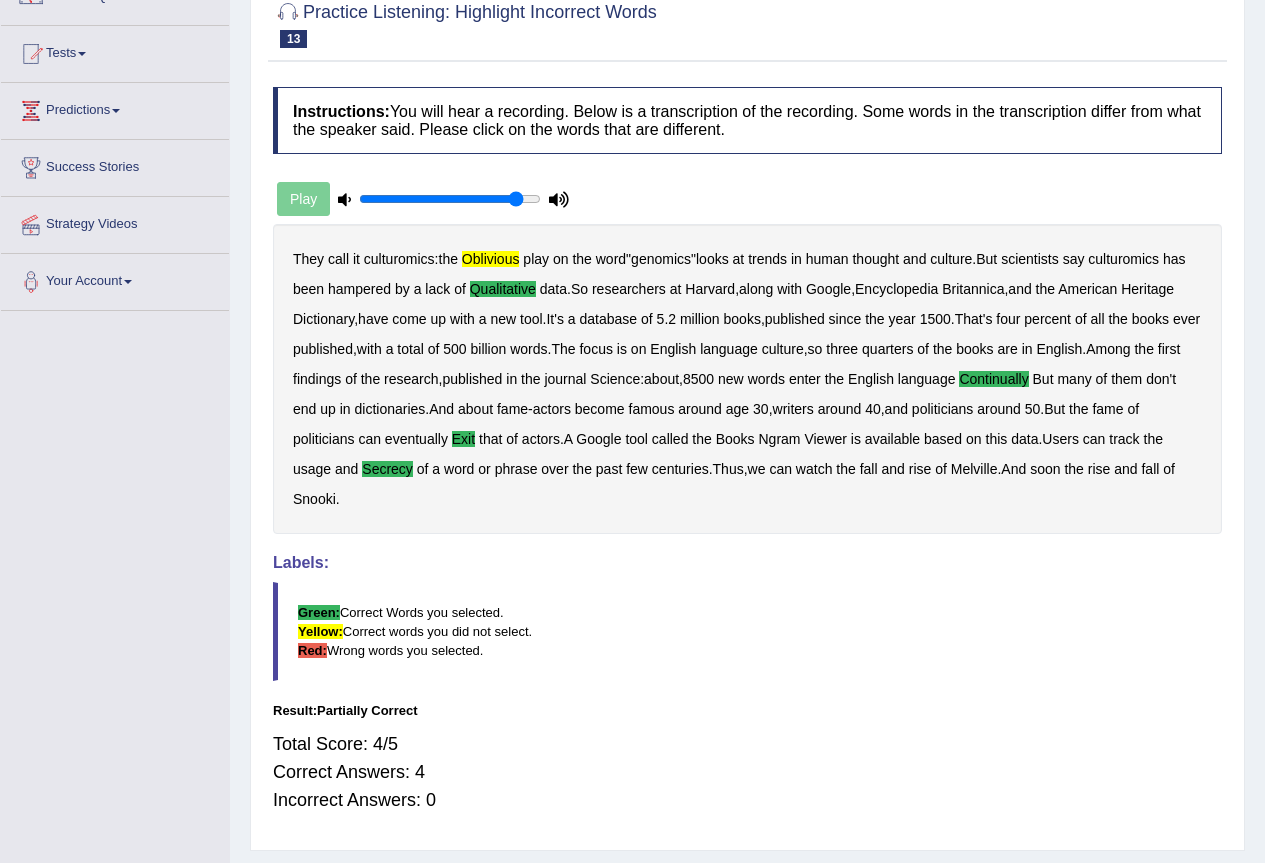 click on "They   call   it   culturomics :  the   oblivious   play   on   the   word  " genomics "  looks   at   trends   in   human   thought   and   culture .  But   scientists   say   culturomics   has   been   hampered   by   a   lack   of   qualitative   data .  So   researchers   at   Harvard ,  along   with   Google ,  Encyclopedia   Britannica ,  and   the   American   Heritage   Dictionary ,  have   come   up   with   a   new   tool .  It's   a   database   of   5 . 2   million   books ,  published   since   the   year   1500 .  That's   four   percent   of   all   the   books   ever   published ,  with   a   total   of   500   billion   words .  The   focus   is   on   English   language   culture ,  so   three   quarters   of   the   books   are   in   English .  Among   the   first   findings   of   the   research ,  published   in   the   journal   Science  :  about ,  8500   new   words   enter   the   English   language   continually   But   many   of   them   don't   end   up   in   dictionaries .  And" at bounding box center (747, 379) 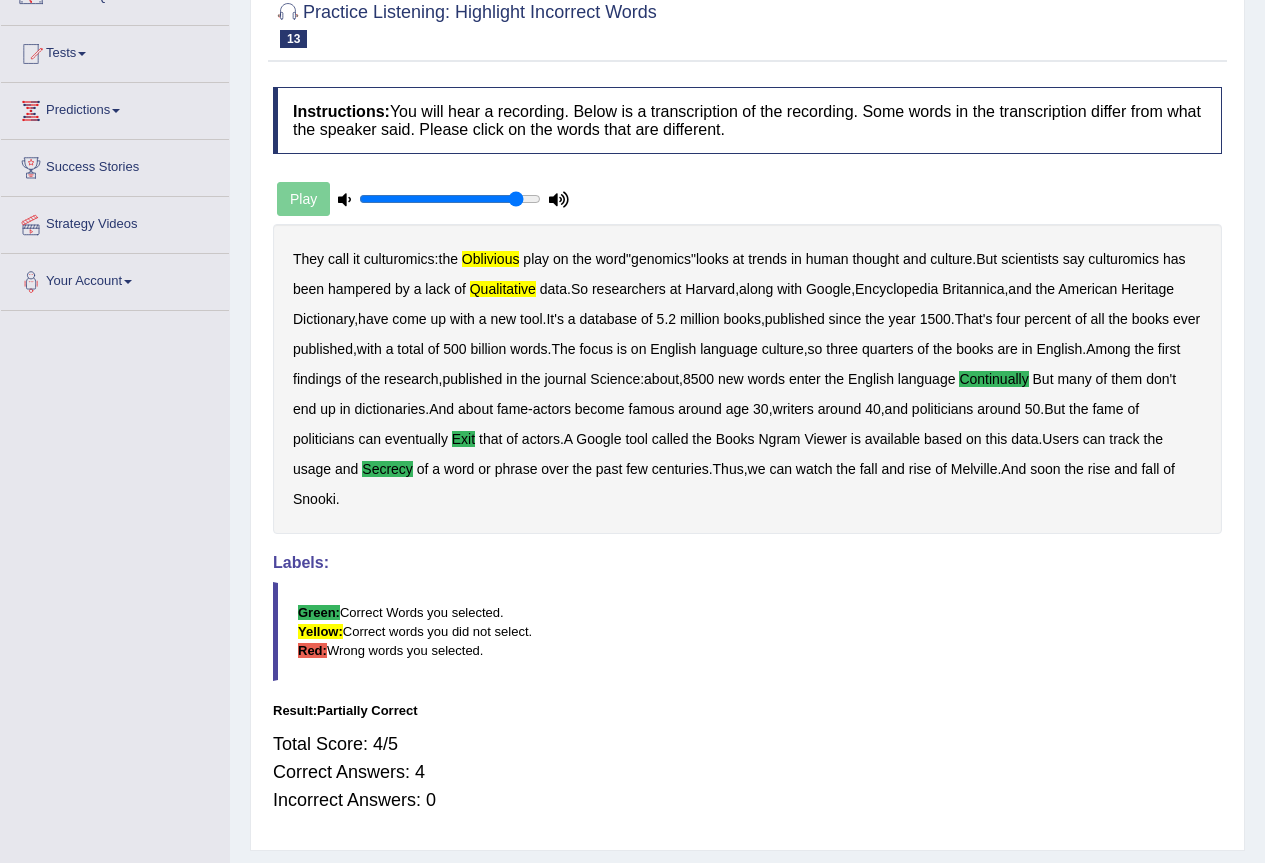 click on "qualitative" at bounding box center [503, 289] 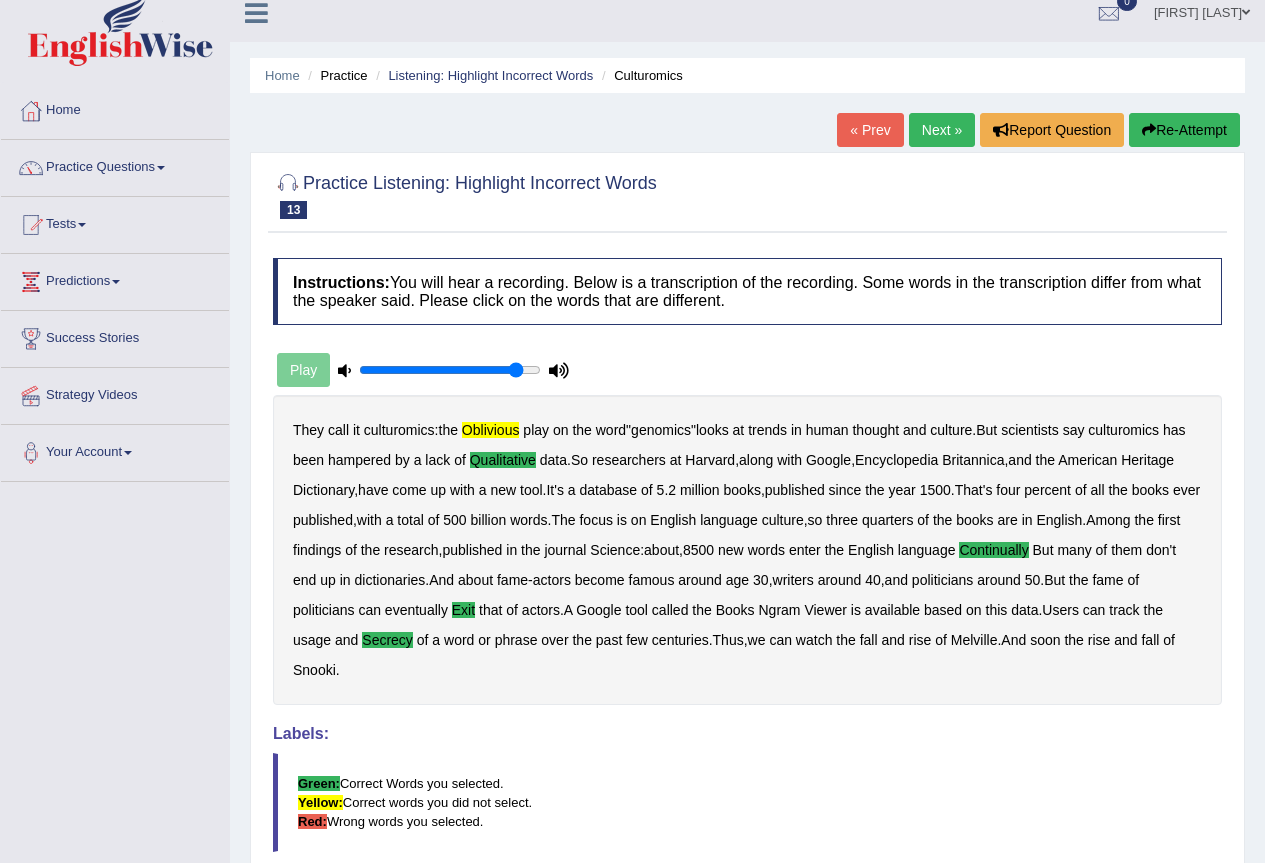 scroll, scrollTop: 0, scrollLeft: 0, axis: both 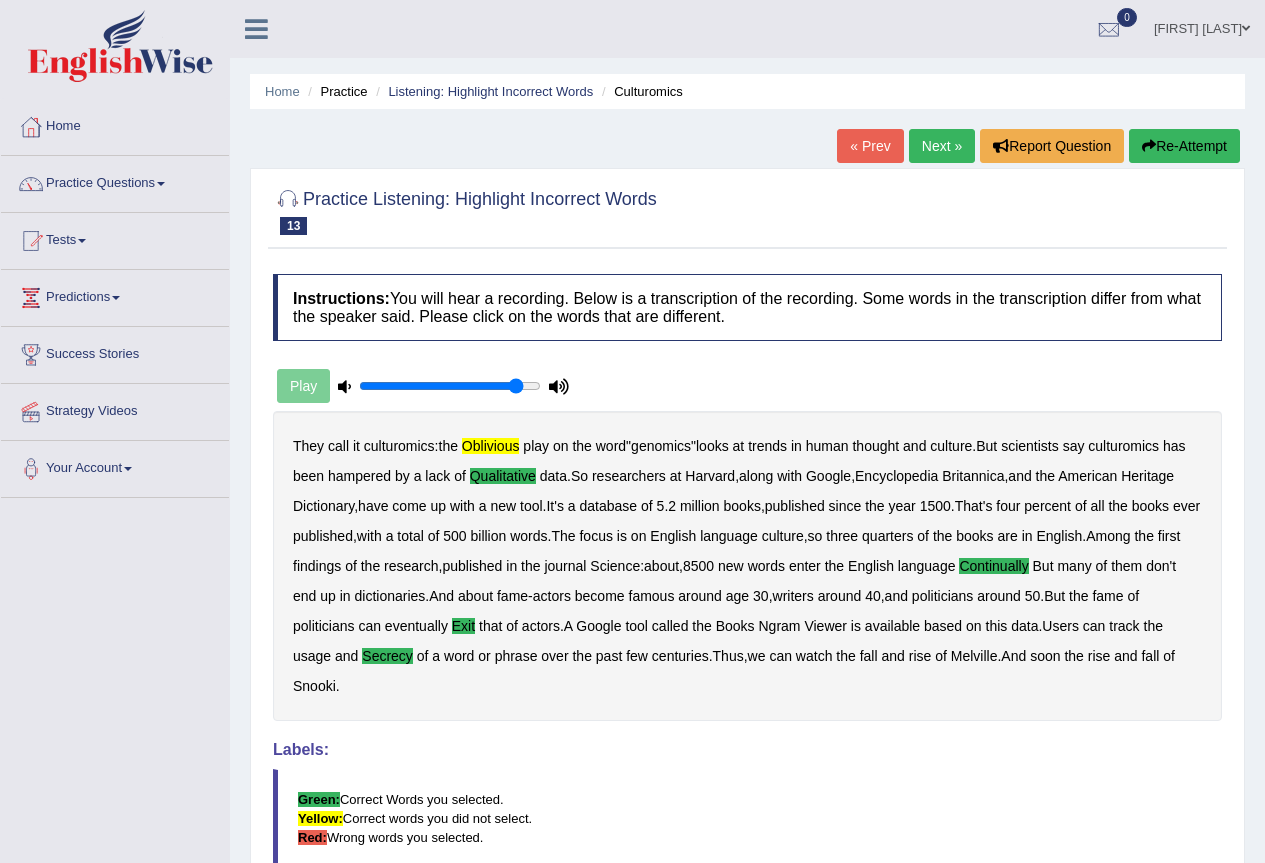 click on "Next »" at bounding box center [942, 146] 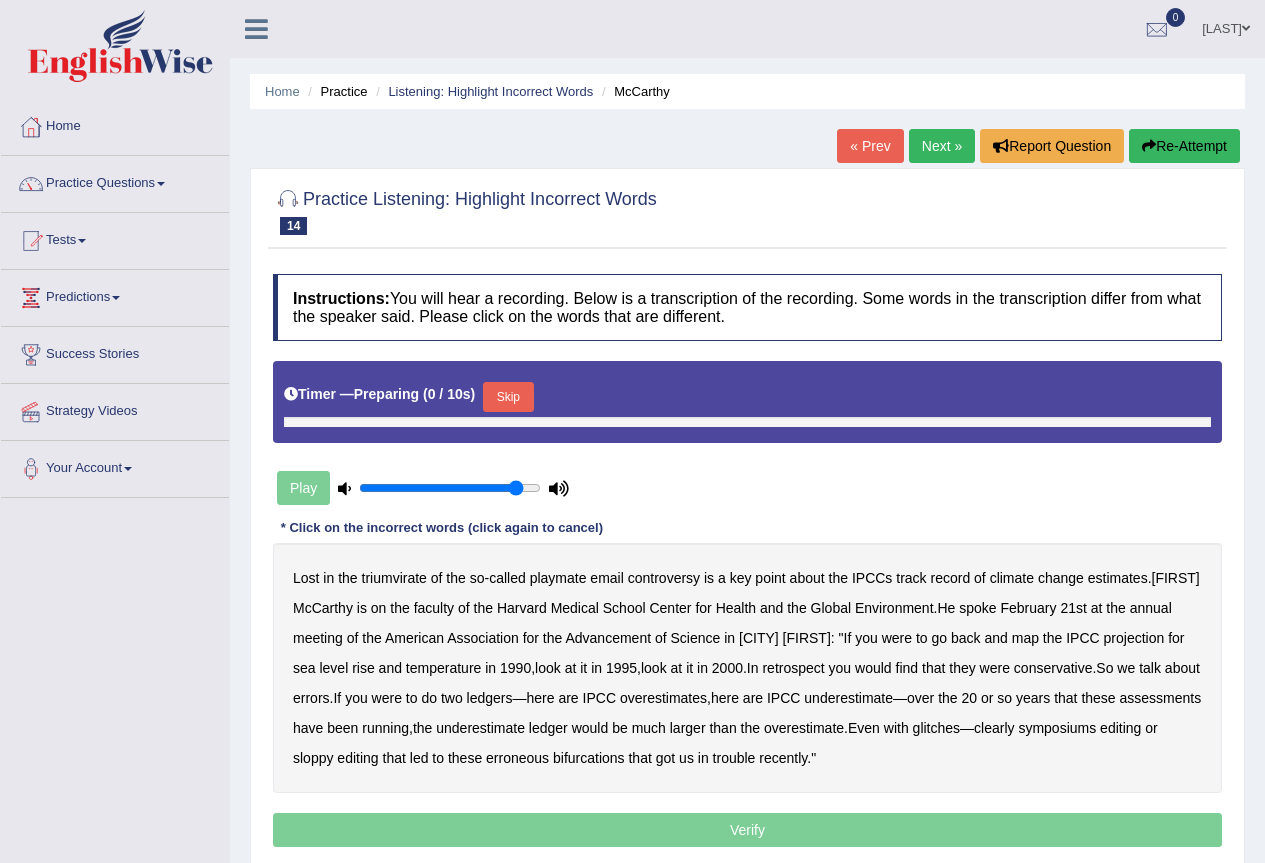 scroll, scrollTop: 0, scrollLeft: 0, axis: both 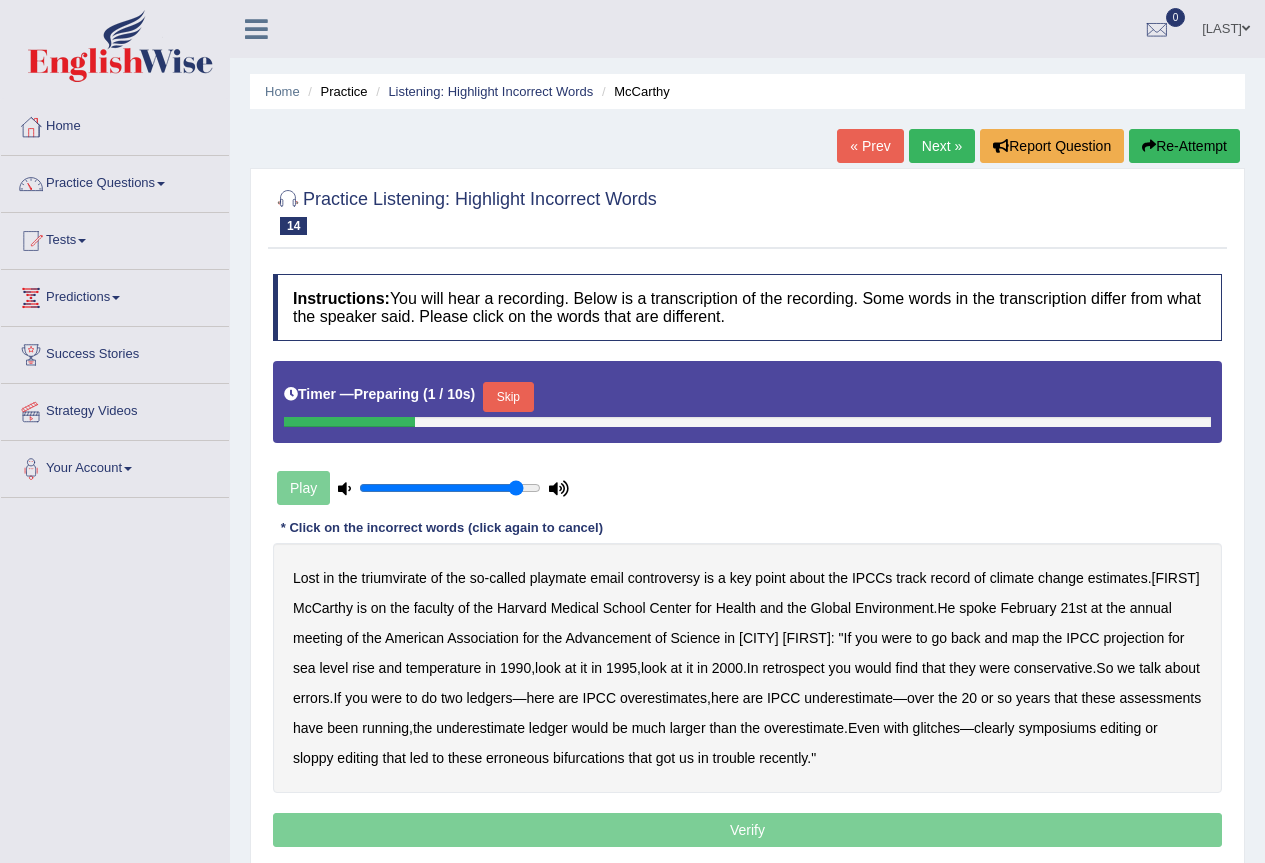 click on "Skip" at bounding box center (508, 397) 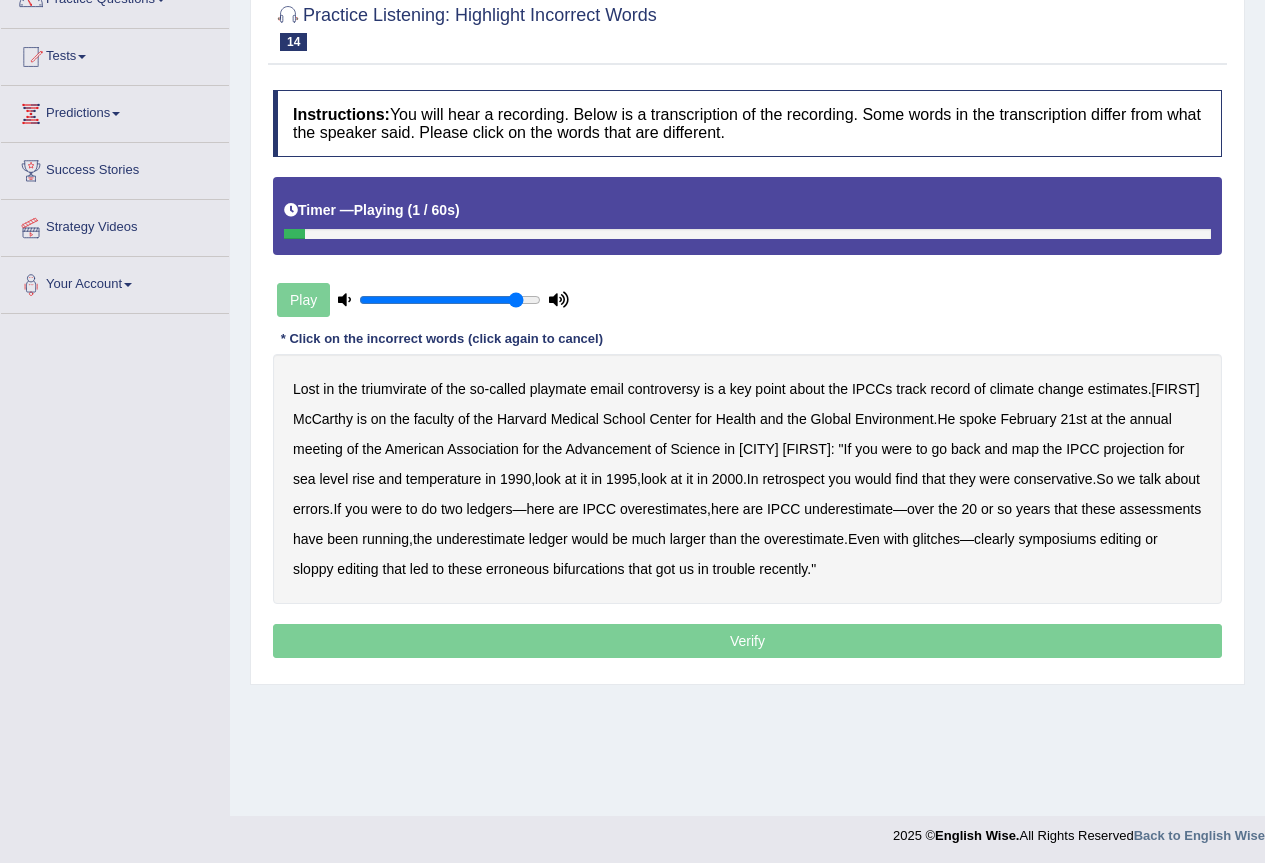 scroll, scrollTop: 187, scrollLeft: 0, axis: vertical 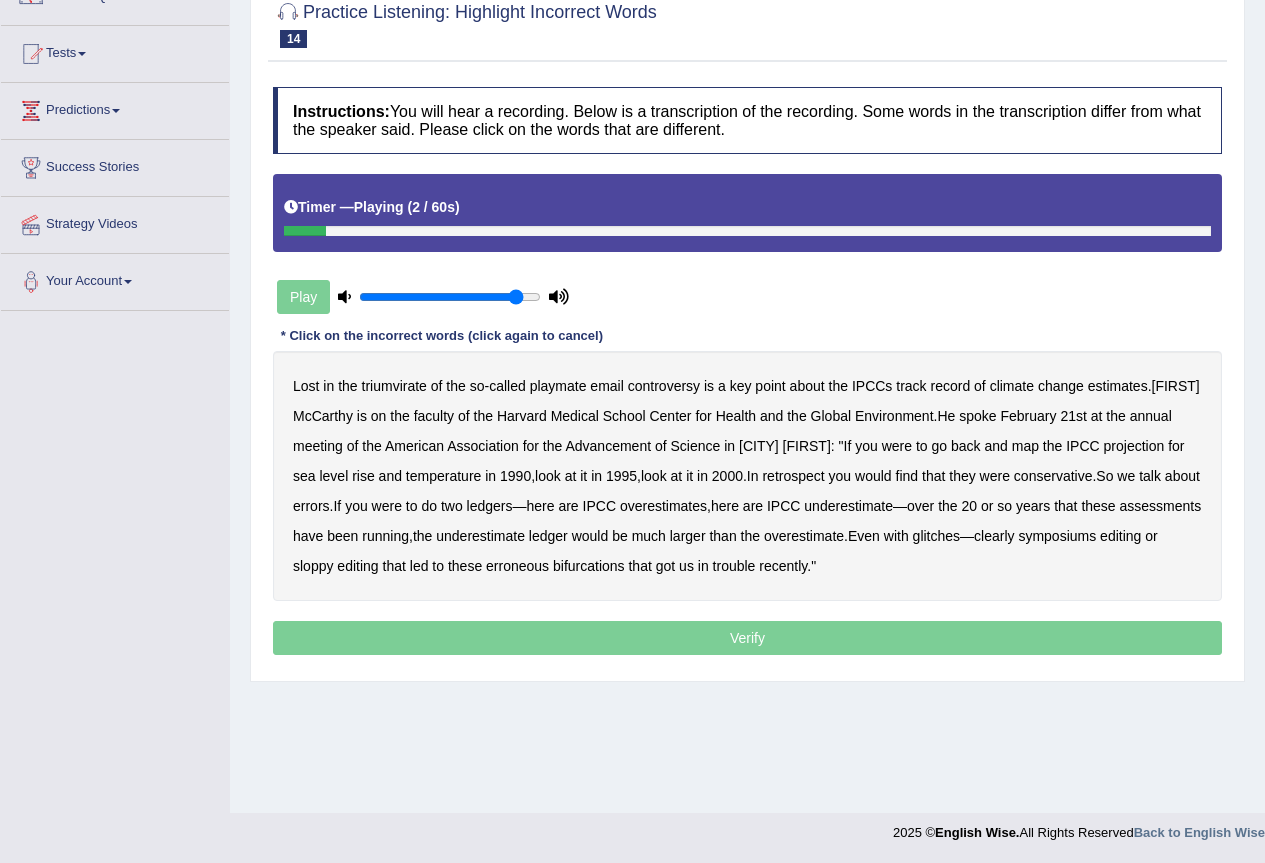 click on "triumvirate" at bounding box center [394, 386] 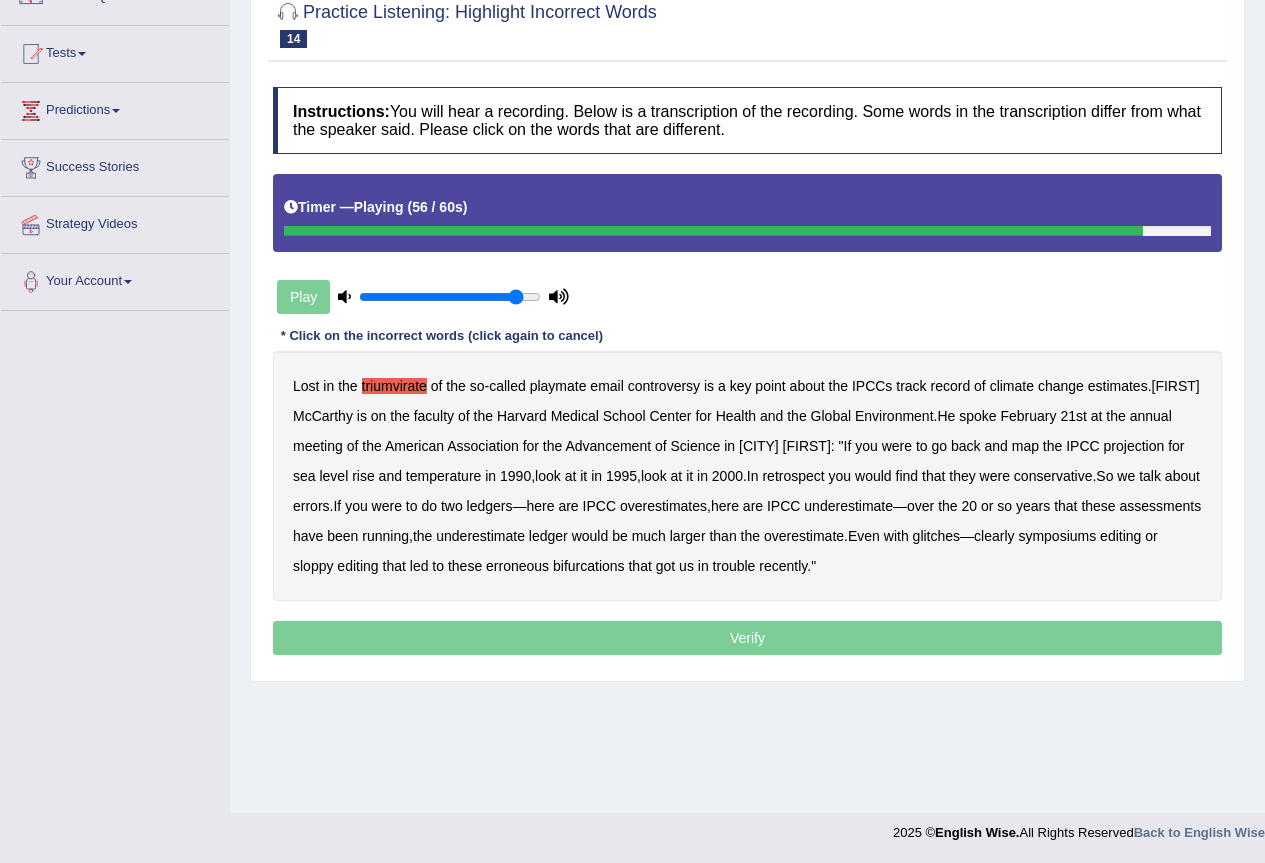 click on "symposiums" at bounding box center [1057, 536] 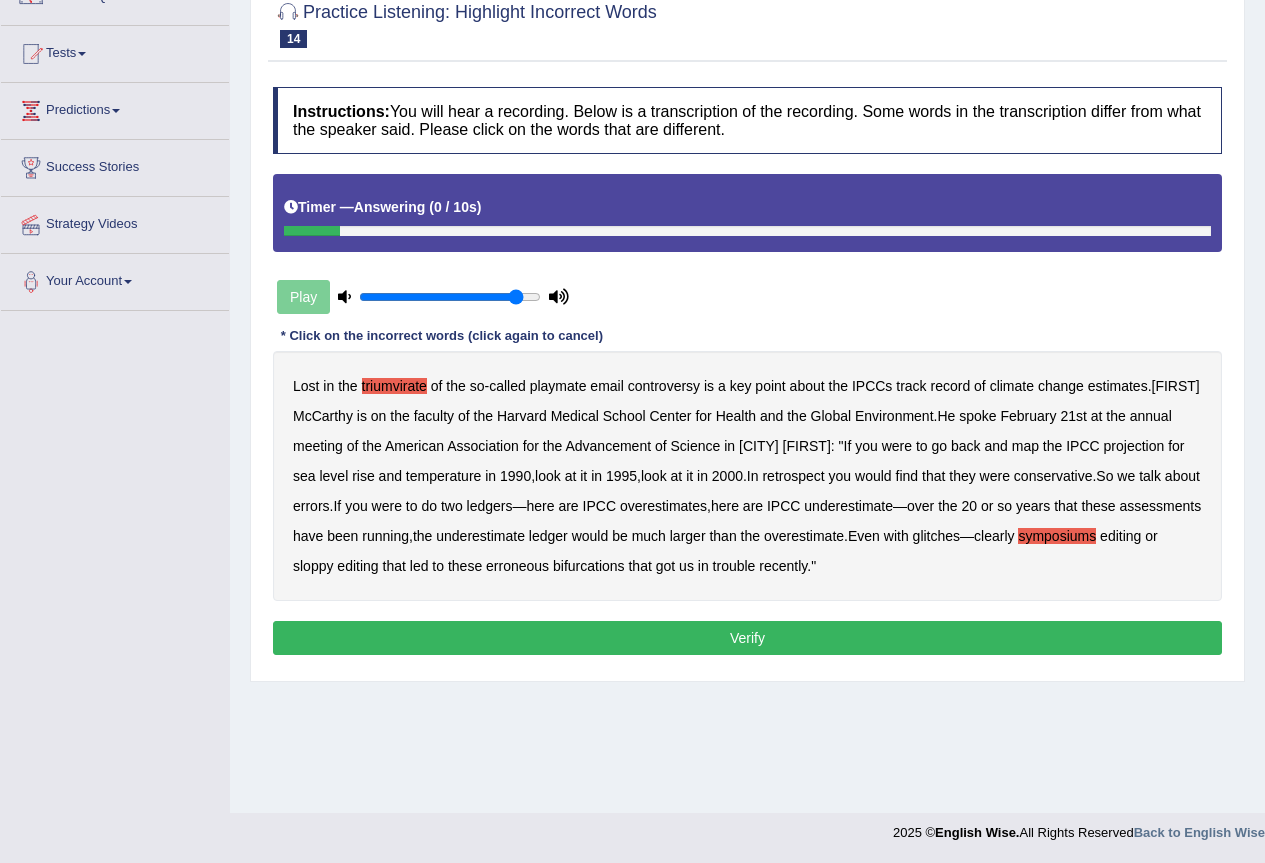 click on "Verify" at bounding box center (747, 638) 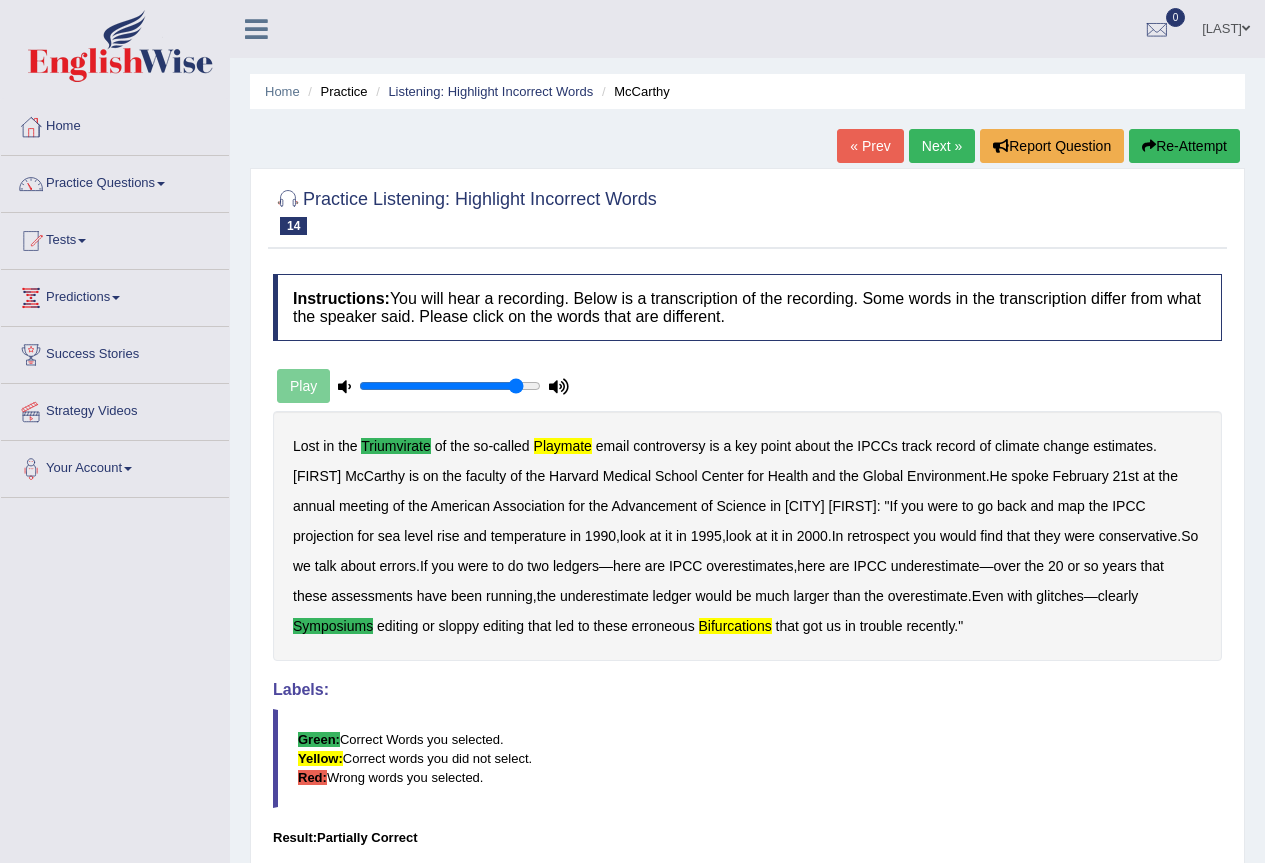 scroll, scrollTop: 100, scrollLeft: 0, axis: vertical 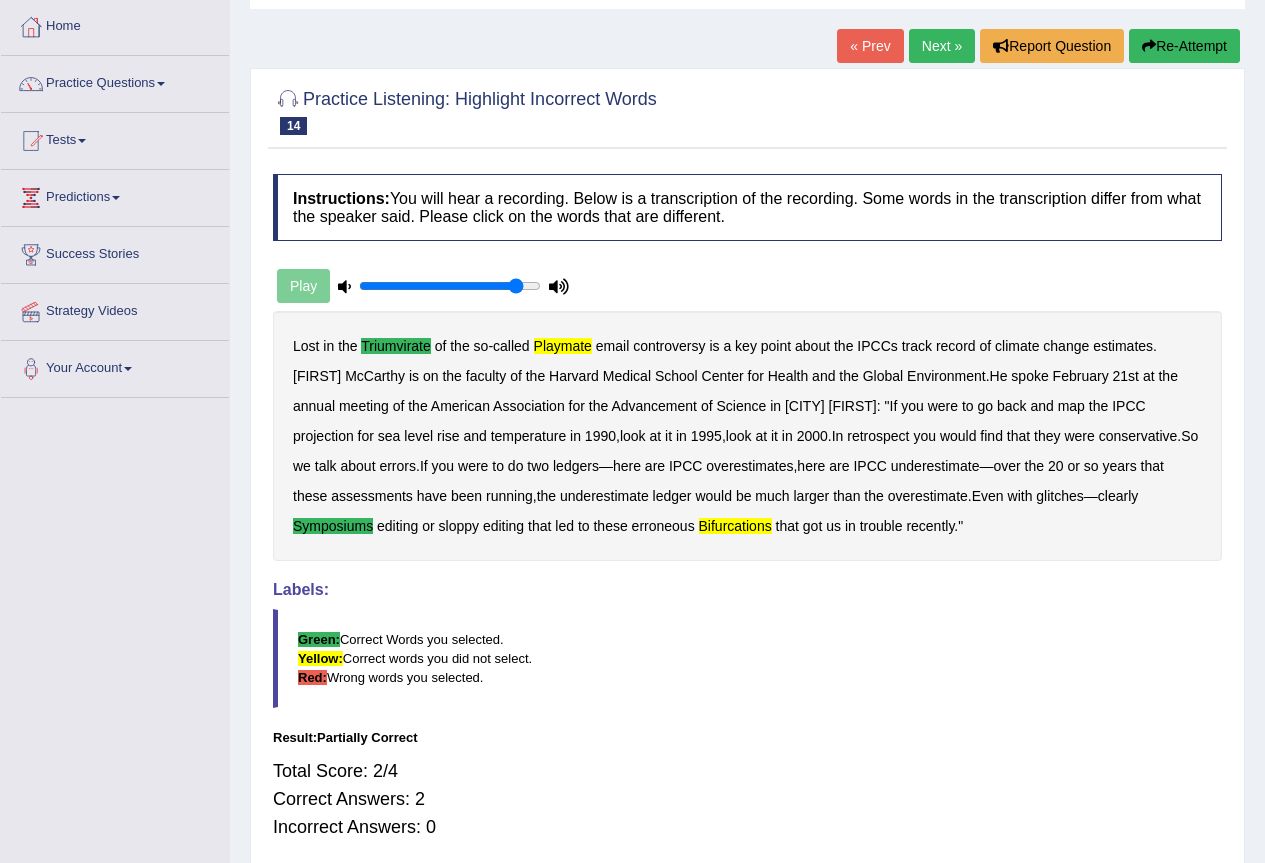 click on "Next »" at bounding box center (942, 46) 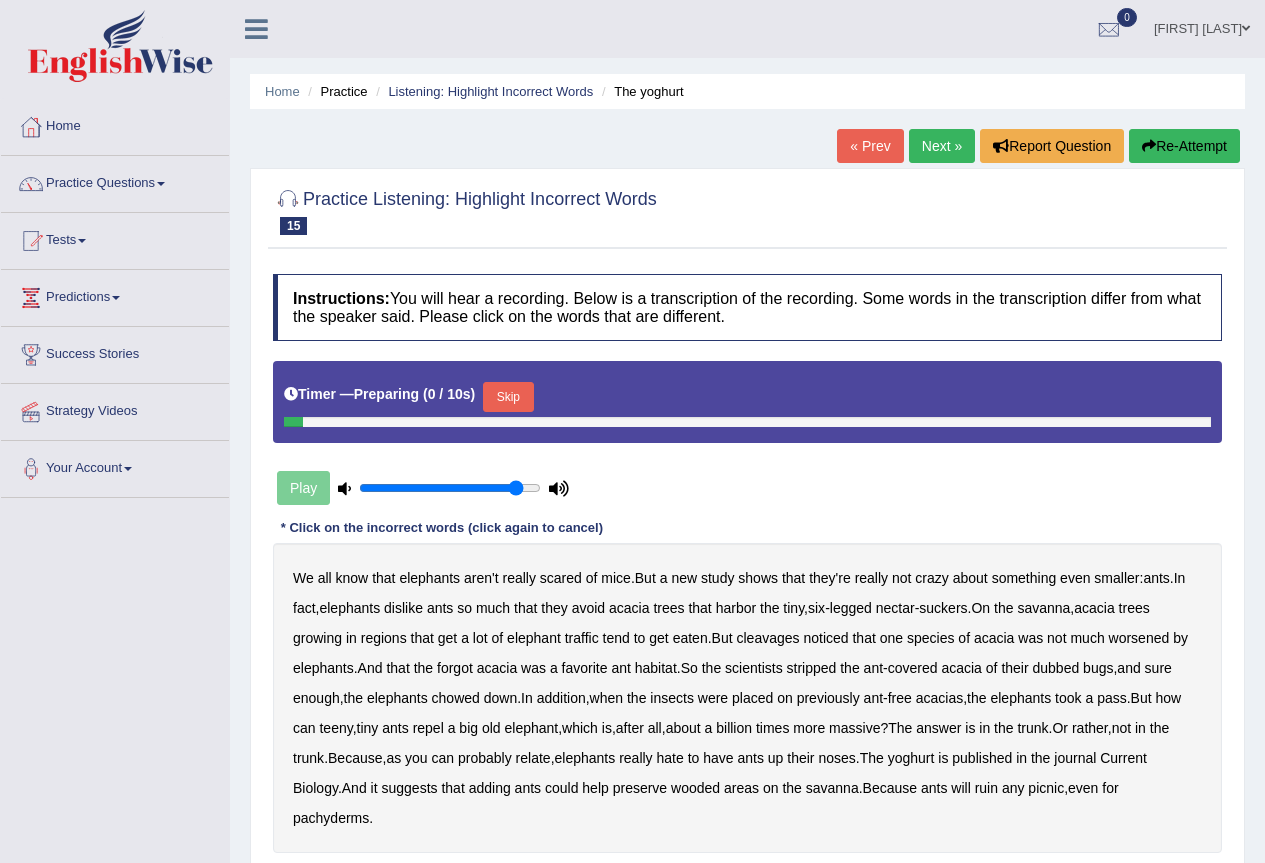 scroll, scrollTop: 0, scrollLeft: 0, axis: both 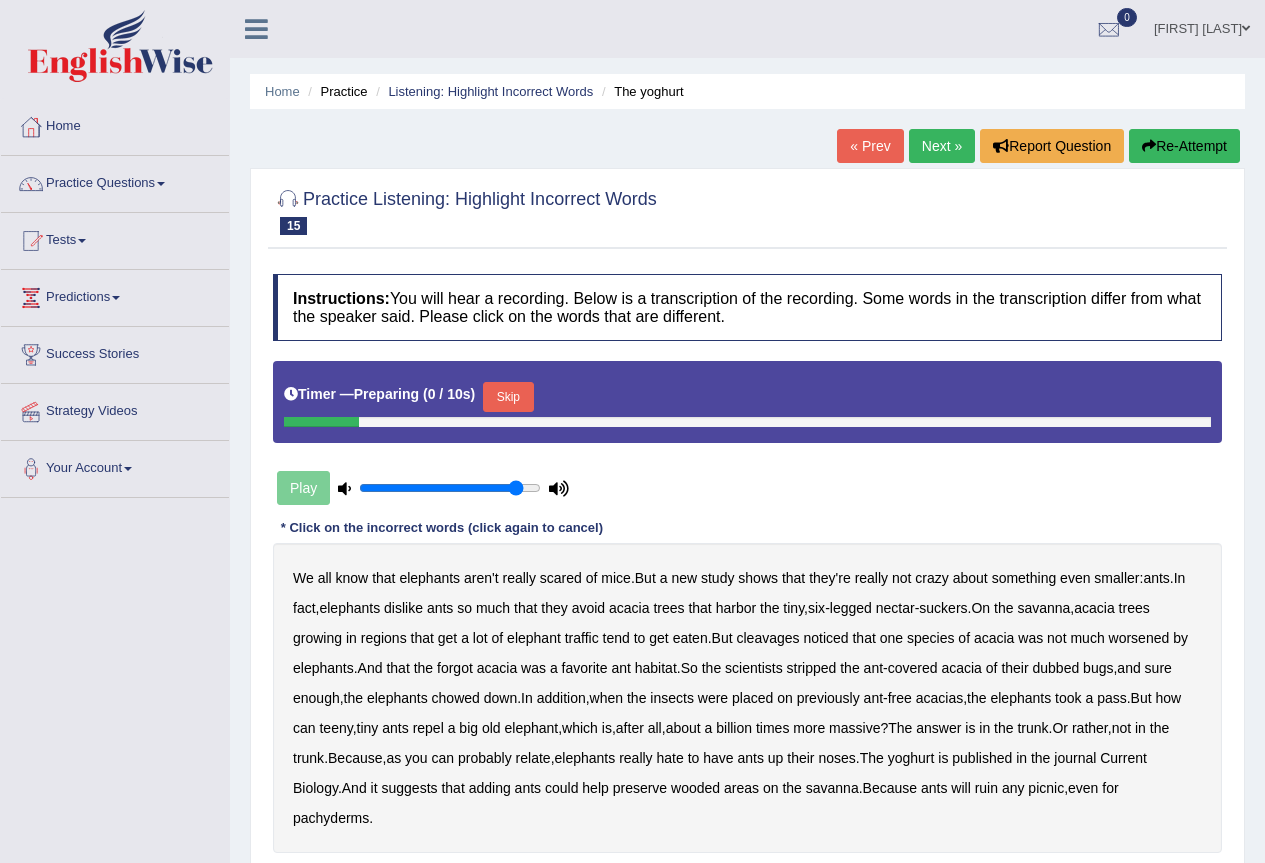 click on "Skip" at bounding box center [508, 397] 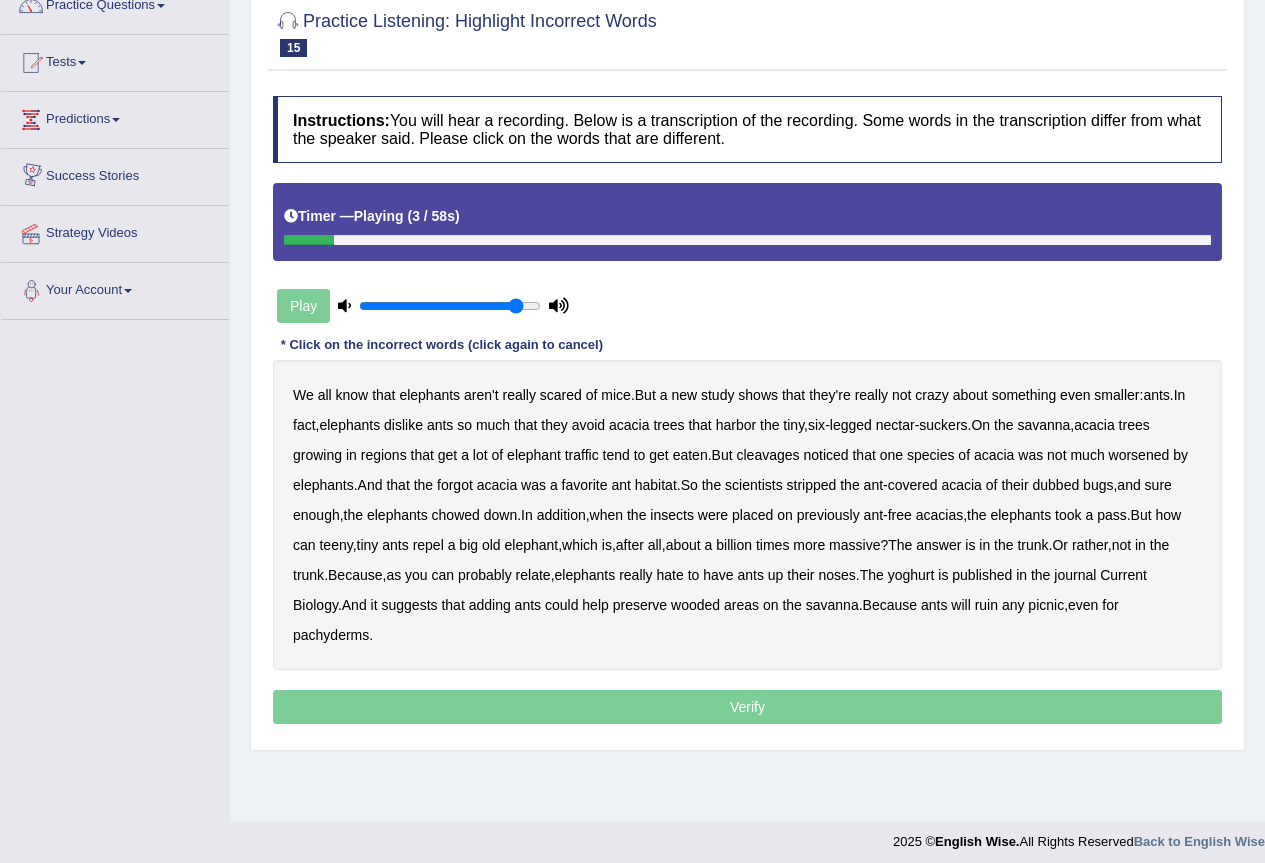 scroll, scrollTop: 187, scrollLeft: 0, axis: vertical 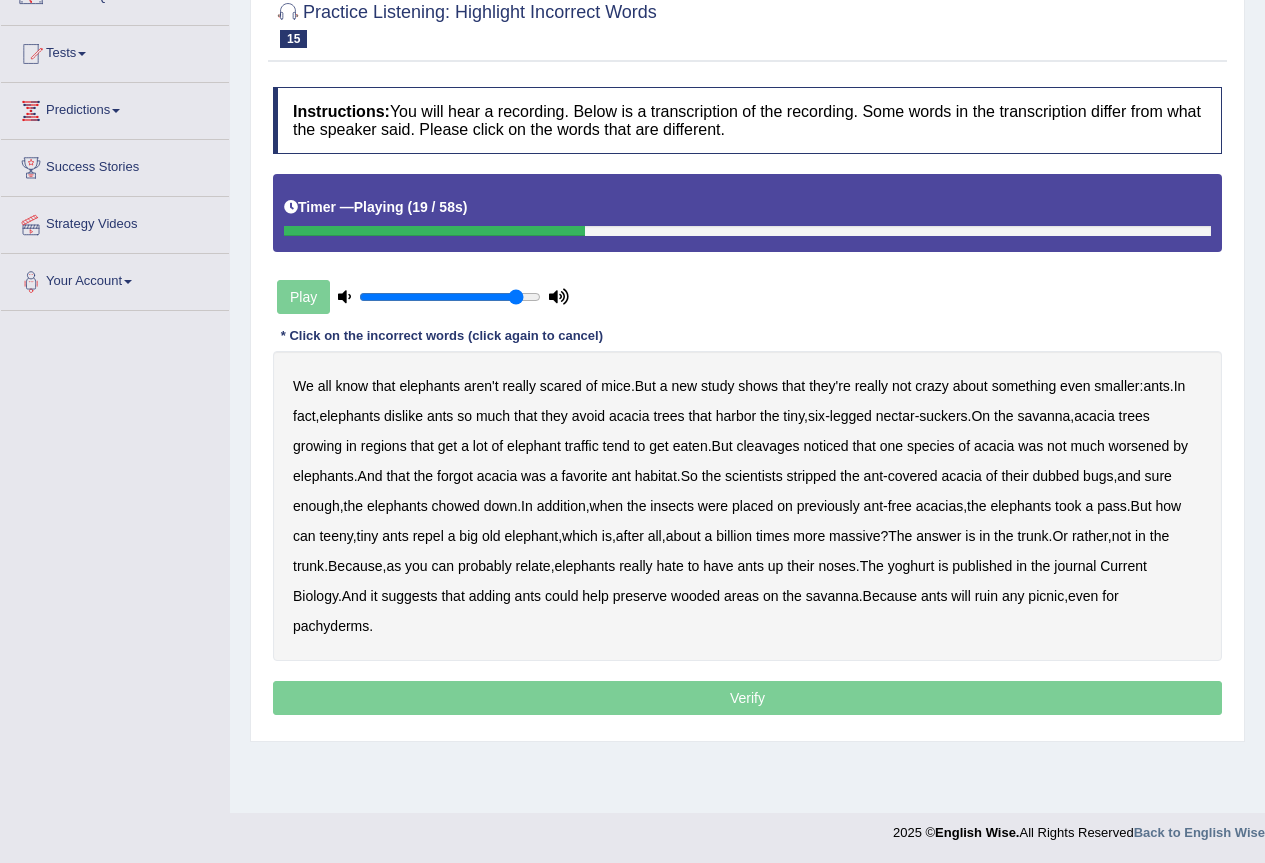 click on "cleavages" at bounding box center [768, 446] 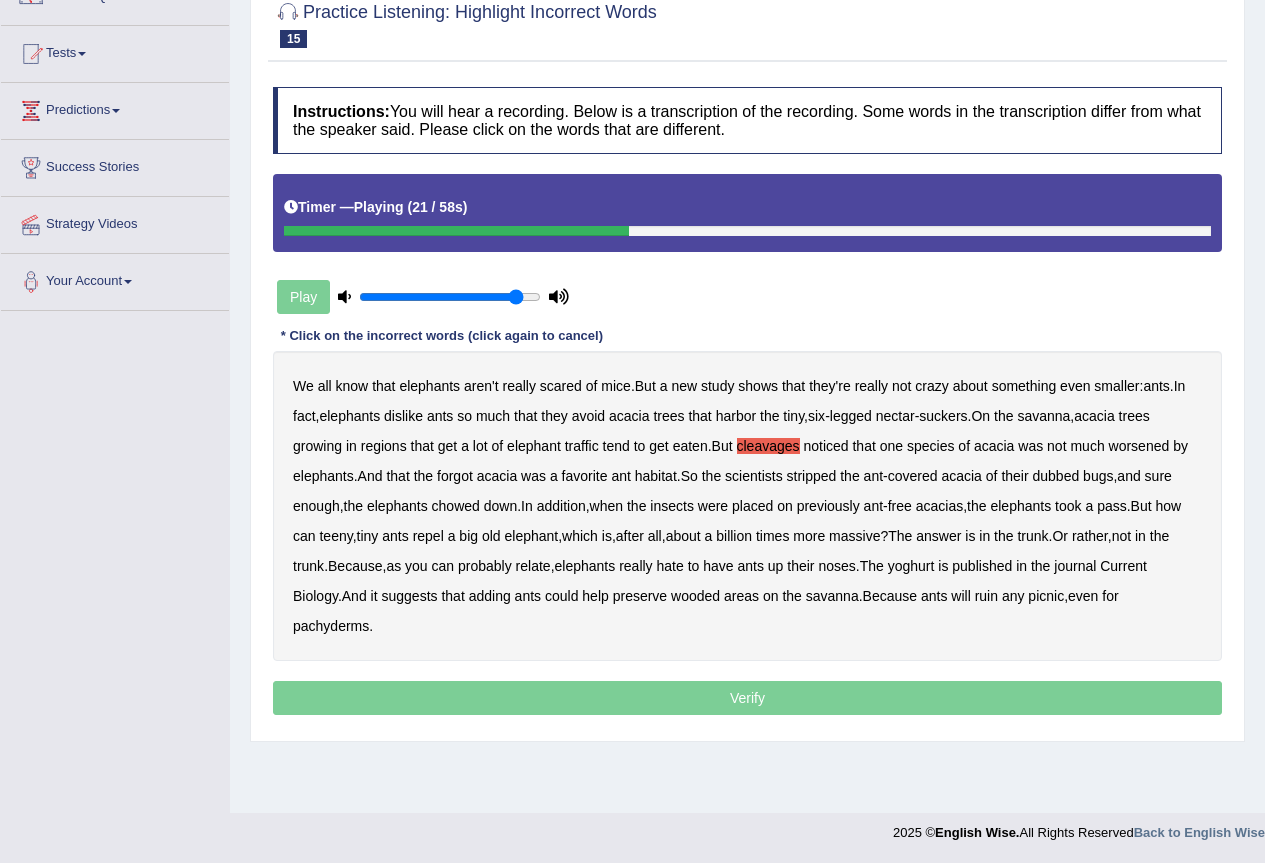 click on "worsened" at bounding box center (1139, 446) 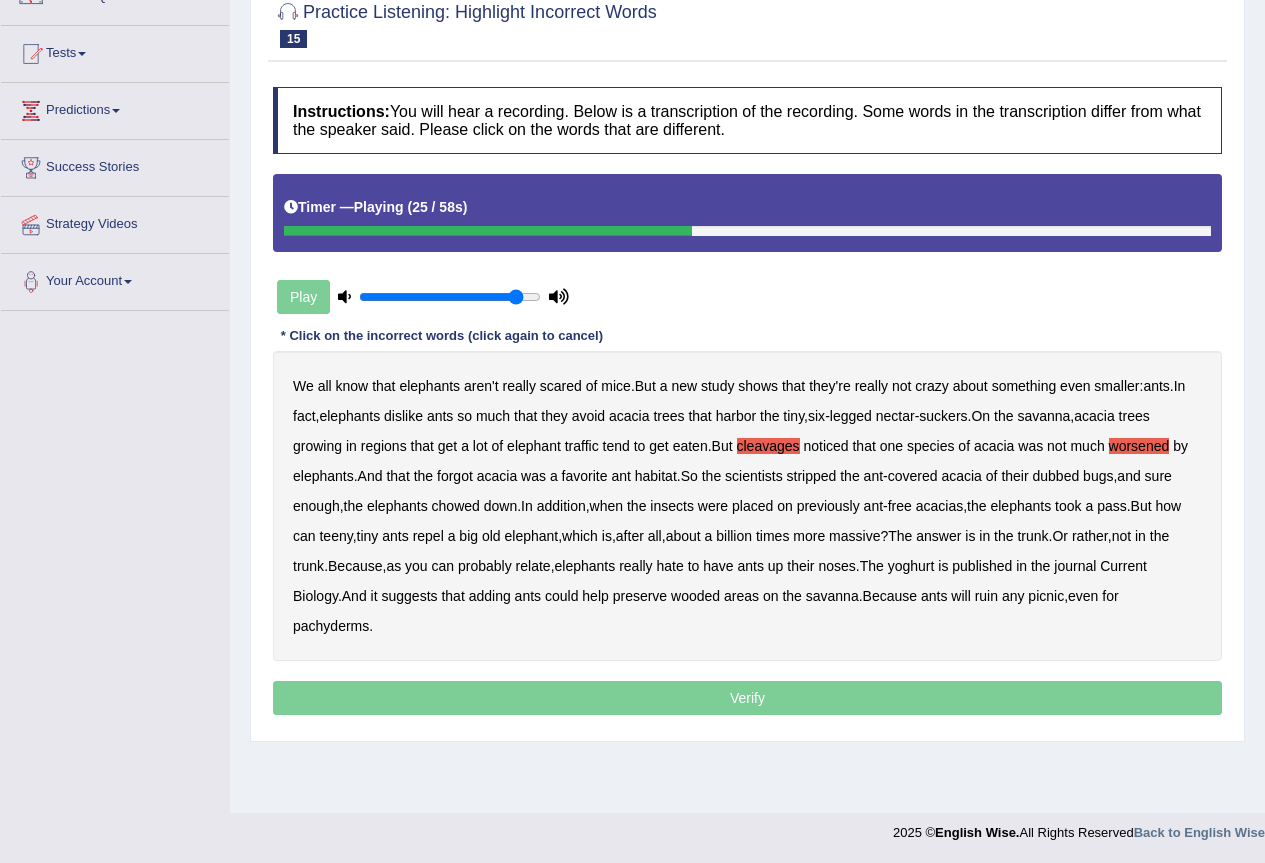 click on "forgot" at bounding box center [455, 476] 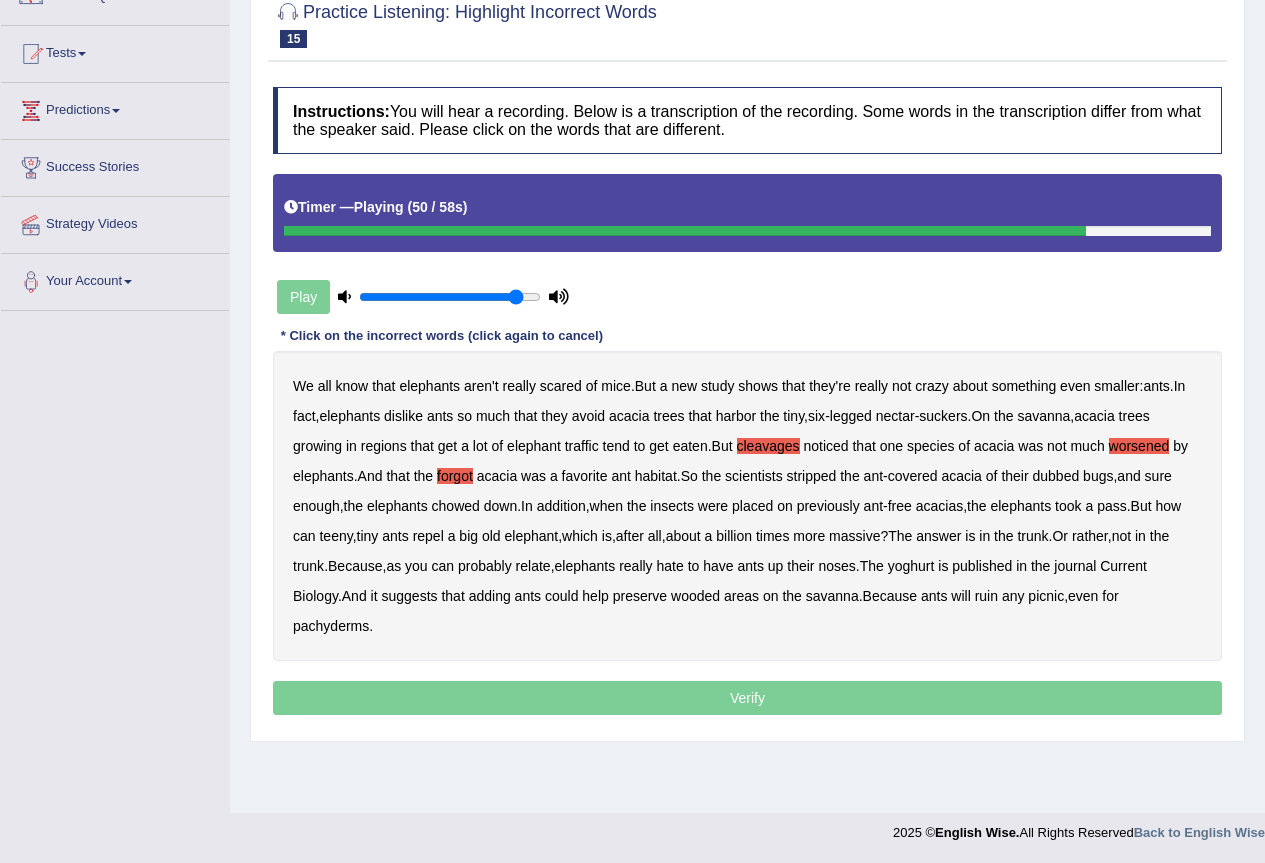 click on "We   all   know   that   elephants   aren't   really   scared   of   mice .  But   a   new   study   shows   that   they're   really   not   crazy   about   something   even   smaller :  ants .  In   fact ,  elephants   dislike   ants   so   much   that   they   avoid   acacia   trees   that   harbor   the   tiny ,  six - legged   nectar - suckers .  On   the   savanna ,  acacia   trees   growing   in   regions   that   get   a   lot   of   elephant   traffic   tend   to   get   eaten .  But   cleavages   noticed   that   one   species   of   acacia   was   not   much   worsened   by   elephants .  And   that   the   forgot   acacia   was   a   favorite   ant   habitat .  So   the   scientists   stripped   the   ant - covered   acacia   of   their   dubbed   bugs ,  and   sure   enough ,  the   elephants   chowed   down .  In   addition ,  when   the   insects   were   placed   on   previously   ant - free   acacias ,  the   elephants   took   a   pass .  But   how   can   teeny ,  tiny   ants   repel   a" at bounding box center [747, 506] 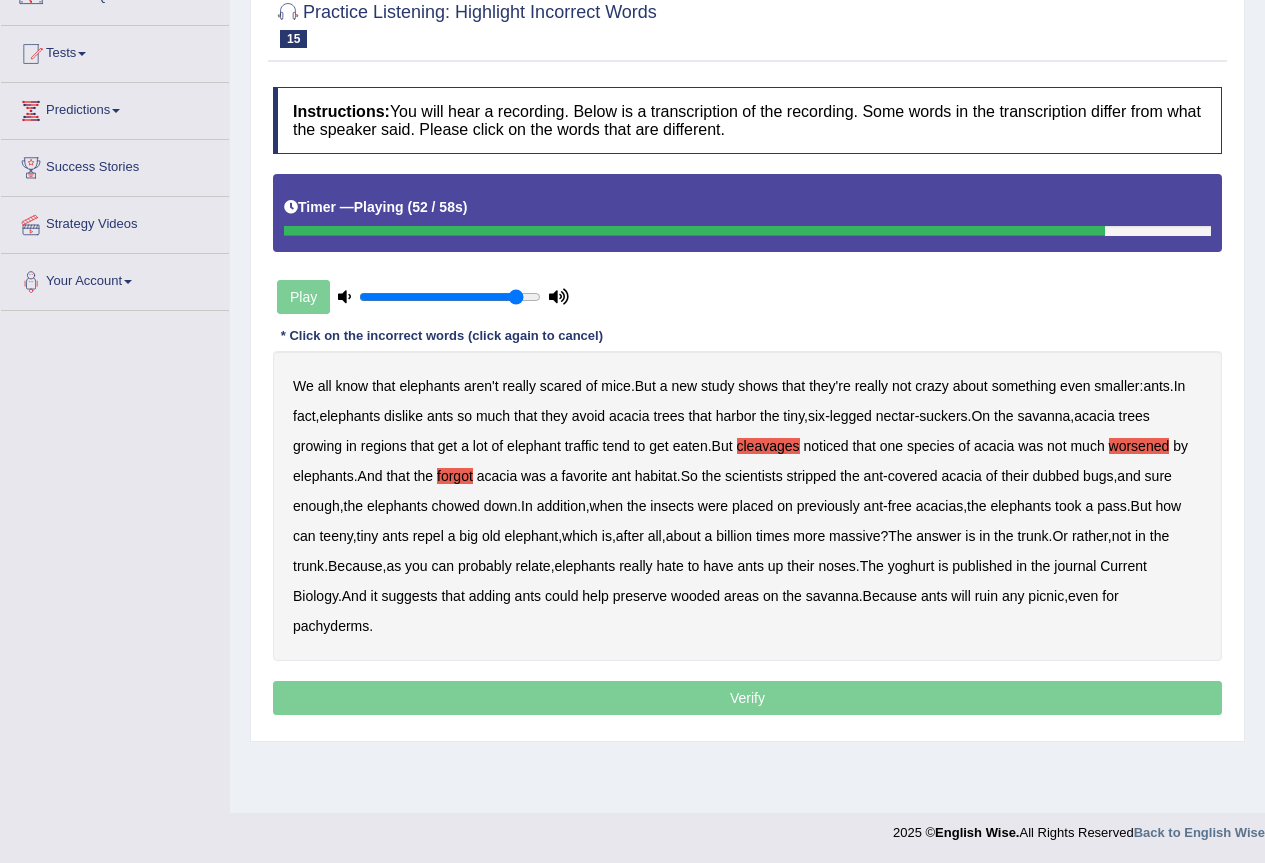 click on "yoghurt" at bounding box center (911, 566) 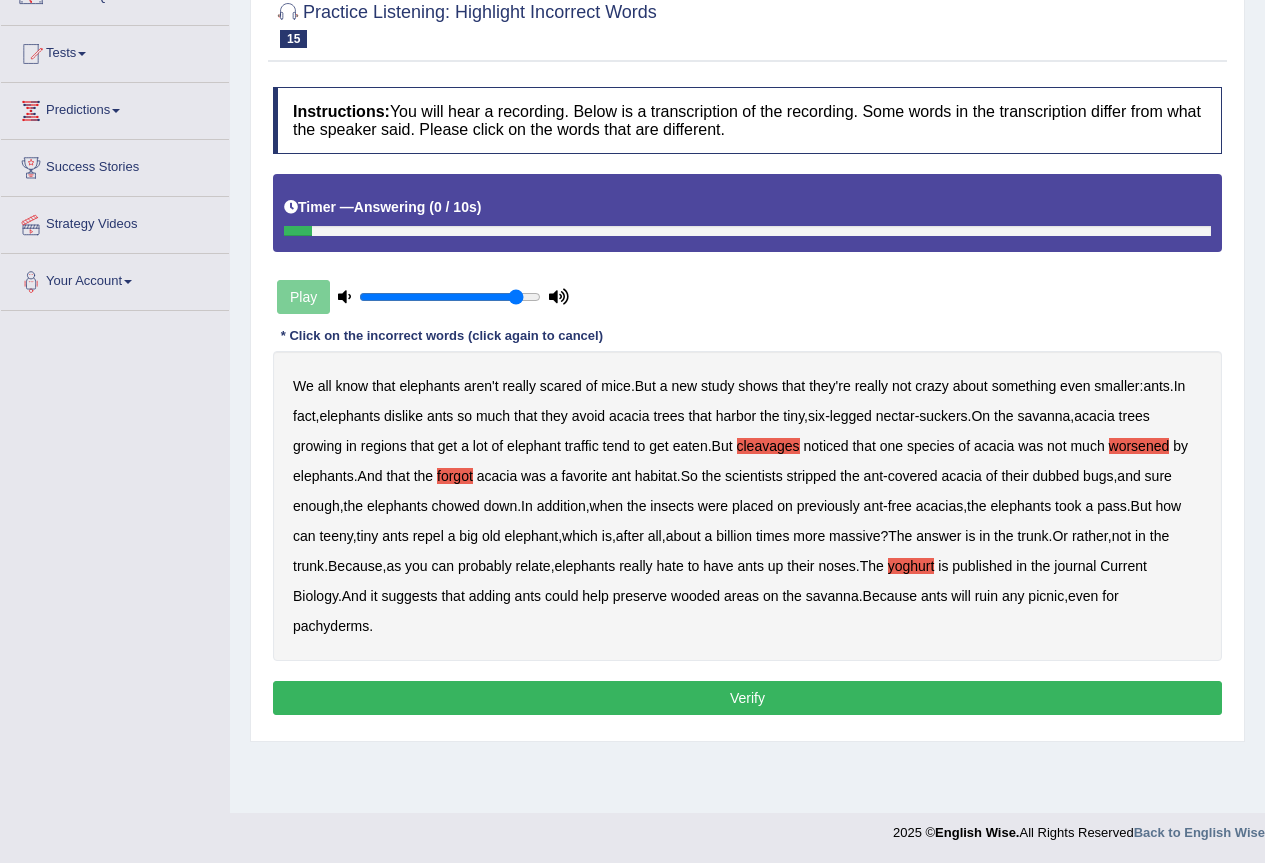 click on "Verify" at bounding box center (747, 698) 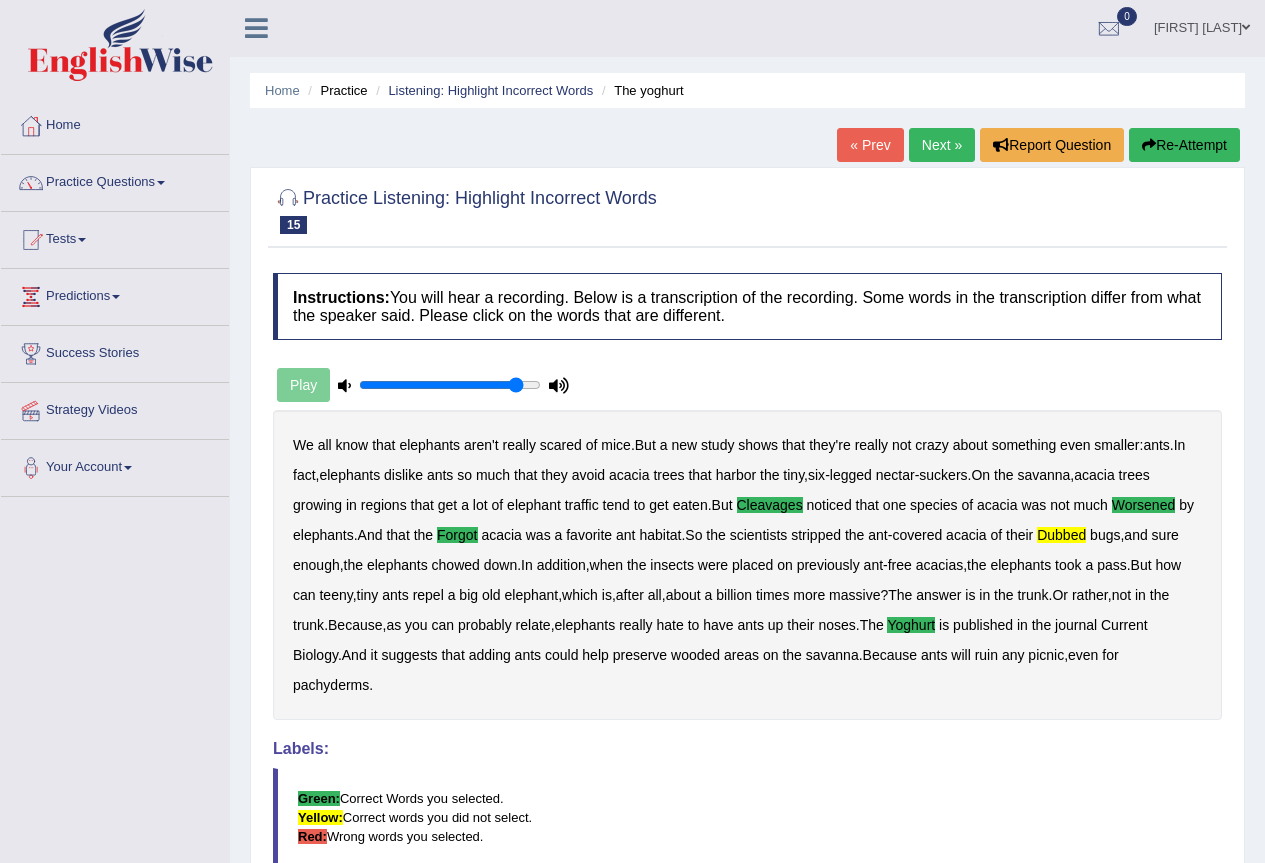 scroll, scrollTop: 0, scrollLeft: 0, axis: both 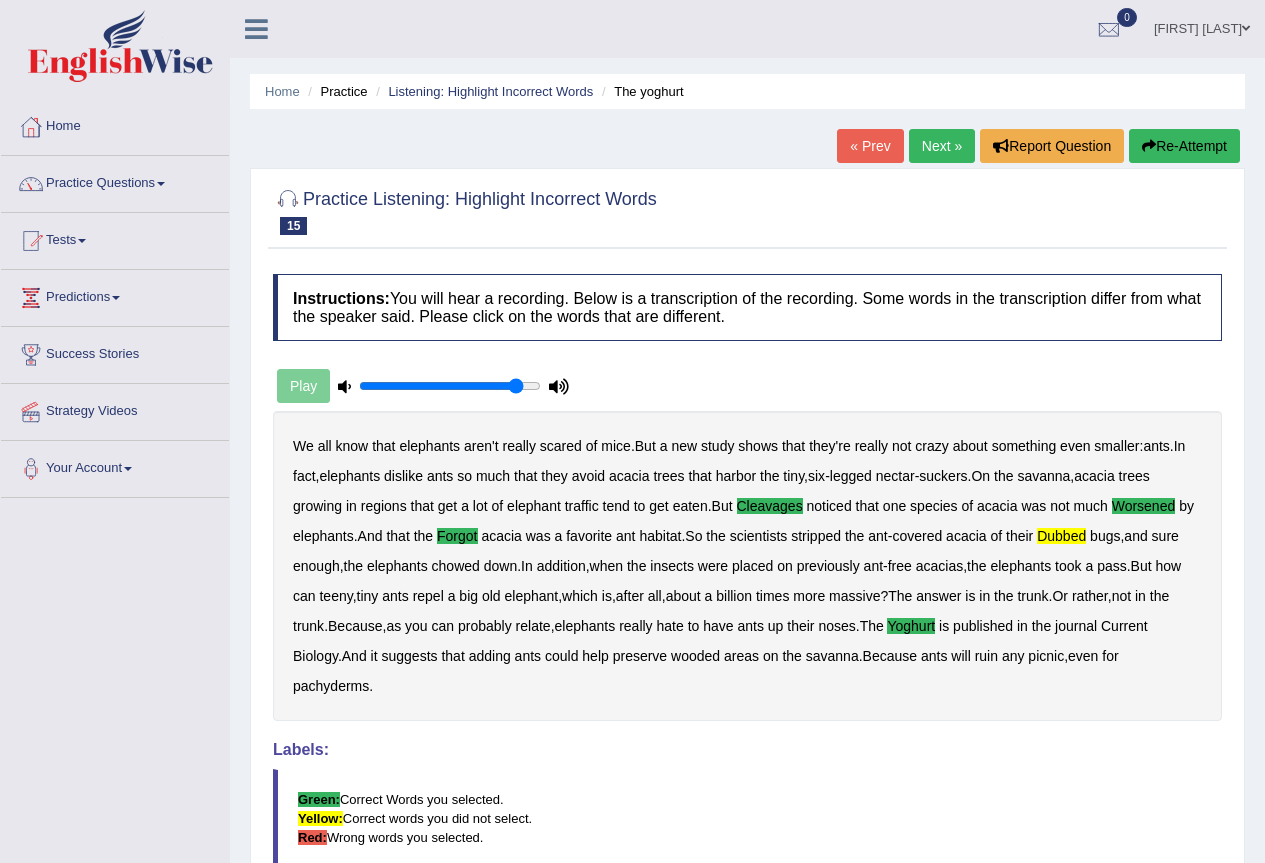 click on "Next »" at bounding box center (942, 146) 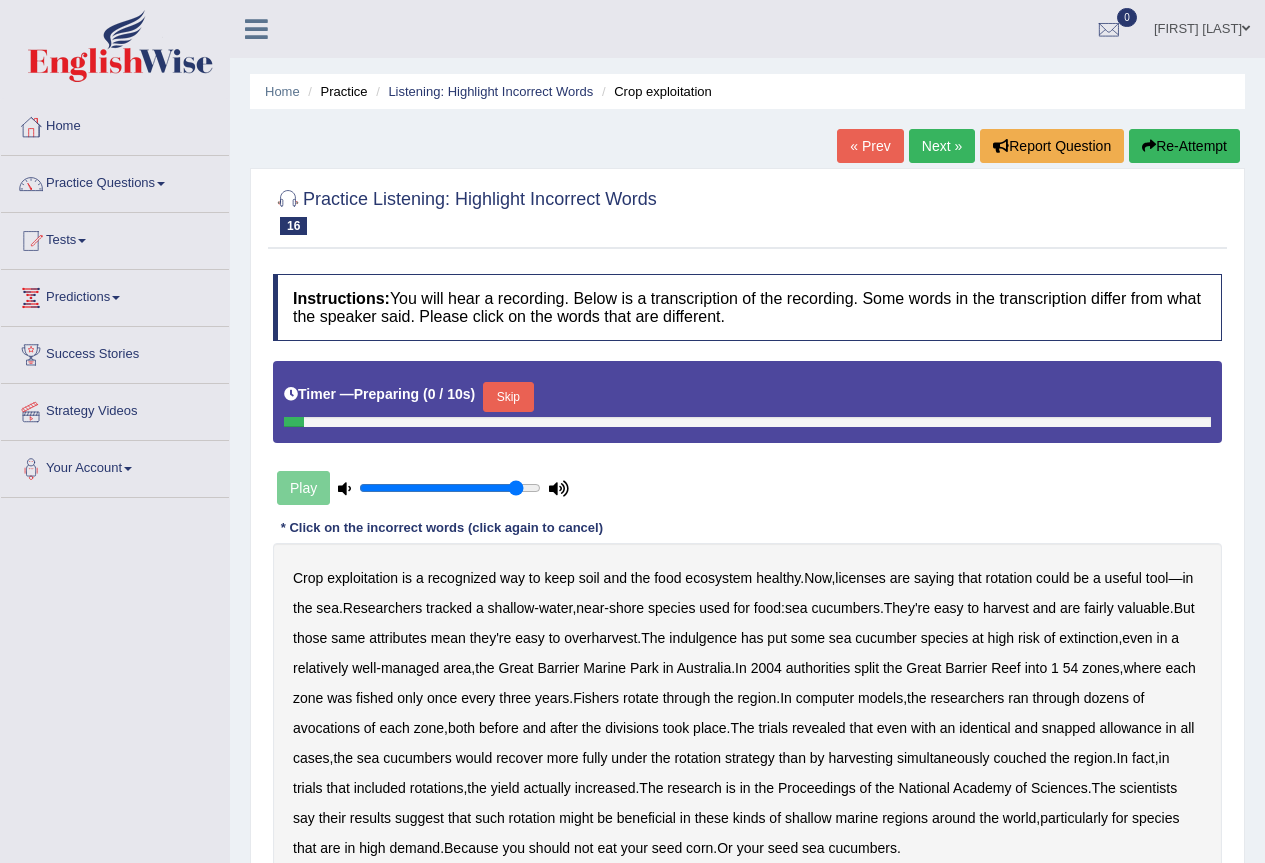 scroll, scrollTop: 0, scrollLeft: 0, axis: both 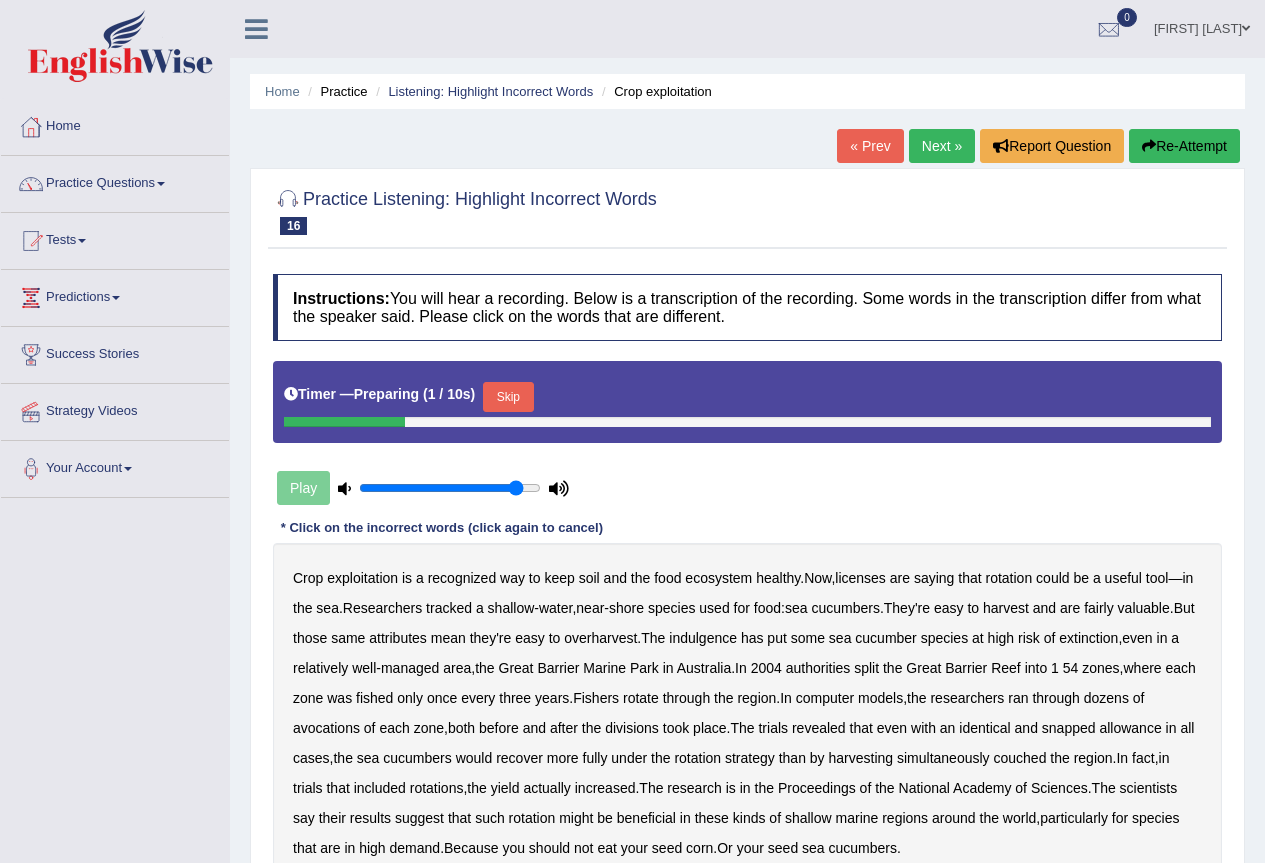 click on "Skip" at bounding box center [508, 397] 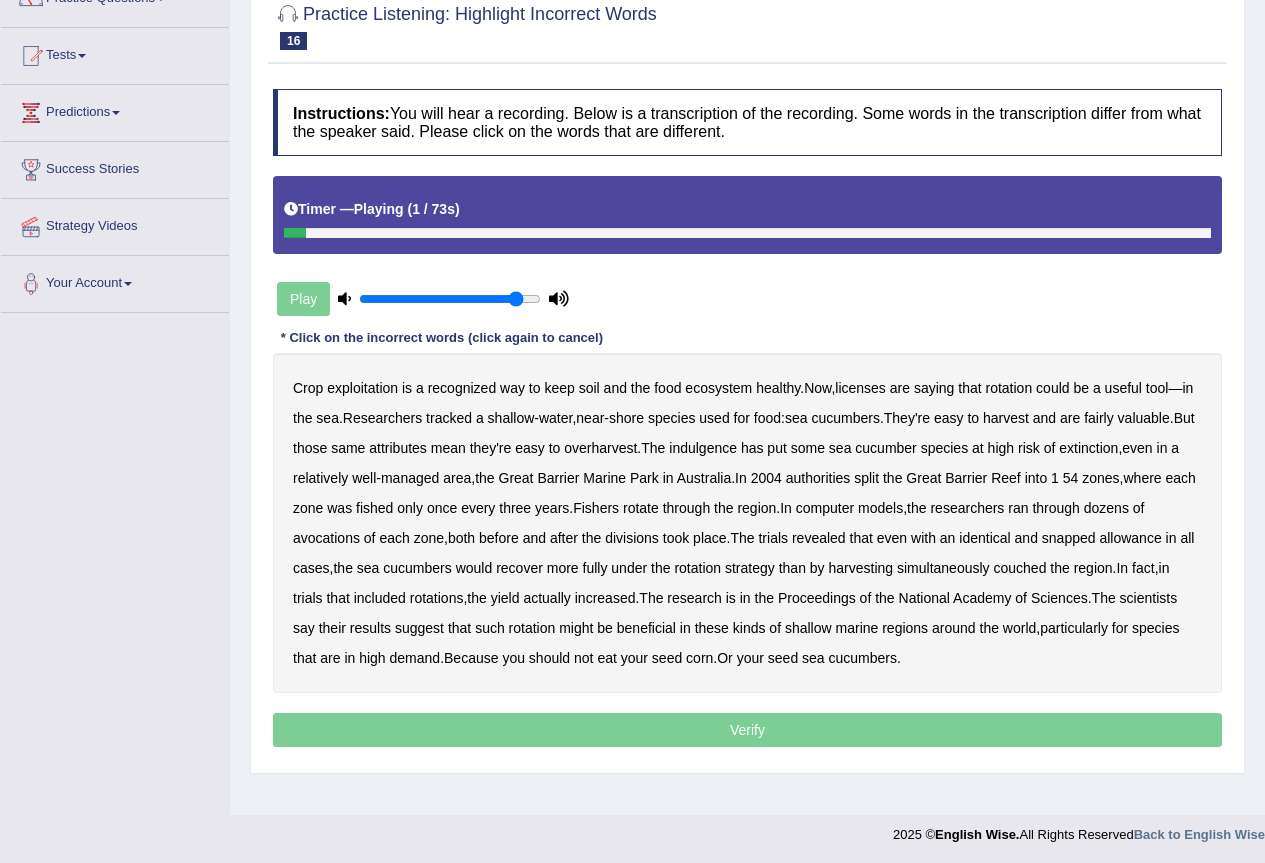 scroll, scrollTop: 187, scrollLeft: 0, axis: vertical 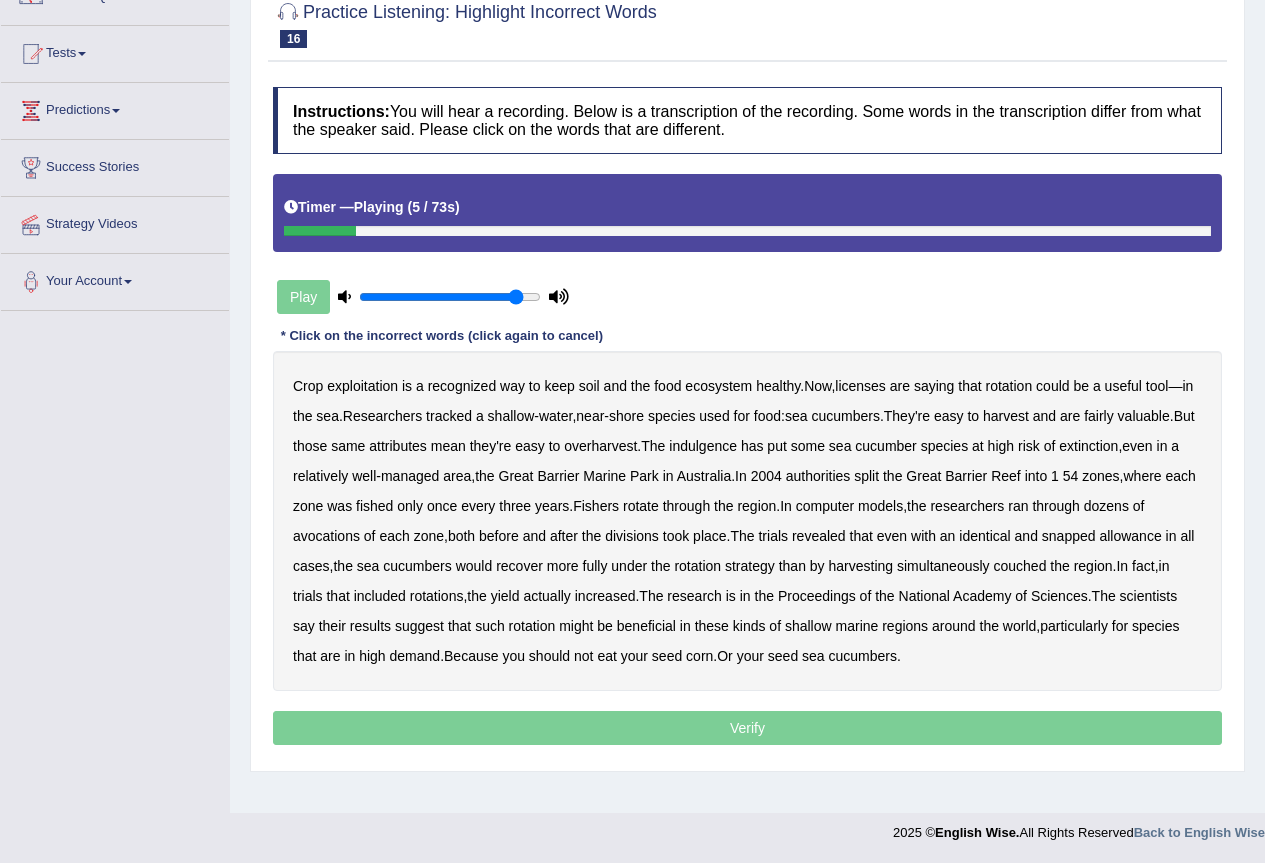click on "licenses" at bounding box center [860, 386] 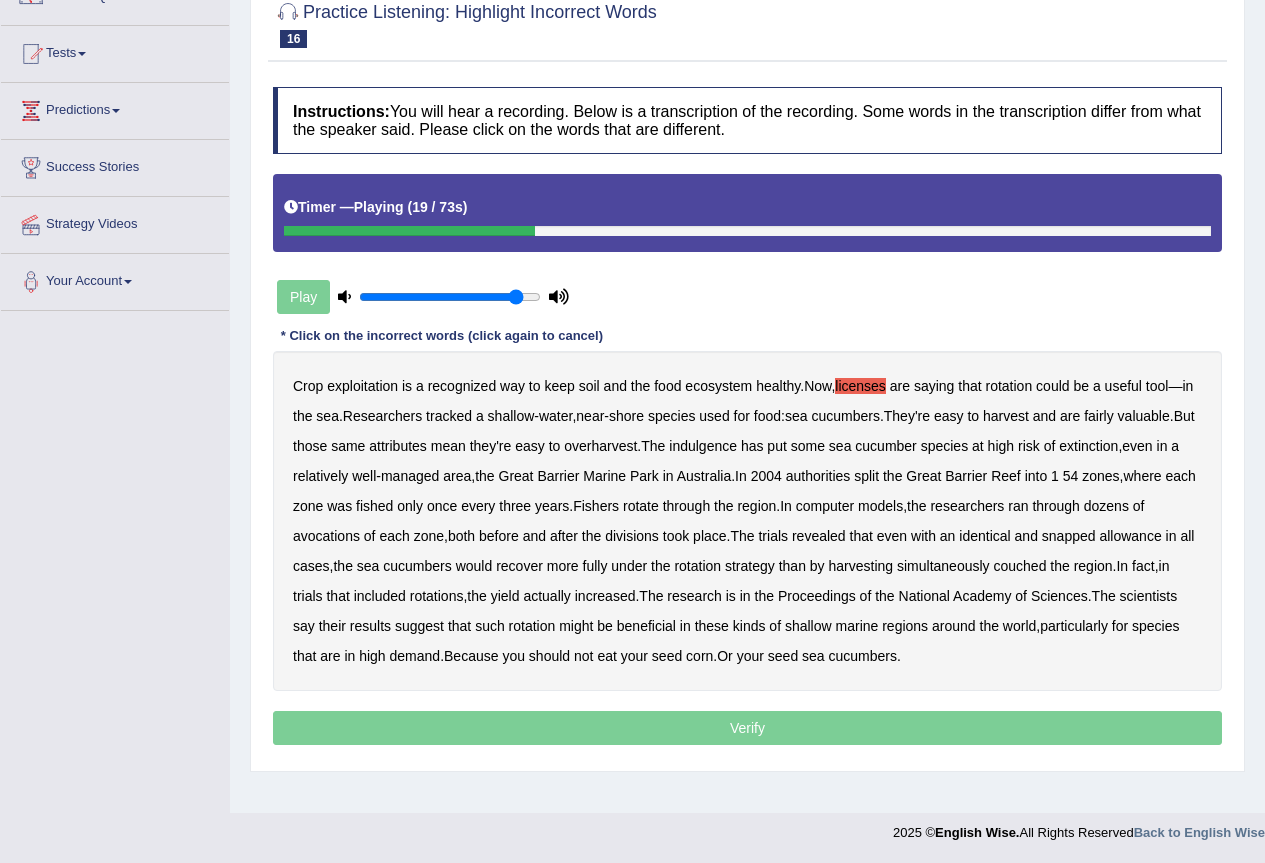 click on "indulgence" at bounding box center [703, 446] 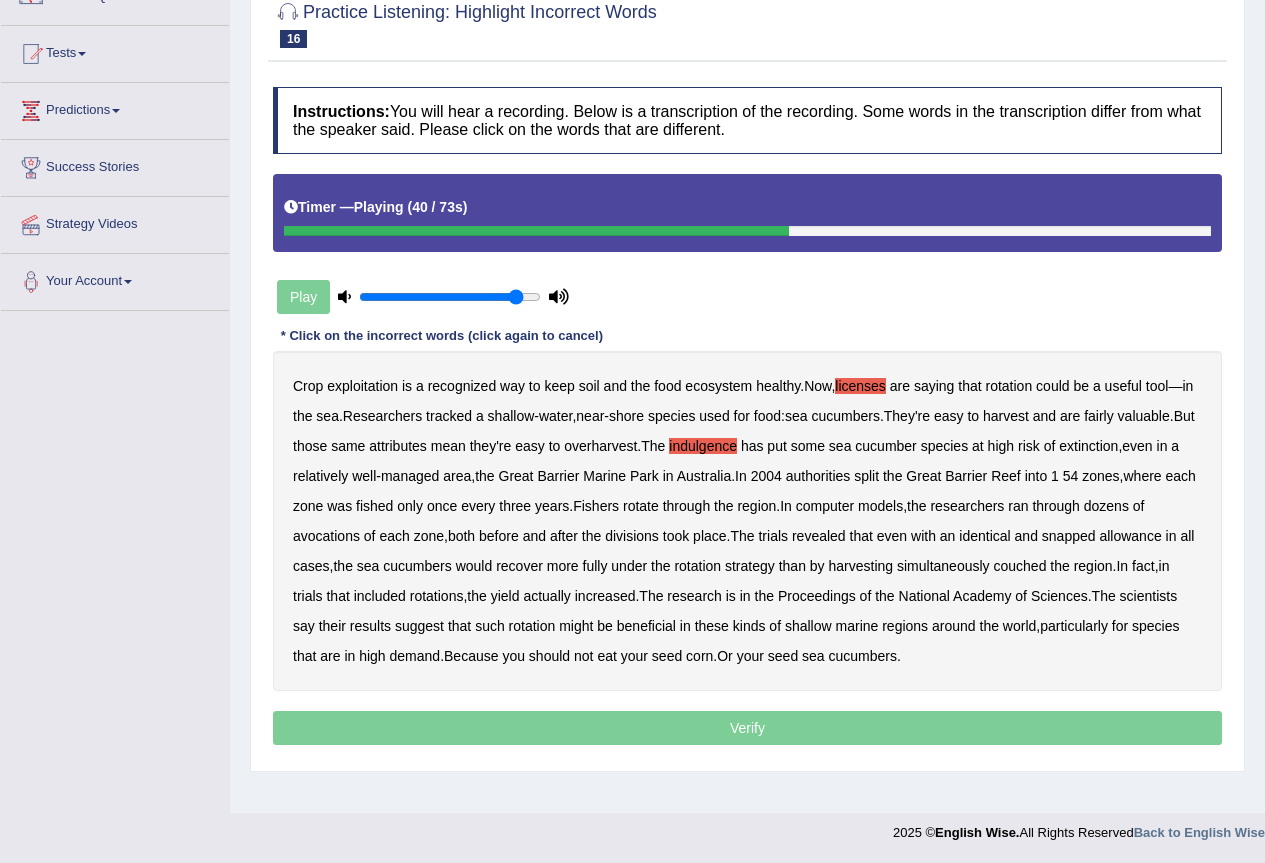 click on "avocations" at bounding box center [326, 536] 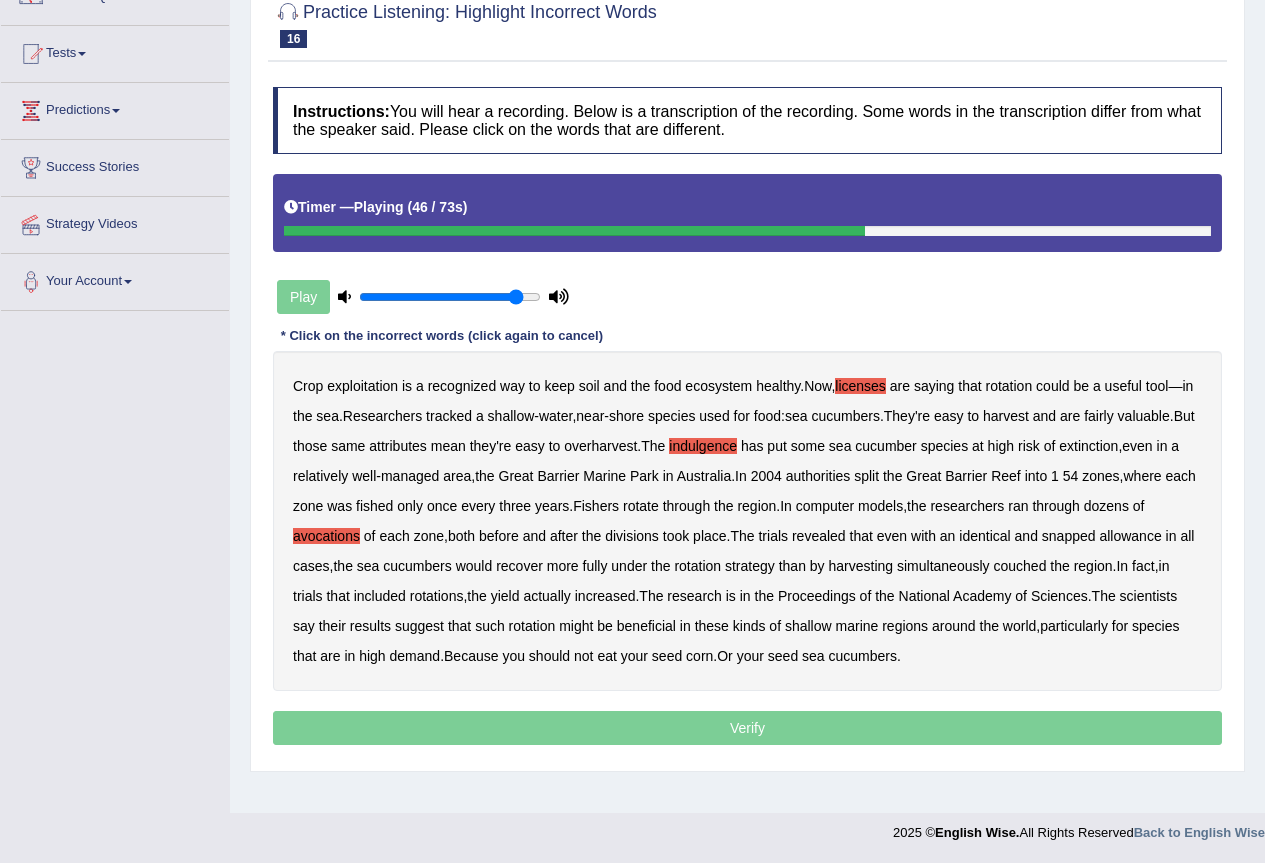 click on "snapped" at bounding box center [1069, 536] 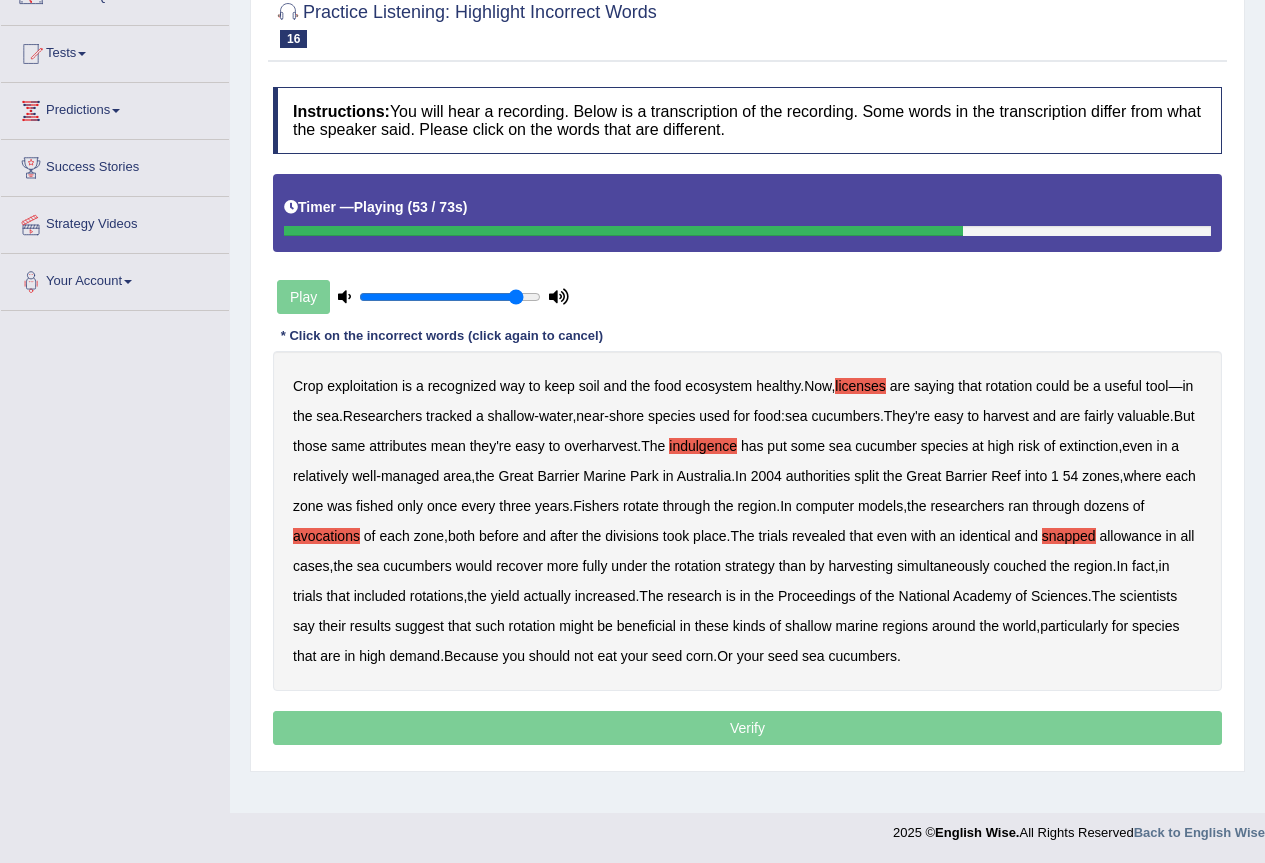 click on "couched" at bounding box center [1019, 566] 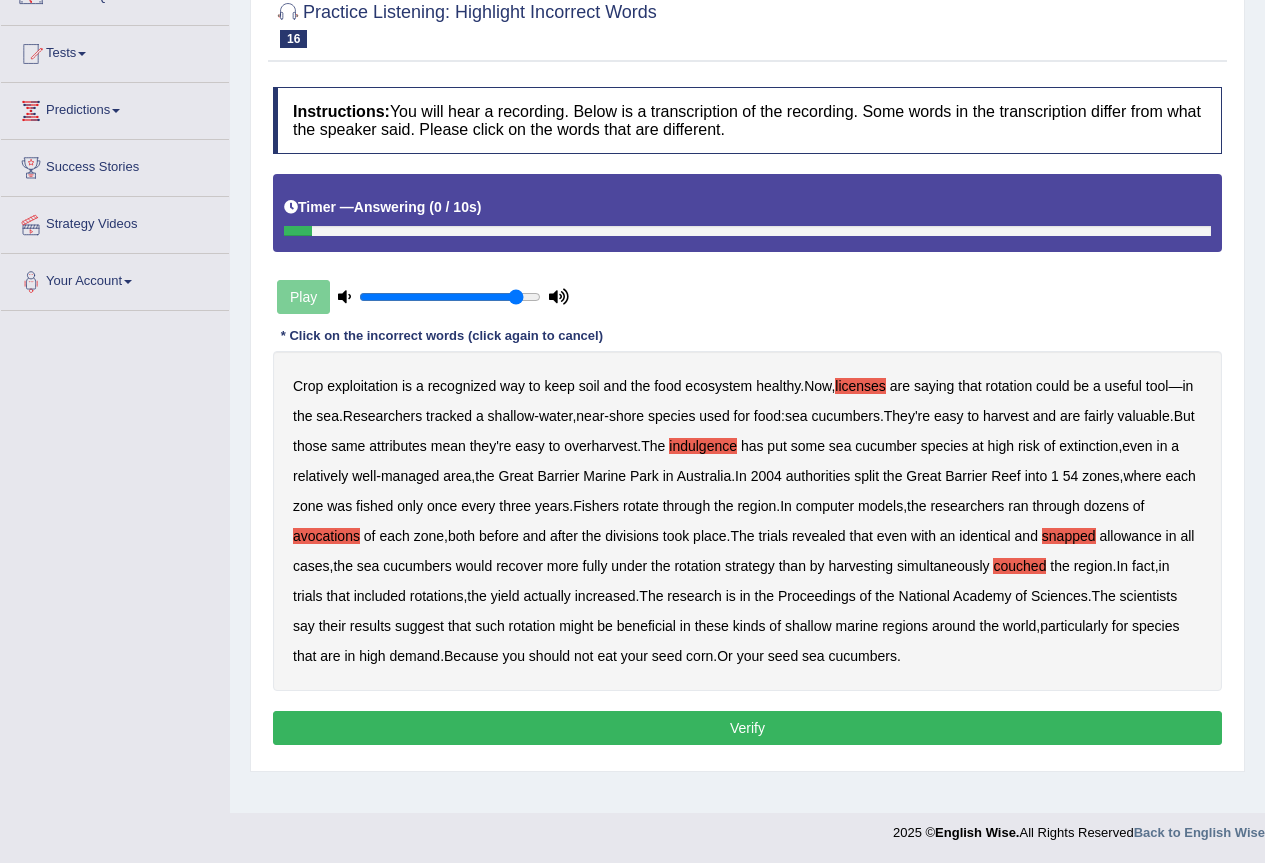 click on "Verify" at bounding box center (747, 728) 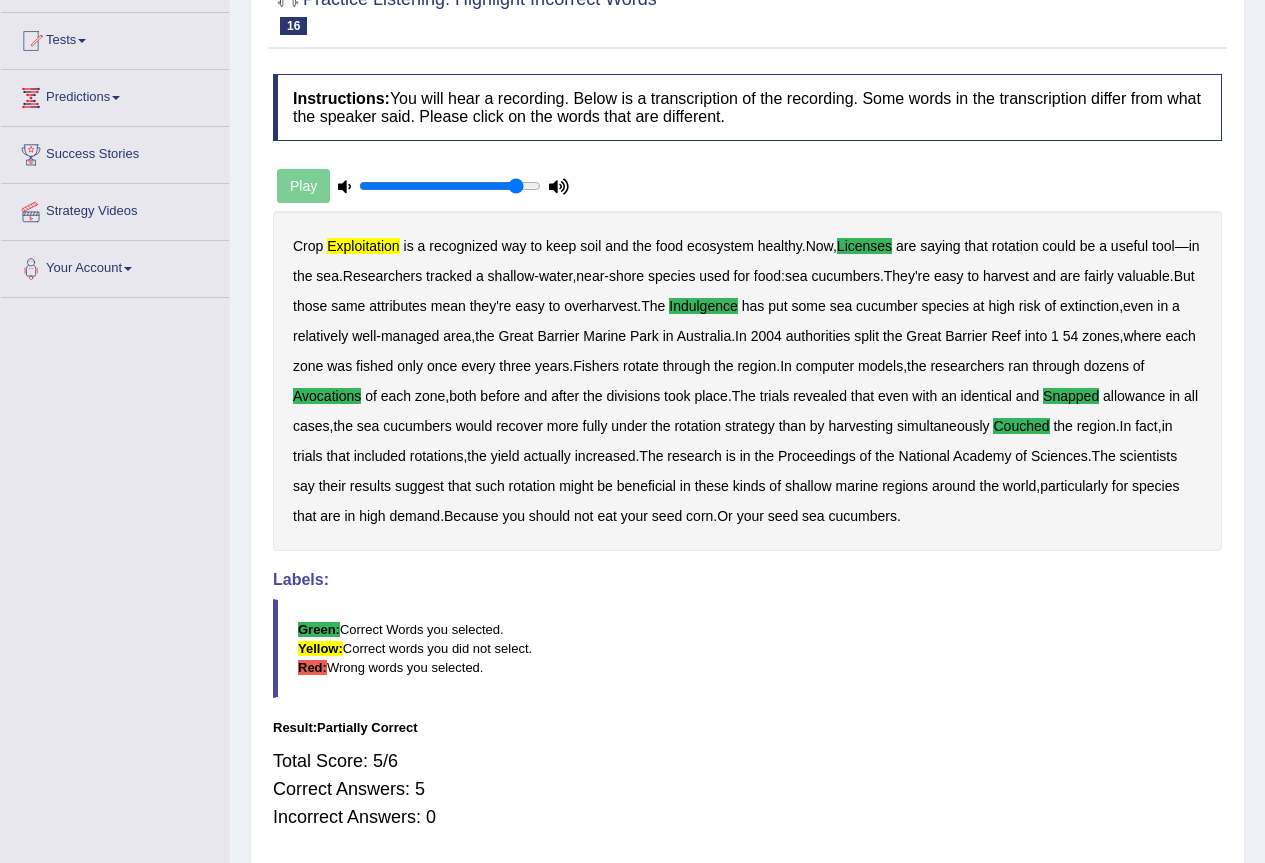 scroll, scrollTop: 0, scrollLeft: 0, axis: both 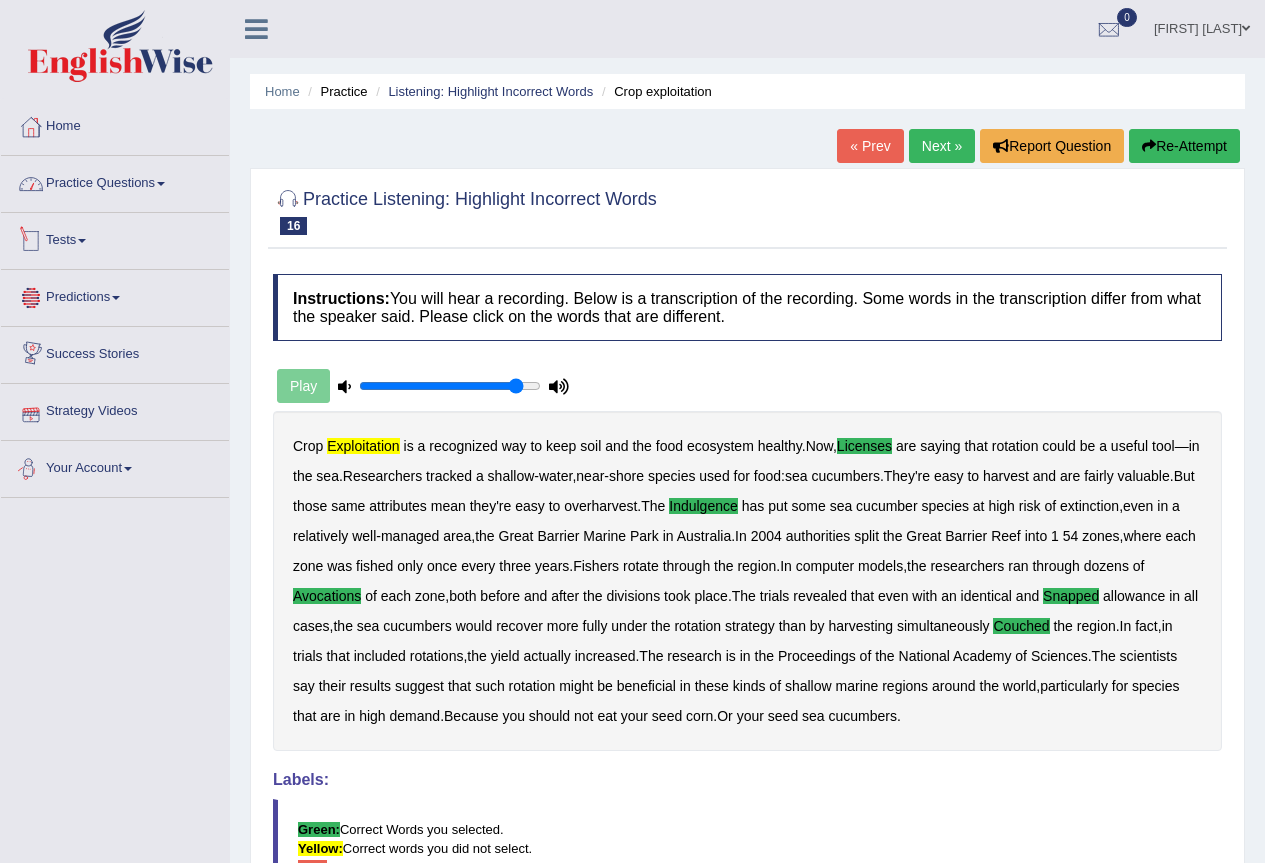 click on "Practice Questions" at bounding box center [115, 181] 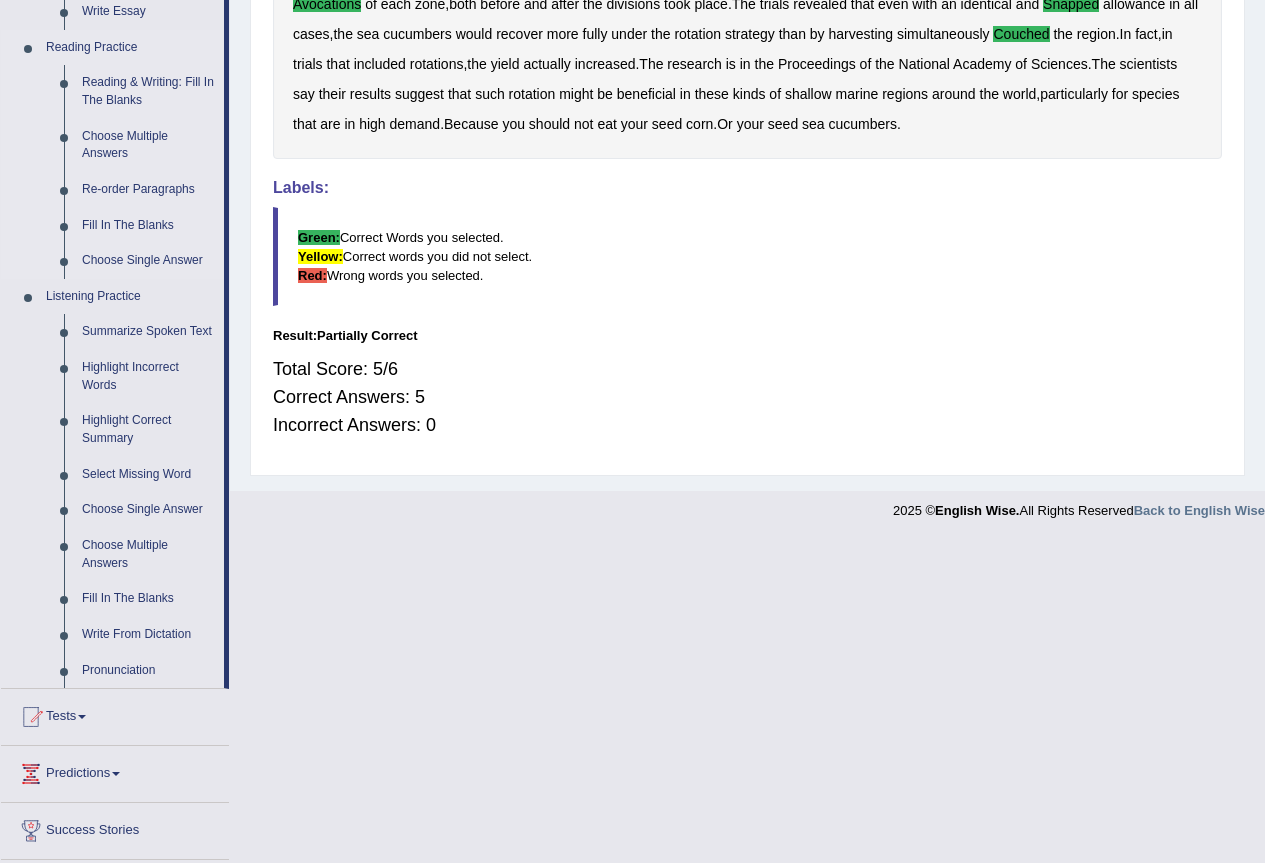 scroll, scrollTop: 600, scrollLeft: 0, axis: vertical 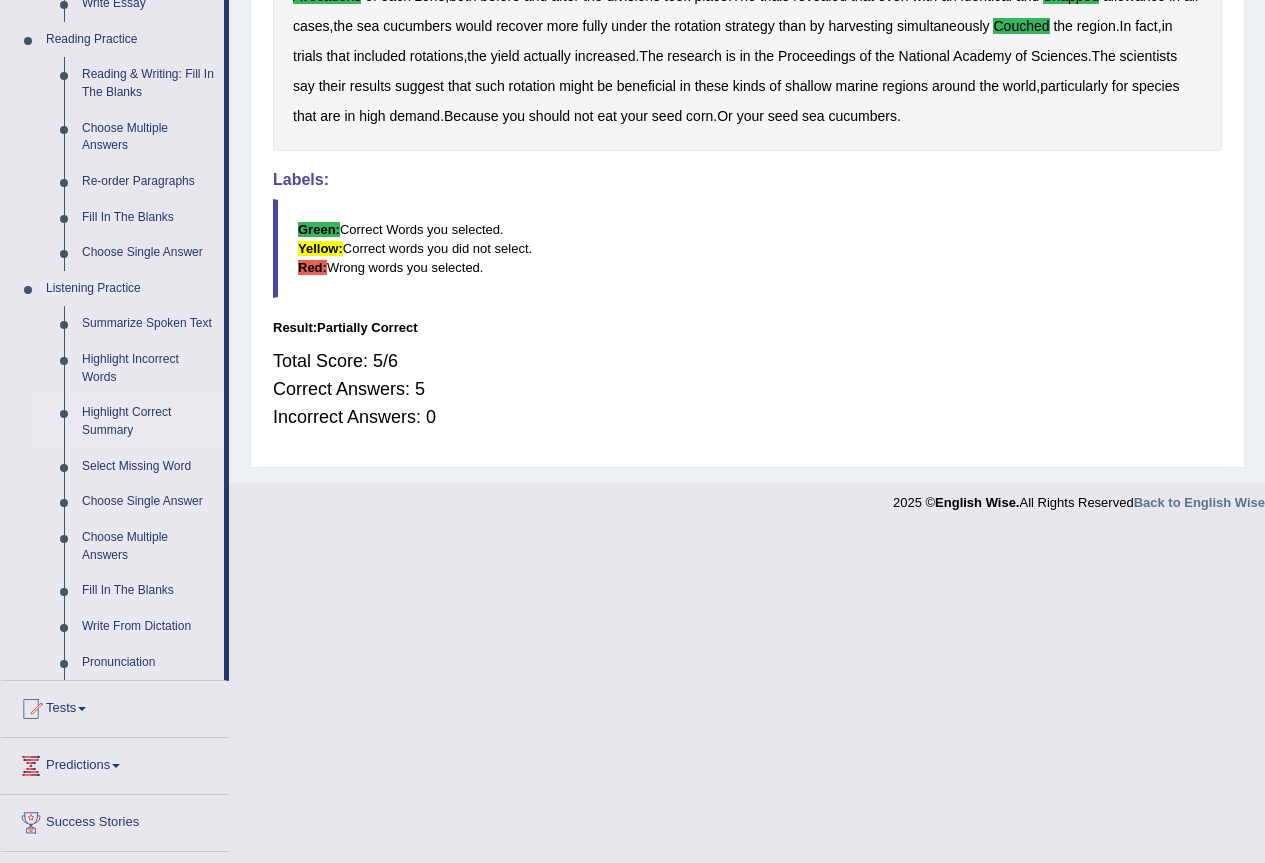 click on "Highlight Correct Summary" at bounding box center [148, 421] 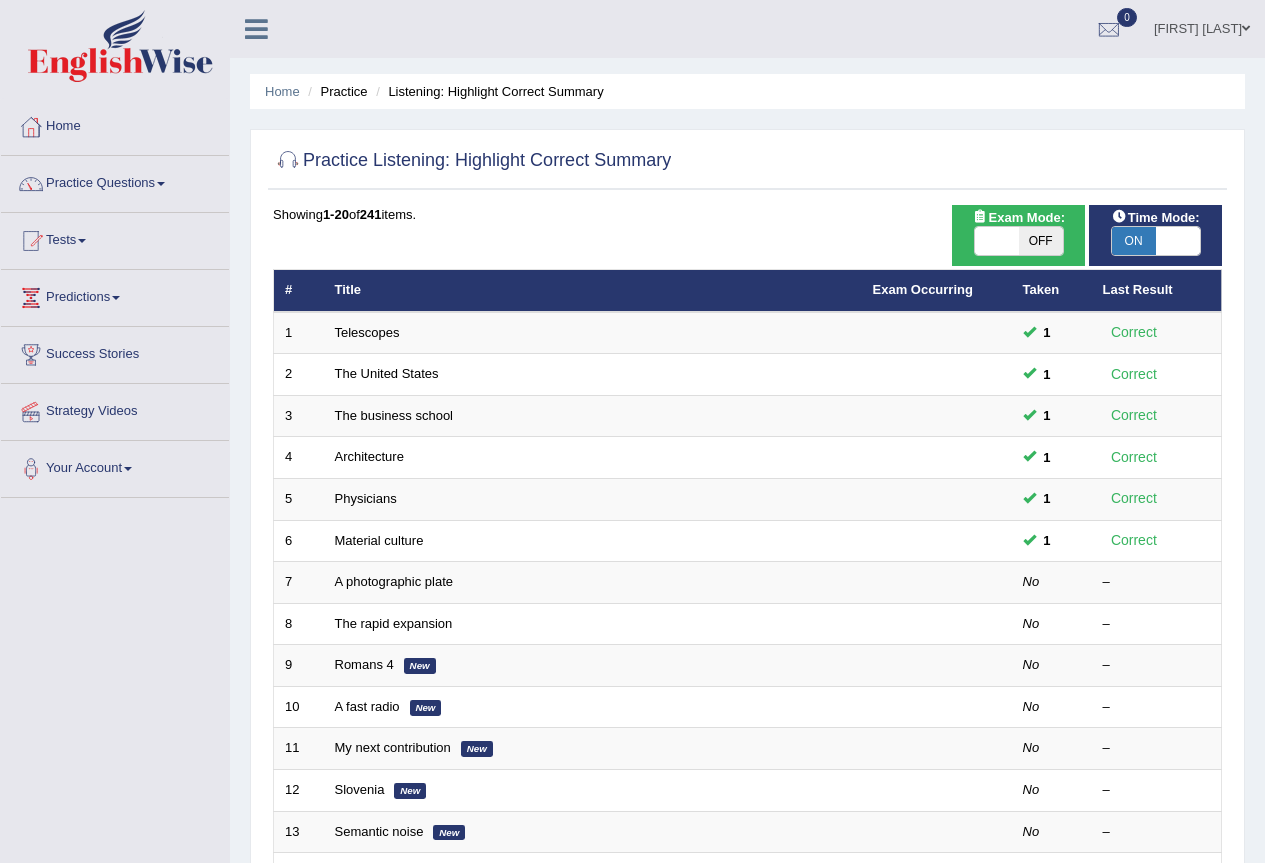scroll, scrollTop: 0, scrollLeft: 0, axis: both 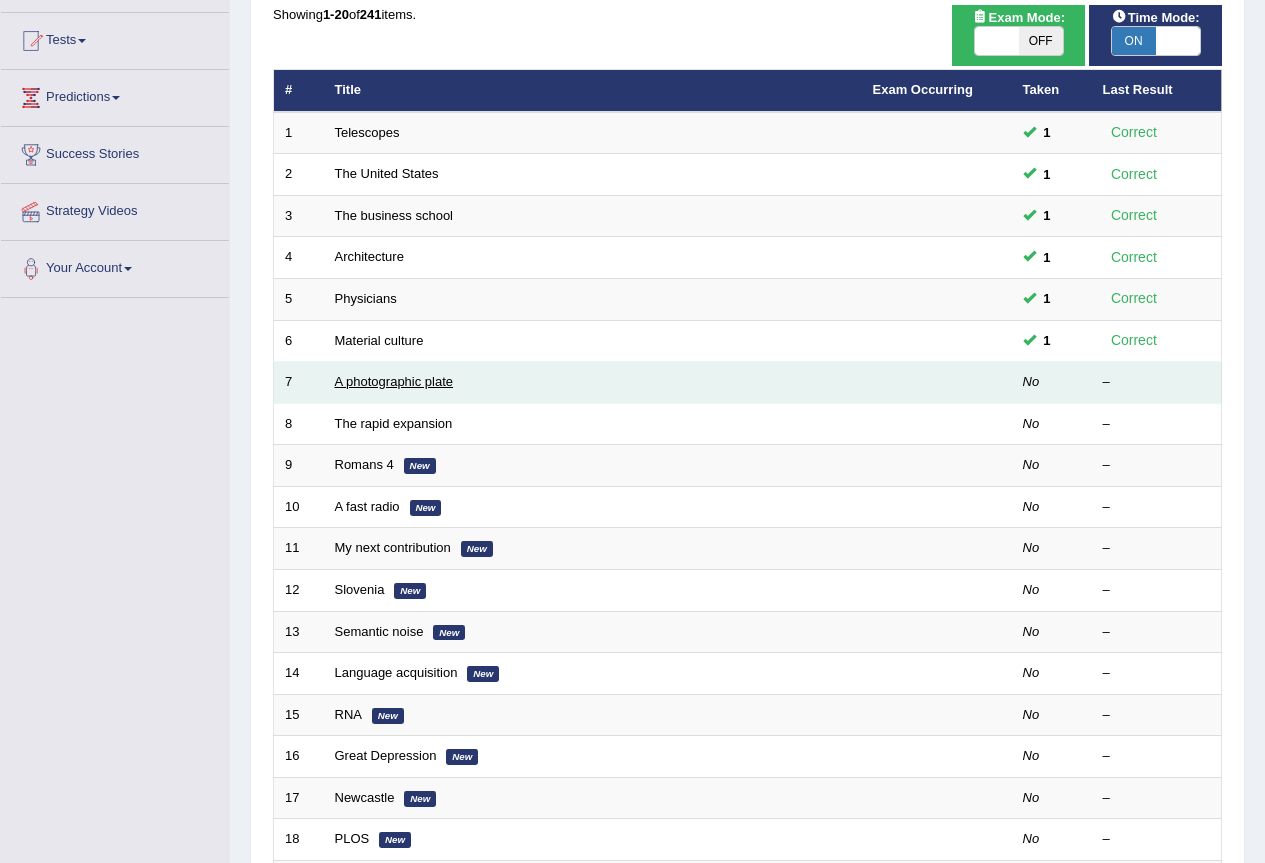 click on "A photographic plate" at bounding box center (394, 381) 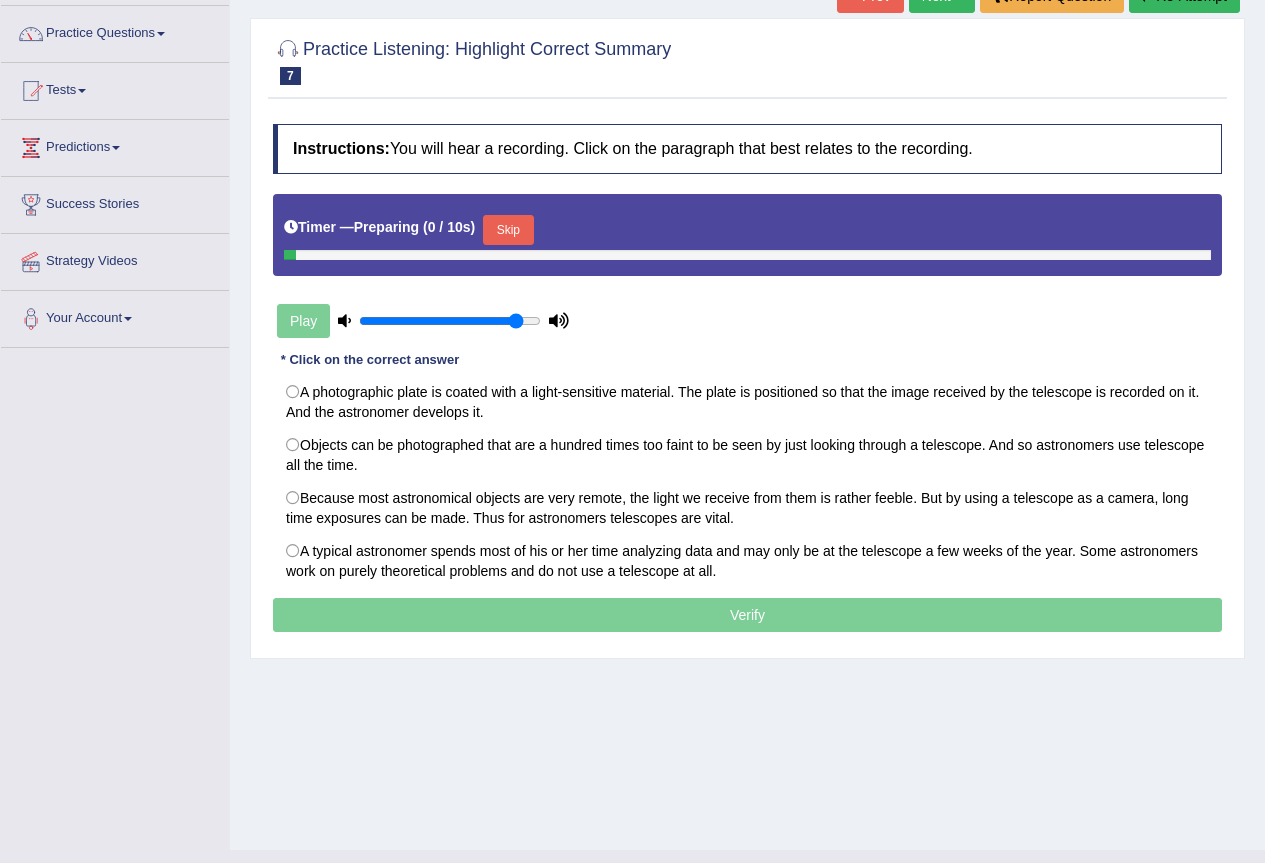 scroll, scrollTop: 0, scrollLeft: 0, axis: both 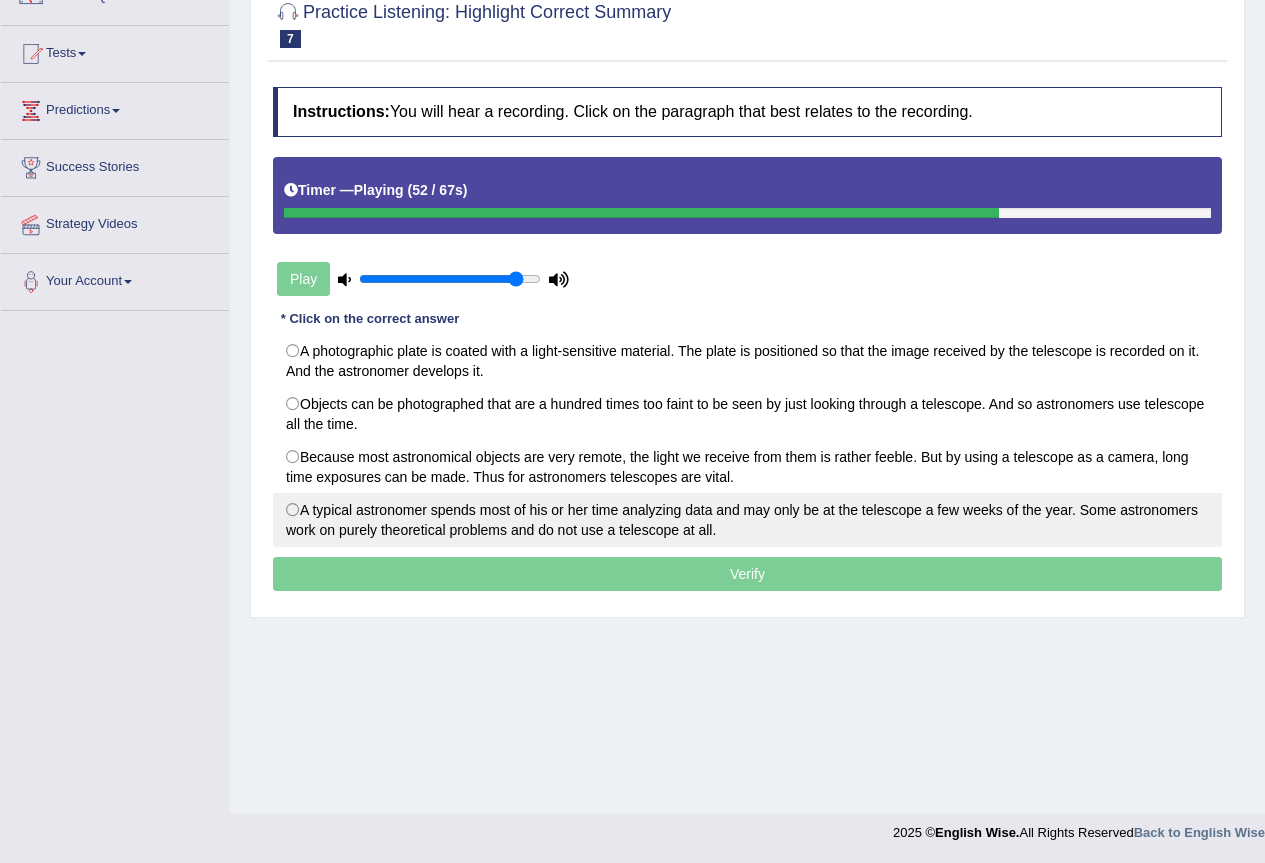 click on "A typical astronomer spends most of his or her time analyzing data and may only be at the telescope a few weeks of the year. Some astronomers work on purely theoretical problems and do not use a telescope at all." at bounding box center (747, 520) 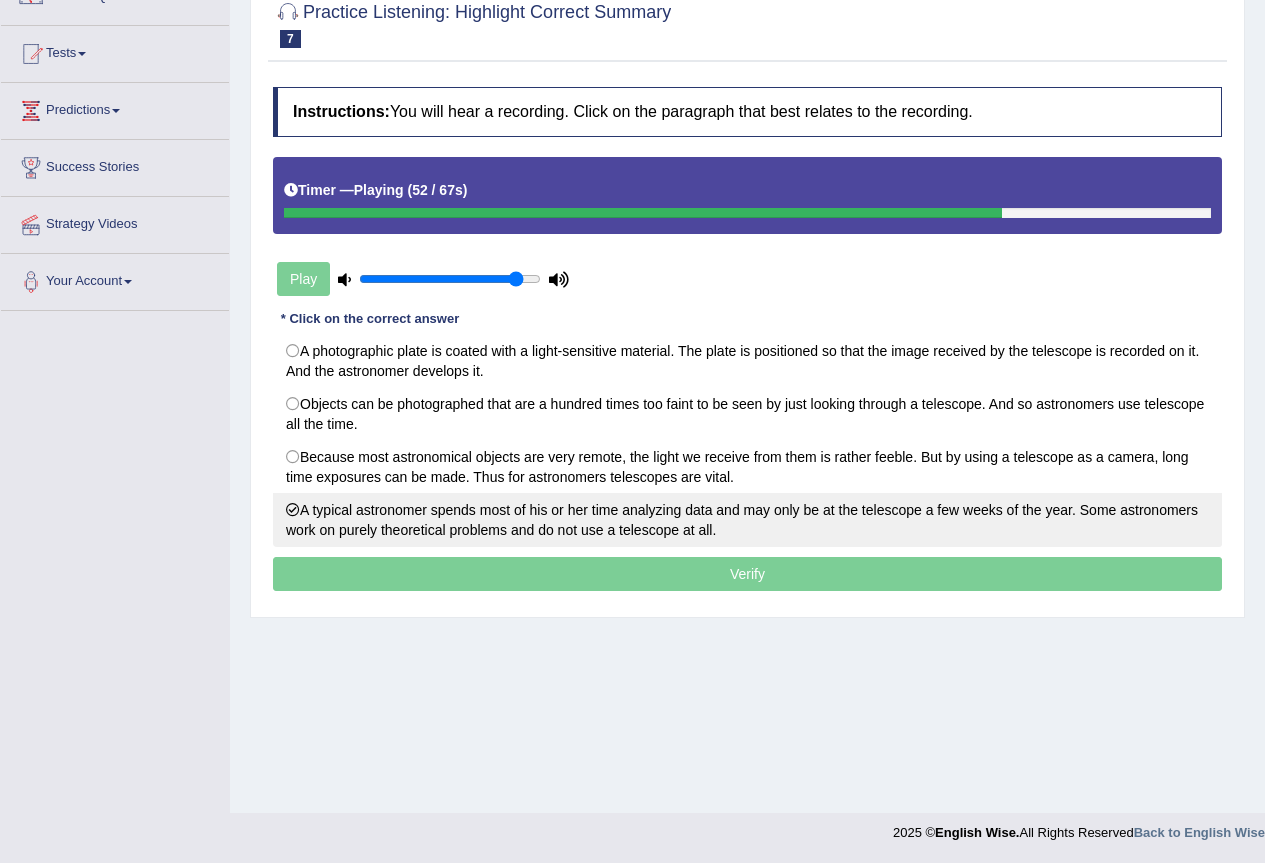 radio on "true" 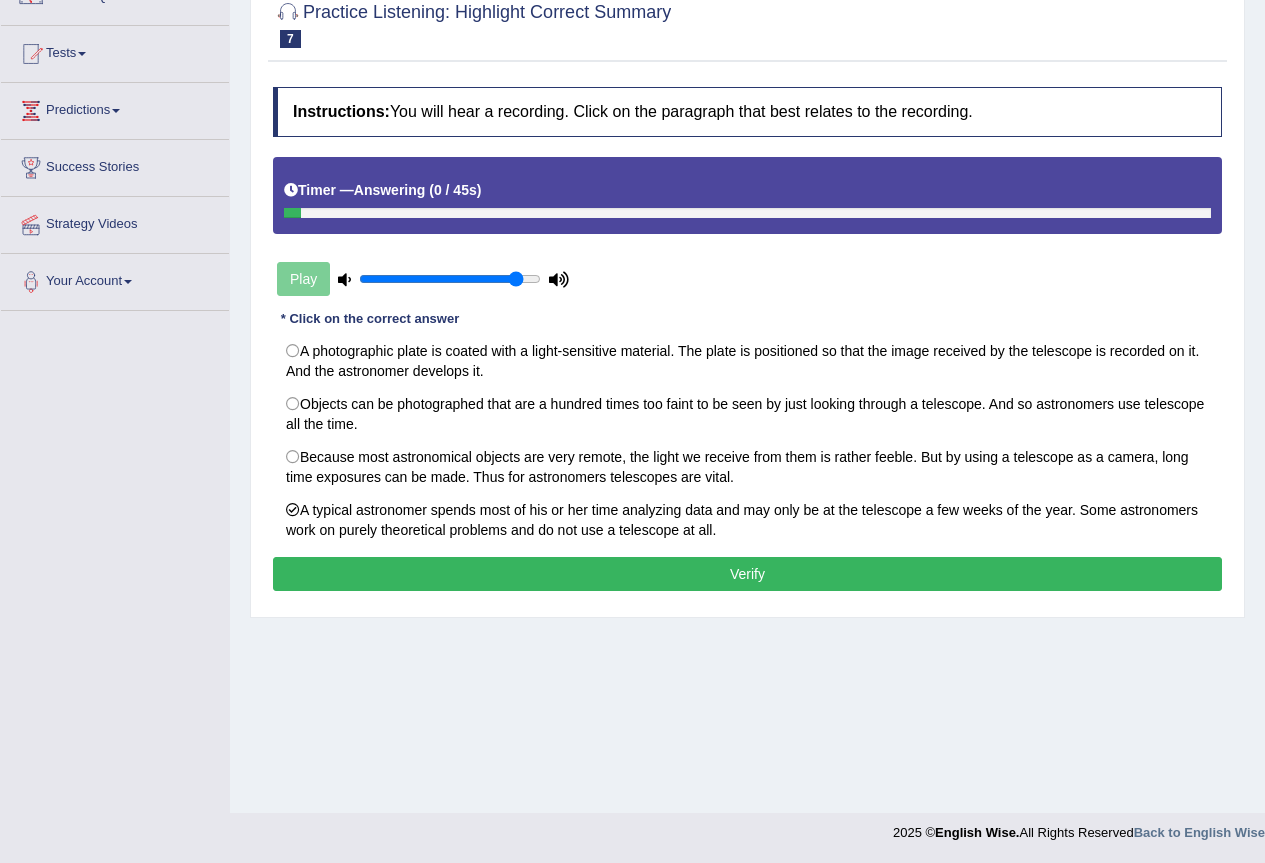 click on "Verify" at bounding box center [747, 574] 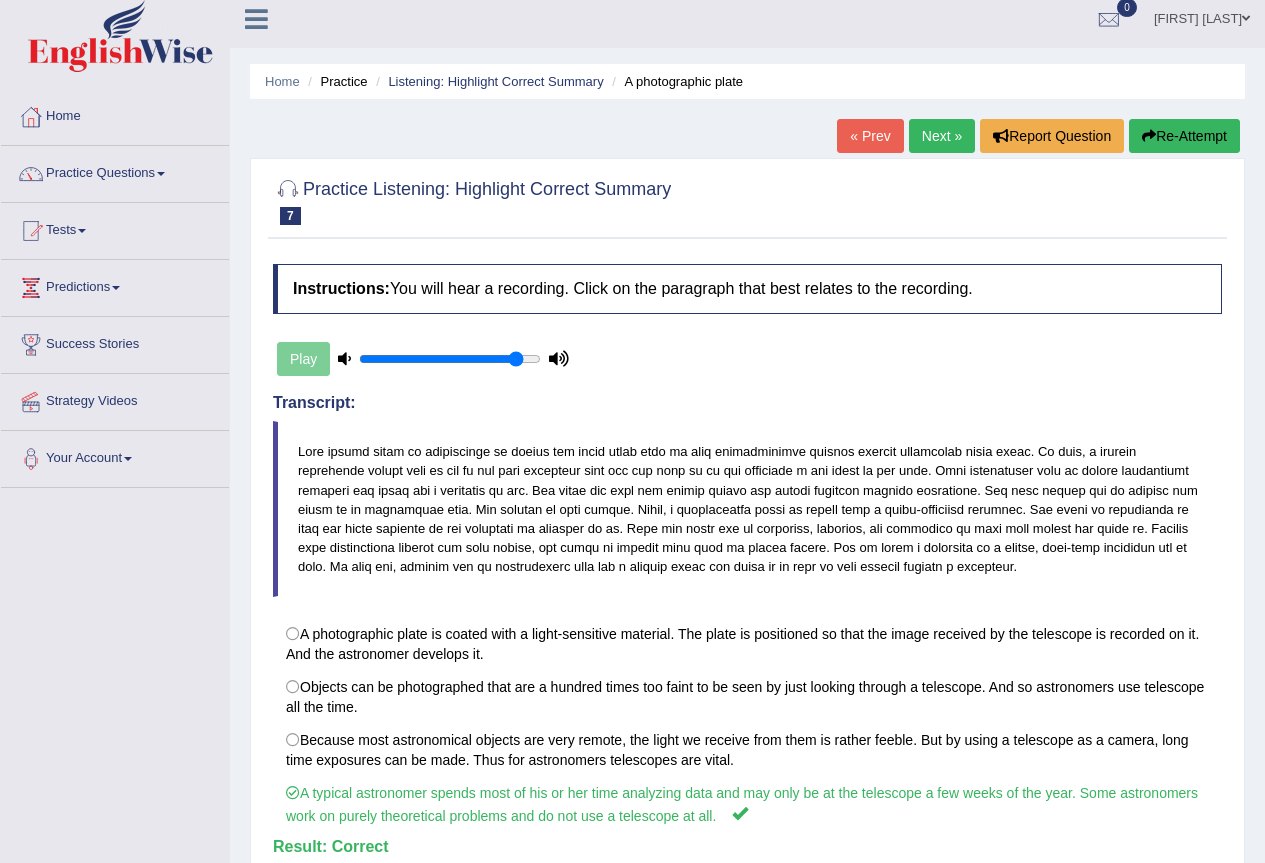 scroll, scrollTop: 0, scrollLeft: 0, axis: both 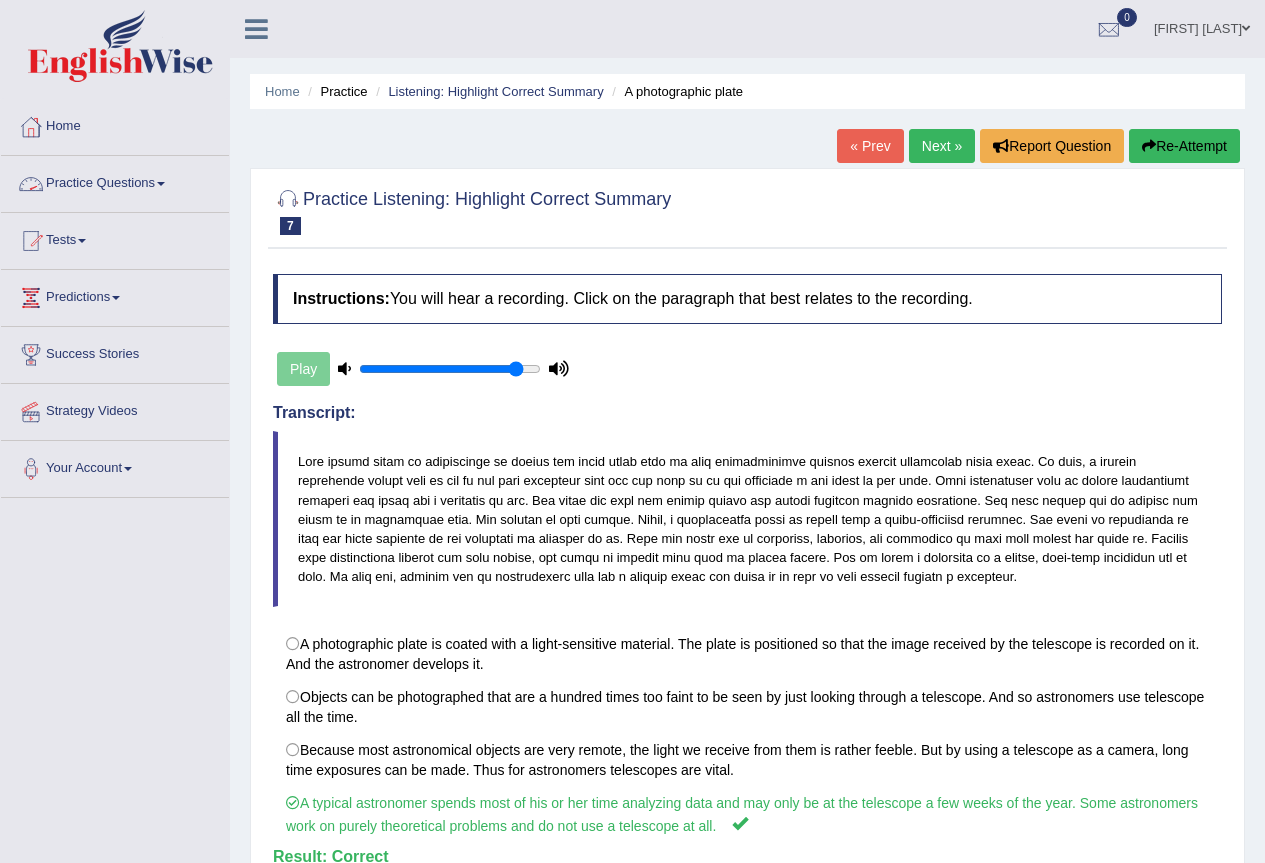 click on "Practice Questions" at bounding box center (115, 181) 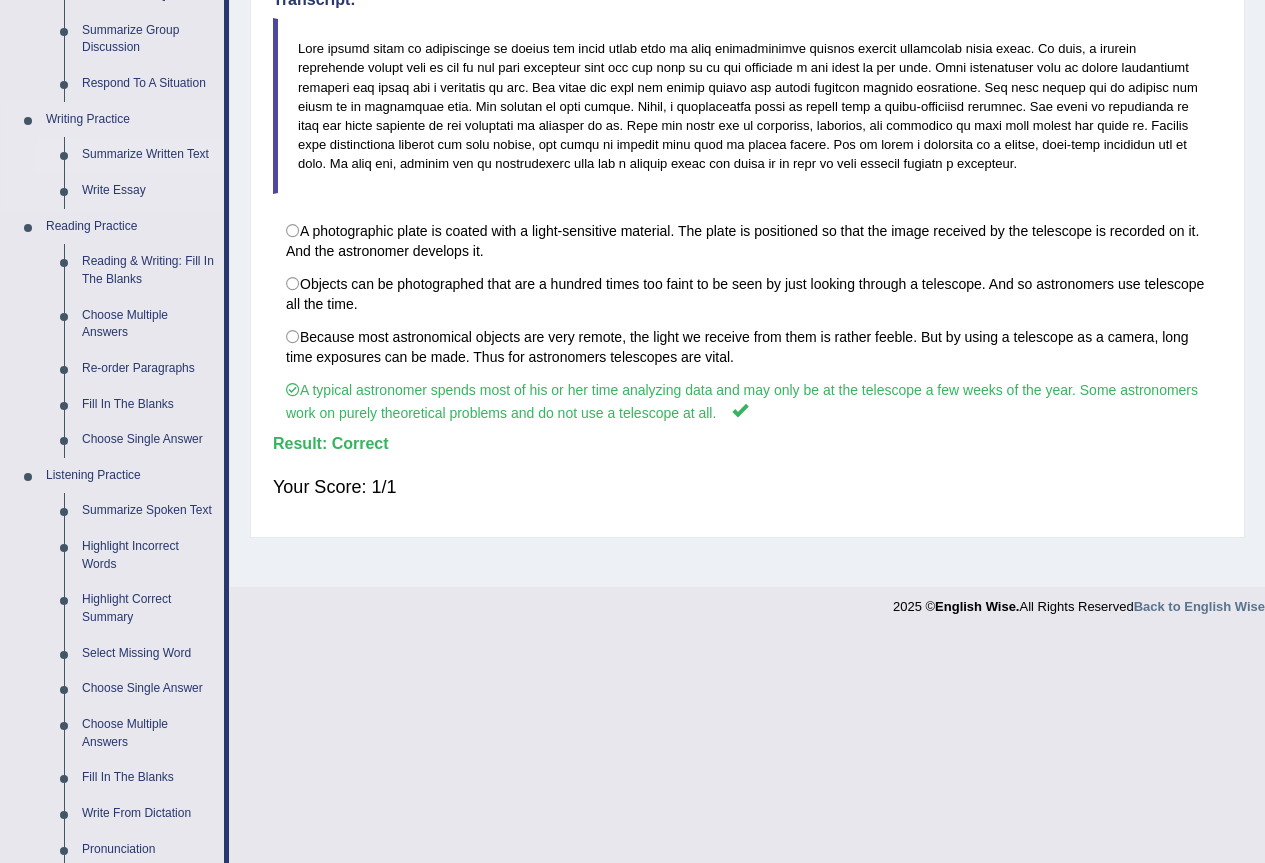 scroll, scrollTop: 600, scrollLeft: 0, axis: vertical 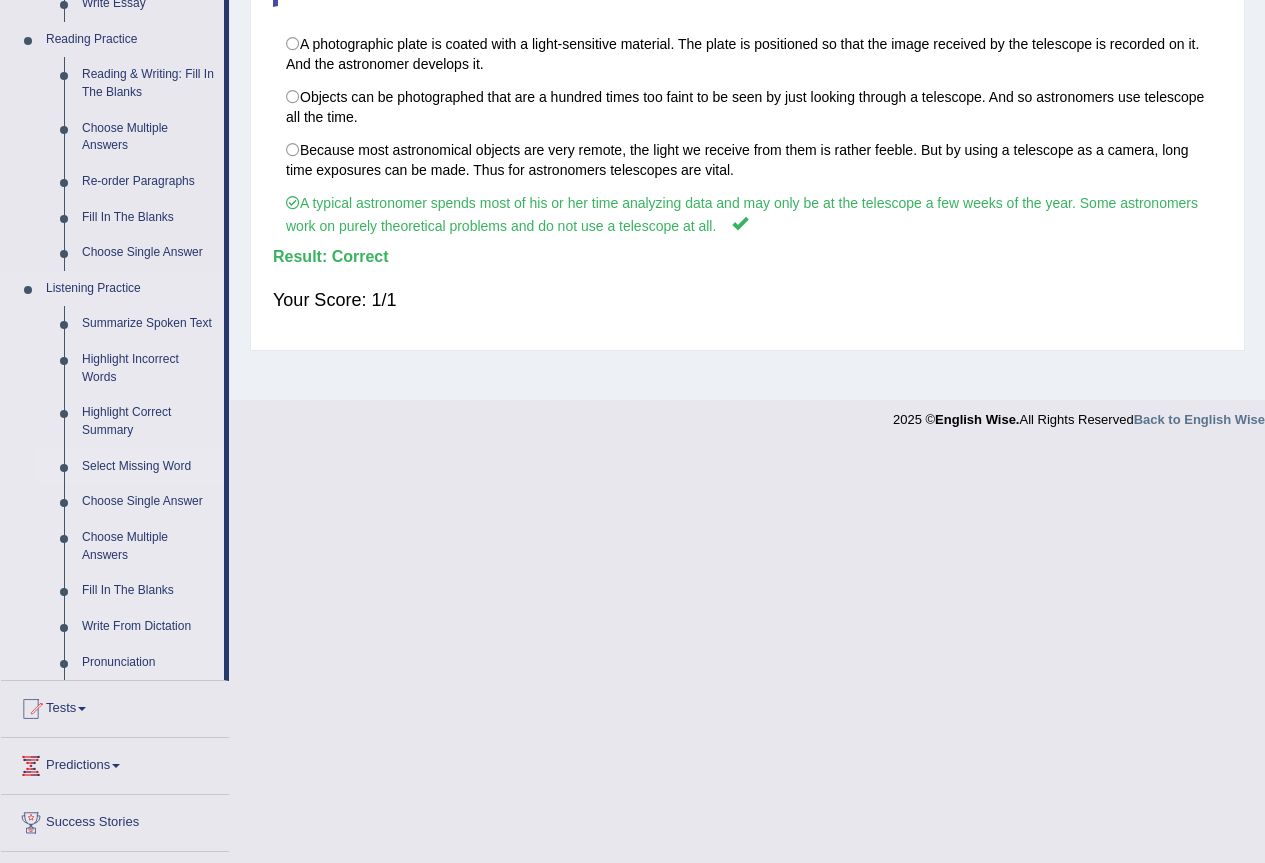 click on "Select Missing Word" at bounding box center [148, 467] 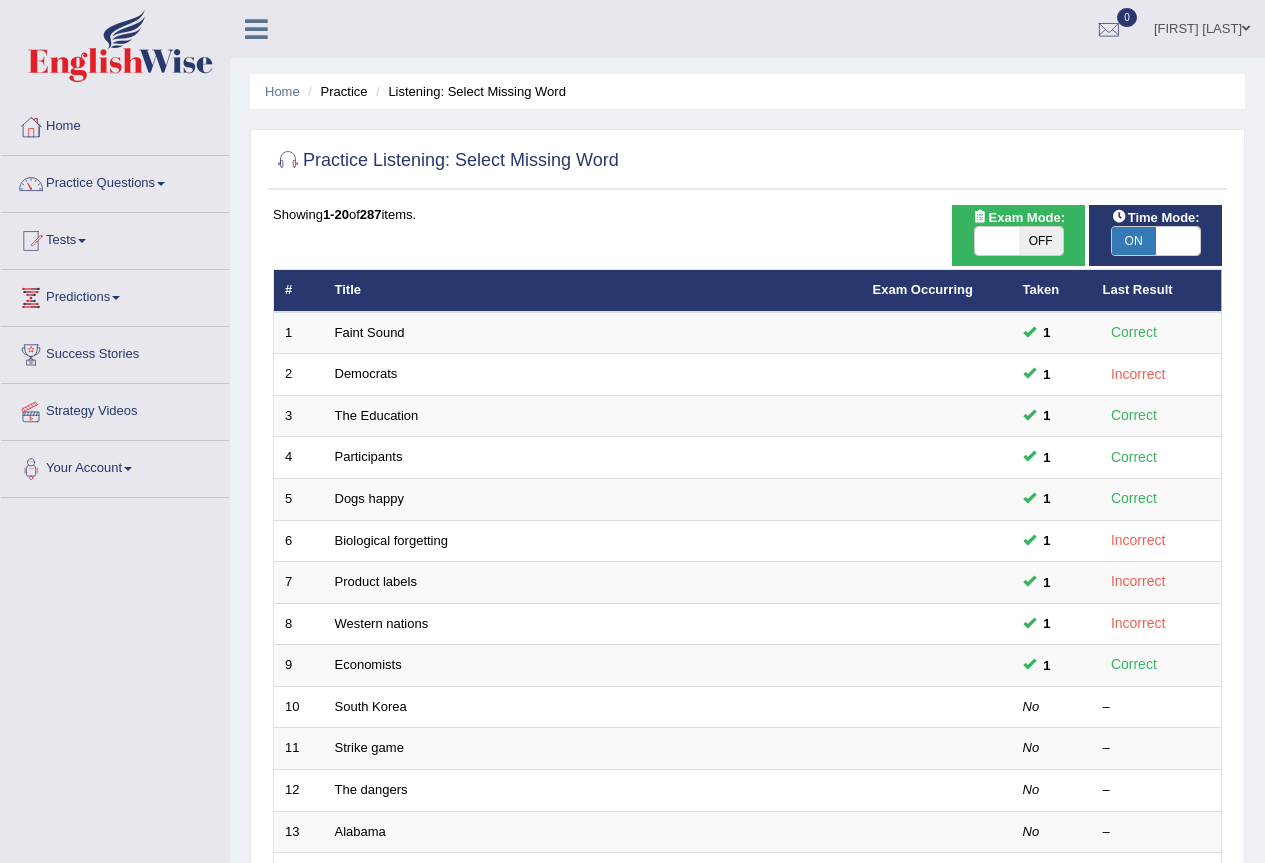 scroll, scrollTop: 200, scrollLeft: 0, axis: vertical 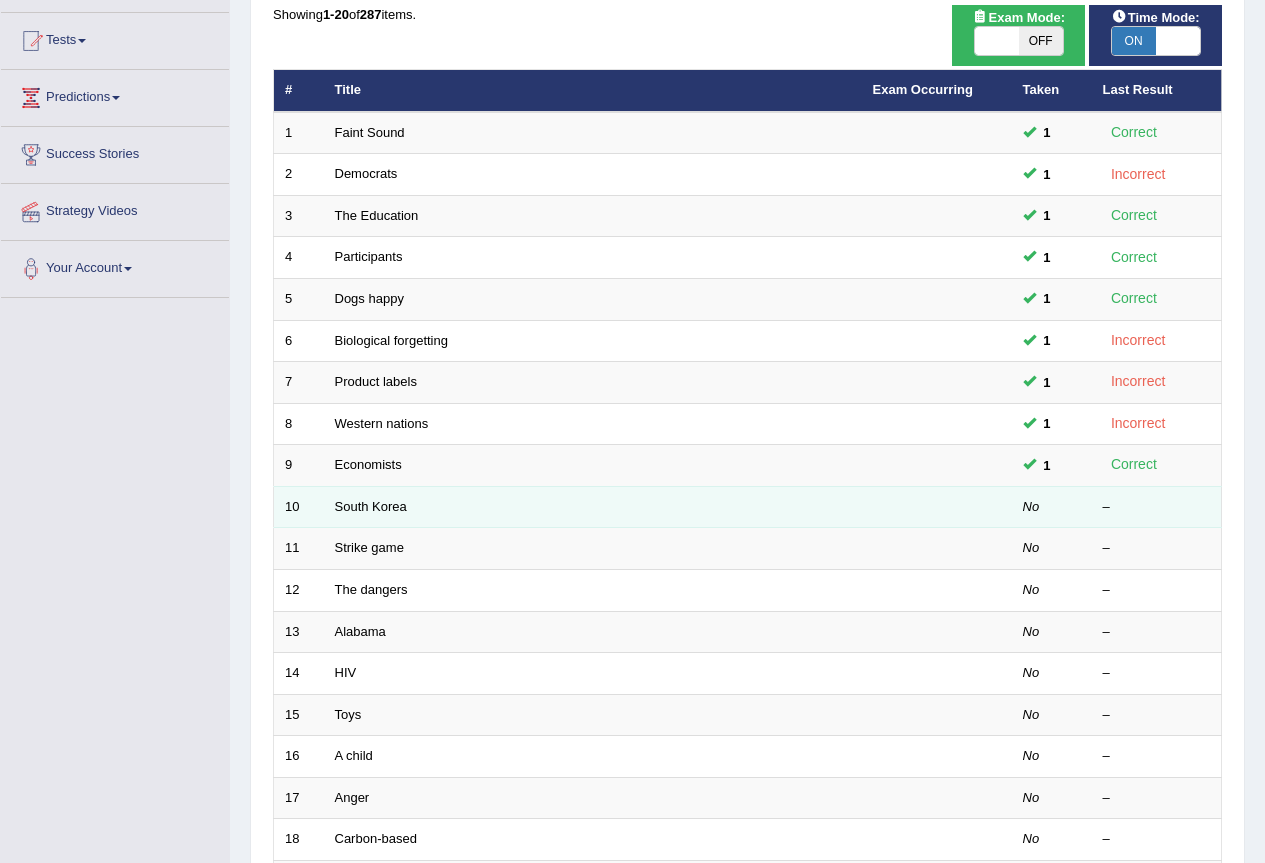 click on "South Korea" at bounding box center [593, 507] 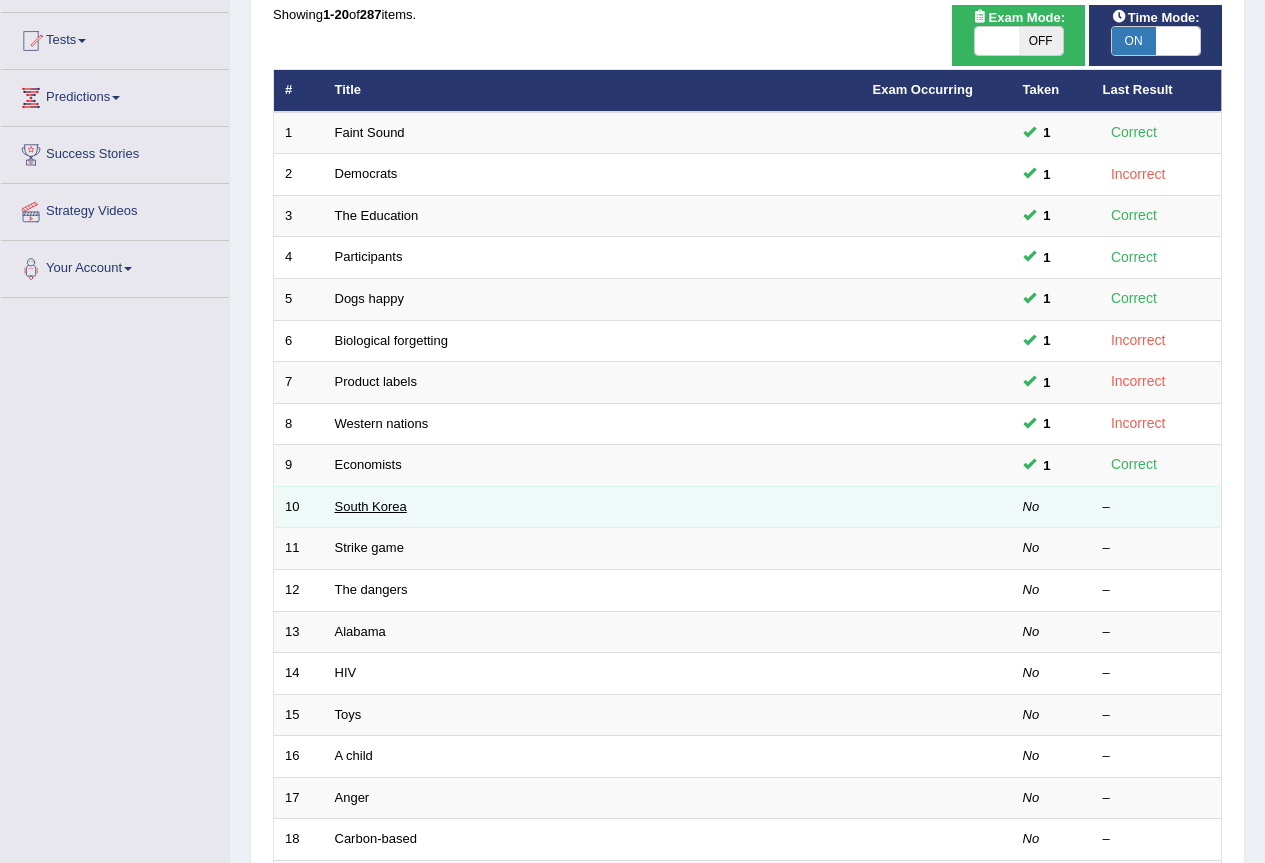 click on "South Korea" at bounding box center (371, 506) 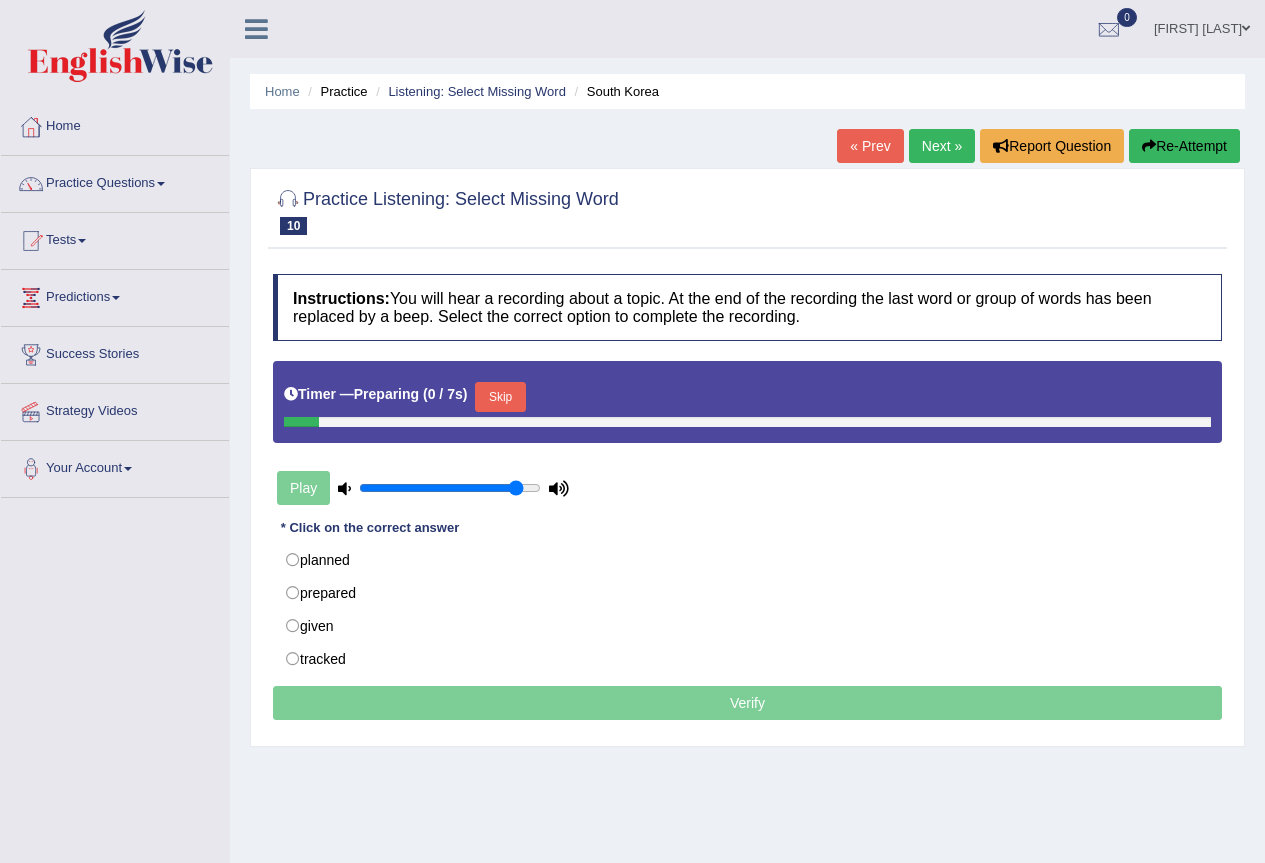 scroll, scrollTop: 0, scrollLeft: 0, axis: both 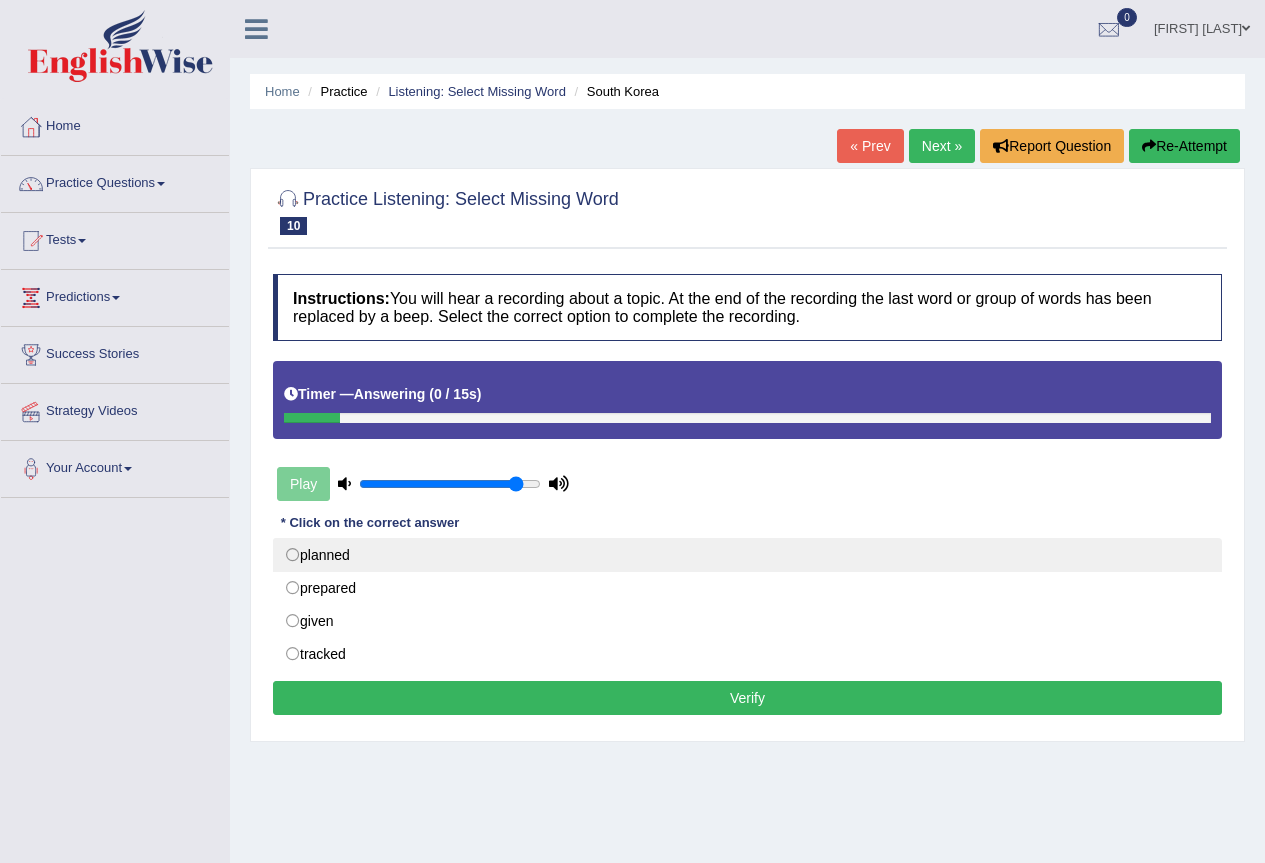 click on "planned" at bounding box center [747, 555] 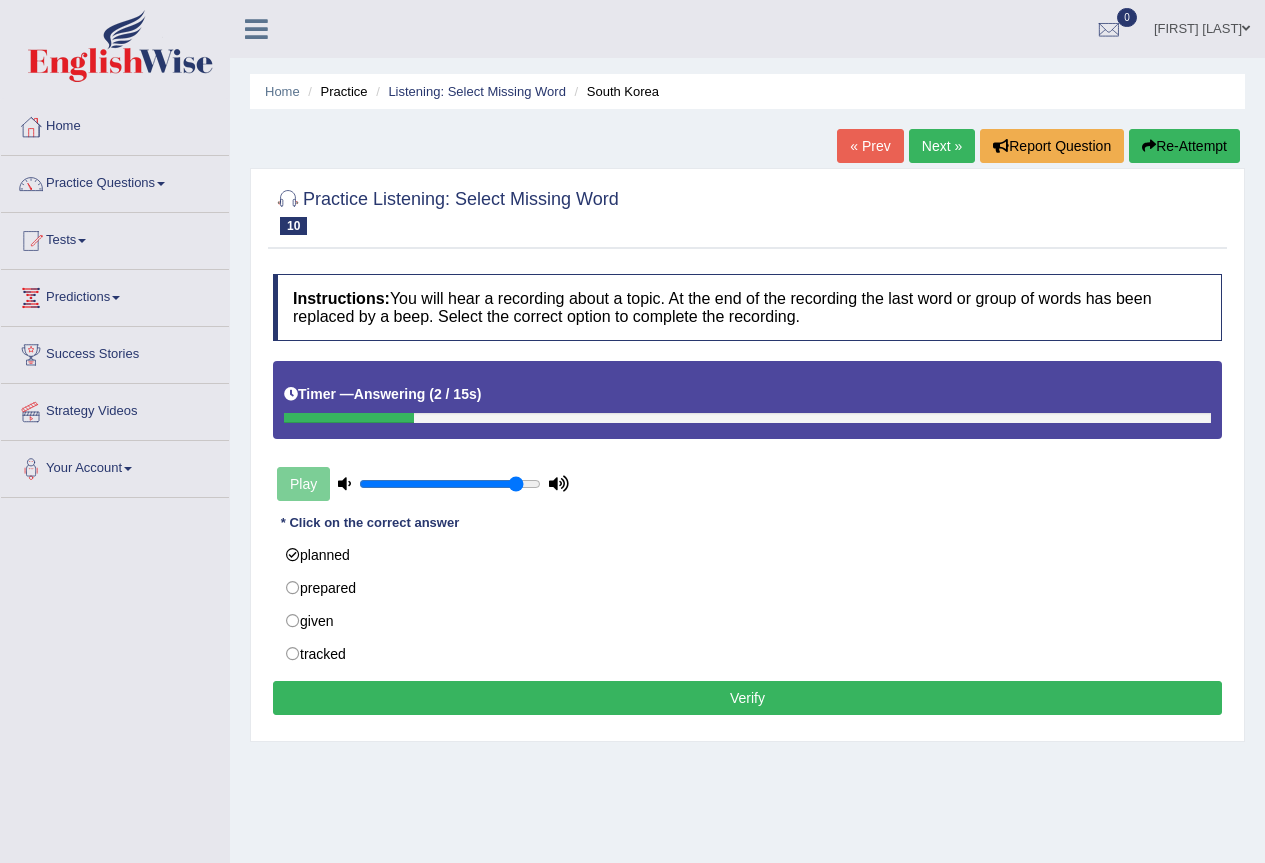 click on "Verify" at bounding box center (747, 698) 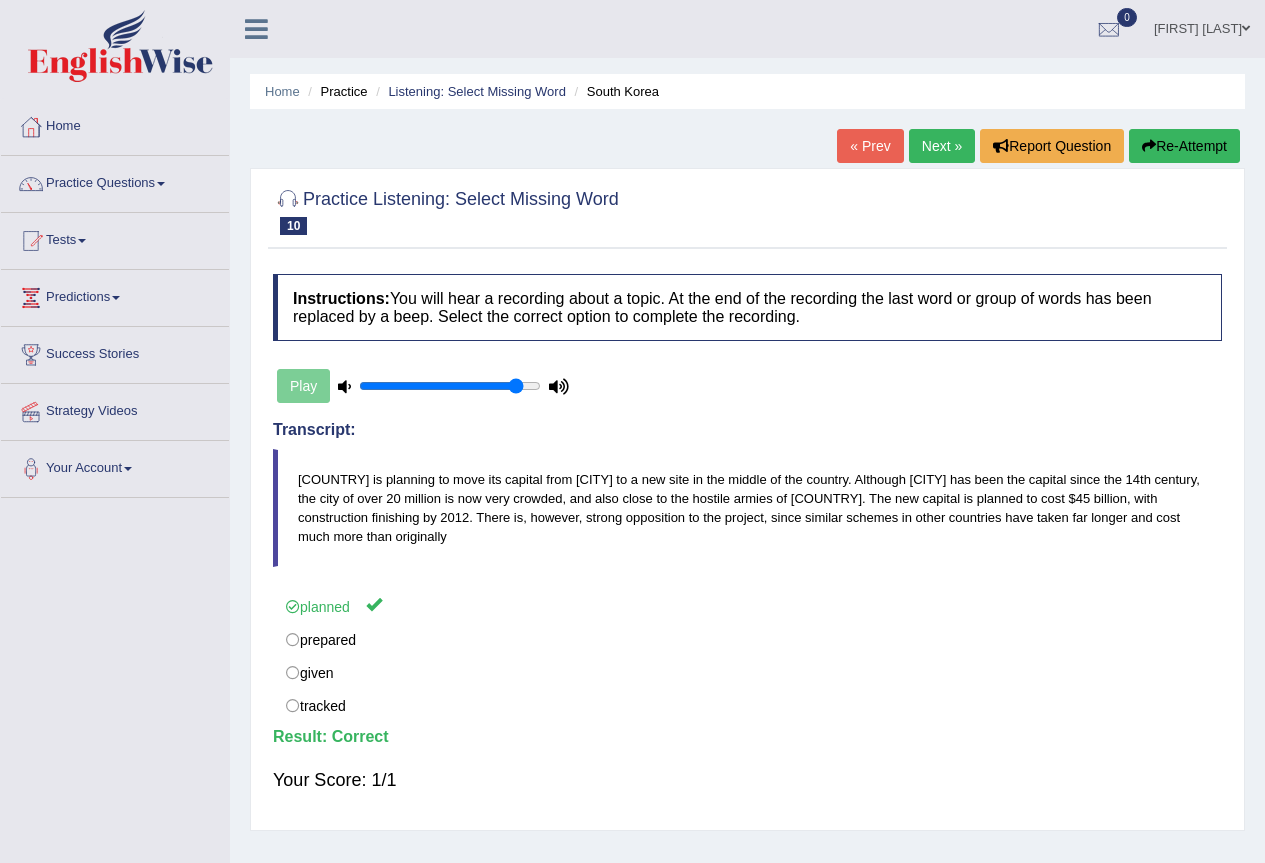 click on "Next »" at bounding box center [942, 146] 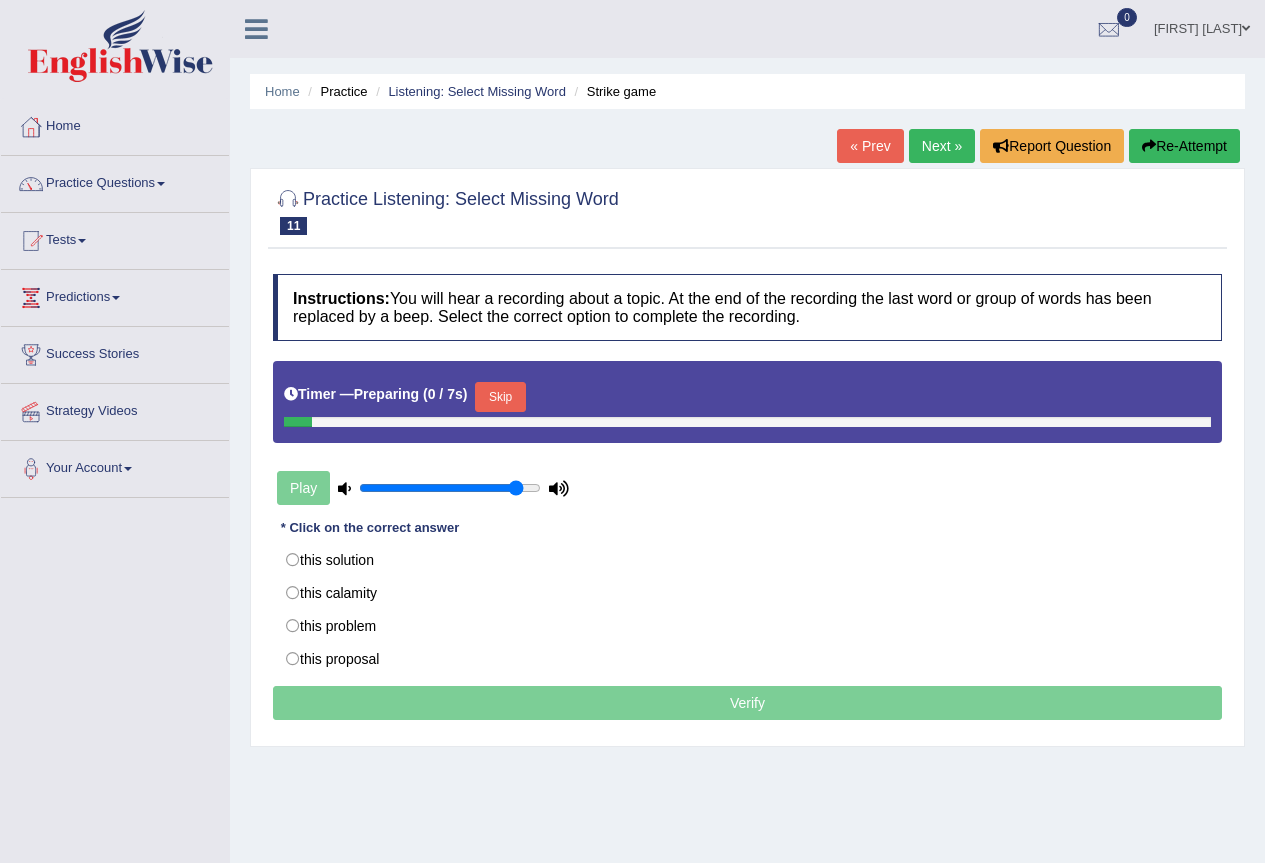 scroll, scrollTop: 0, scrollLeft: 0, axis: both 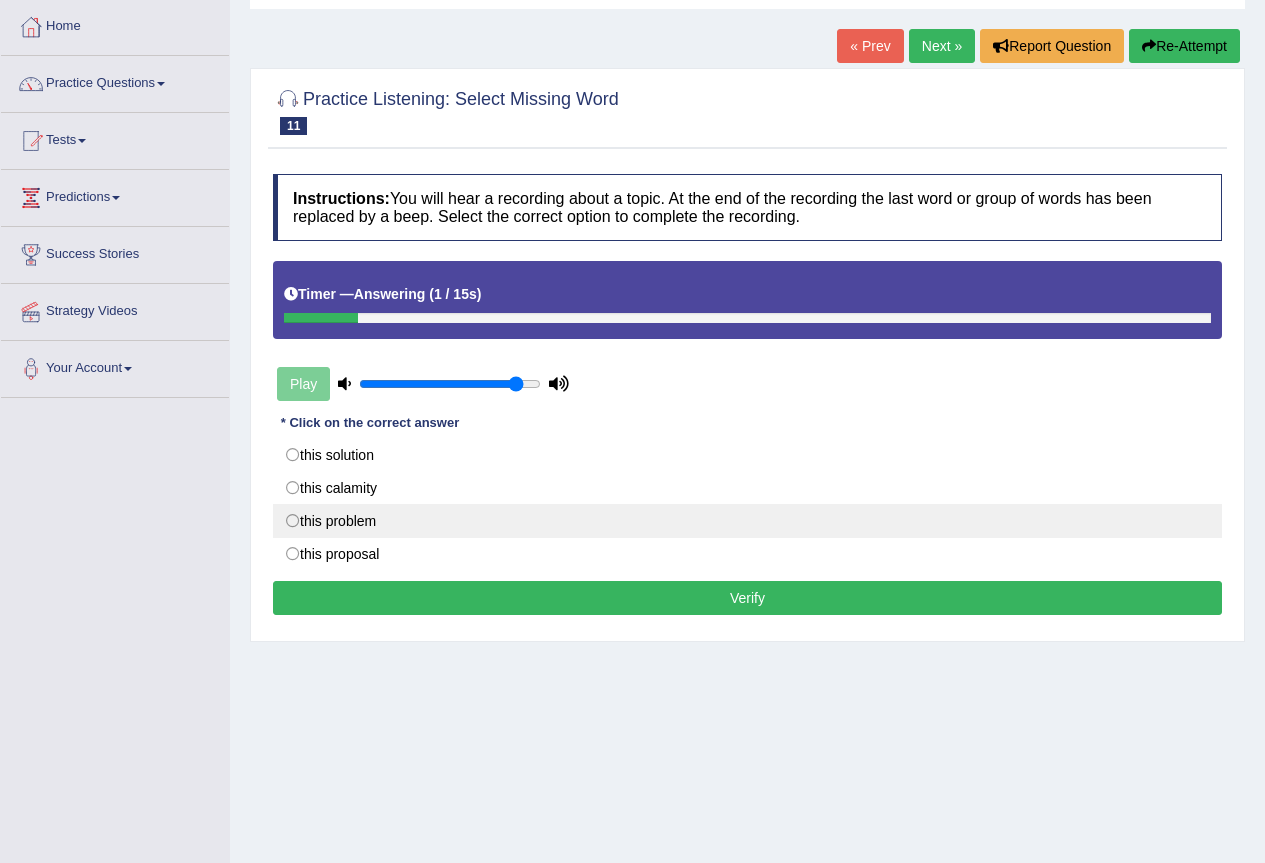click on "this  problem" at bounding box center (747, 521) 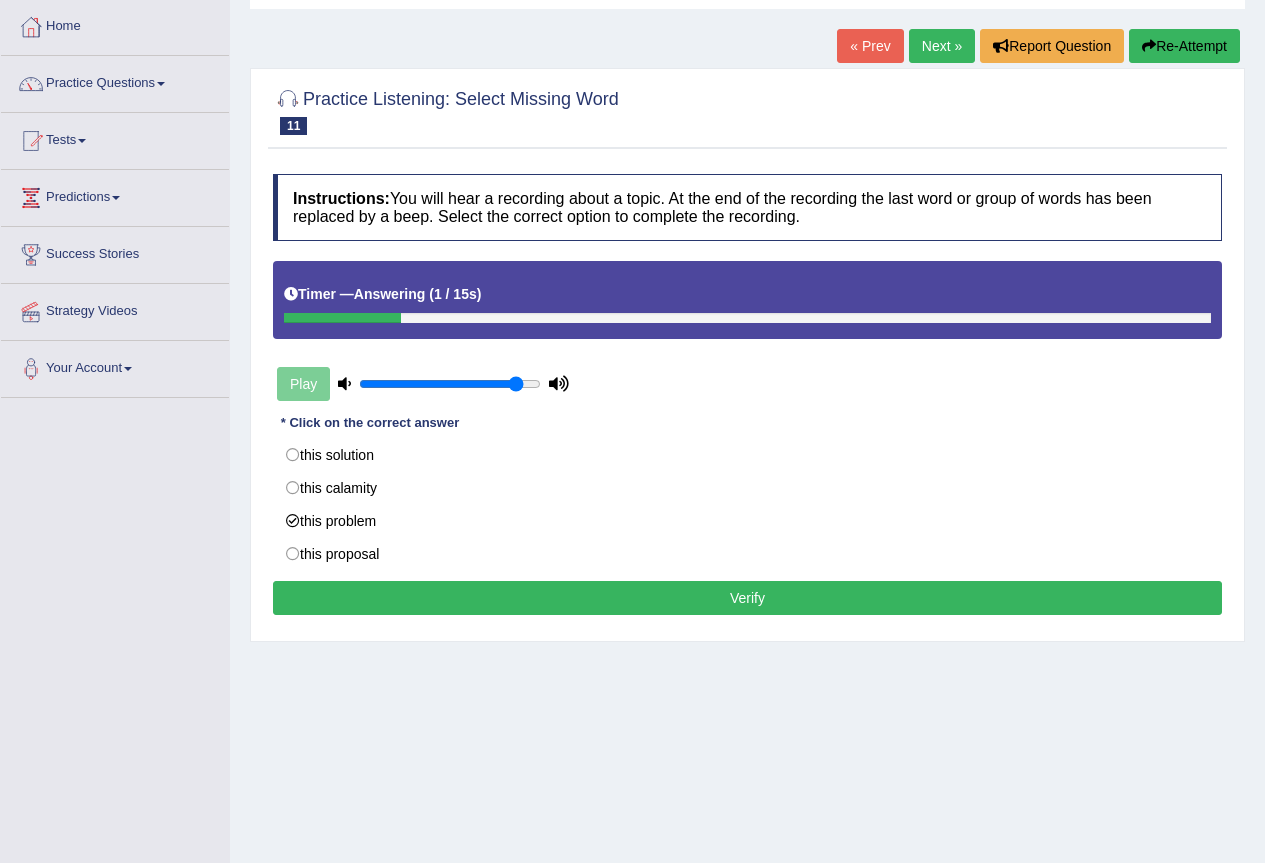 click on "Verify" at bounding box center (747, 598) 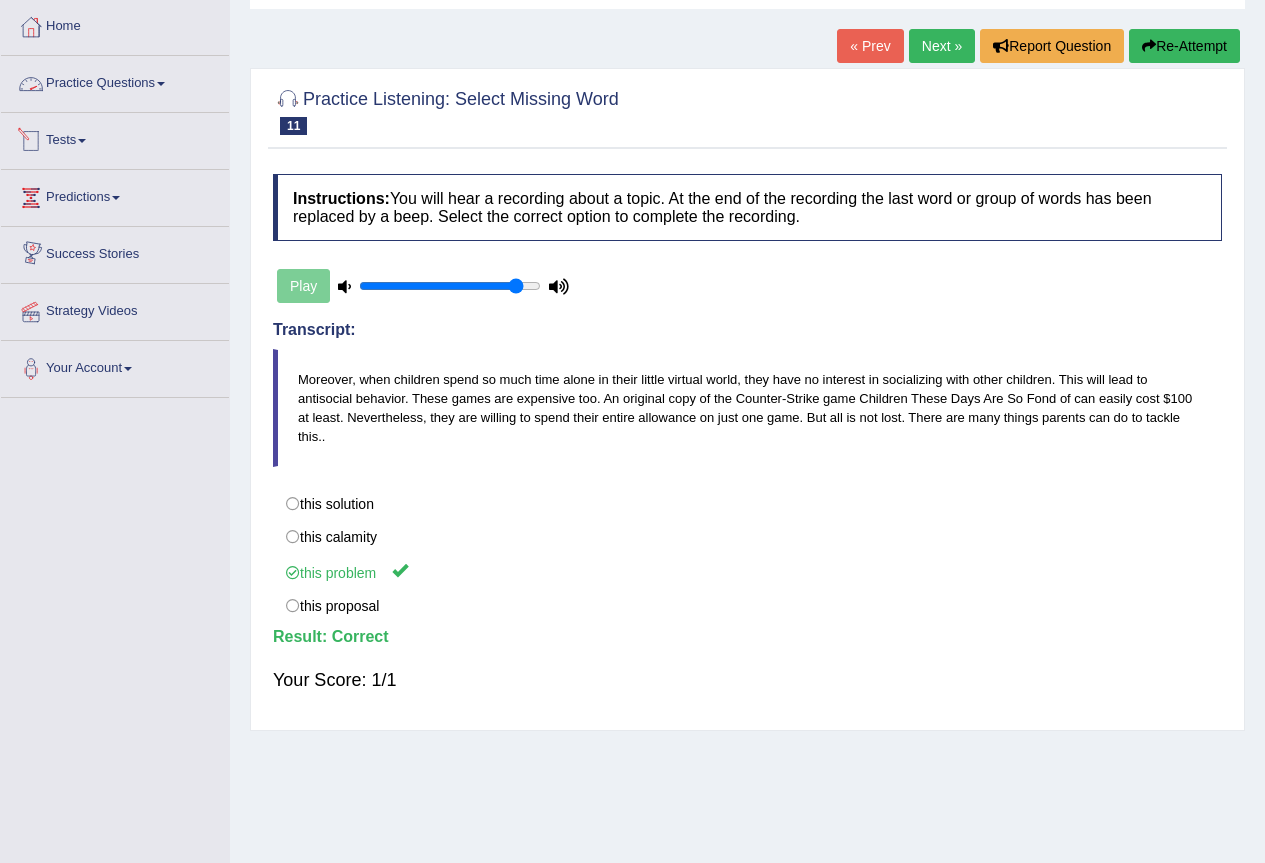 click on "Practice Questions" at bounding box center [115, 81] 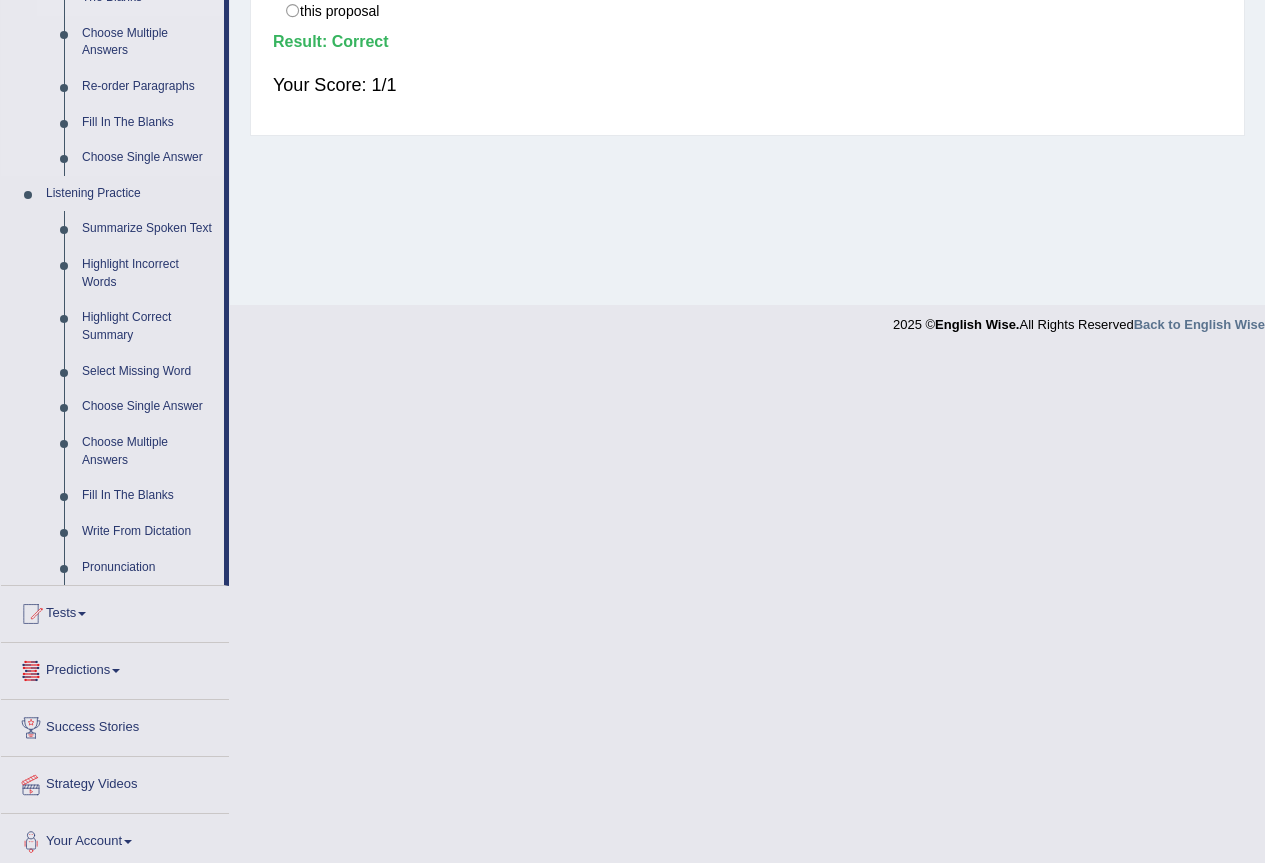 scroll, scrollTop: 700, scrollLeft: 0, axis: vertical 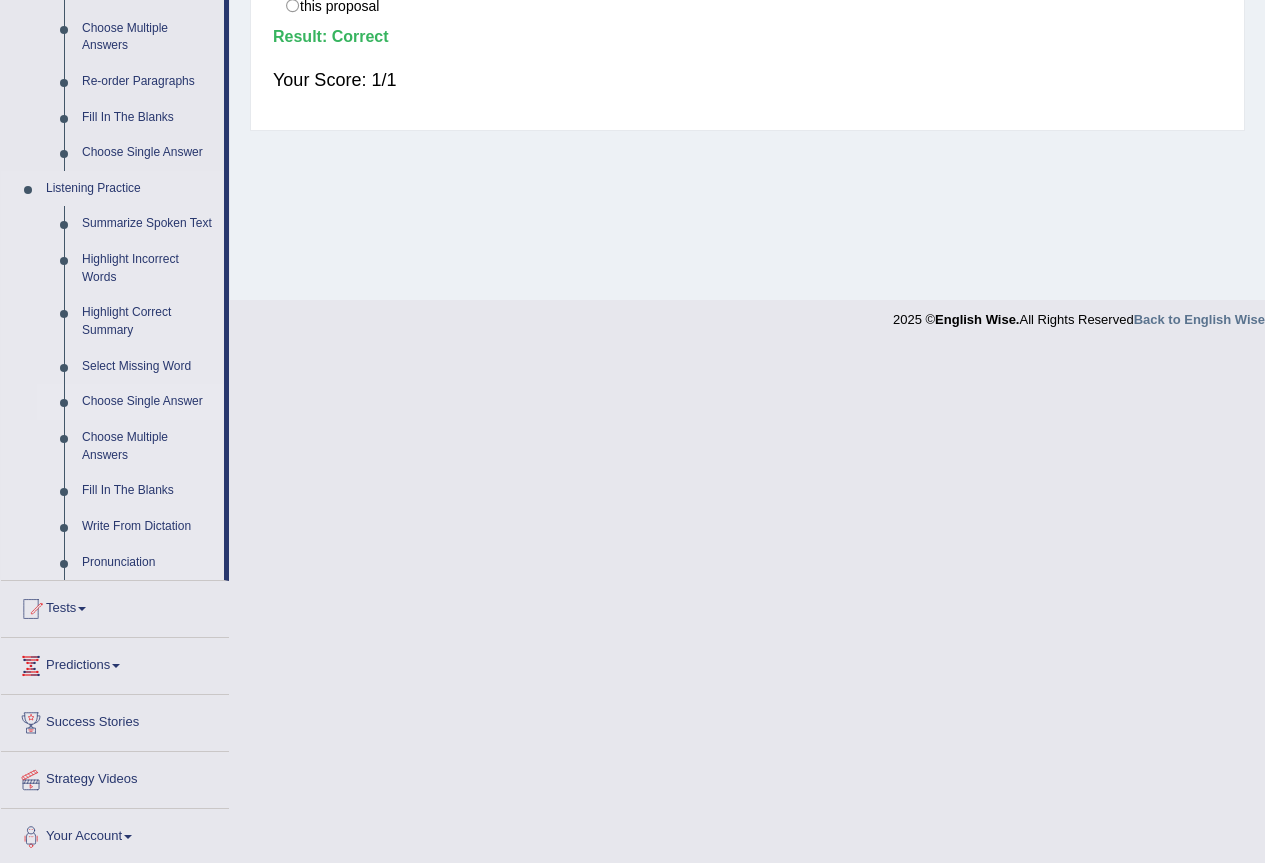 click on "Choose Single Answer" at bounding box center [148, 402] 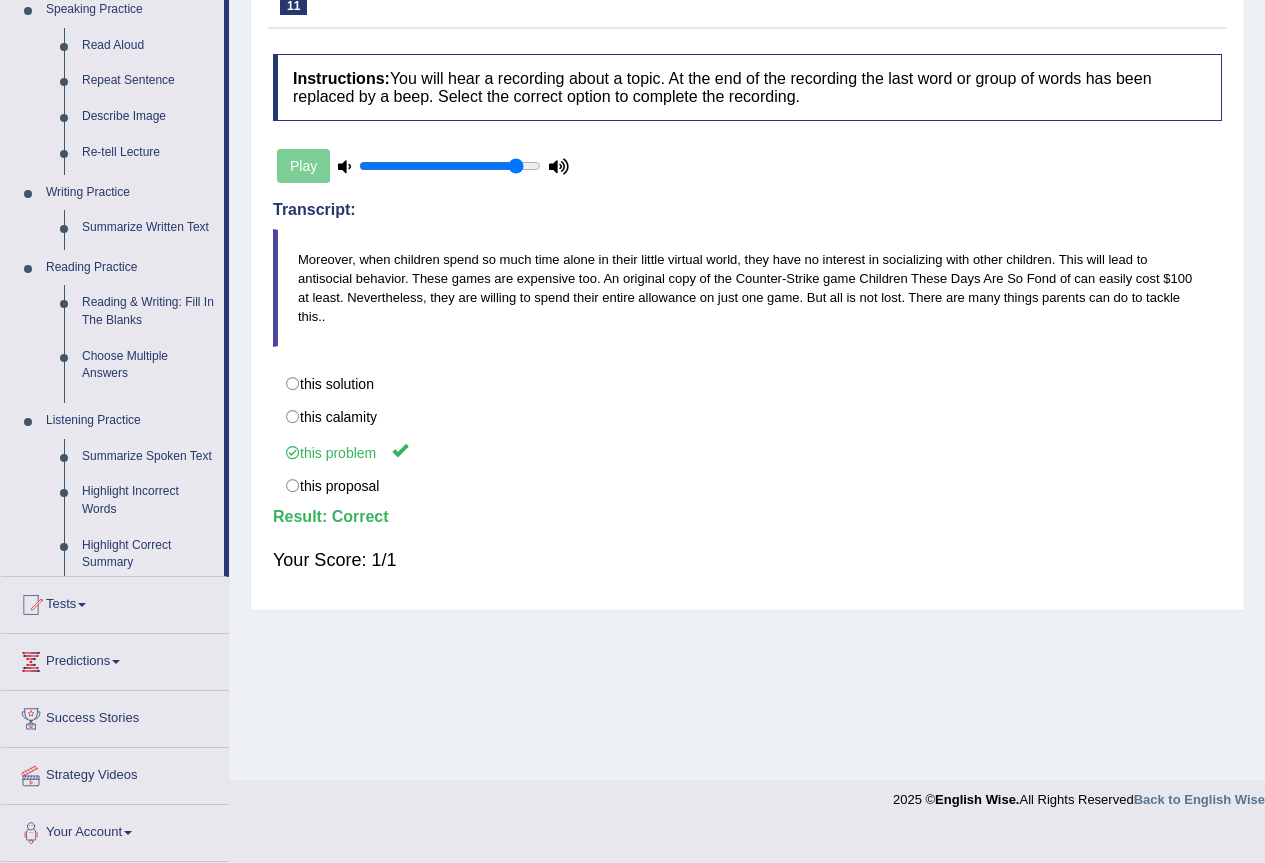 scroll, scrollTop: 187, scrollLeft: 0, axis: vertical 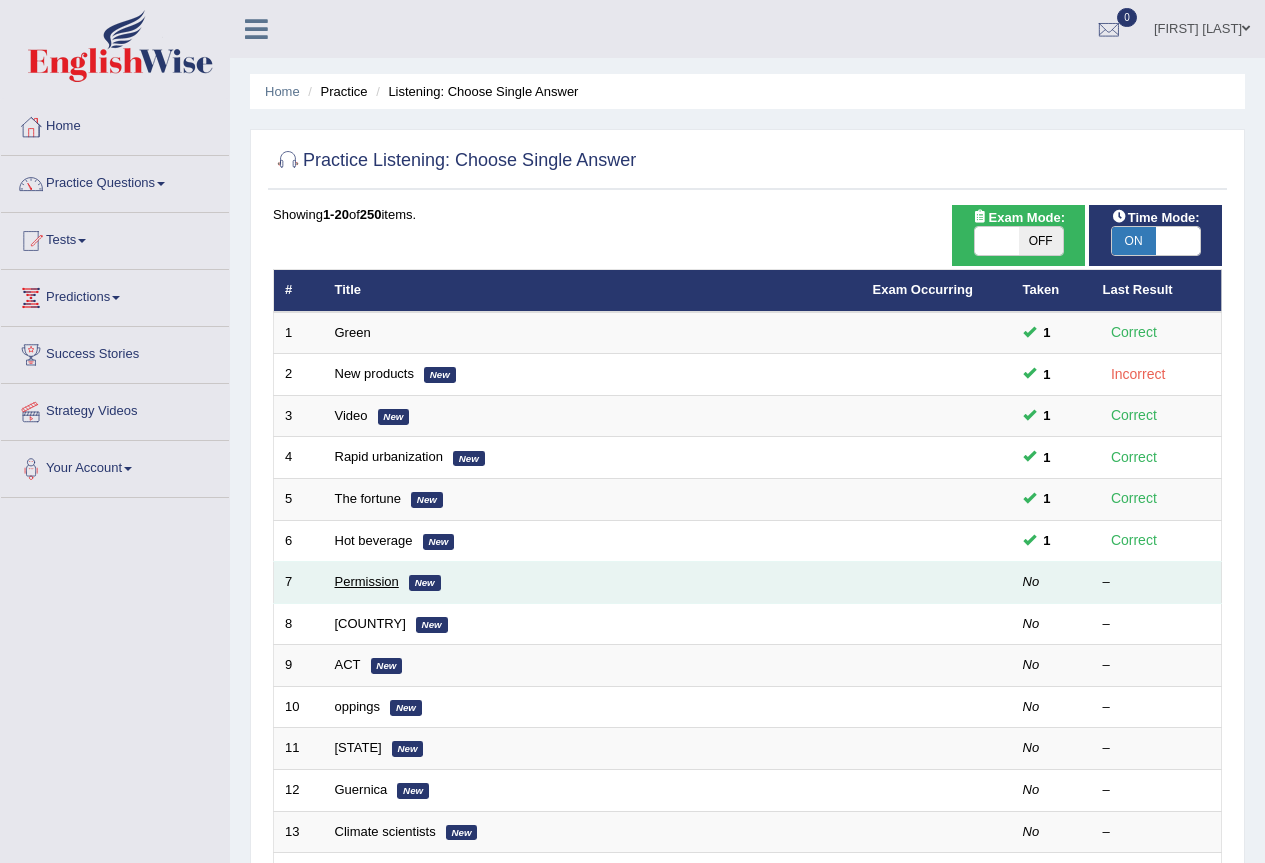 click on "Permission" at bounding box center [367, 581] 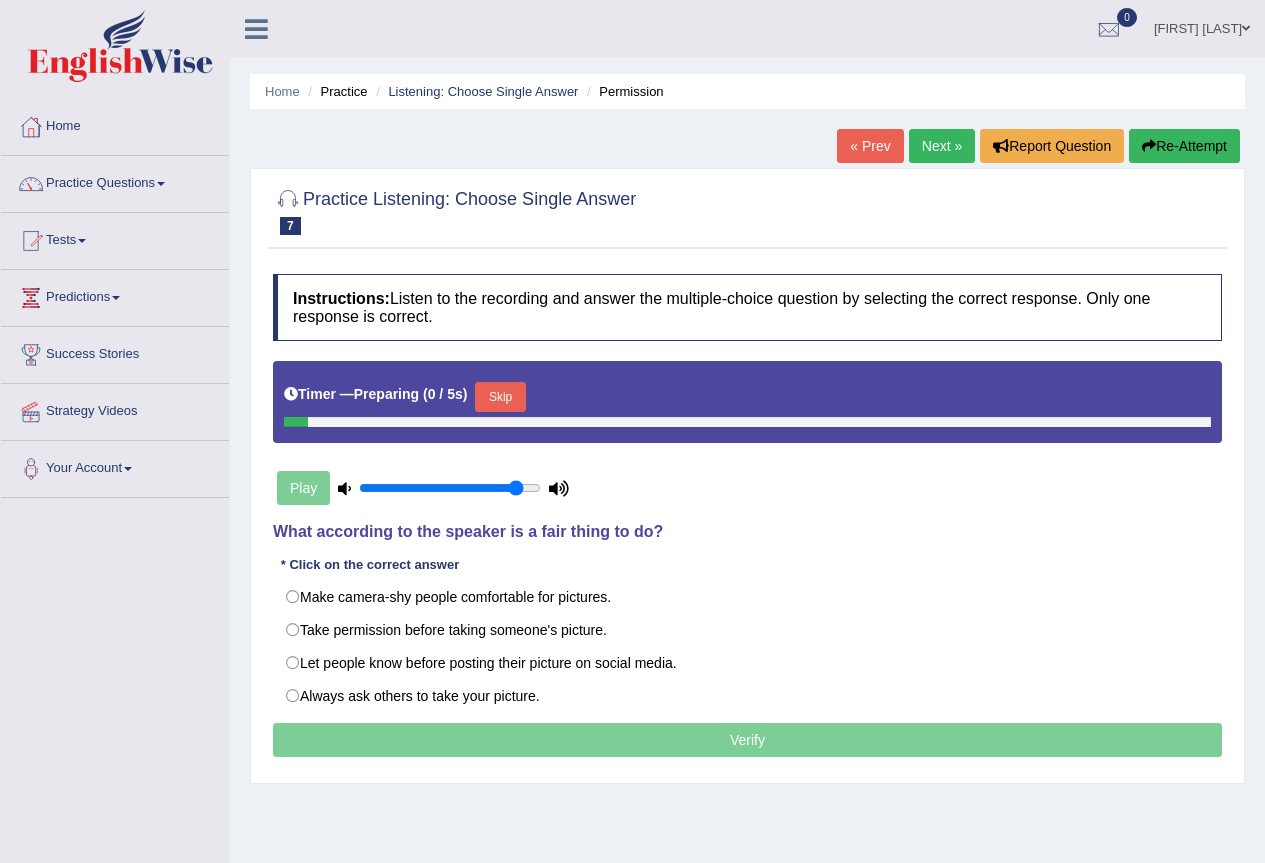 scroll, scrollTop: 64, scrollLeft: 0, axis: vertical 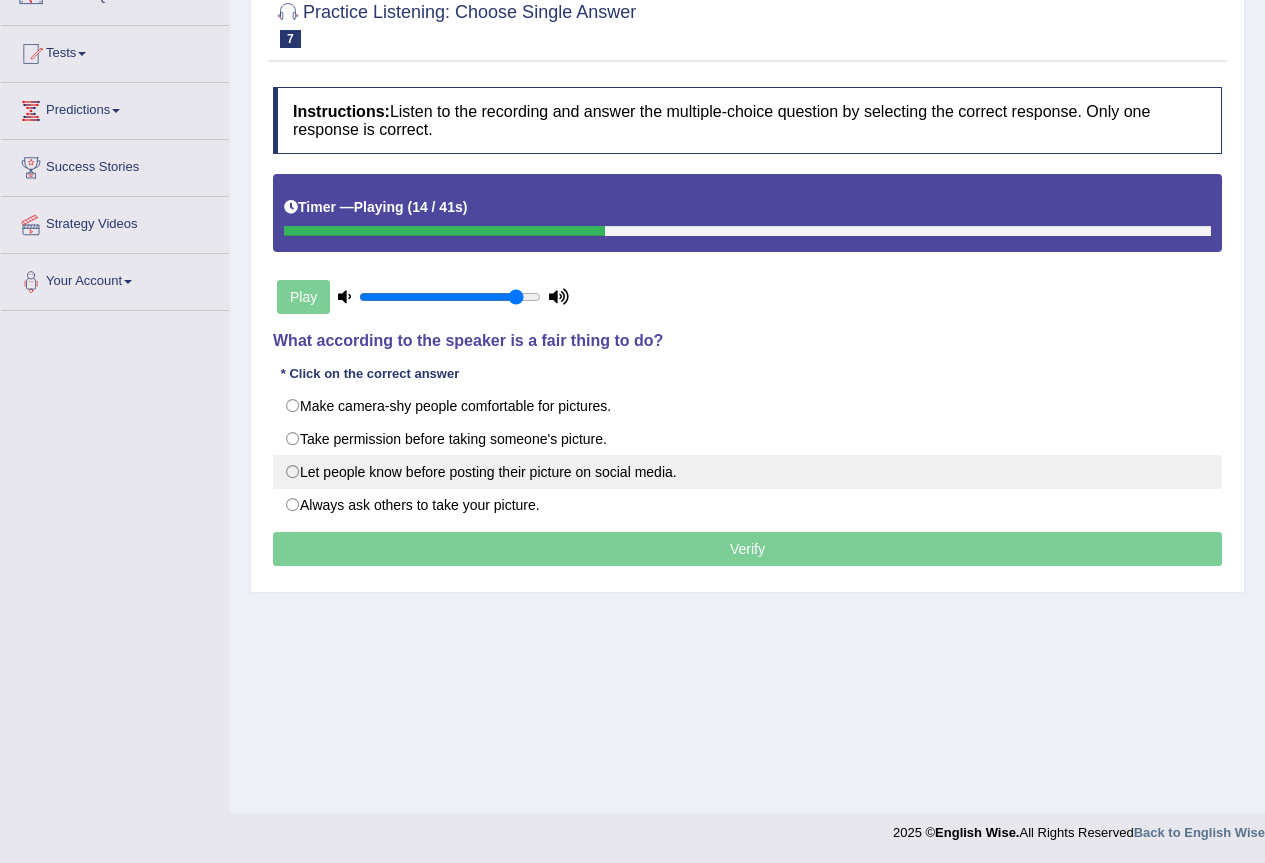 click on "Let people know before posting their picture on social media." at bounding box center [747, 472] 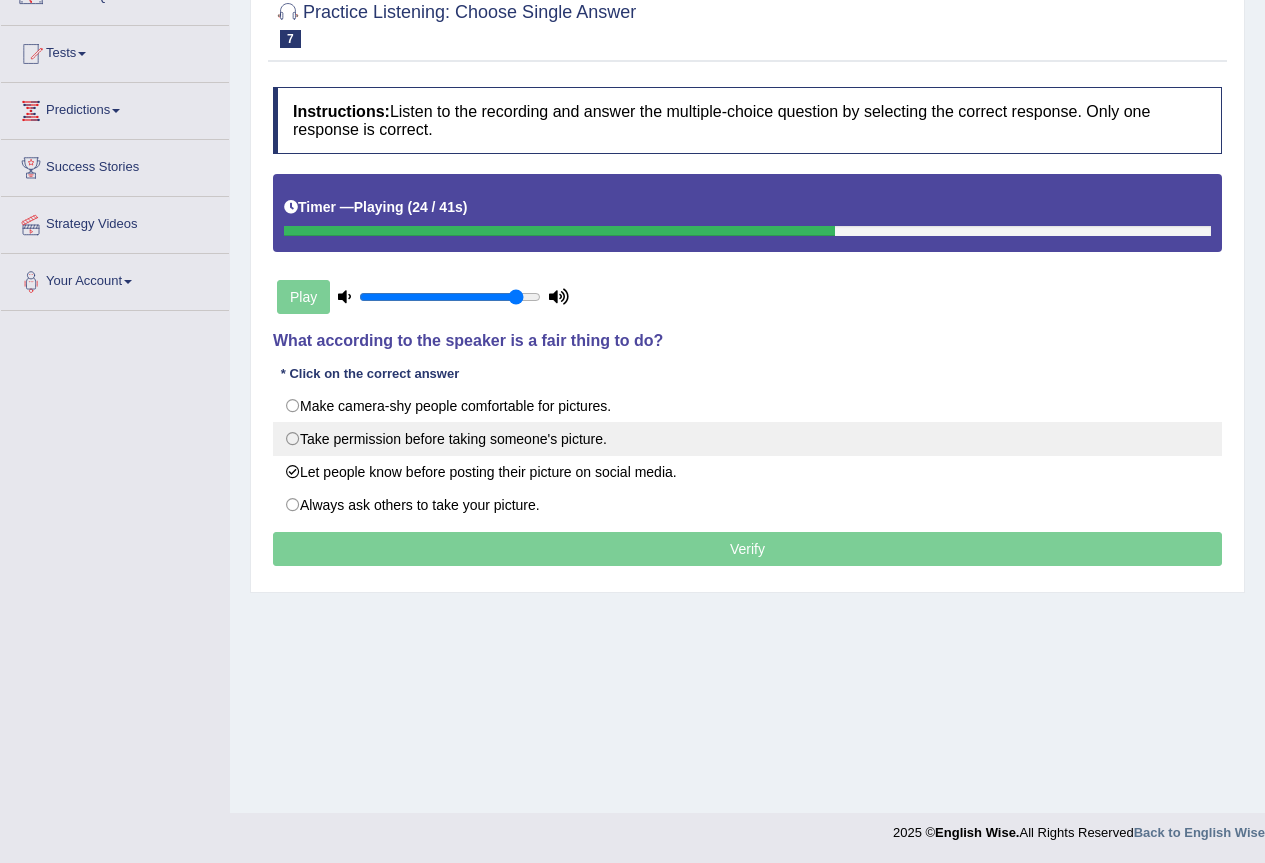 click on "Take permission before taking someone's picture." at bounding box center [747, 439] 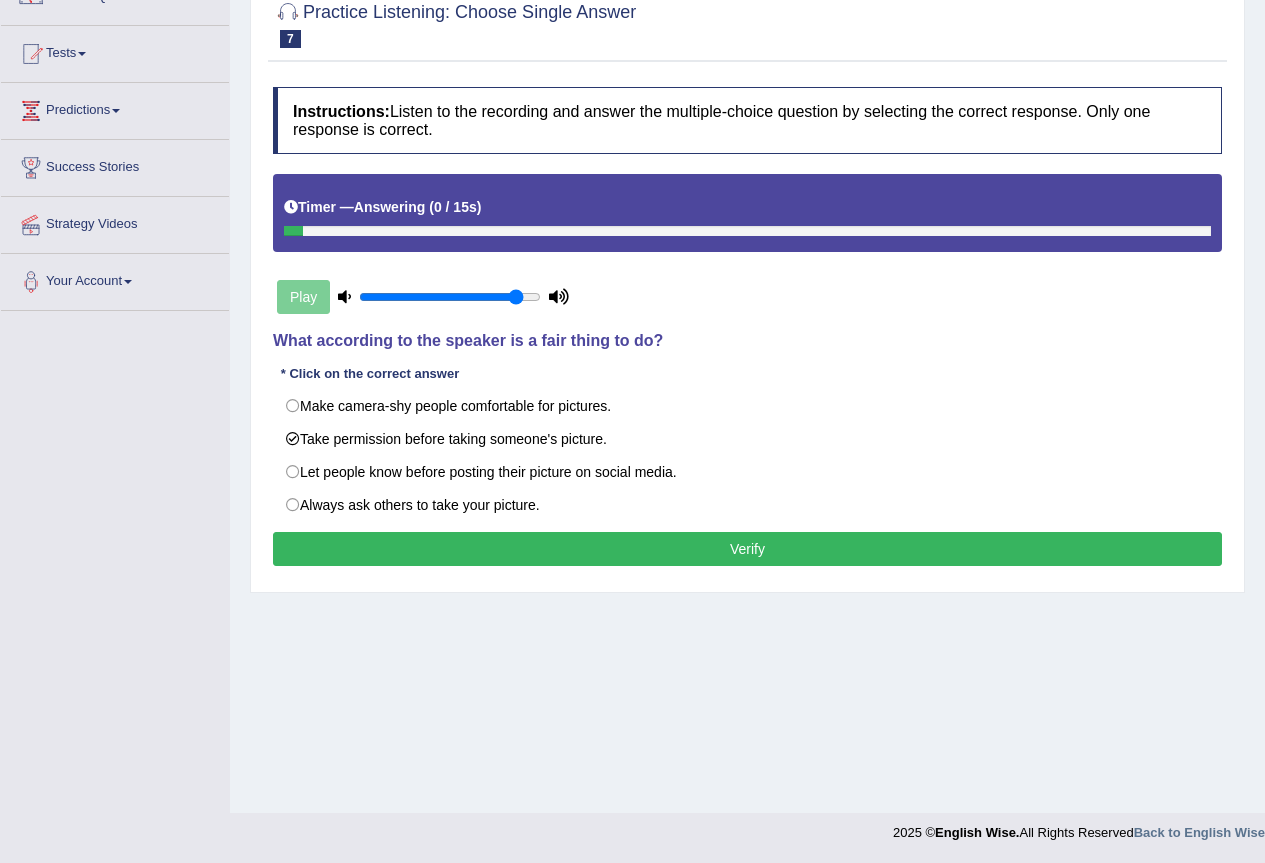 click on "Instructions:  Listen to the recording and answer the multiple-choice question by selecting the correct response. Only one response is correct.
Timer —  Answering   ( 0 / 15s ) Play Transcript: It's never okay to take somebody's picture without telling them or without asking them for permission before you do it. I think they're respectable and the decent thing to do is to let that person know and make sure they're comfortable with you taking their picture. A lot of people hate having their picture taken by themselves or by others. So you don't want to put anybody in a difficult situation or make them feel uneasy about it. Also you should really let them know if you're going to be posting it up on any kind of social media like Facebook or Instagram. Just let them know that other people are also going to see this picture and make sure they're familiar with what that means as well. That's a fair thing to do. So yeah never take somebody's picture without permission. * Click on the correct answer" at bounding box center [747, 329] 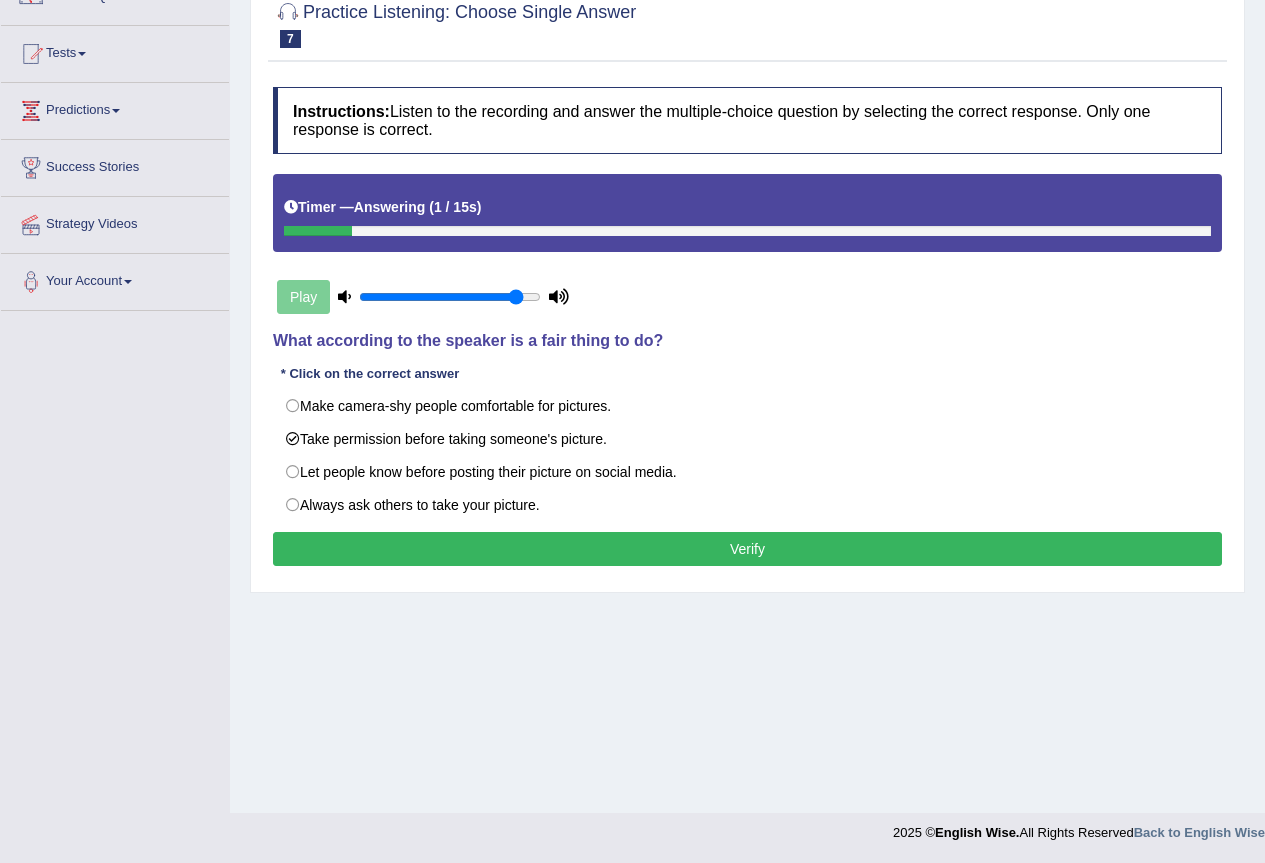 click on "Verify" at bounding box center [747, 549] 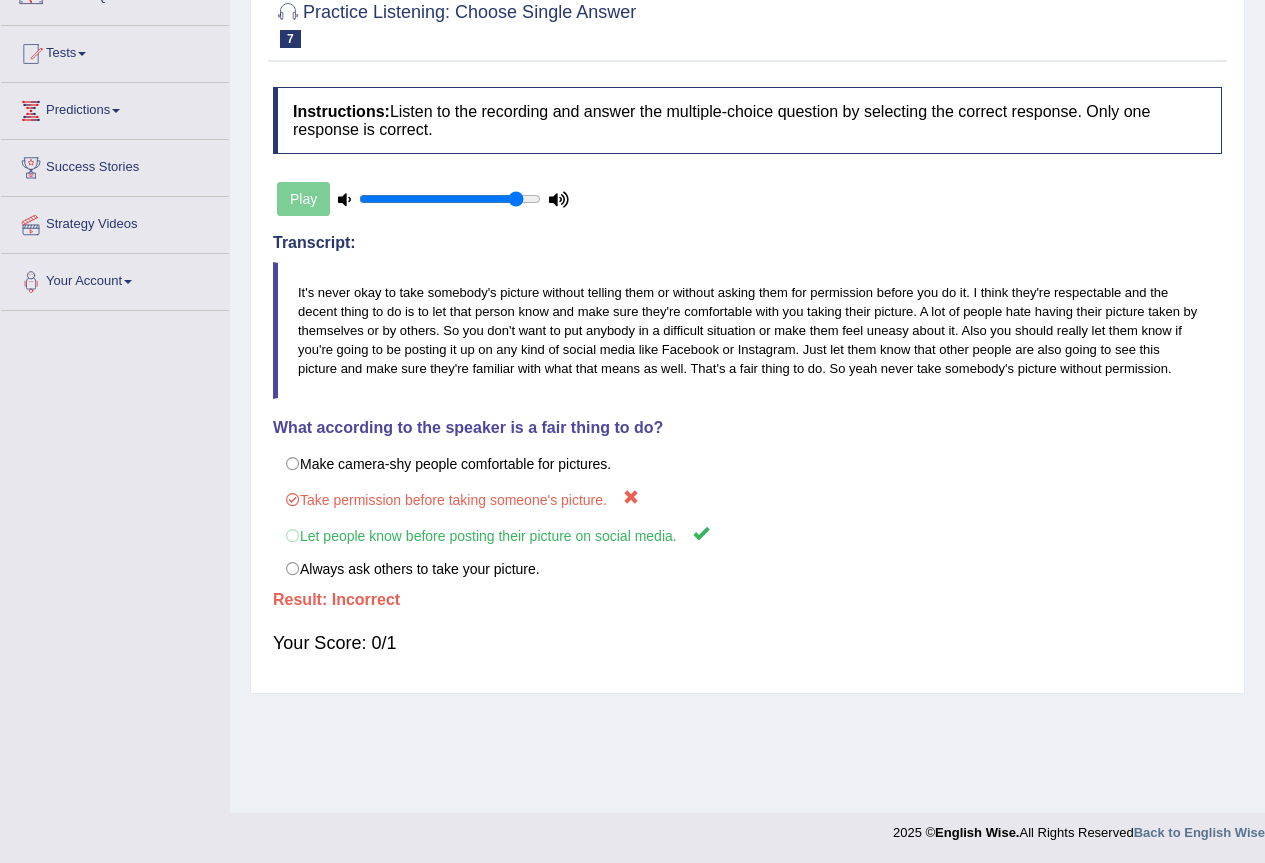 click on "Let people know before posting their picture on social media." at bounding box center [747, 534] 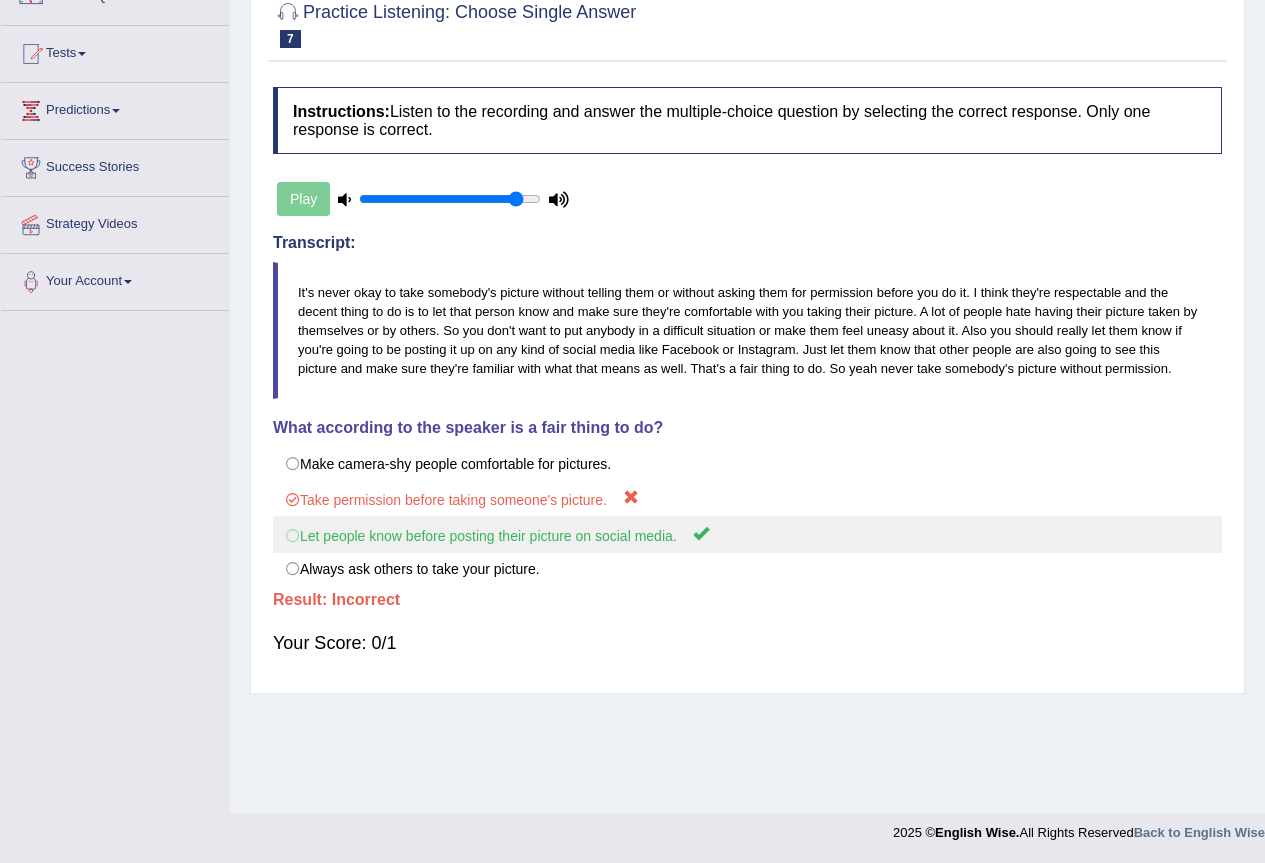 click on "Let people know before posting their picture on social media." at bounding box center [747, 534] 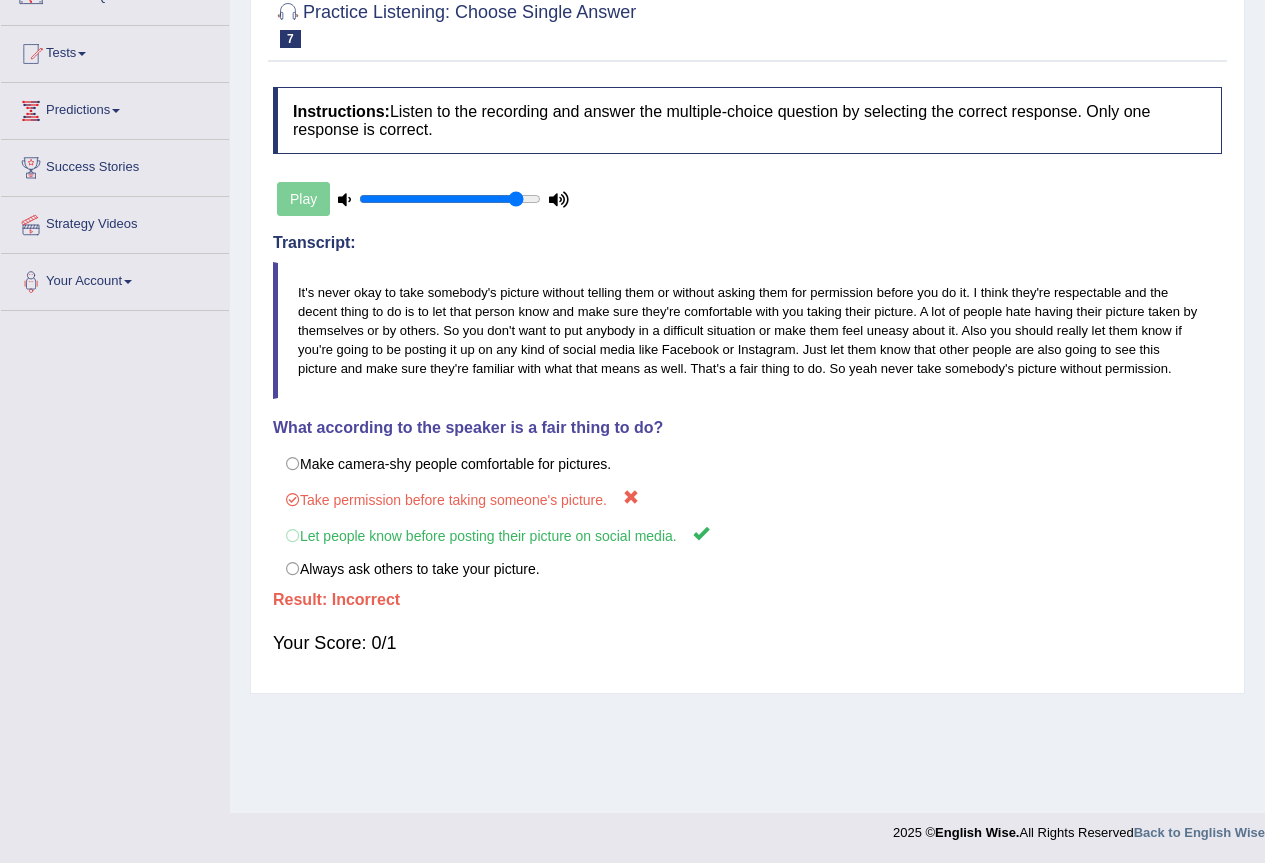 scroll, scrollTop: 0, scrollLeft: 0, axis: both 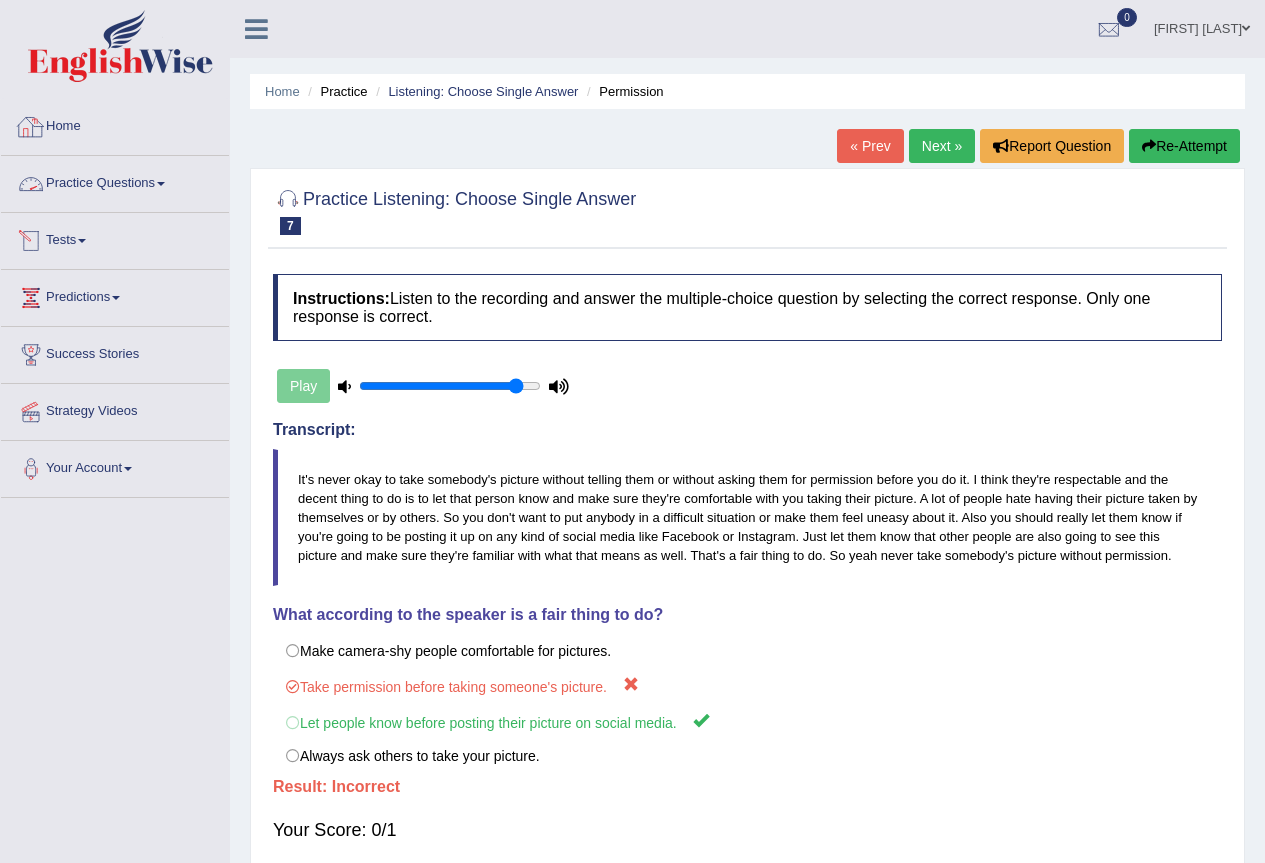click on "Practice Questions" at bounding box center [115, 181] 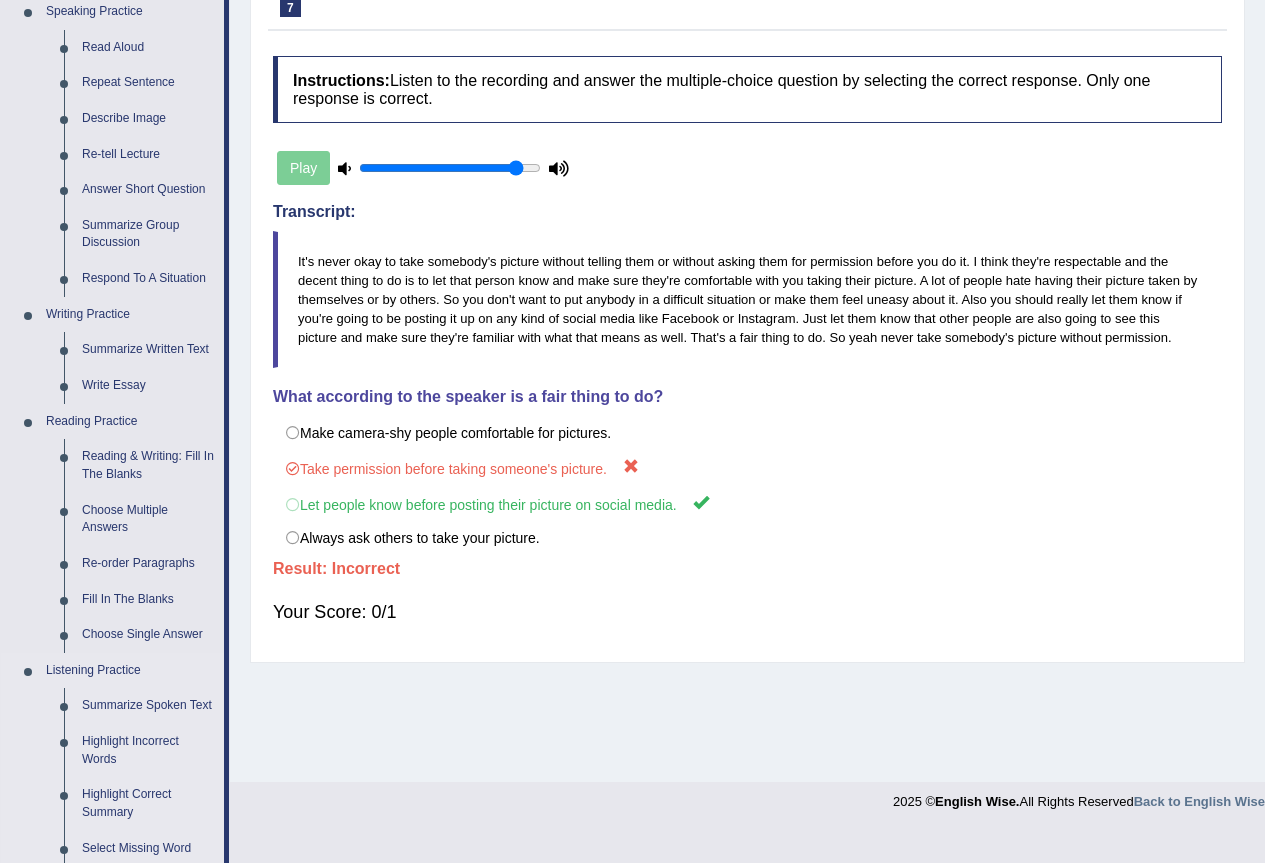 scroll, scrollTop: 500, scrollLeft: 0, axis: vertical 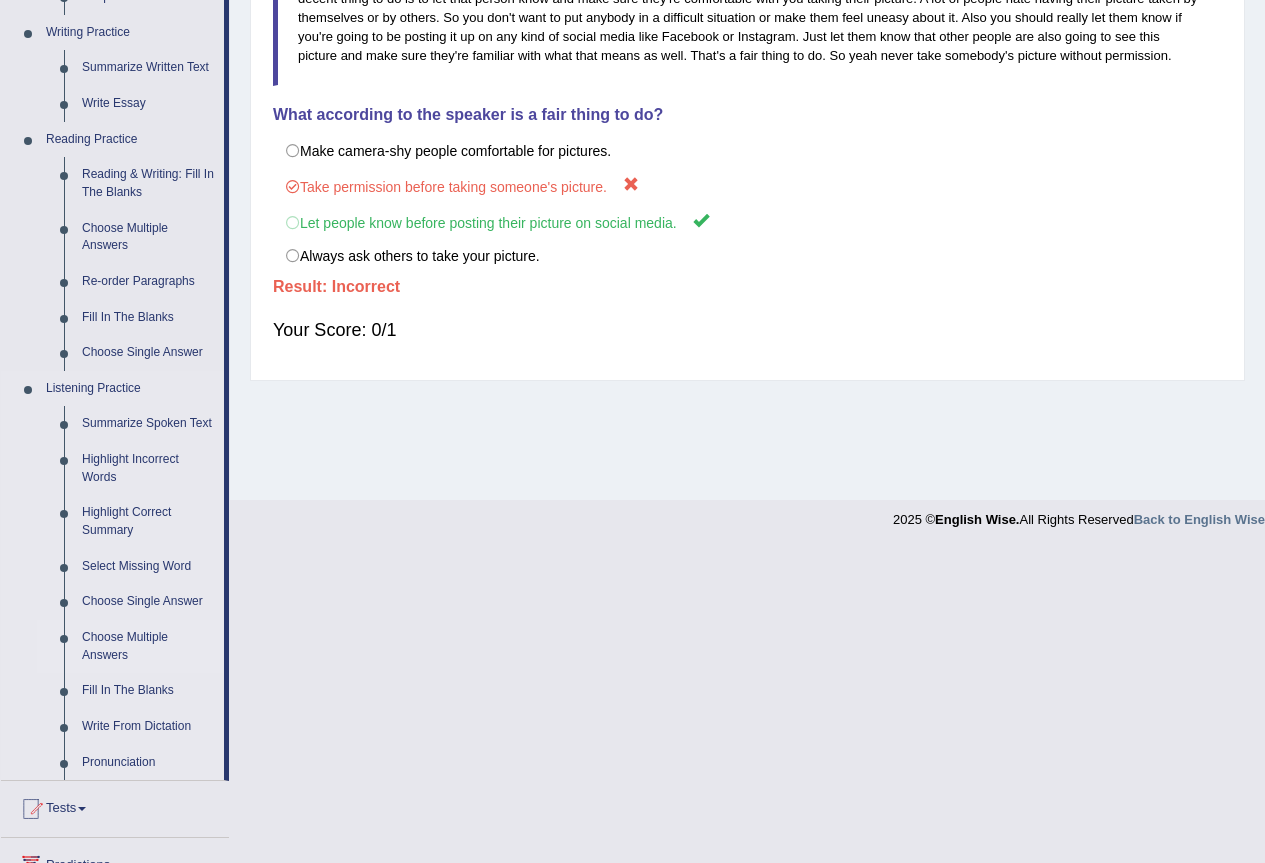 click on "Choose Multiple Answers" at bounding box center [148, 646] 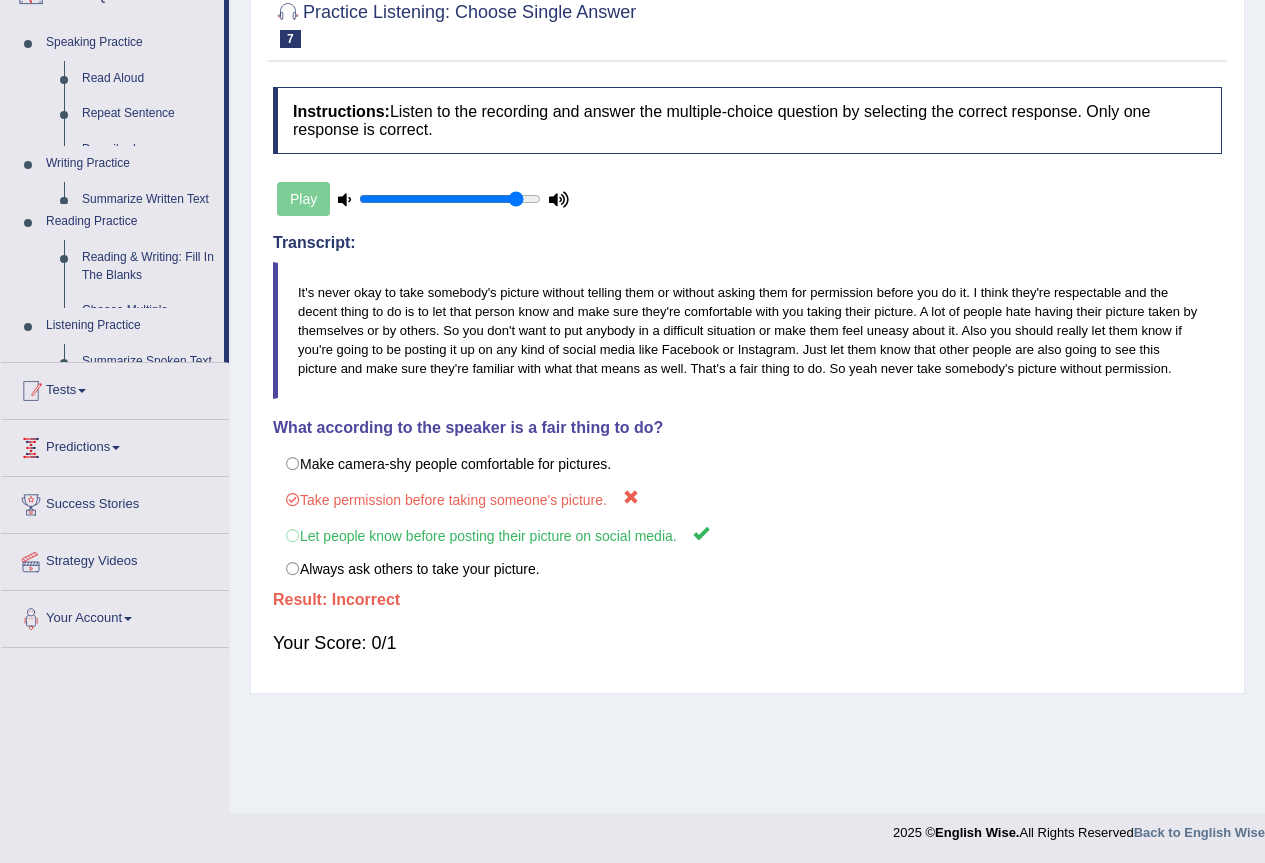 scroll, scrollTop: 187, scrollLeft: 0, axis: vertical 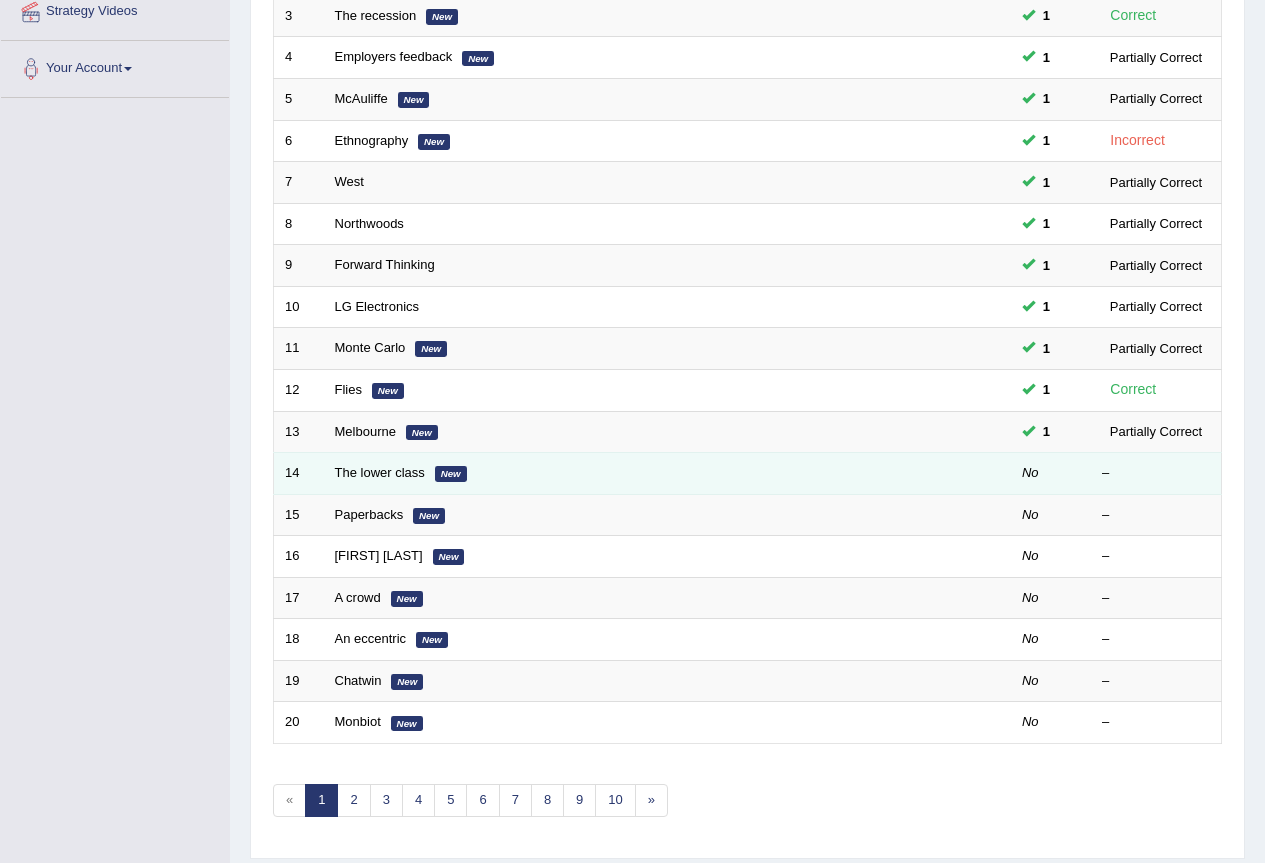 click on "The lower class New" at bounding box center [592, 474] 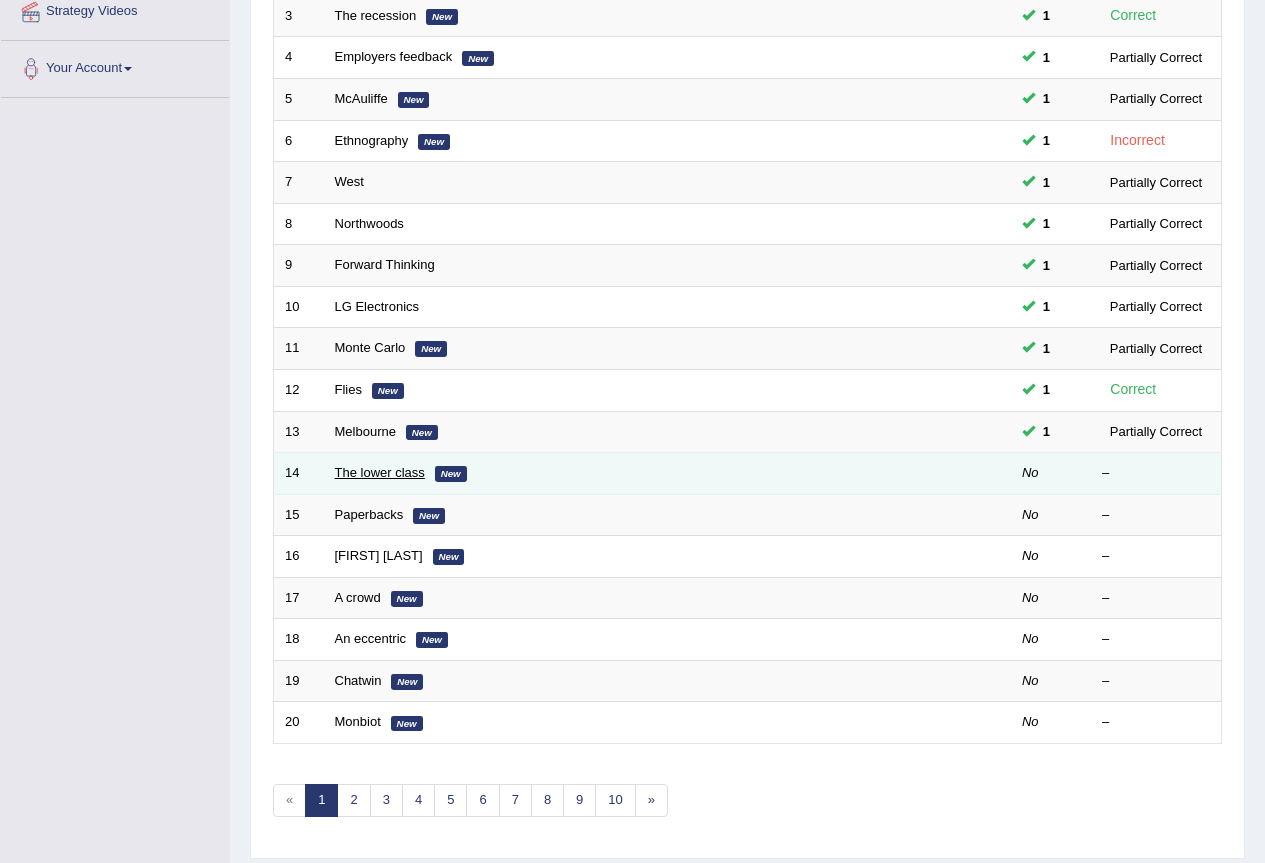 click on "The lower class" at bounding box center [380, 472] 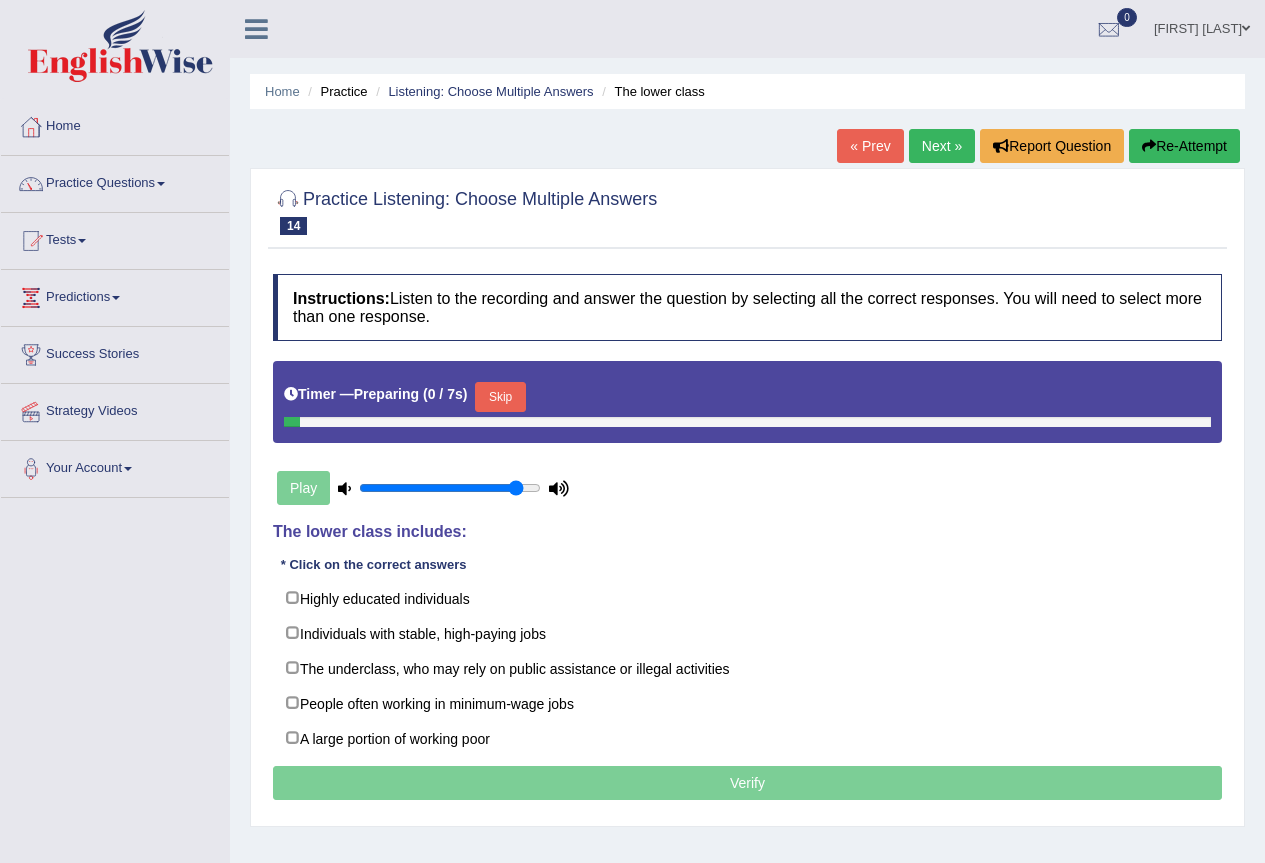 scroll, scrollTop: 0, scrollLeft: 0, axis: both 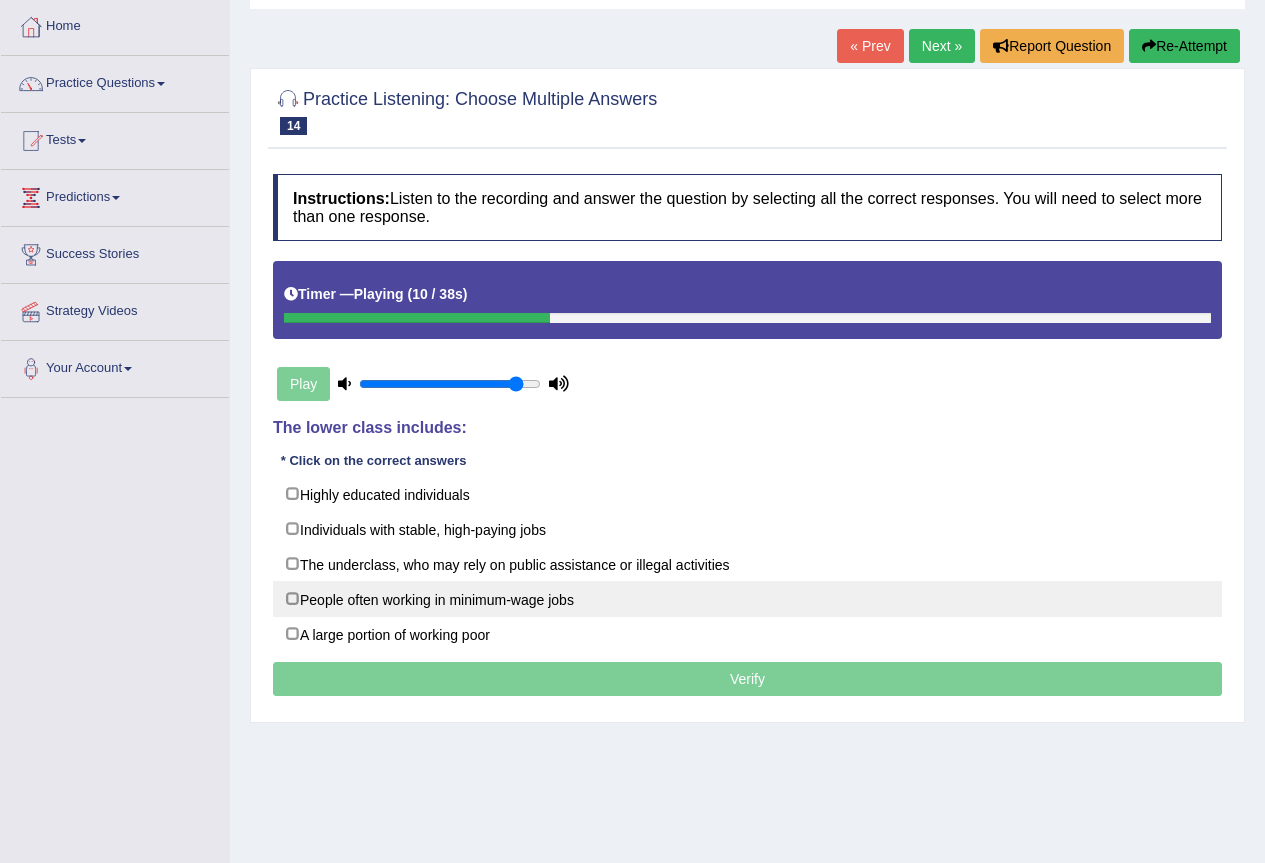 click on "People often working in minimum-wage jobs" at bounding box center [747, 599] 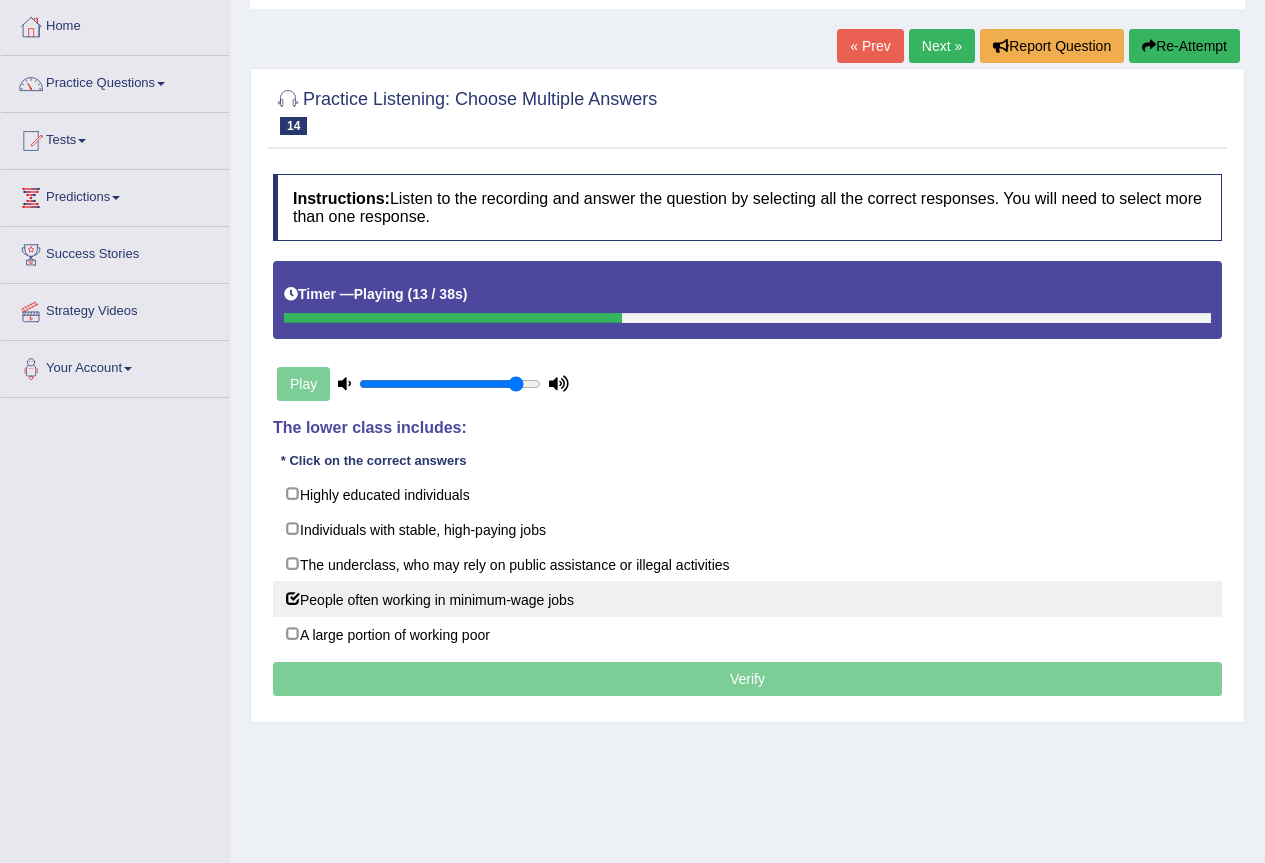 click on "People often working in minimum-wage jobs" at bounding box center (747, 599) 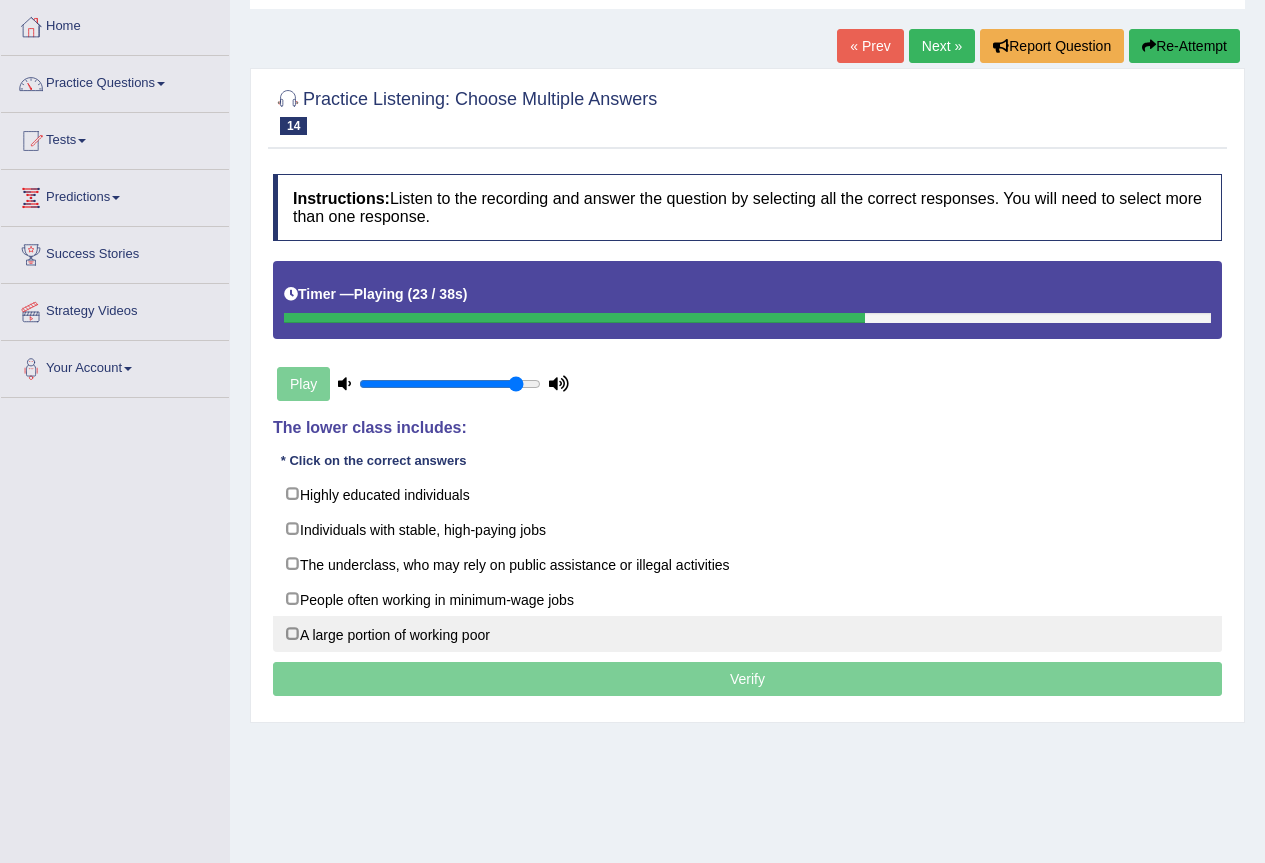 click on "A large portion of working poor" at bounding box center (747, 634) 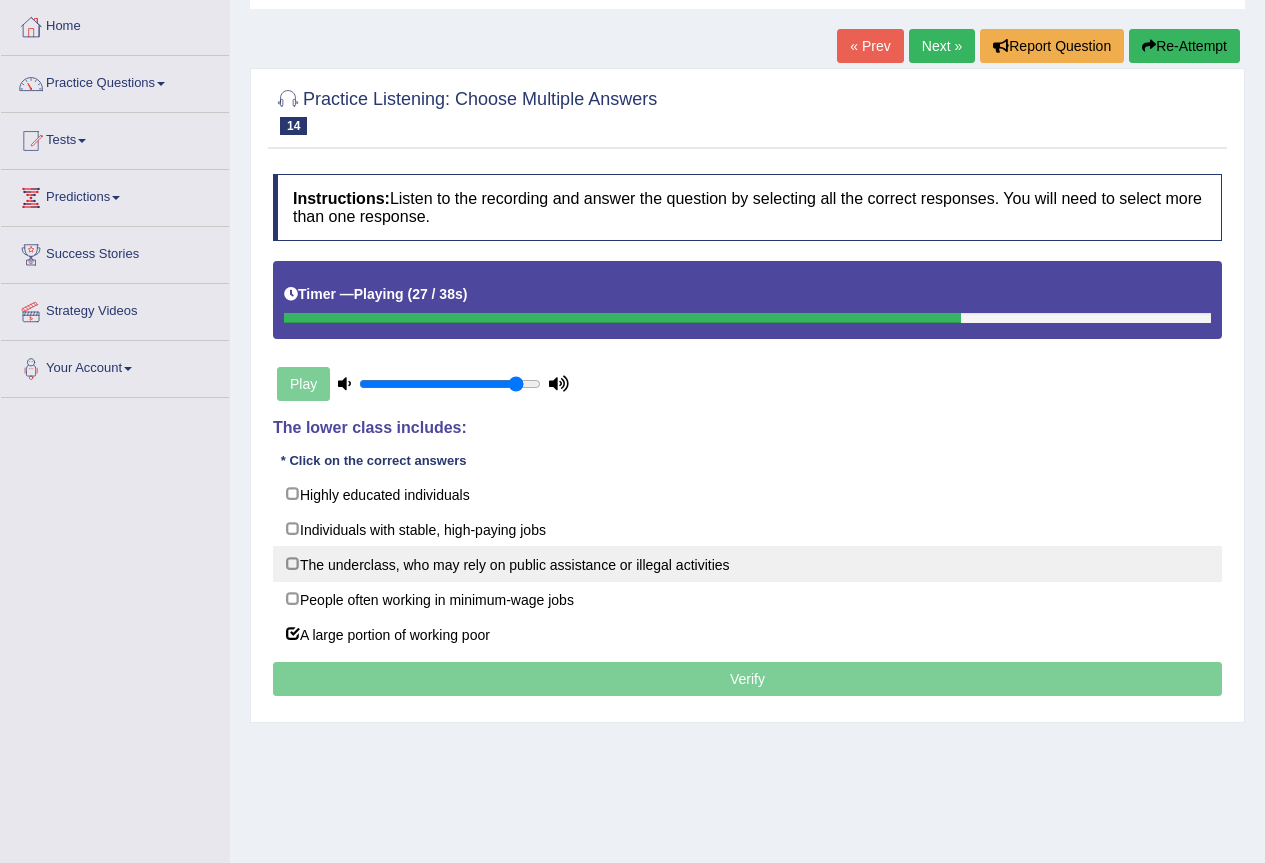 click on "The underclass, who may rely on public assistance or illegal activities" at bounding box center [747, 564] 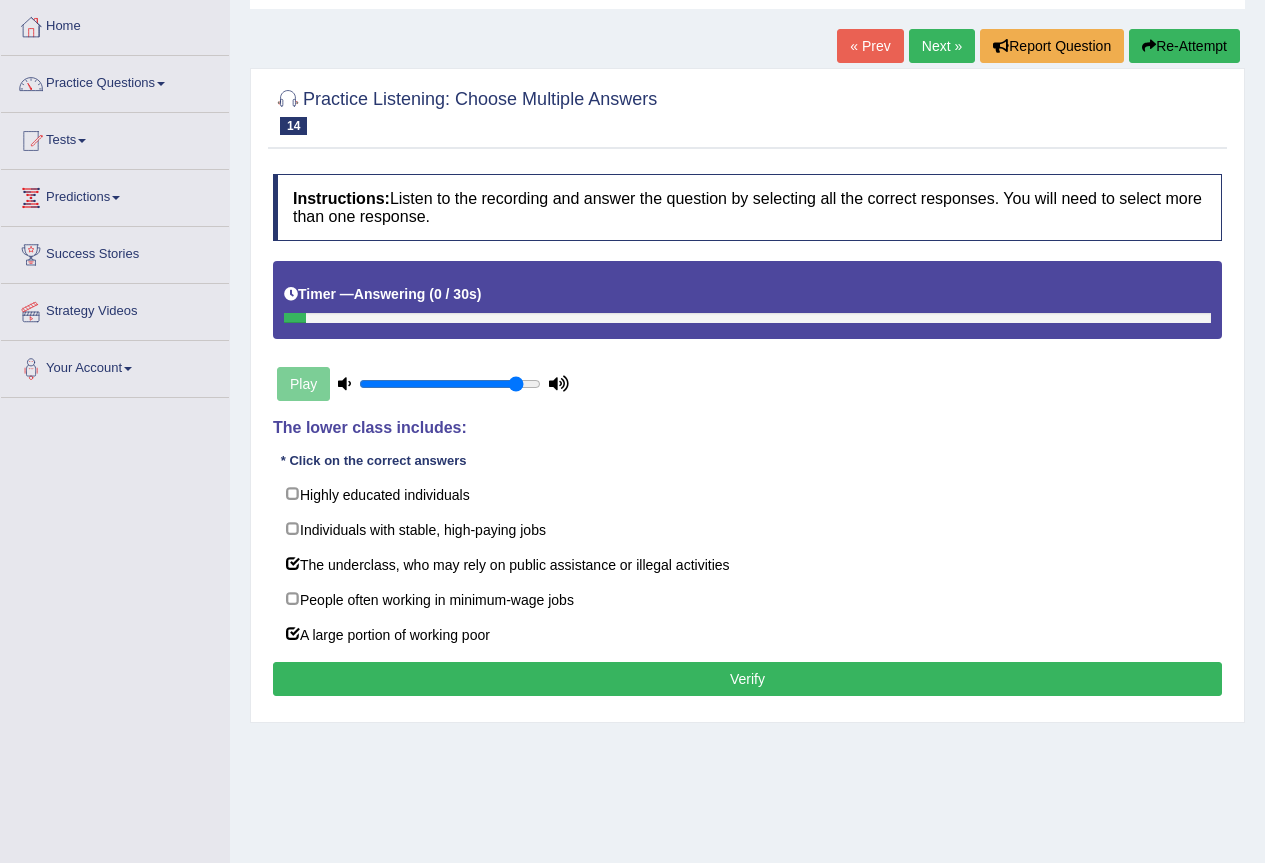 click on "Verify" at bounding box center (747, 679) 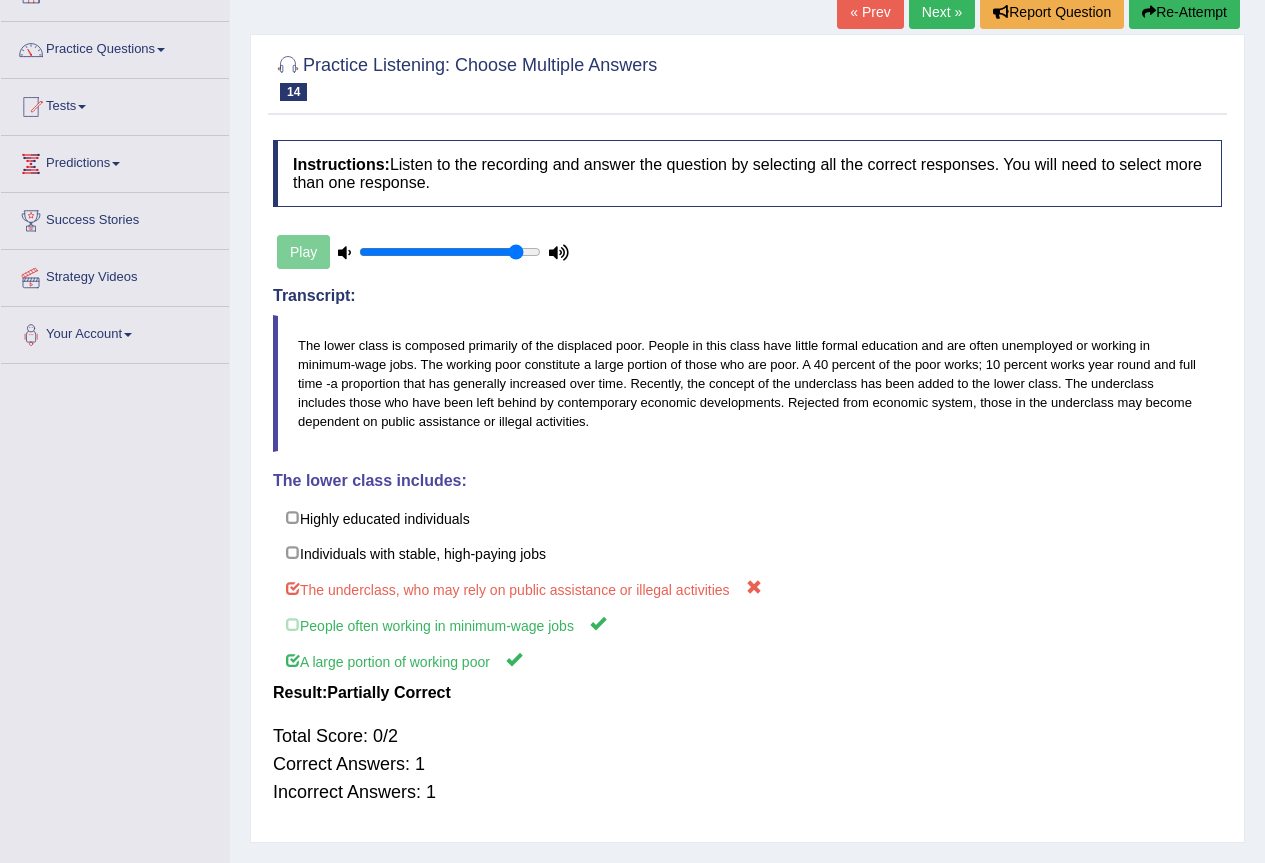 scroll, scrollTop: 87, scrollLeft: 0, axis: vertical 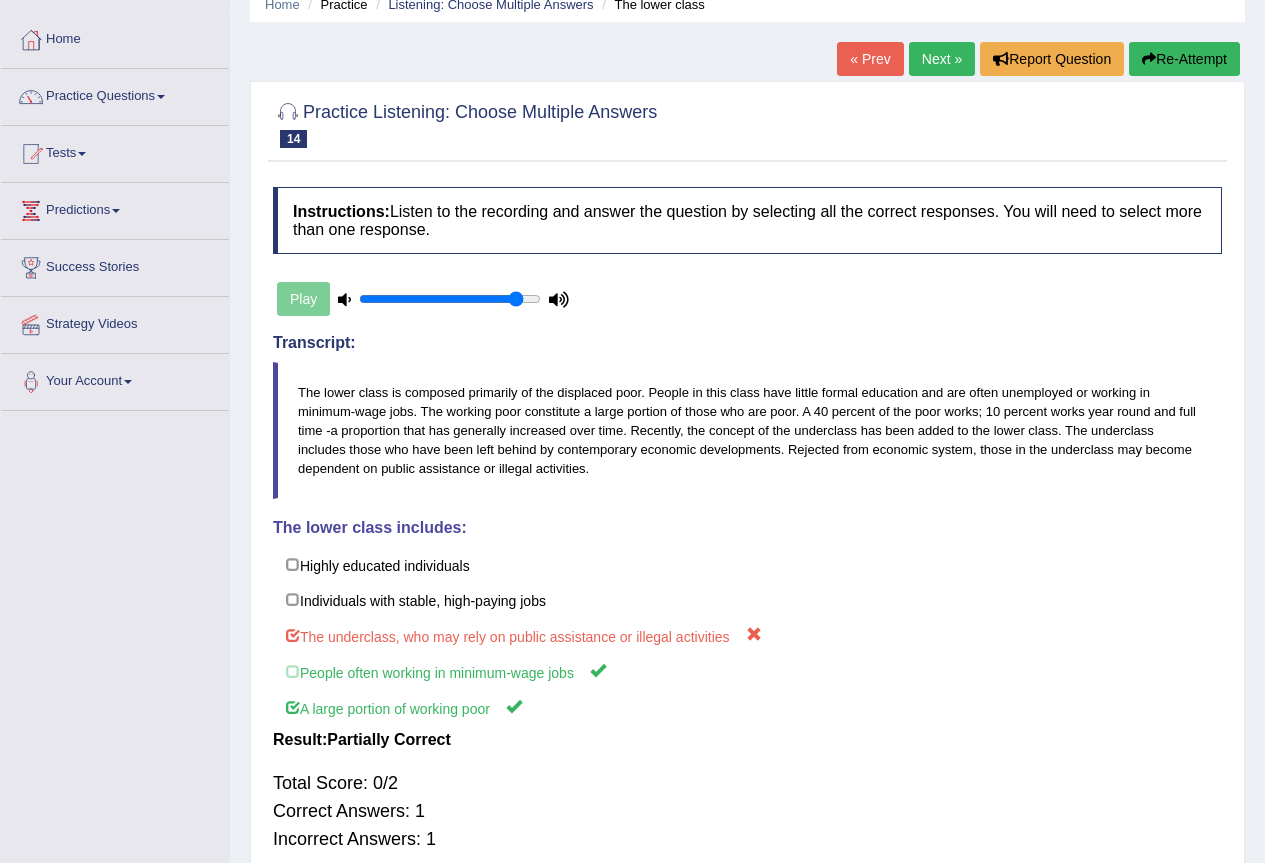 click on "Next »" at bounding box center [942, 59] 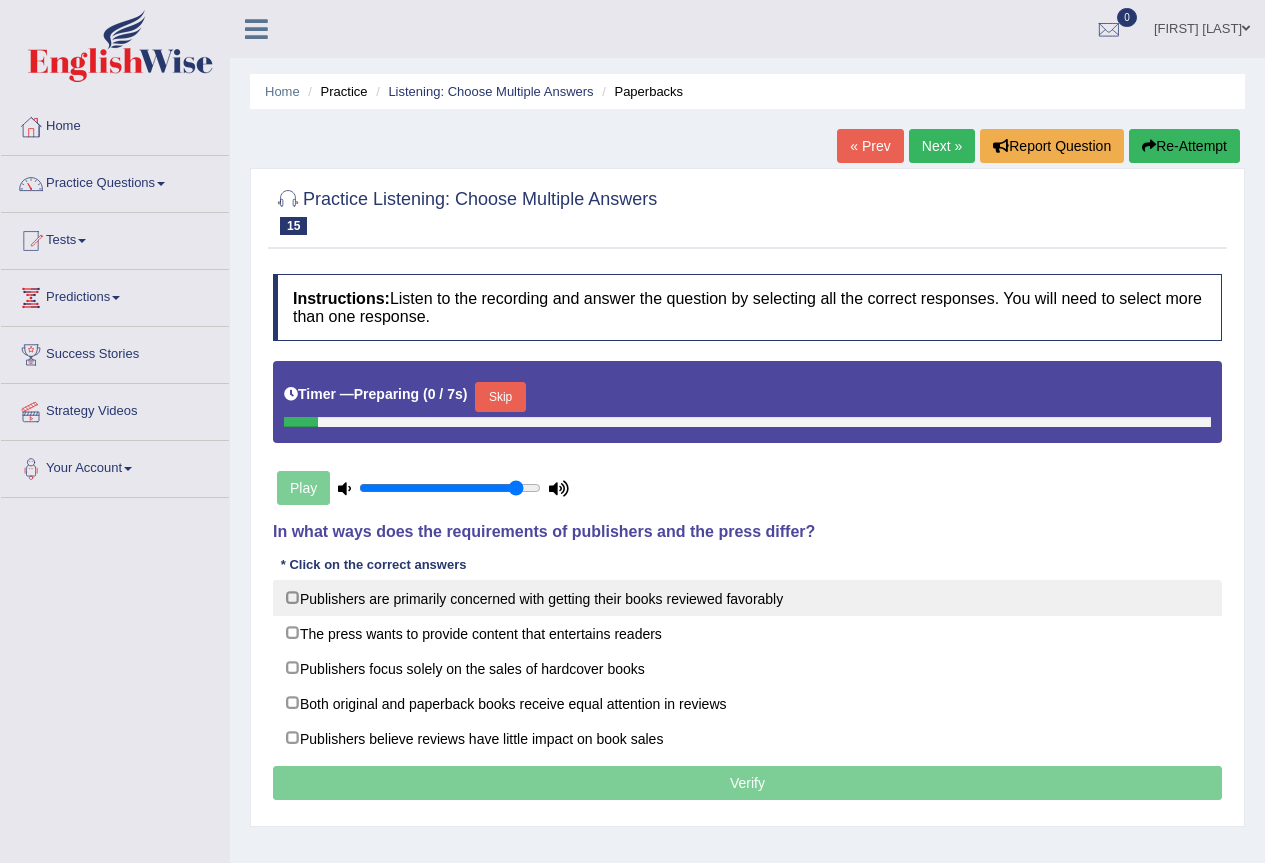scroll, scrollTop: 0, scrollLeft: 0, axis: both 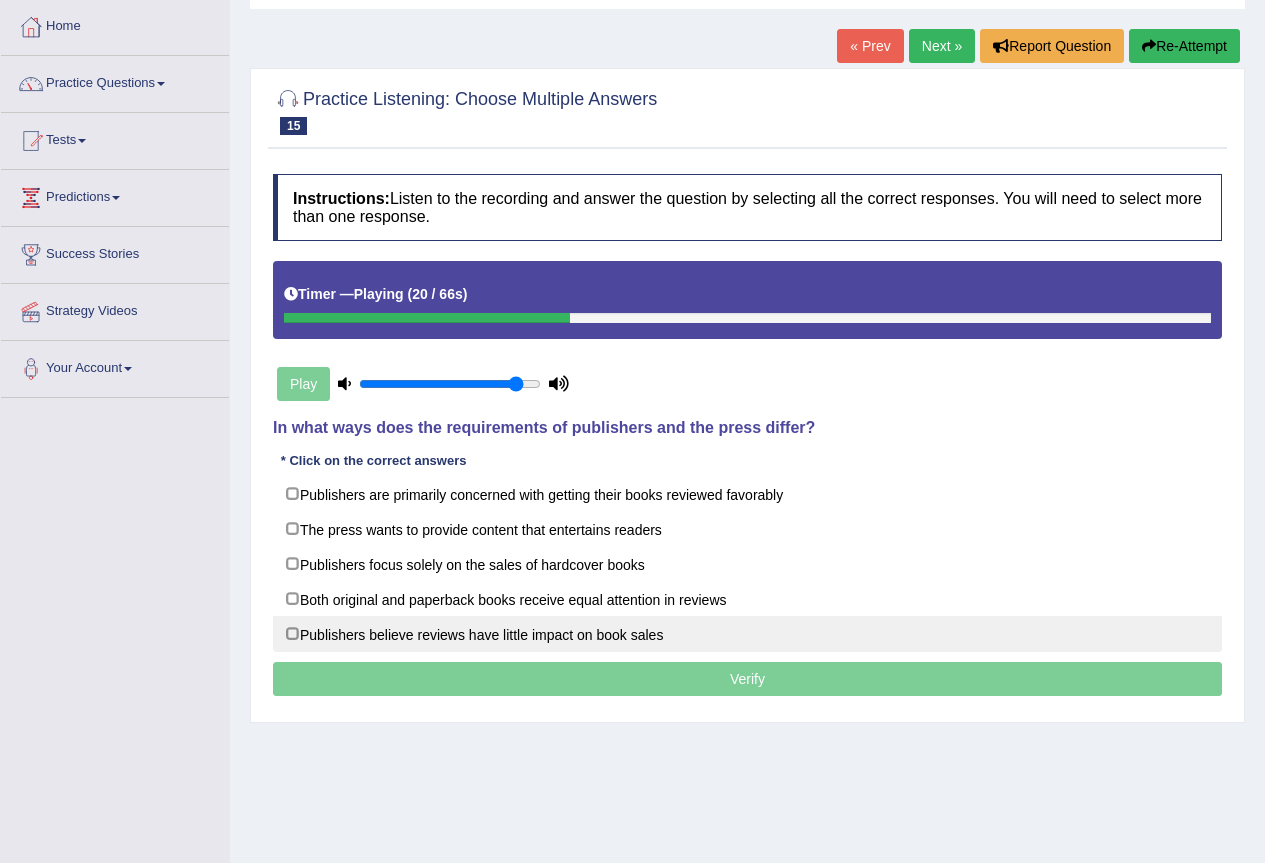 drag, startPoint x: 614, startPoint y: 635, endPoint x: 602, endPoint y: 643, distance: 14.422205 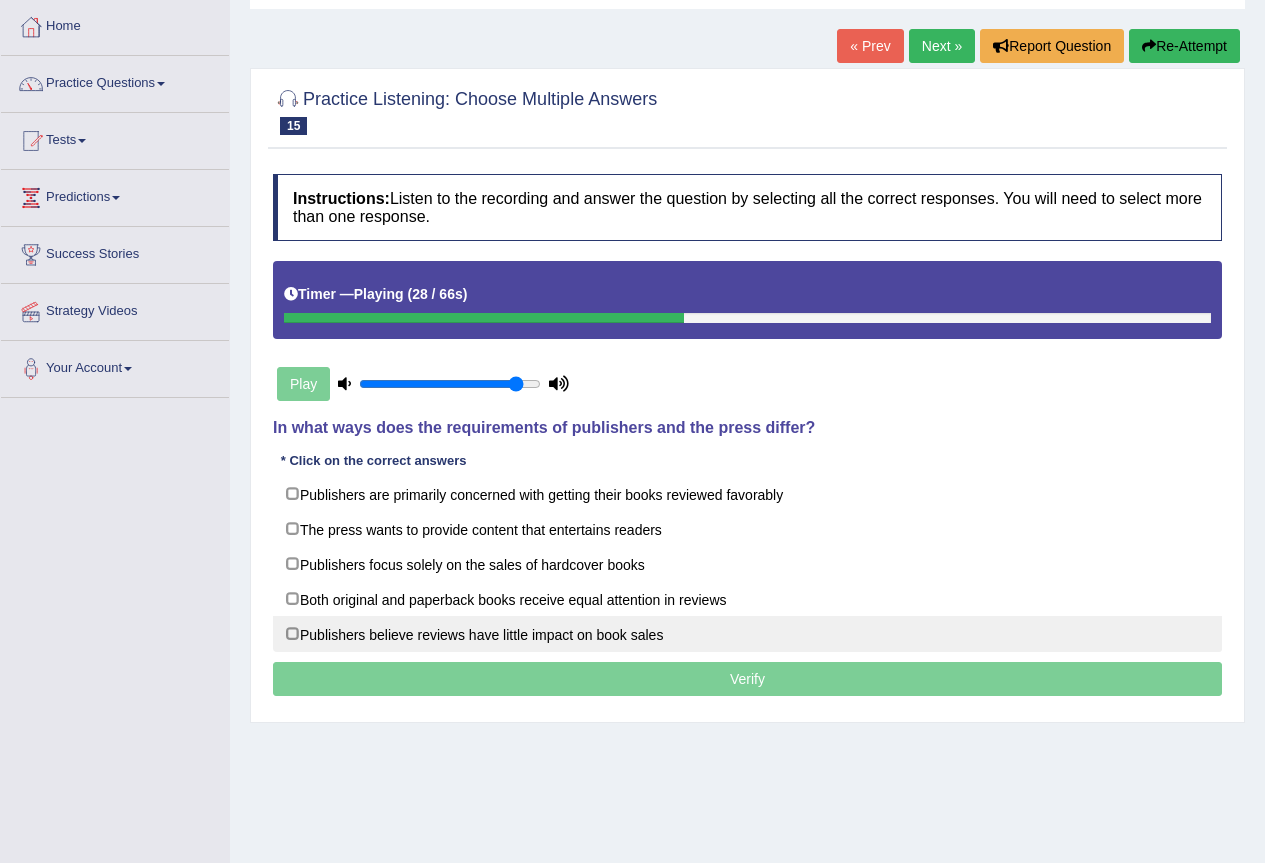 click on "Publishers believe reviews have little impact on book sales" at bounding box center (747, 634) 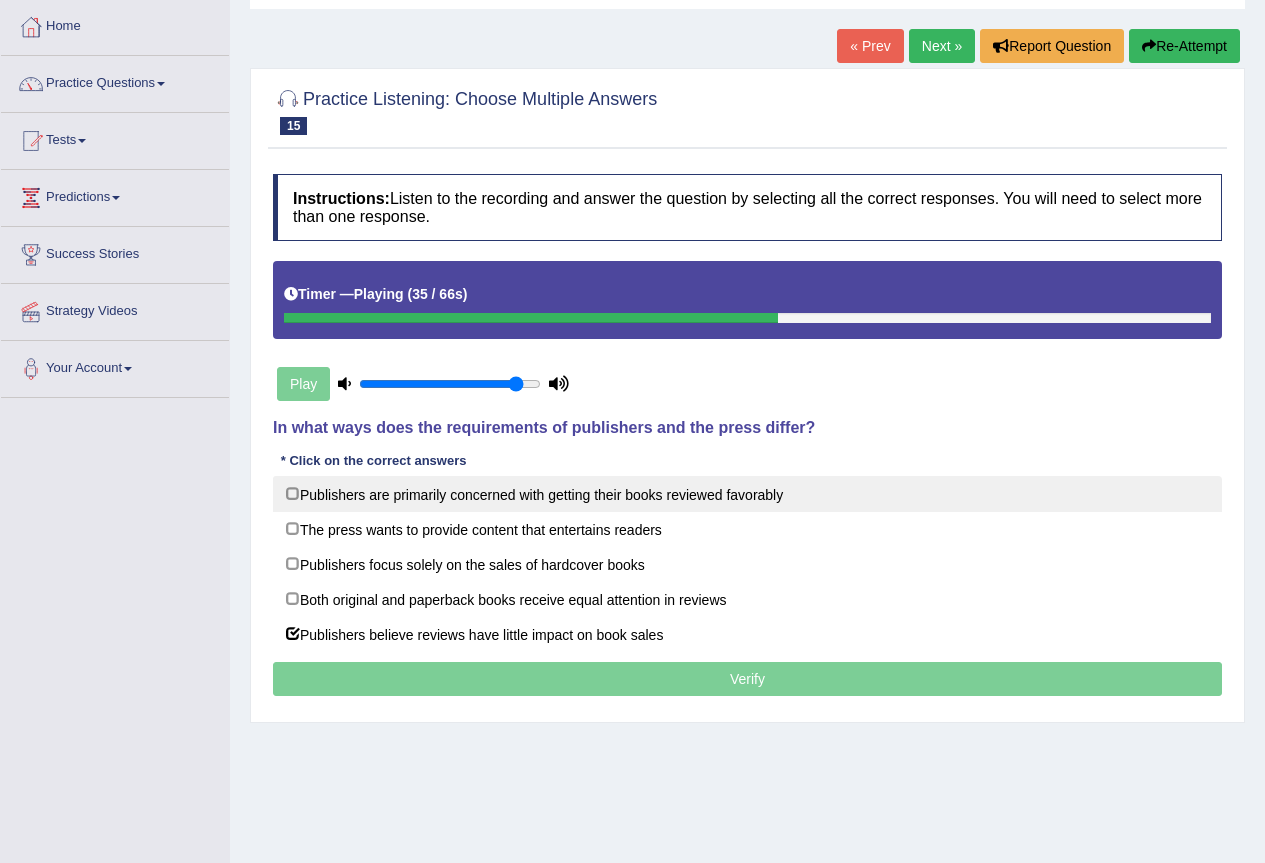 click on "Publishers are primarily concerned with getting their books reviewed favorably" at bounding box center [747, 494] 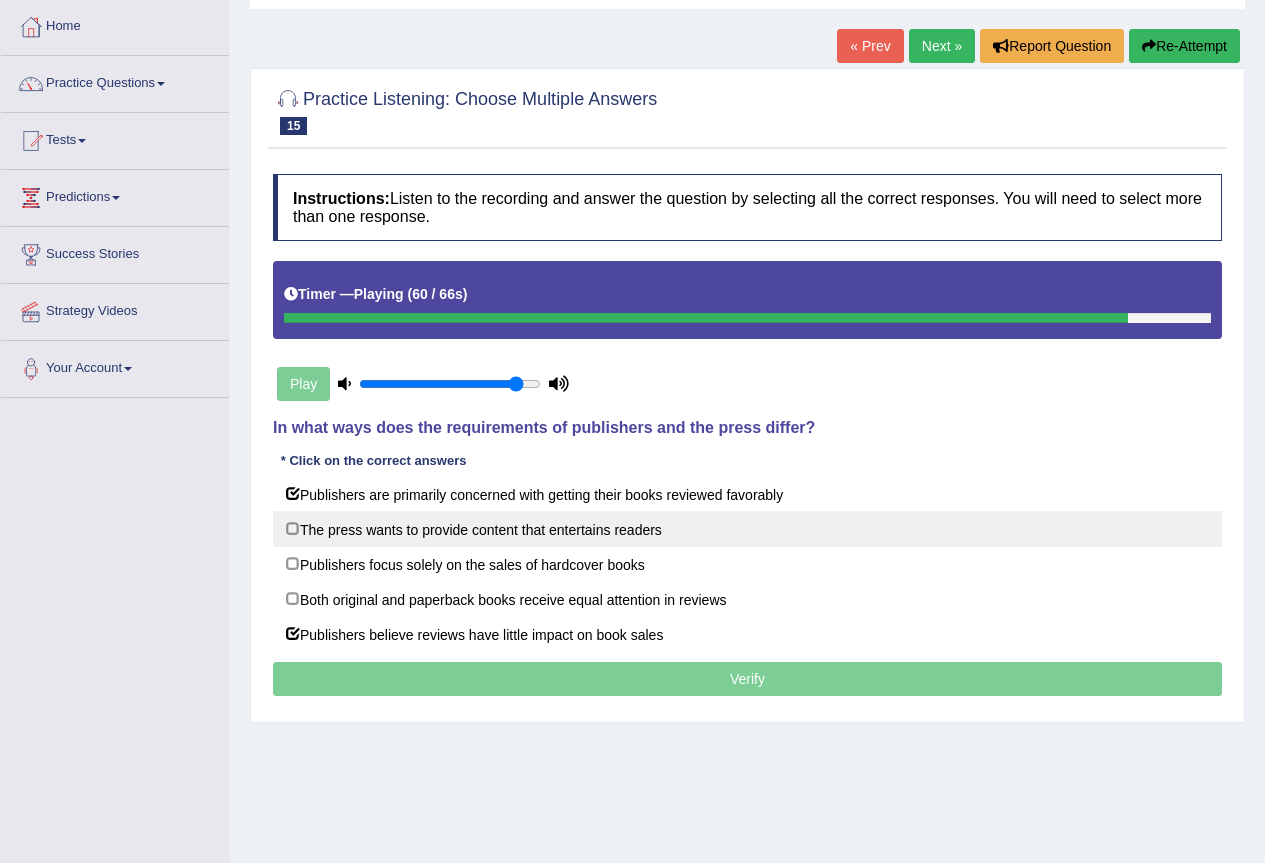 click on "The press wants to provide content that entertains readers" at bounding box center [747, 529] 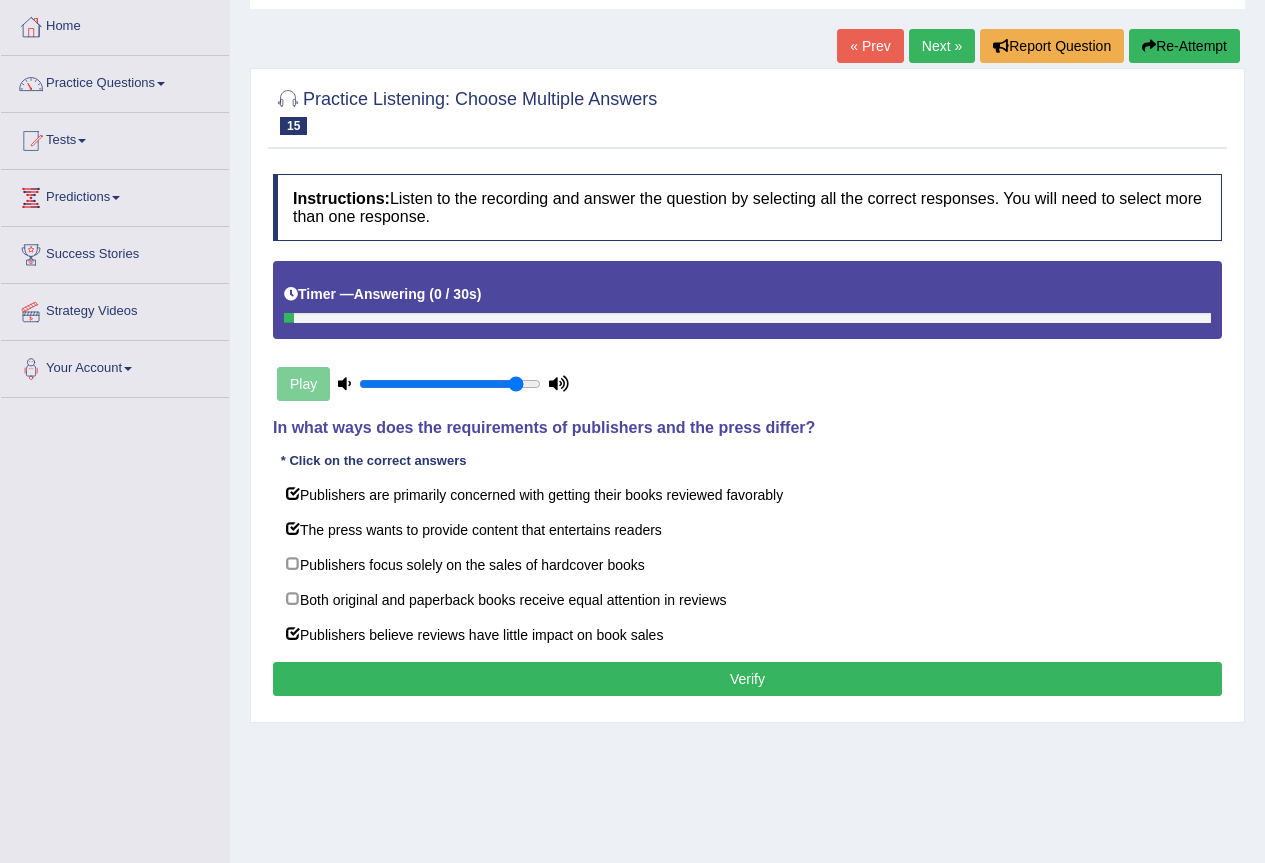 click on "Verify" at bounding box center (747, 679) 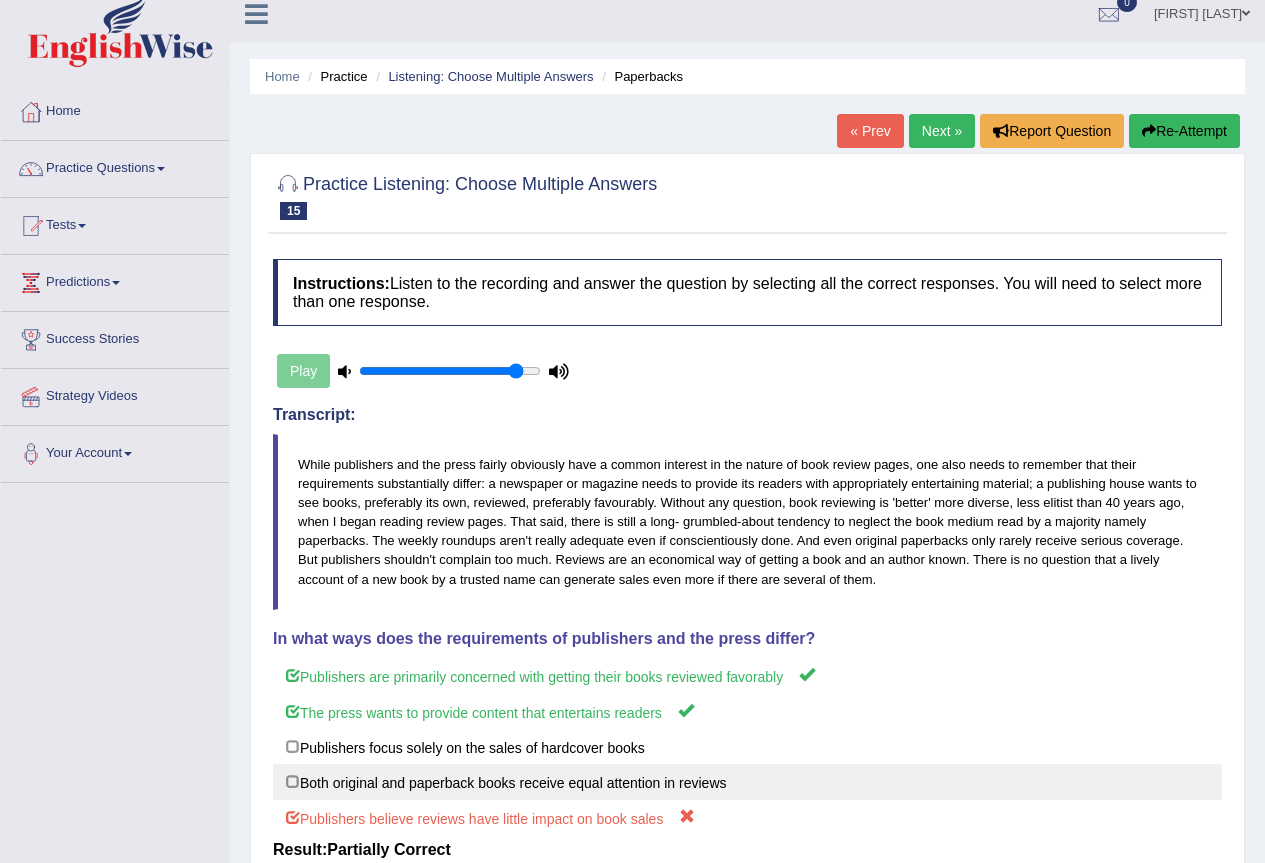 scroll, scrollTop: 0, scrollLeft: 0, axis: both 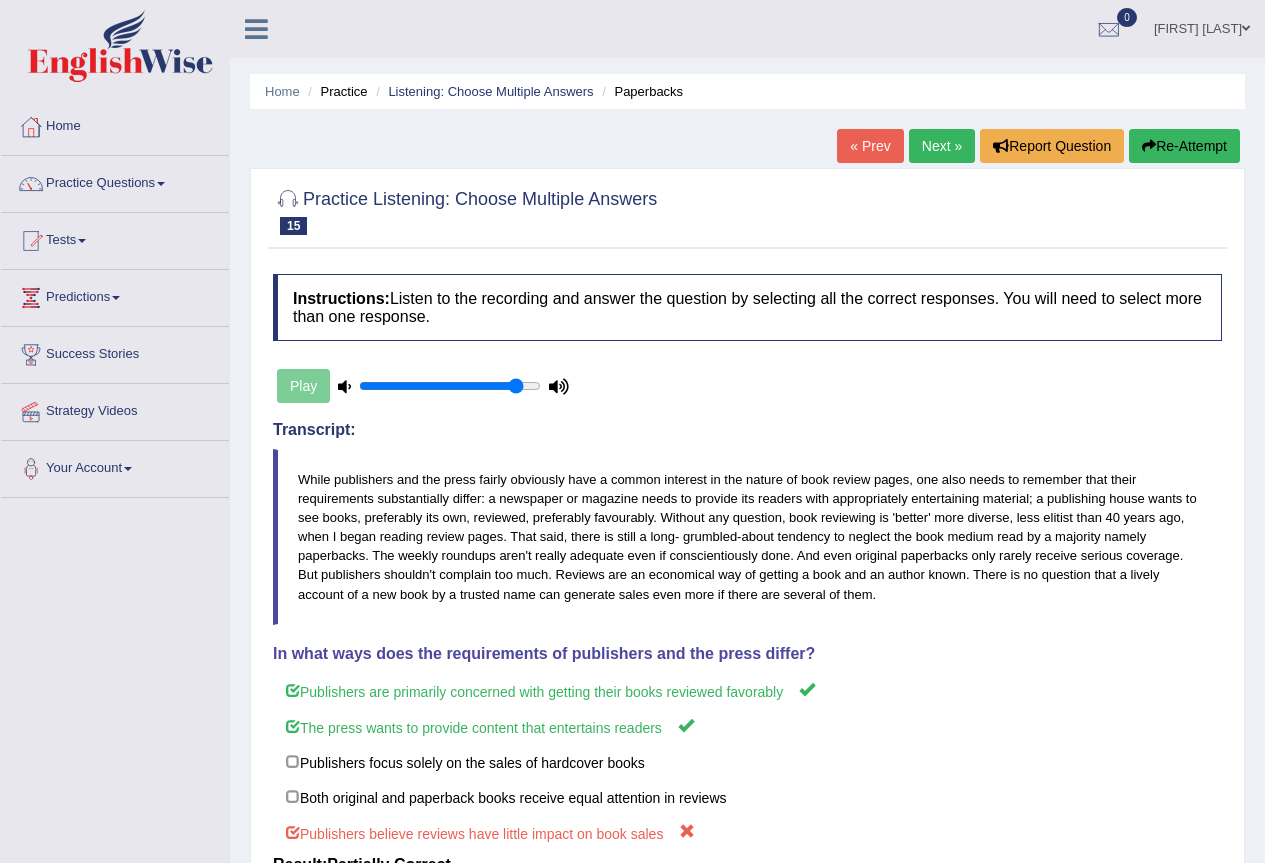 click on "Next »" at bounding box center (942, 146) 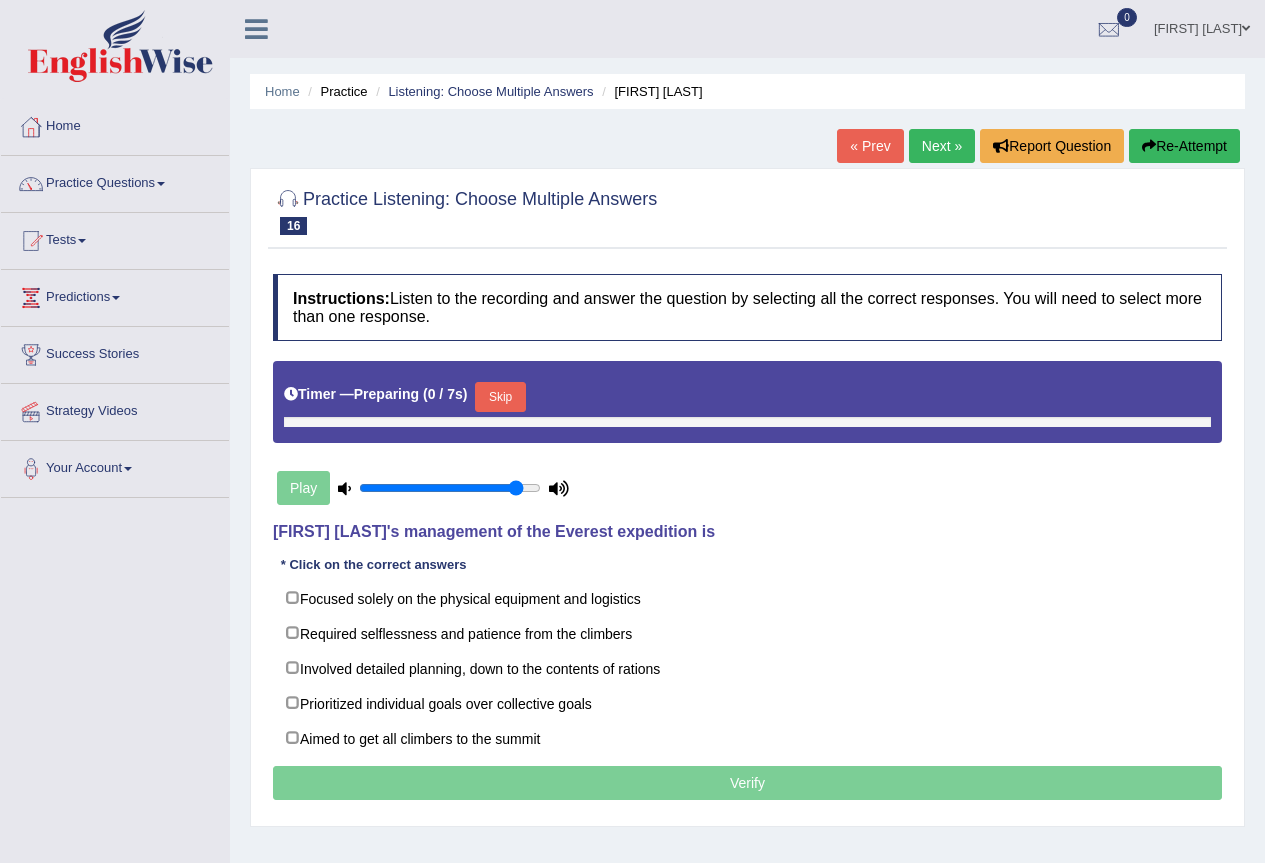 scroll, scrollTop: 0, scrollLeft: 0, axis: both 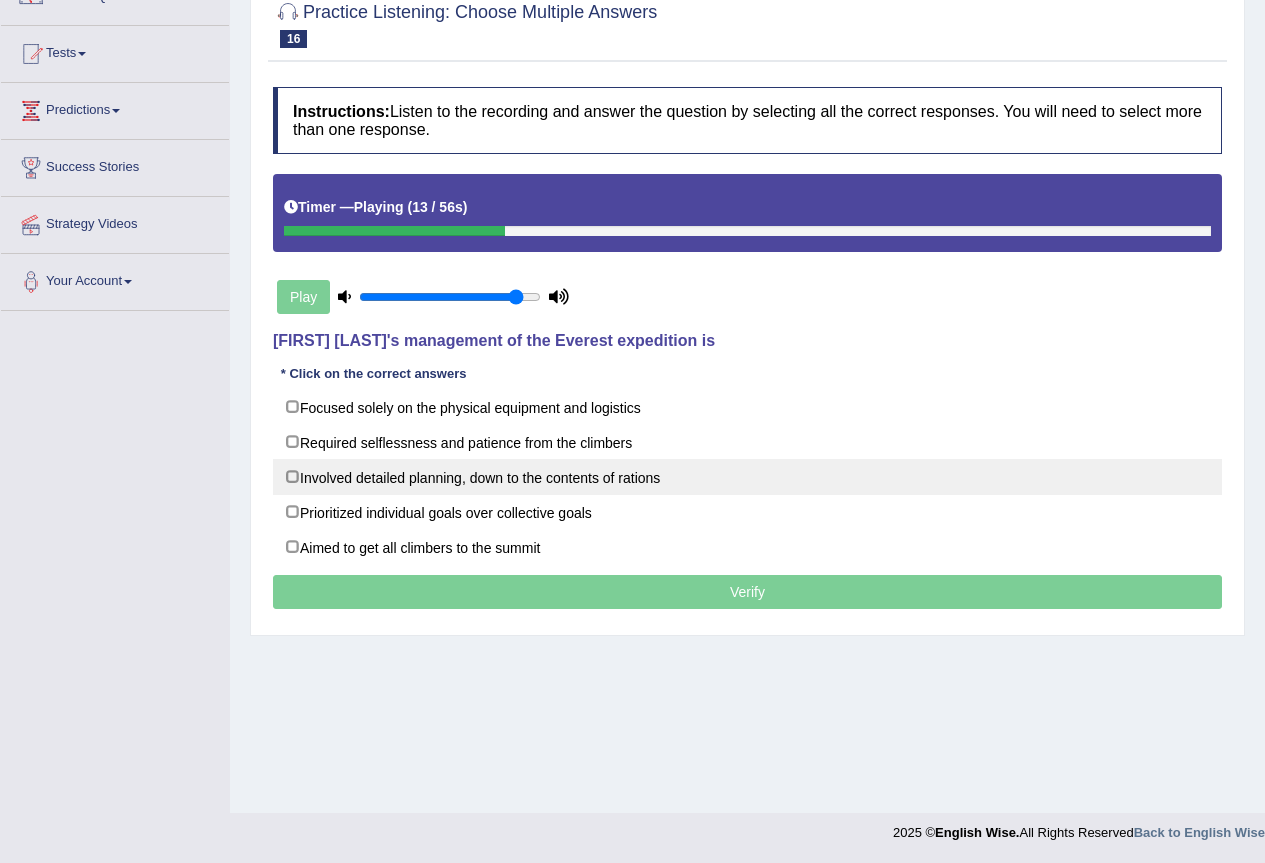 click on "Involved detailed planning, down to the contents of rations" at bounding box center [747, 477] 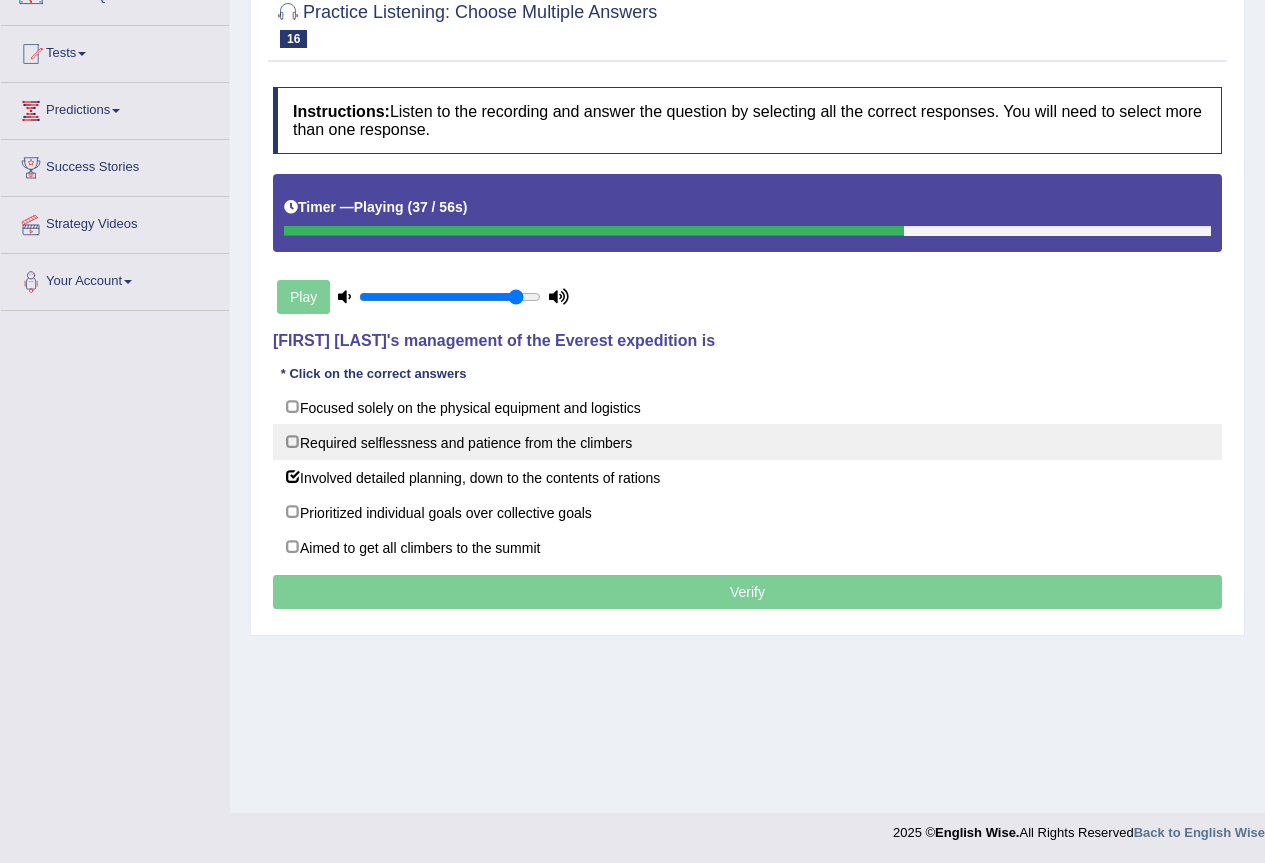 click on "Required selflessness and patience from the climbers" at bounding box center (747, 442) 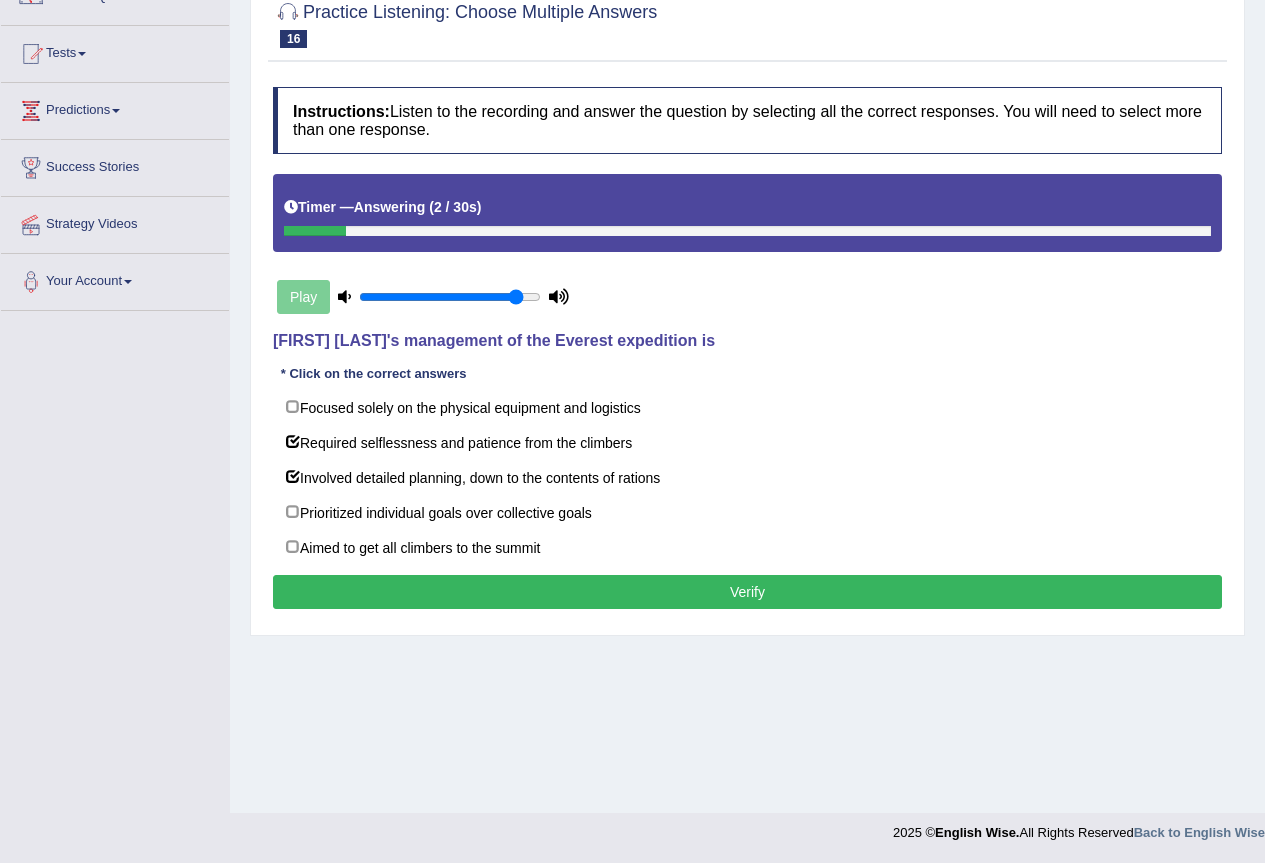 drag, startPoint x: 456, startPoint y: 562, endPoint x: 445, endPoint y: 567, distance: 12.083046 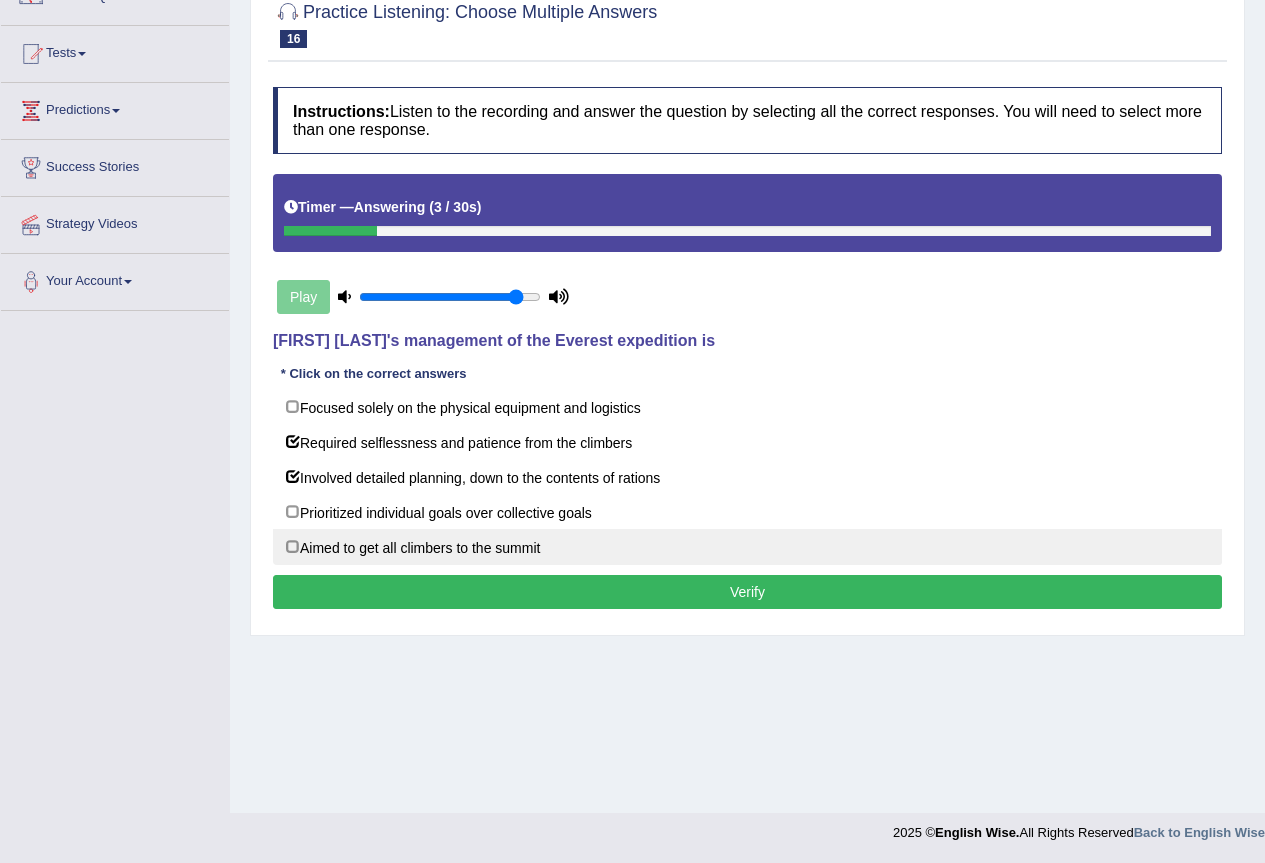 click on "Aimed to get all climbers to the summit" at bounding box center (747, 547) 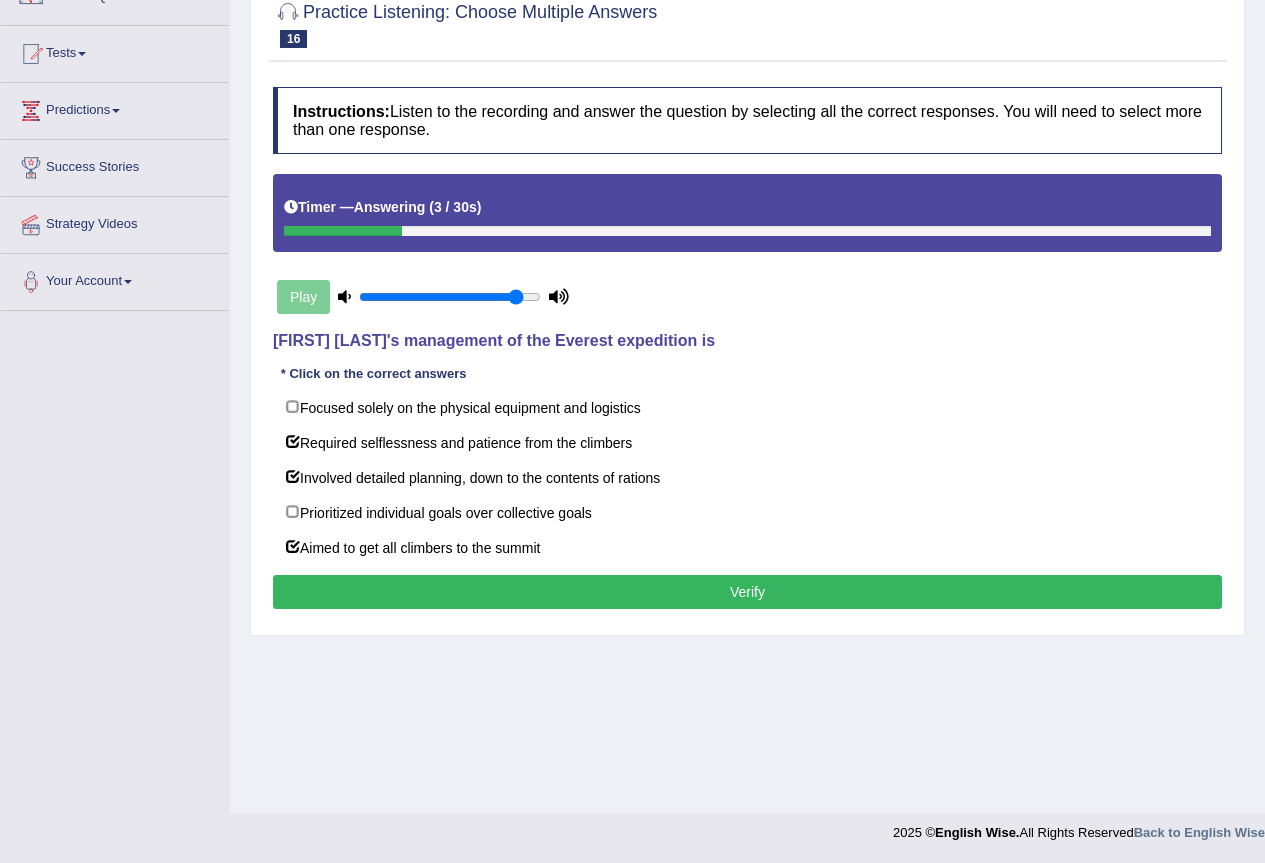 click on "Verify" at bounding box center (747, 592) 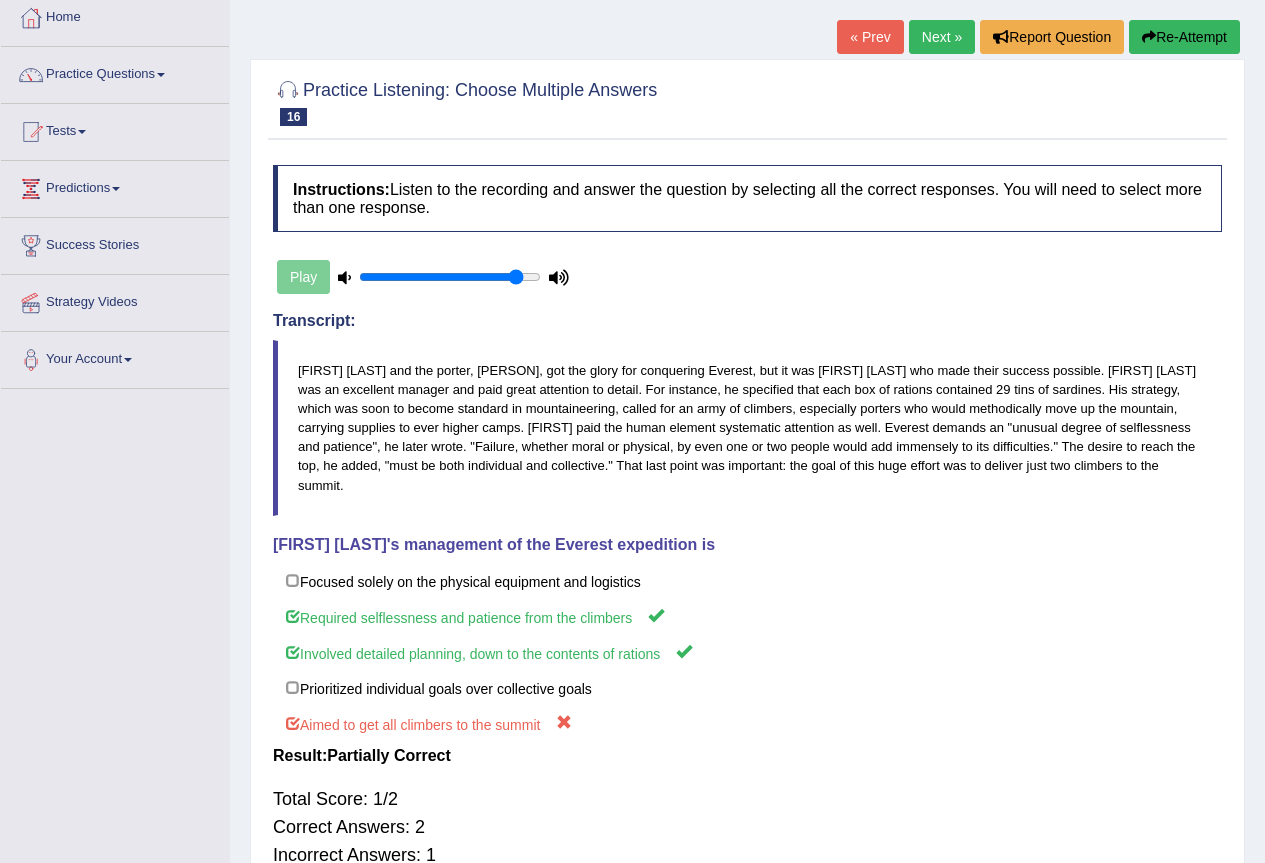 scroll, scrollTop: 0, scrollLeft: 0, axis: both 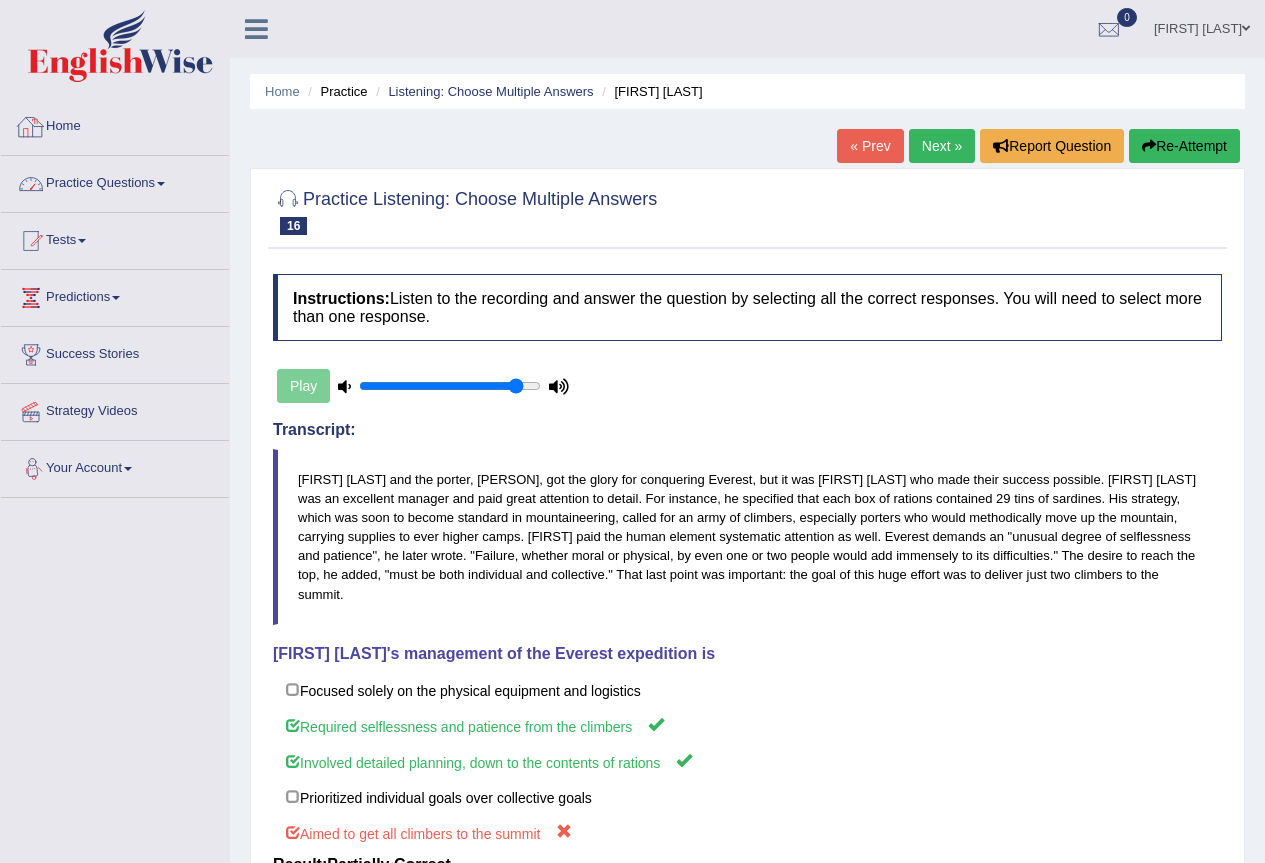 click on "Practice Questions" at bounding box center [115, 181] 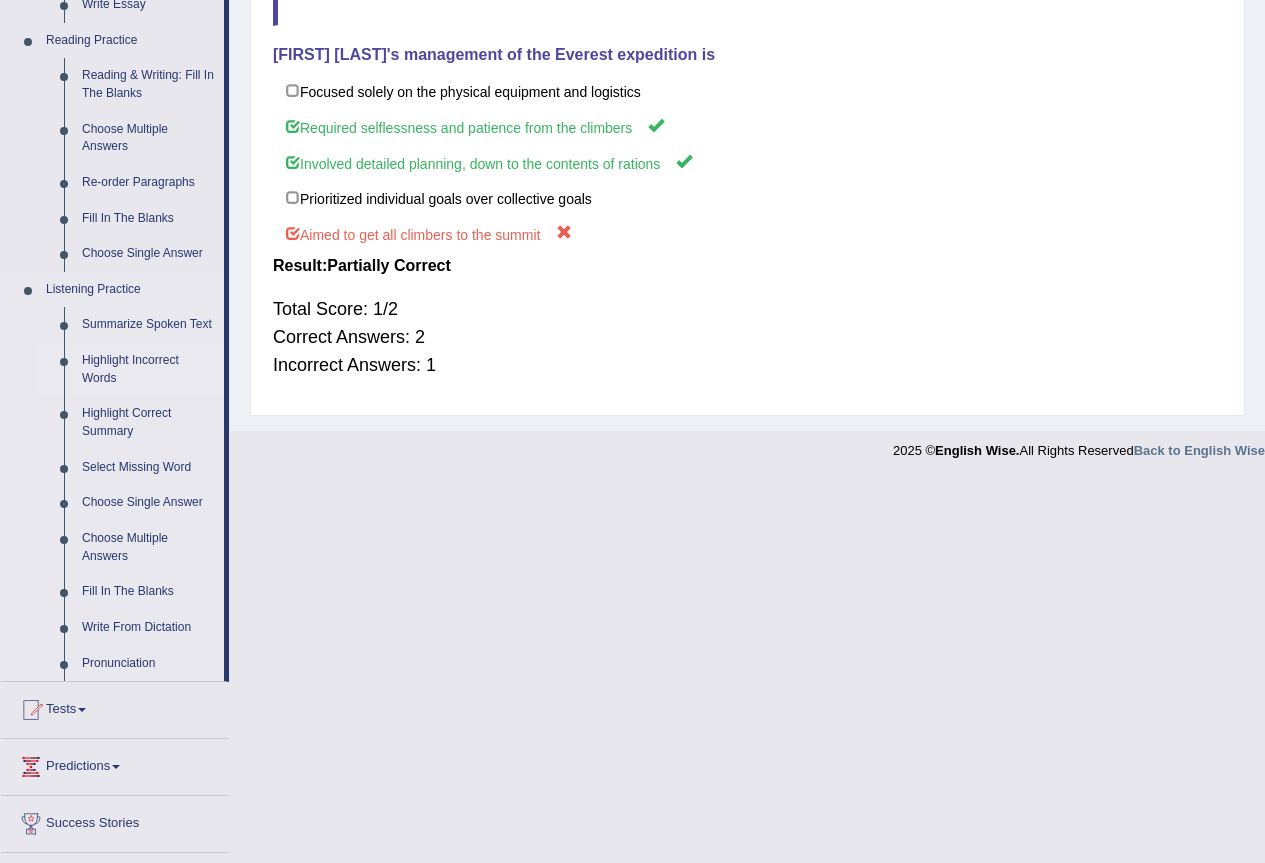 scroll, scrollTop: 600, scrollLeft: 0, axis: vertical 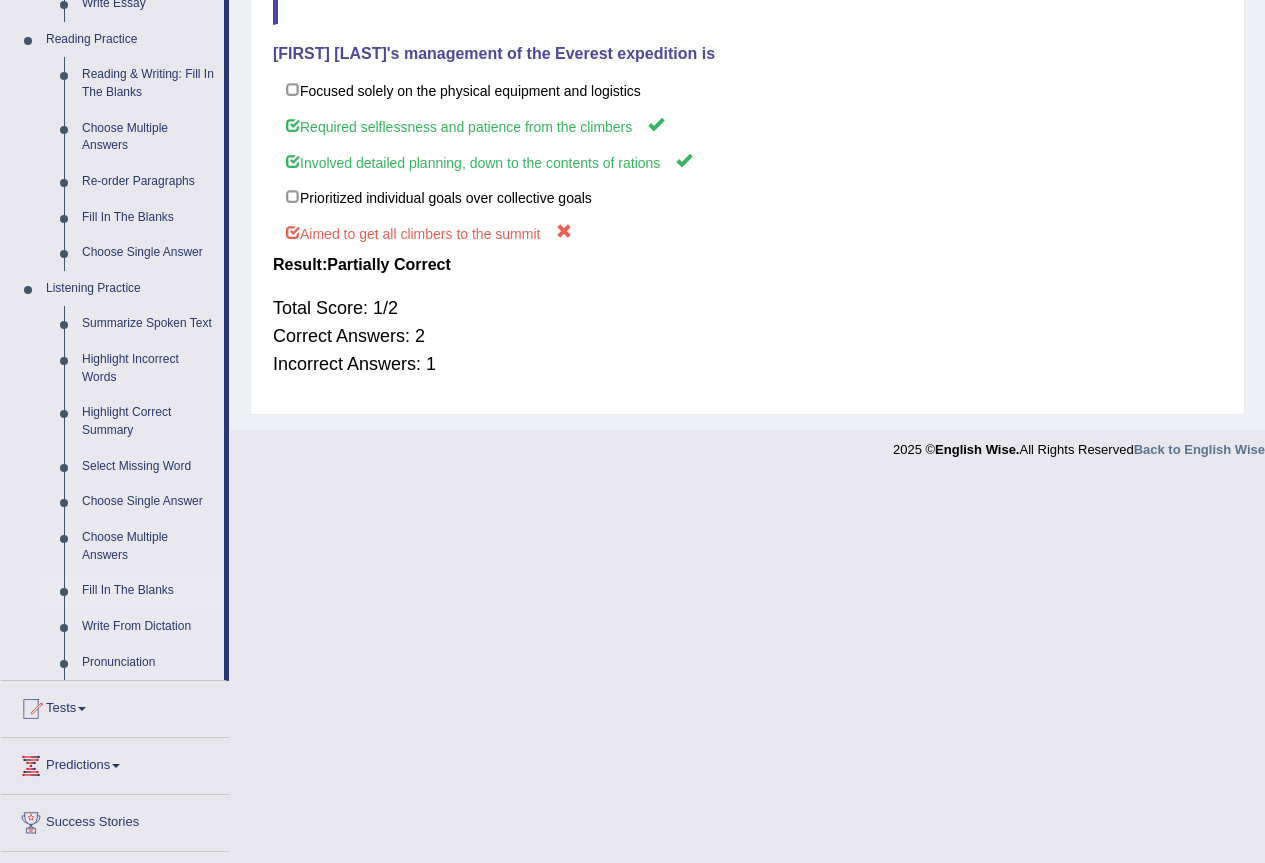 click on "Fill In The Blanks" at bounding box center (148, 591) 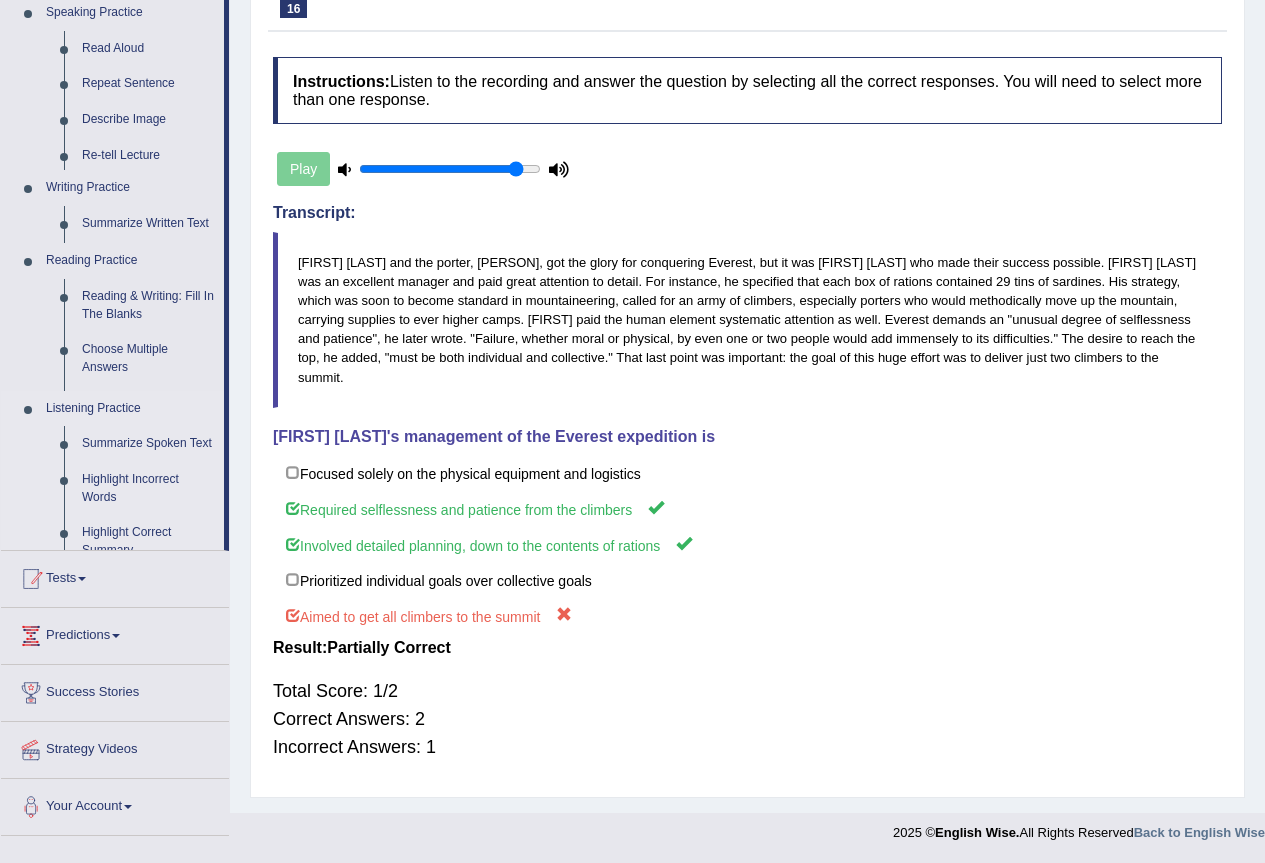 scroll, scrollTop: 198, scrollLeft: 0, axis: vertical 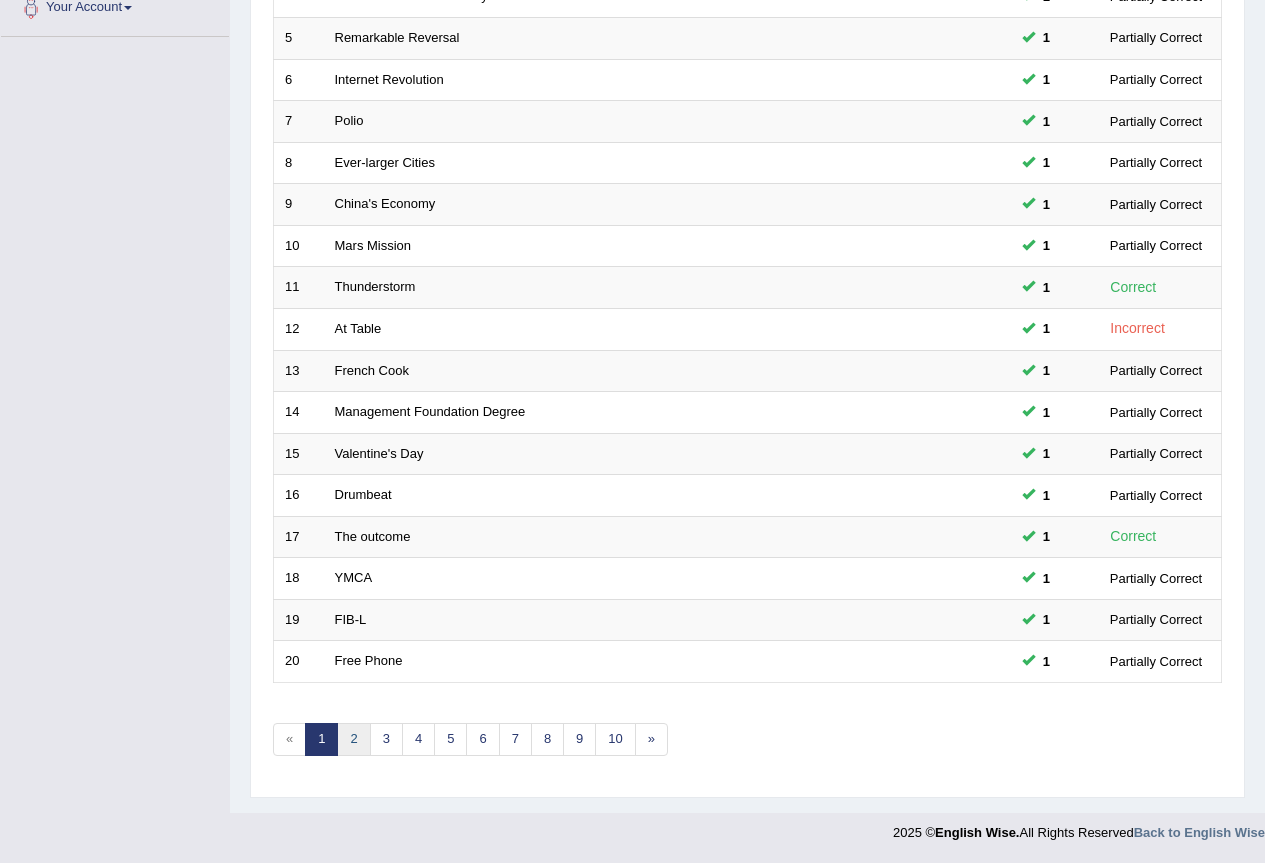 click on "2" at bounding box center [353, 739] 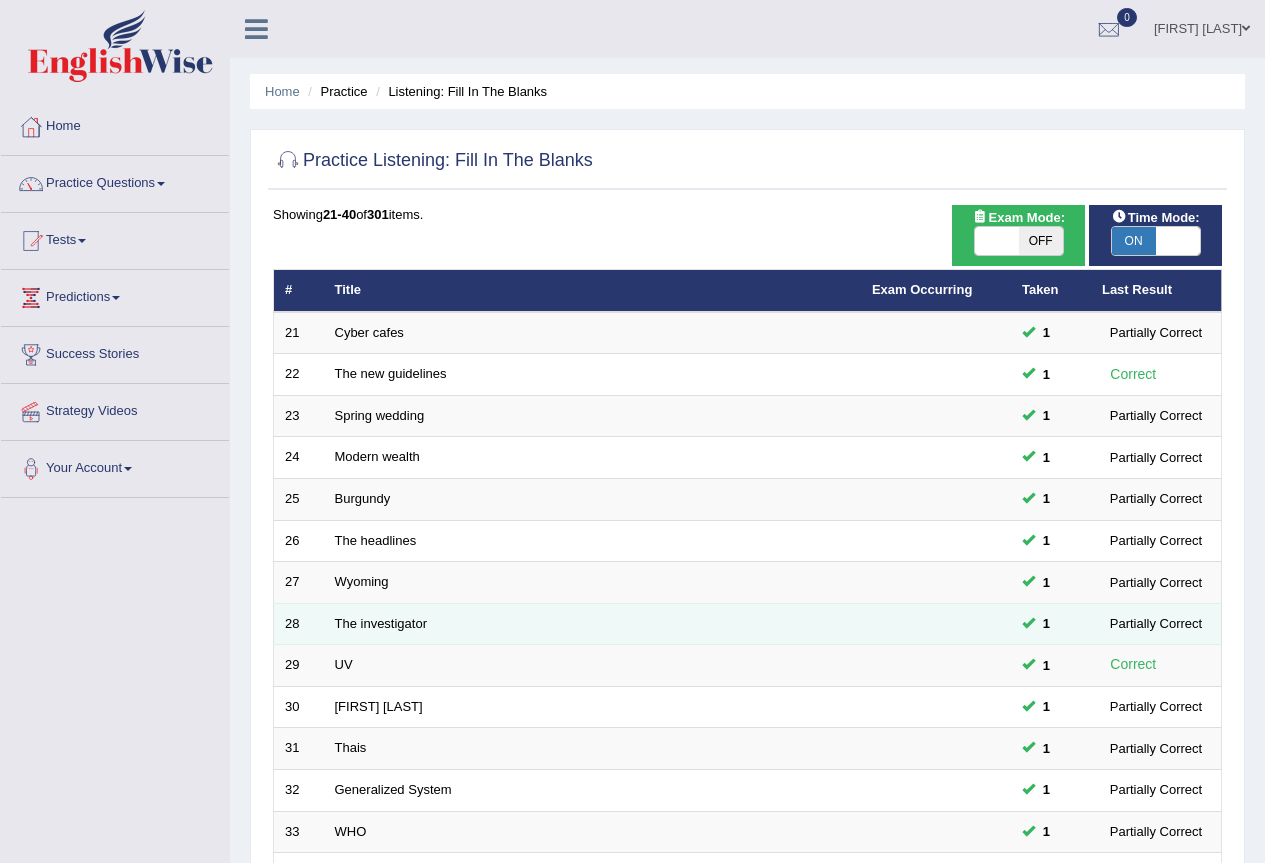 scroll, scrollTop: 0, scrollLeft: 0, axis: both 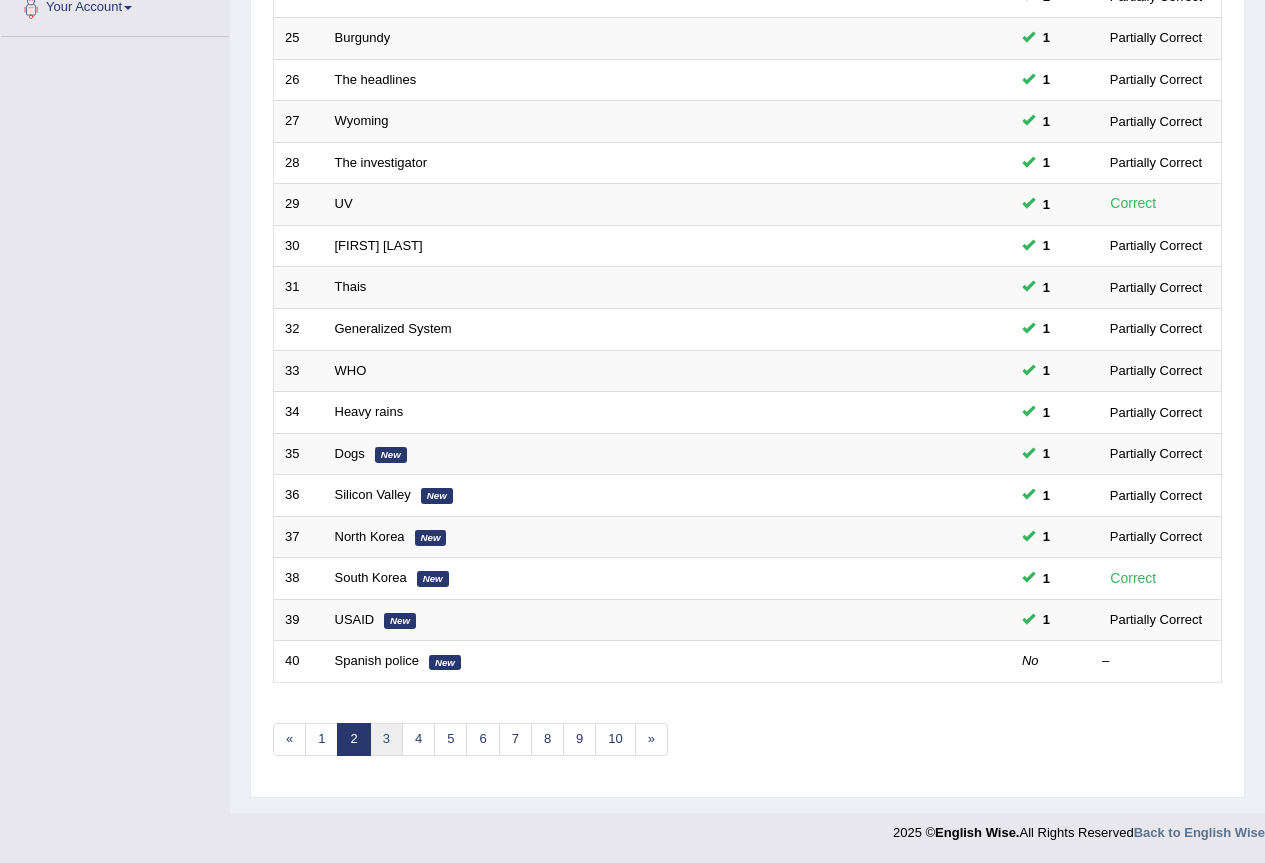 click on "3" at bounding box center (386, 739) 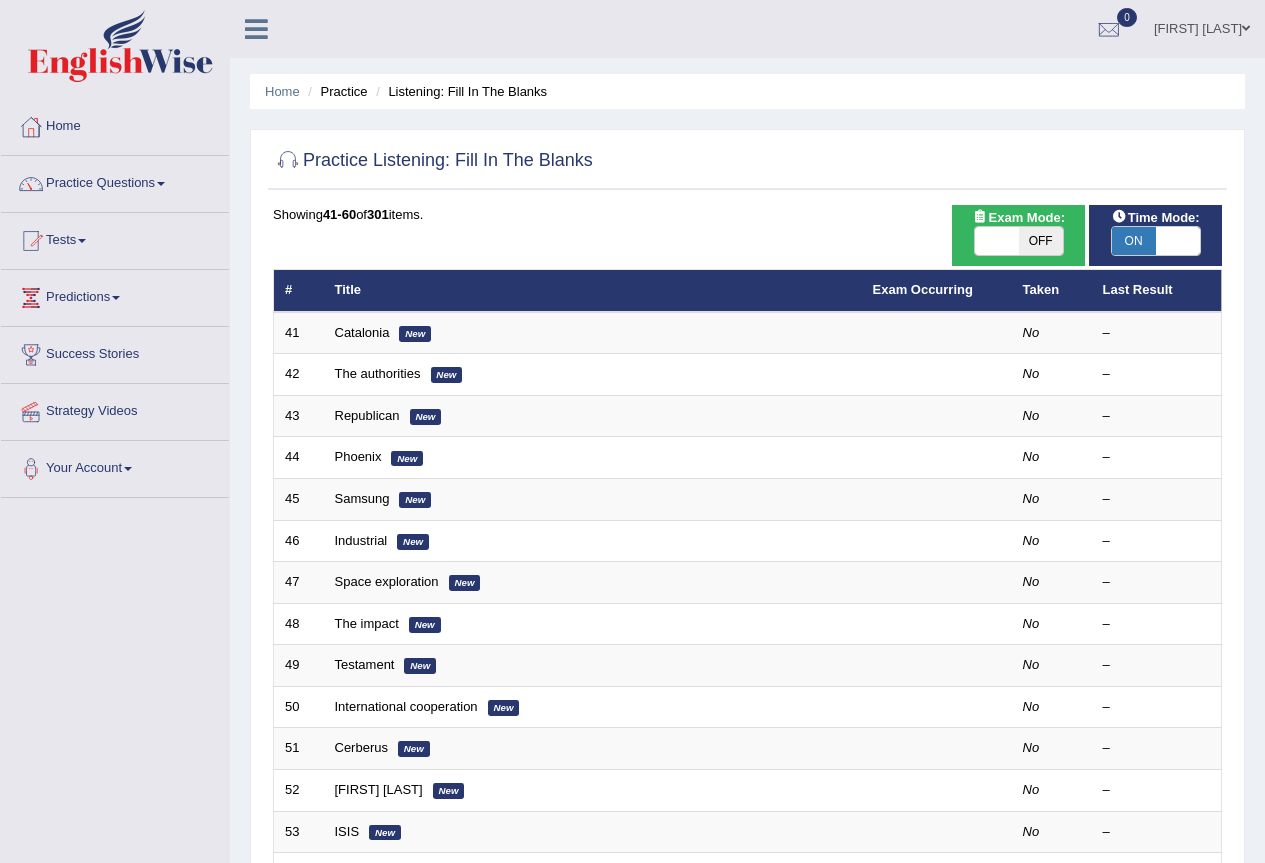 scroll, scrollTop: 200, scrollLeft: 0, axis: vertical 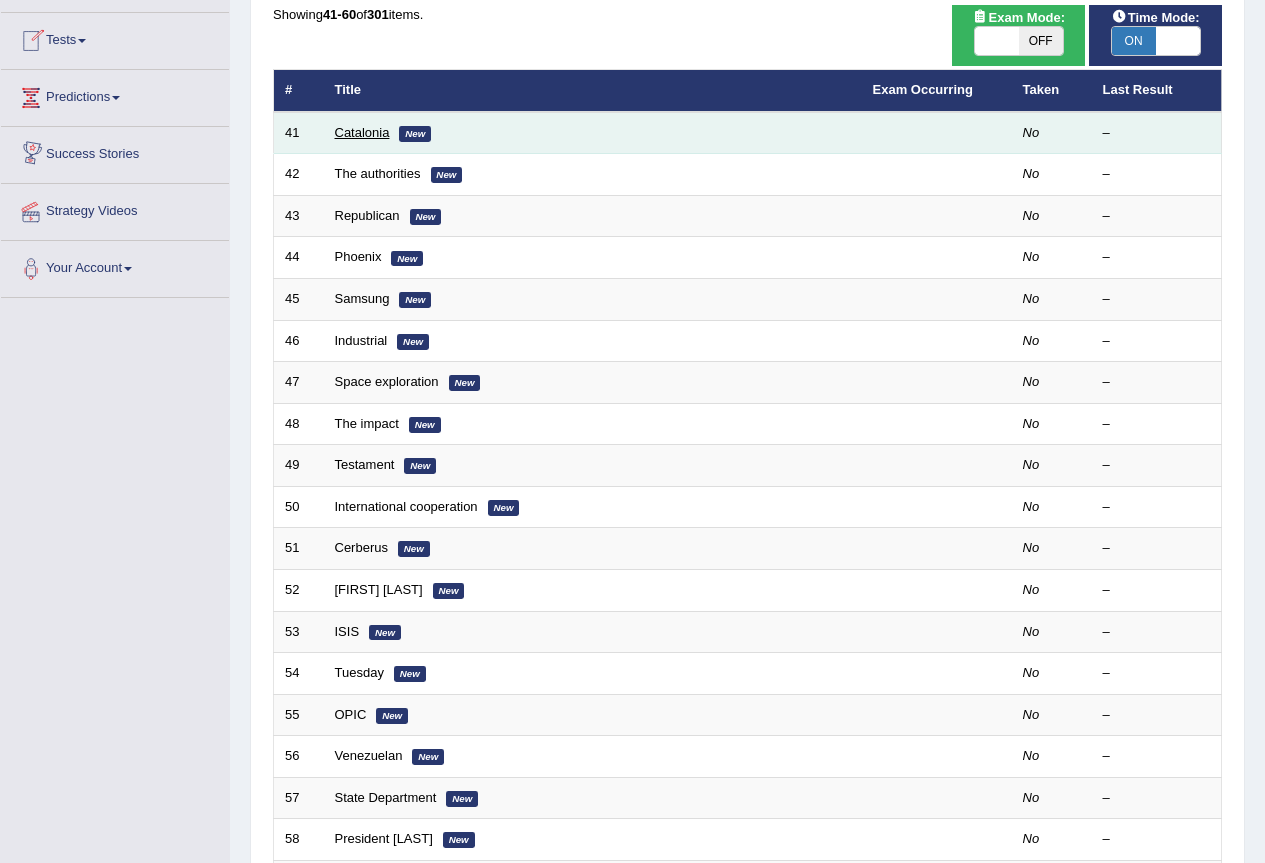 click on "Catalonia" at bounding box center (362, 132) 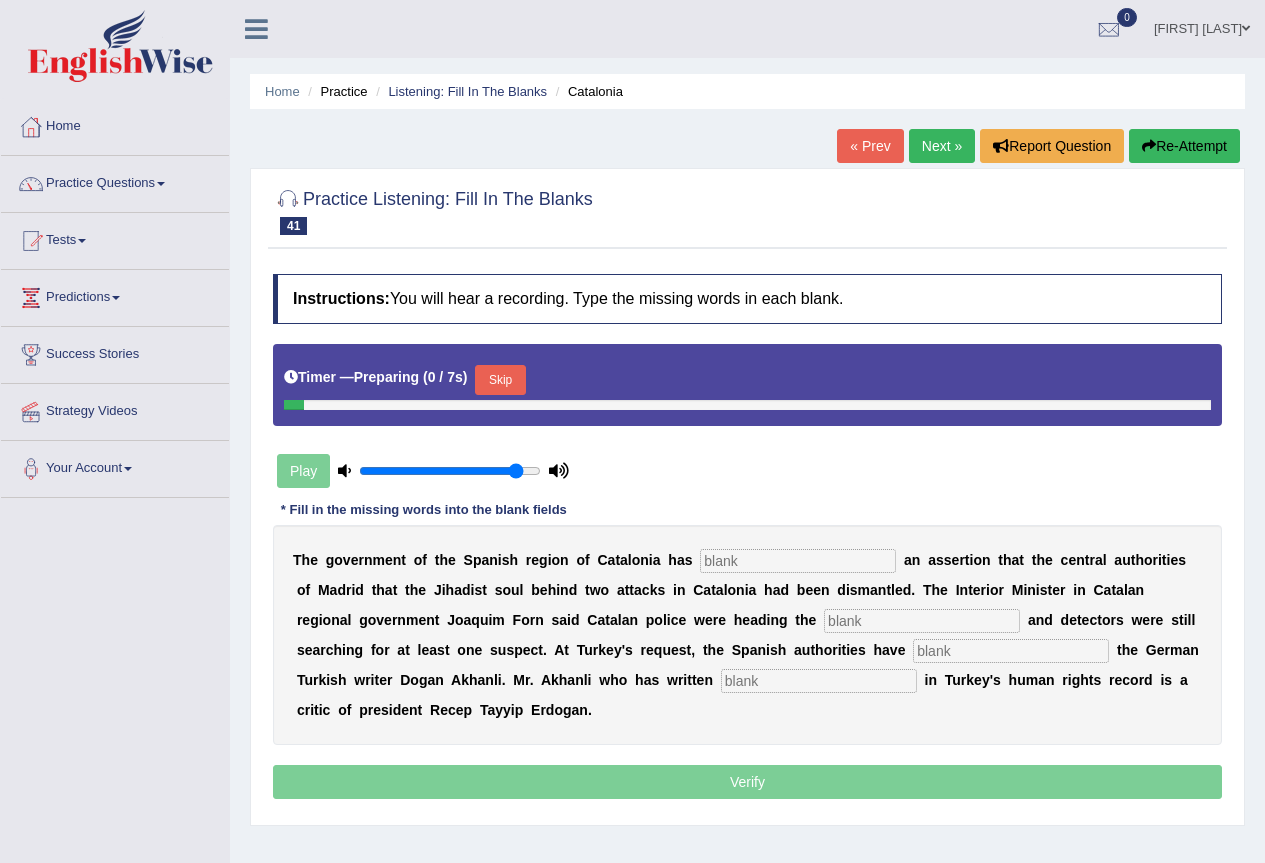 scroll, scrollTop: 0, scrollLeft: 0, axis: both 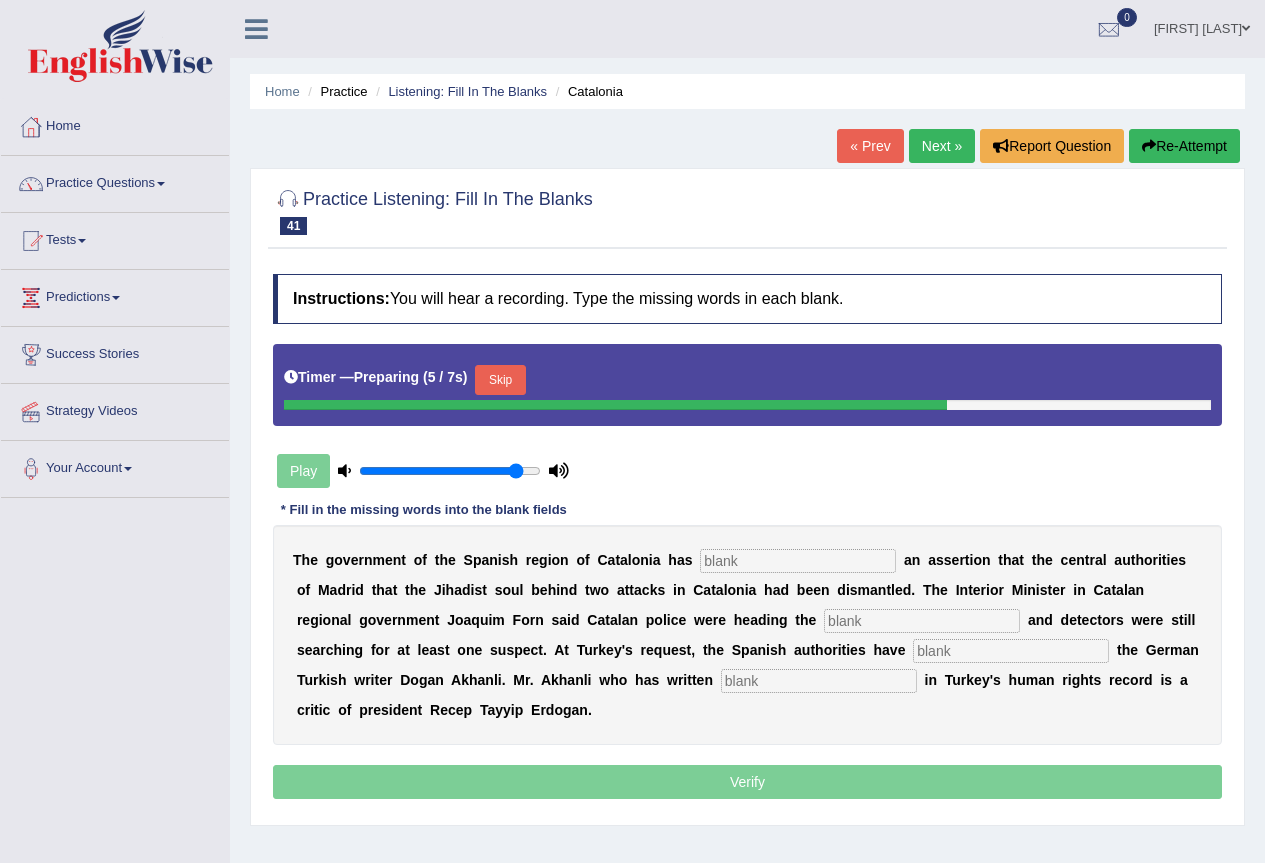 click at bounding box center (798, 561) 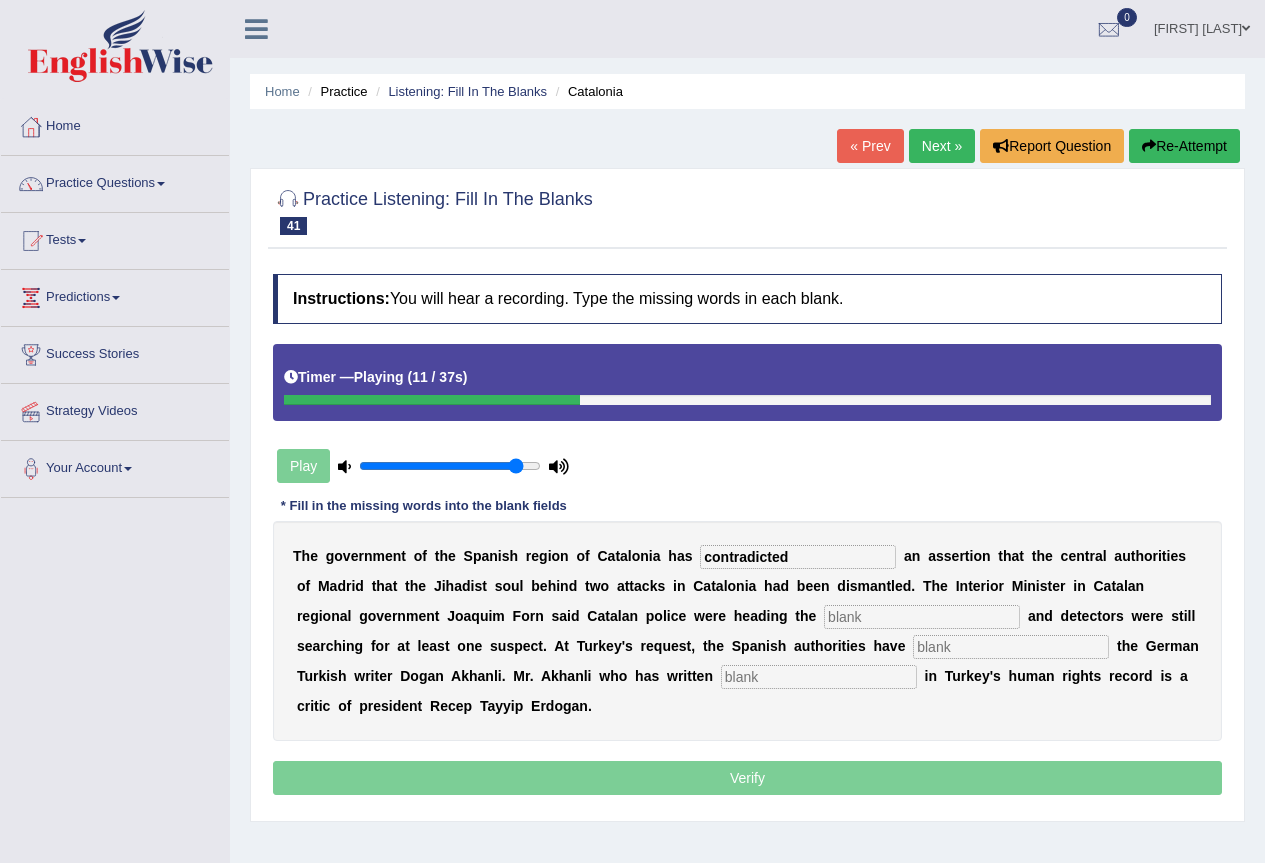 type on "contradicted" 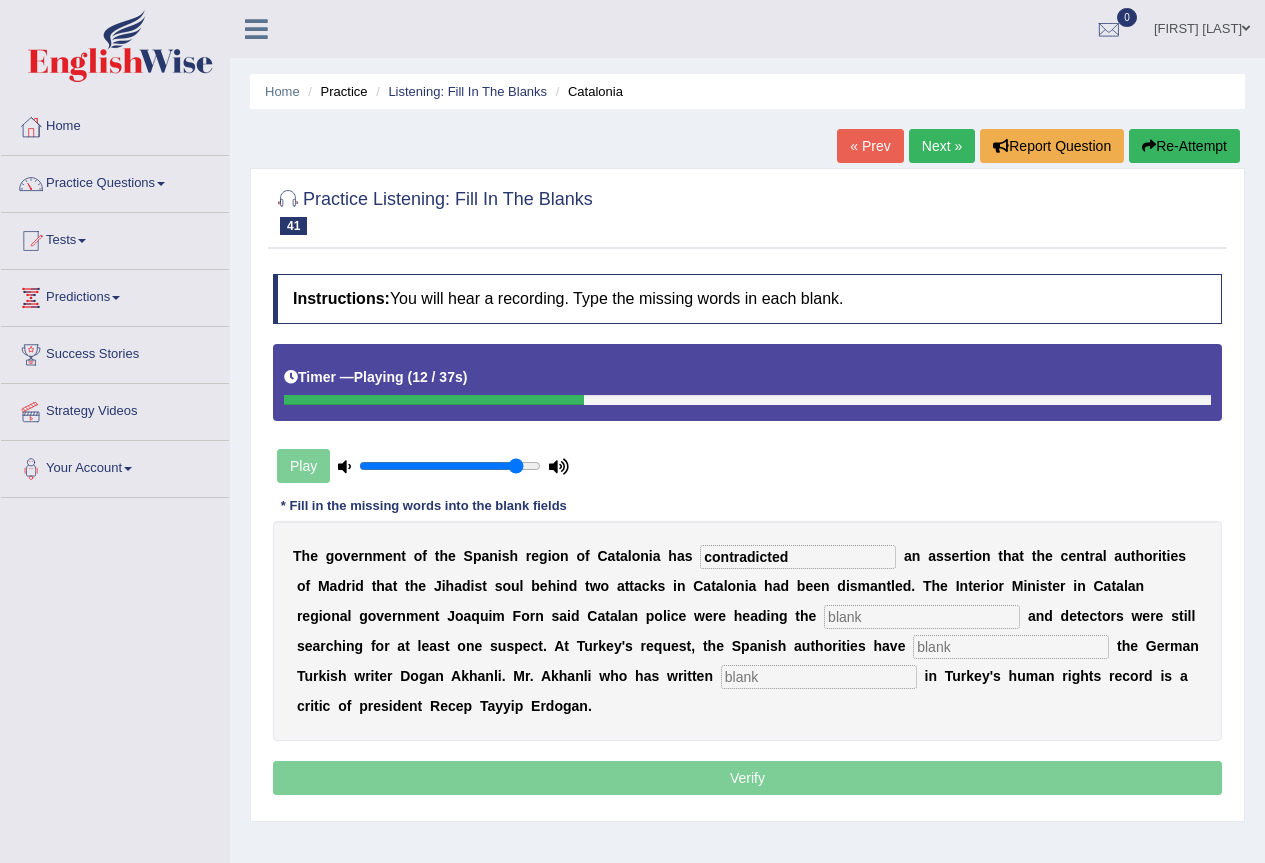 click at bounding box center (922, 617) 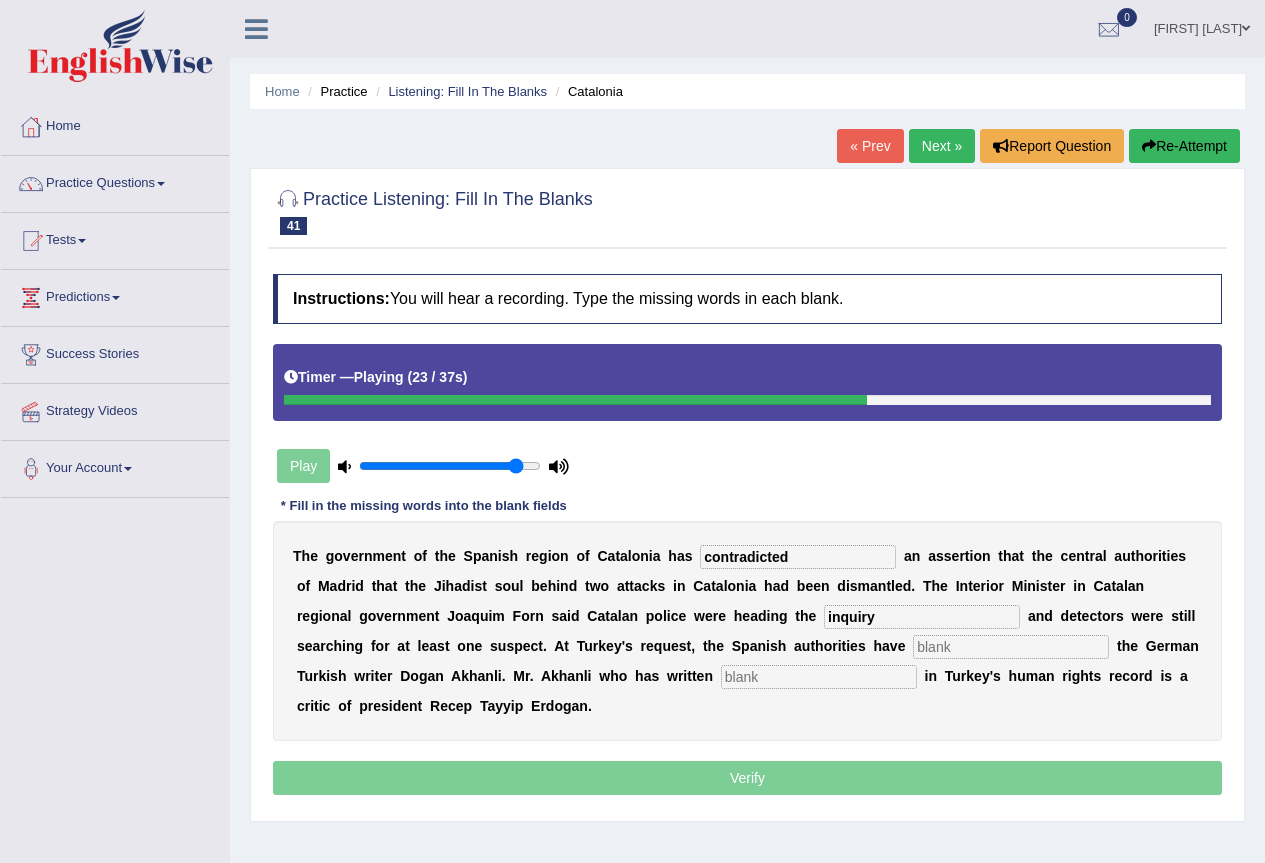 type on "inquiry" 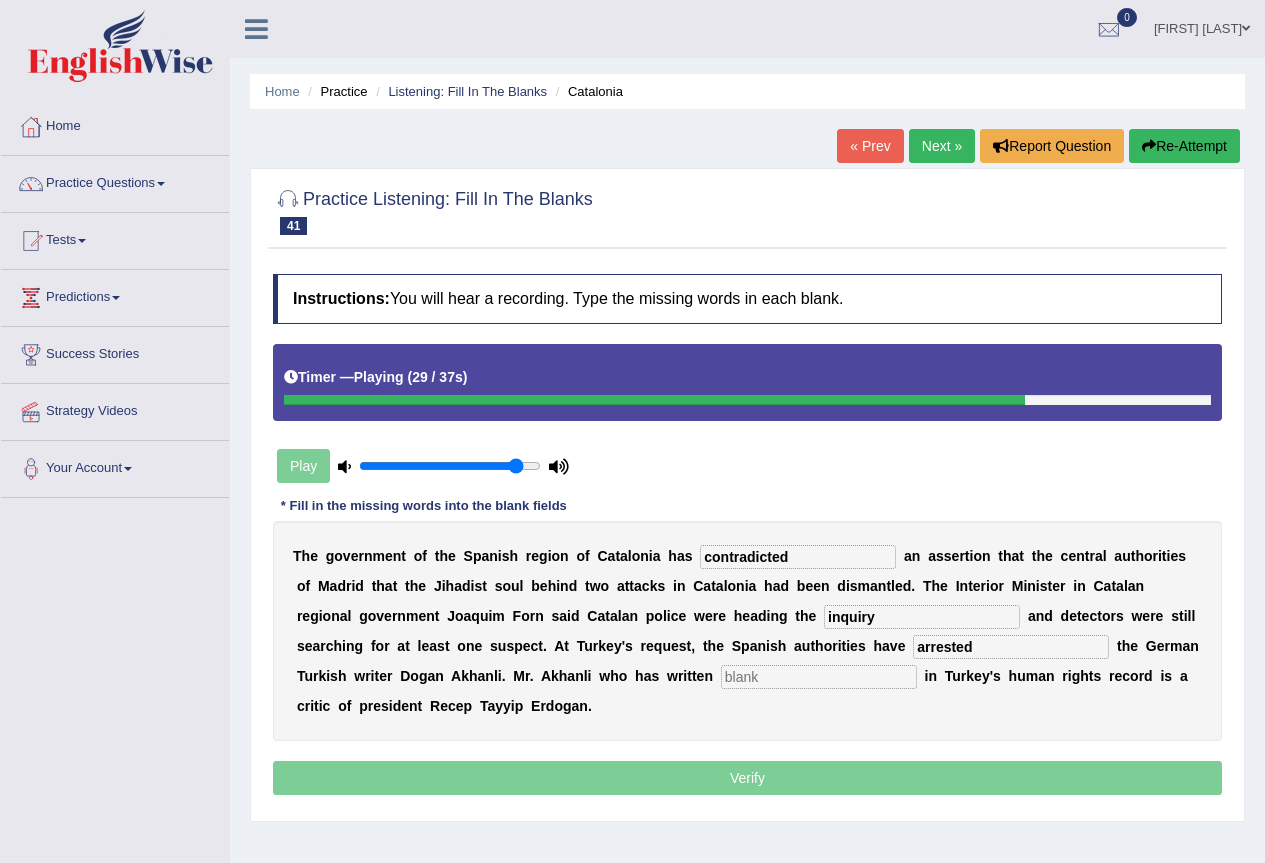 type on "arrested" 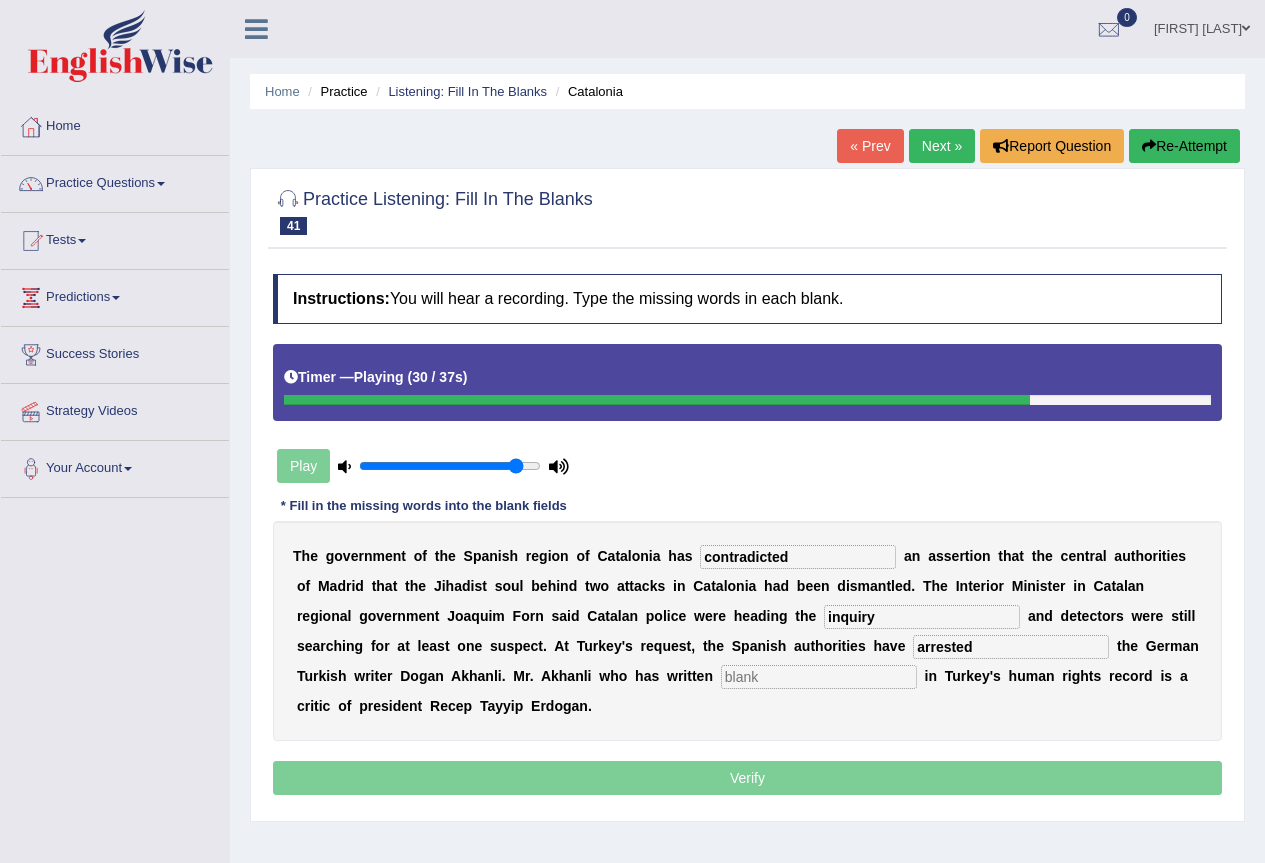 click on "T h e    g o v e r n m e n t    o f    t h e    S p a n i s h    r e g i o n    o f    C a t a l o n i a    h a s    contradicted    a n    a s s e r t i o n    t h a t    t h e    c e n t r a l    a u t h o r i t i e s    o f    M a d r i d    t h a t    t h e    J i h a d i s t    s o u l    b e h i n d    t w o    a t t a c k s    i n    C a t a l o n i a    h a d    b e e n    d i s m a n t l e d .    T h e    I n t e r i o r    M i n i s t e r    i n    C a t a l a n    r e g i o n a l    g o v e r n m e n t    J o a q u i m    F o r n    s a i d    C a t a l a n    p o l i c e    w e r e    h e a d i n g    t h e    inquiry    a n d    d e t e c t o r s    w e r e    s t i l l    s e a r c h i n g    f o r    a t    l e a s t    o n e    s u s p e c t .    A t    T u r k e y ' s    r e q u e s t ,    t h e    S p a n i s h    a u t h o r i t i e s    h a v e    arrested    t h e    G e r m a n    T u r k i s h    w r i t e r    D o g a" at bounding box center (747, 631) 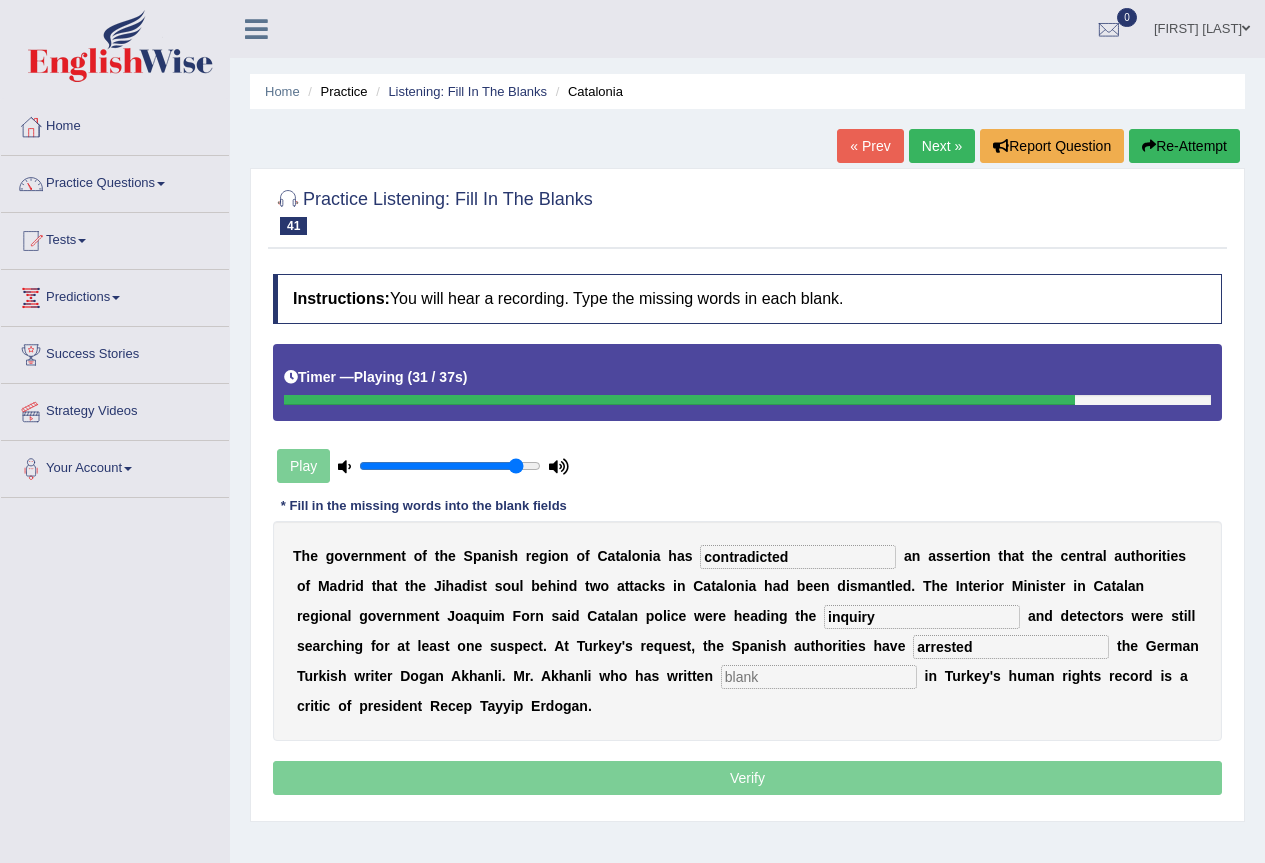 click at bounding box center [819, 677] 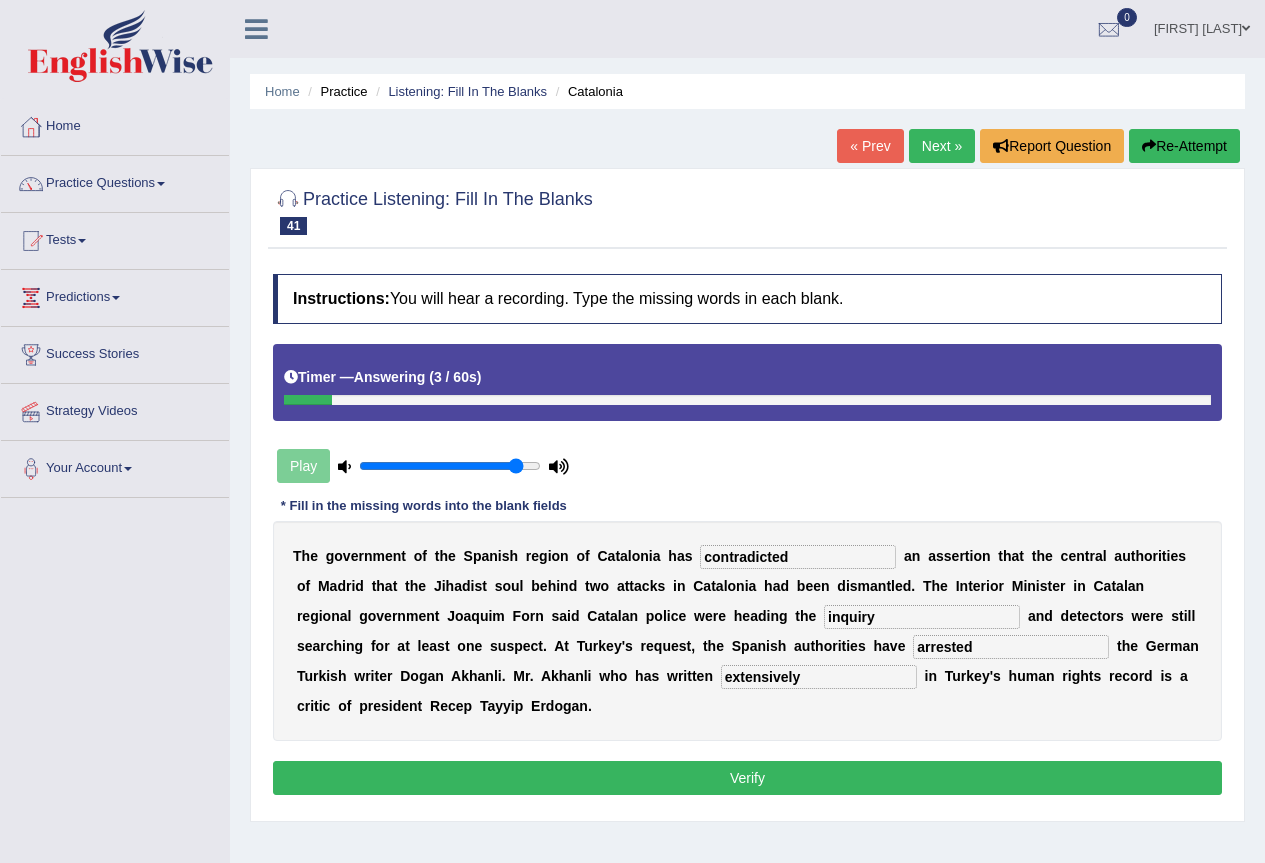 type on "extensively" 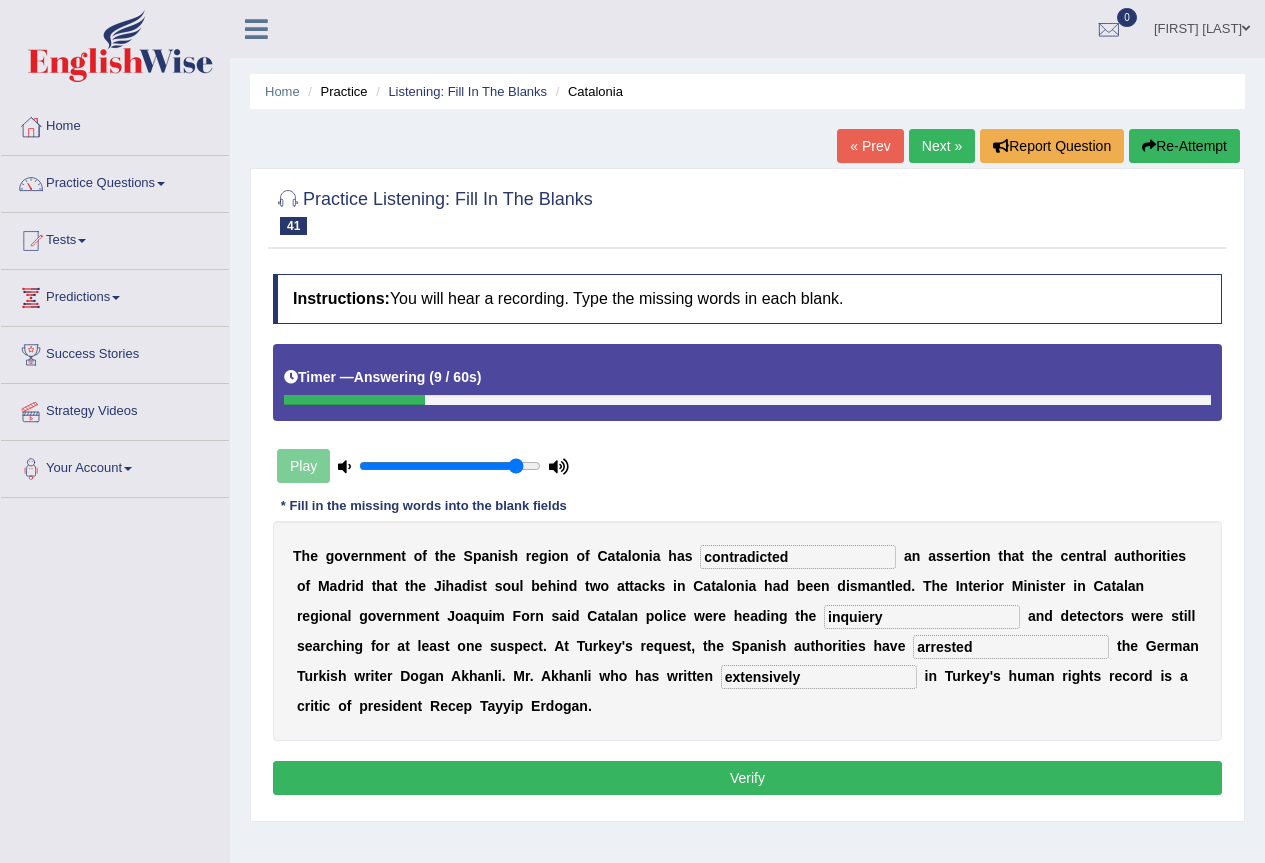 type on "inquiery" 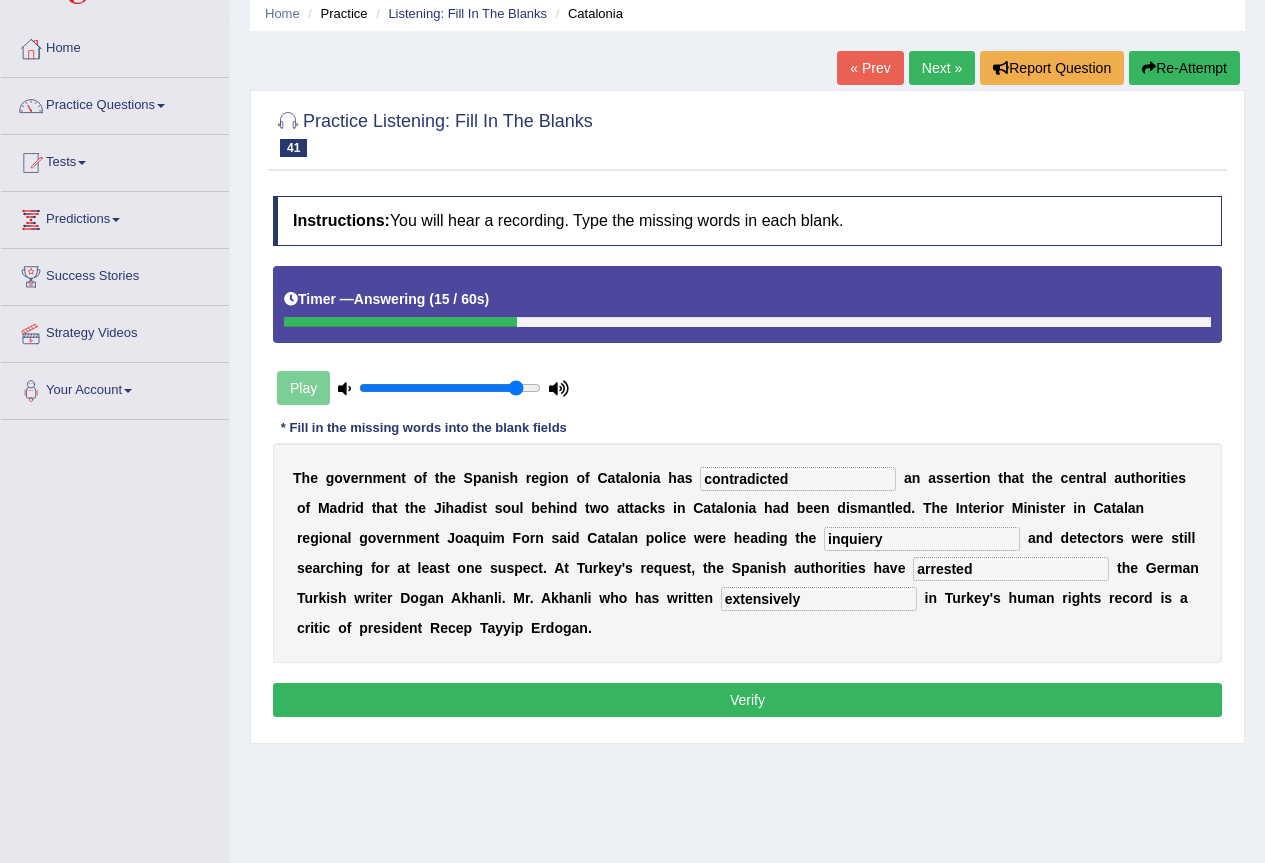 scroll, scrollTop: 187, scrollLeft: 0, axis: vertical 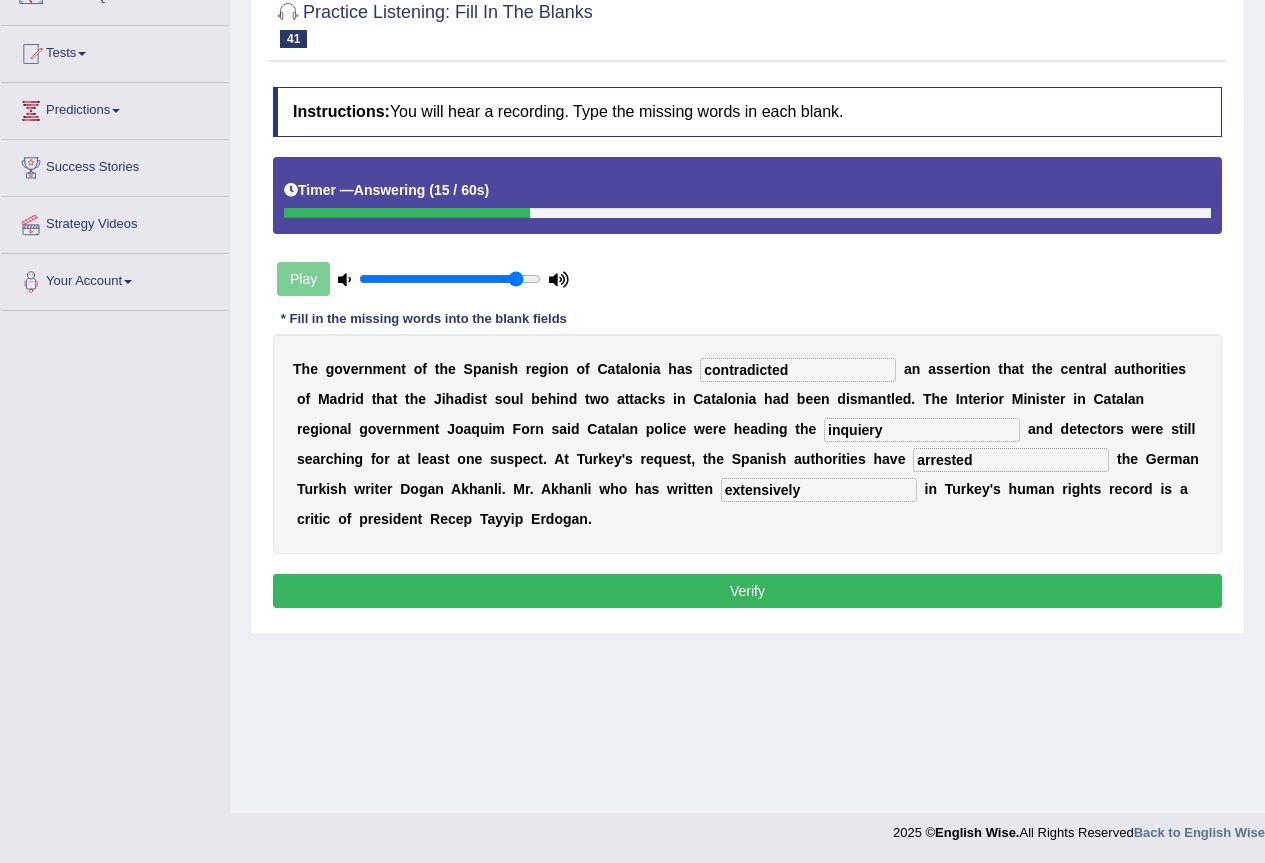 click on "Verify" at bounding box center (747, 591) 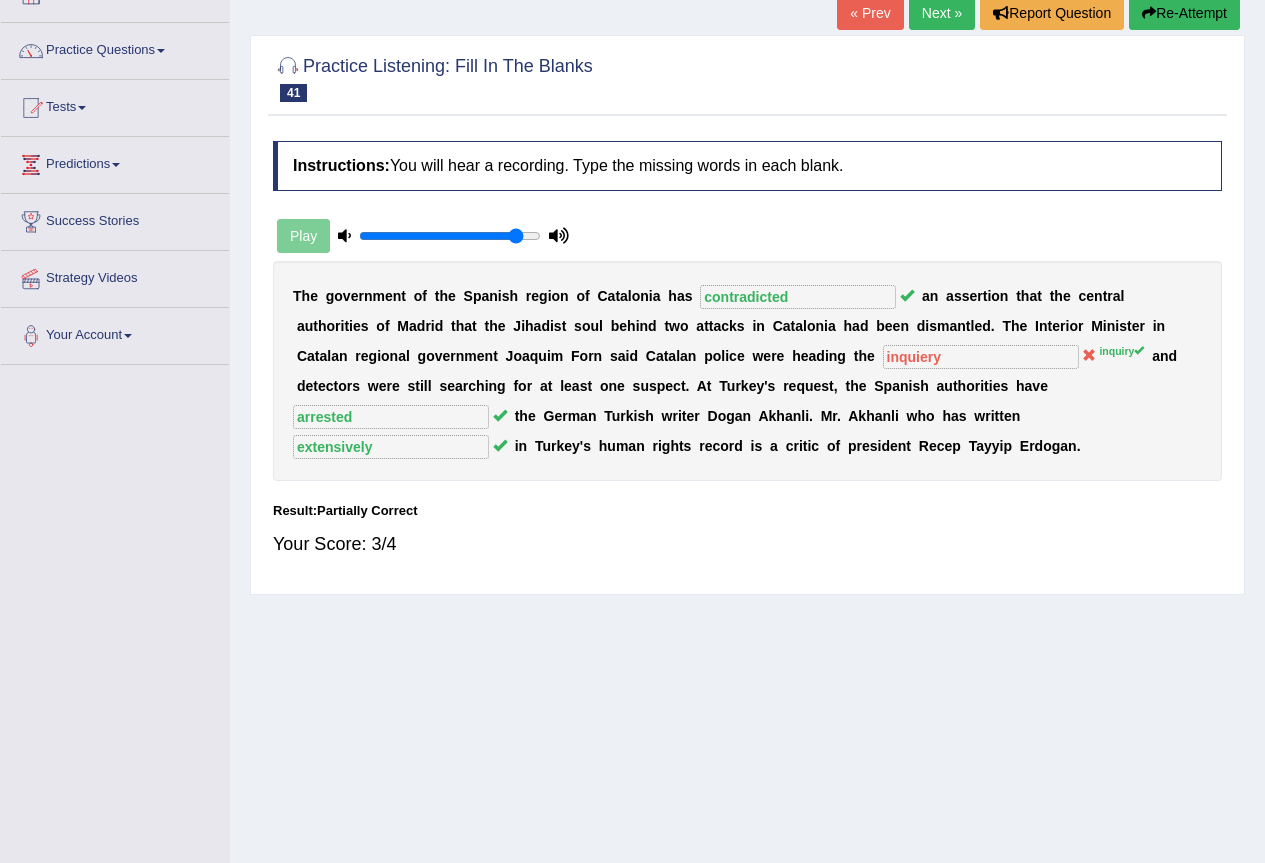scroll, scrollTop: 87, scrollLeft: 0, axis: vertical 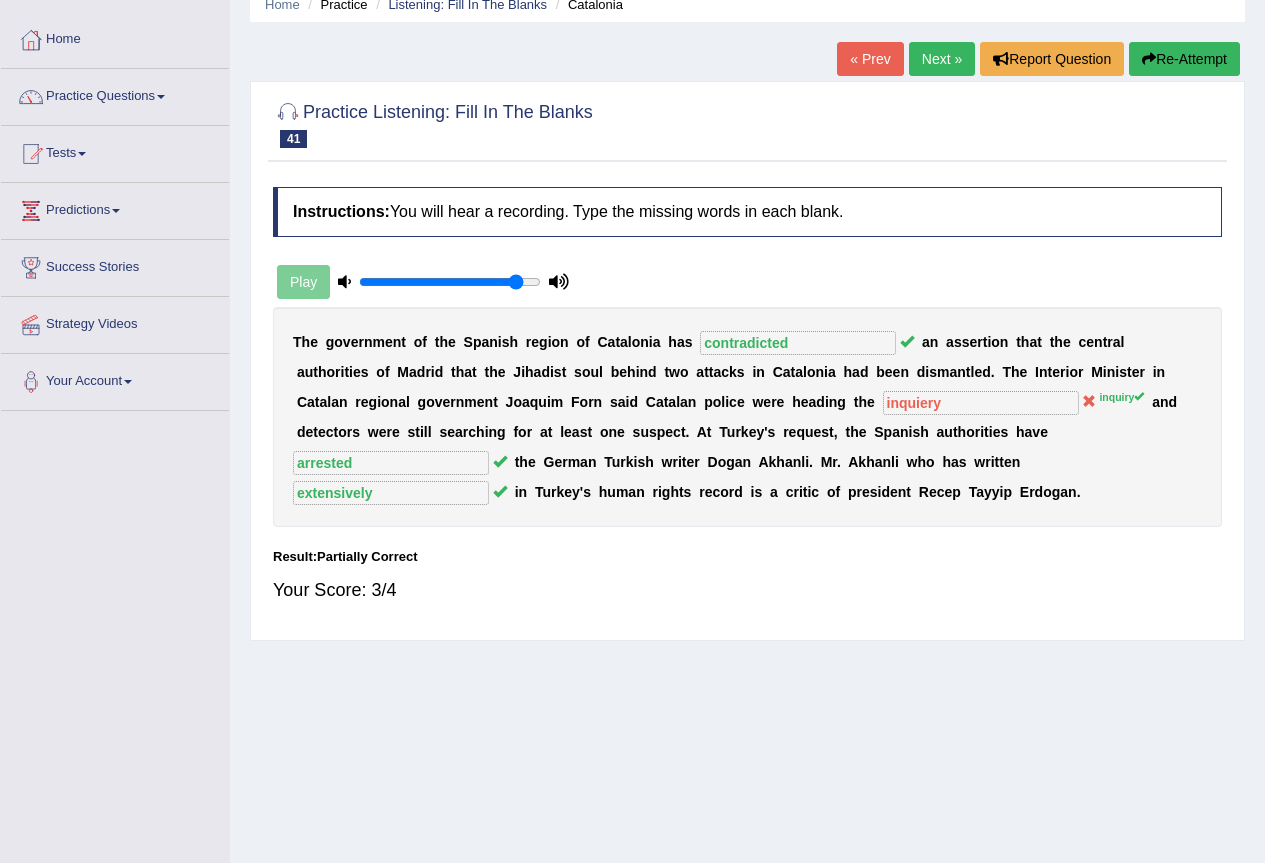 click on "Next »" at bounding box center (942, 59) 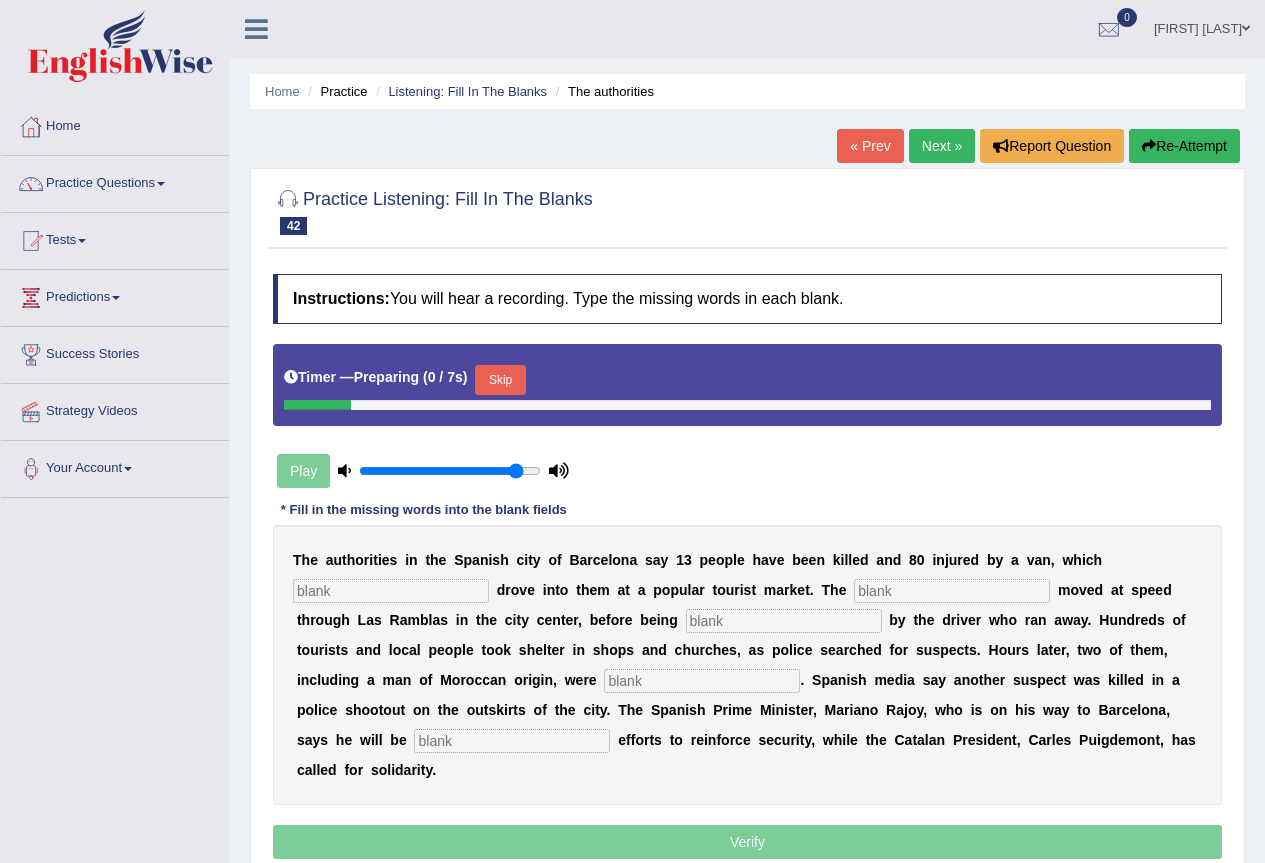 scroll, scrollTop: 0, scrollLeft: 0, axis: both 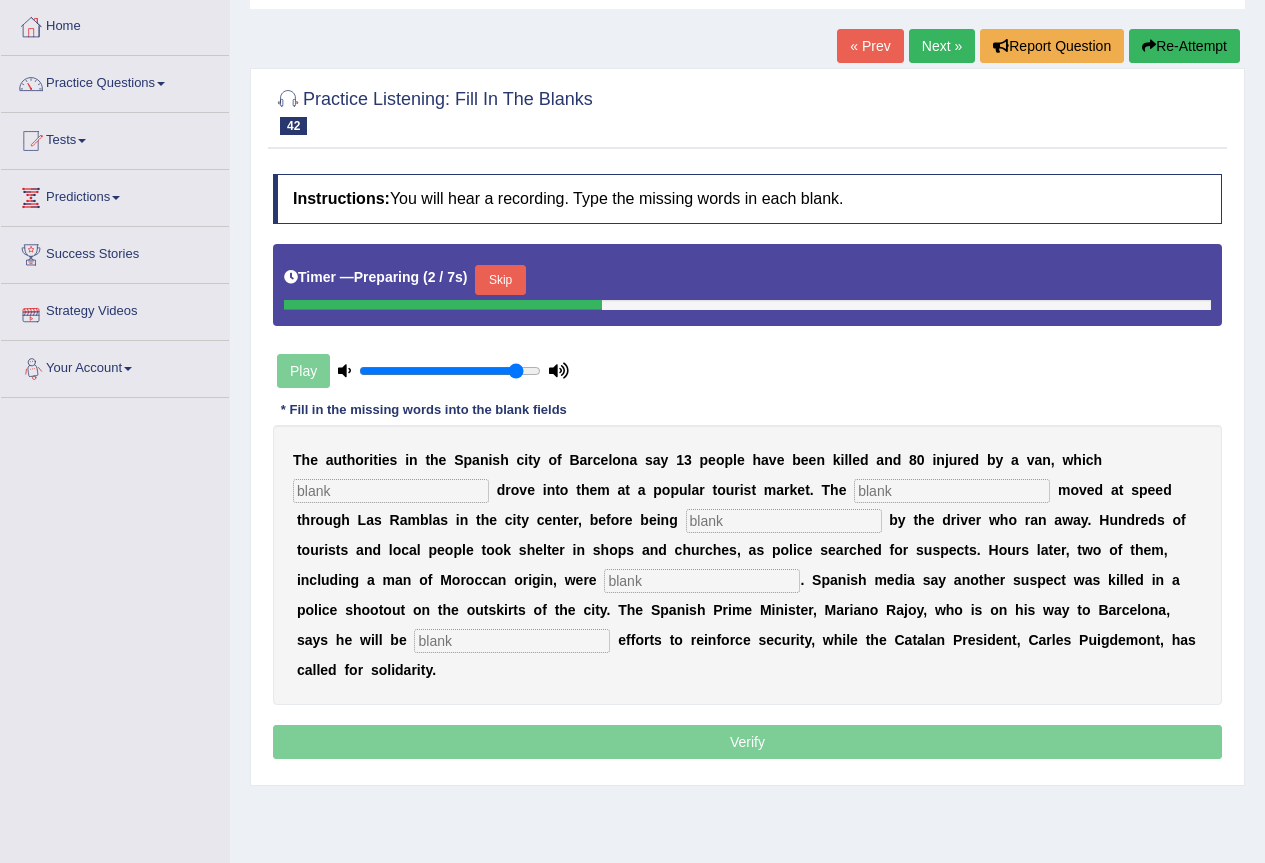 click at bounding box center [391, 491] 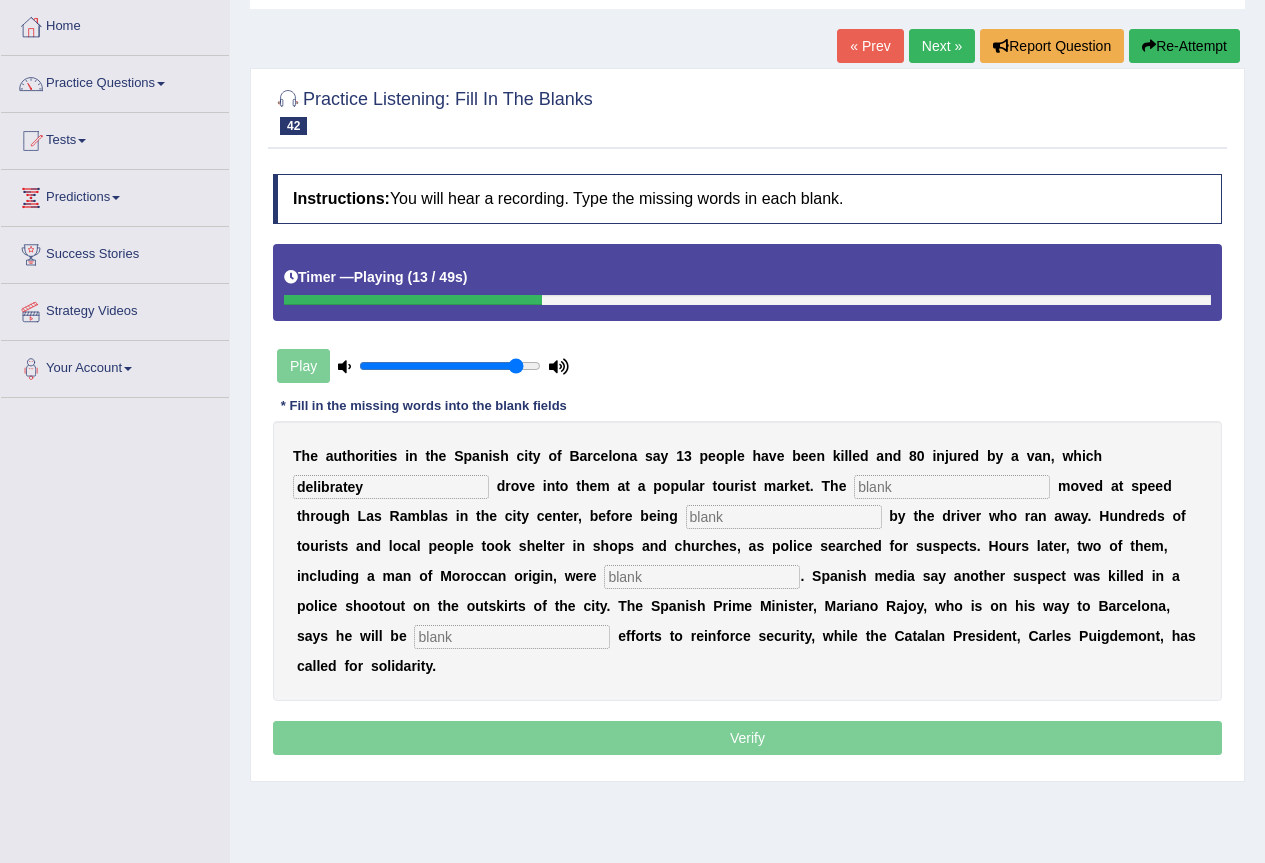 type on "delibratey" 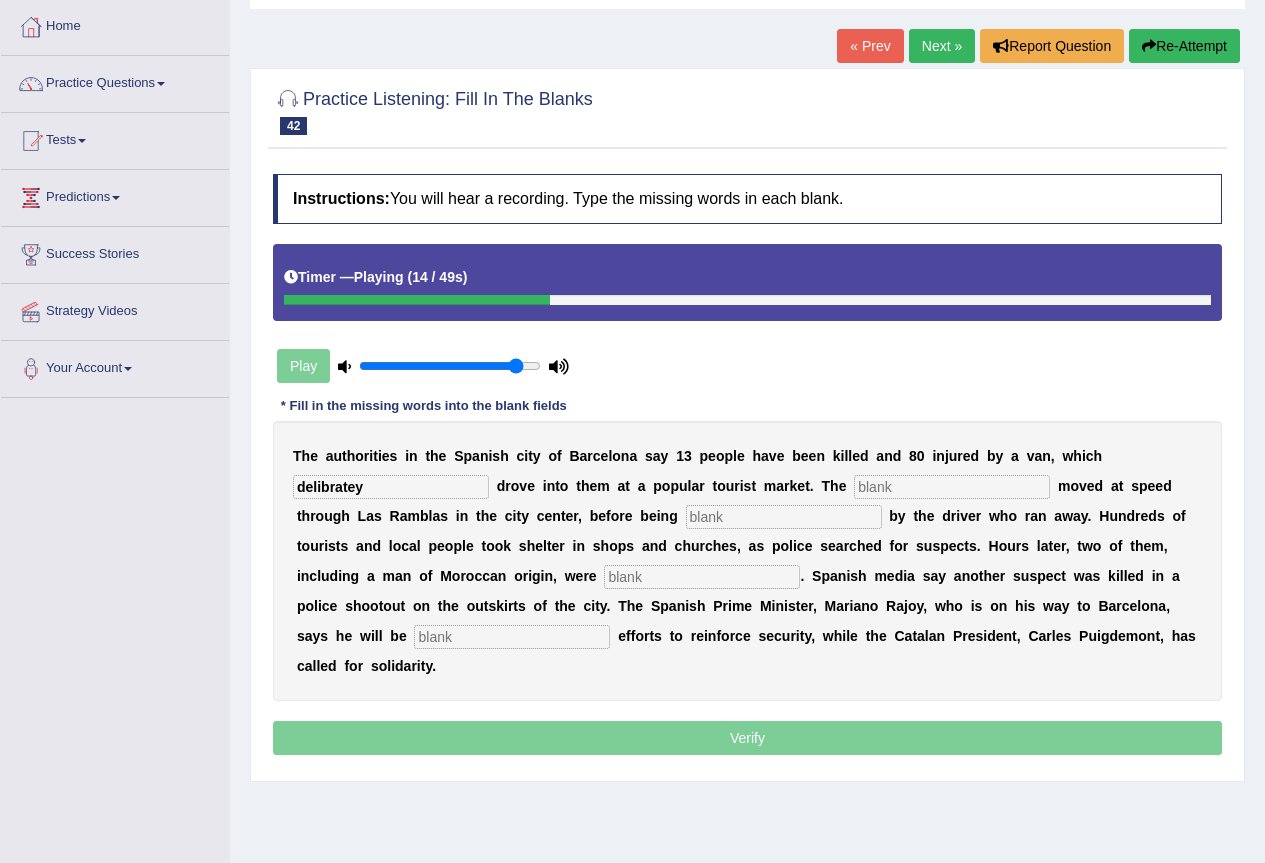 click at bounding box center (952, 487) 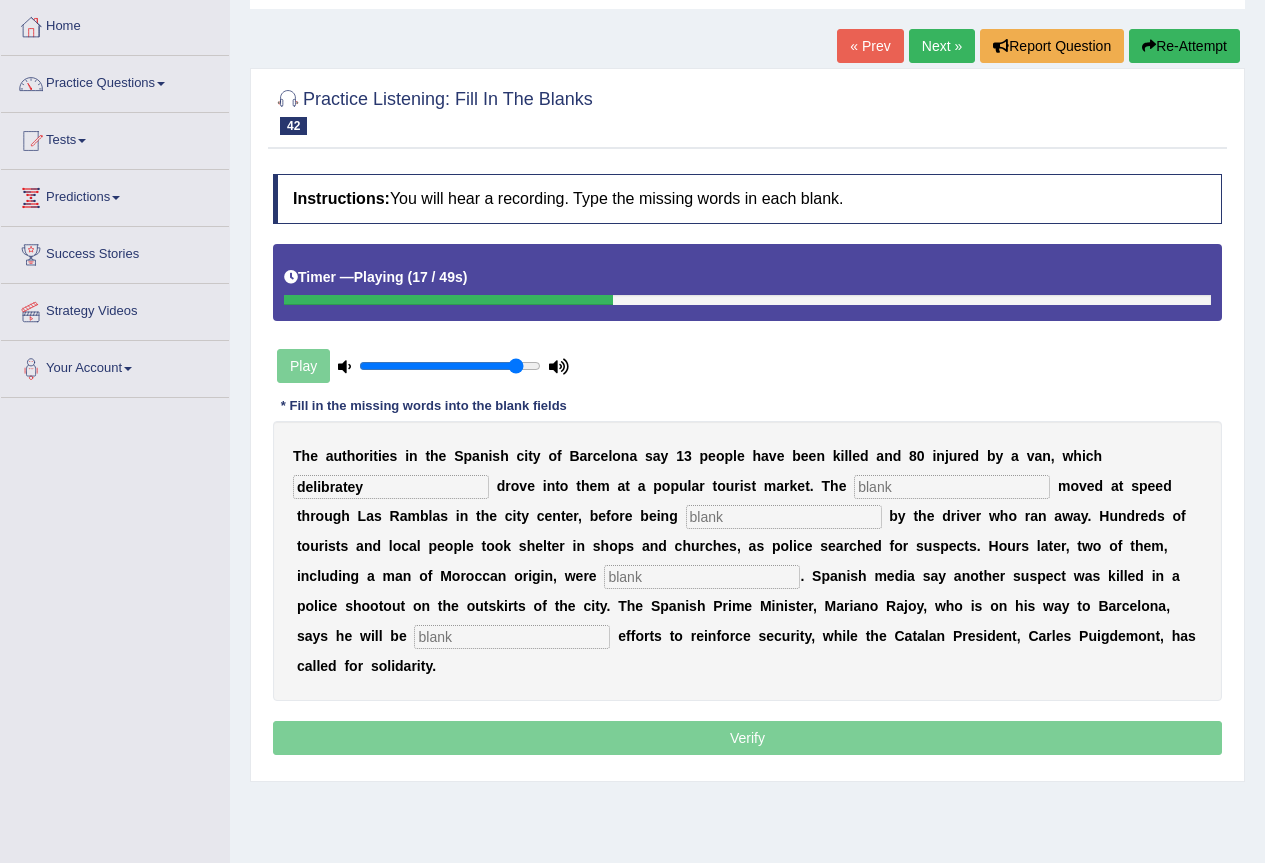 click at bounding box center [784, 517] 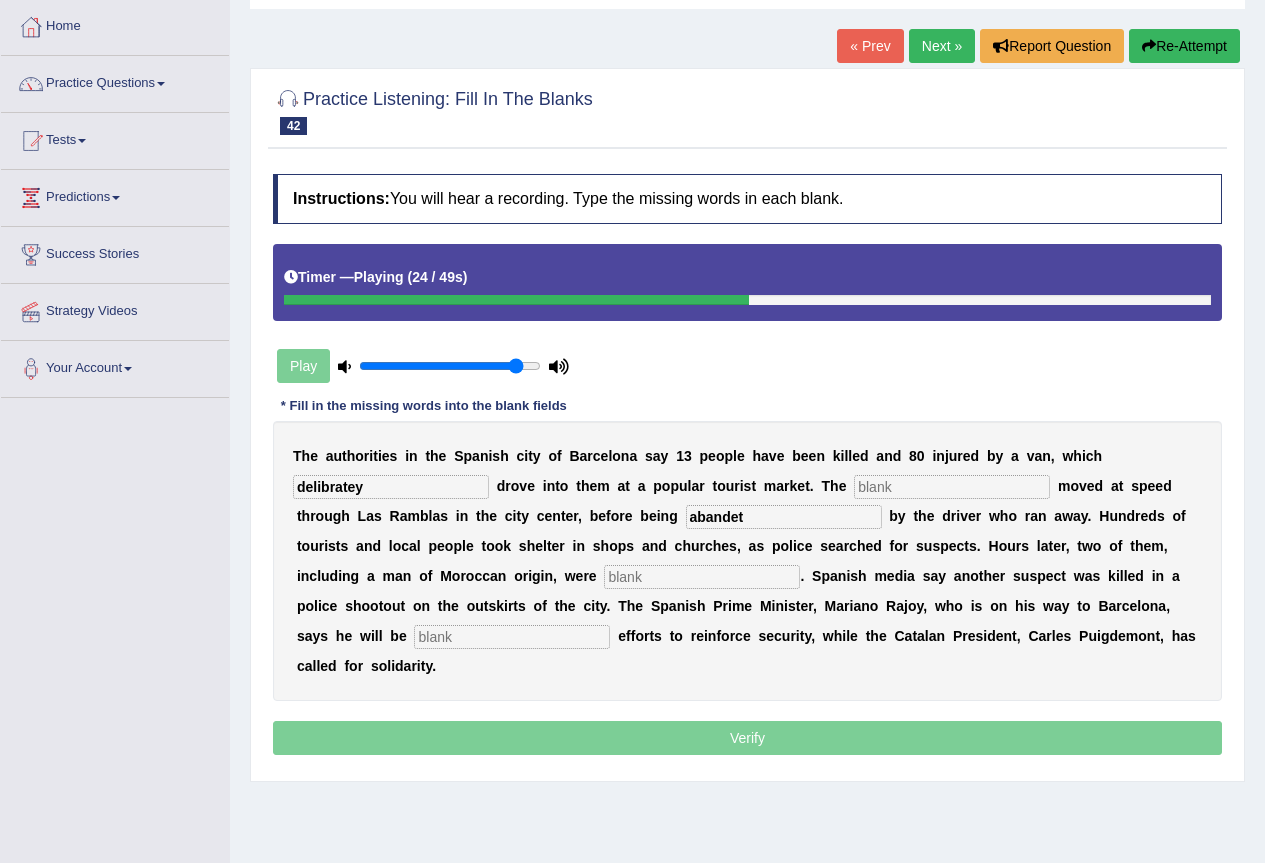 type on "abandet" 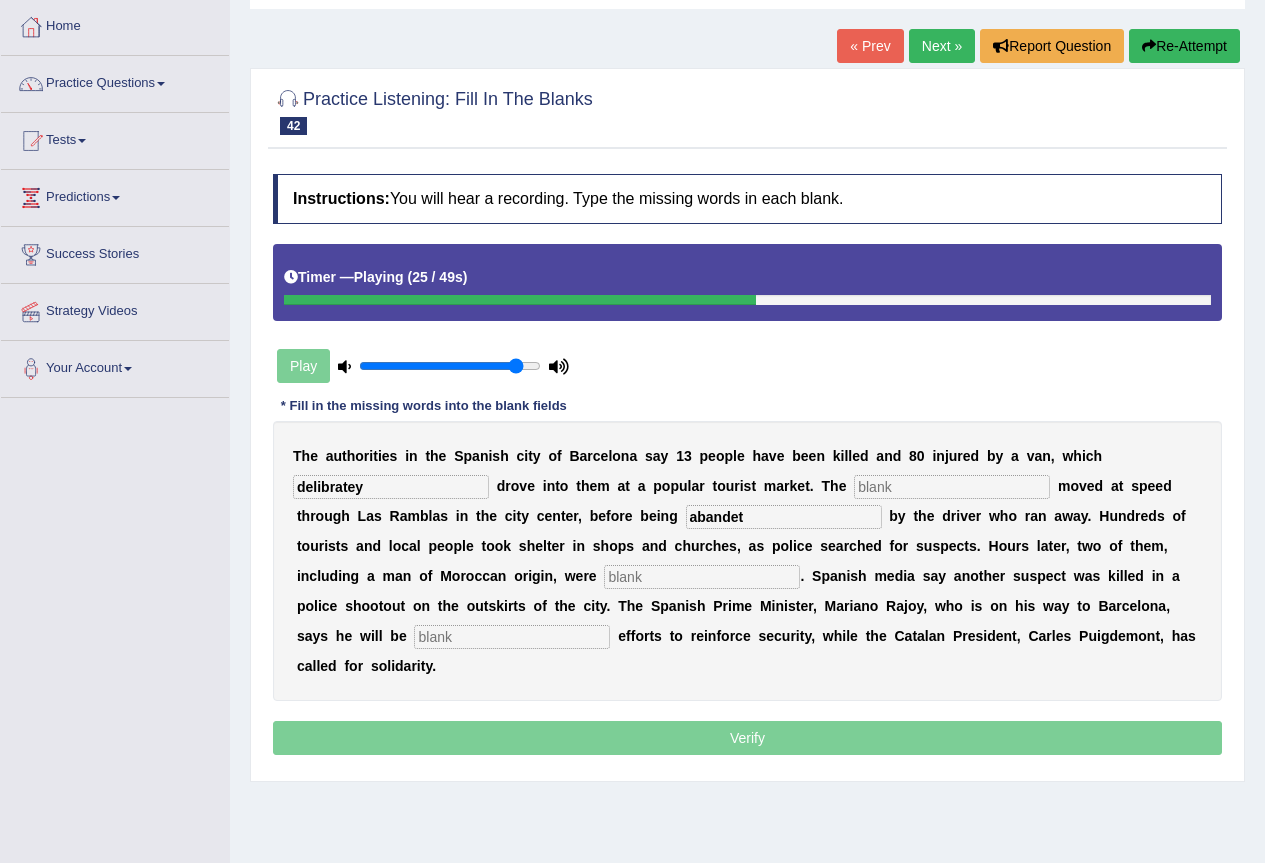 click at bounding box center (702, 577) 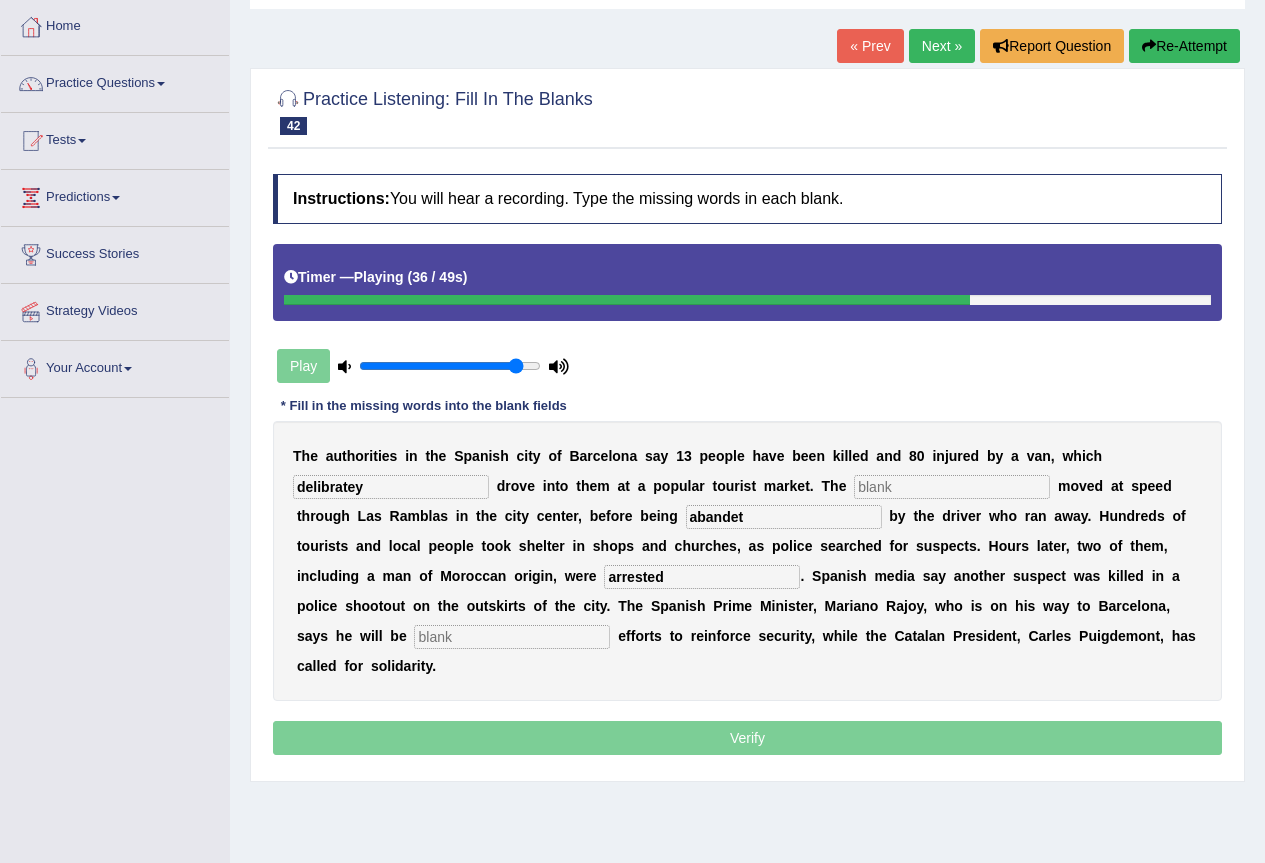 type on "arrested" 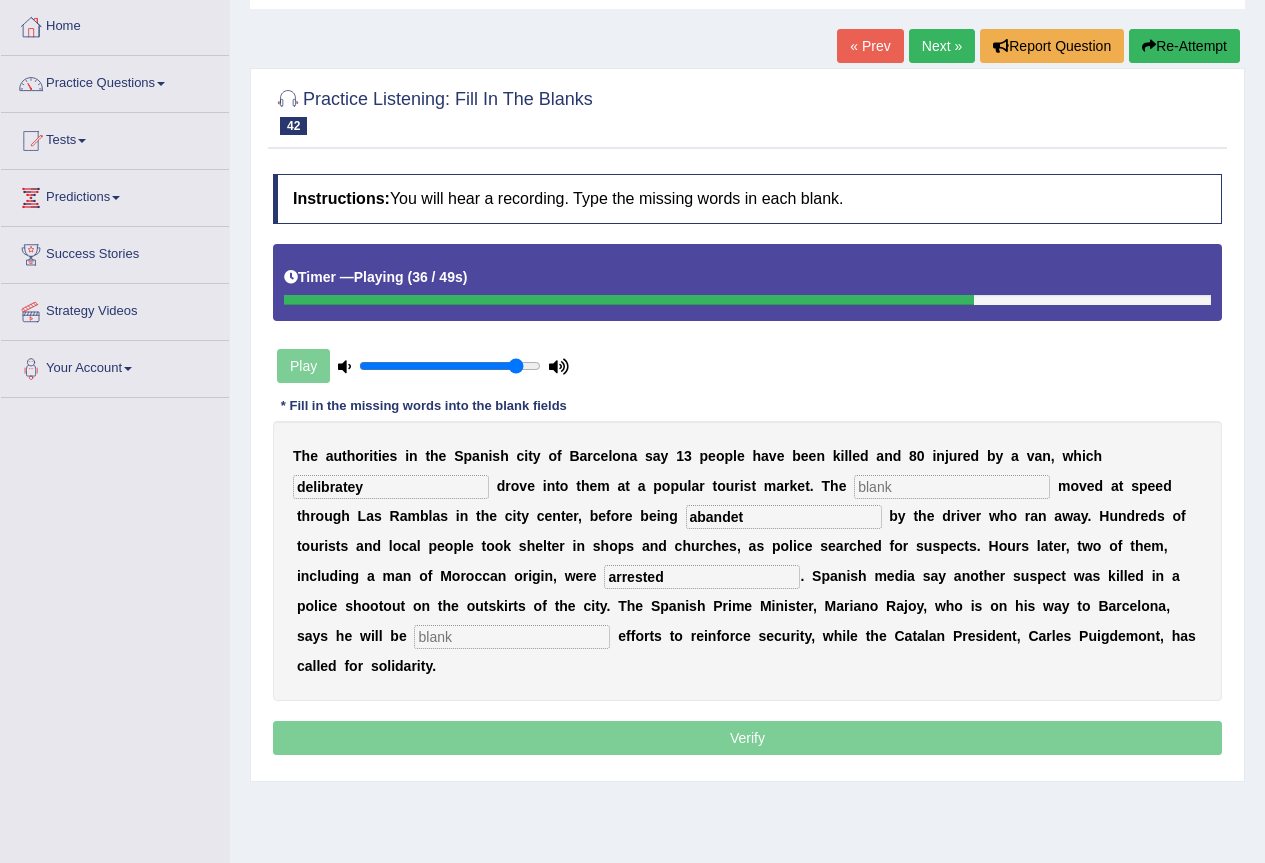 click at bounding box center [512, 637] 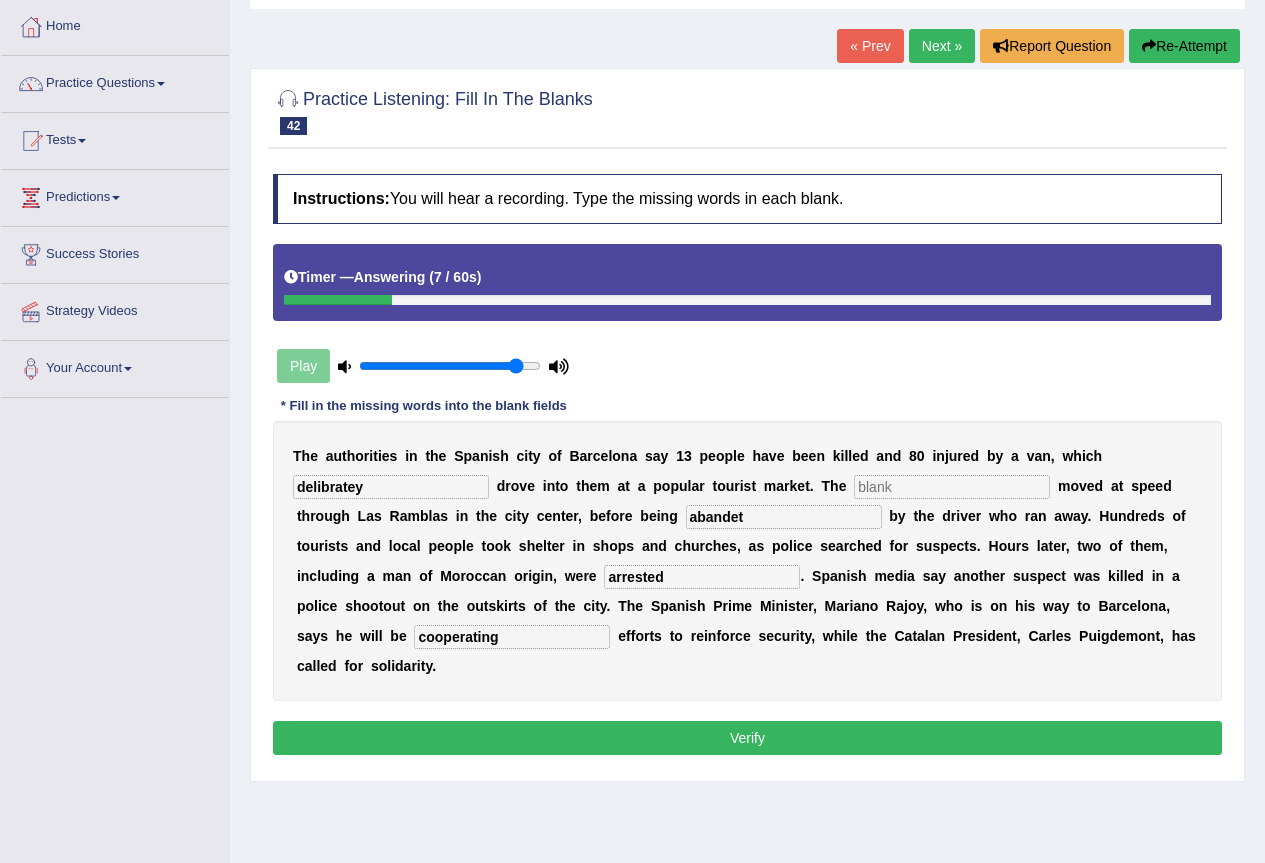 type on "cooperating" 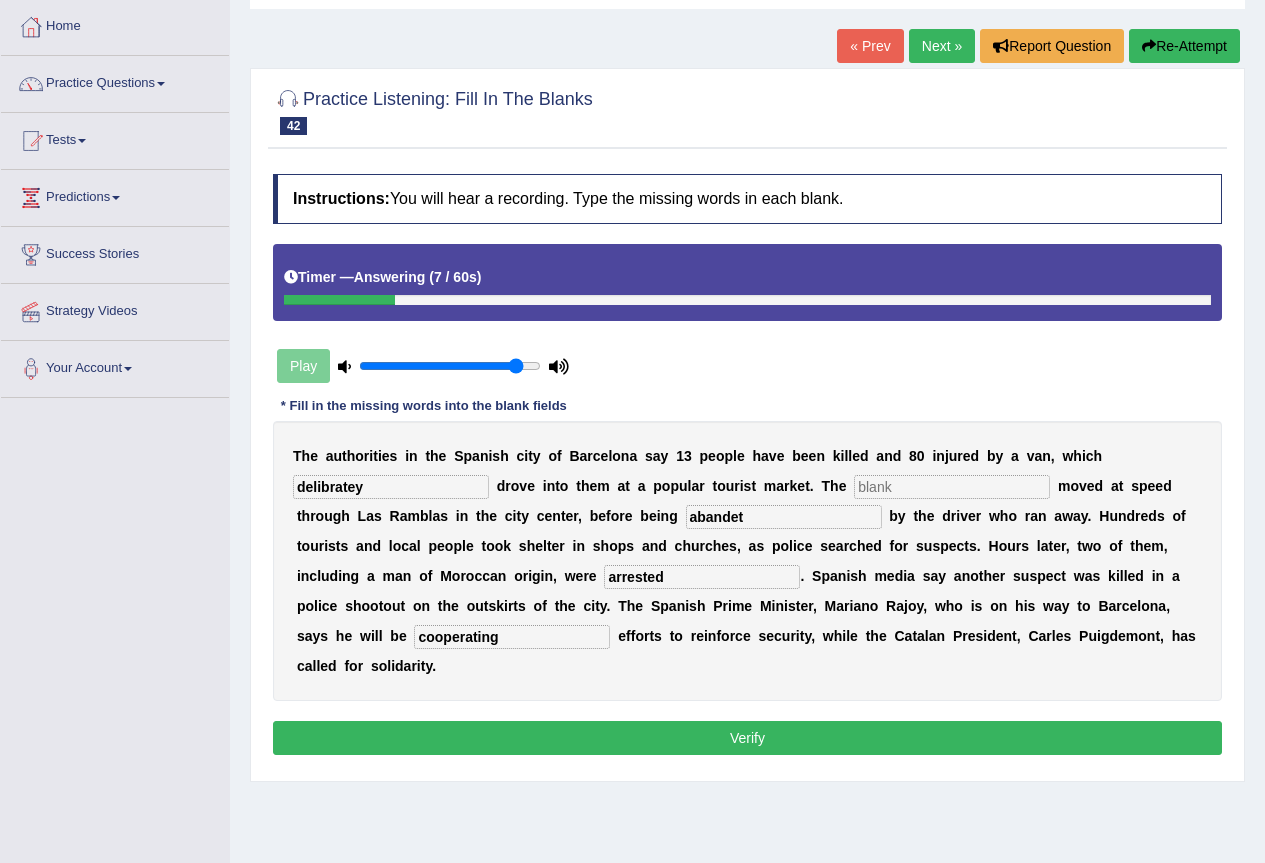 click on "abandet" at bounding box center (784, 517) 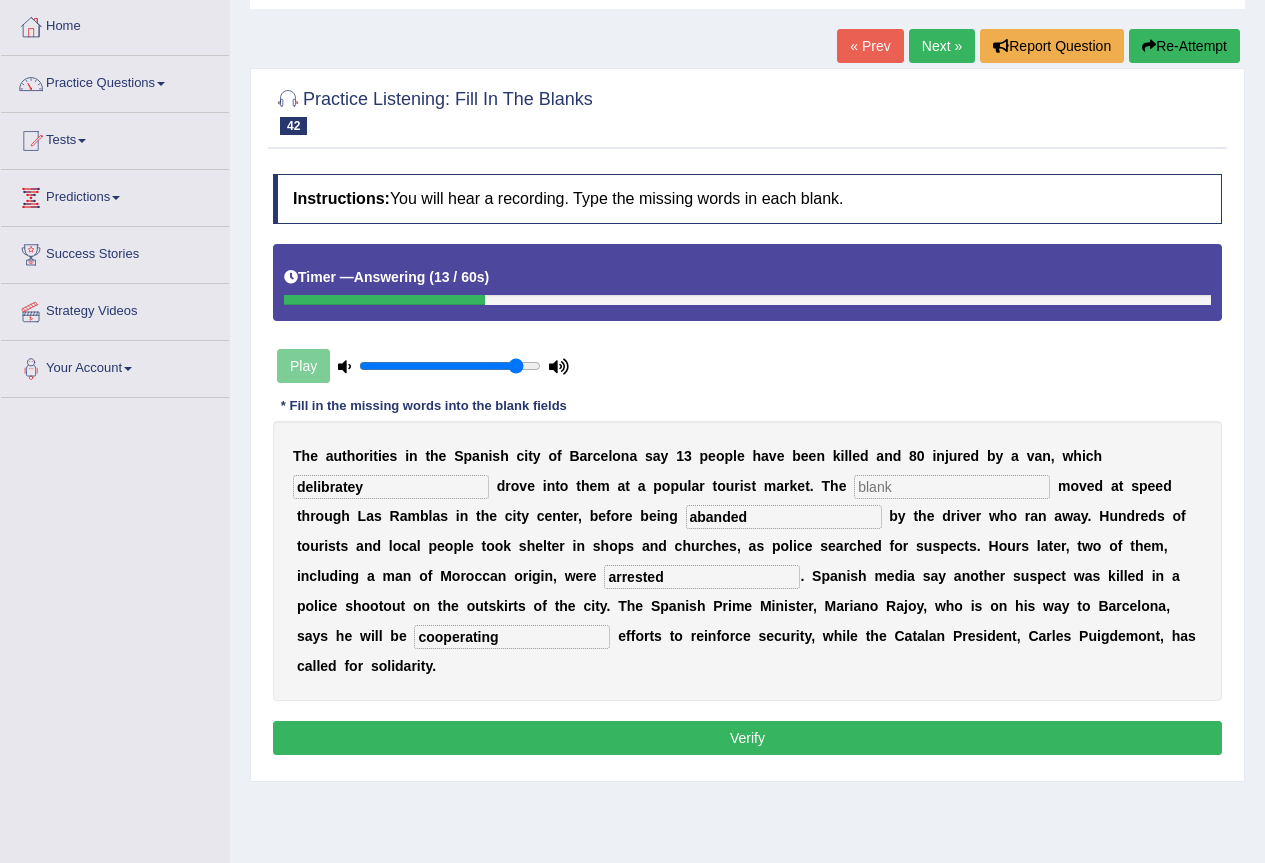type on "abanded" 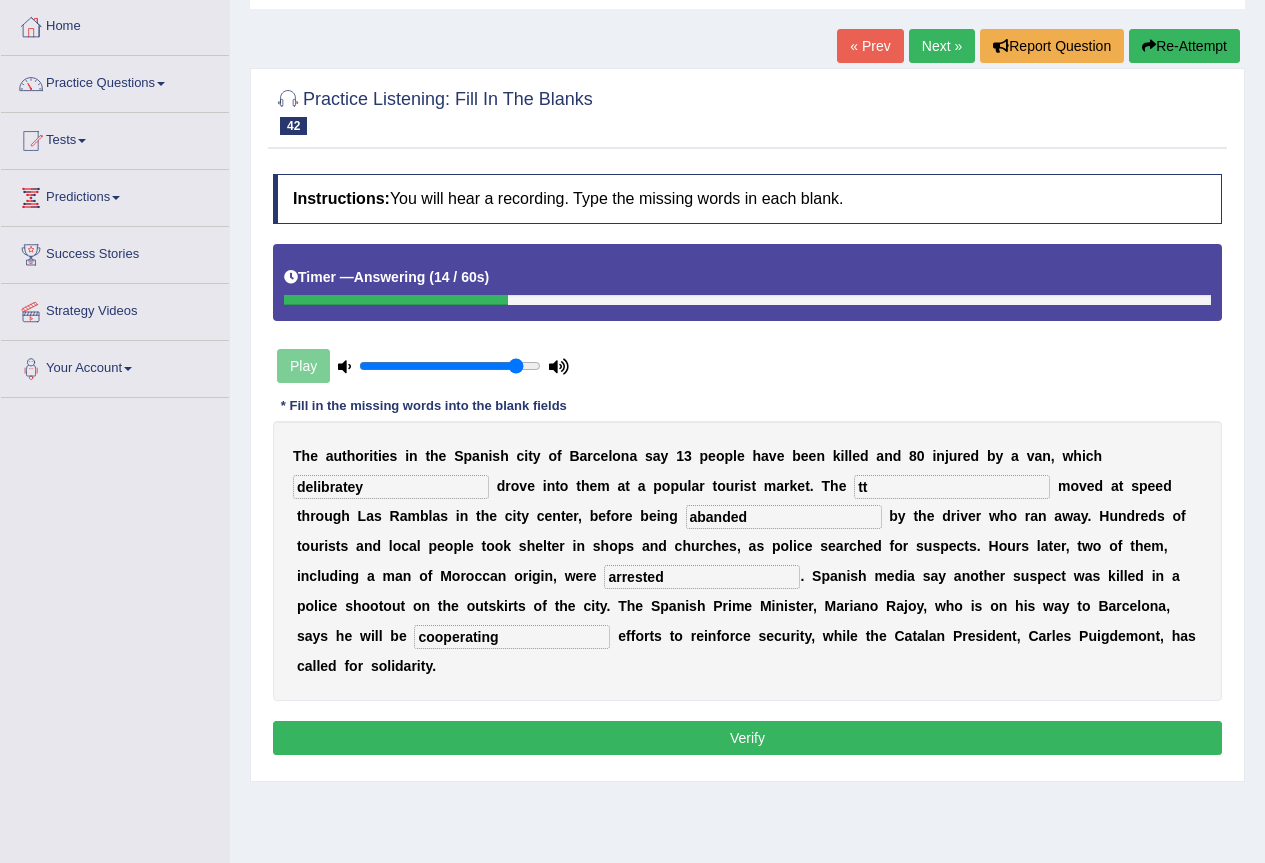 type on "tt" 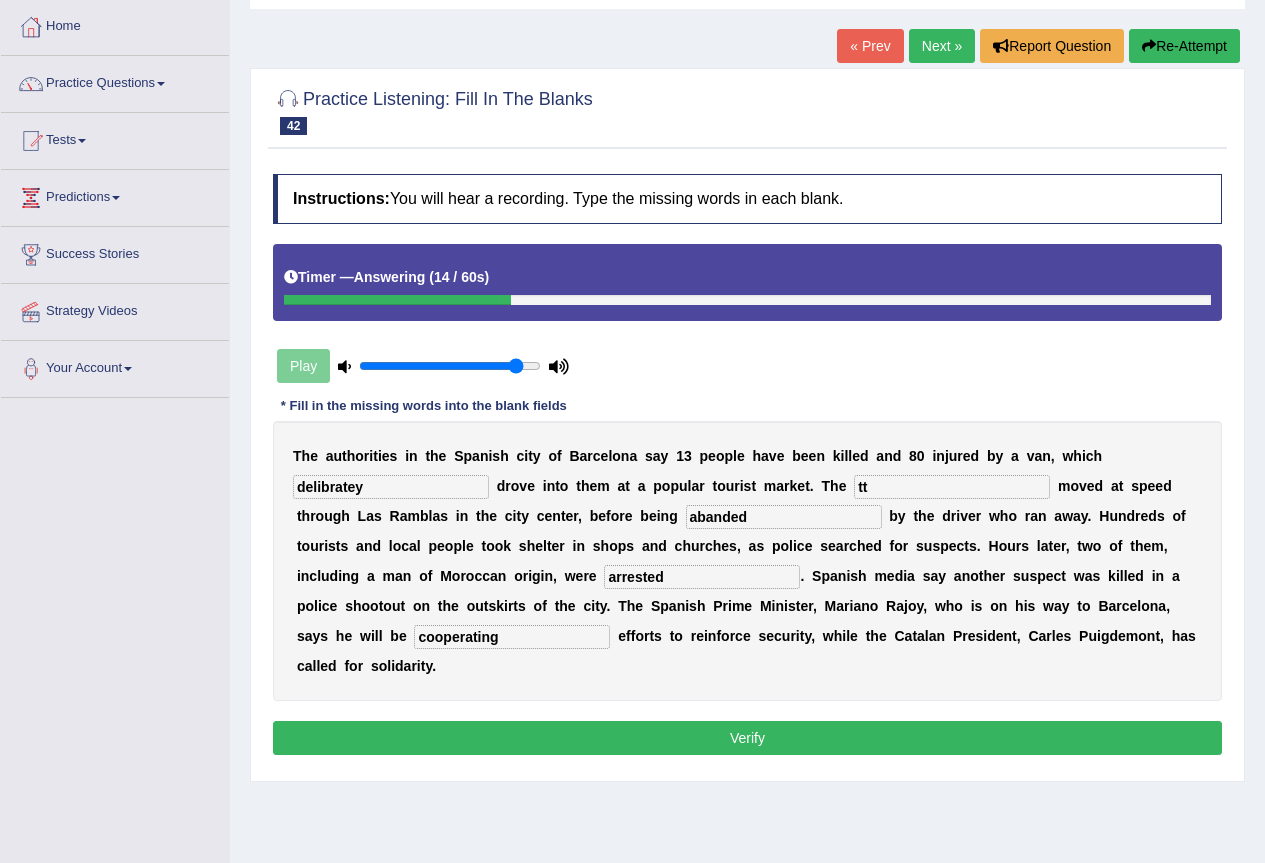 click on "Verify" at bounding box center [747, 738] 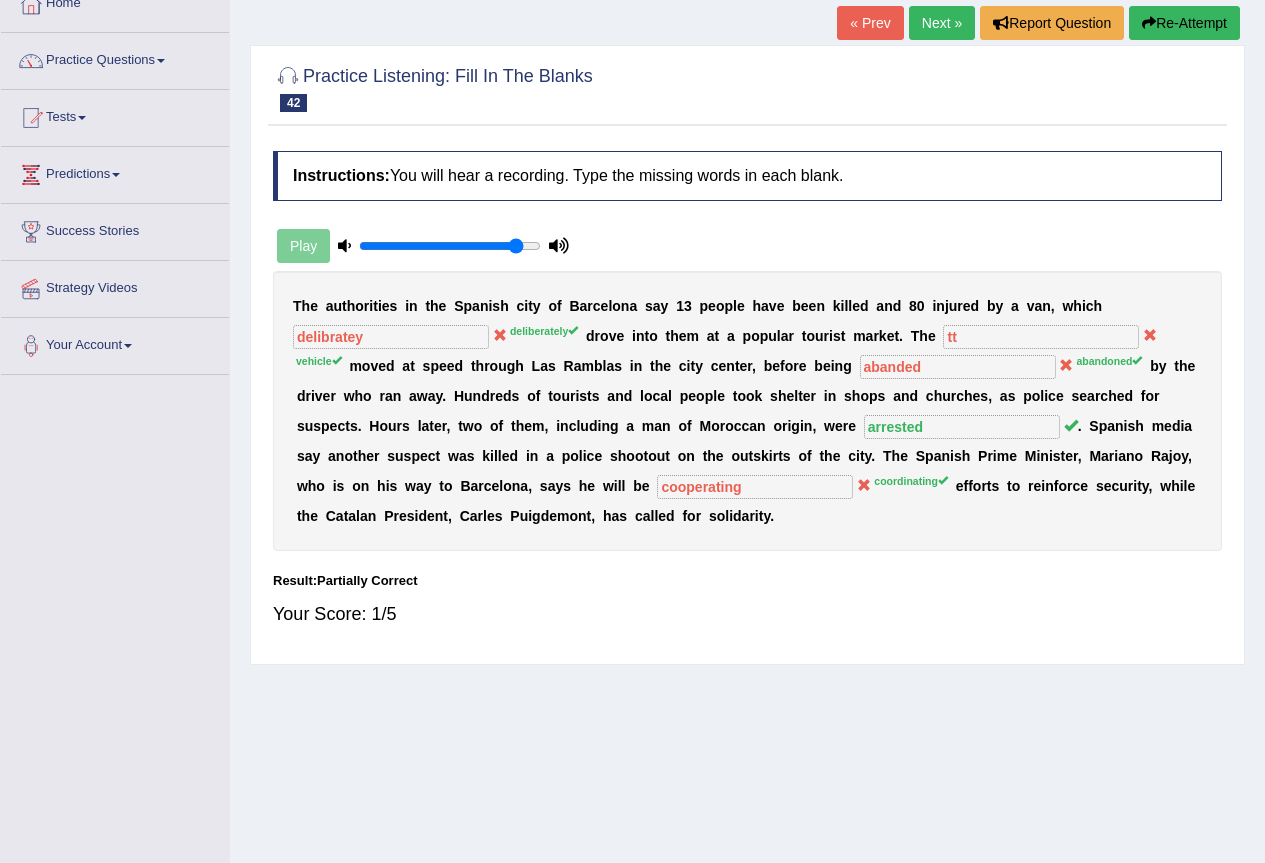 scroll, scrollTop: 87, scrollLeft: 0, axis: vertical 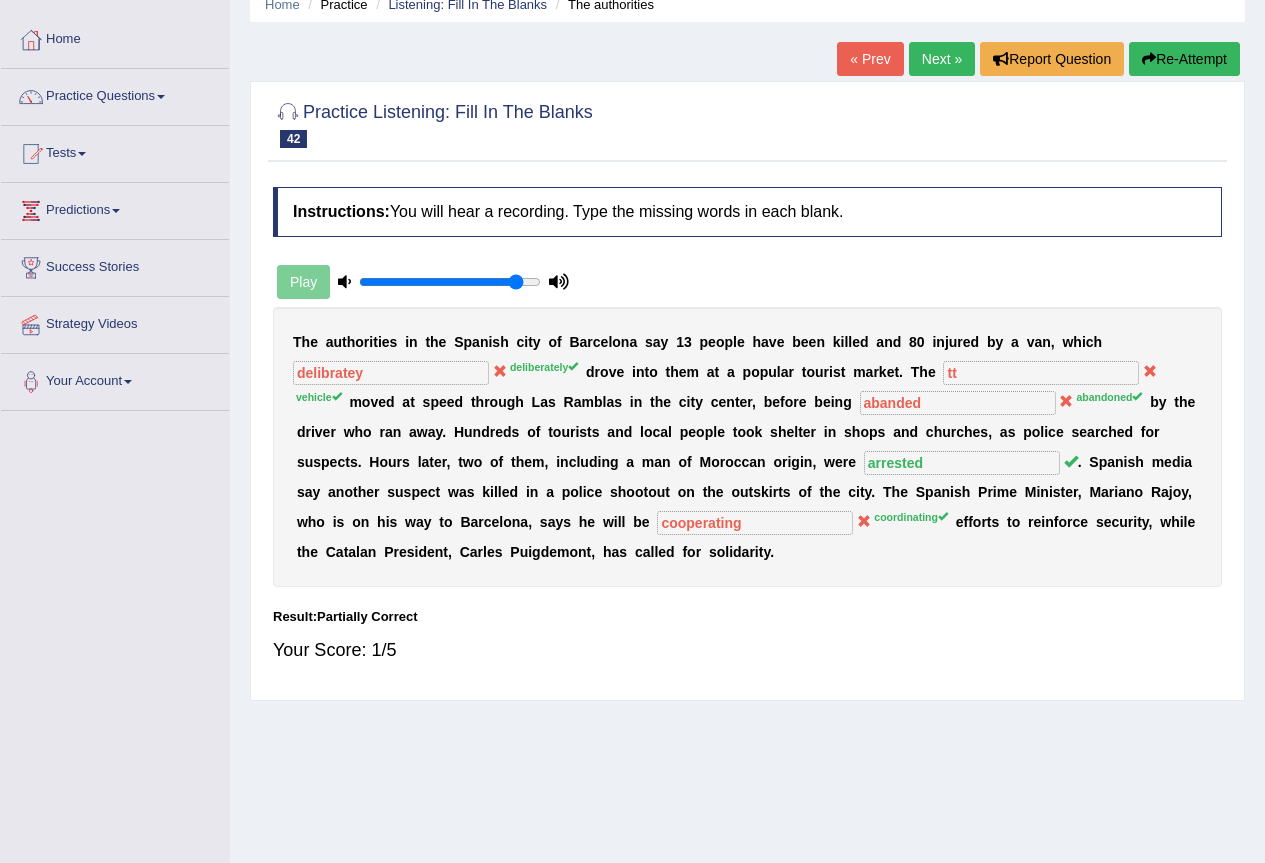 click on "Next »" at bounding box center [942, 59] 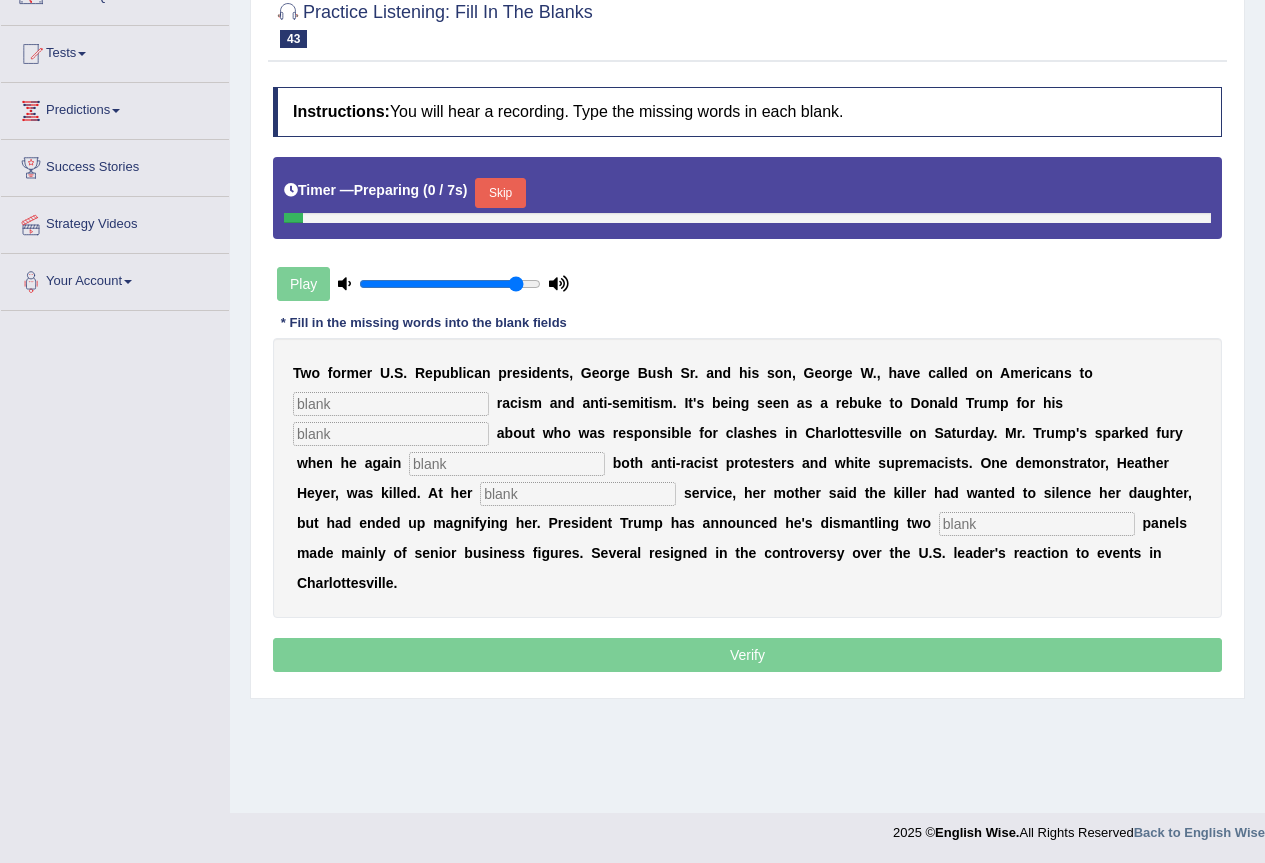 scroll, scrollTop: 0, scrollLeft: 0, axis: both 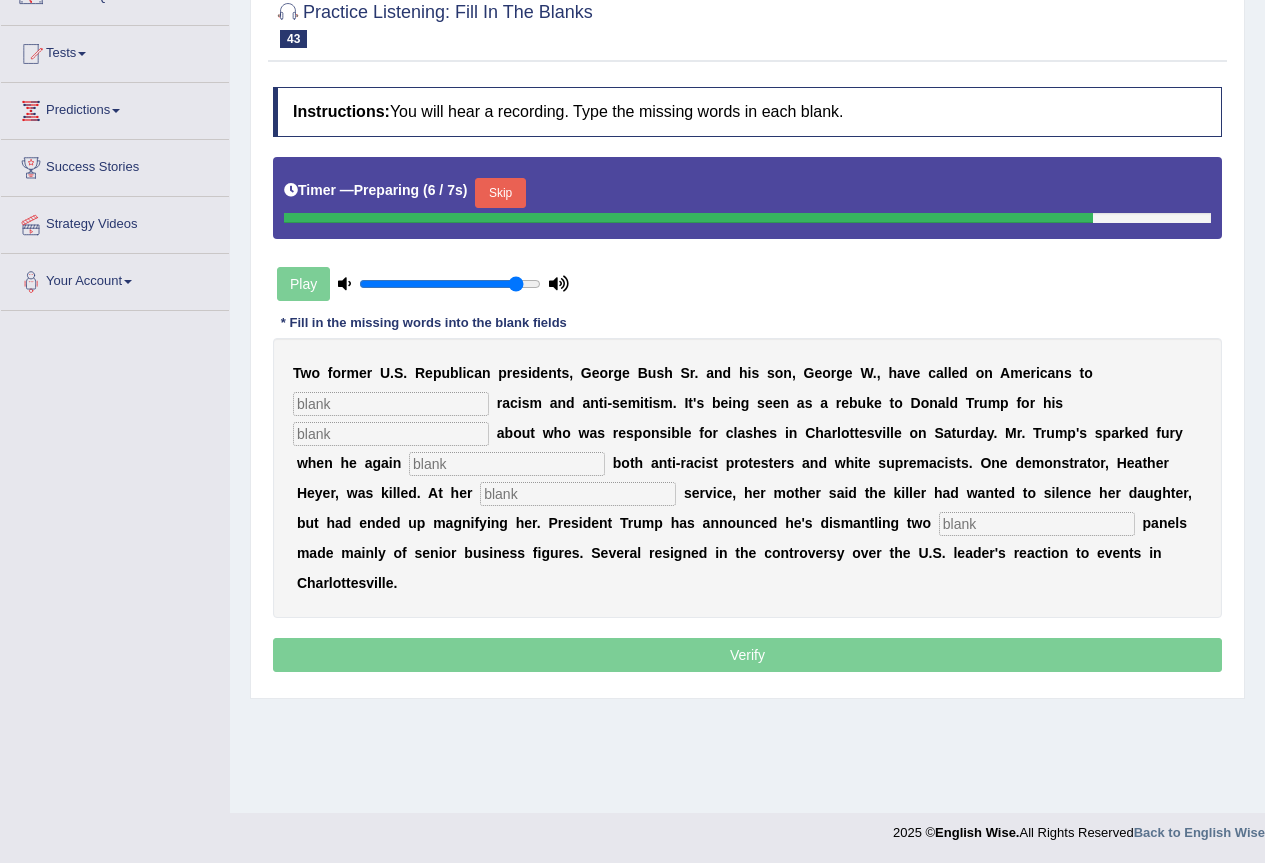 click at bounding box center [391, 404] 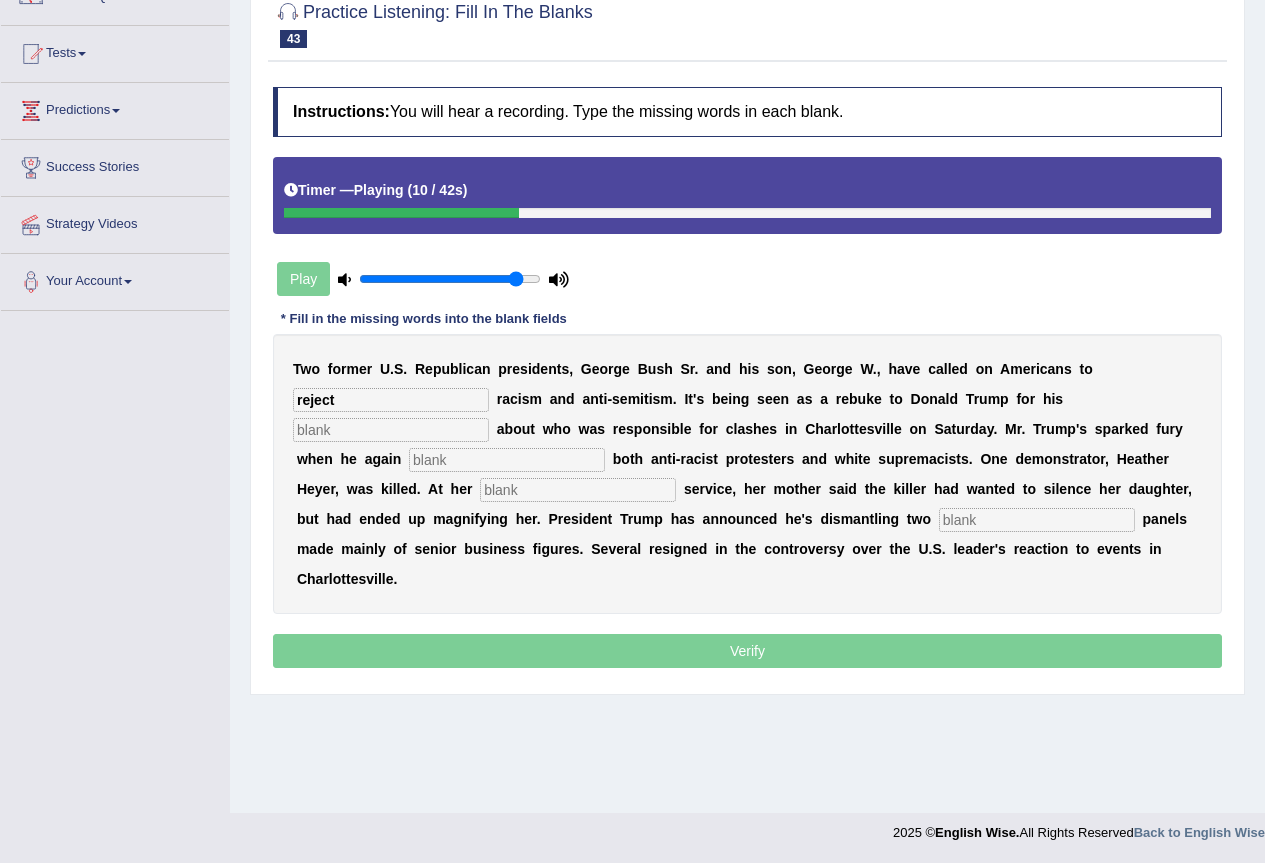 type on "reject" 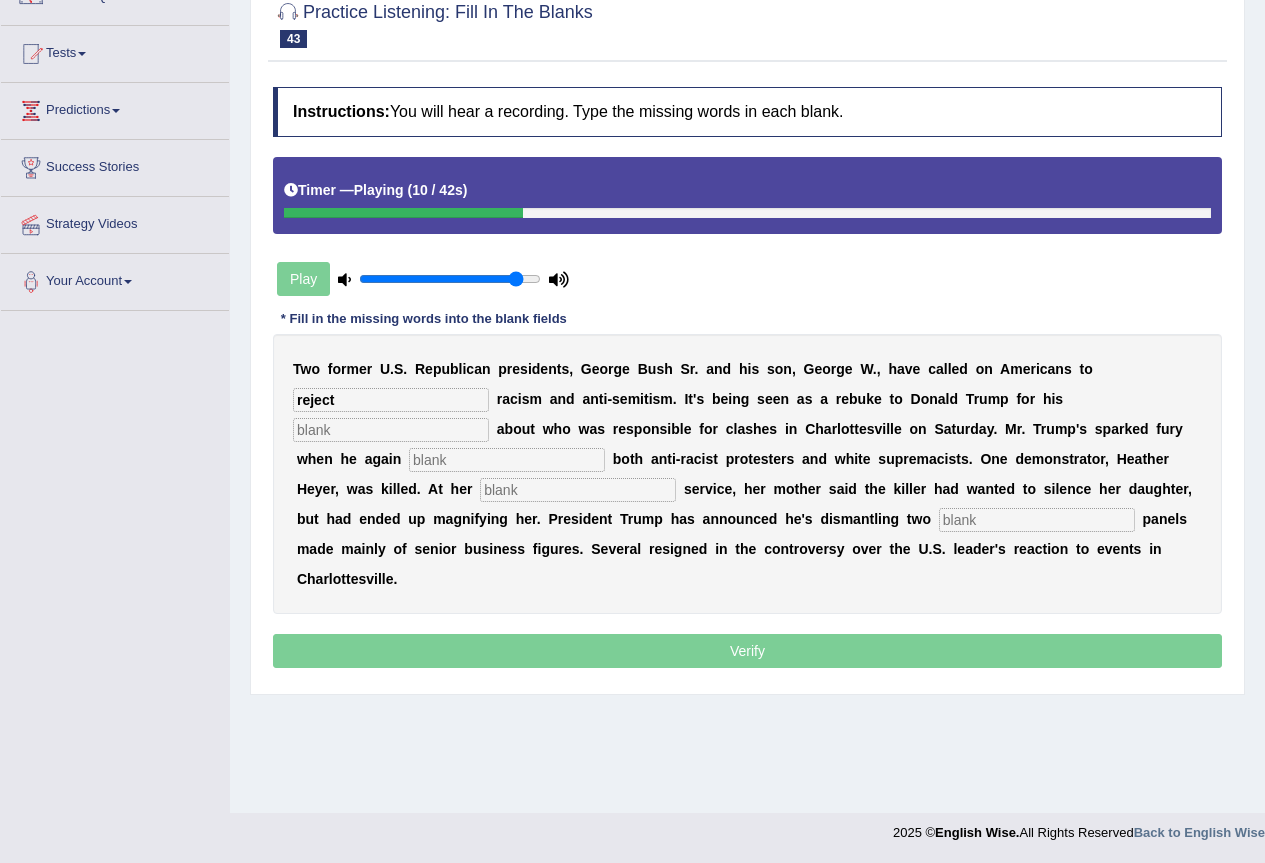 click at bounding box center [391, 430] 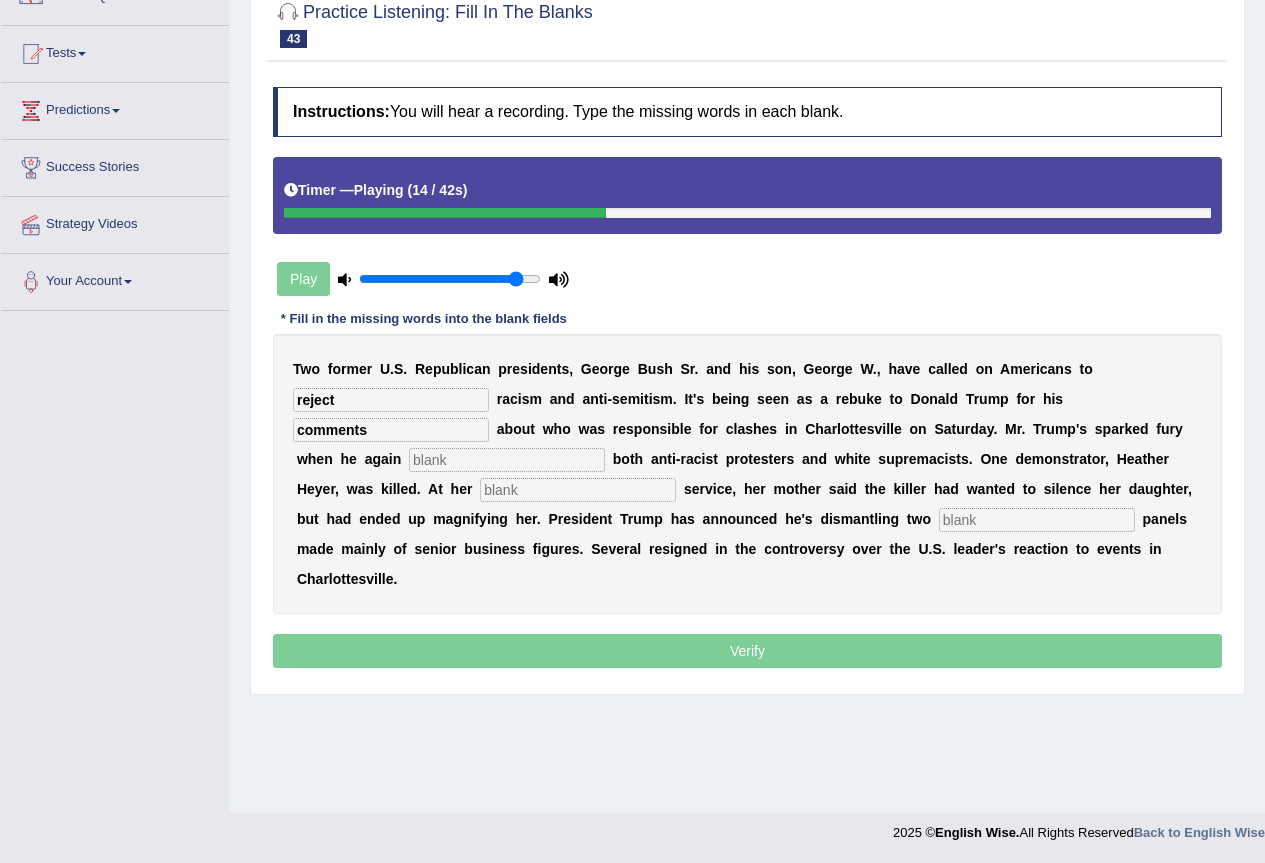 type on "comments" 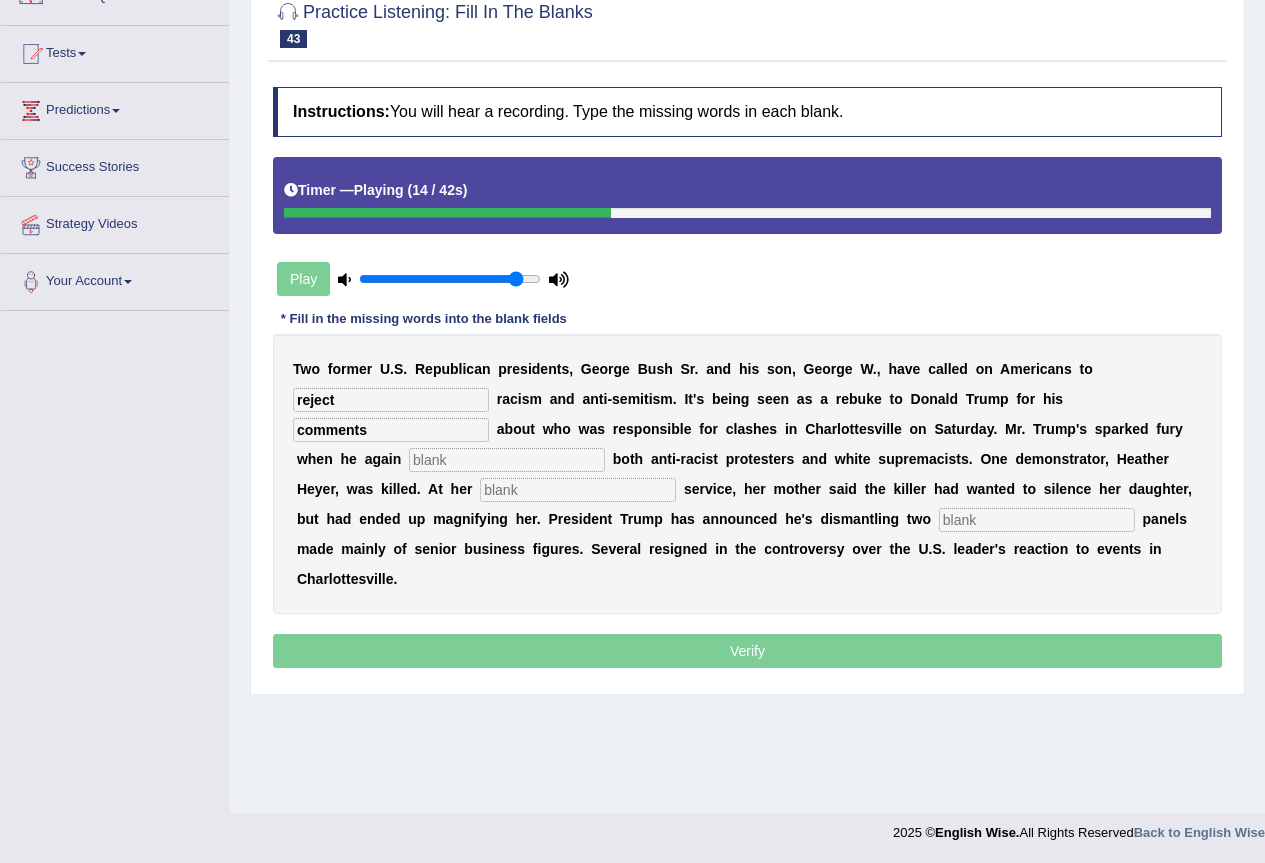click at bounding box center [507, 460] 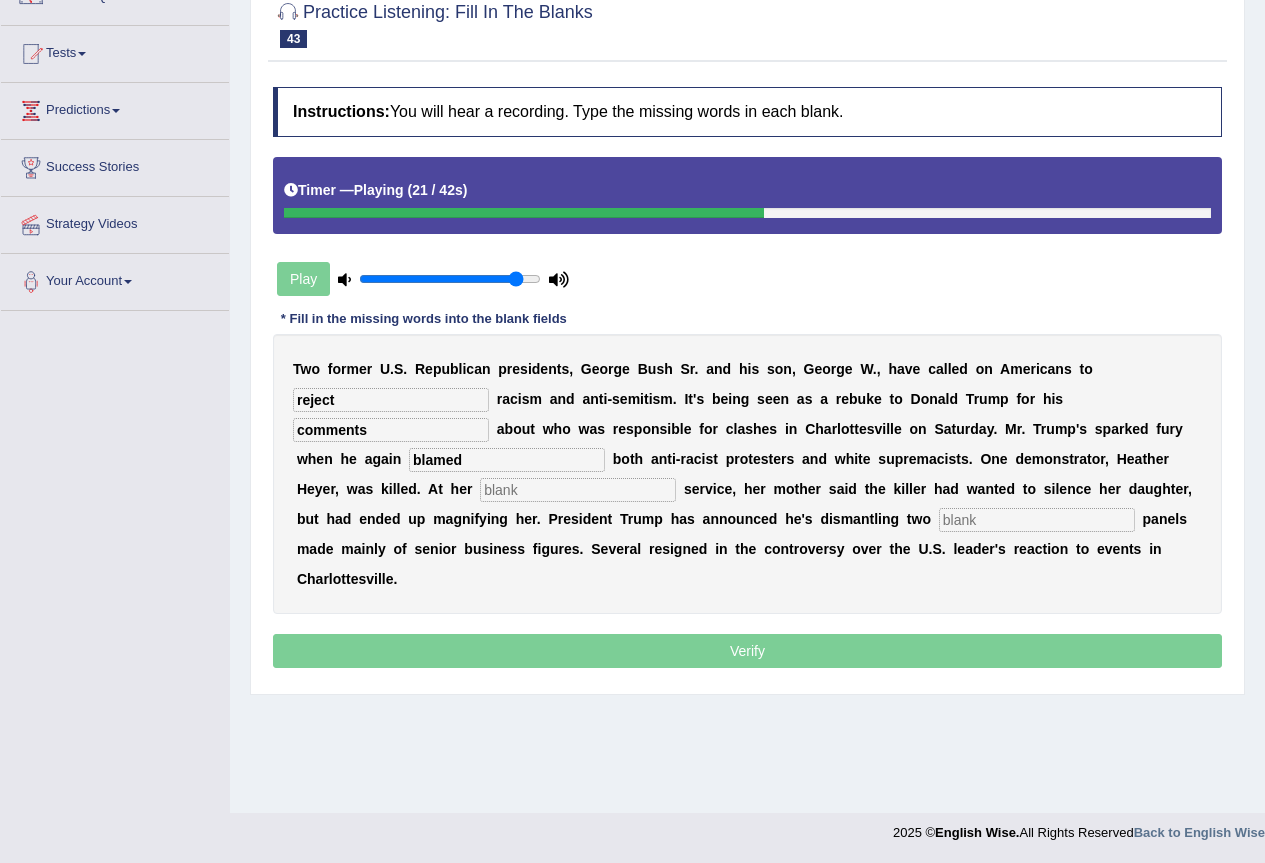 type on "blamed" 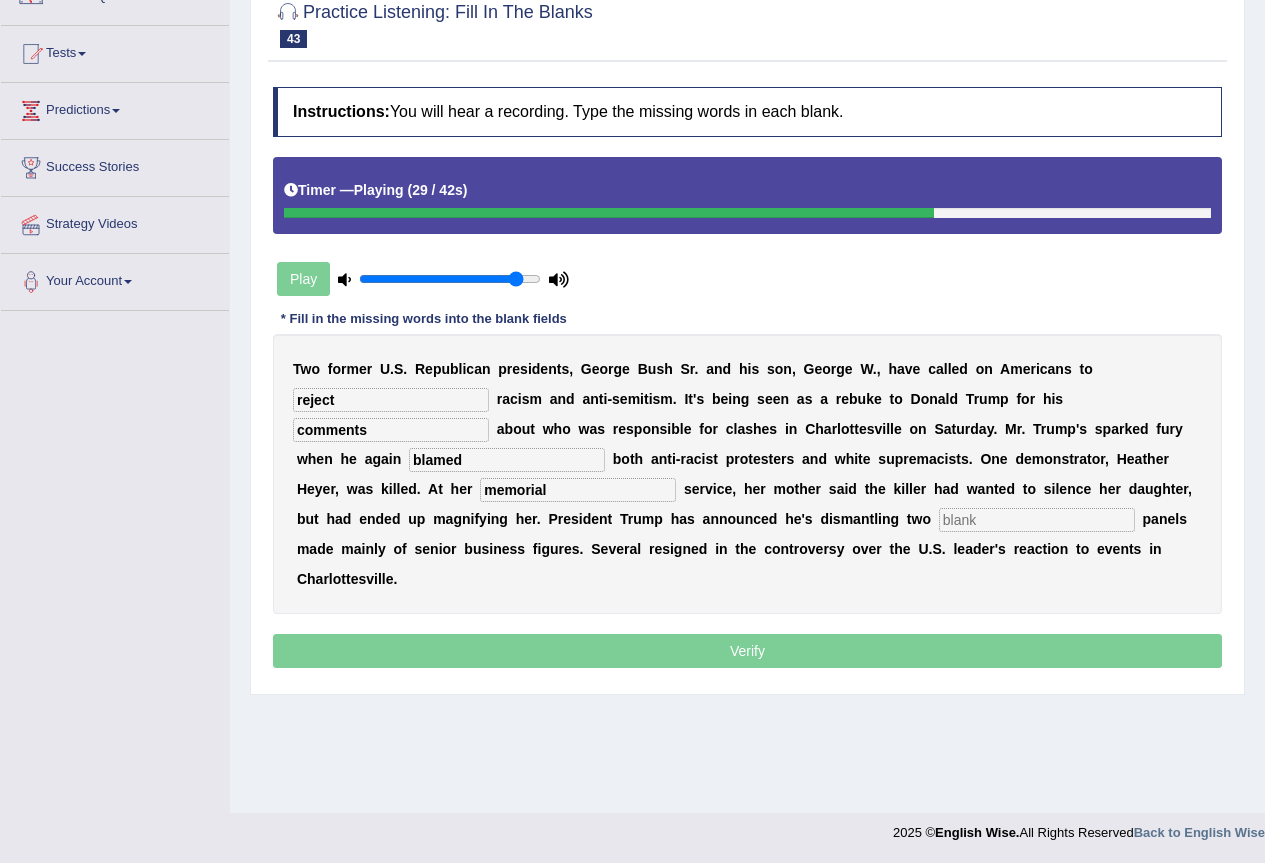 type on "memorial" 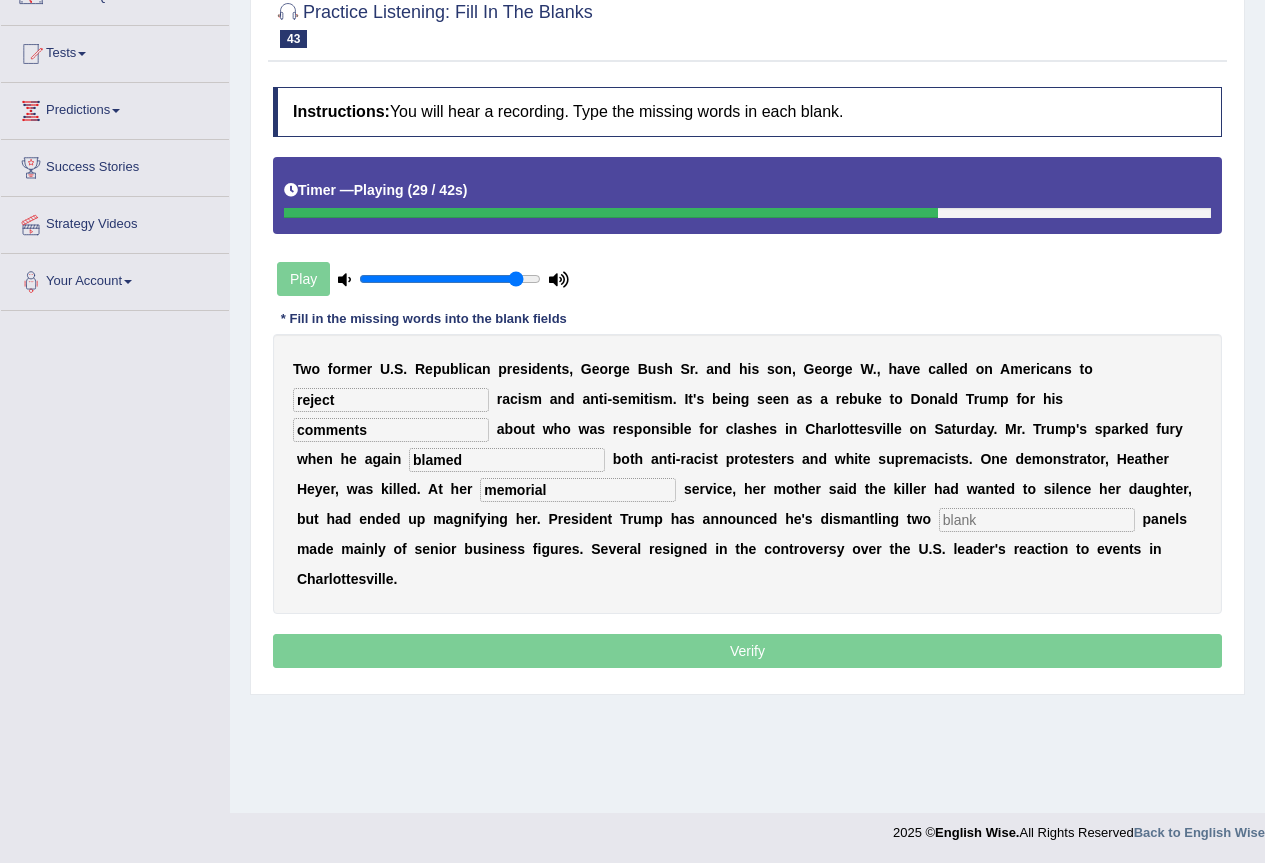 drag, startPoint x: 997, startPoint y: 506, endPoint x: 992, endPoint y: 530, distance: 24.5153 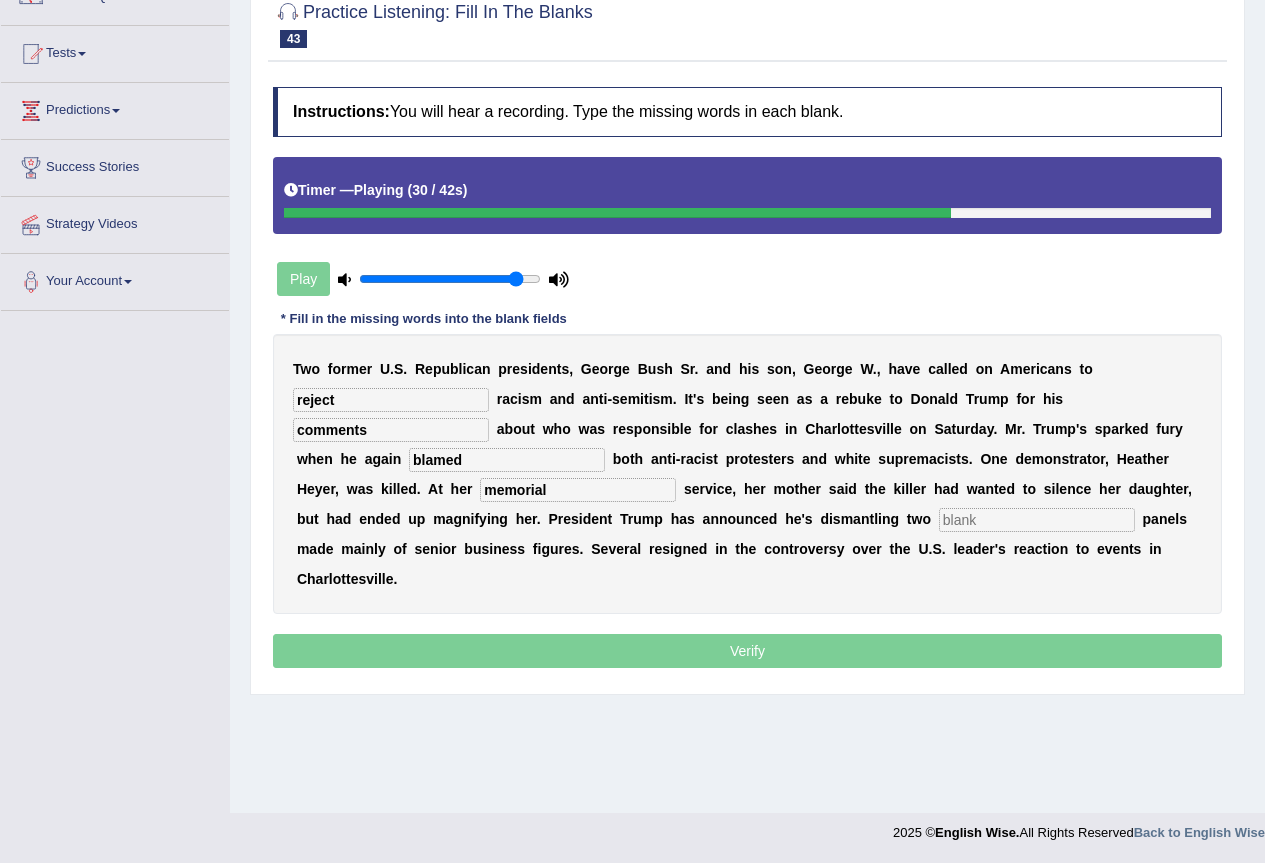 click at bounding box center (1037, 520) 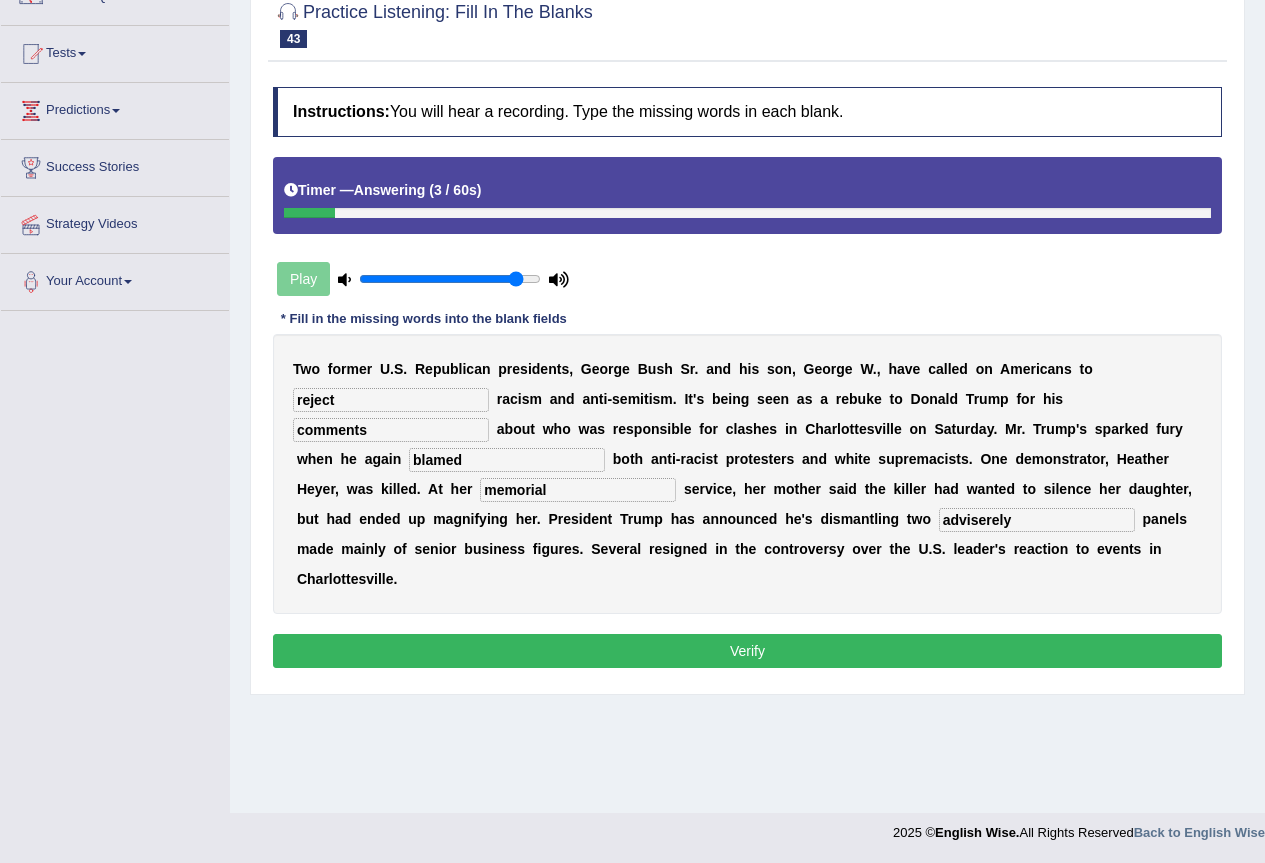 type on "adviserely" 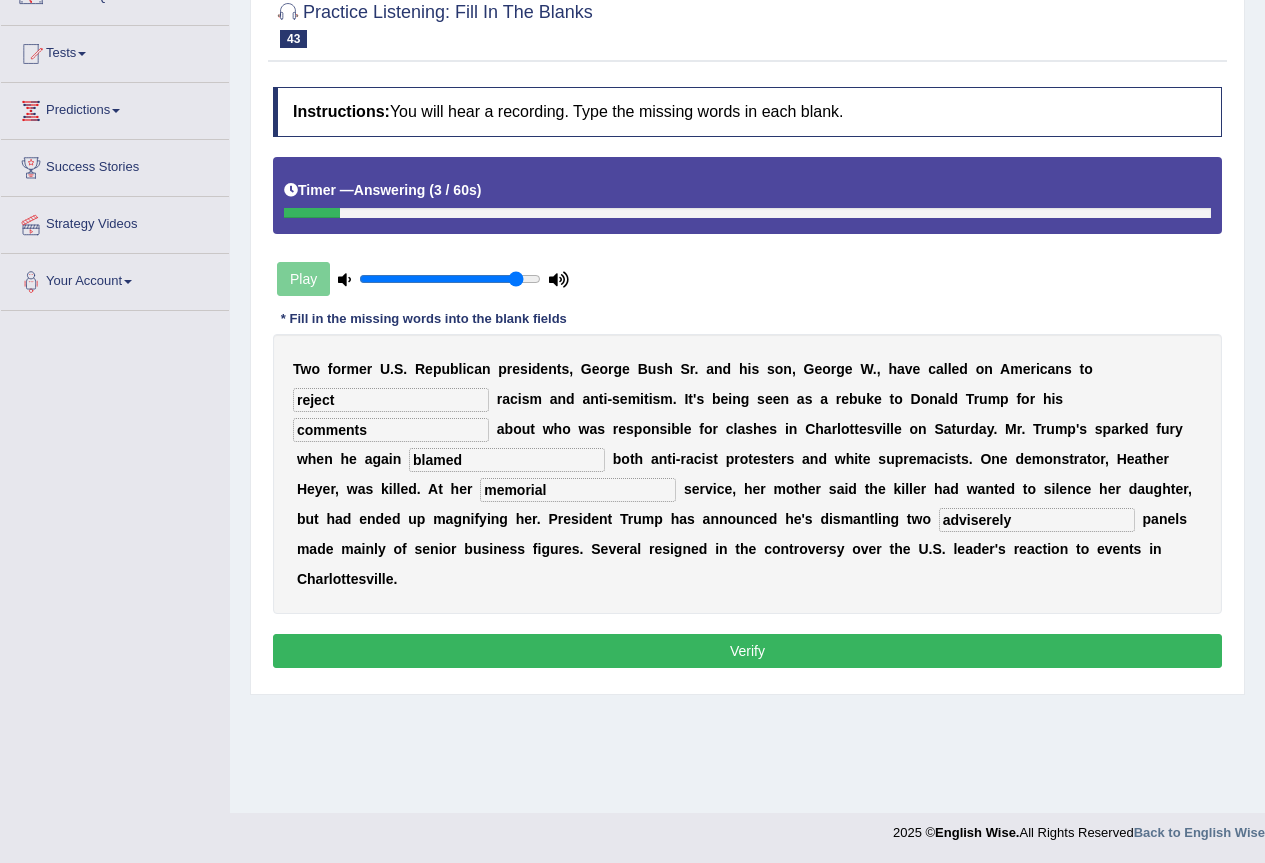 click on "Verify" at bounding box center [747, 651] 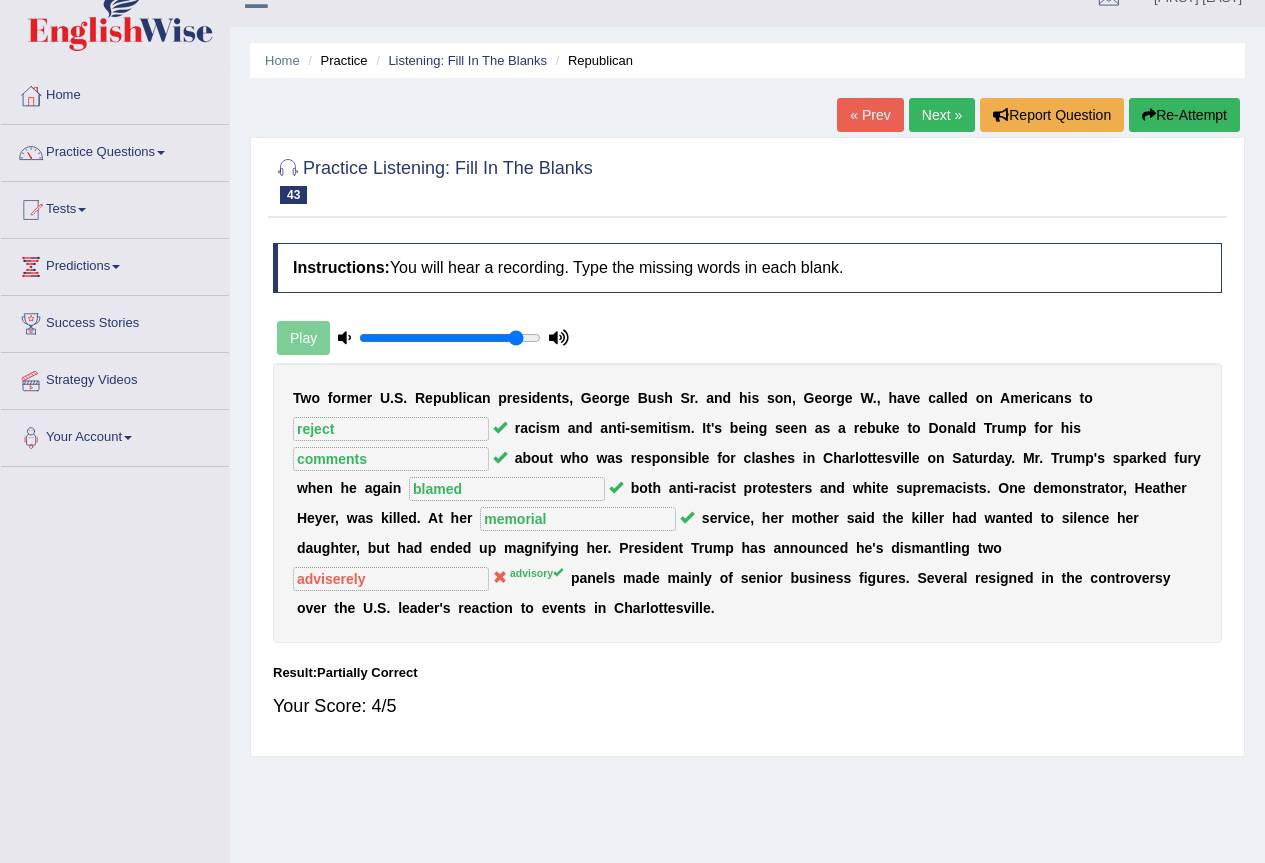 scroll, scrollTop: 0, scrollLeft: 0, axis: both 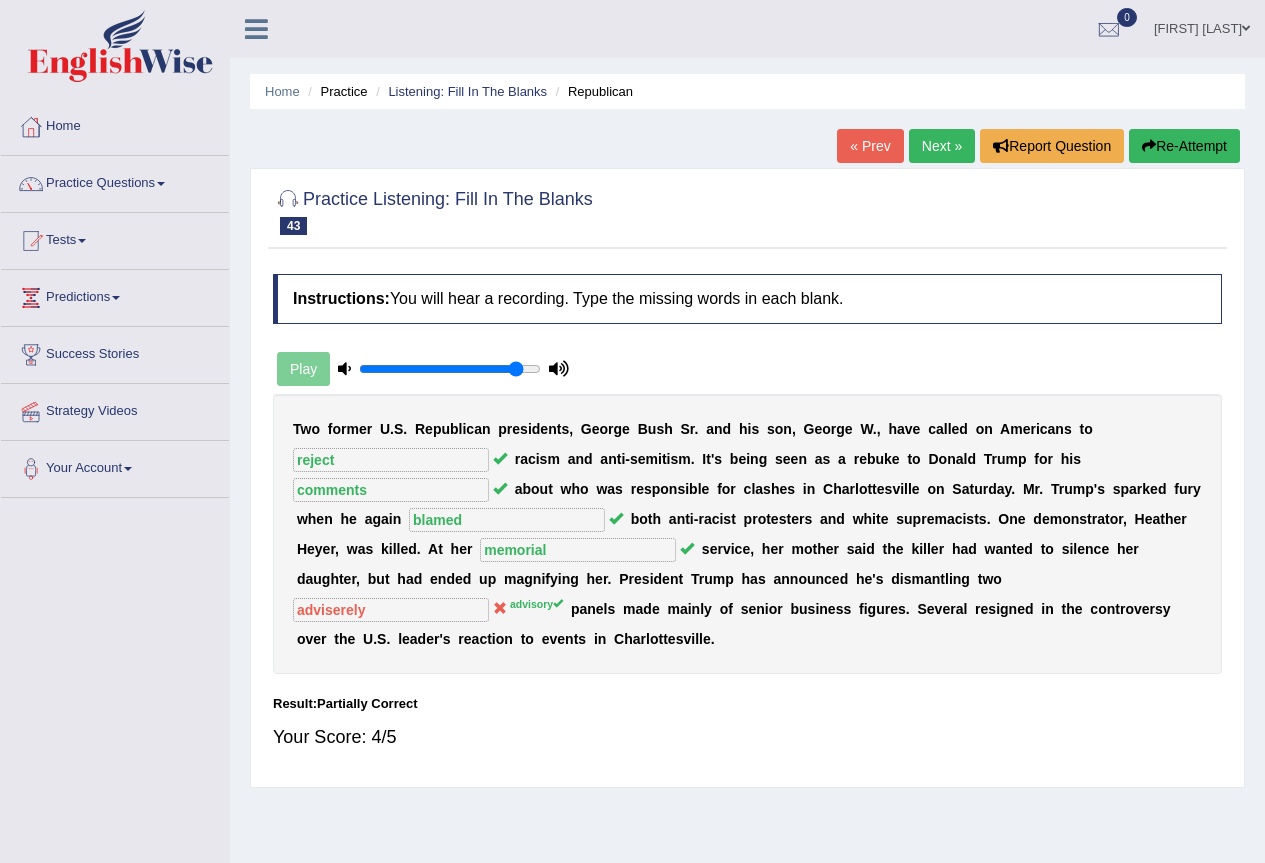 click on "Next »" at bounding box center (942, 146) 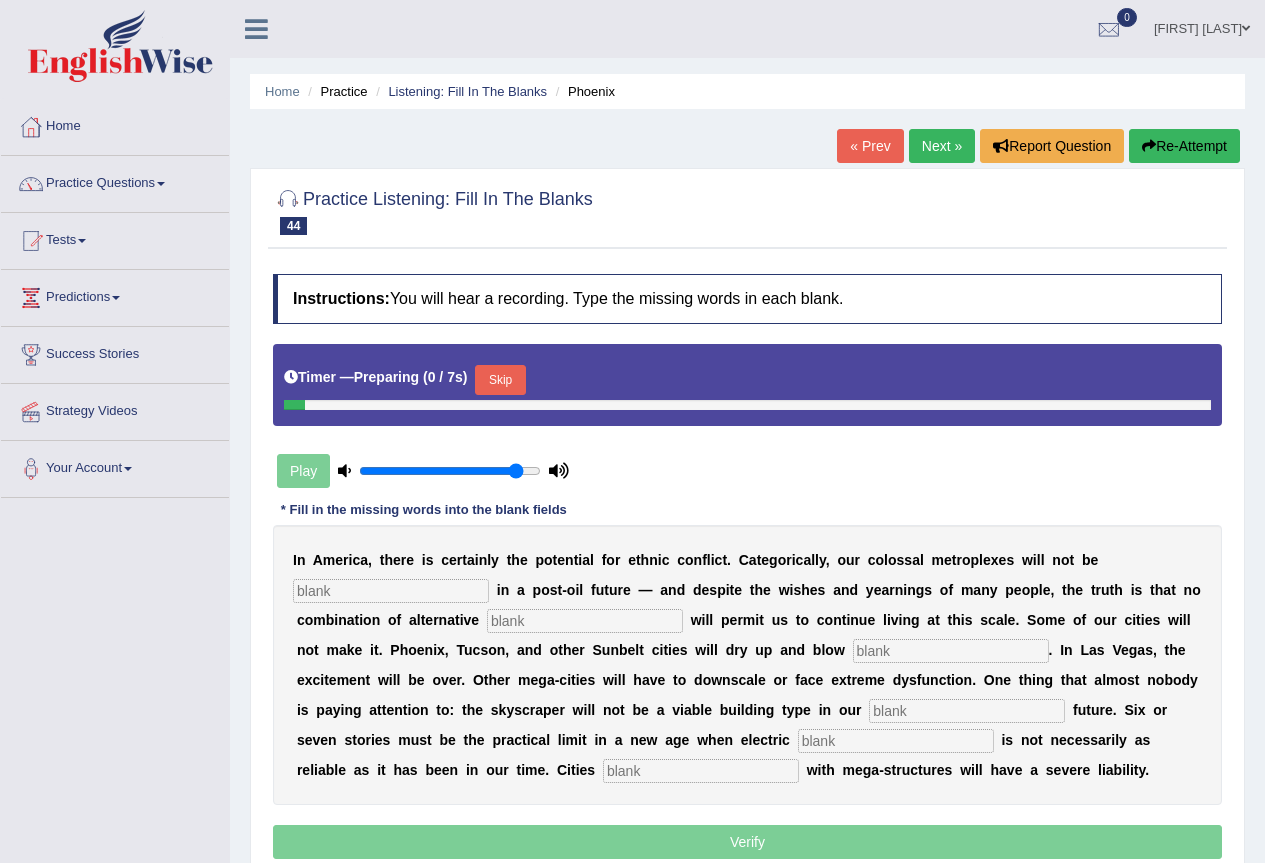 scroll, scrollTop: 0, scrollLeft: 0, axis: both 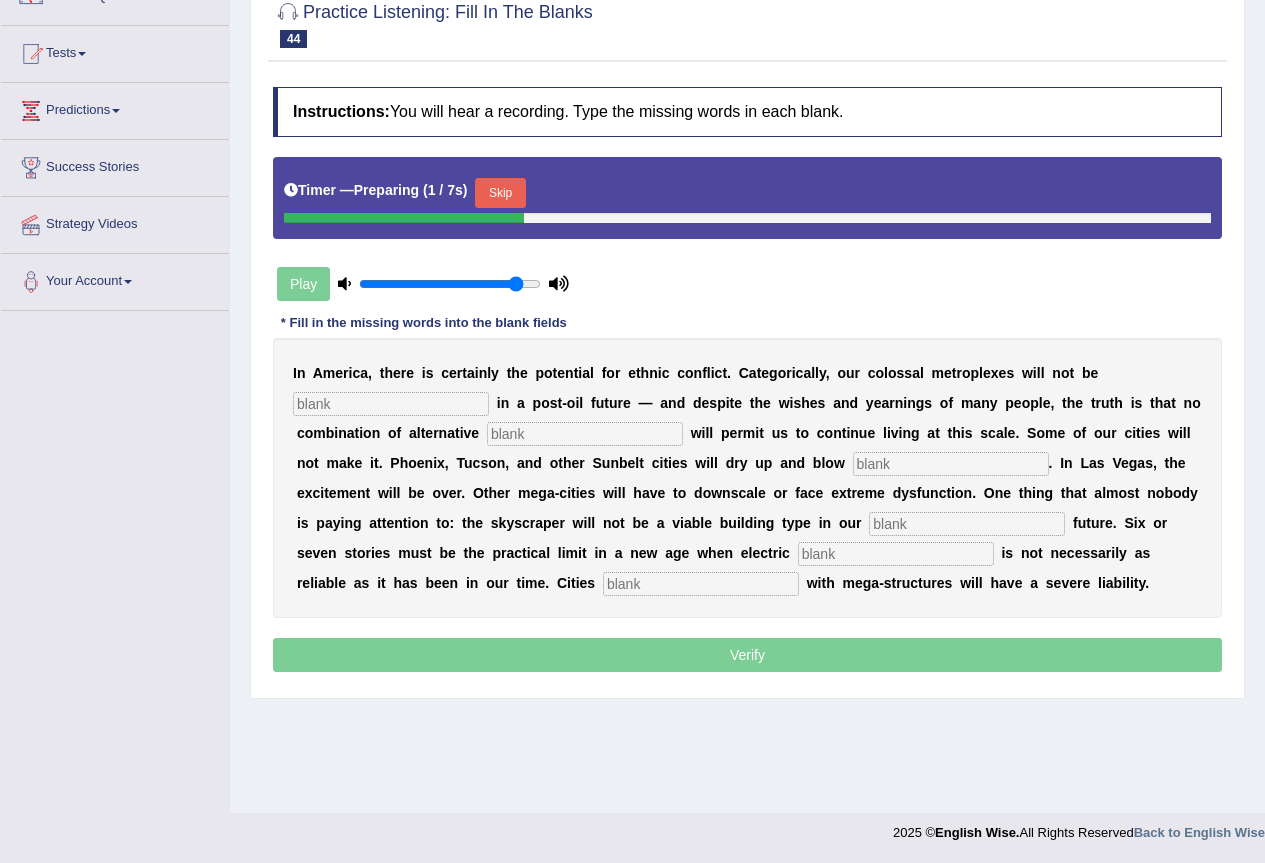 click at bounding box center (391, 404) 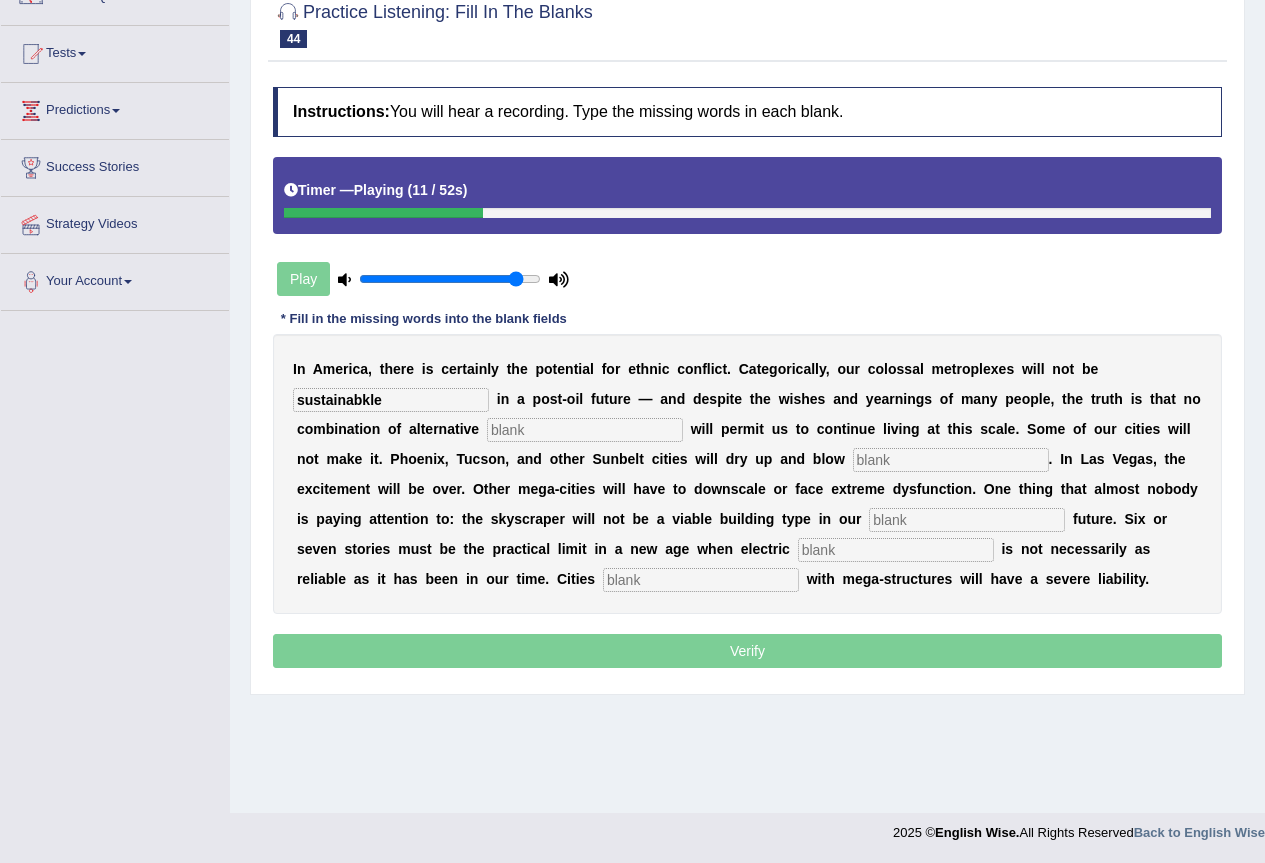 type on "sustainabkle" 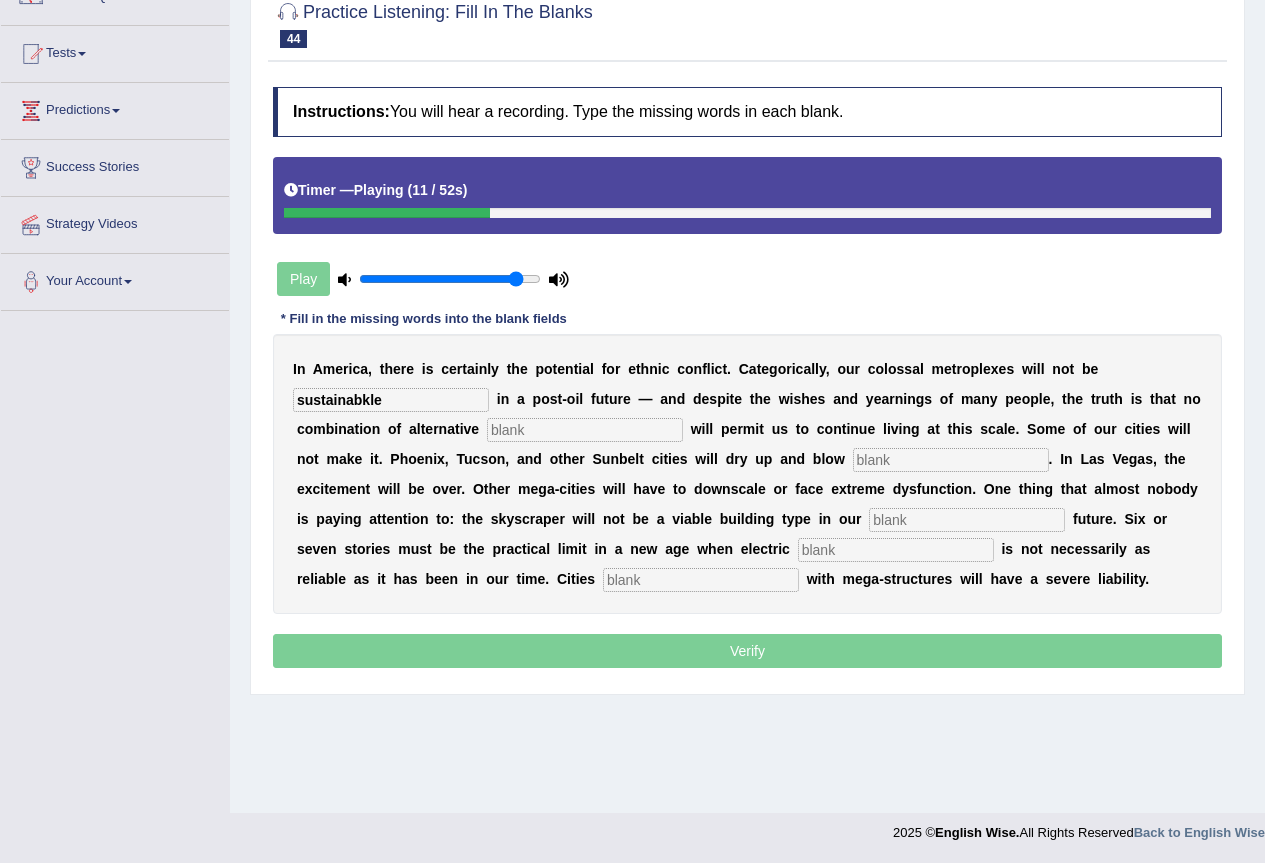 click at bounding box center (585, 430) 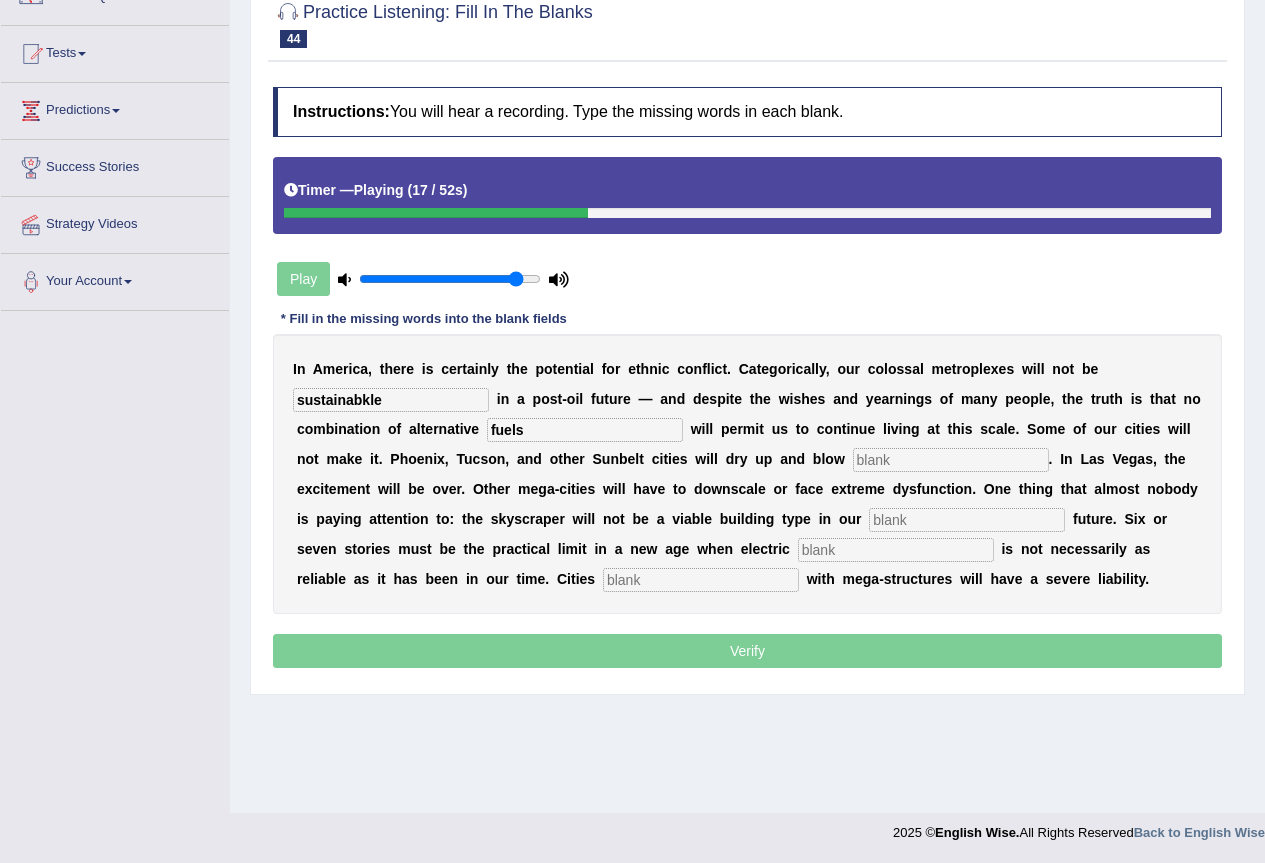 type on "fuels" 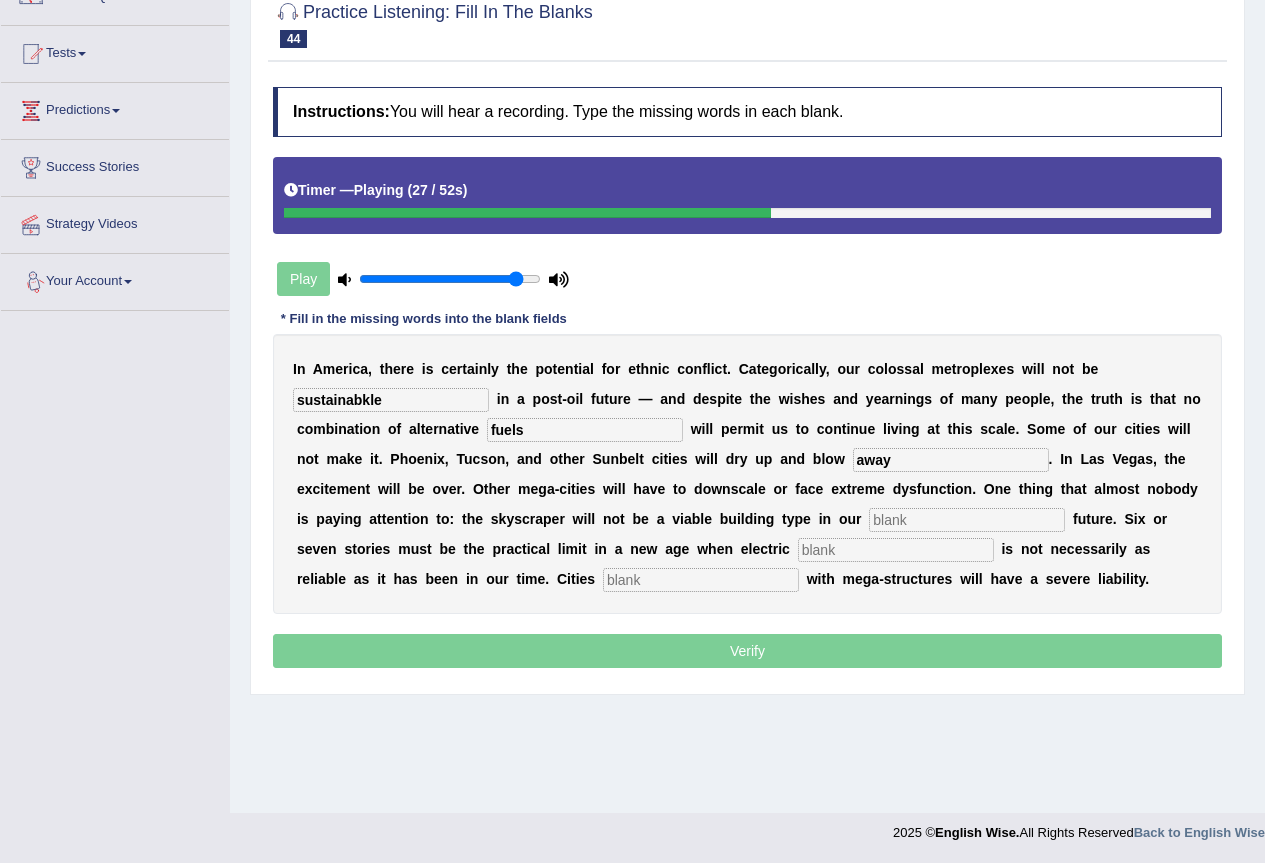 type on "away" 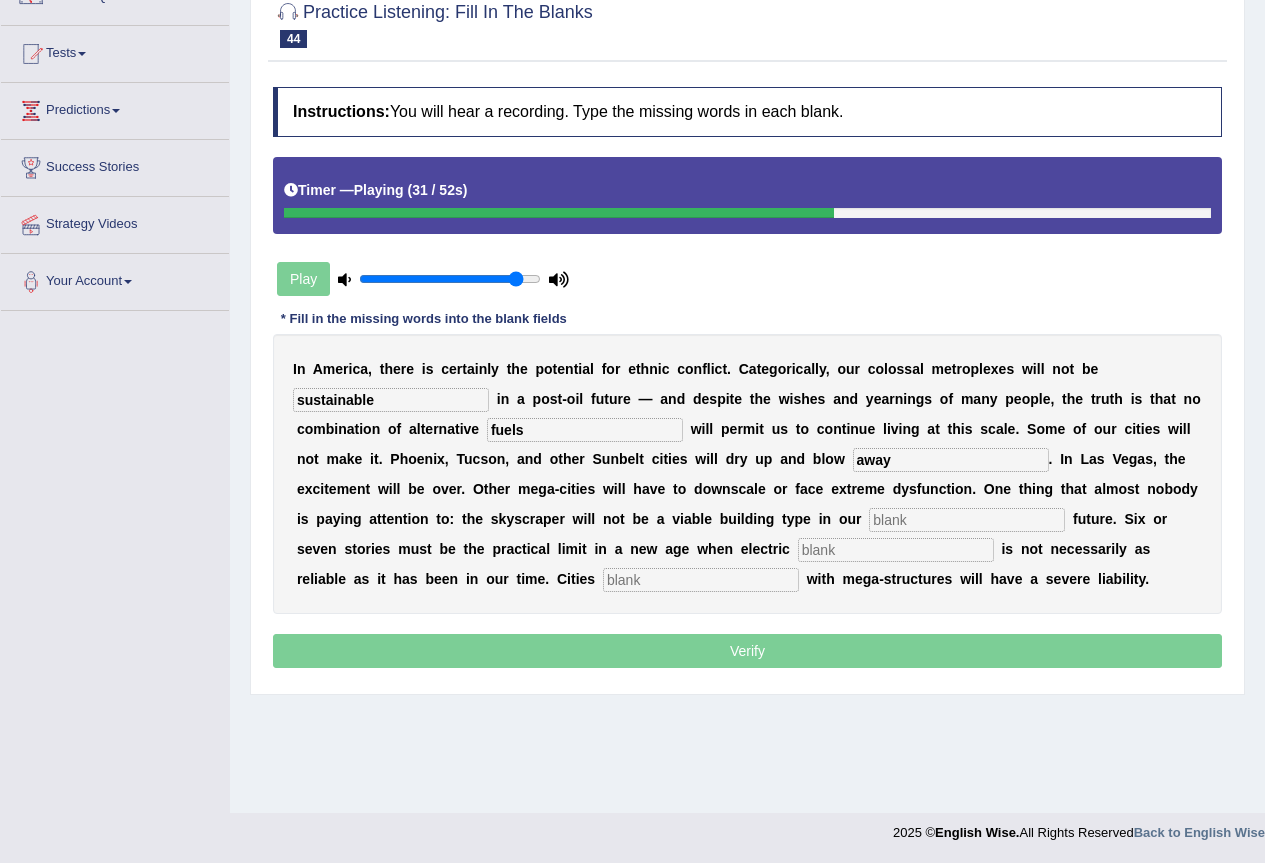 type on "sustainable" 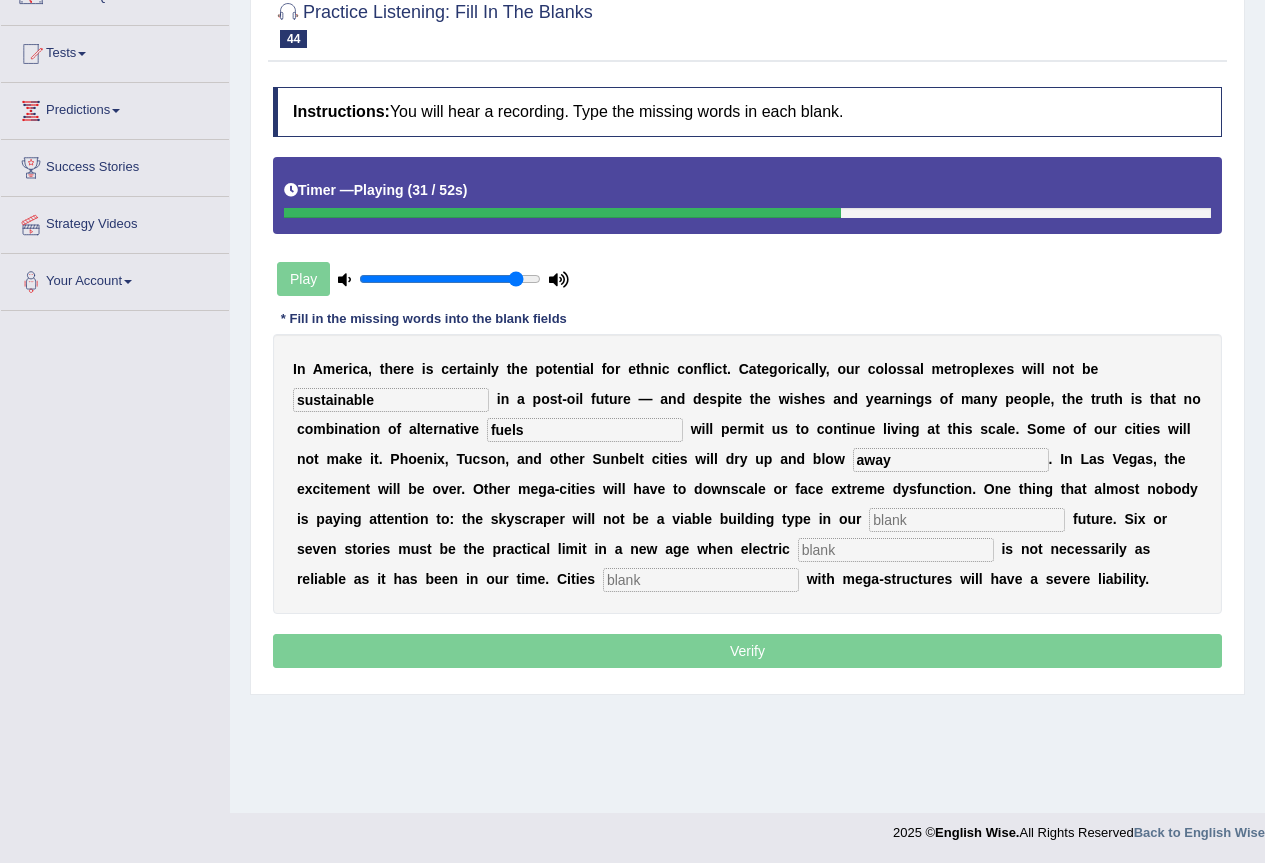 click at bounding box center [967, 520] 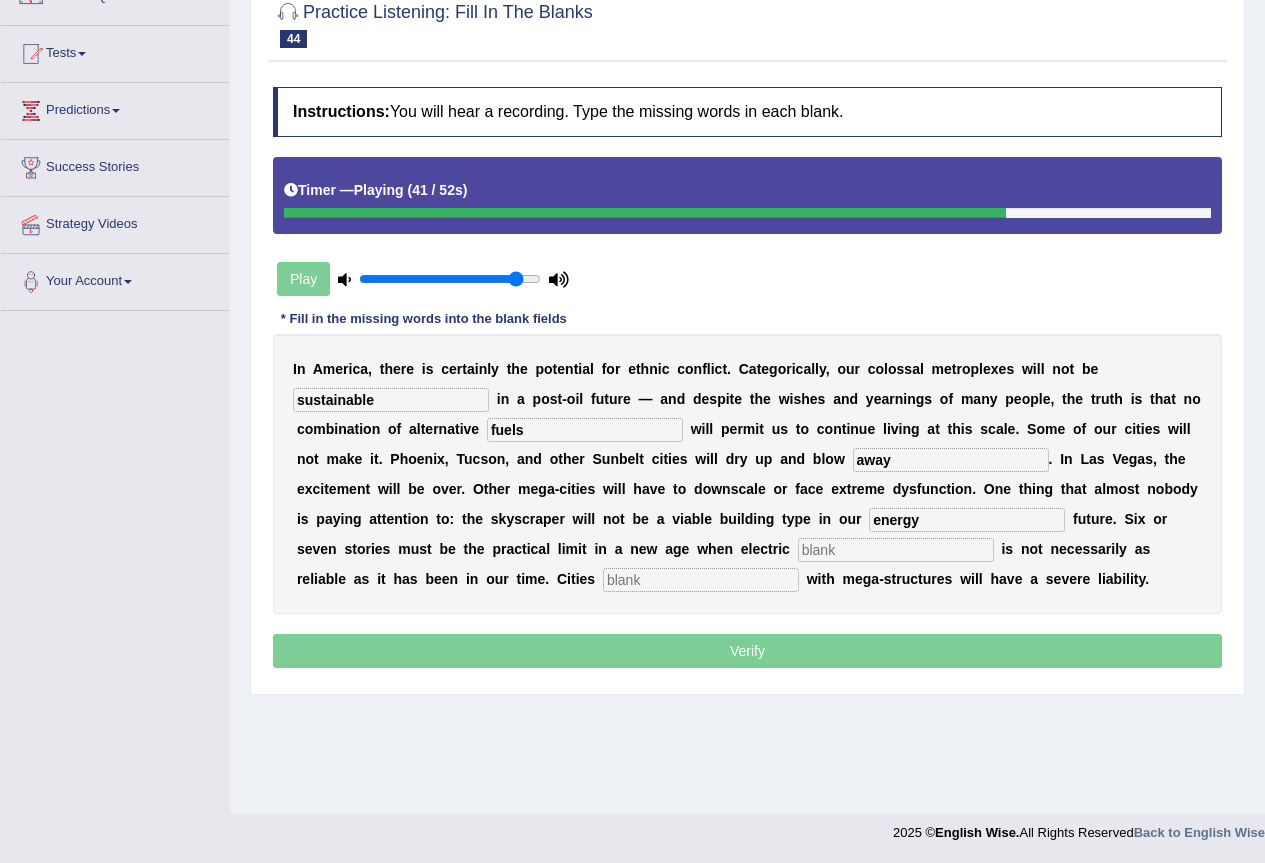 type on "energy" 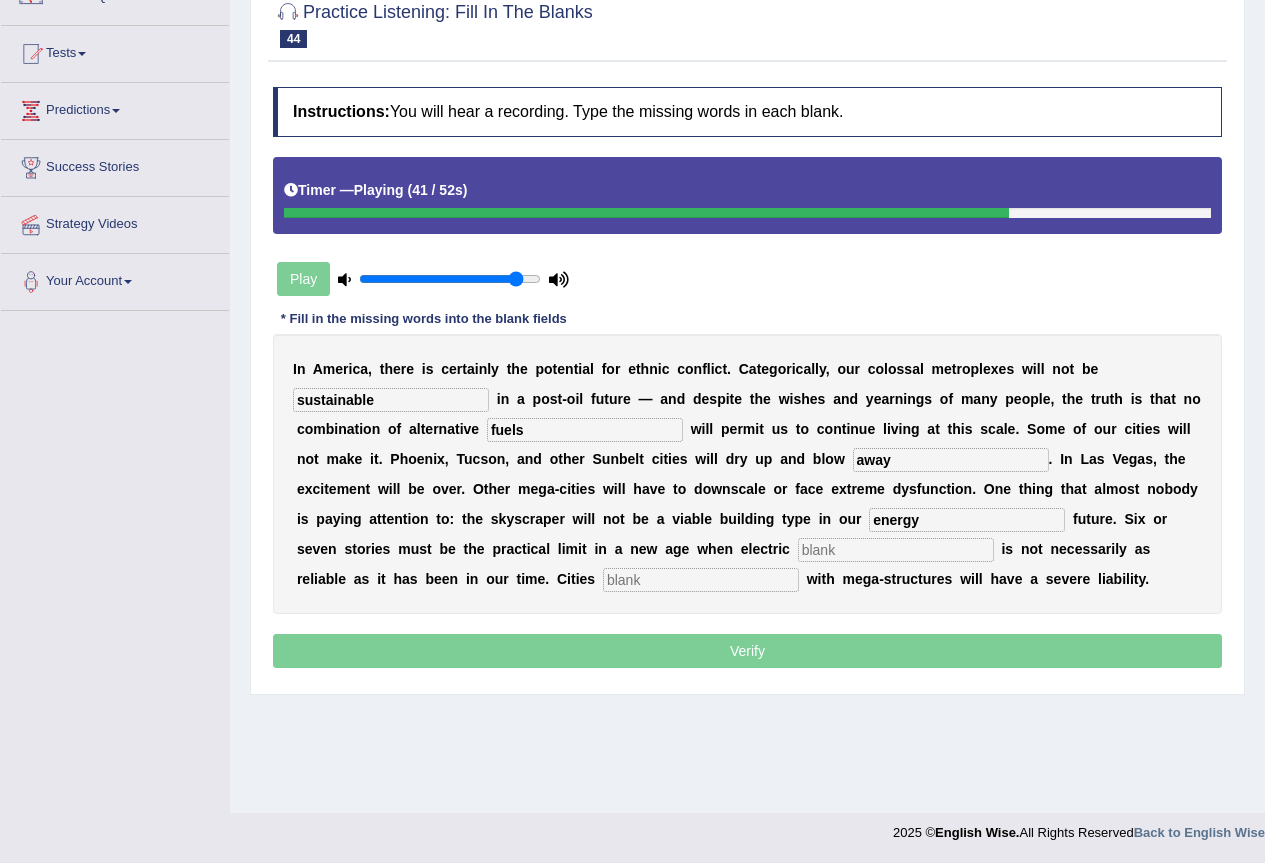 click at bounding box center (896, 550) 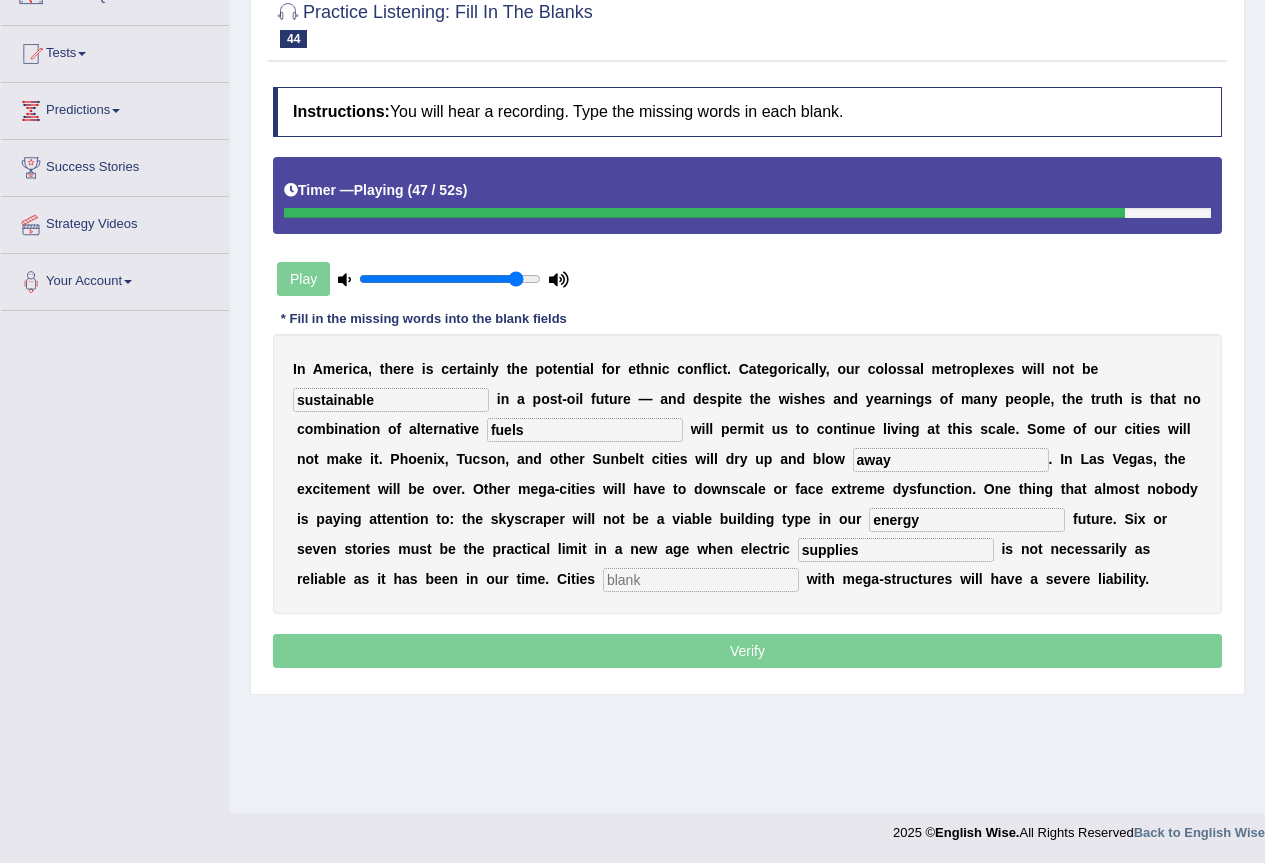 type on "supplies" 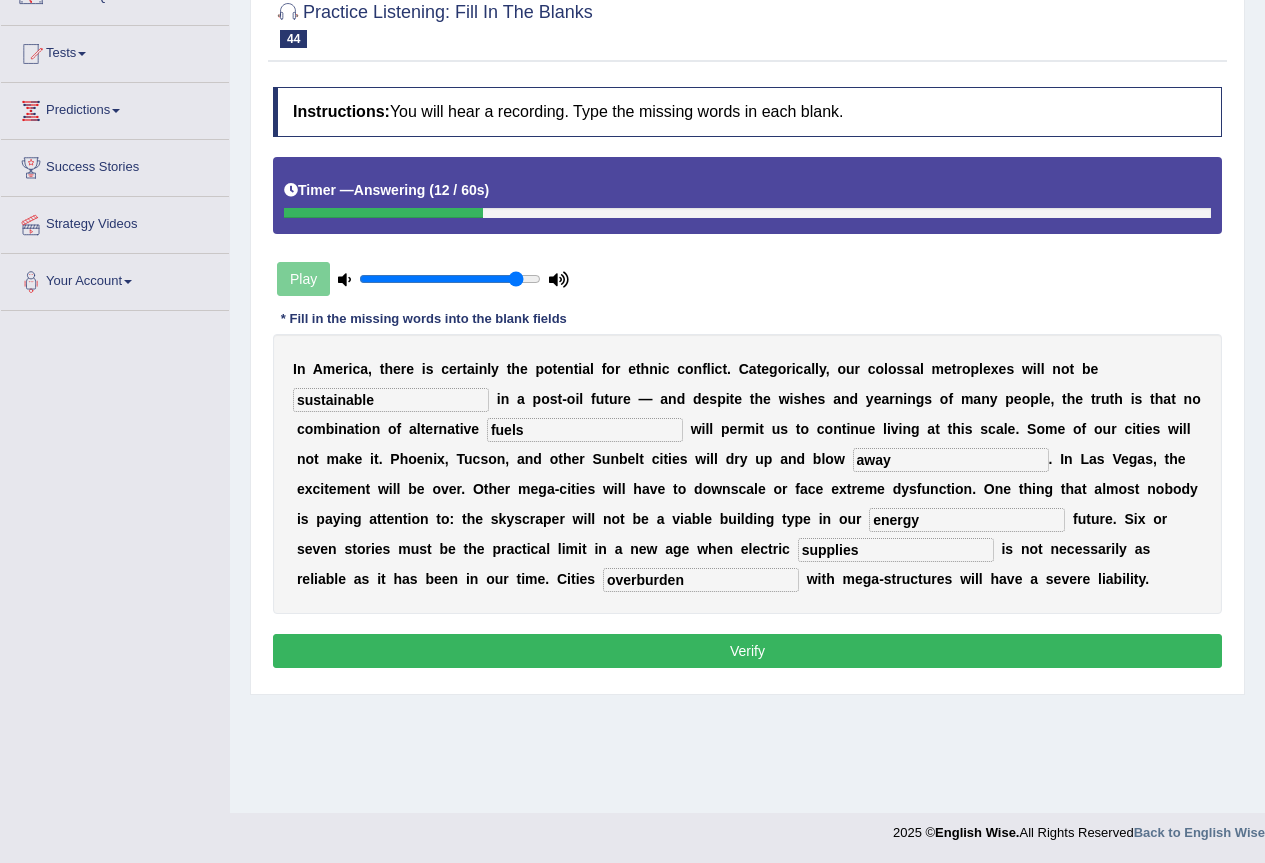 type on "overburden" 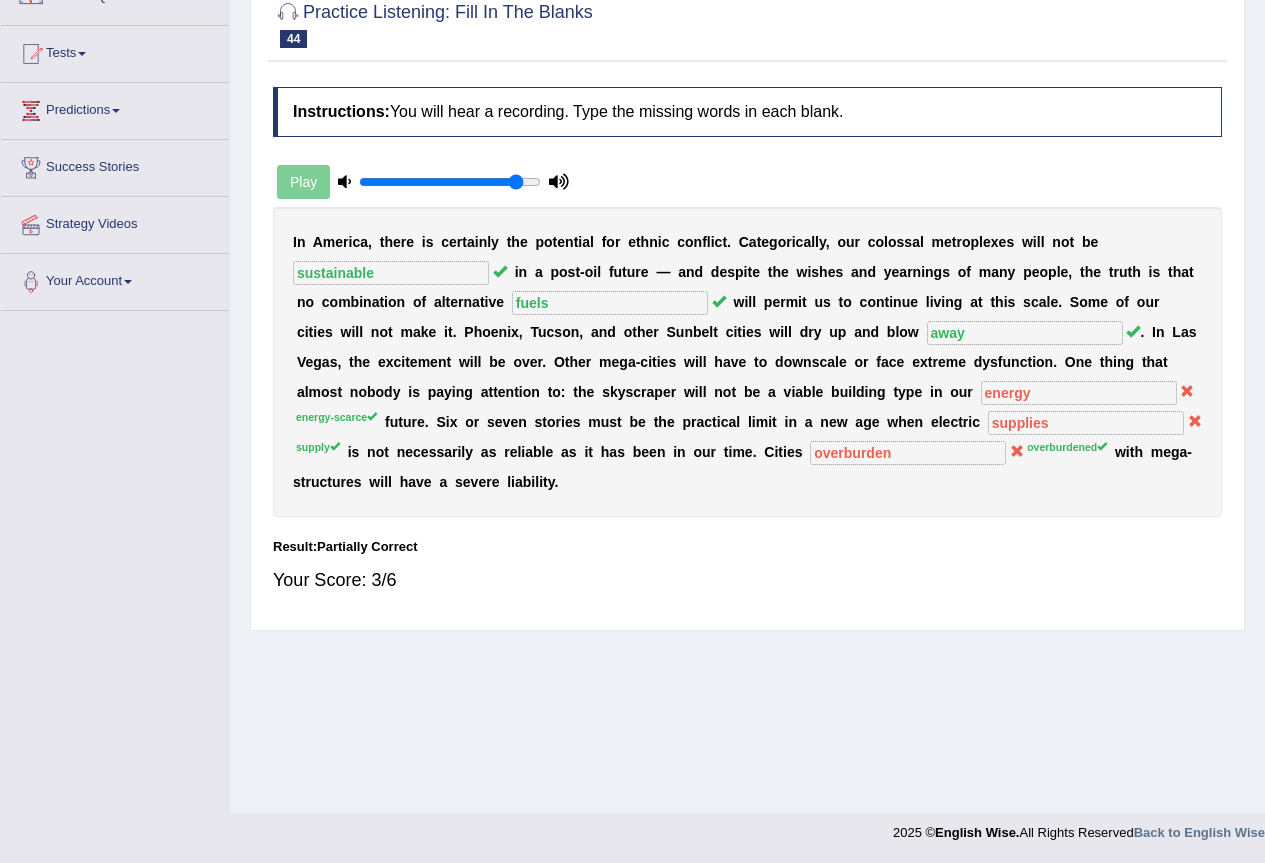 click on "Your Score: 3/6" at bounding box center (747, 580) 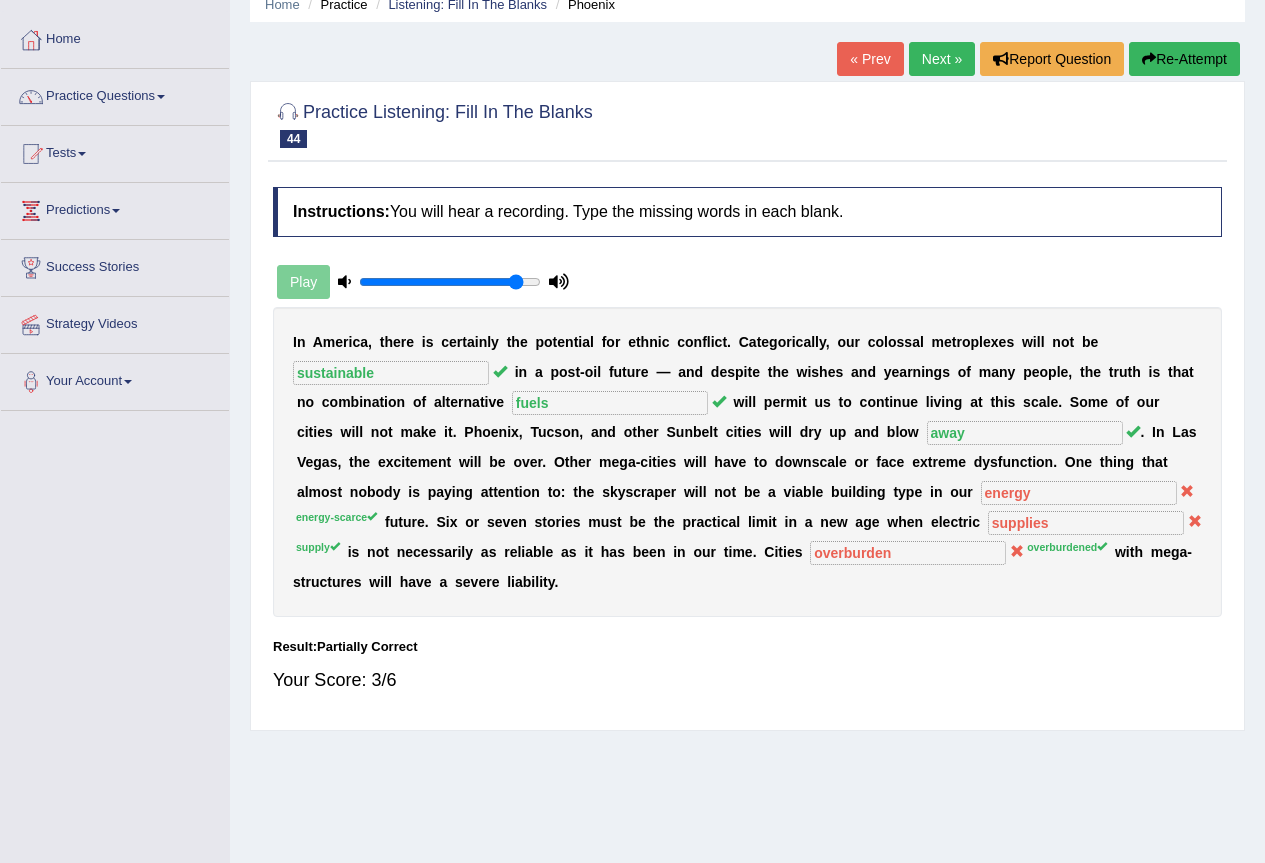 scroll, scrollTop: 0, scrollLeft: 0, axis: both 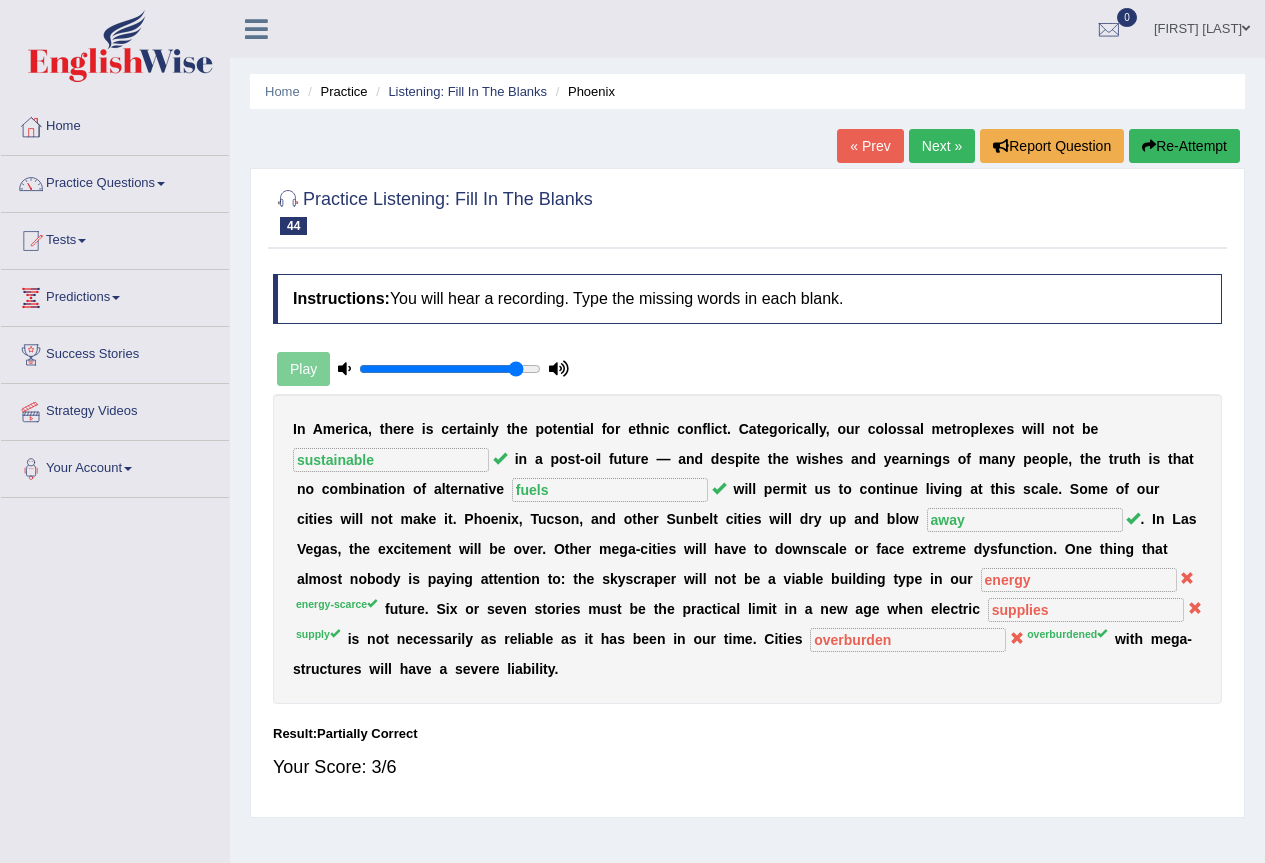 click on "Next »" at bounding box center [942, 146] 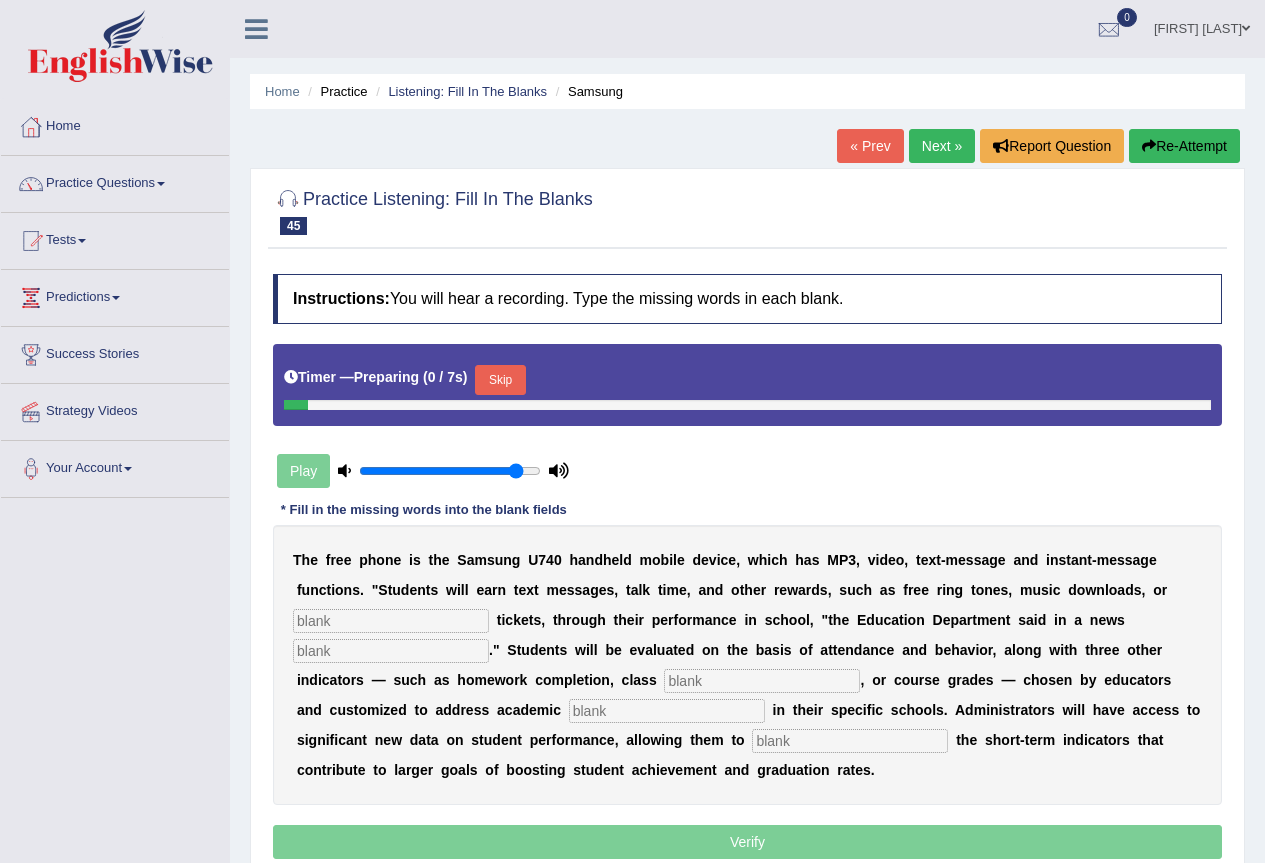 scroll, scrollTop: 187, scrollLeft: 0, axis: vertical 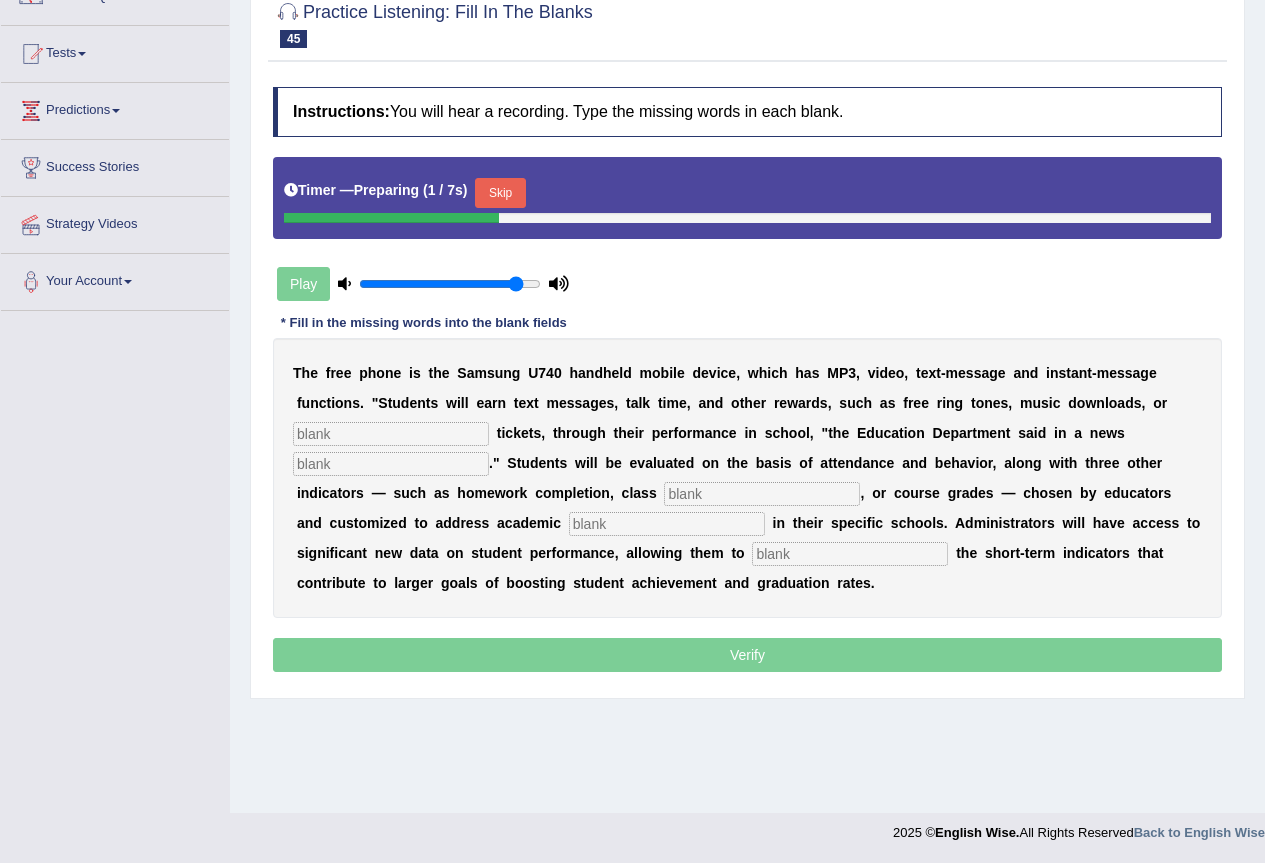 click at bounding box center [391, 434] 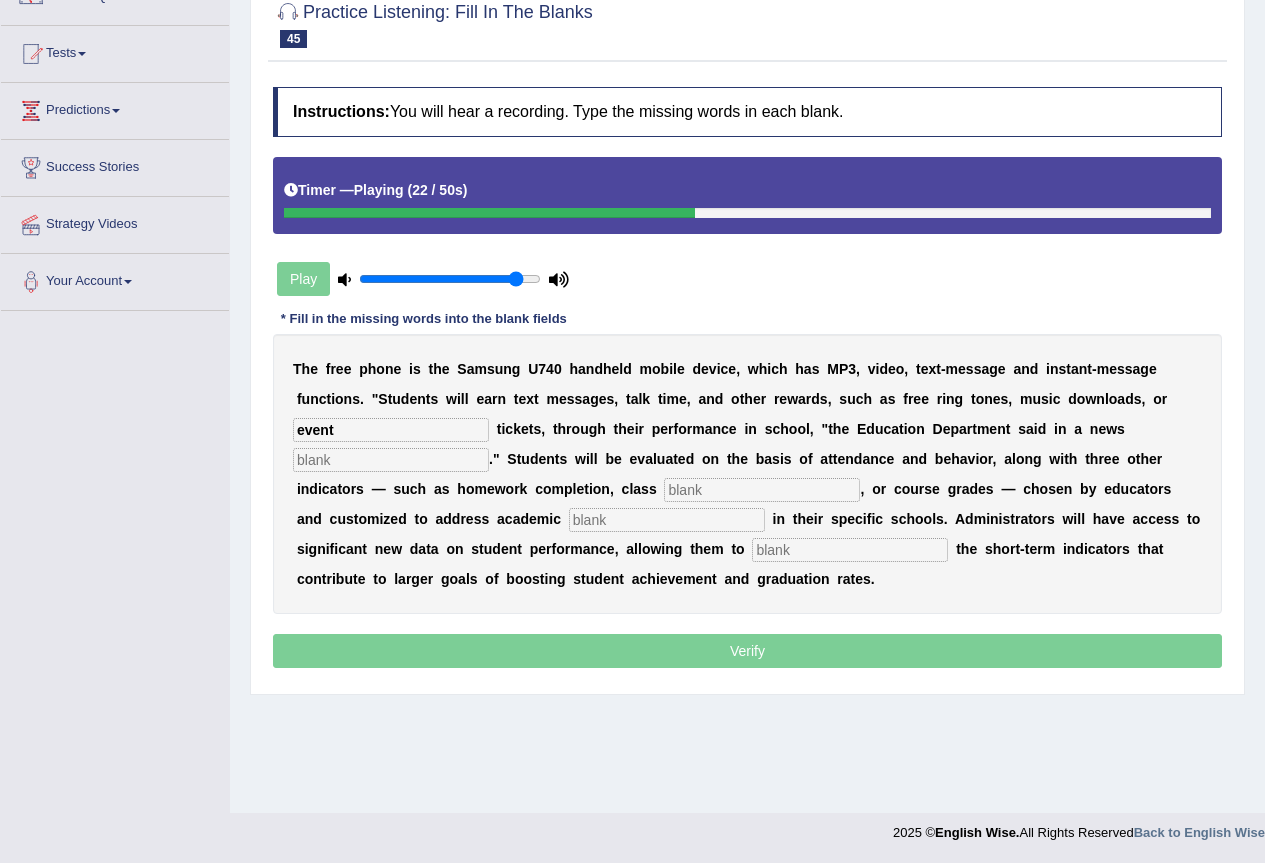 type on "event" 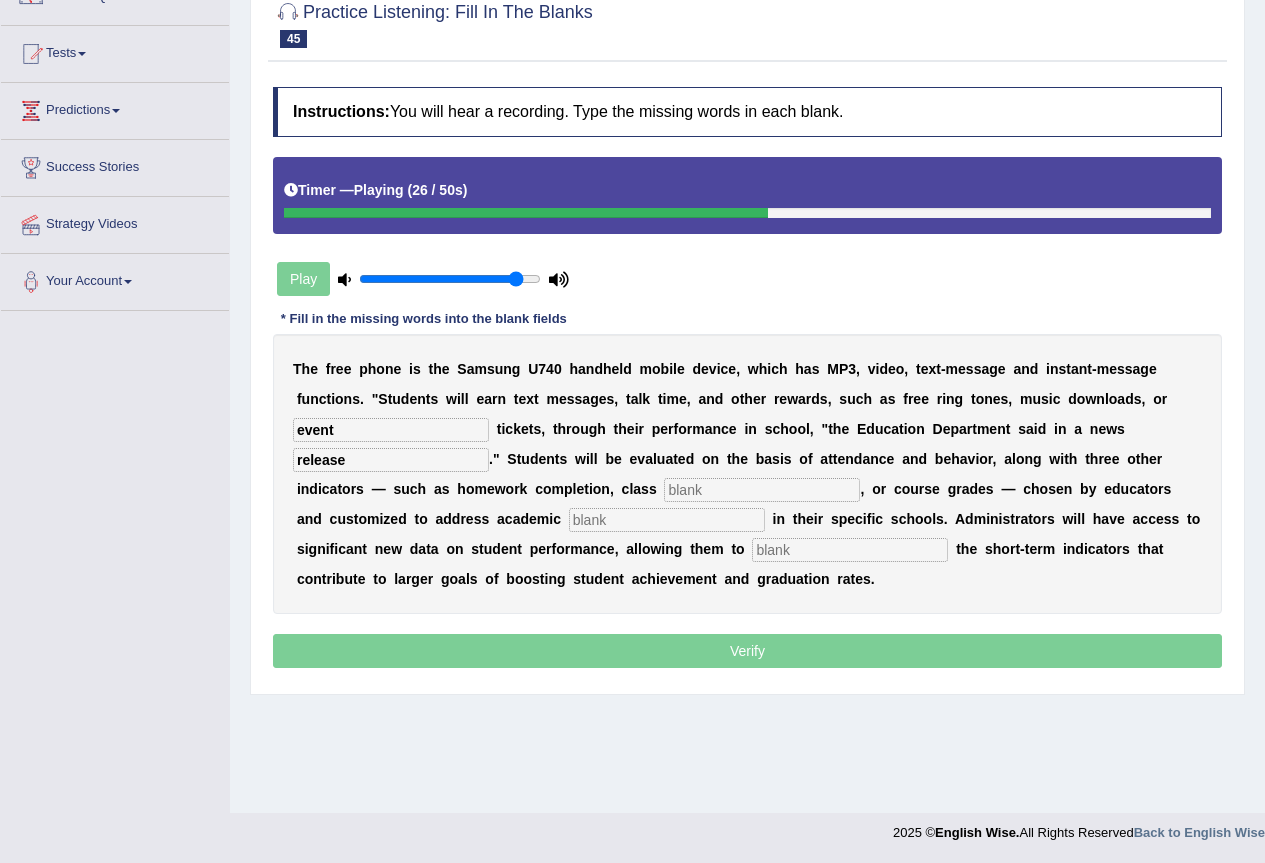 type on "release" 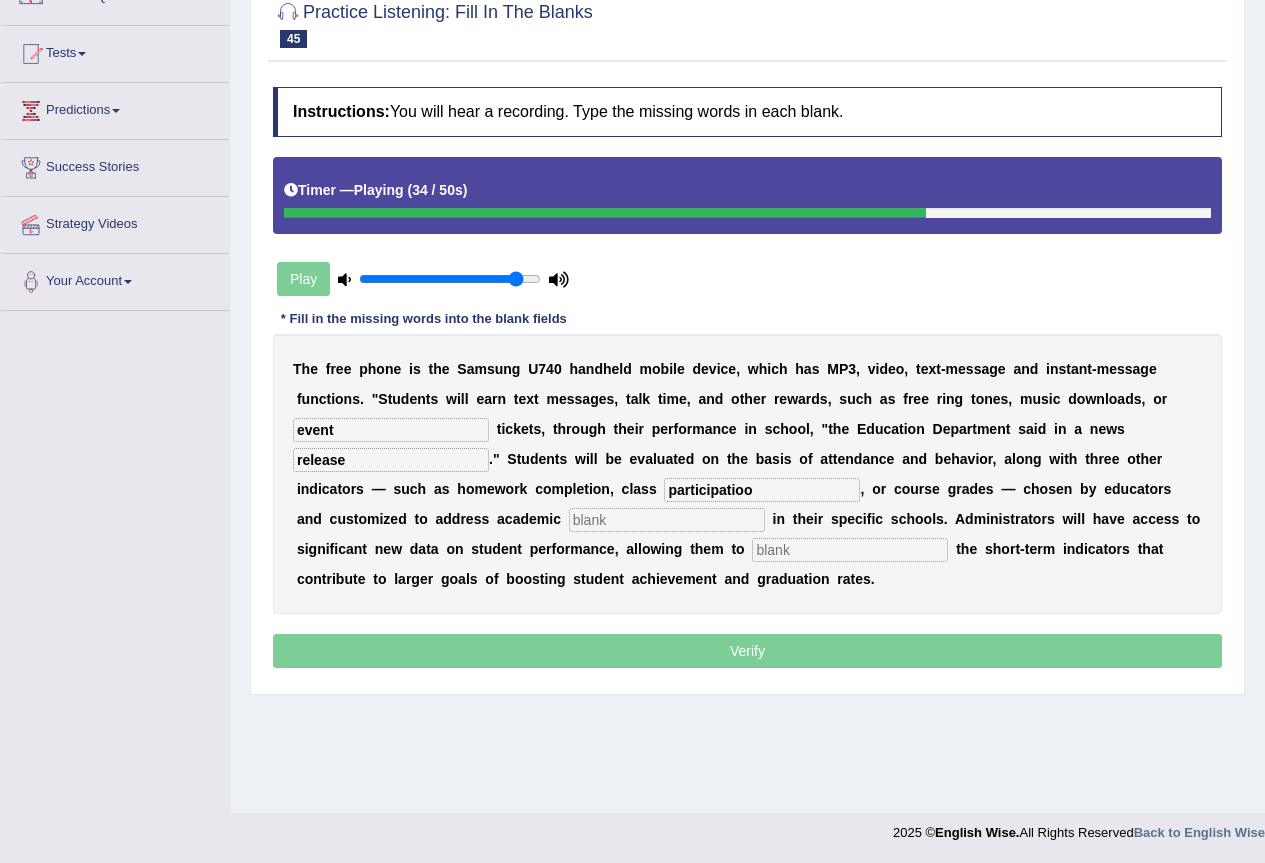 type on "participatioo" 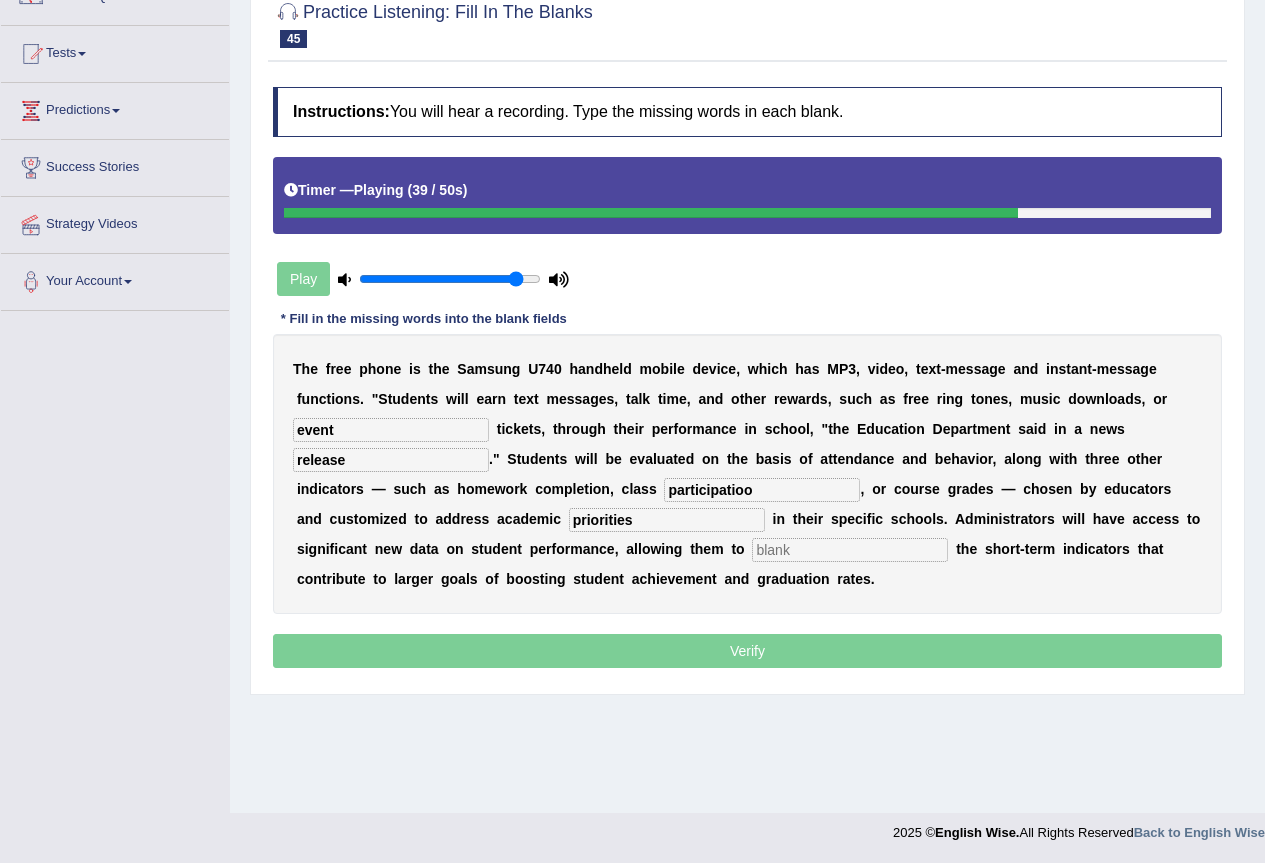 type on "priorities" 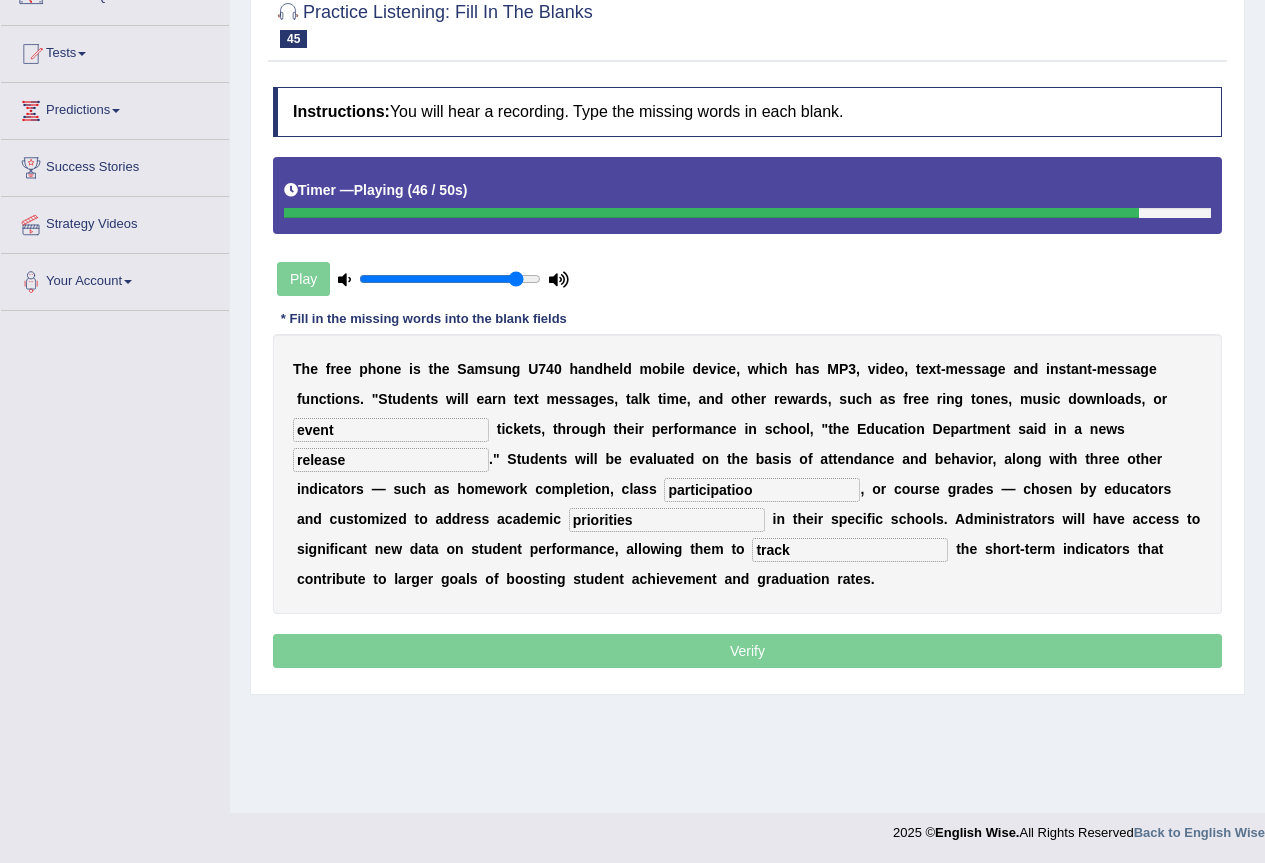 type on "track" 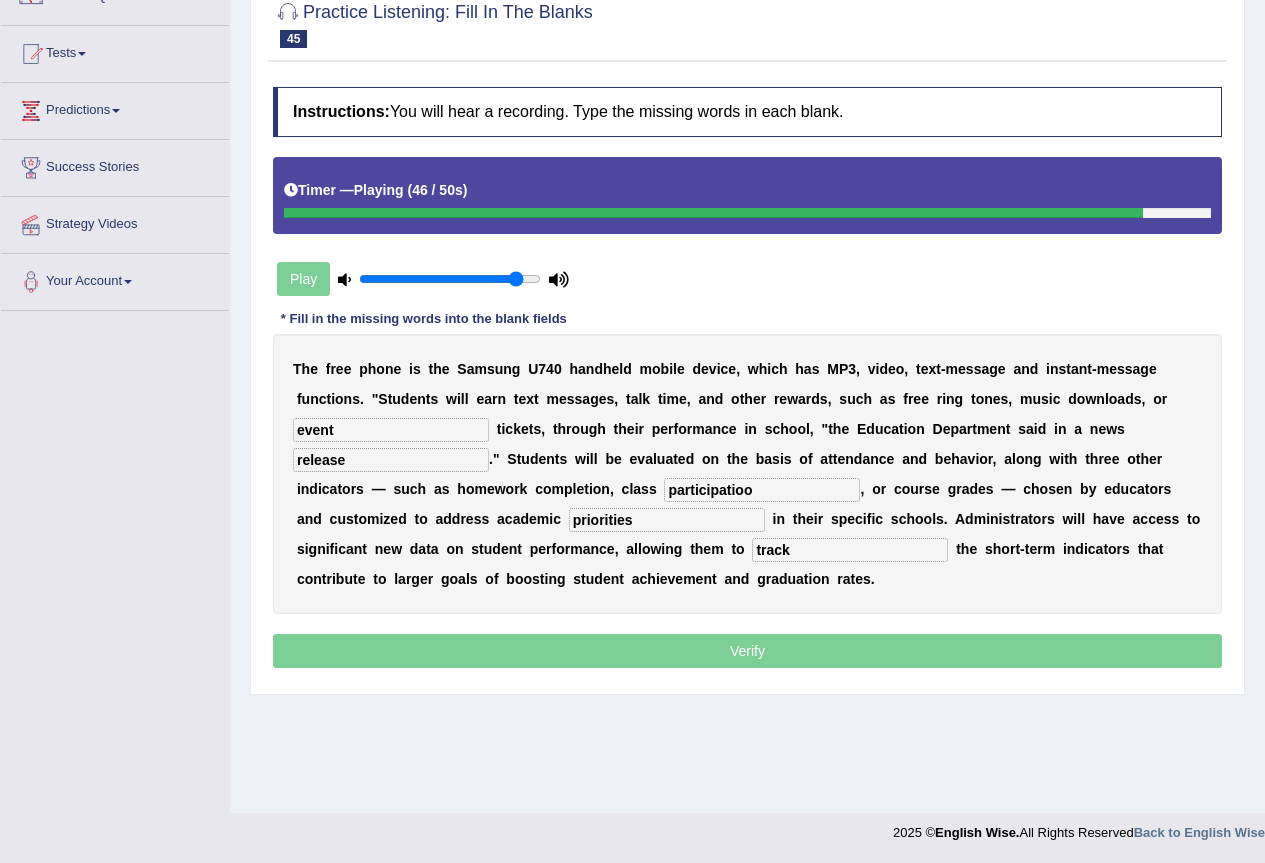 click on "T h e    f r e e    p h o n e    i s    t h e    S a m s u n g    U 7 4 0    h a n d h e l d    m o b i l e    d e v i c e ,    w h i c h    h a s    M P 3 ,    v i d e o ,    t e x t - m e s s a g e    a n d    i n s t a n t - m e s s a g e    f u n c t i o n s .    " S t u d e n t s    w i l l    e a r n    t e x t    m e s s a g e s ,    t a l k    t i m e ,    a n d    o t h e r    r e w a r d s ,    s u c h    a s    f r e e    r i n g    t o n e s ,    m u s i c    d o w n l o a d s ,    o r    event    t i c k e t s ,    t h r o u g h    t h e i r    p e r f o r m a n c e    i n    s c h o o l ,    " t h e    E d u c a t i o n    D e p a r t m e n t    s a i d    i n    a    n e w s    release . "    S t u d e n t s    w i l l    b e    e v a l u a t e d    o n    t h e    b a s i s    o f    a t t e n d a n c e    a n d    b e h a v i o r ,    a l o n g    w i t h    t h r e e    o t h e r    i n d i c a t o r s    —    s u c h" at bounding box center [747, 474] 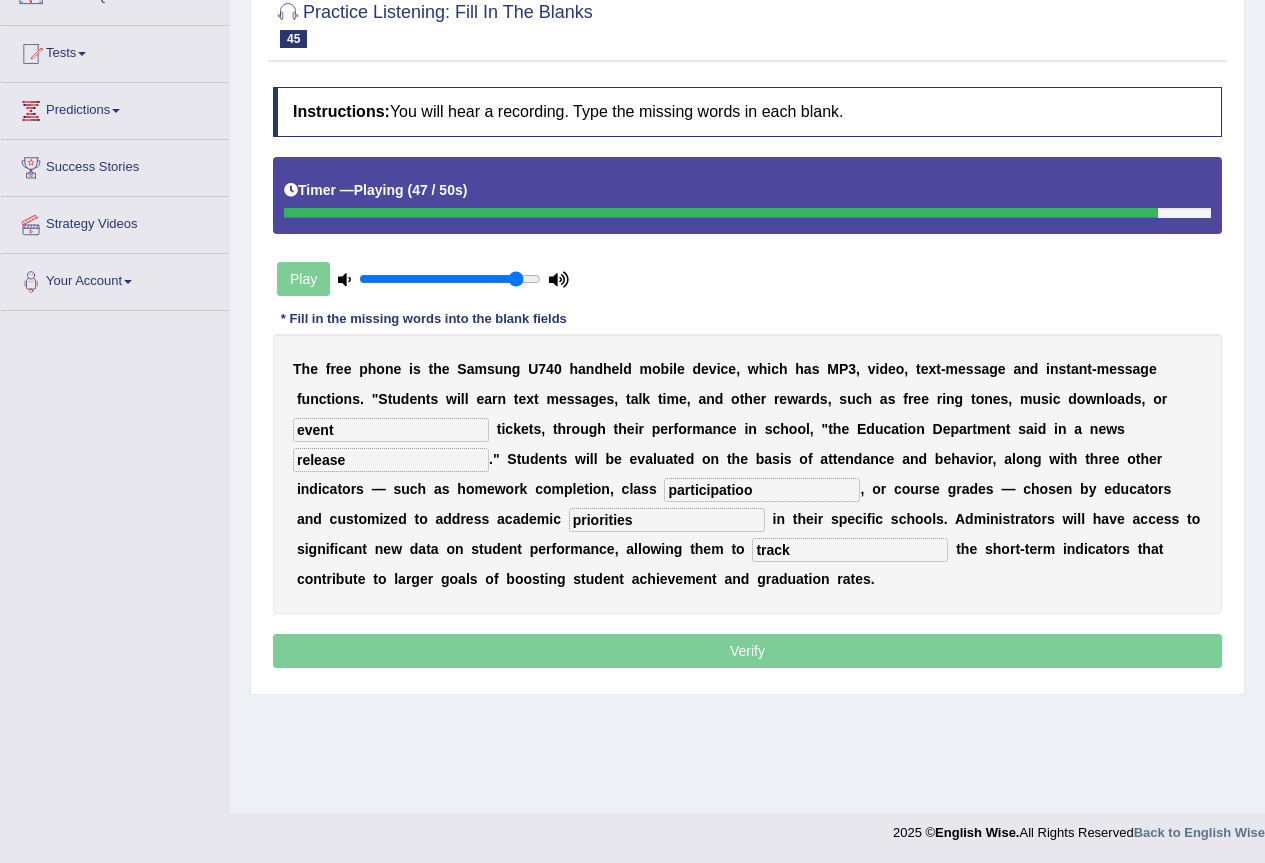 click on "participatioo" at bounding box center (762, 490) 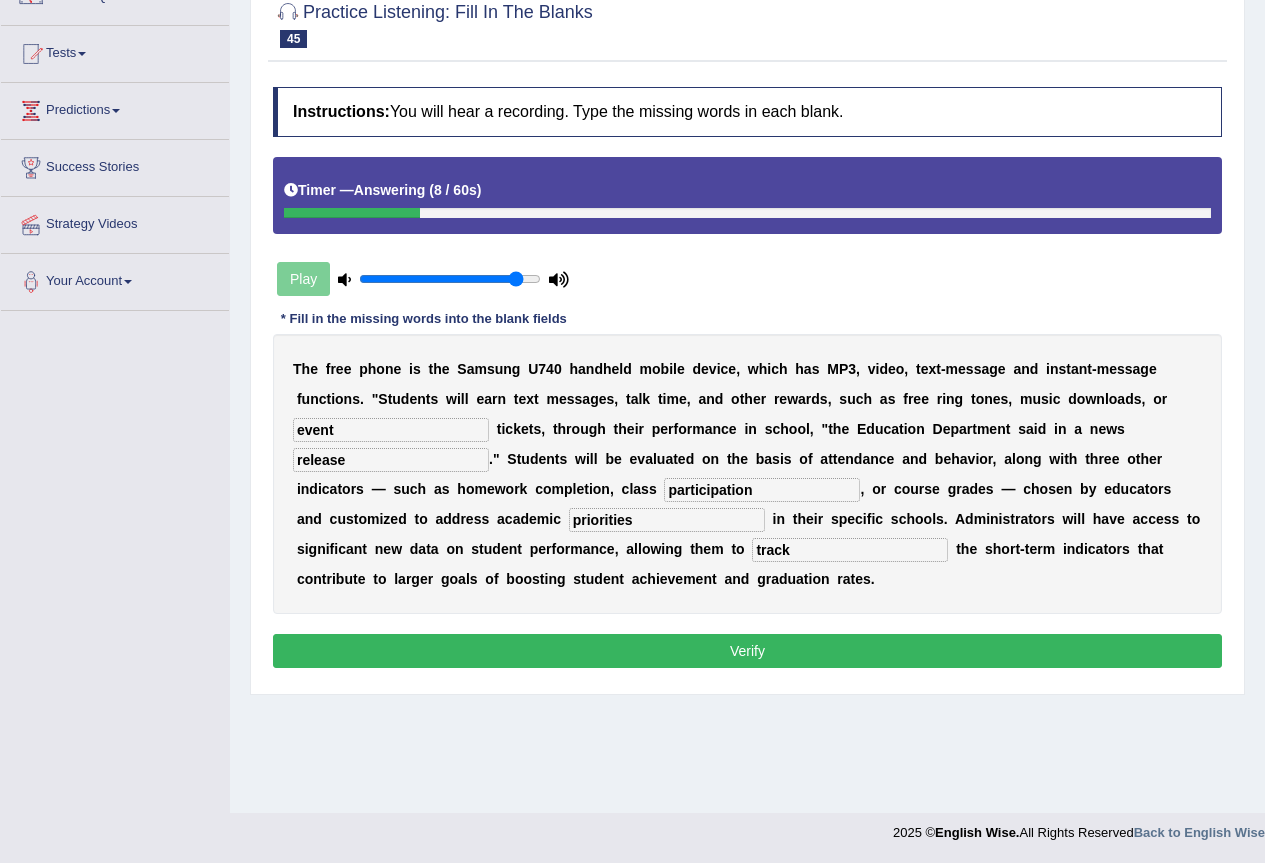 type on "participation" 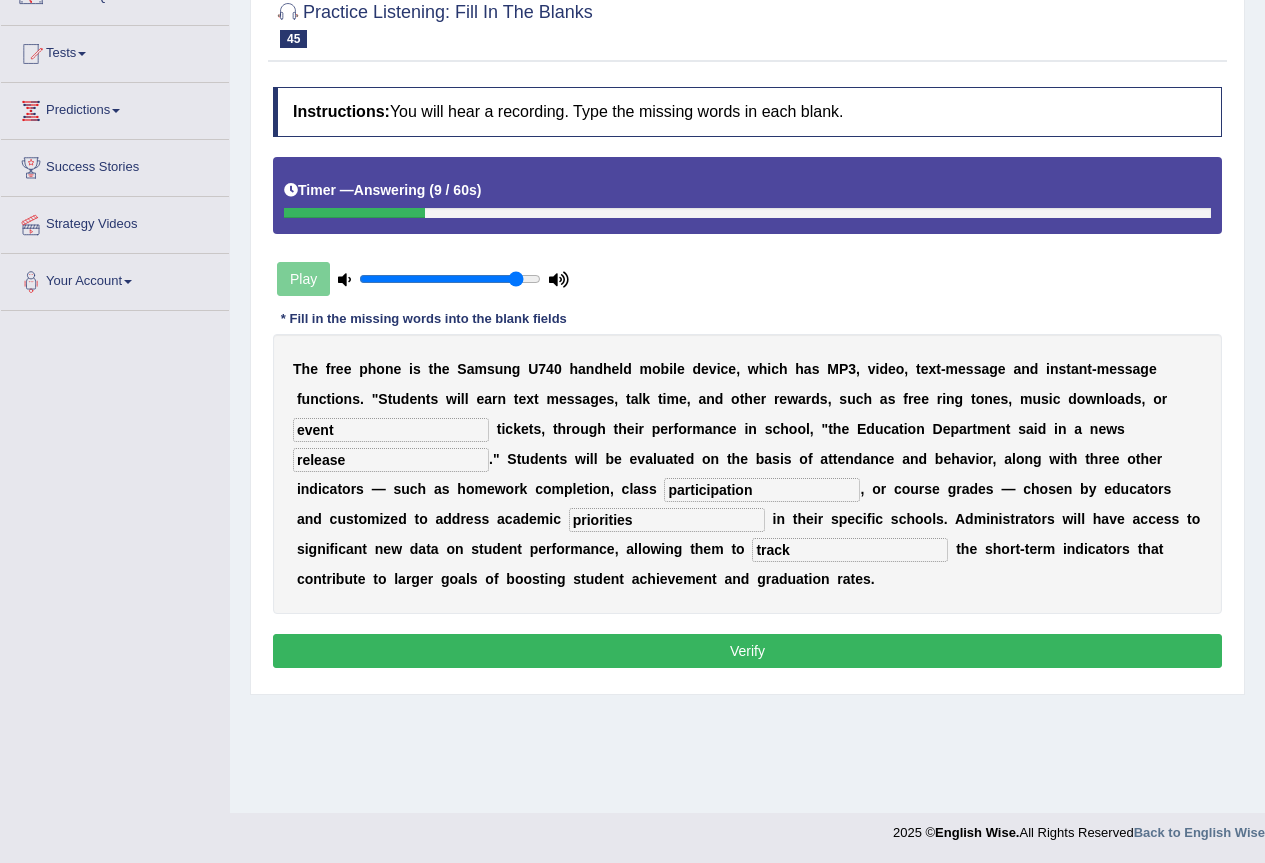 click on "Verify" at bounding box center [747, 651] 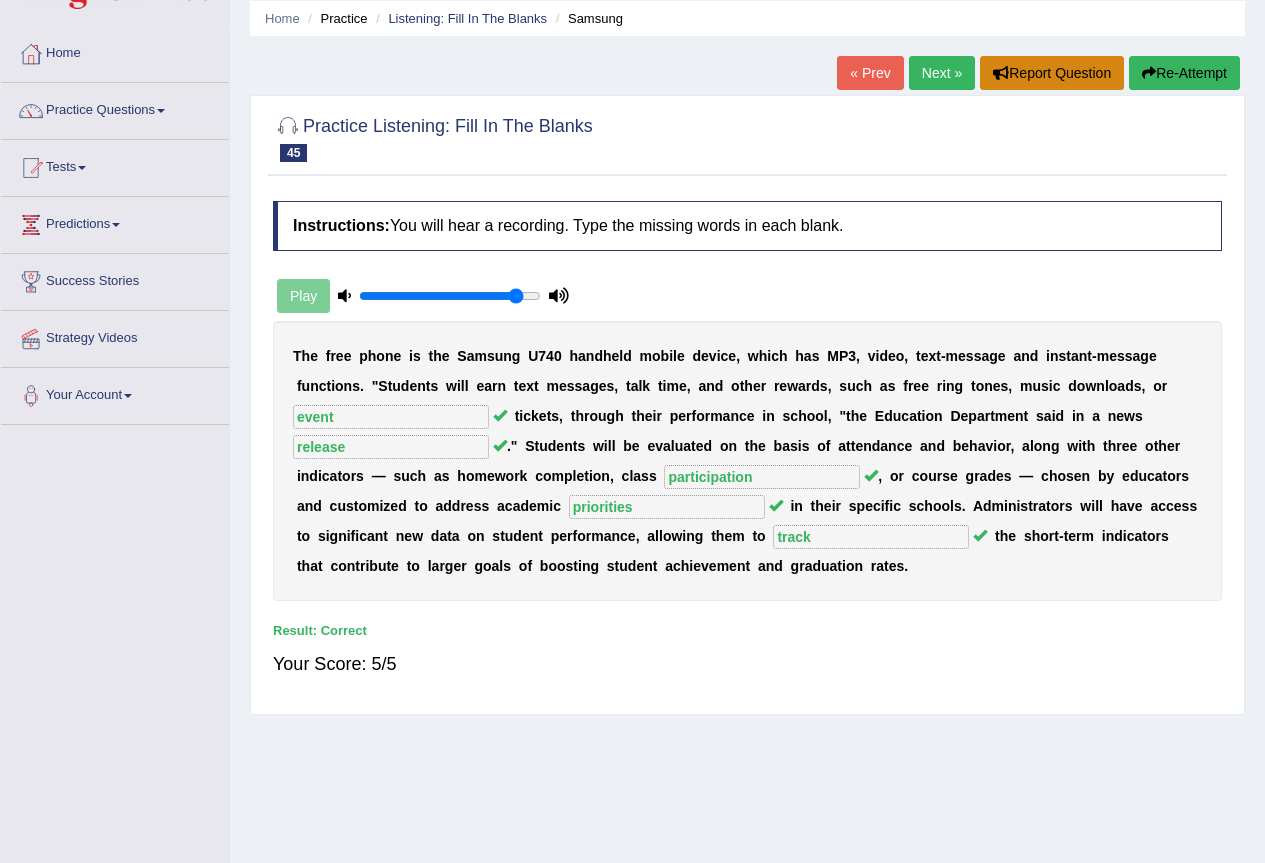scroll, scrollTop: 0, scrollLeft: 0, axis: both 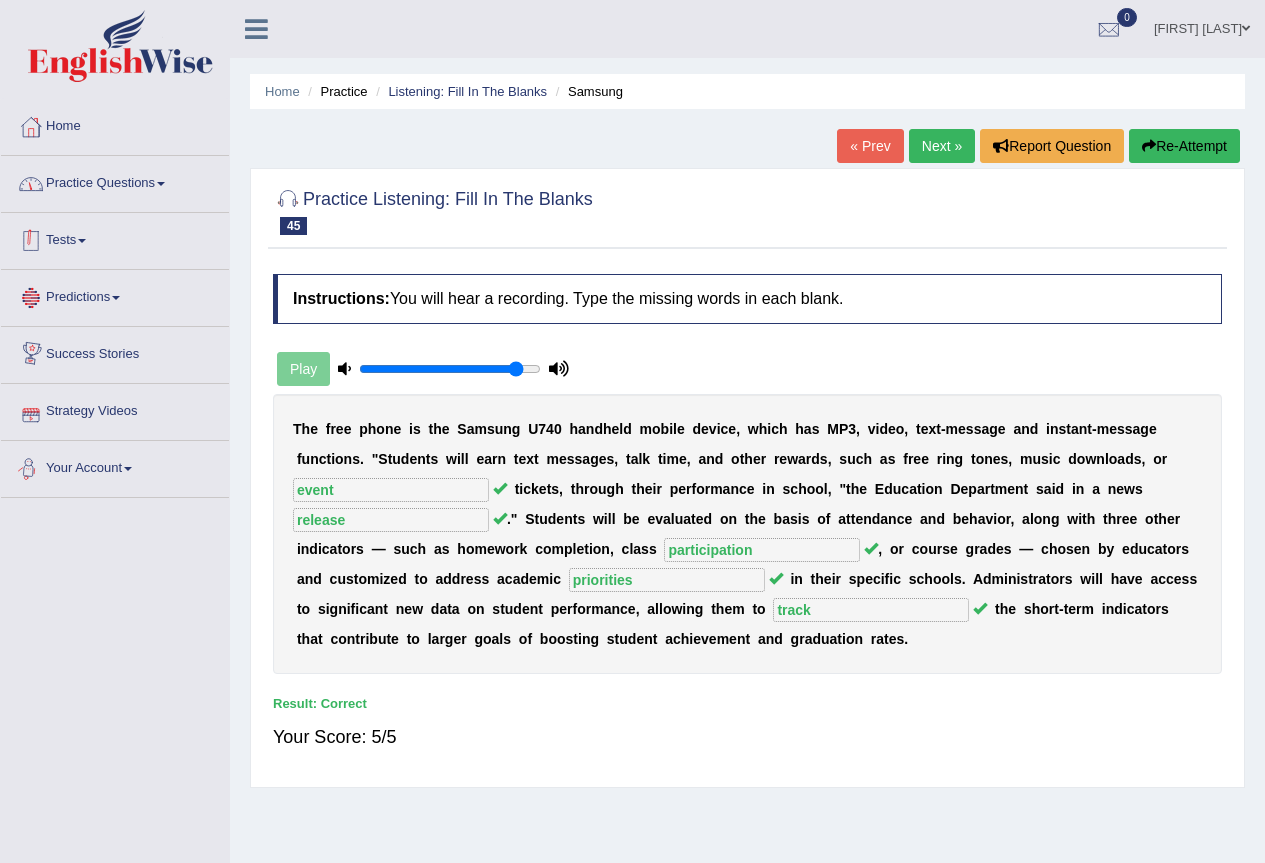 click on "Practice Questions" at bounding box center [115, 181] 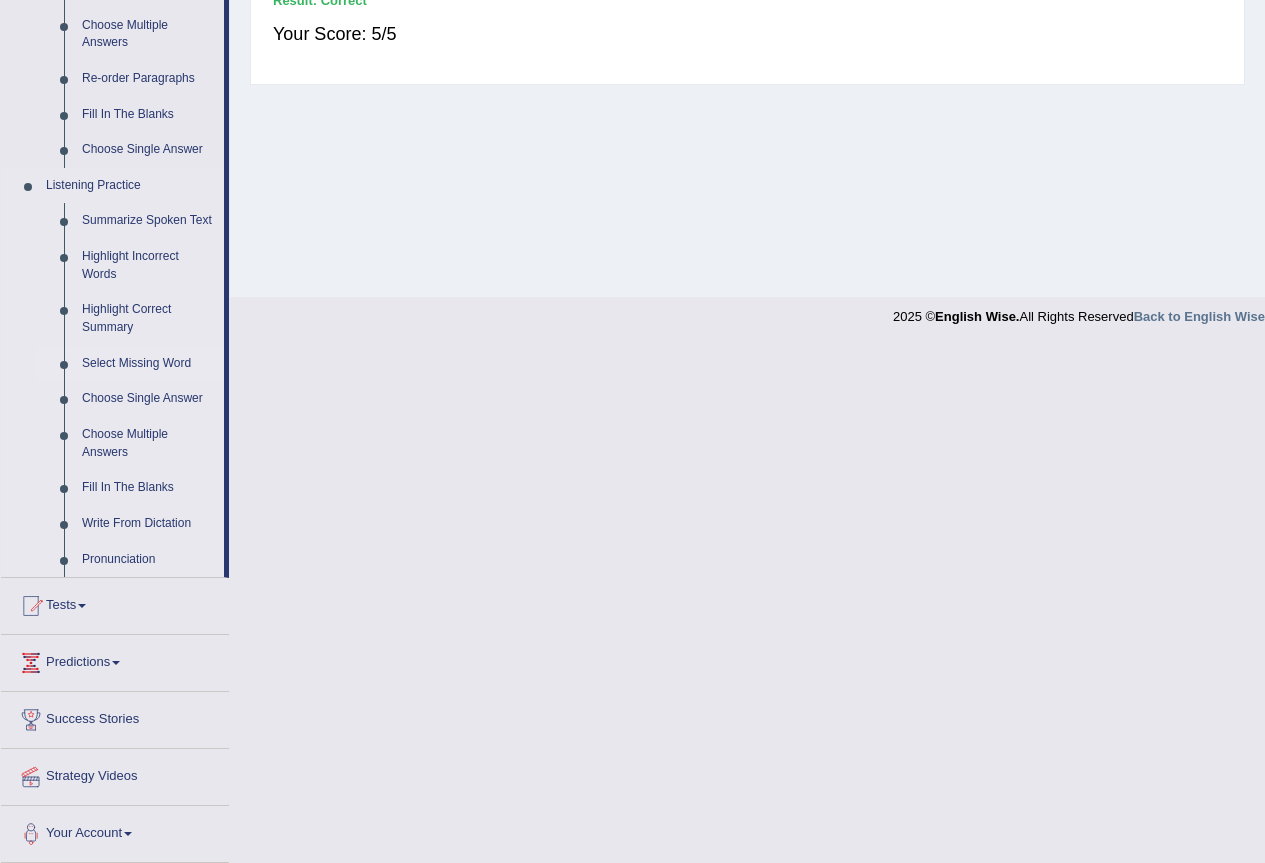 scroll, scrollTop: 704, scrollLeft: 0, axis: vertical 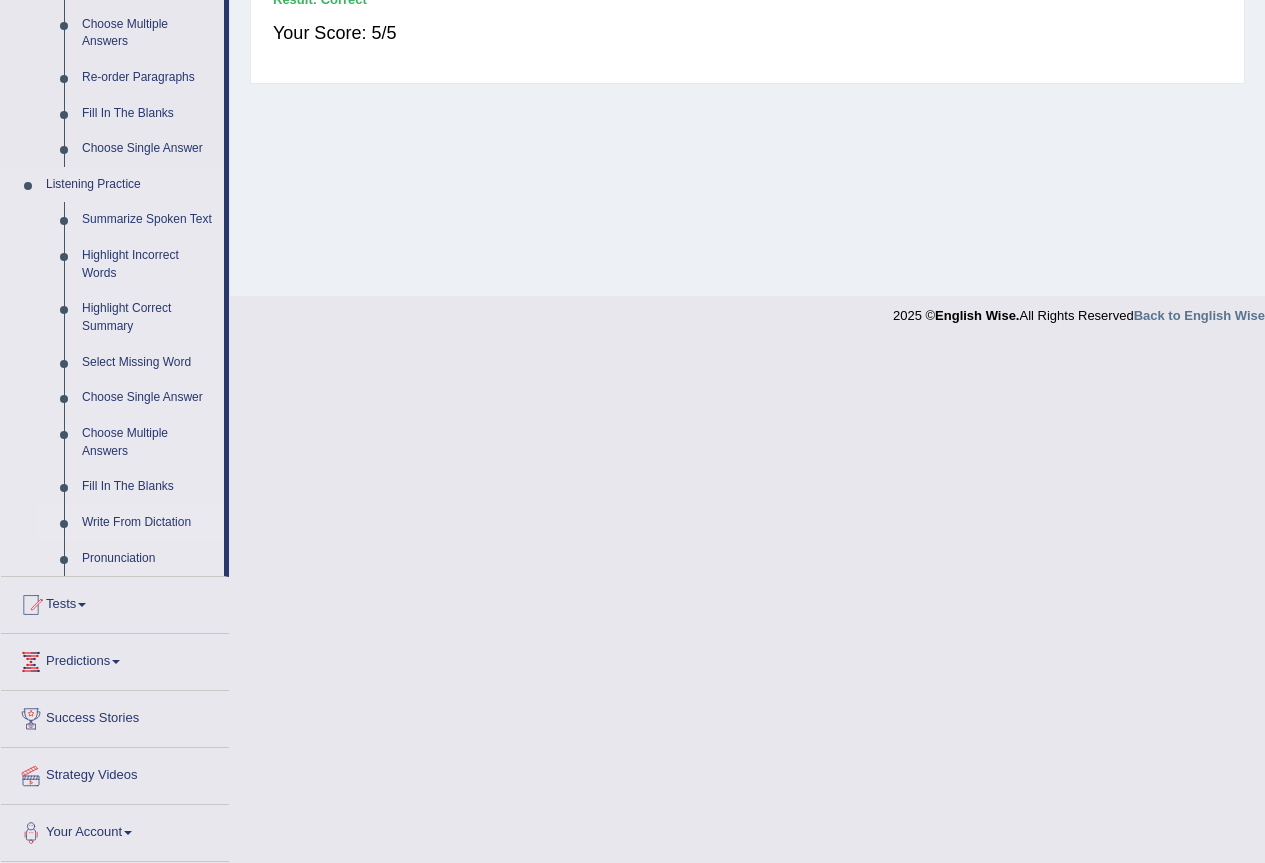 click on "Write From Dictation" at bounding box center (148, 523) 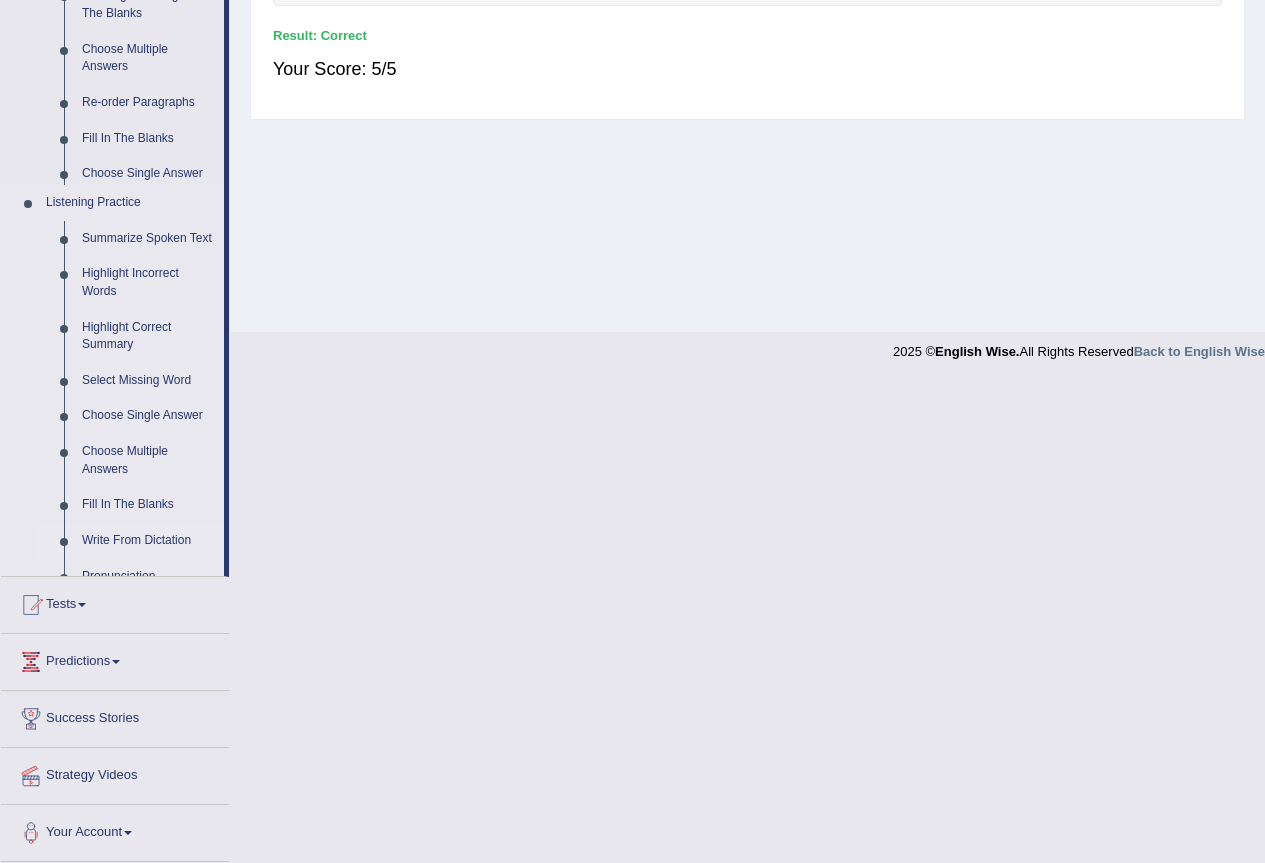 scroll, scrollTop: 319, scrollLeft: 0, axis: vertical 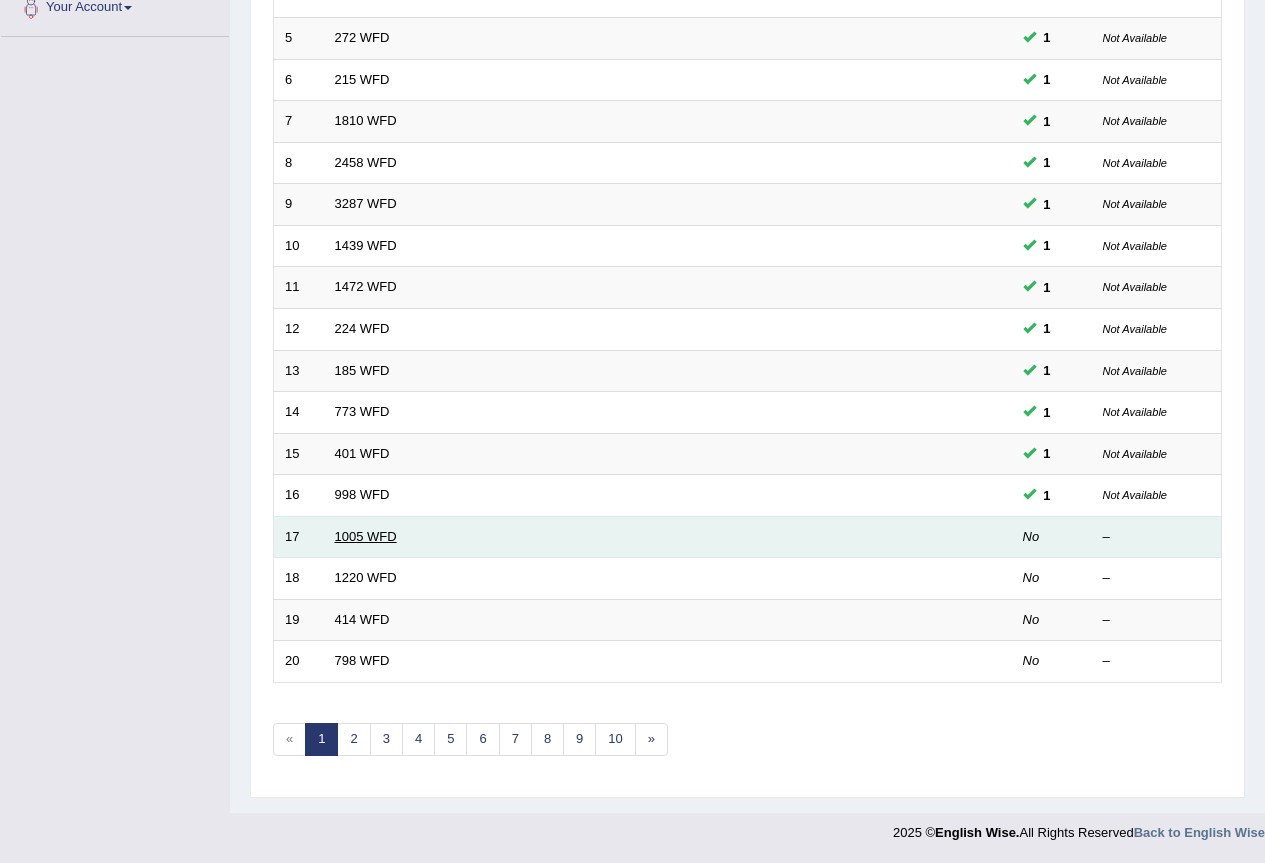 click on "1005 WFD" at bounding box center (366, 536) 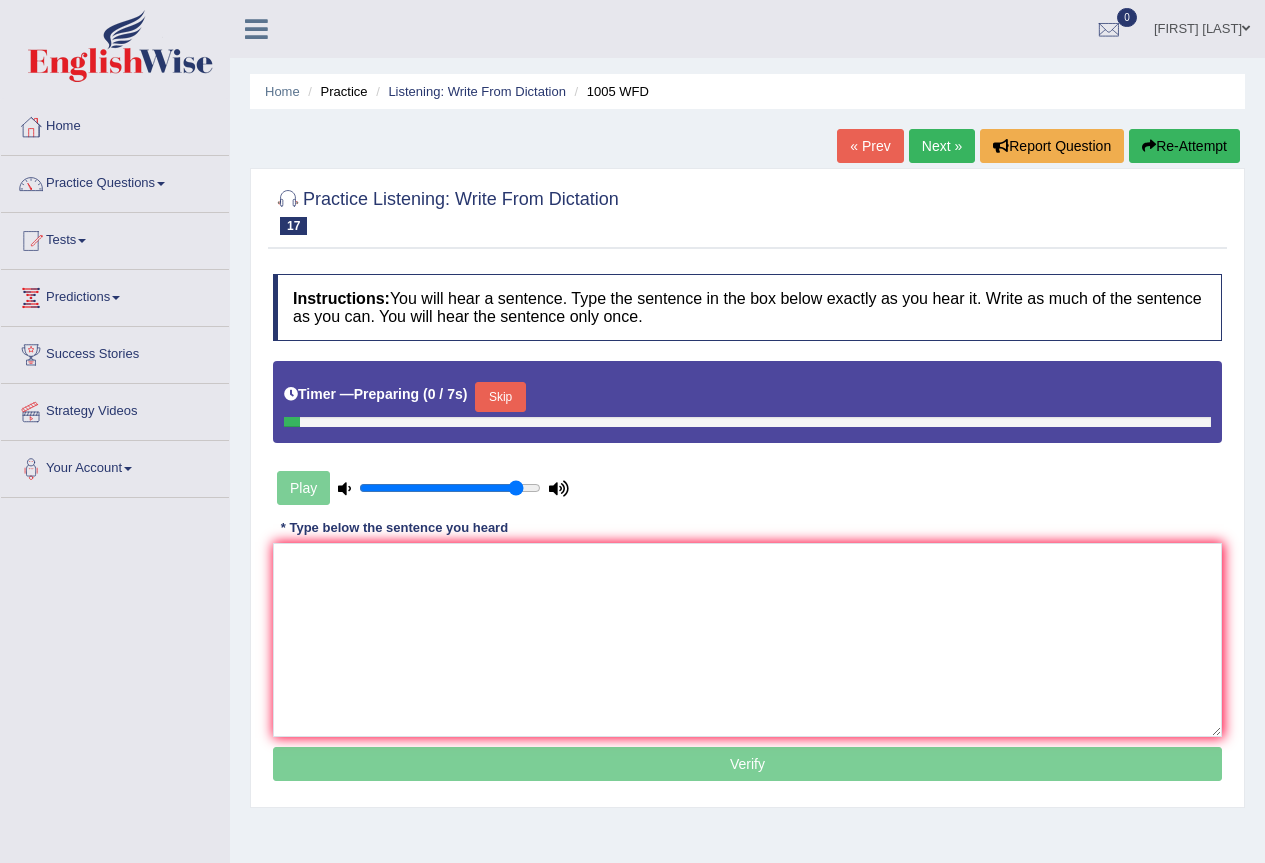 scroll, scrollTop: 0, scrollLeft: 0, axis: both 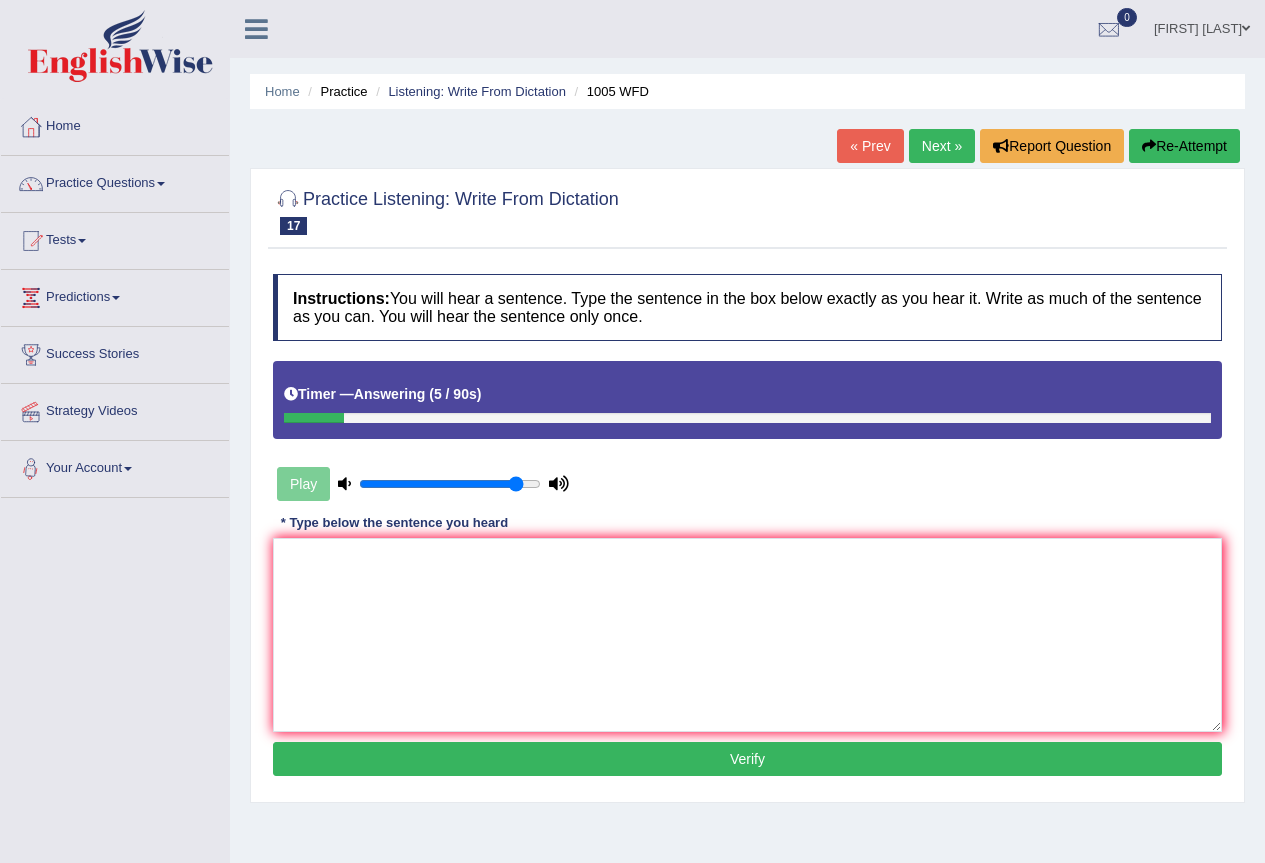 click on "Re-Attempt" at bounding box center [1184, 146] 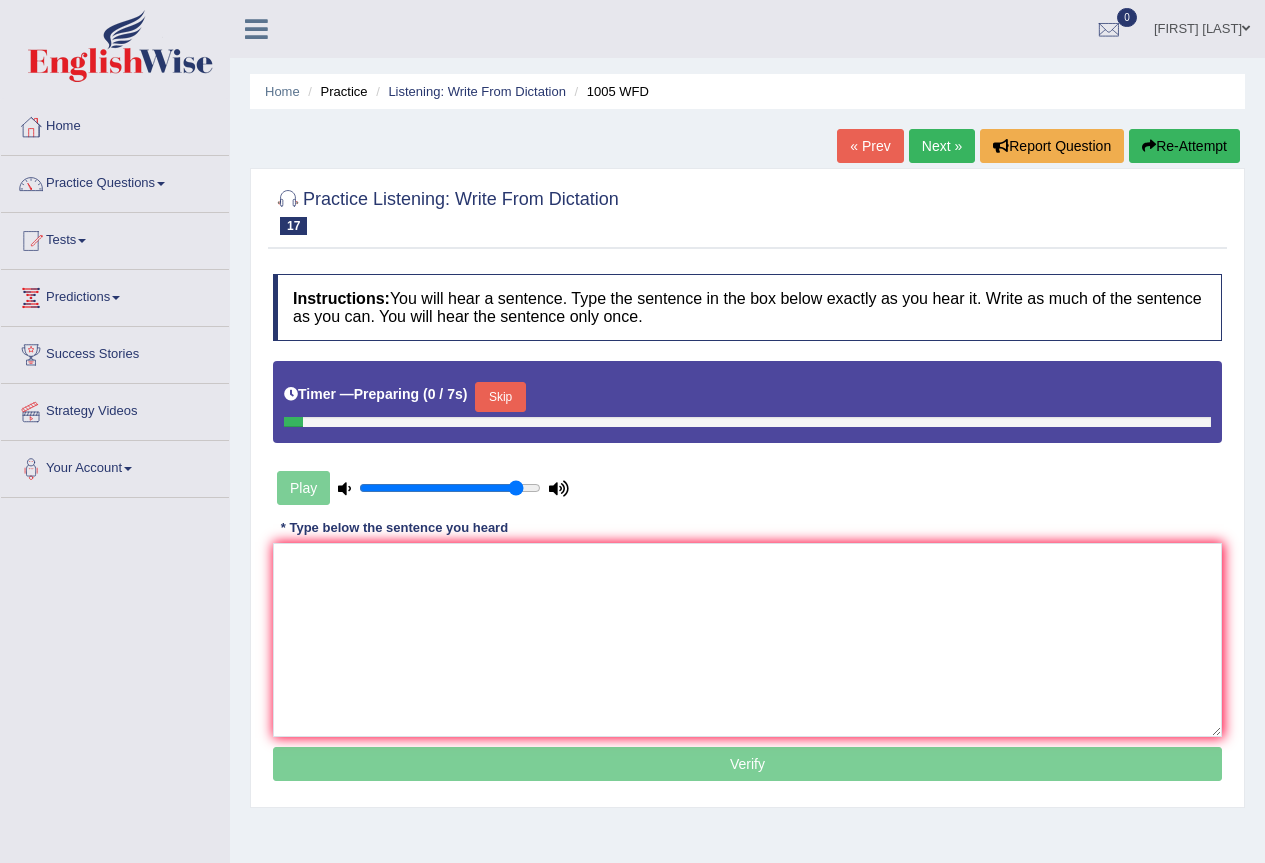 scroll, scrollTop: 0, scrollLeft: 0, axis: both 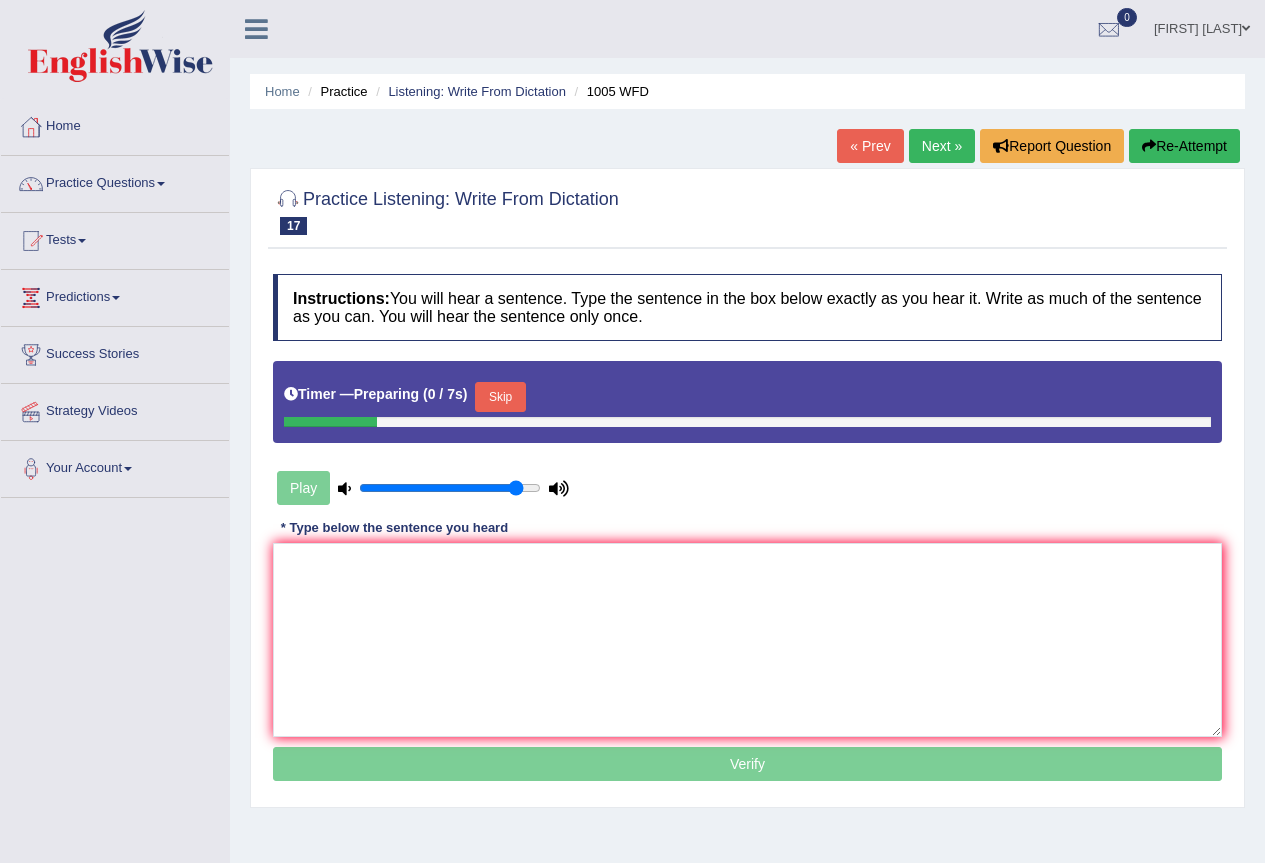 click on "Skip" at bounding box center (500, 397) 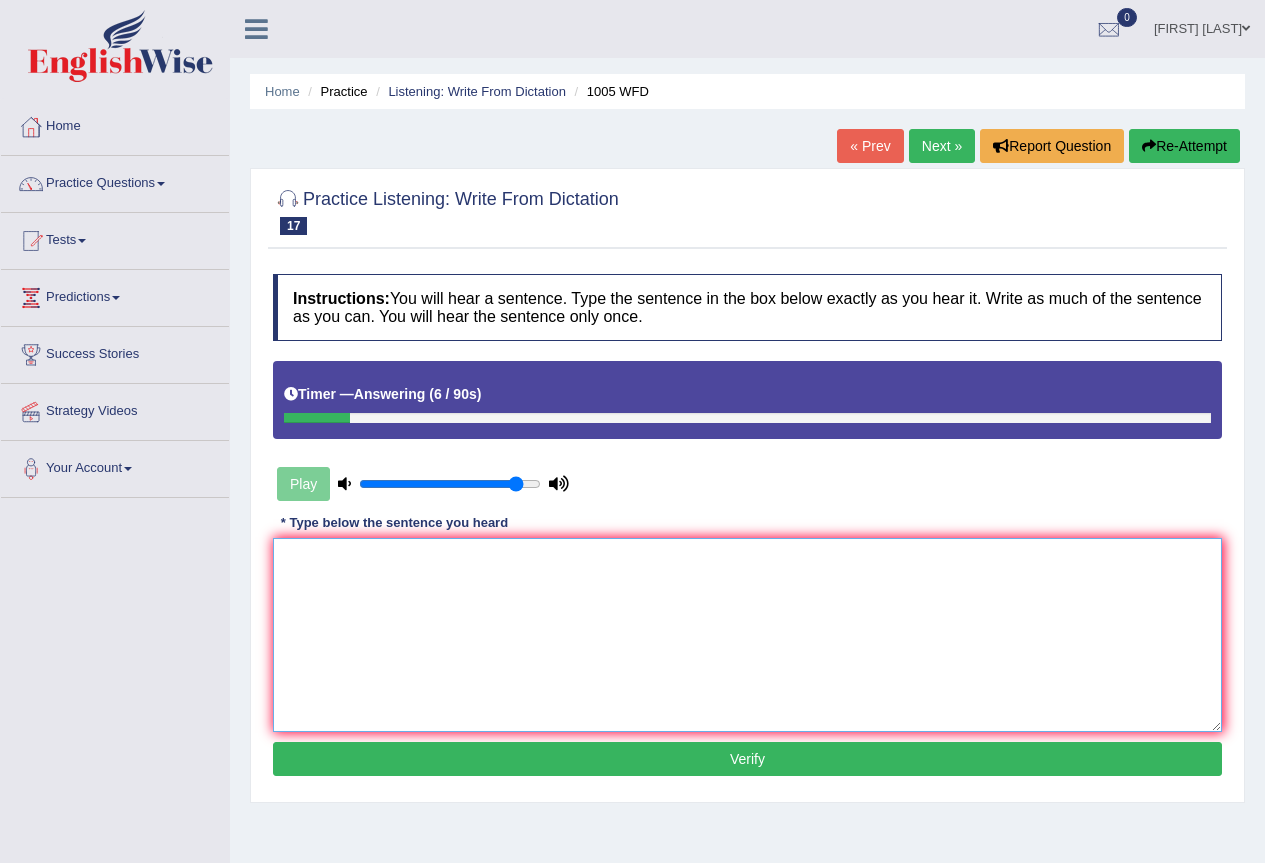 click at bounding box center (747, 635) 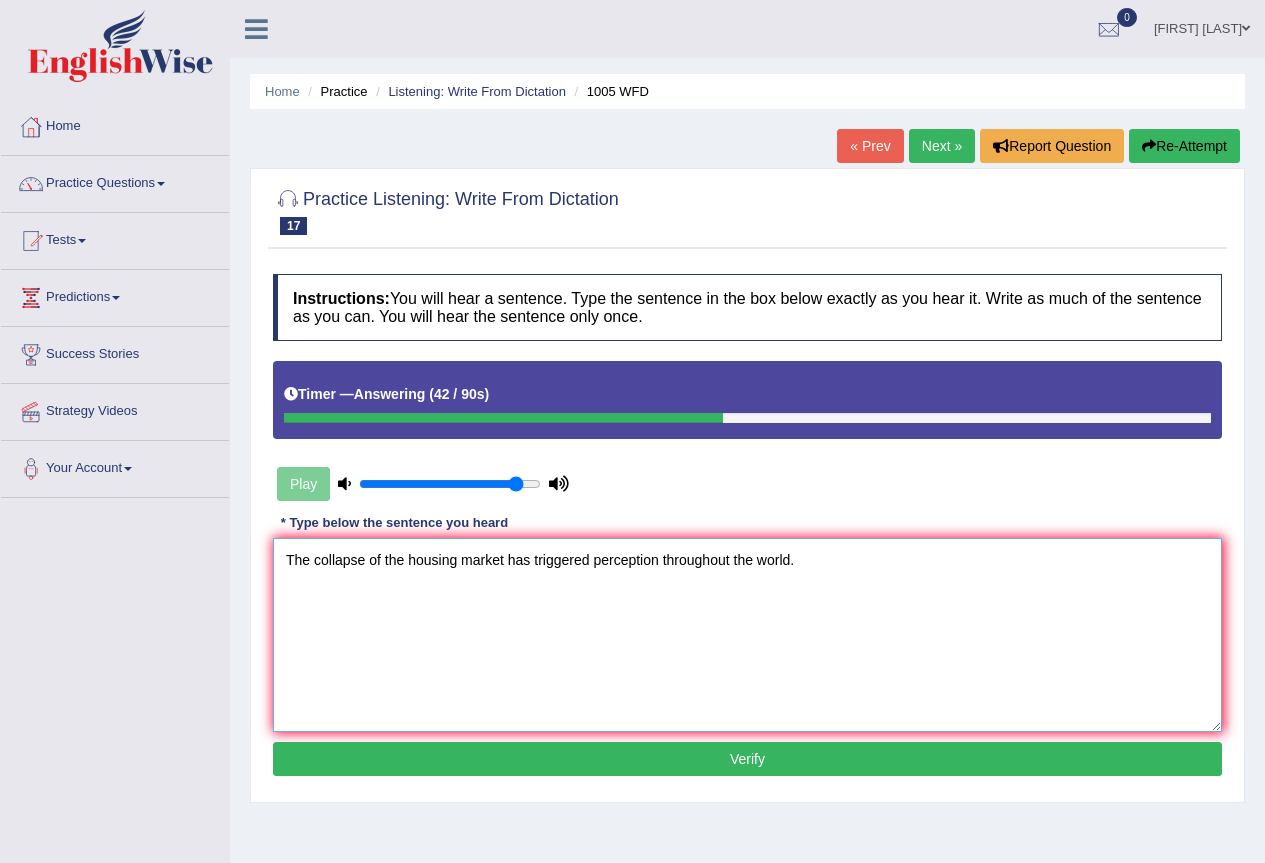 click on "The collapse of the housing market has triggered perception throughout the world." at bounding box center (747, 635) 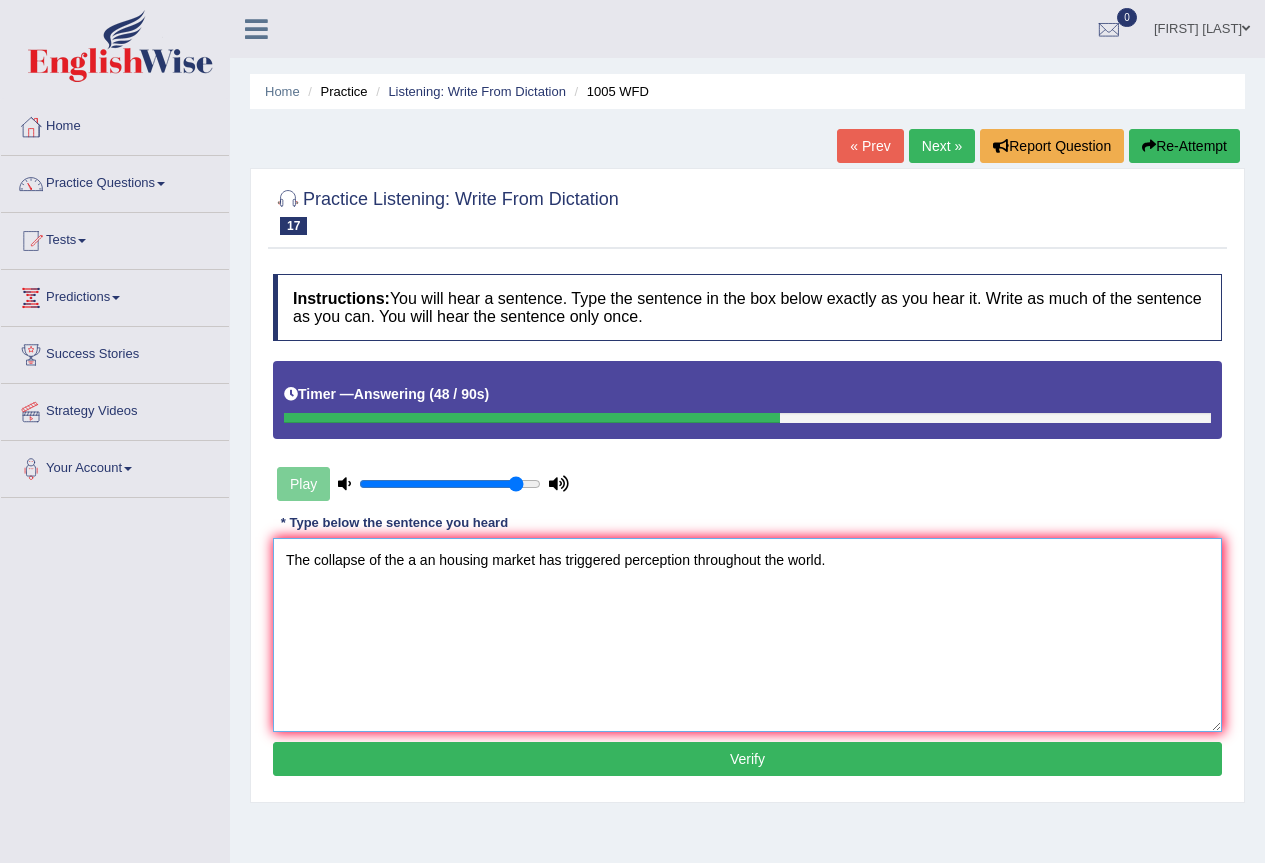 click on "The collapse of the a an housing market has triggered perception throughout the world." at bounding box center [747, 635] 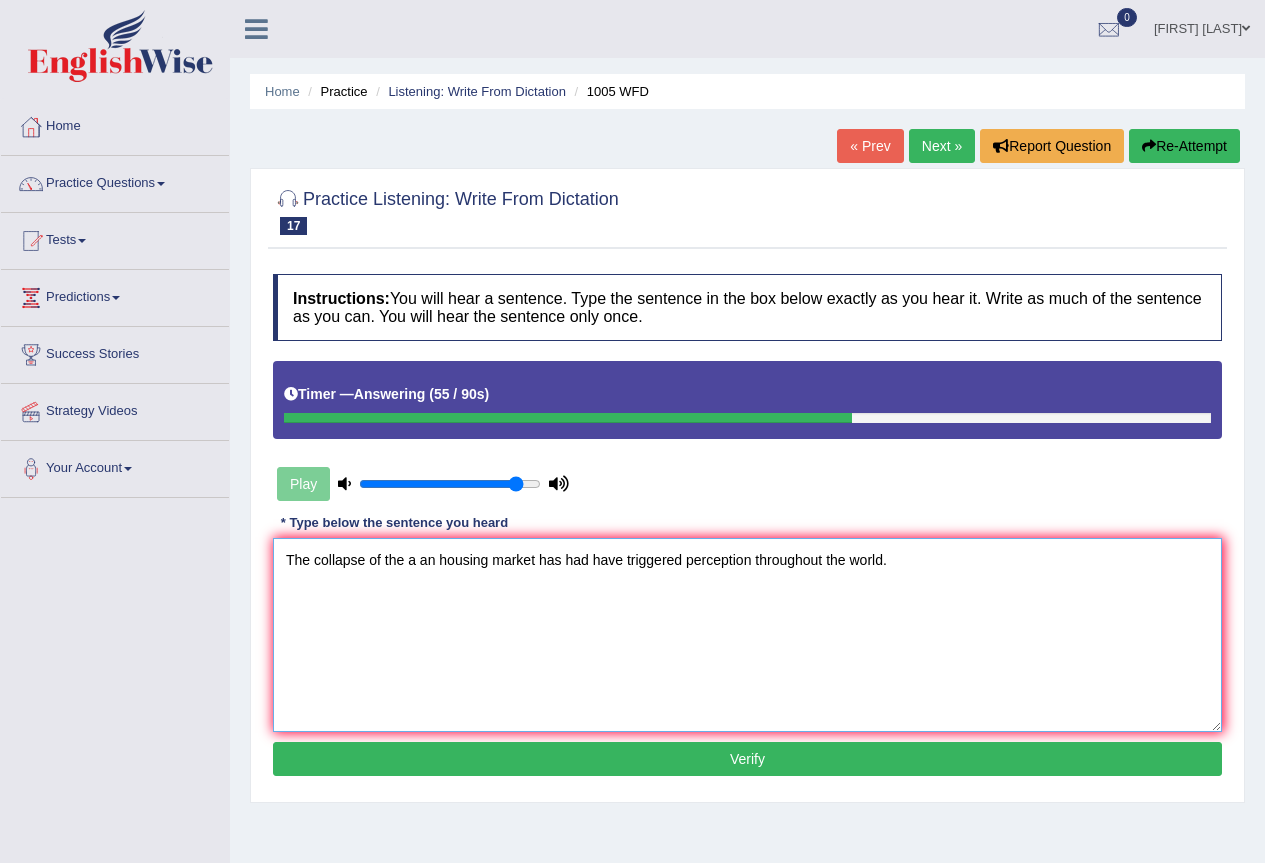 click on "The collapse of the a an housing market has had have triggered perception throughout the world." at bounding box center (747, 635) 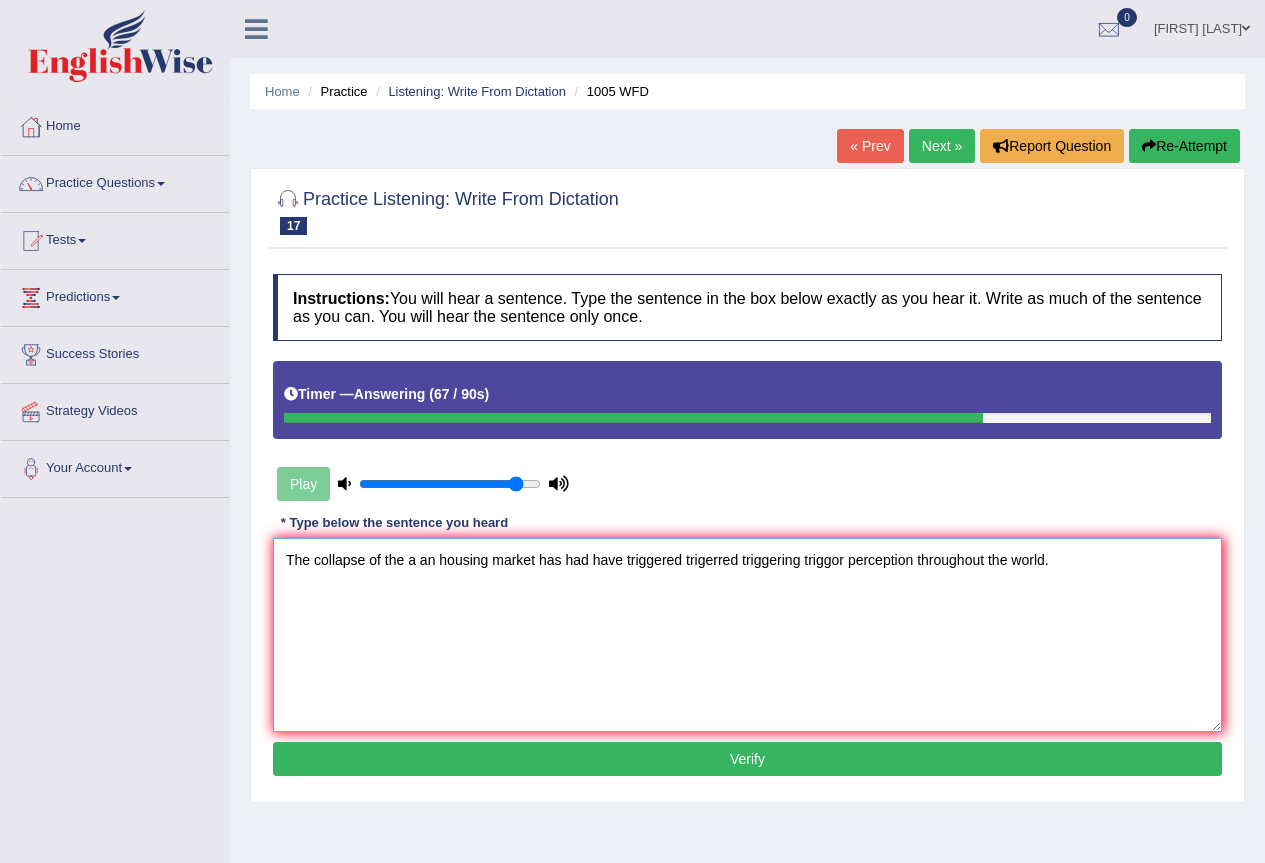 click on "The collapse of the a an housing market has had have triggered trigerred triggering triggor perception throughout the world." at bounding box center (747, 635) 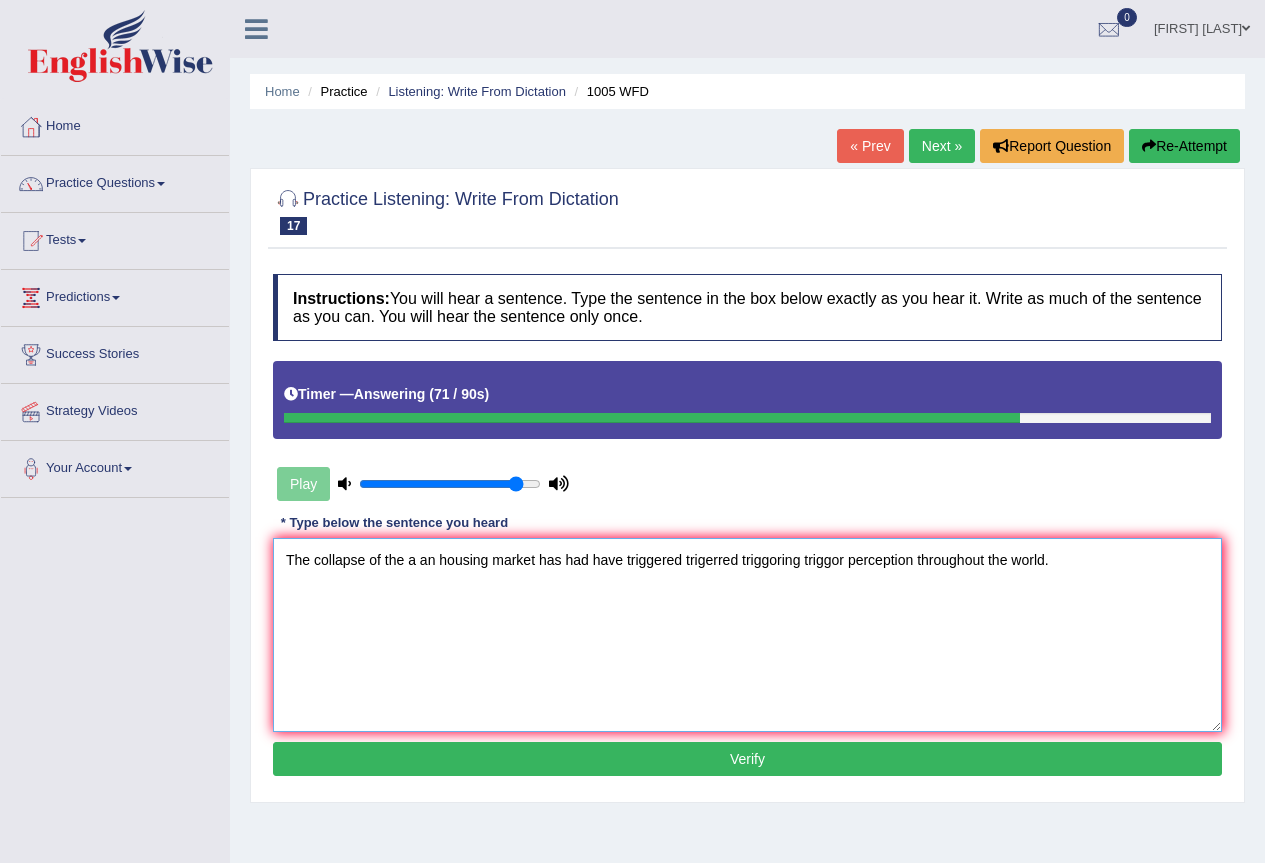 click on "The collapse of the a an housing market has had have triggered trigerred triggoring triggor perception throughout the world." at bounding box center [747, 635] 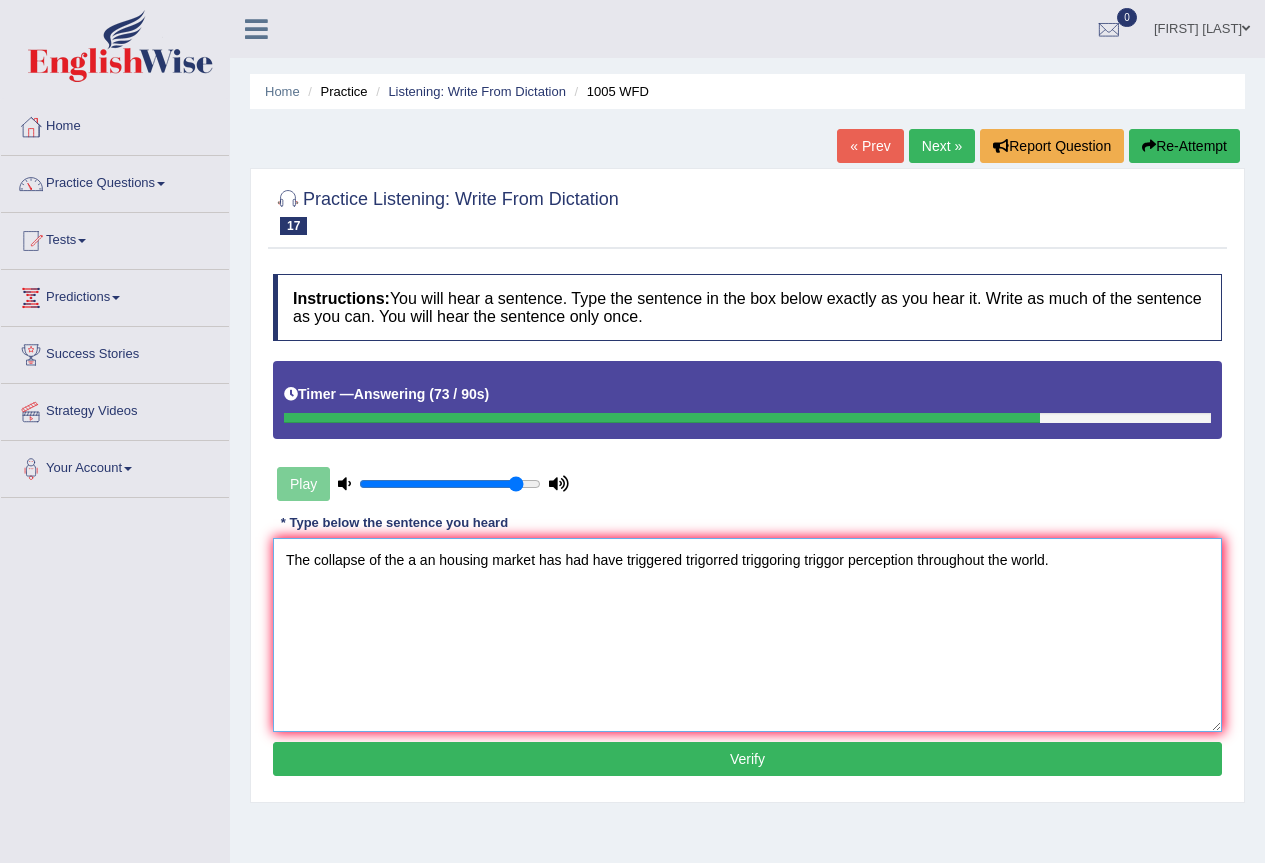 click on "The collapse of the a an housing market has had have triggered trigorred triggoring triggor perception throughout the world." at bounding box center (747, 635) 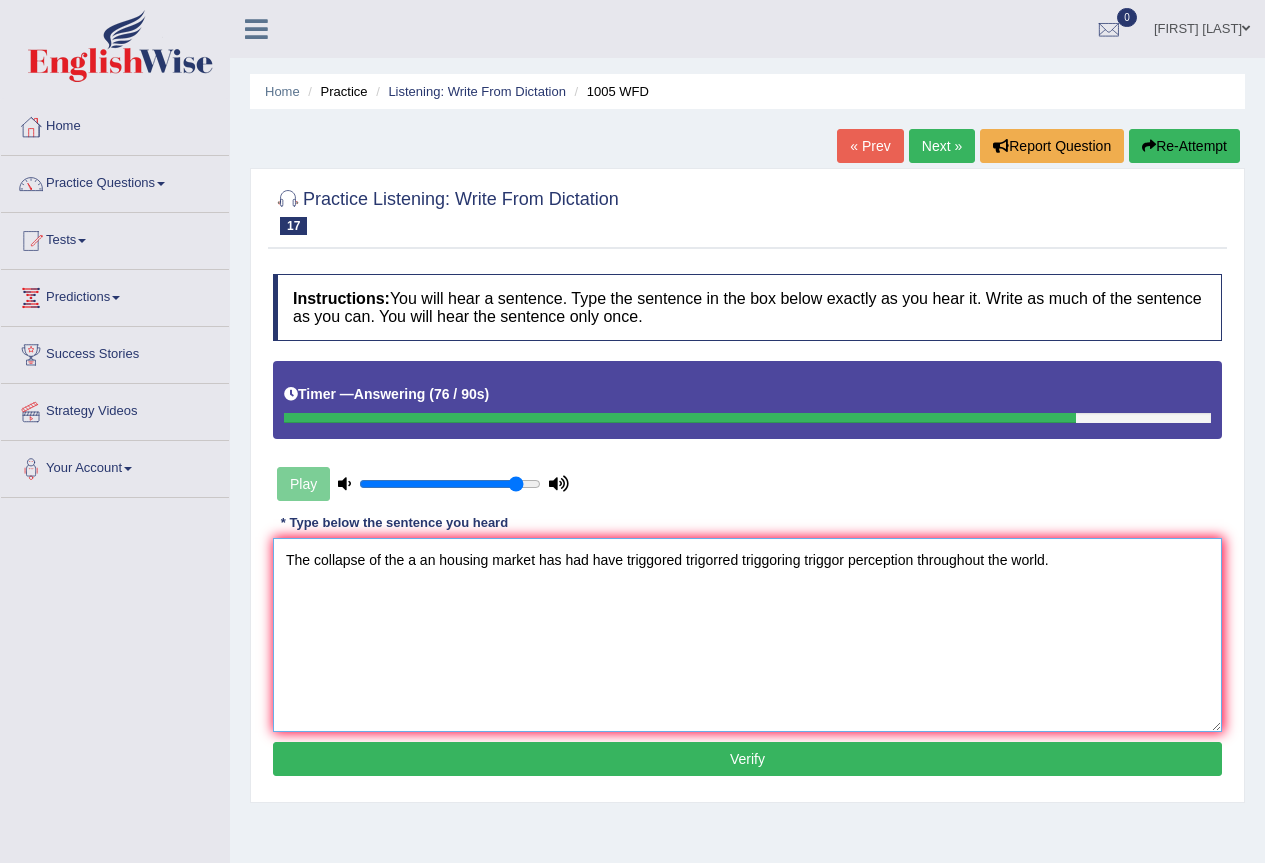 click on "The collapse of the a an housing market has had have triggored trigorred triggoring triggor perception throughout the world." at bounding box center (747, 635) 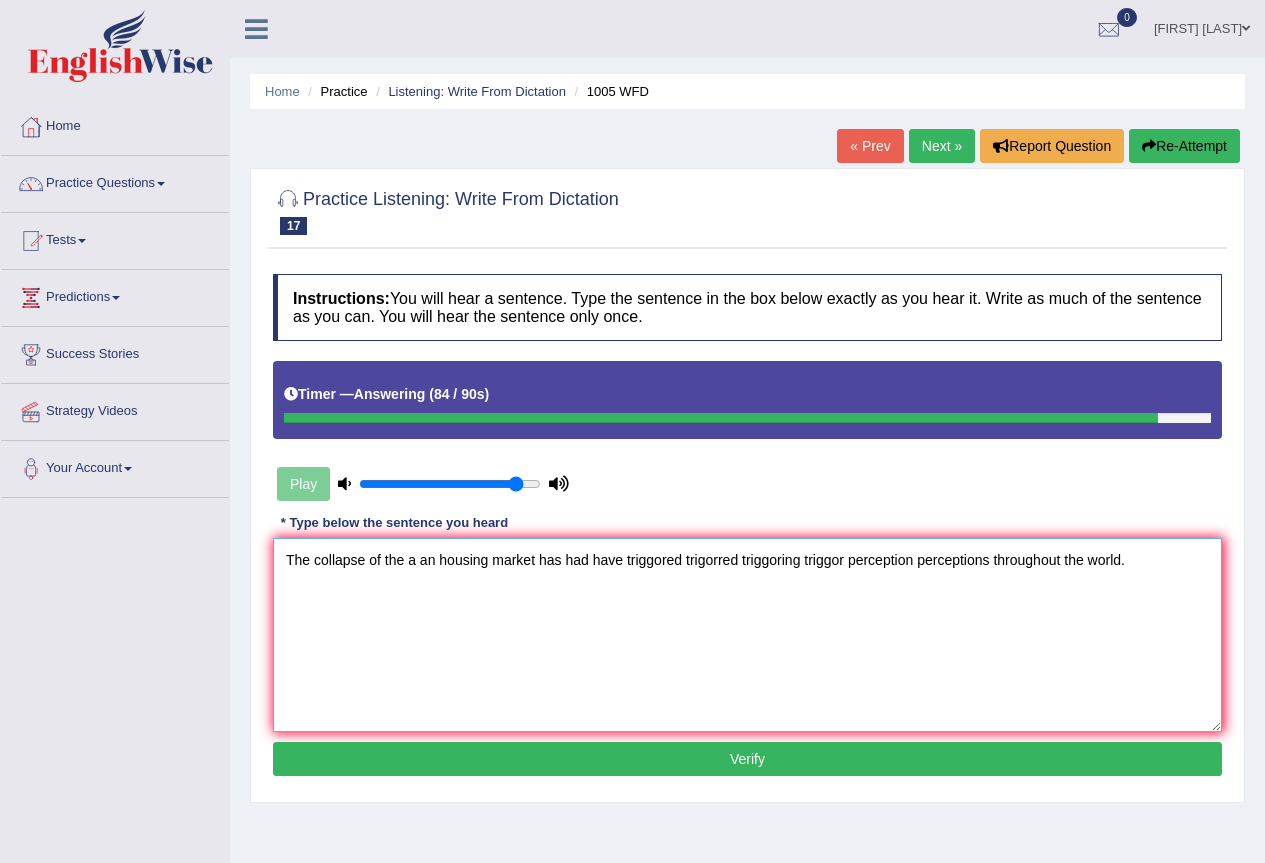 type on "The collapse of the a an housing market has had have triggored trigorred triggoring triggor perception perceptions throughout the world." 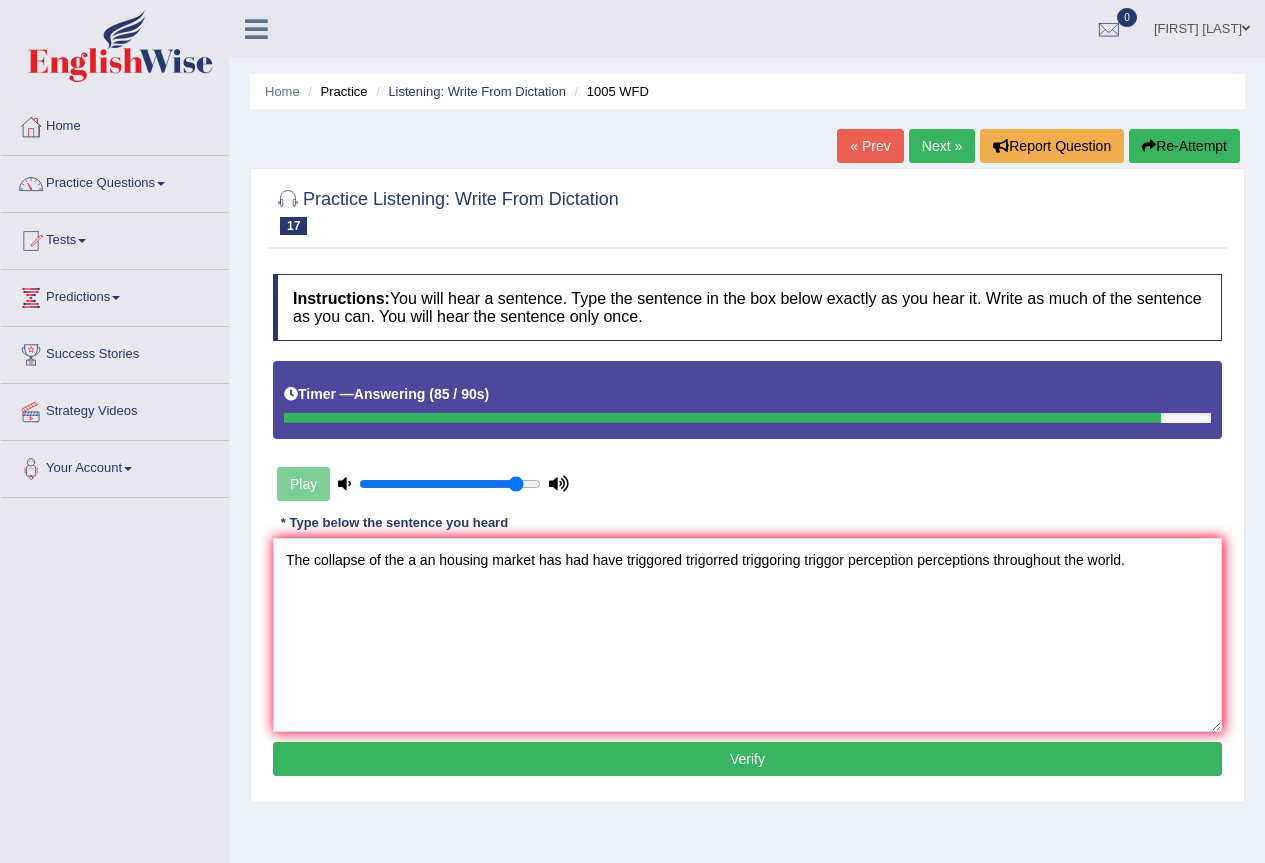 click on "Instructions:  You will hear a sentence. Type the sentence in the box below exactly as you hear it. Write as much of the sentence as you can. You will hear the sentence only once.
Timer —  Answering   ( 85 / 90s ) Play Transcript: The collapse of the housing market has triggered recessions throughout the world. * Type below the sentence you heard The collapse of the a an housing market has had have triggored trigorred triggoring triggor perception perceptions throughout the world. Accuracy Comparison for Writing Scores:
Red:  Missed Words
Green:  Correct Words
Blue:  Added/Mistyped Words
Accuracy:   Punctuation at the end  You wrote first capital letter A.I. Engine Result:  Processing... Verify" at bounding box center [747, 528] 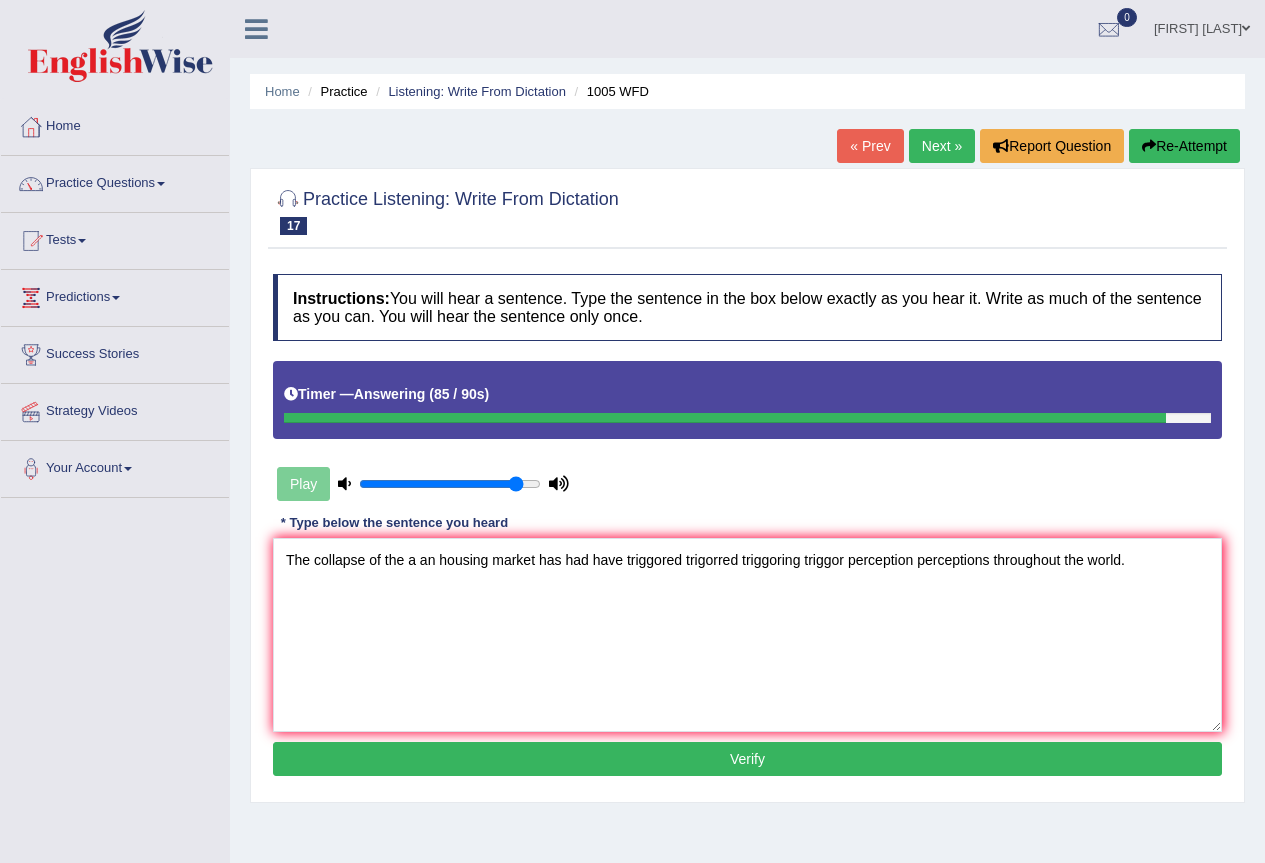 click on "Verify" at bounding box center (747, 759) 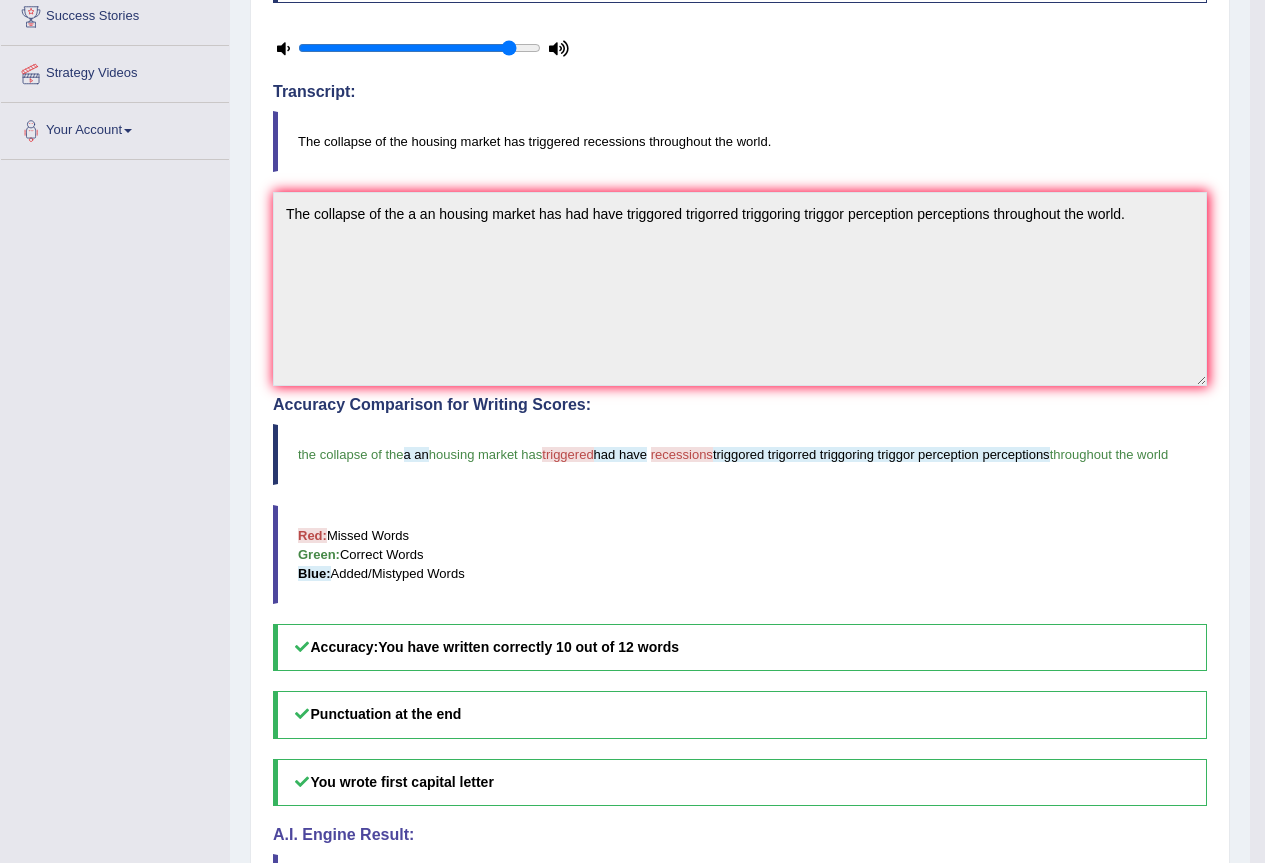 scroll, scrollTop: 292, scrollLeft: 0, axis: vertical 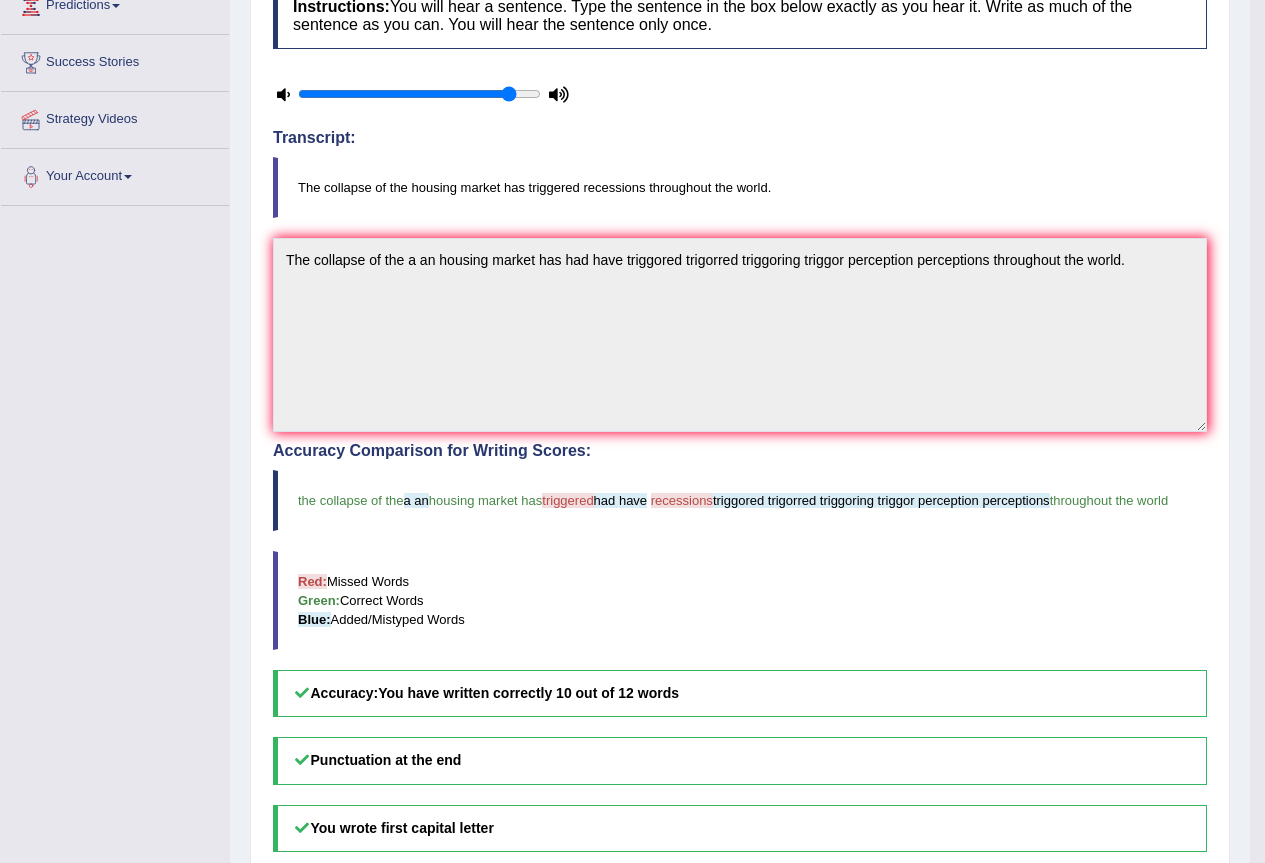 drag, startPoint x: 687, startPoint y: 467, endPoint x: 633, endPoint y: 496, distance: 61.294373 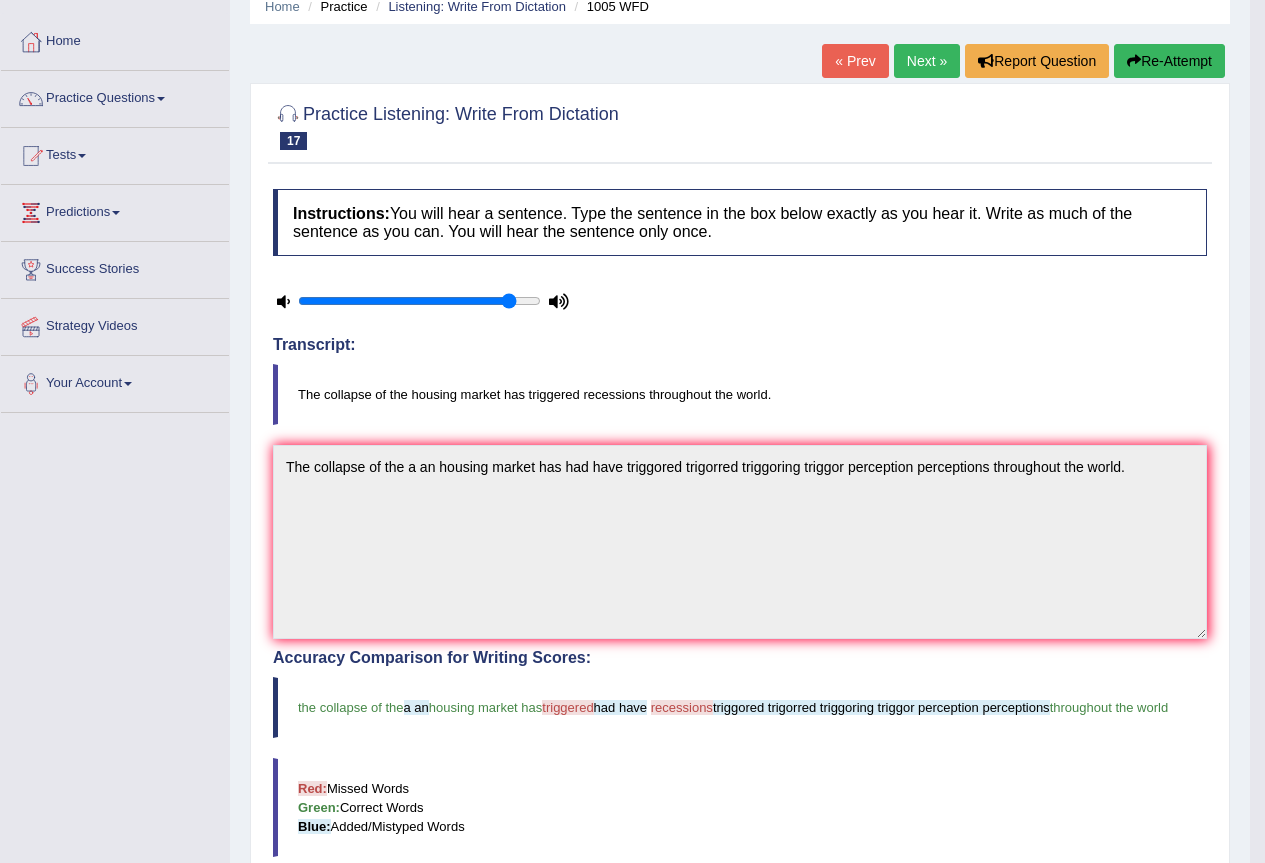 scroll, scrollTop: 0, scrollLeft: 0, axis: both 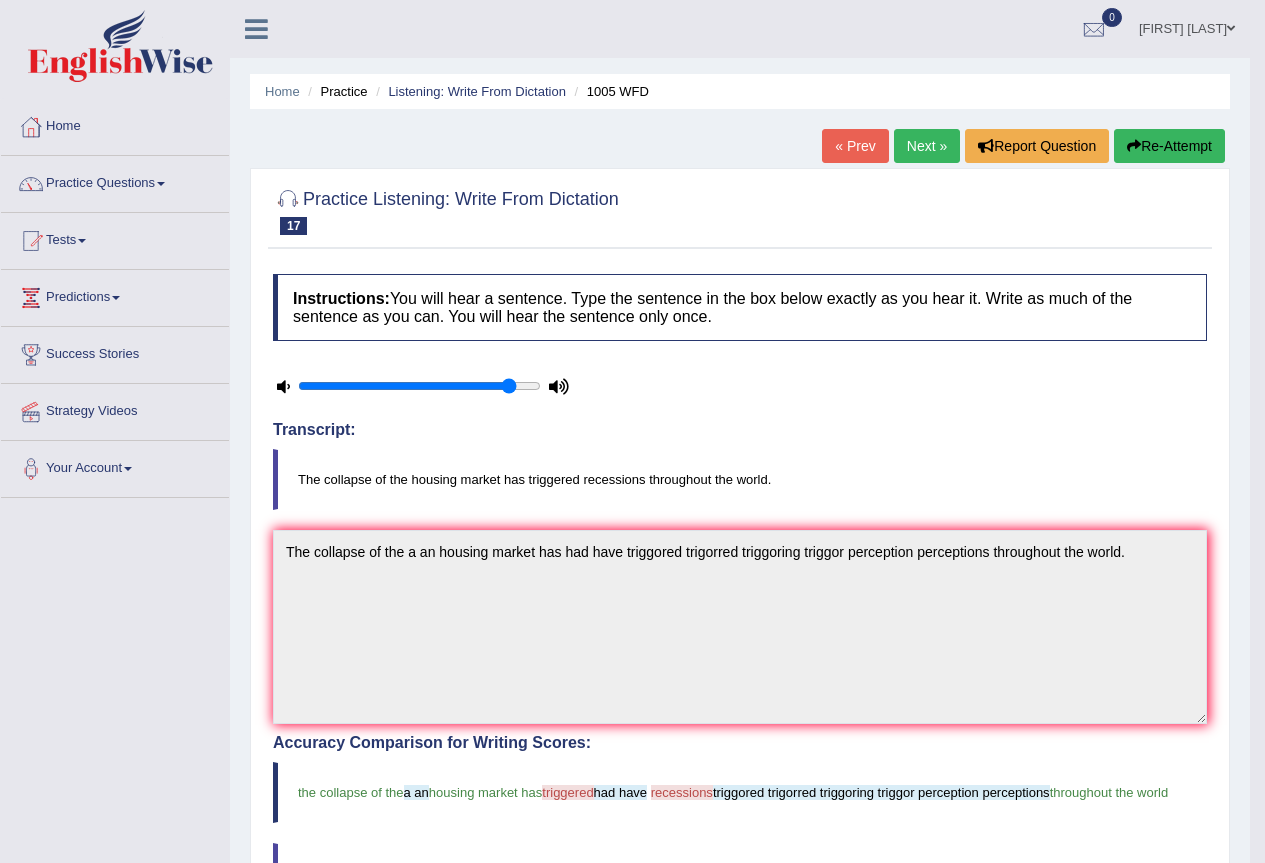 click on "Next »" at bounding box center [927, 146] 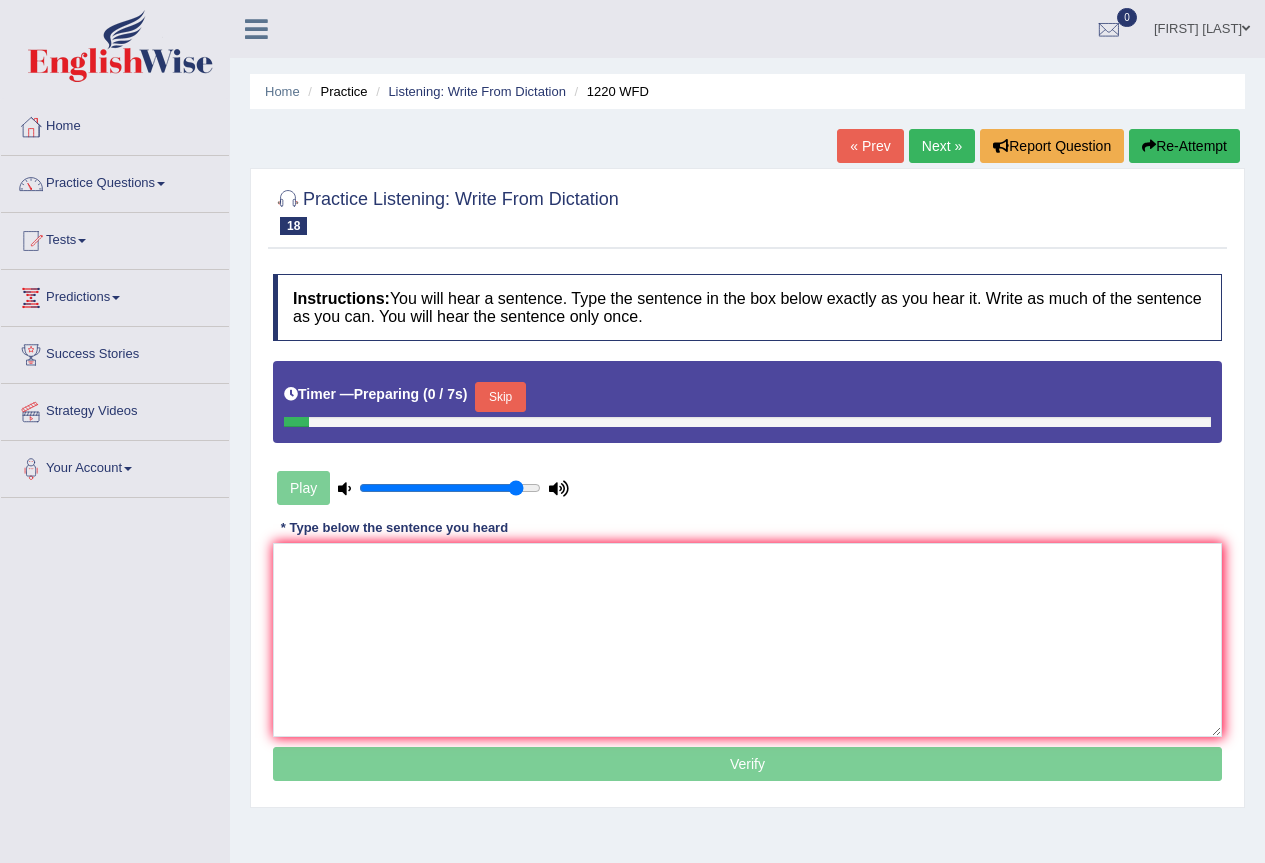 scroll, scrollTop: 0, scrollLeft: 0, axis: both 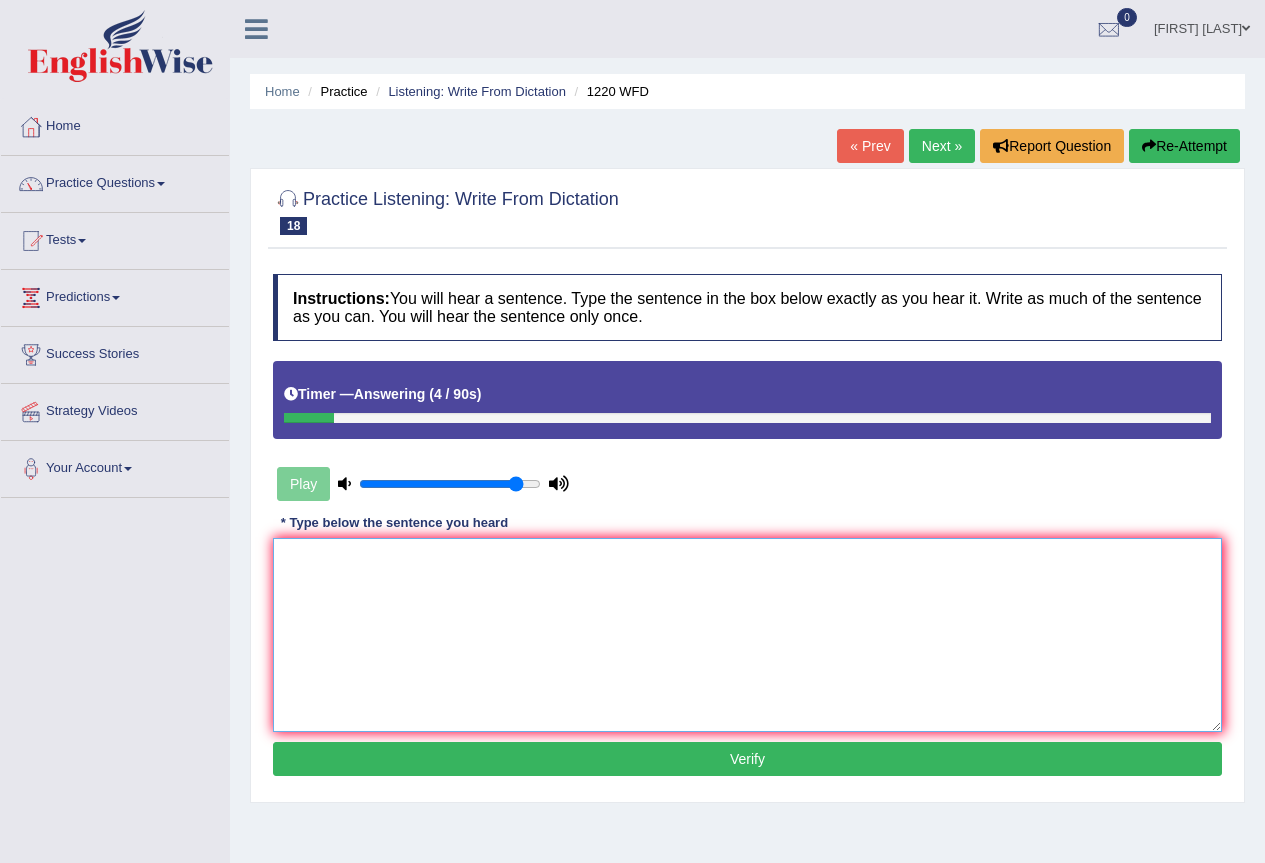 drag, startPoint x: 650, startPoint y: 626, endPoint x: 713, endPoint y: 534, distance: 111.503365 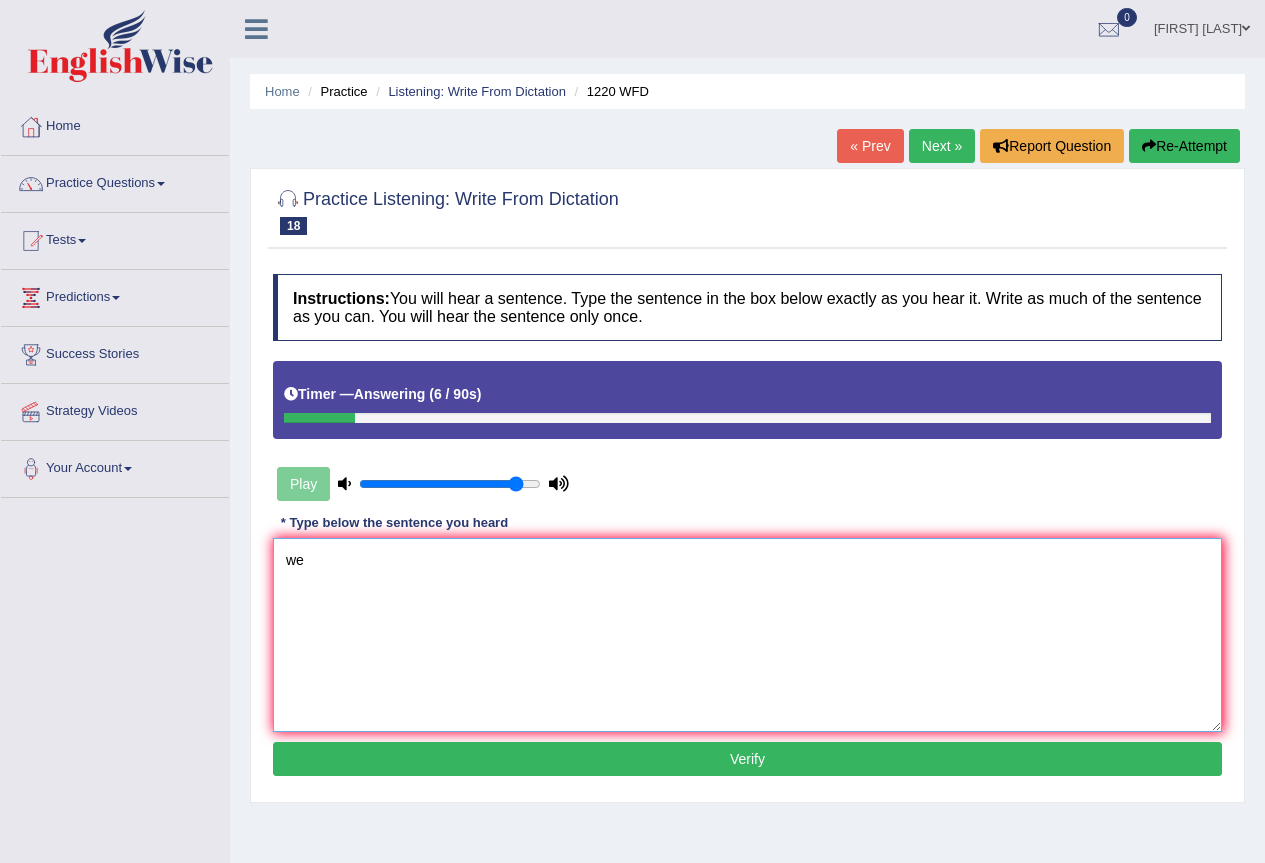 type on "w" 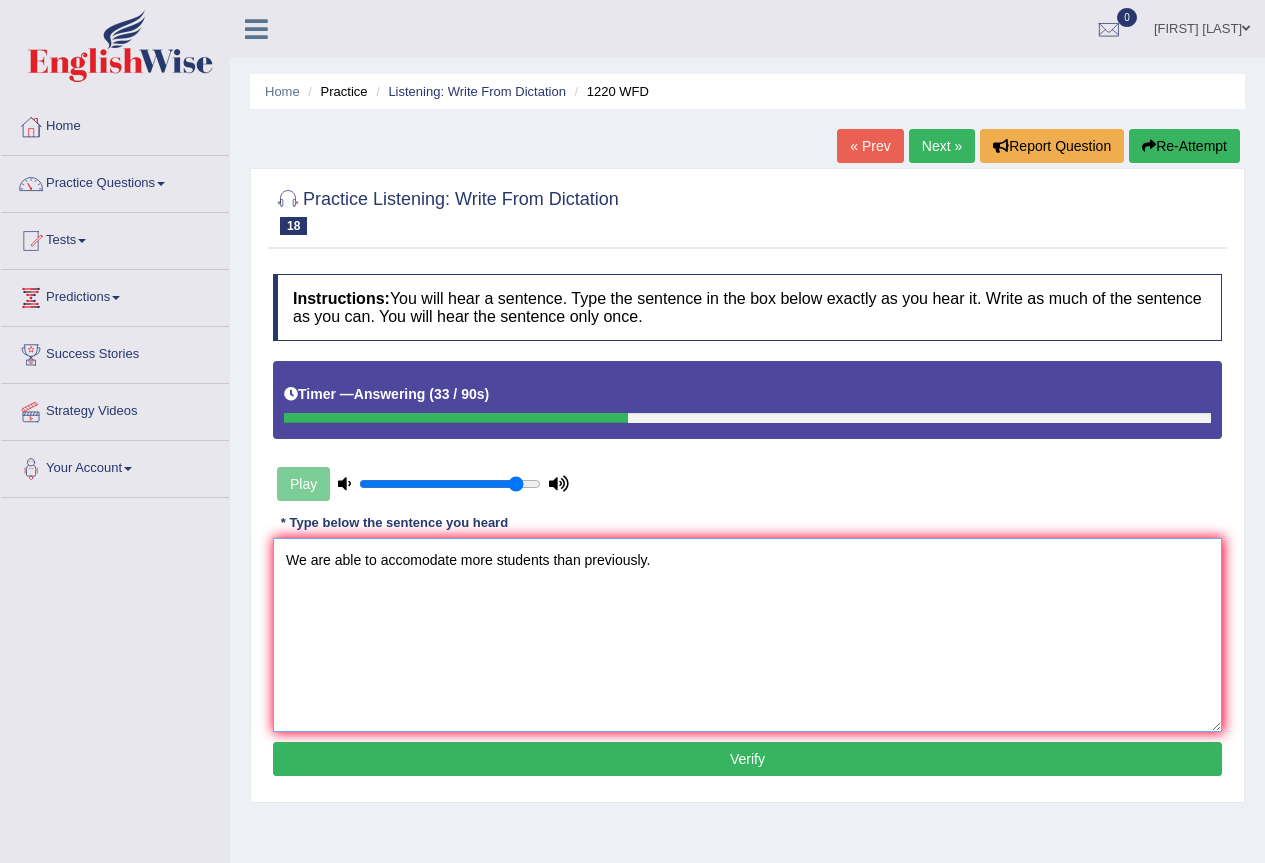type on "We are able to accomodate more students than previously." 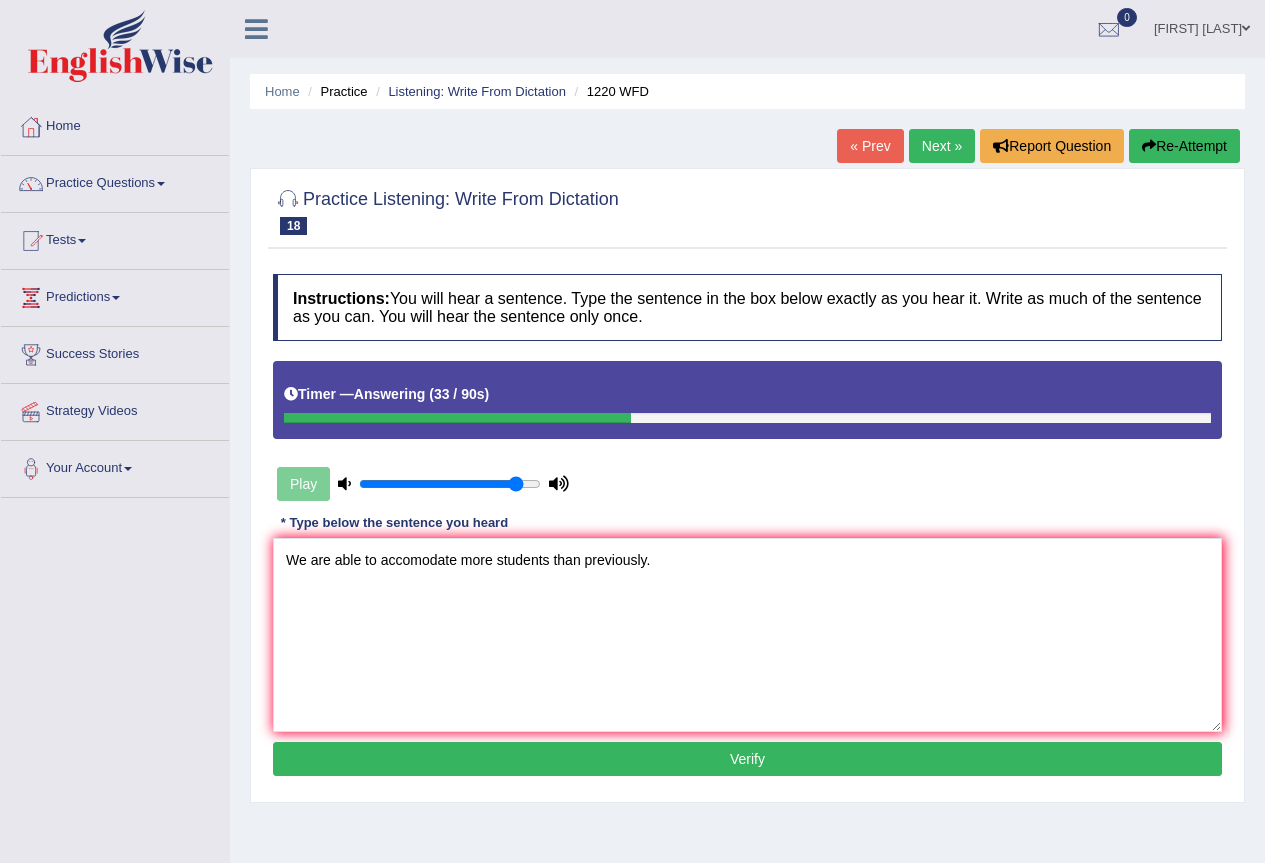 click on "Verify" at bounding box center (747, 759) 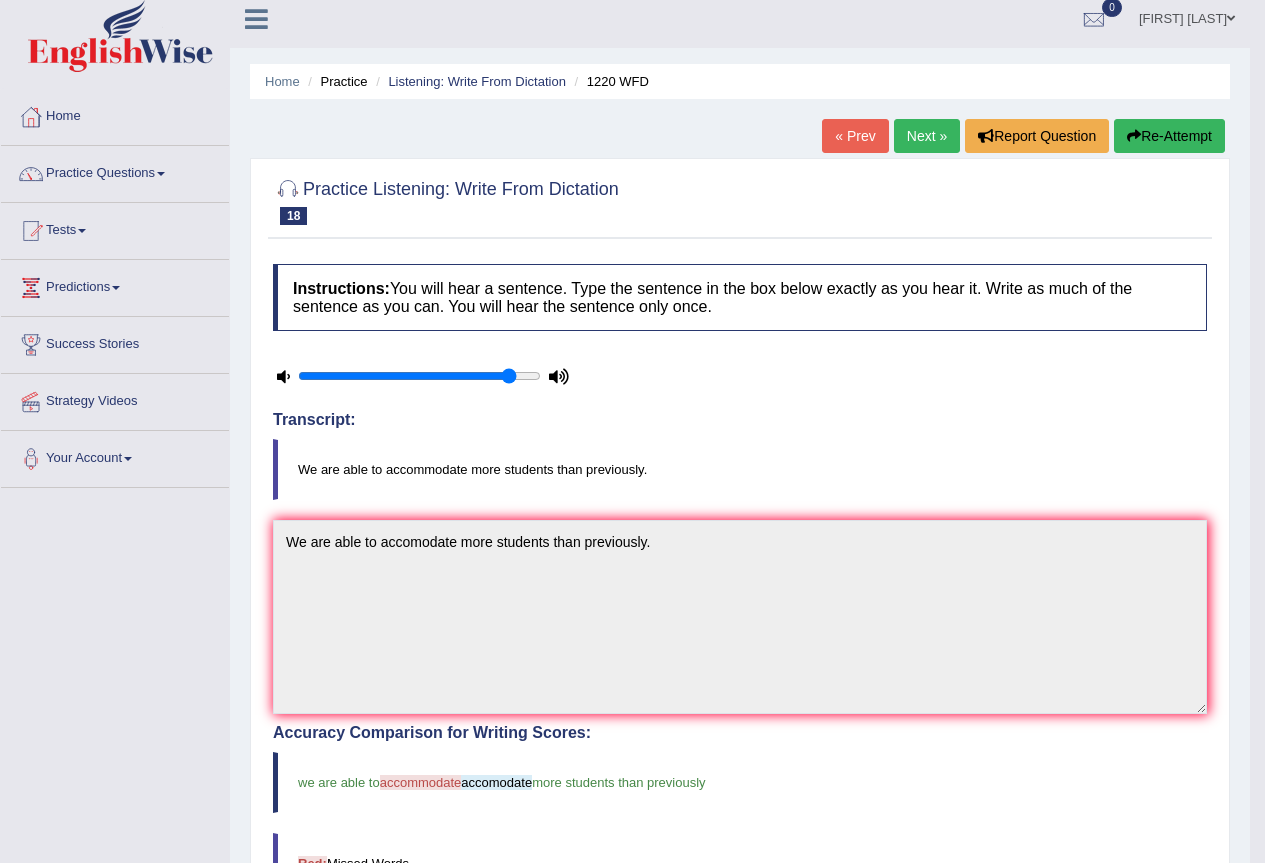 scroll, scrollTop: 0, scrollLeft: 0, axis: both 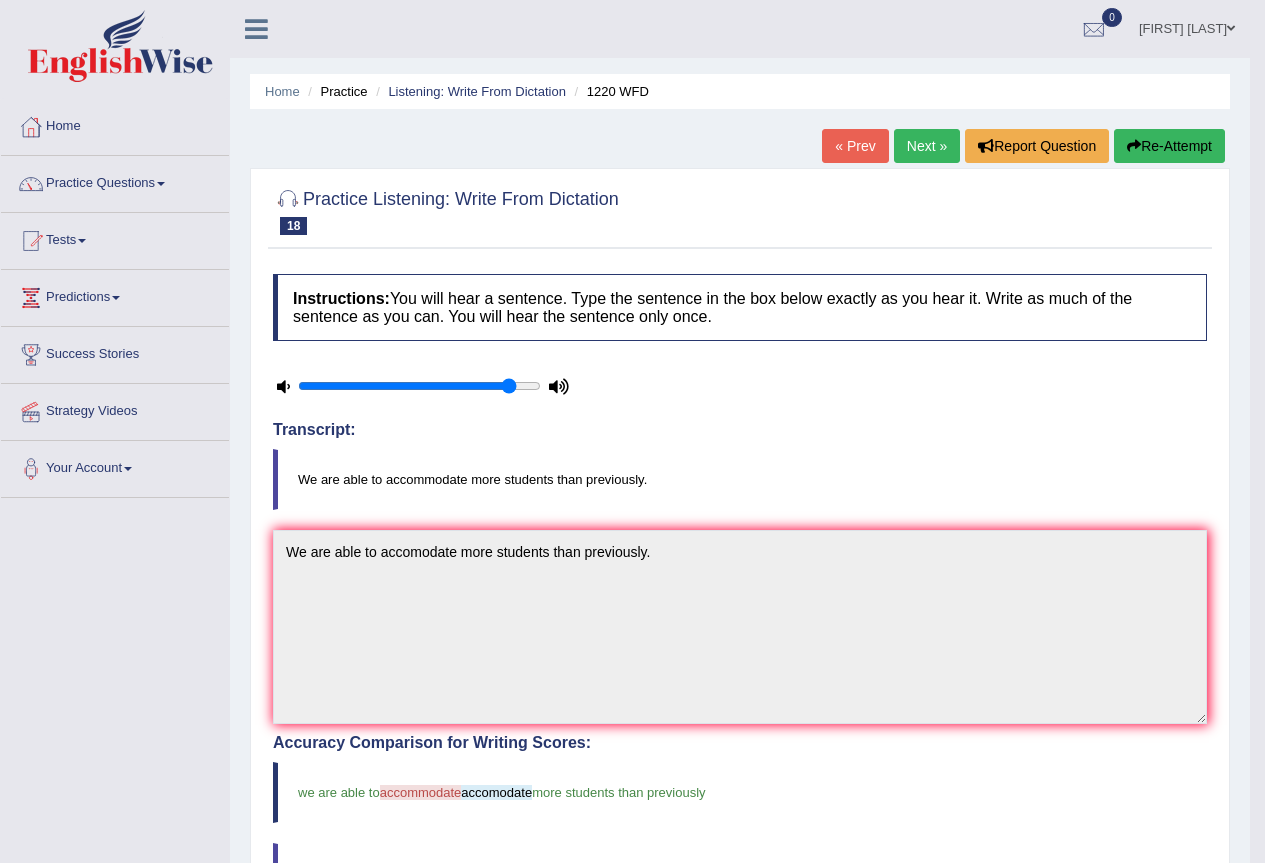 click on "Next »" at bounding box center [927, 146] 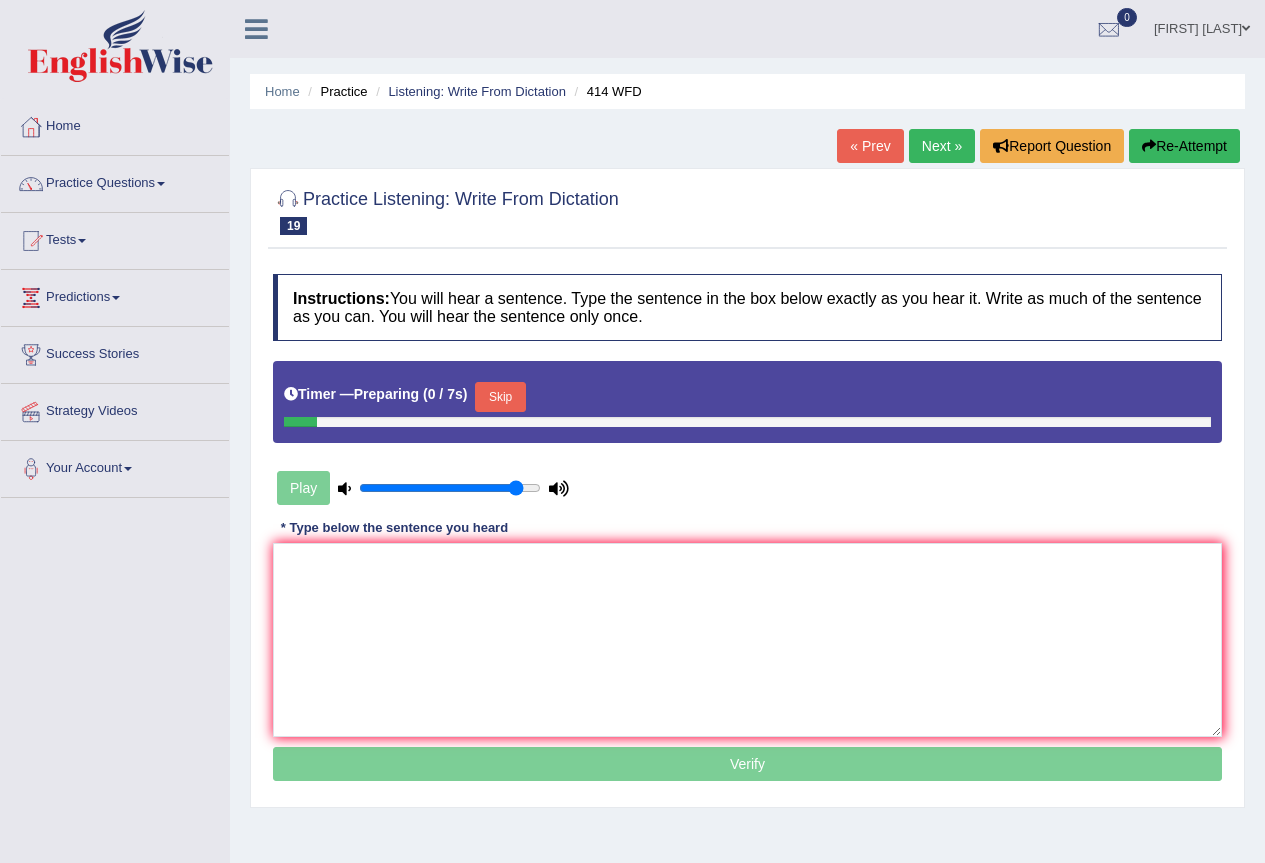 scroll, scrollTop: 0, scrollLeft: 0, axis: both 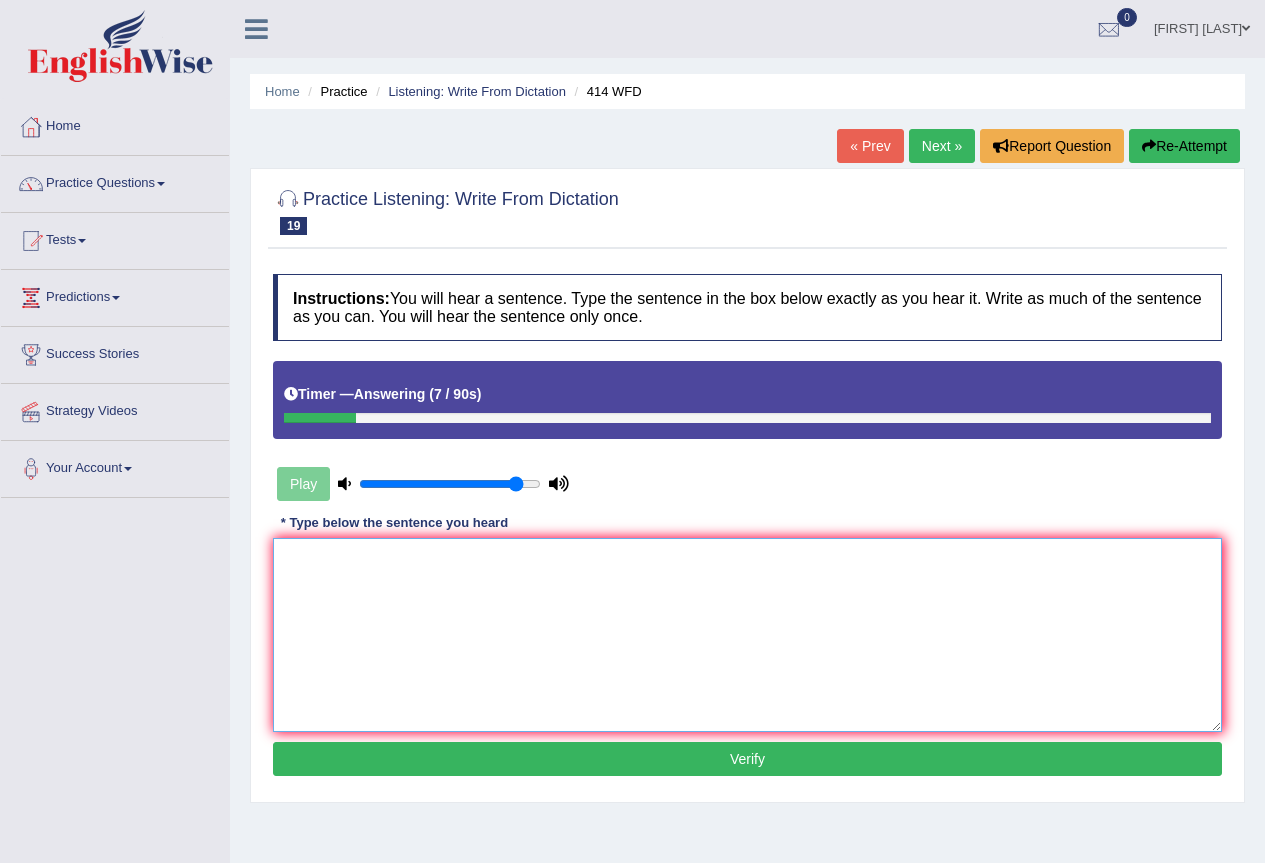 click at bounding box center [747, 635] 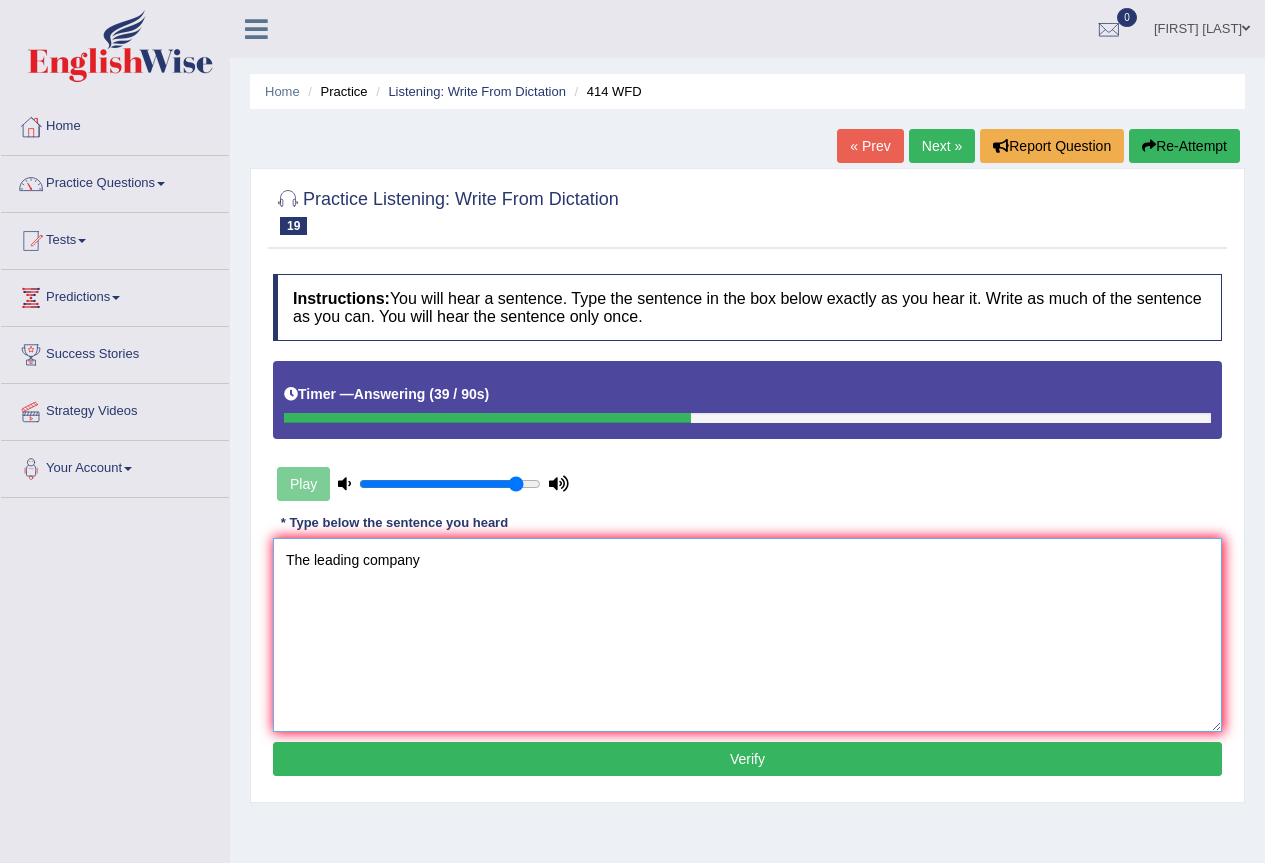 type on "The leading company" 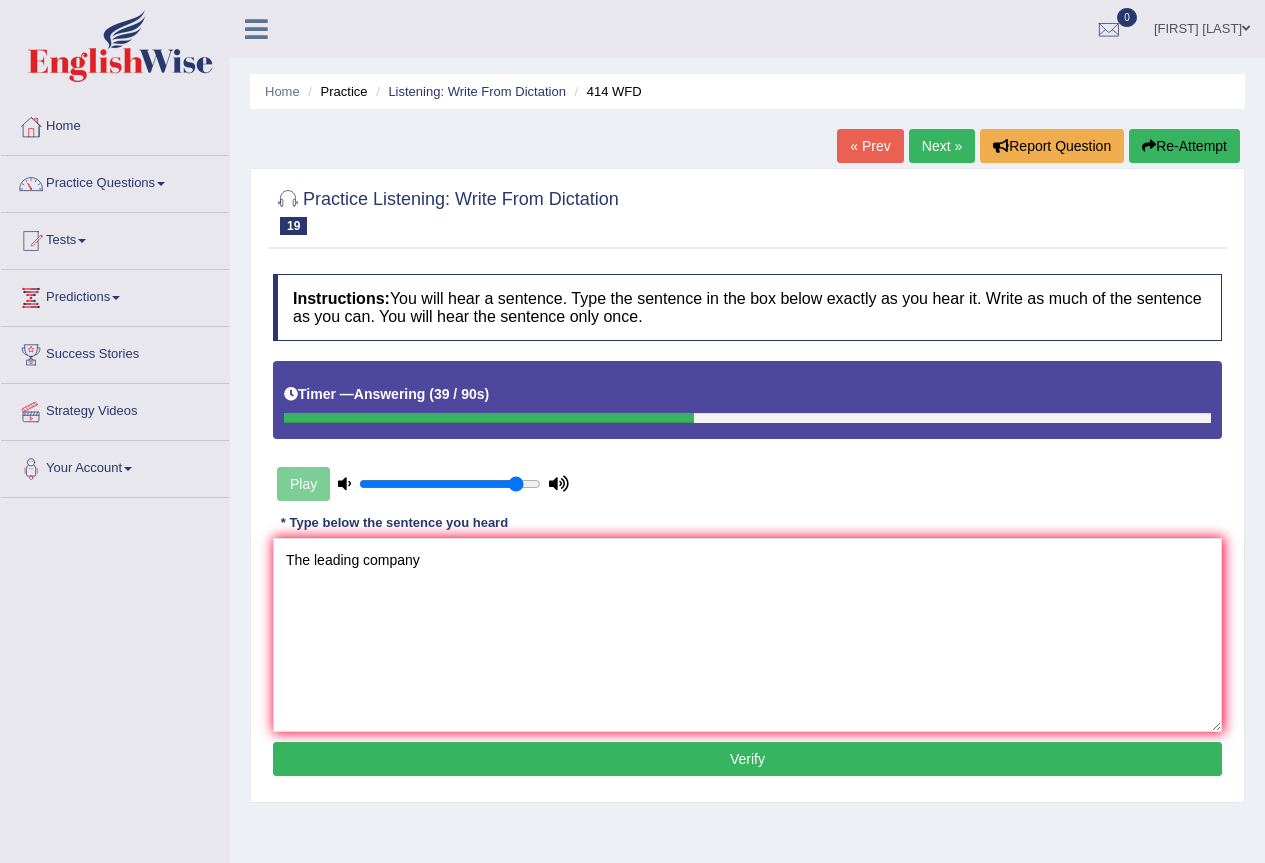 click on "Re-Attempt" at bounding box center [1184, 146] 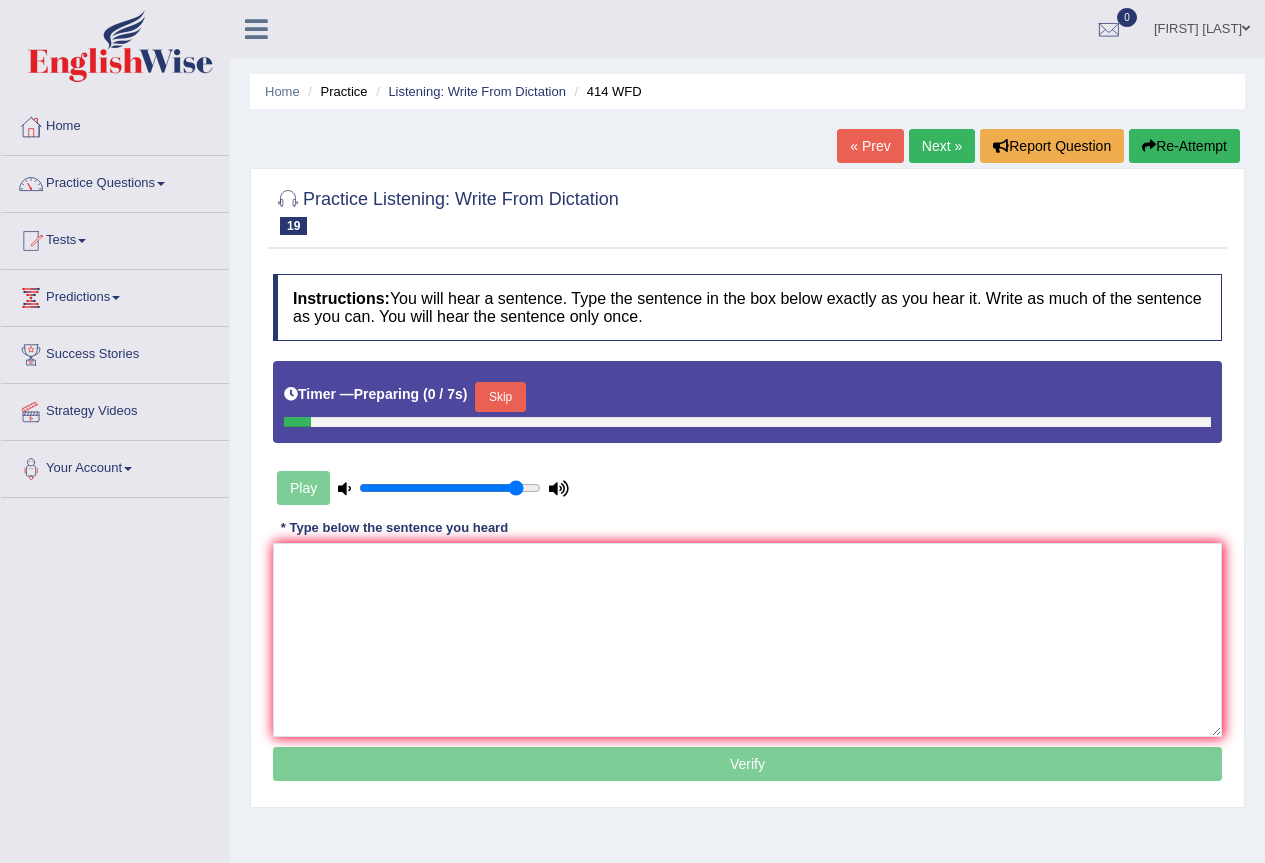 scroll, scrollTop: 0, scrollLeft: 0, axis: both 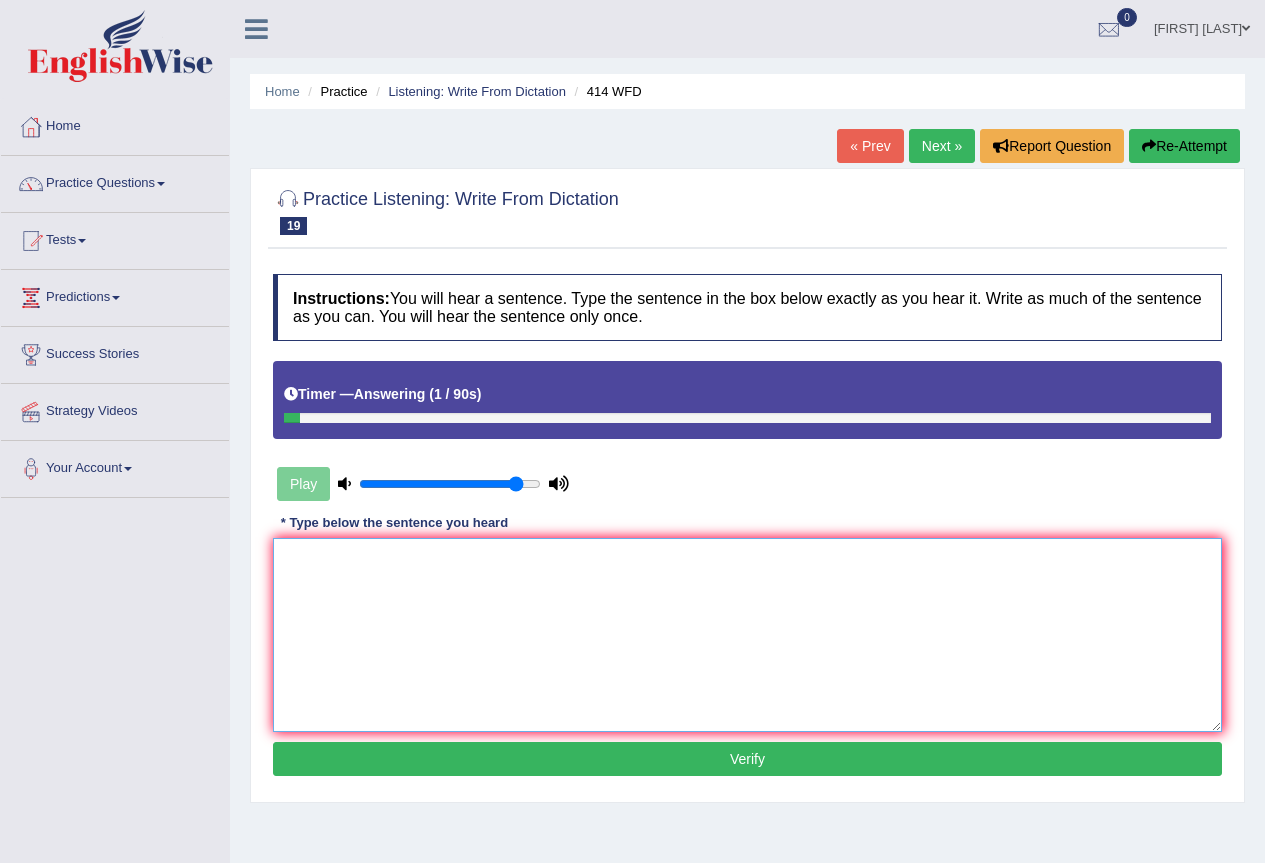click at bounding box center (747, 635) 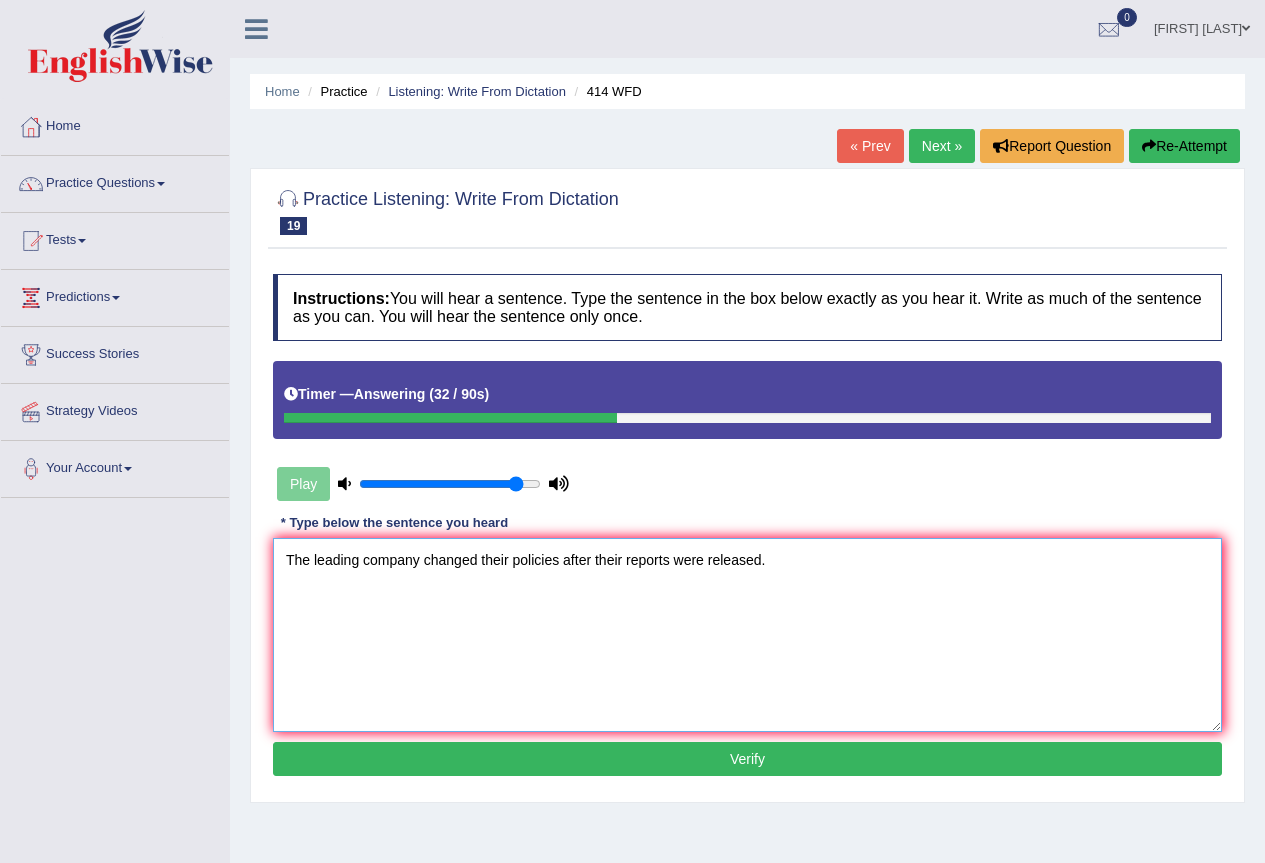 click on "The leading company changed their policies after their reports were released." at bounding box center (747, 635) 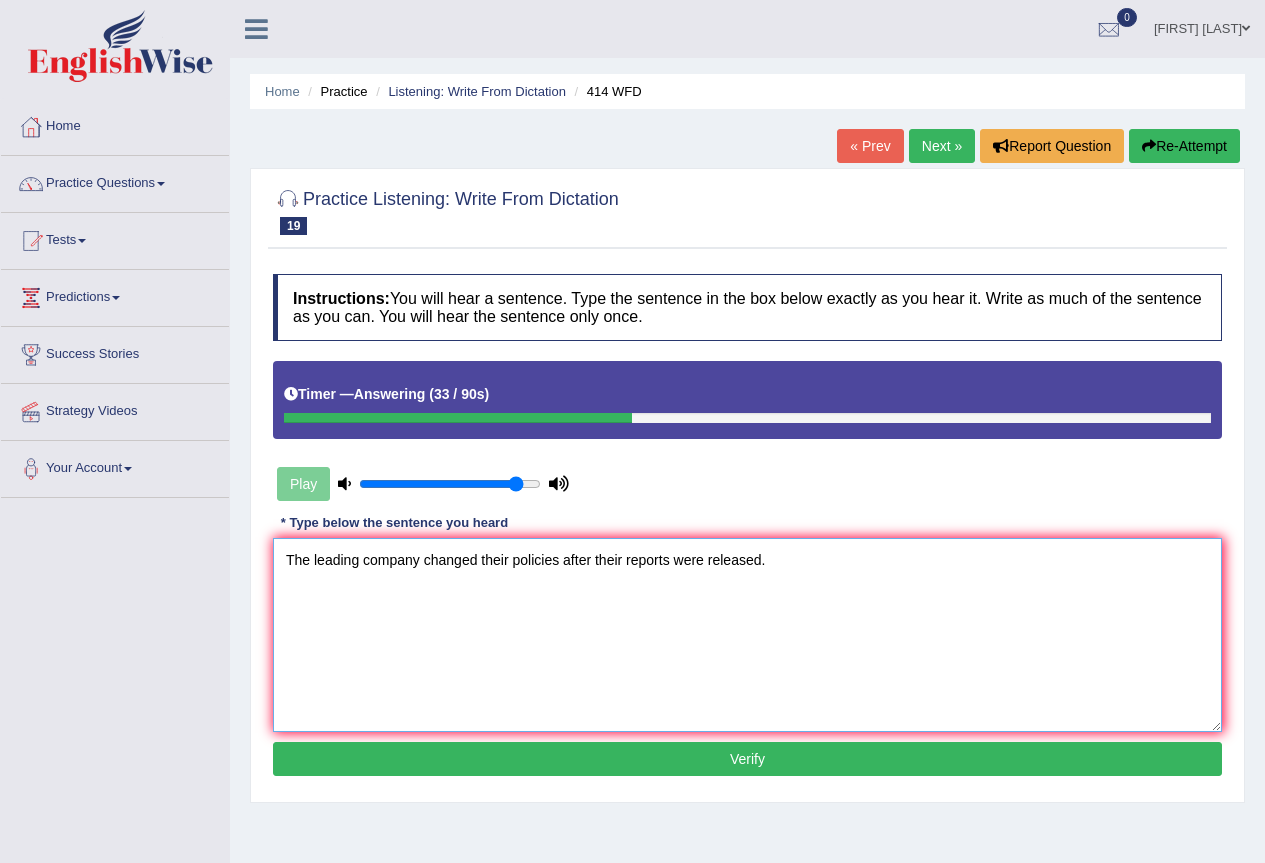 click on "The leading company changed their policies after their reports were released." at bounding box center (747, 635) 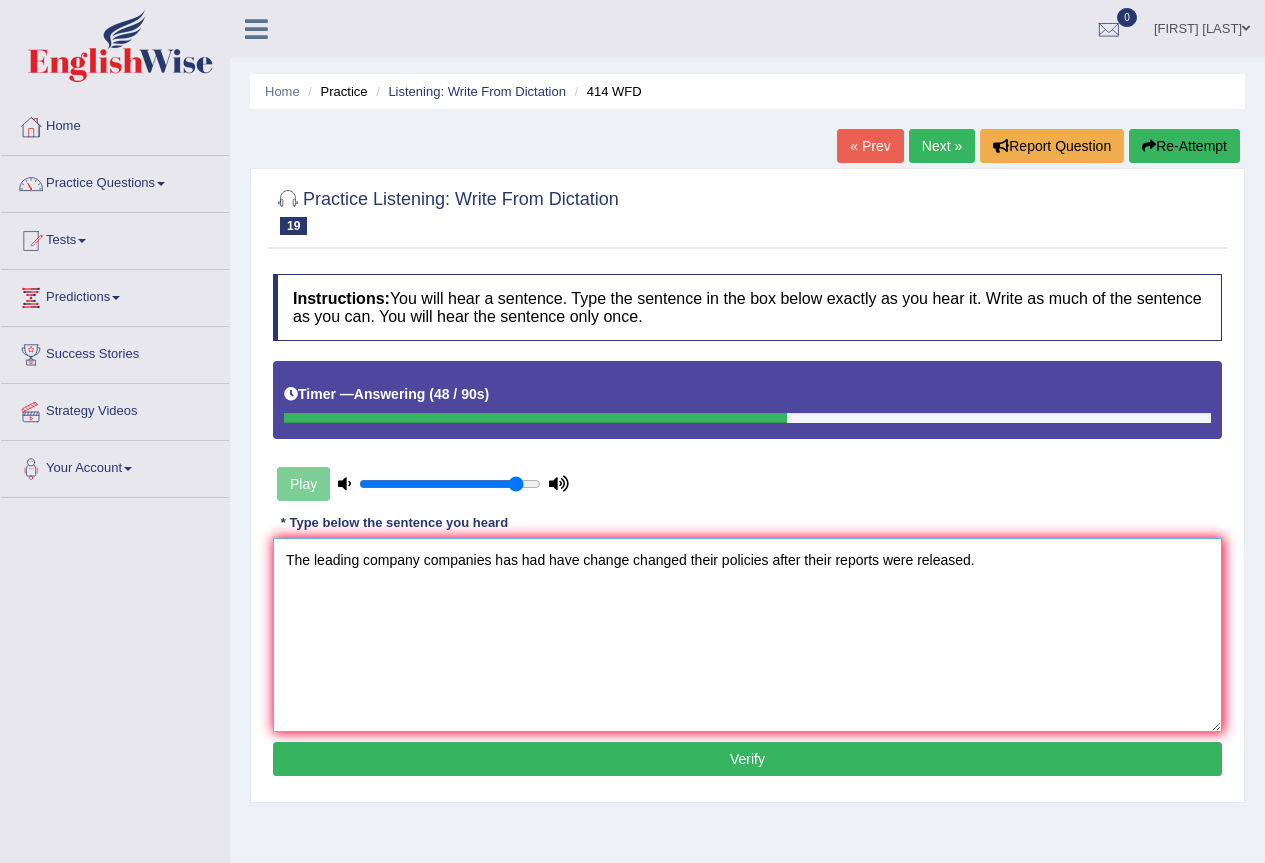 click on "The leading company companies has had have change changed their policies after their reports were released." at bounding box center [747, 635] 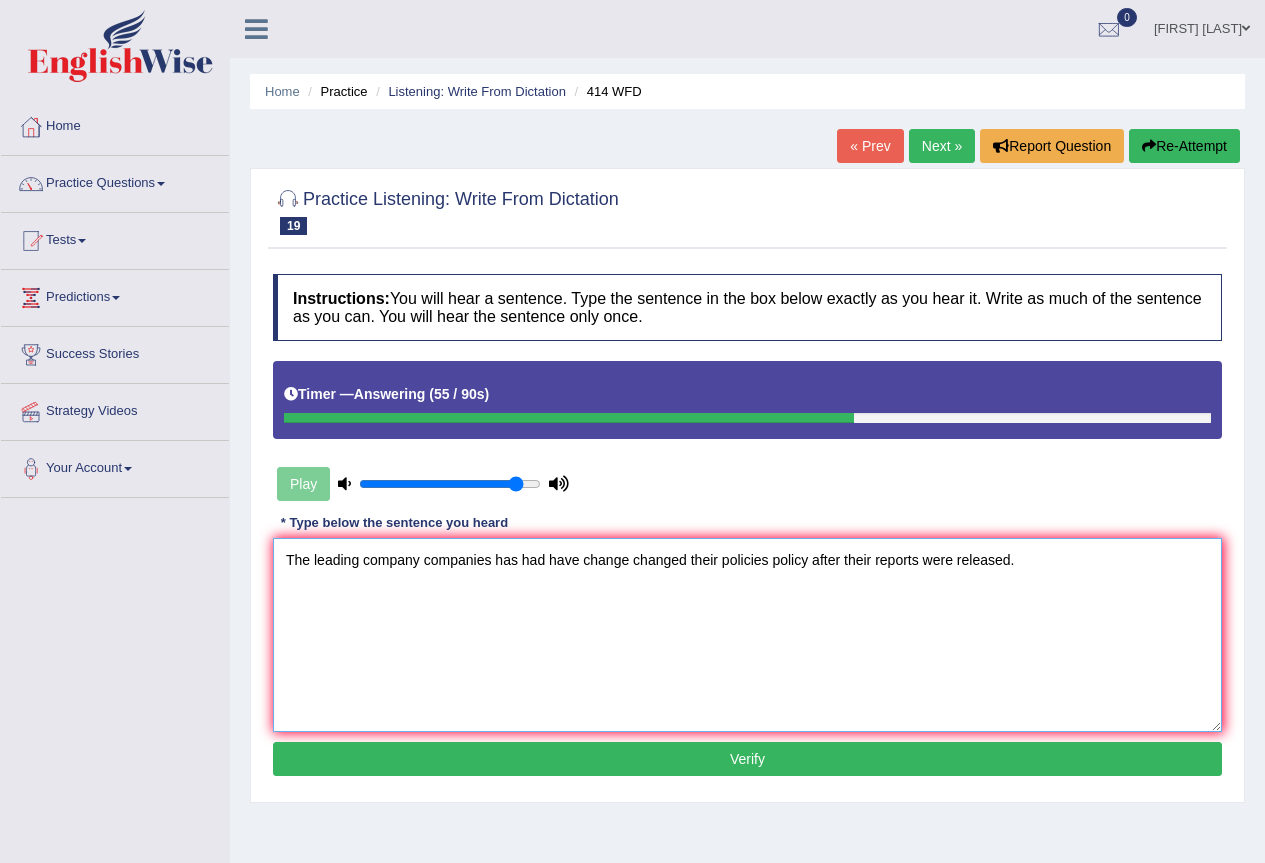click on "The leading company companies has had have change changed their policies policy after their reports were released." at bounding box center (747, 635) 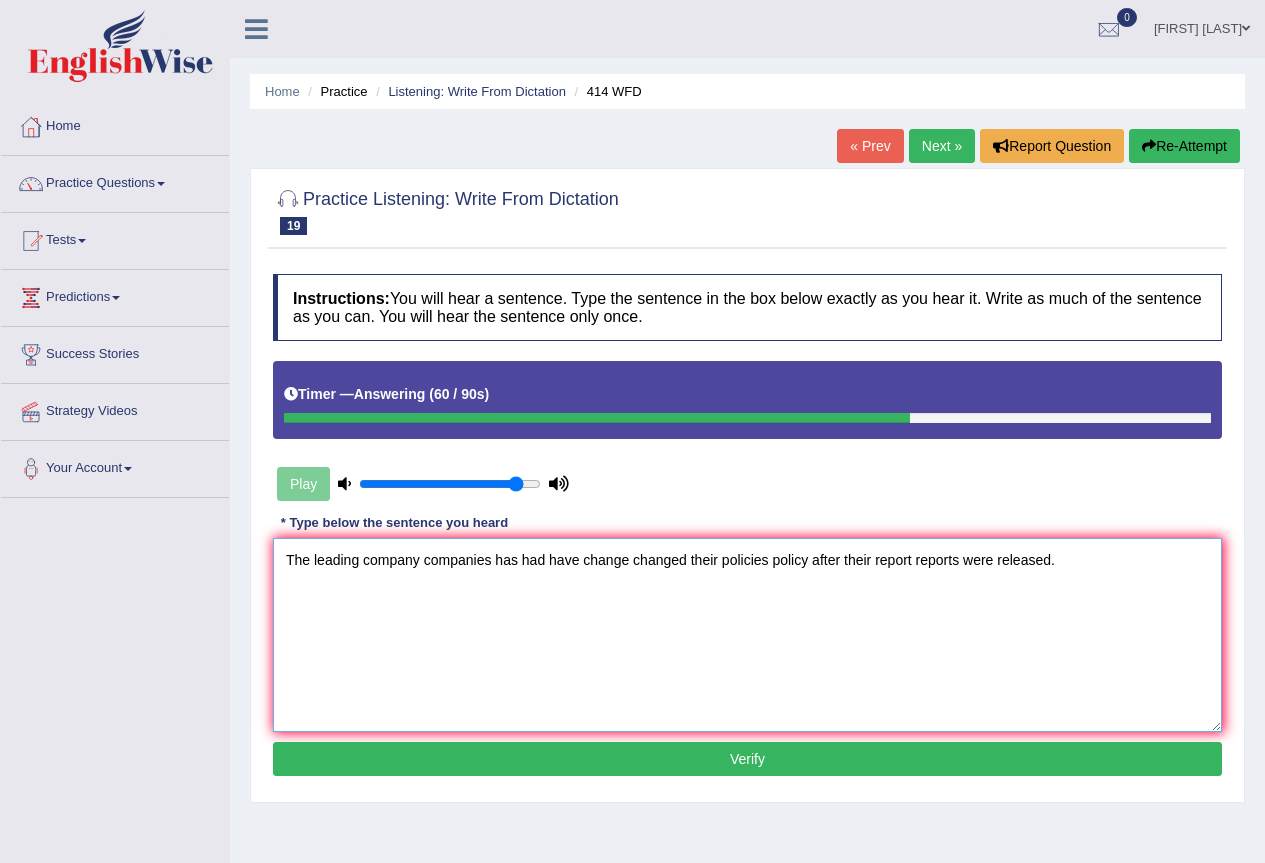 click on "The leading company companies has had have change changed their policies policy after their report reports were released." at bounding box center [747, 635] 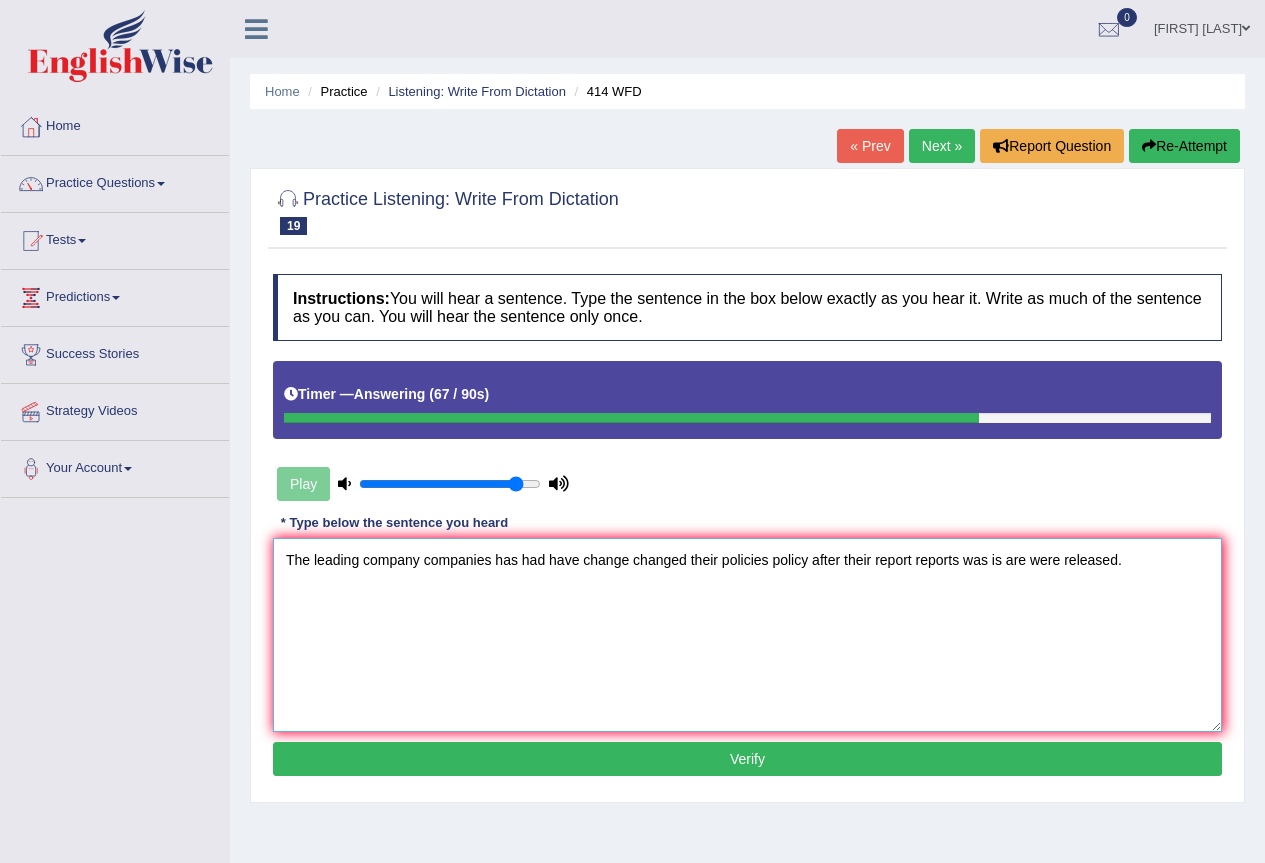 type on "The leading company companies has had have change changed their policies policy after their report reports was is are were released." 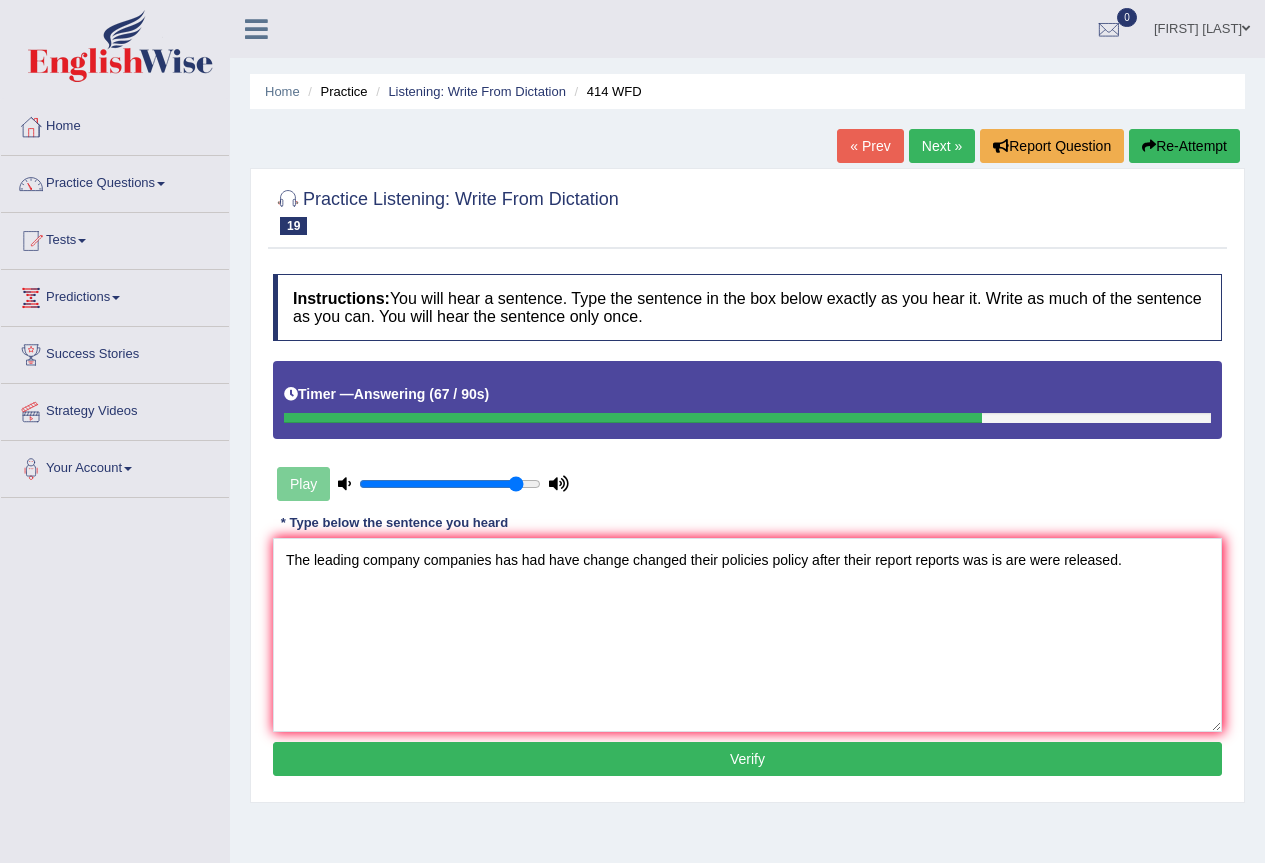 click on "Verify" at bounding box center (747, 759) 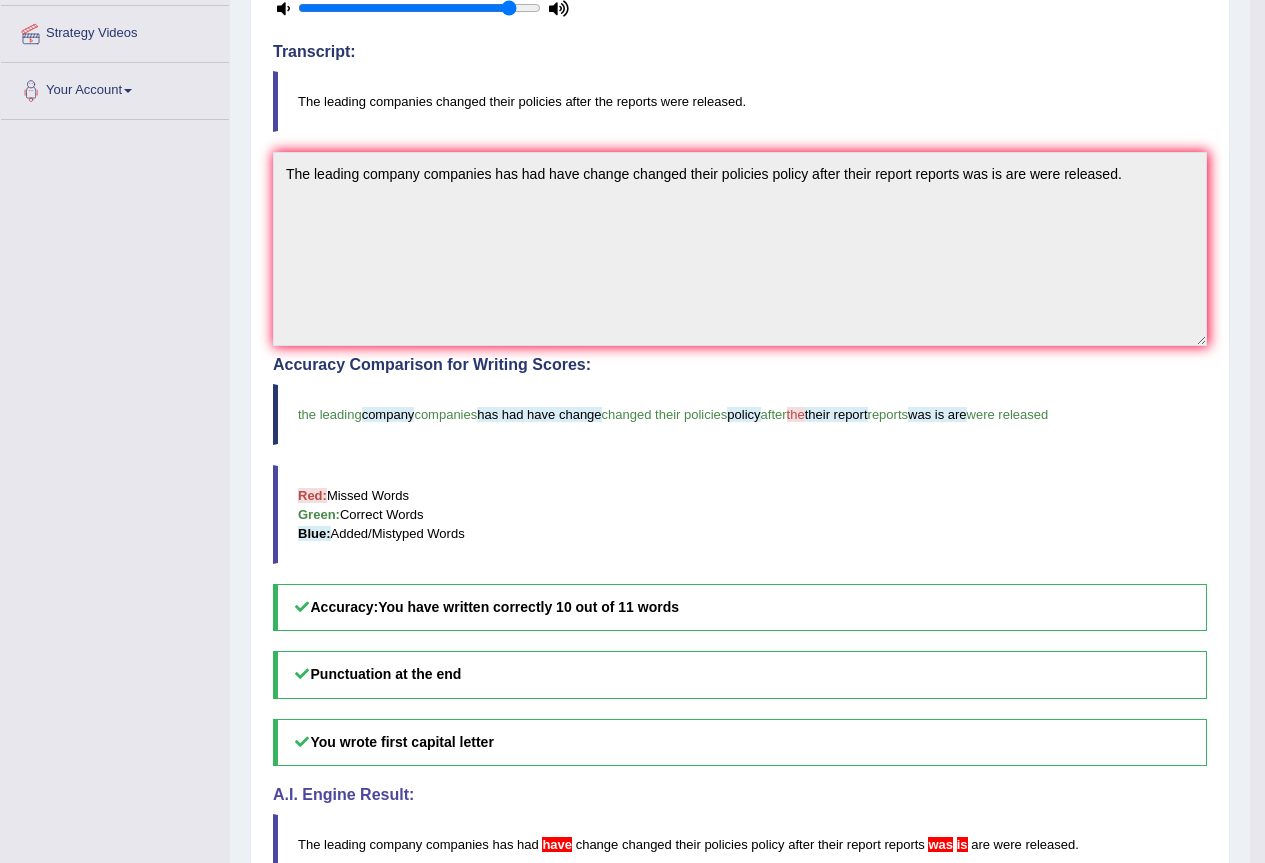 scroll, scrollTop: 0, scrollLeft: 0, axis: both 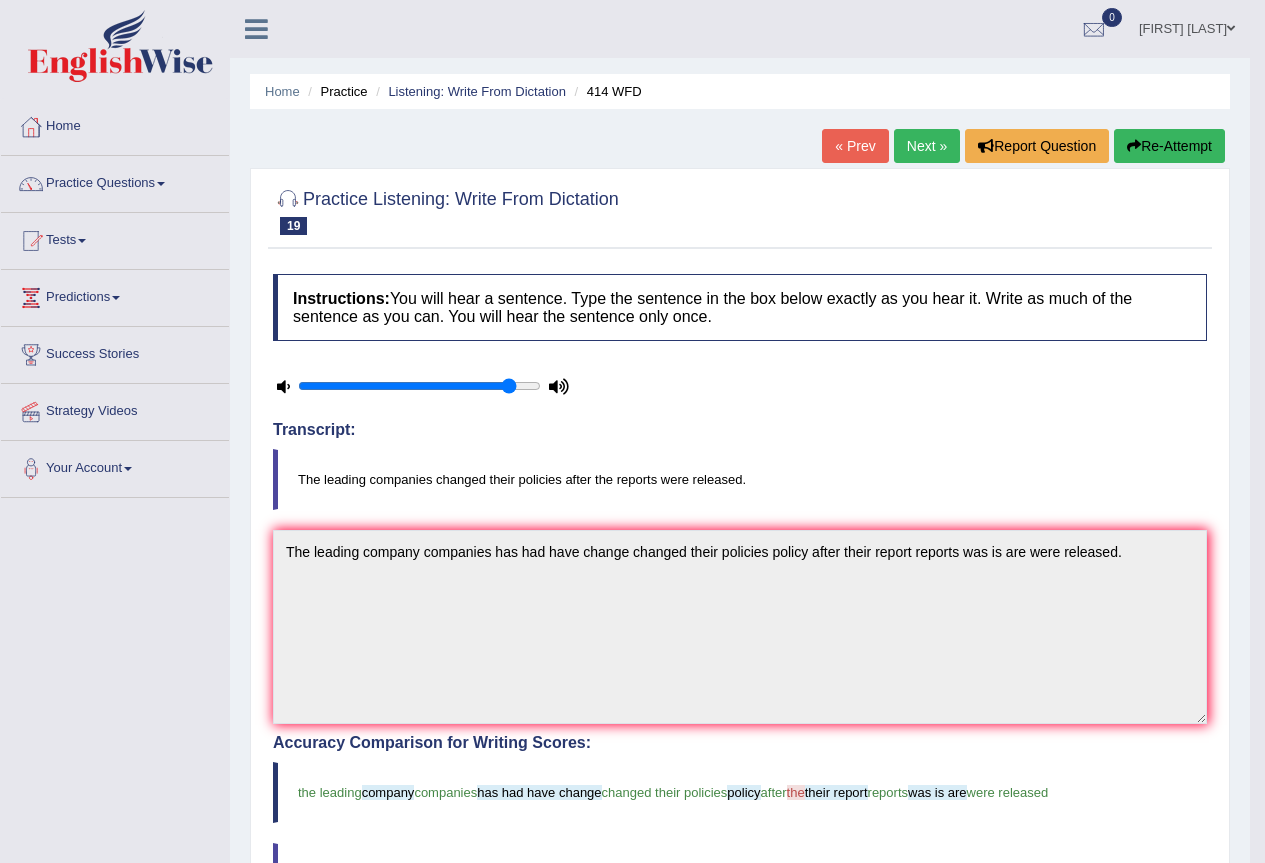 click on "Next »" at bounding box center (927, 146) 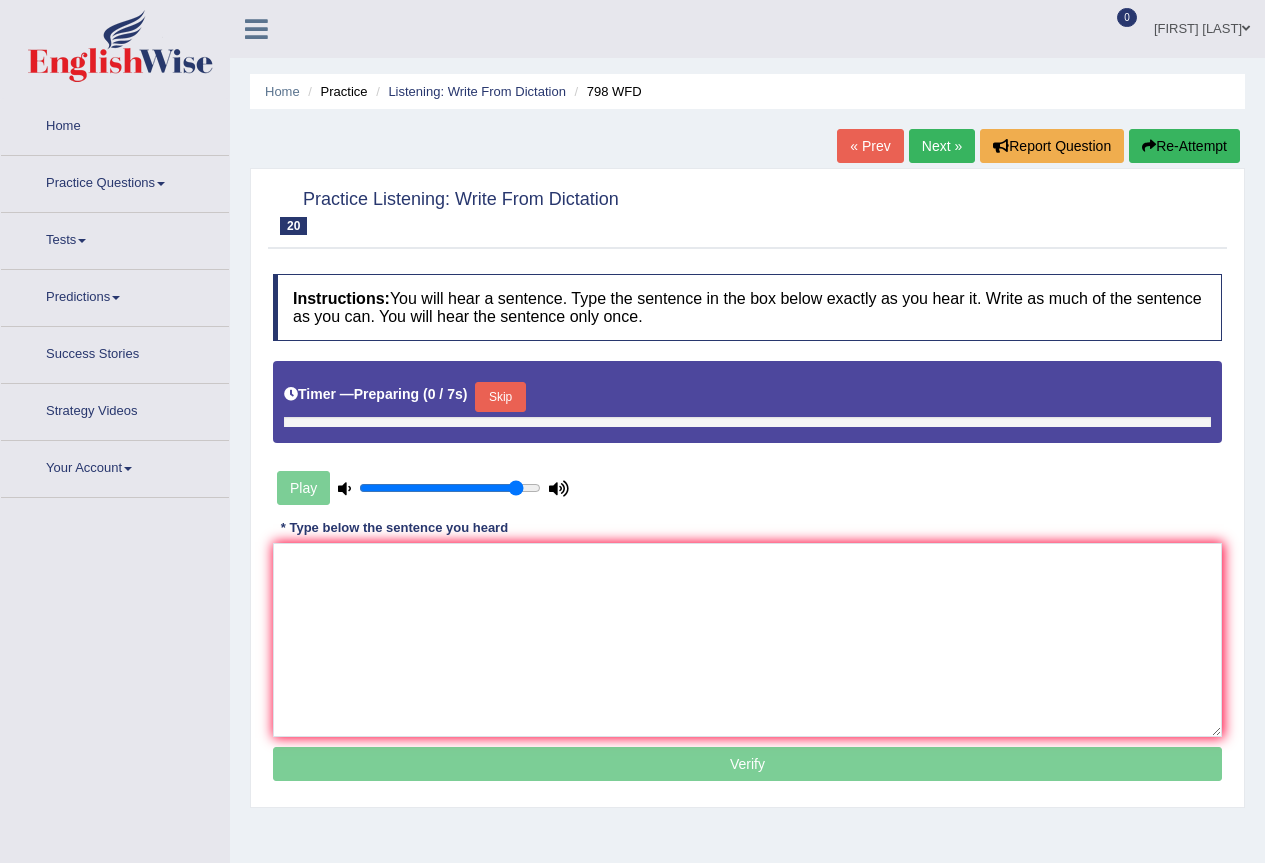 scroll, scrollTop: 0, scrollLeft: 0, axis: both 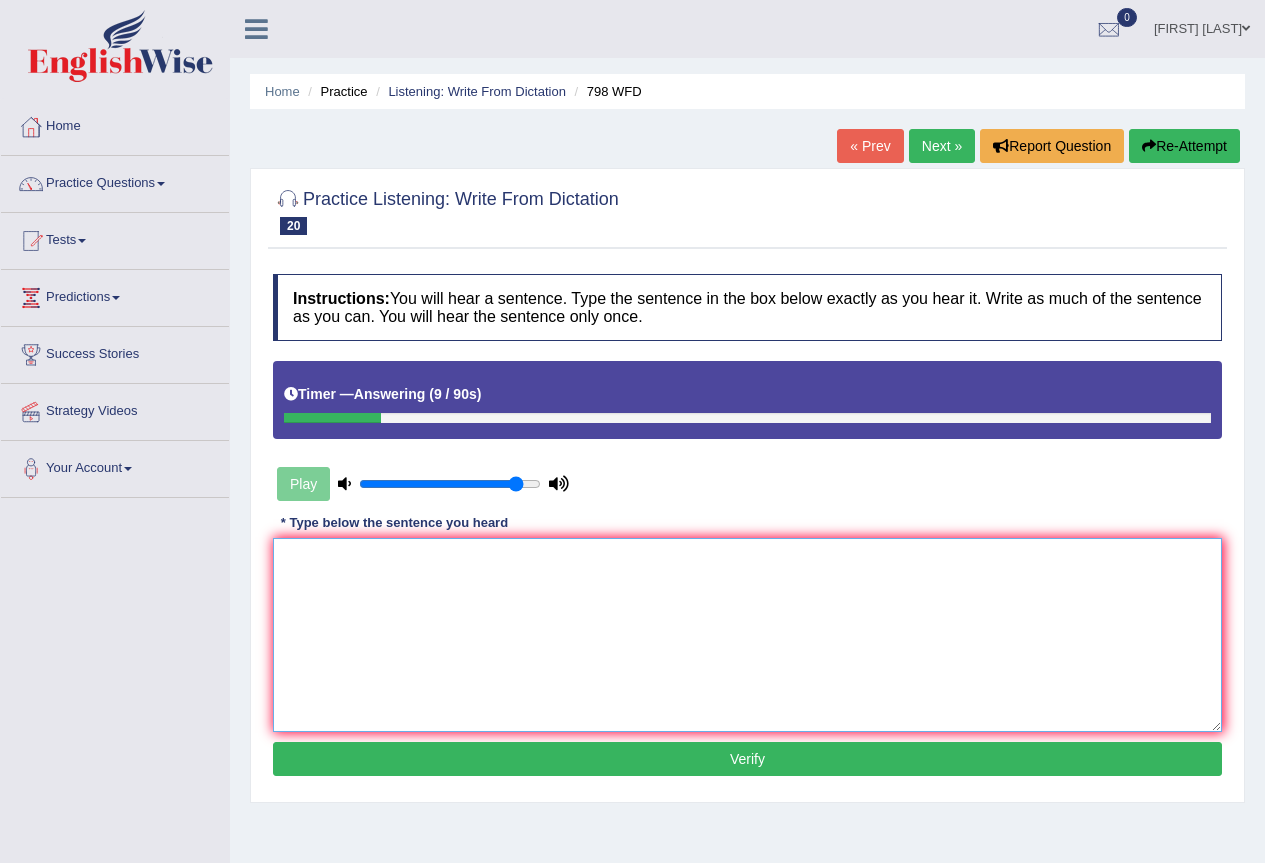 click at bounding box center [747, 635] 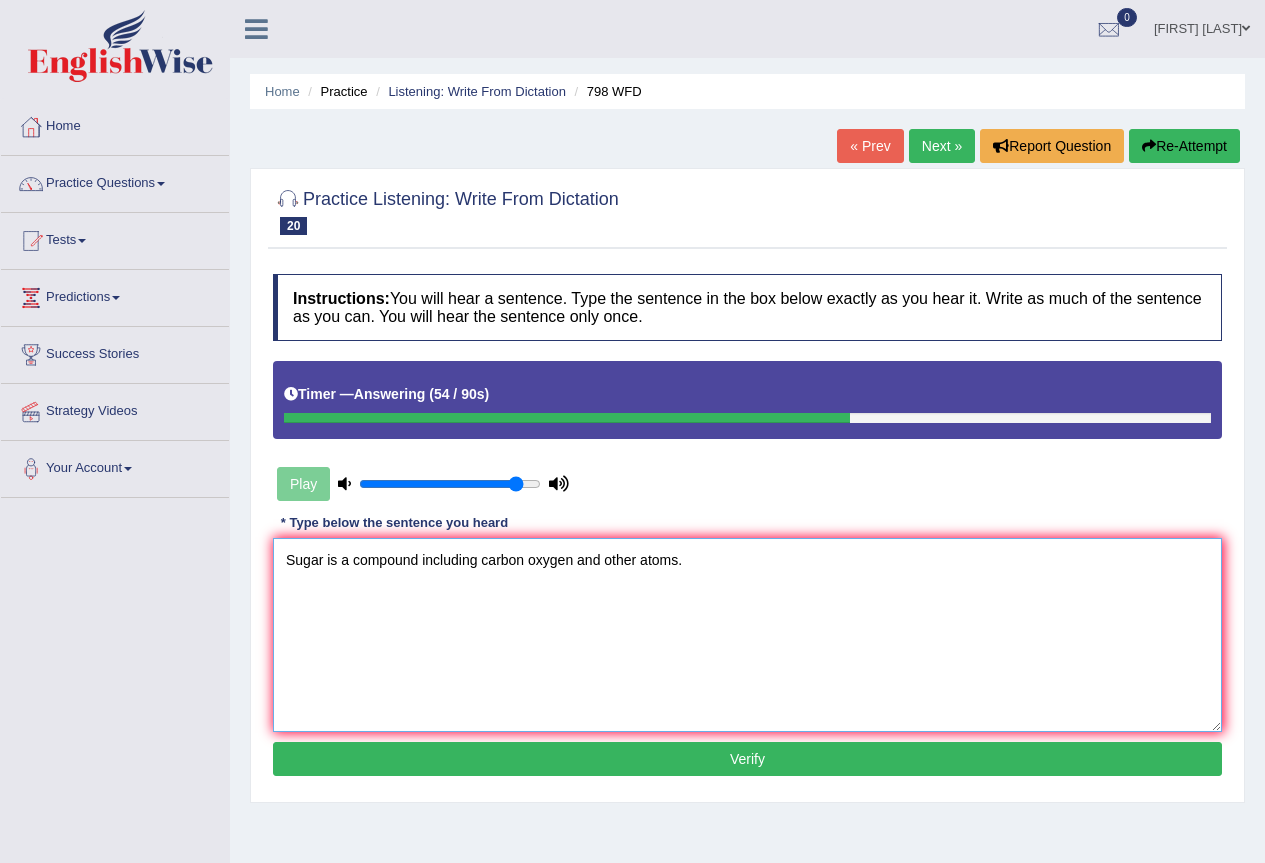 type on "Sugar is a compound including carbon oxygen and other atoms." 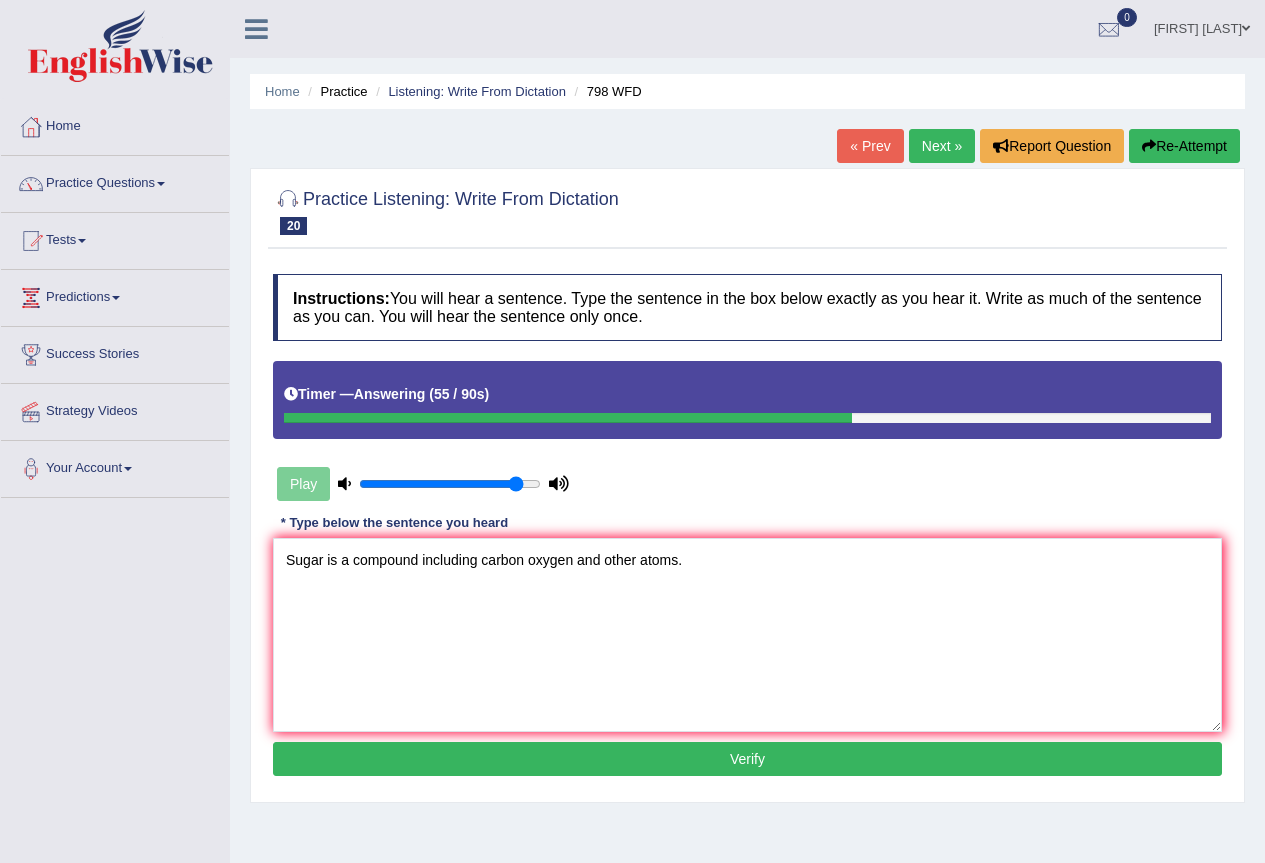 click on "Verify" at bounding box center [747, 759] 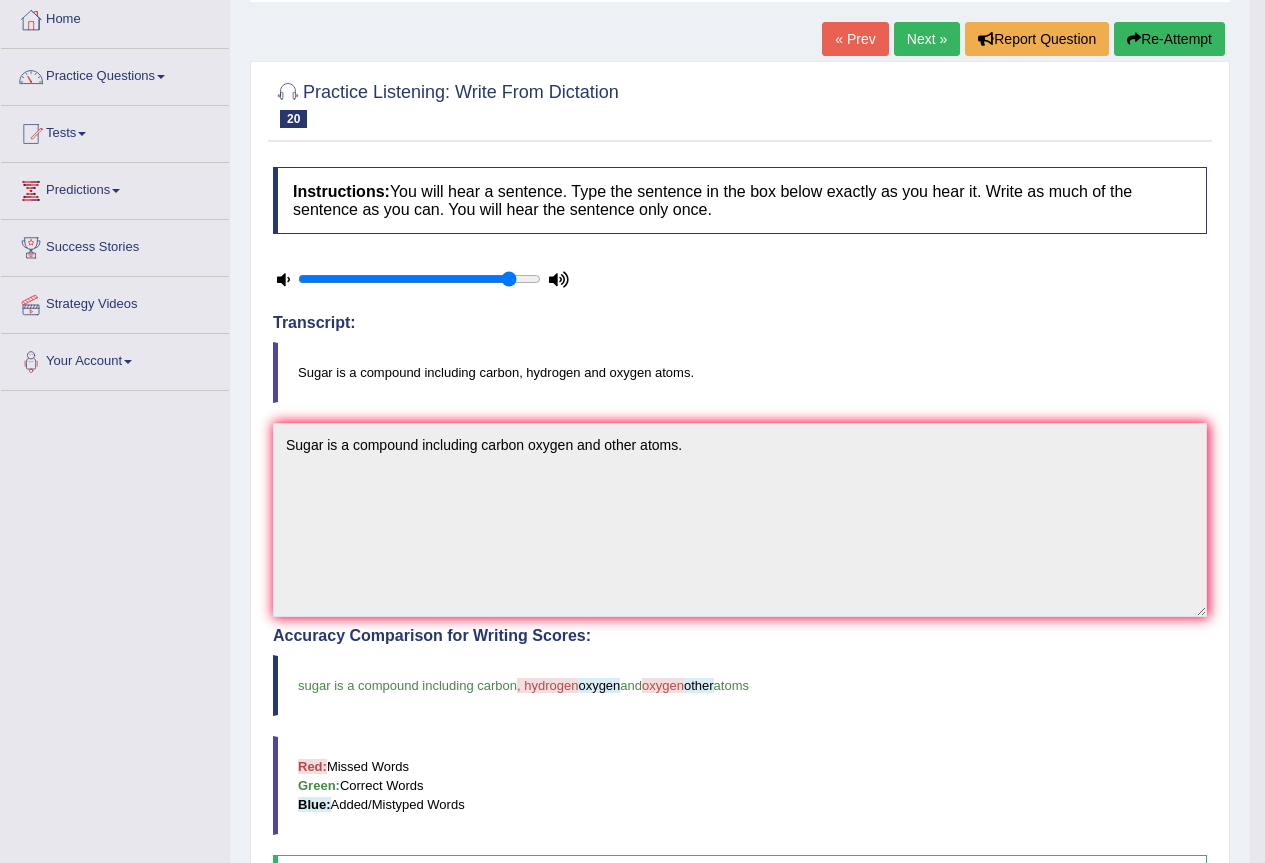 scroll, scrollTop: 92, scrollLeft: 0, axis: vertical 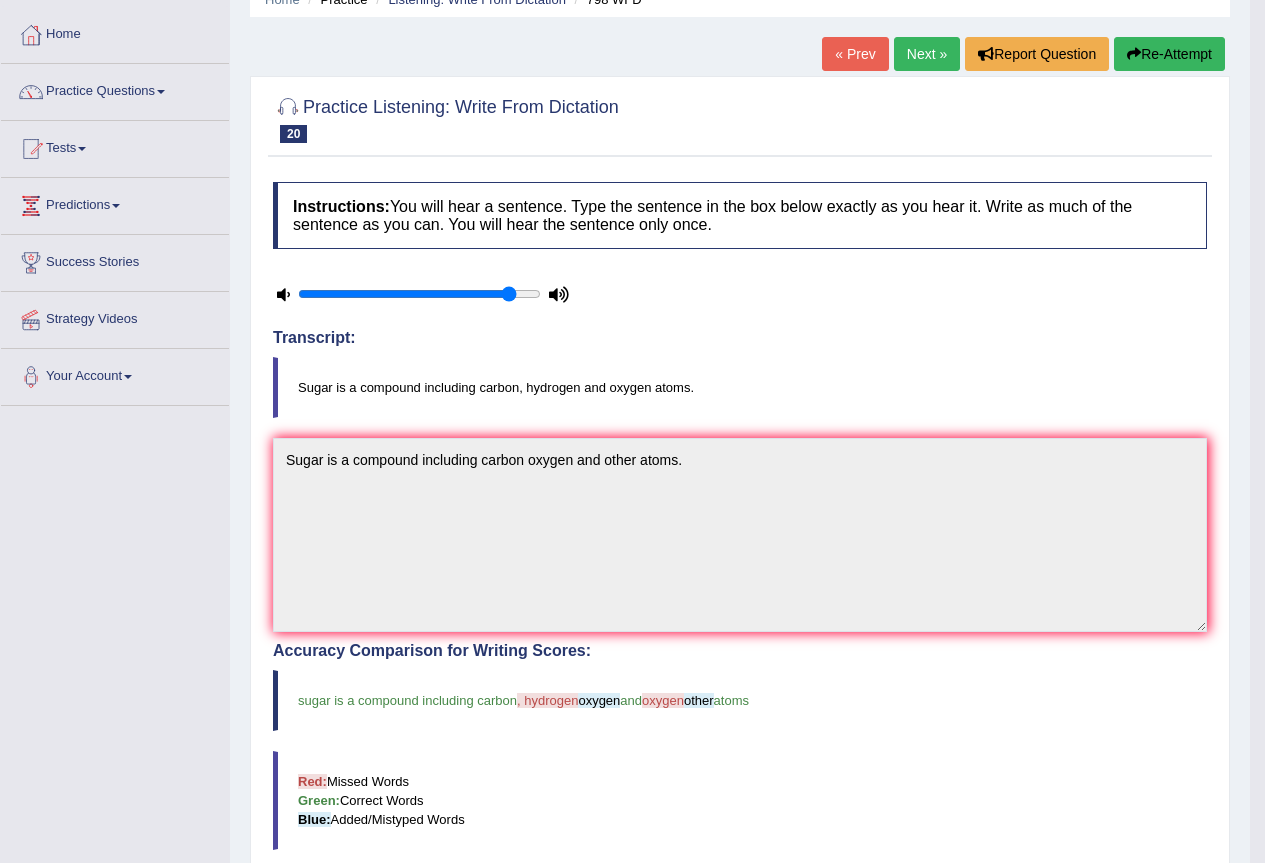 click on "Next »" at bounding box center (927, 54) 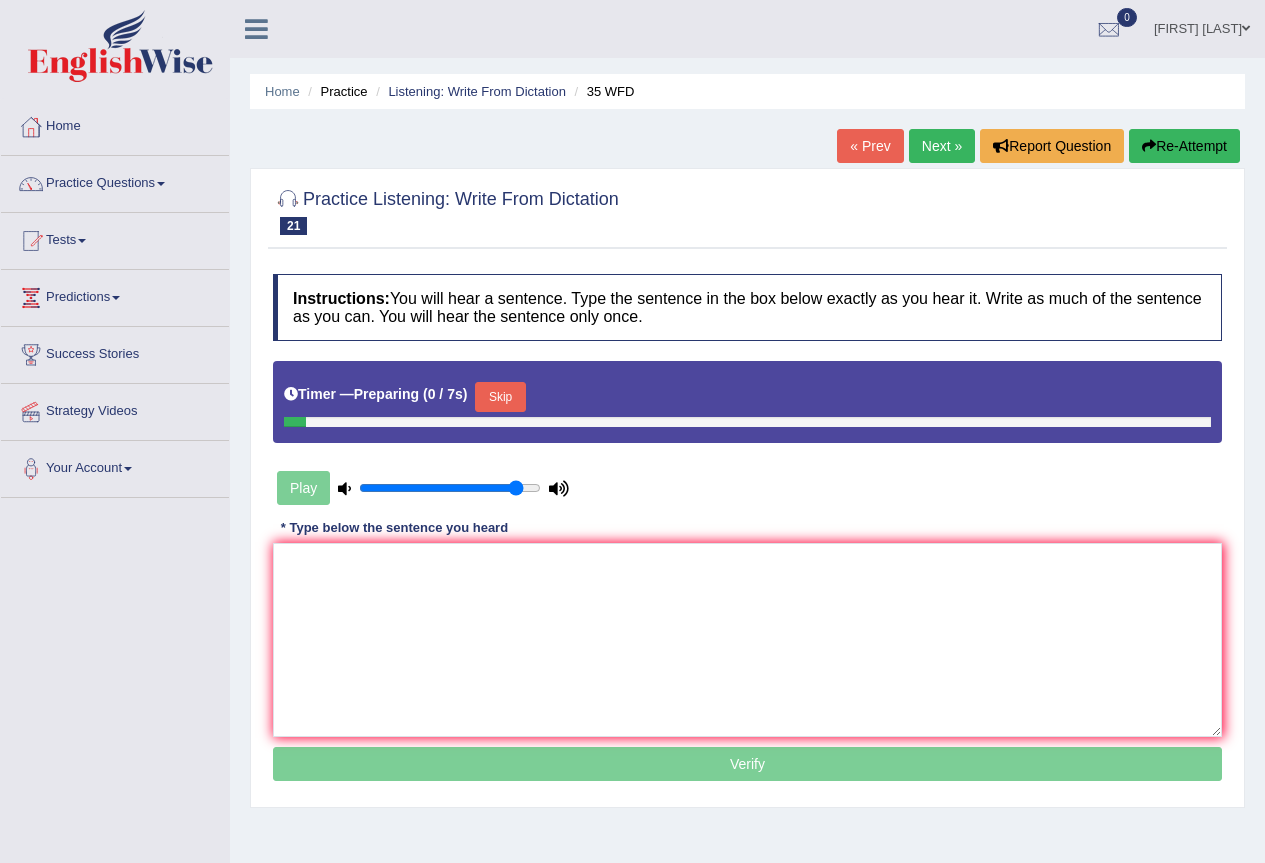 scroll, scrollTop: 0, scrollLeft: 0, axis: both 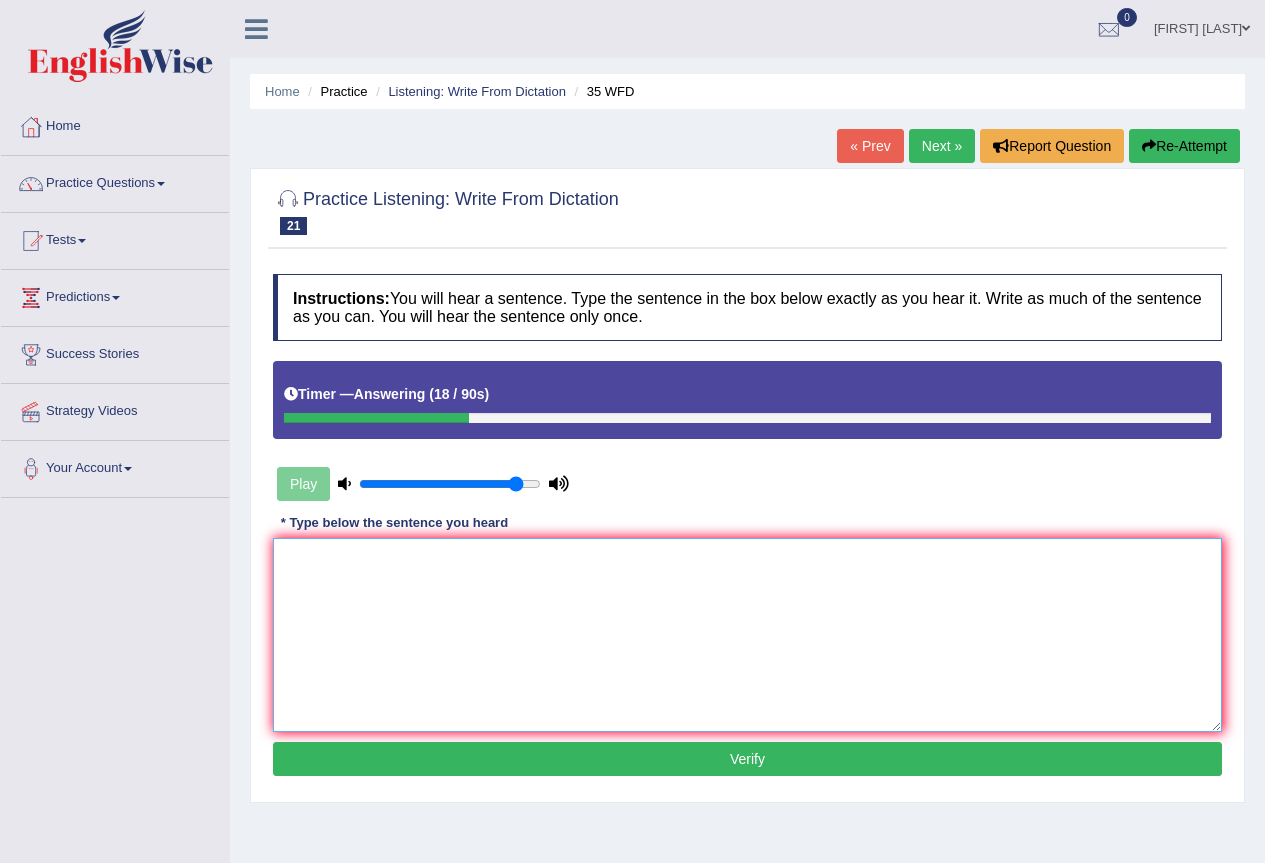 click at bounding box center (747, 635) 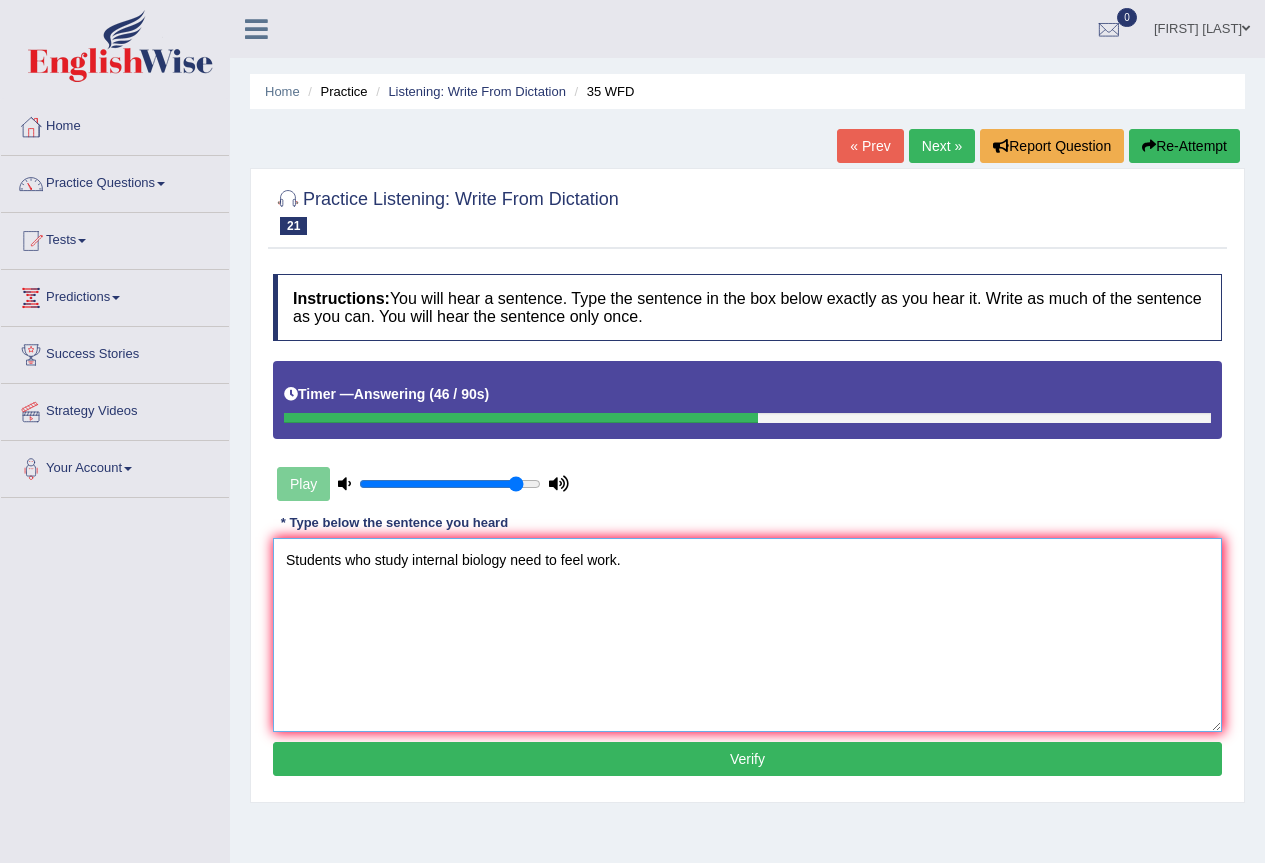 click on "Students who study internal biology need to feel work." at bounding box center [747, 635] 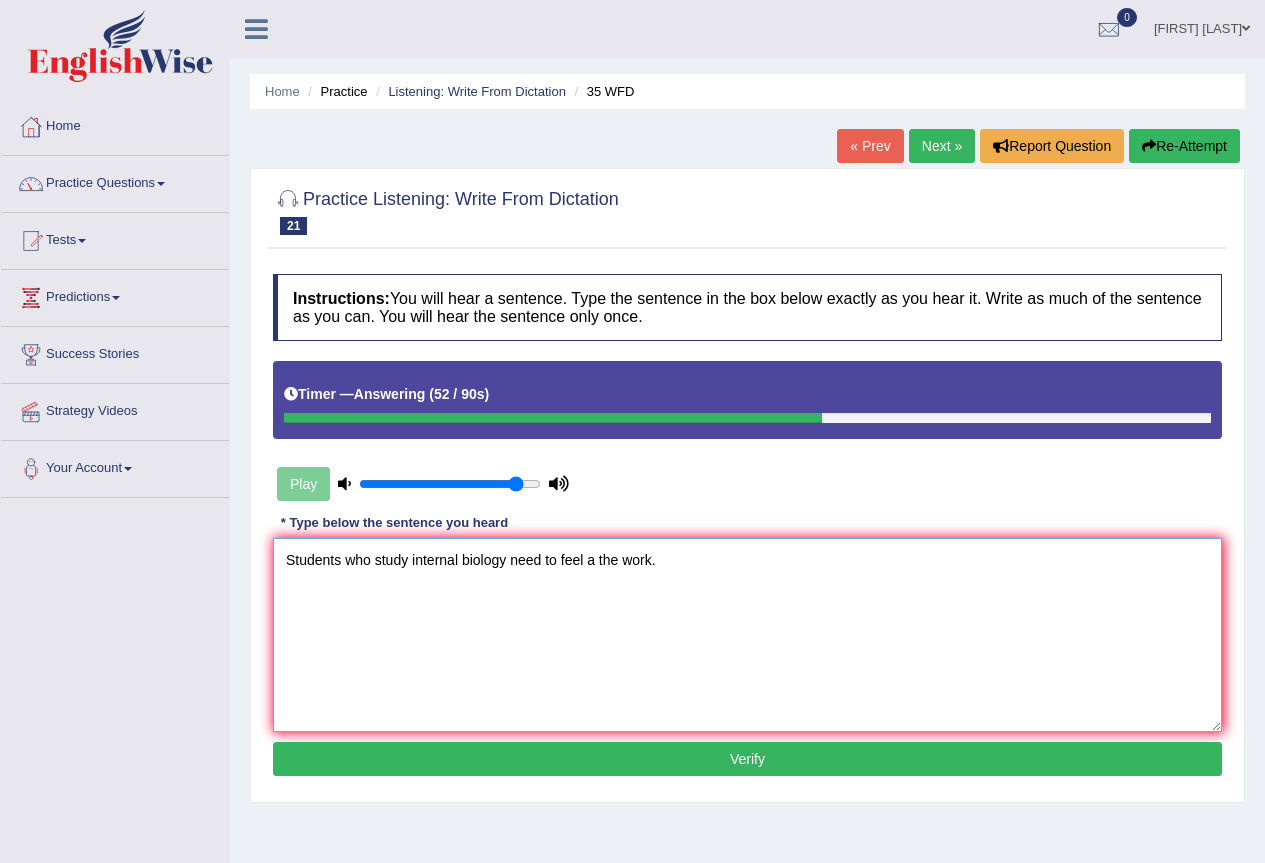 type on "Students who study internal biology need to feel a the work." 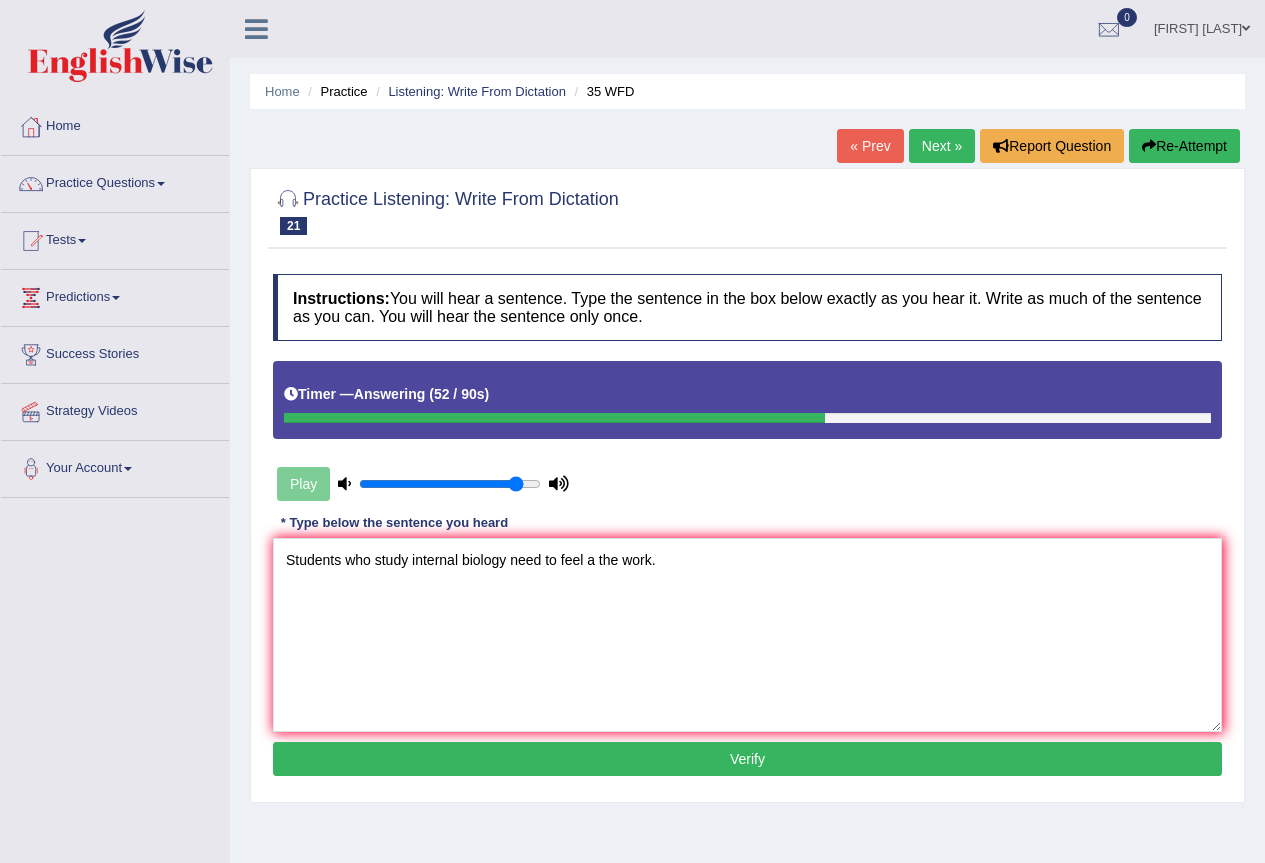 drag, startPoint x: 589, startPoint y: 751, endPoint x: 578, endPoint y: 756, distance: 12.083046 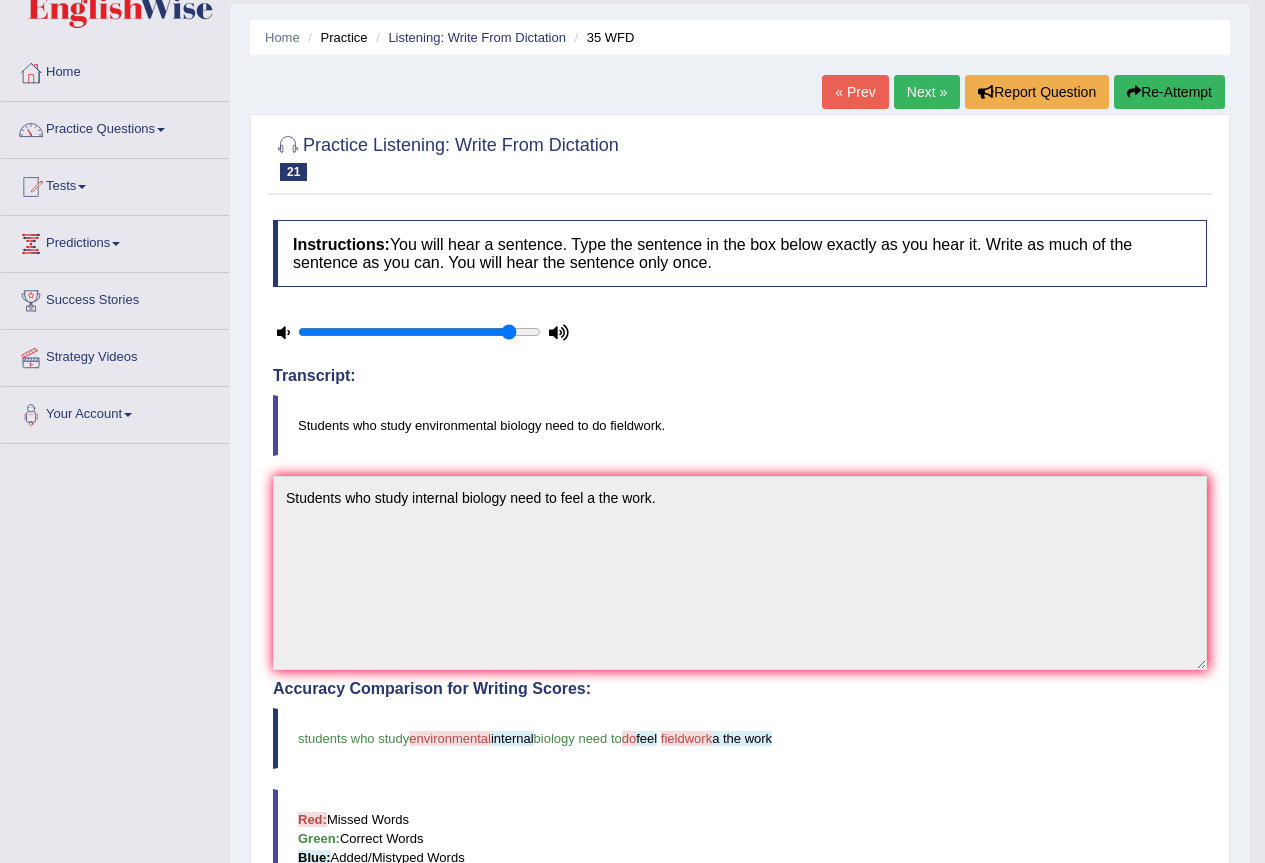 scroll, scrollTop: 0, scrollLeft: 0, axis: both 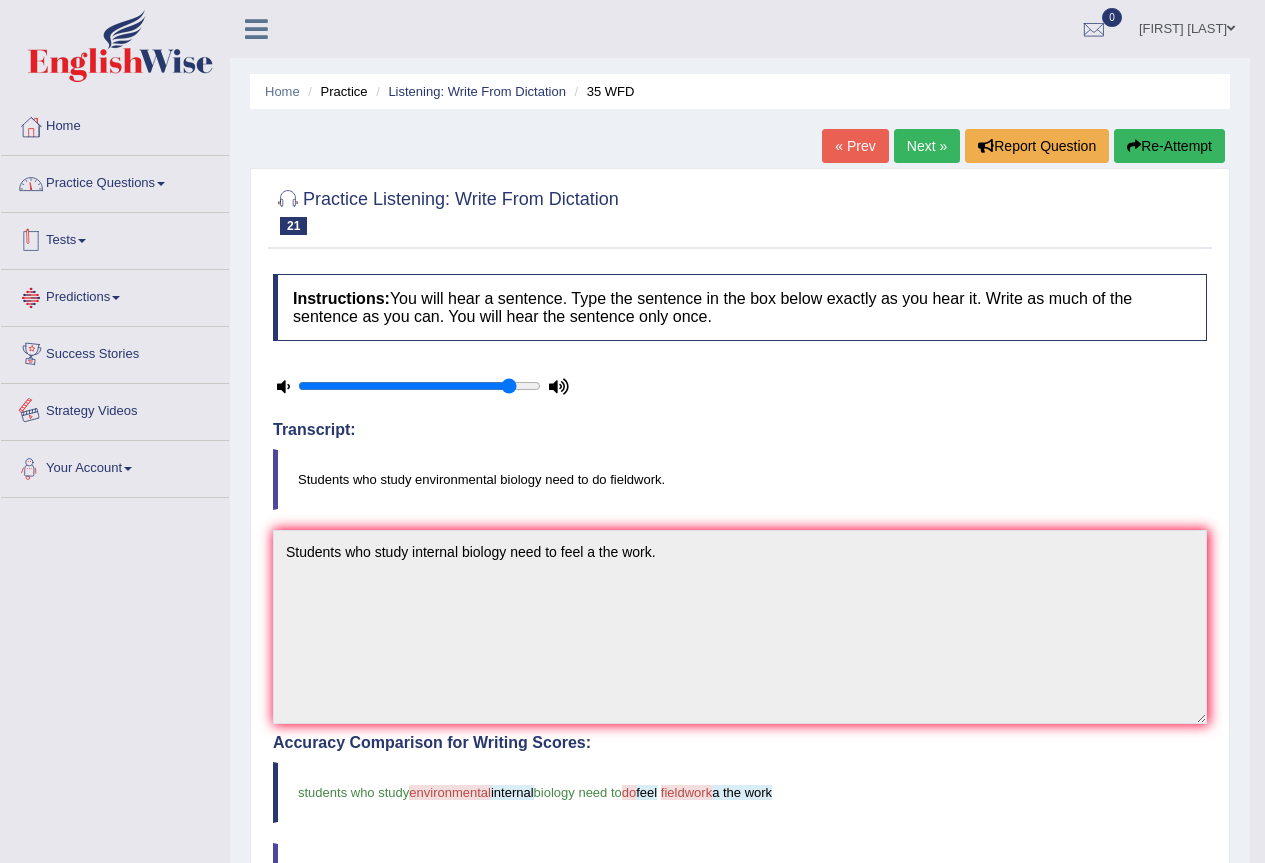 click on "Practice Questions" at bounding box center [115, 181] 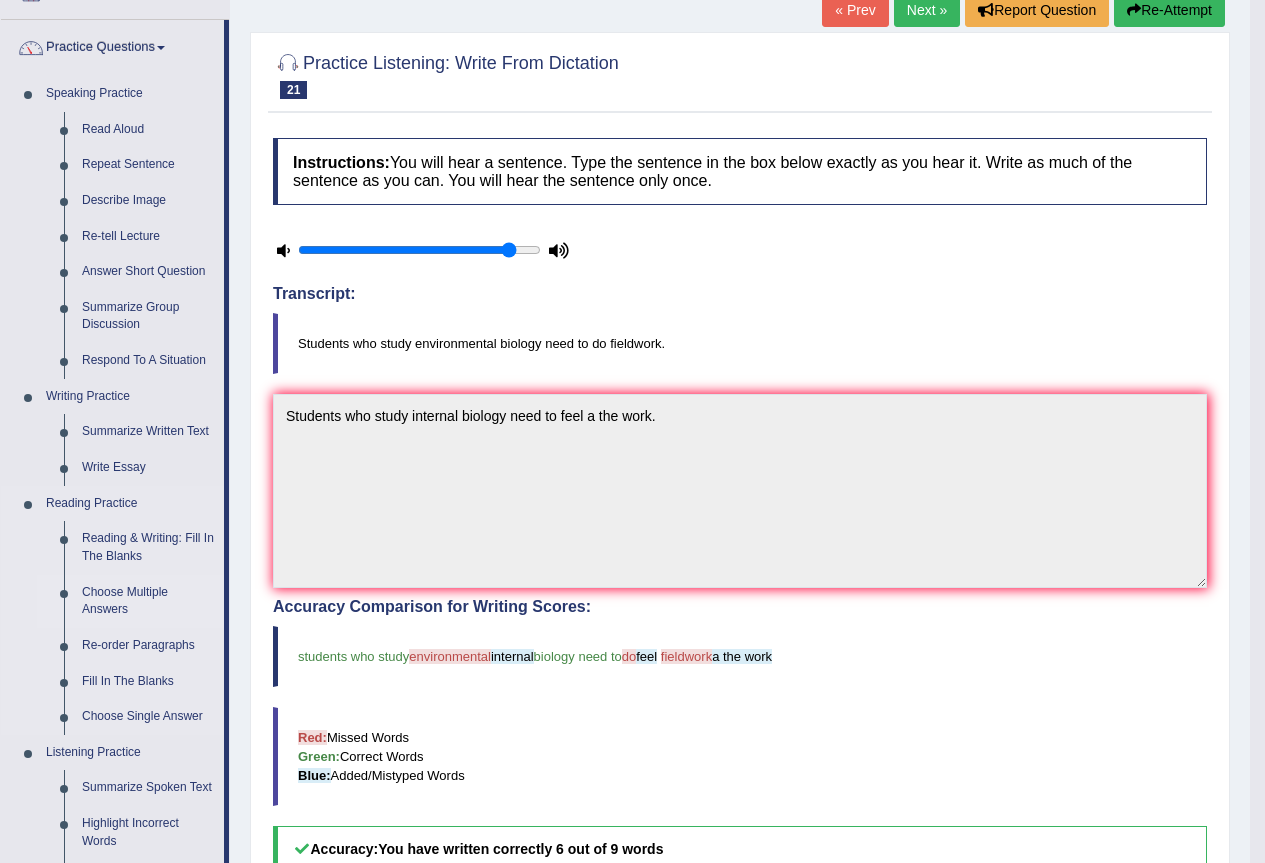 scroll, scrollTop: 100, scrollLeft: 0, axis: vertical 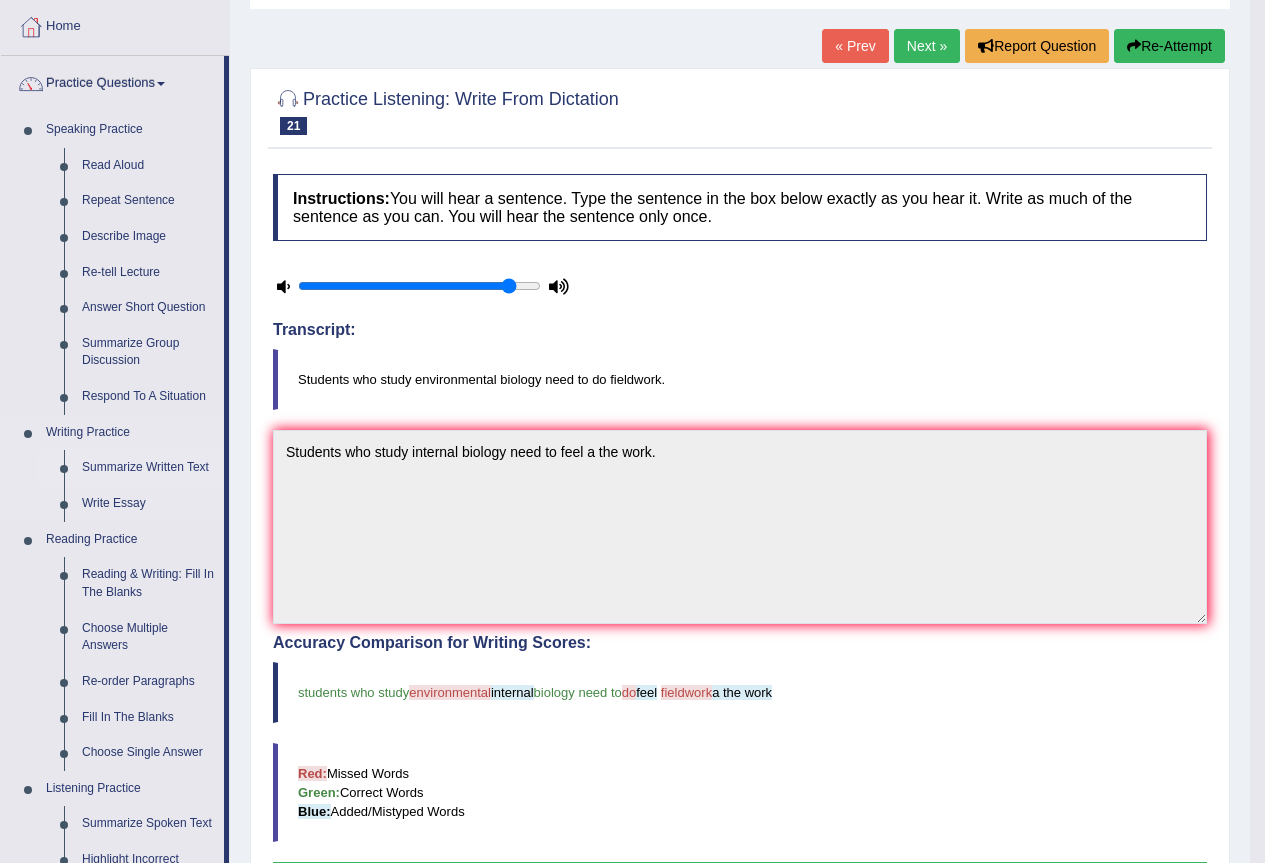 click on "Summarize Written Text" at bounding box center [148, 468] 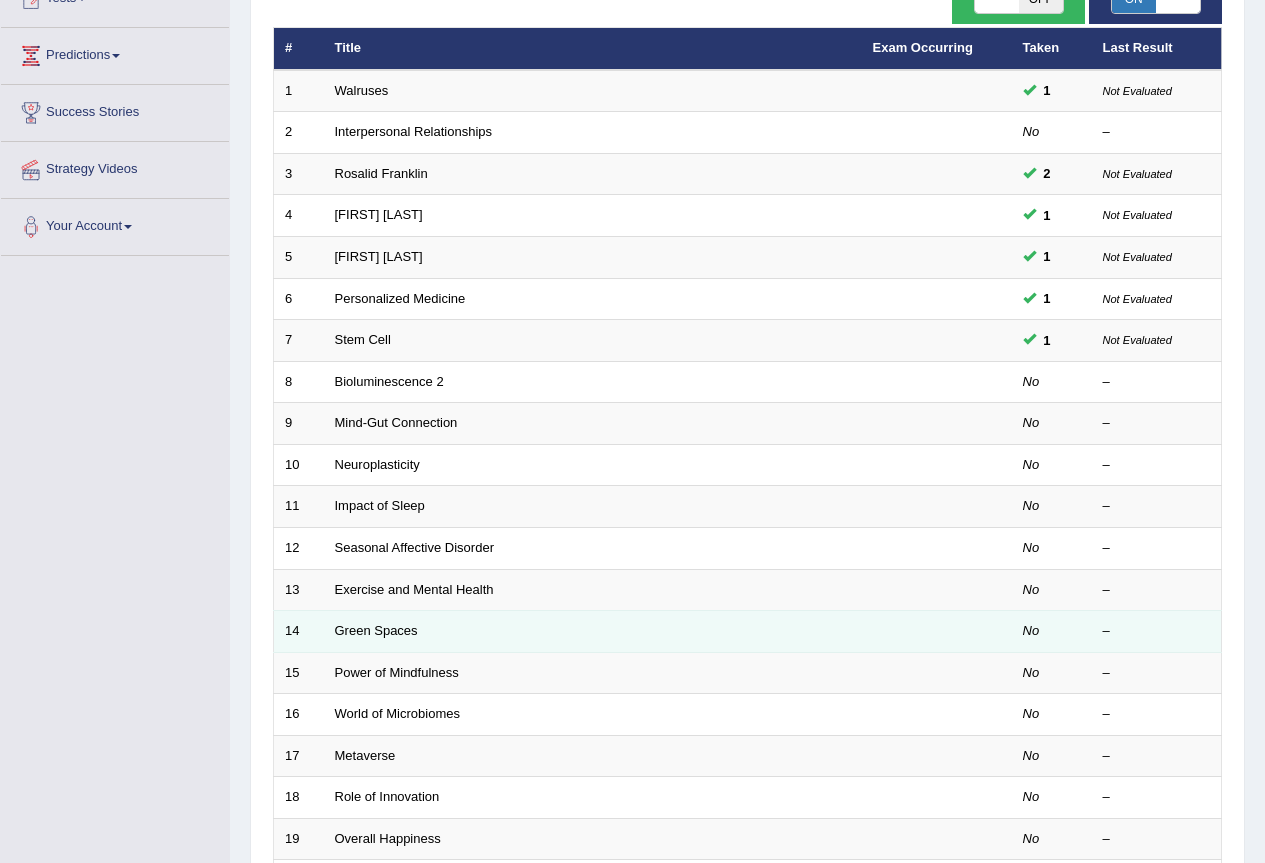 scroll, scrollTop: 0, scrollLeft: 0, axis: both 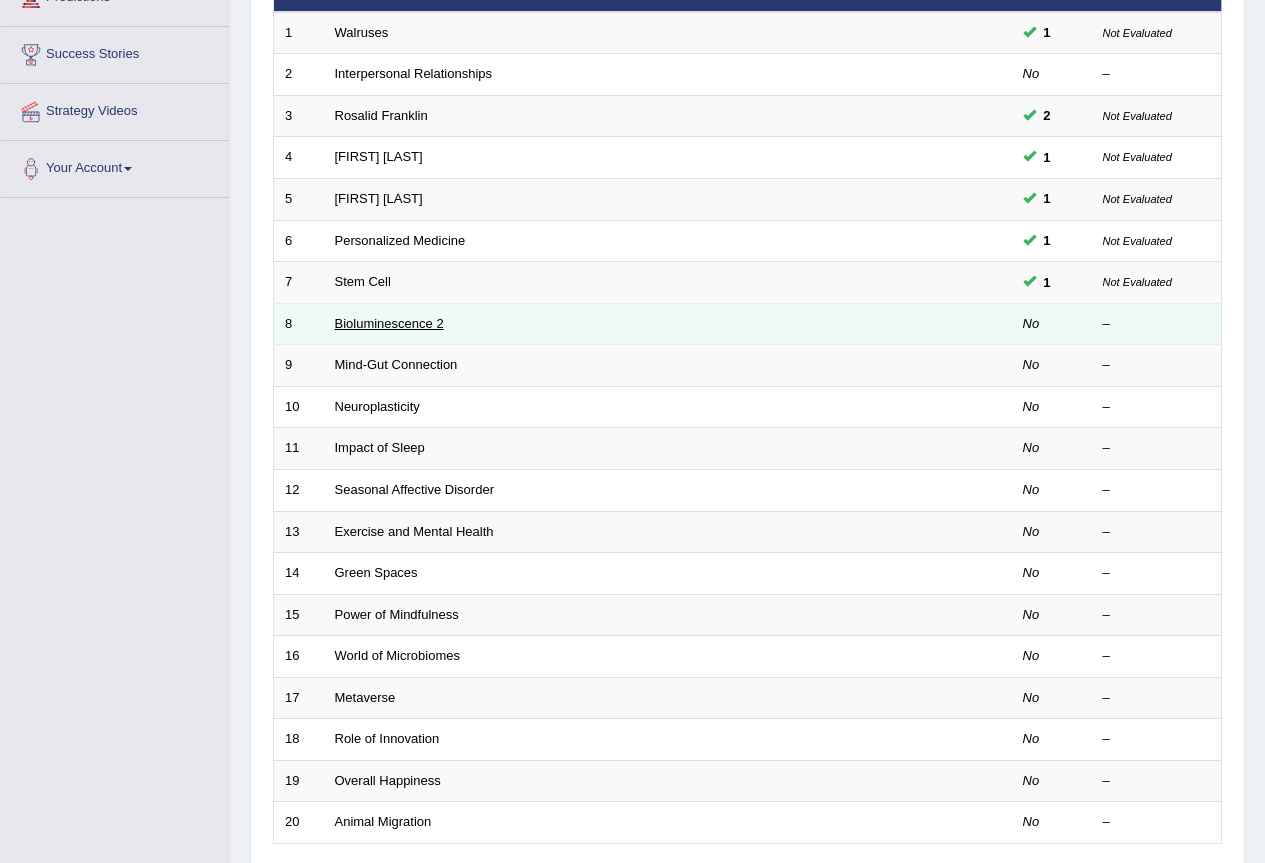 click on "Bioluminescence 2" at bounding box center (389, 323) 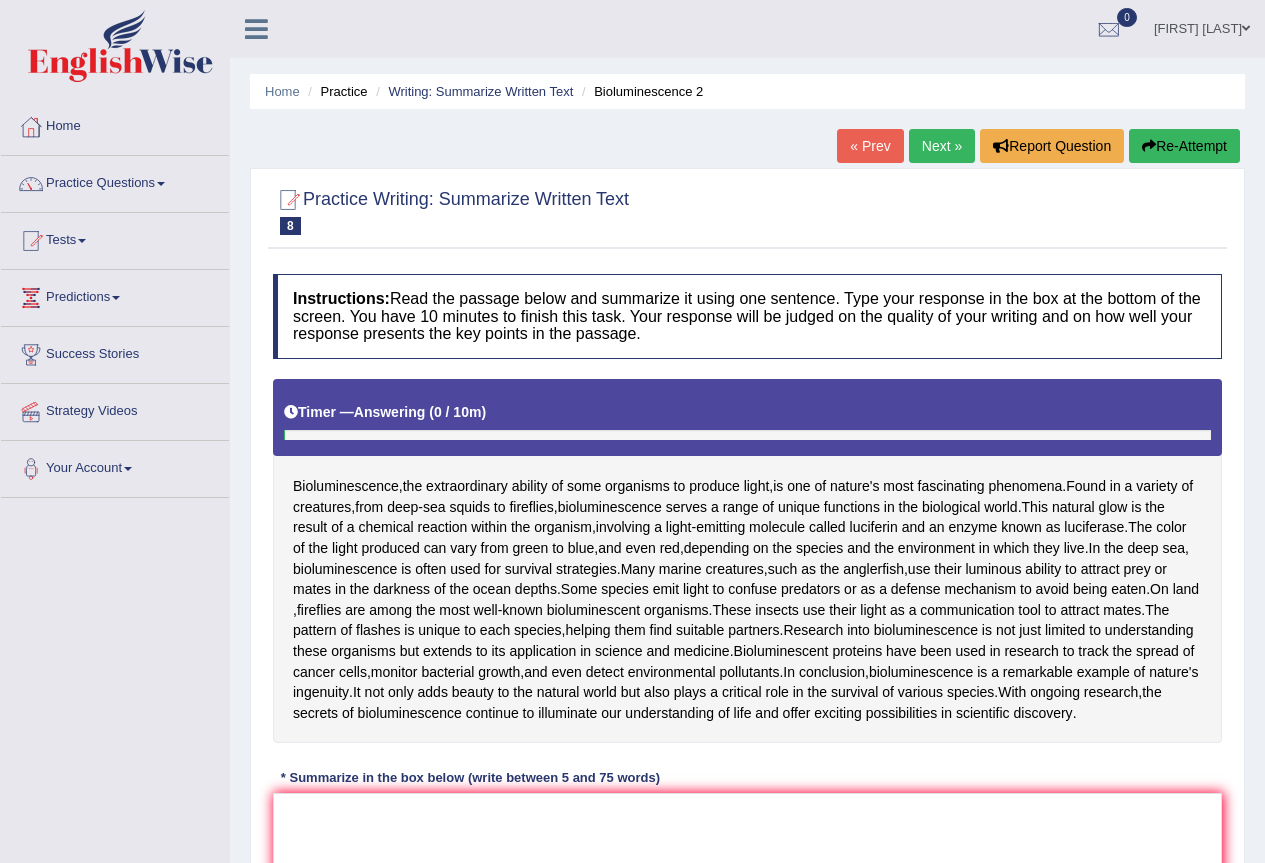 scroll, scrollTop: 269, scrollLeft: 0, axis: vertical 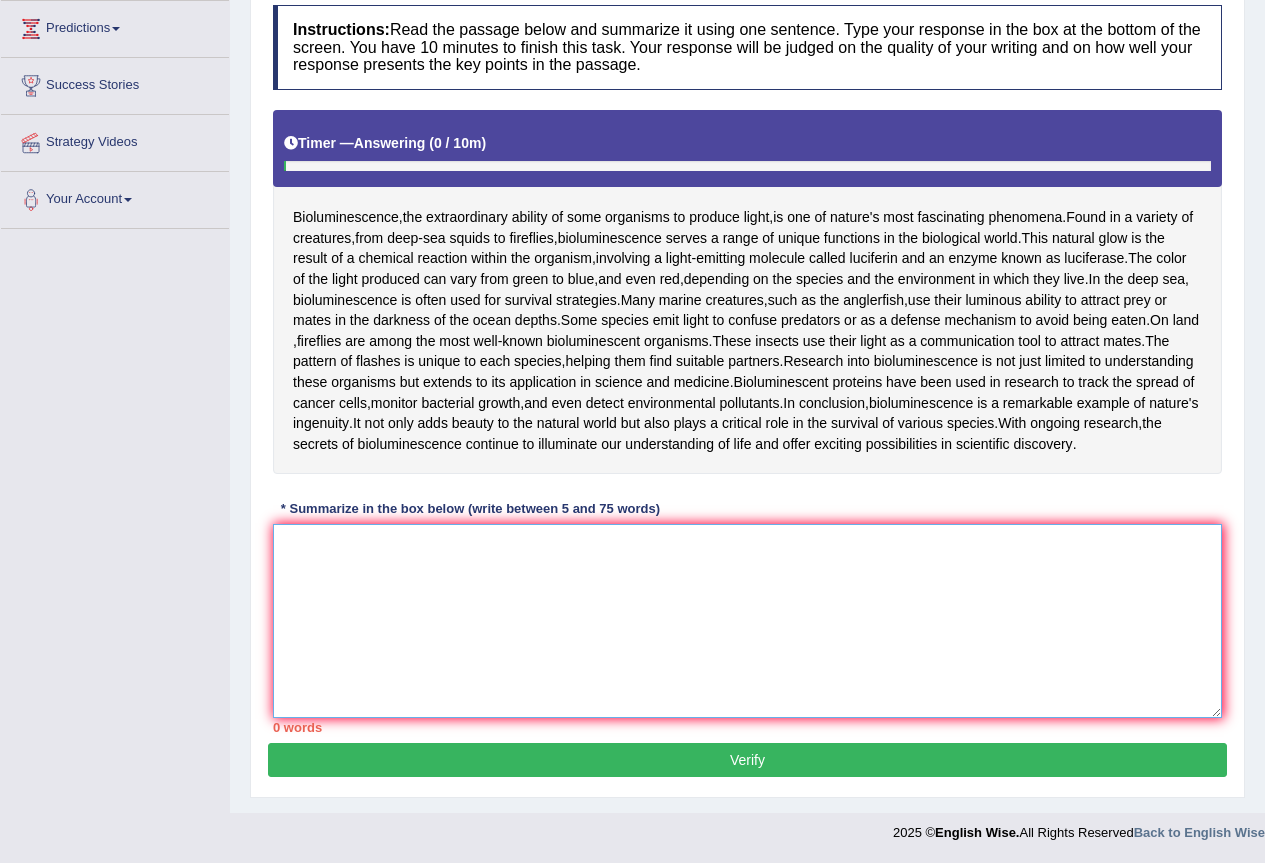 click at bounding box center [747, 621] 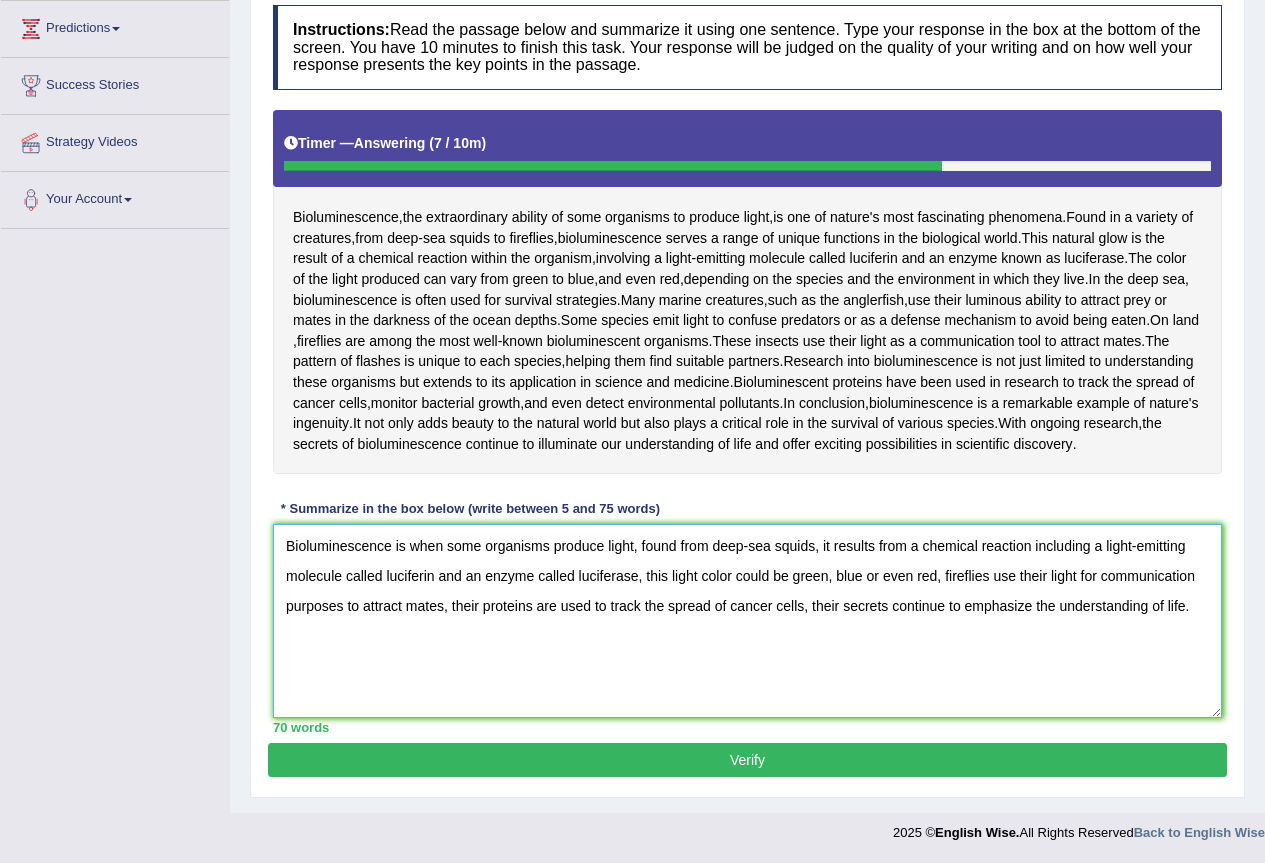 type on "Bioluminescence is when some organisms produce light, found from deep-sea squids, it results from a chemical reaction including a light-emitting molecule called luciferin and an enzyme called luciferase, this light color could be green, blue or even red, fireflies use their light for communication purposes to attract mates, their proteins are used to track the spread of cancer cells, their secrets continue to emphasize the understanding of life." 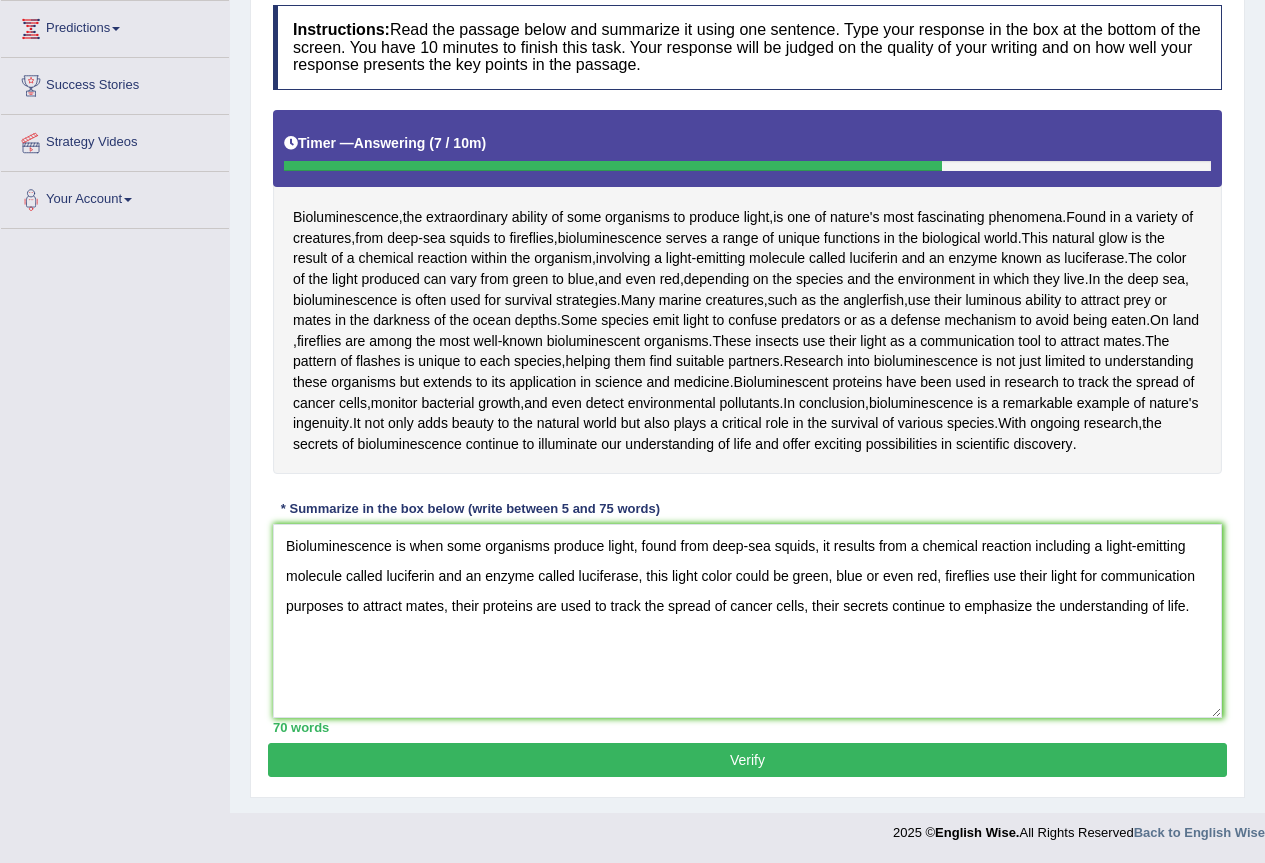 click on "Verify" at bounding box center [747, 760] 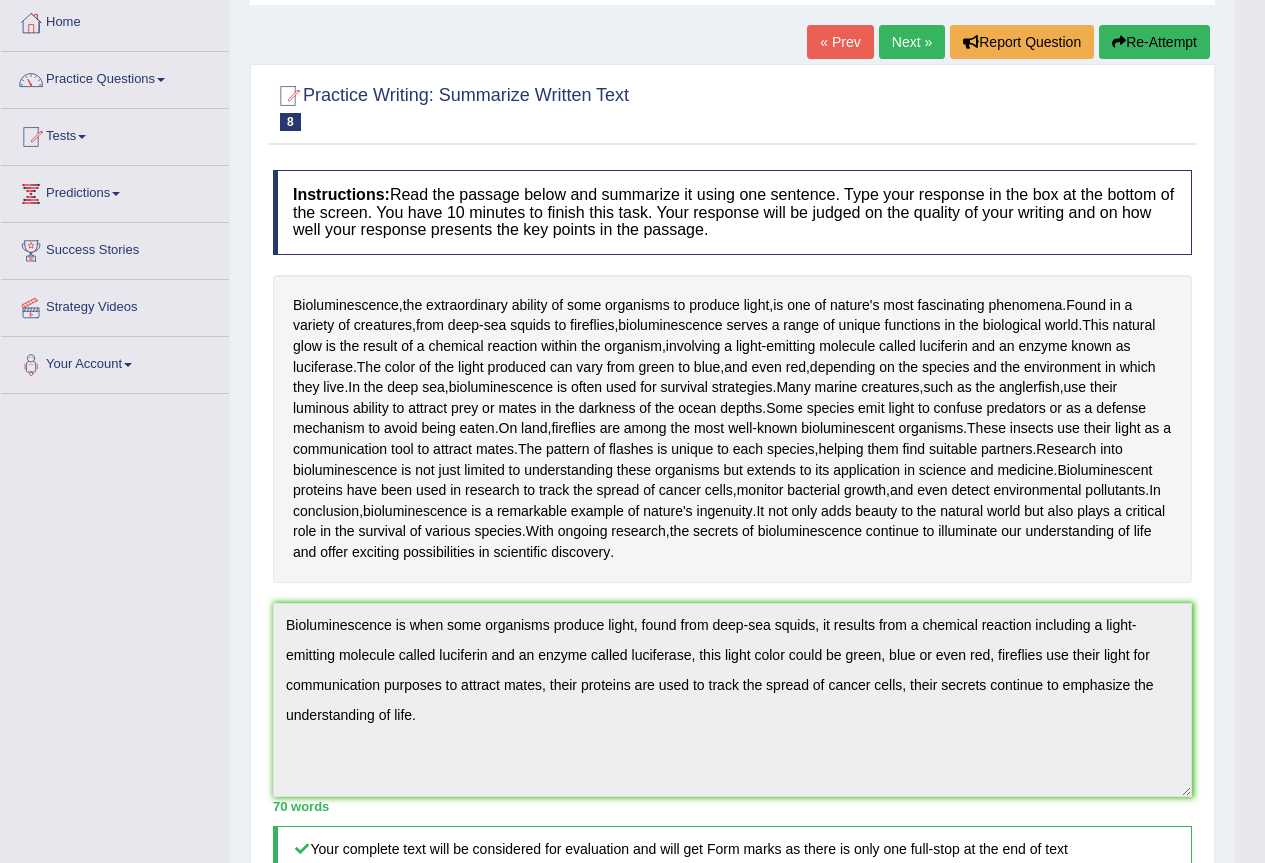 scroll, scrollTop: 0, scrollLeft: 0, axis: both 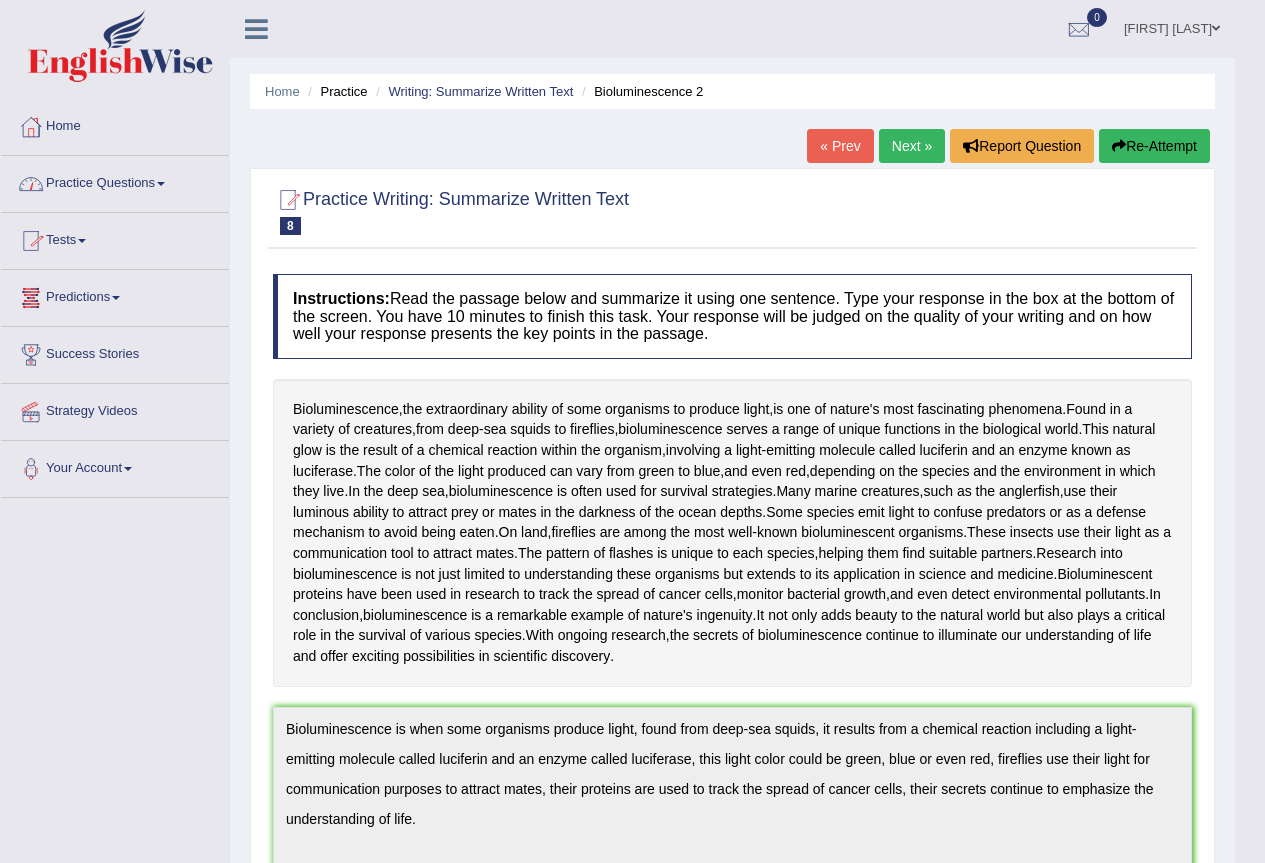 click on "Practice Questions" at bounding box center (115, 181) 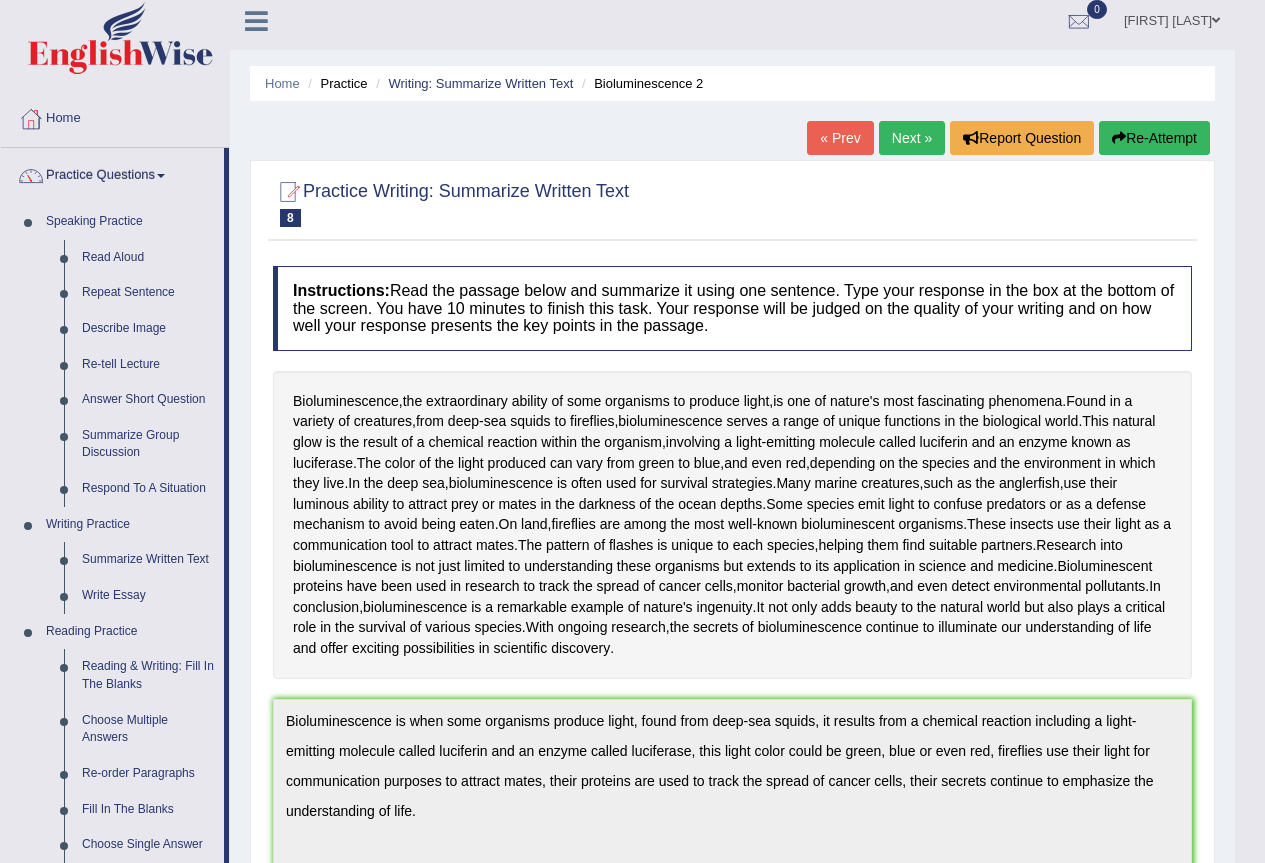 scroll, scrollTop: 0, scrollLeft: 0, axis: both 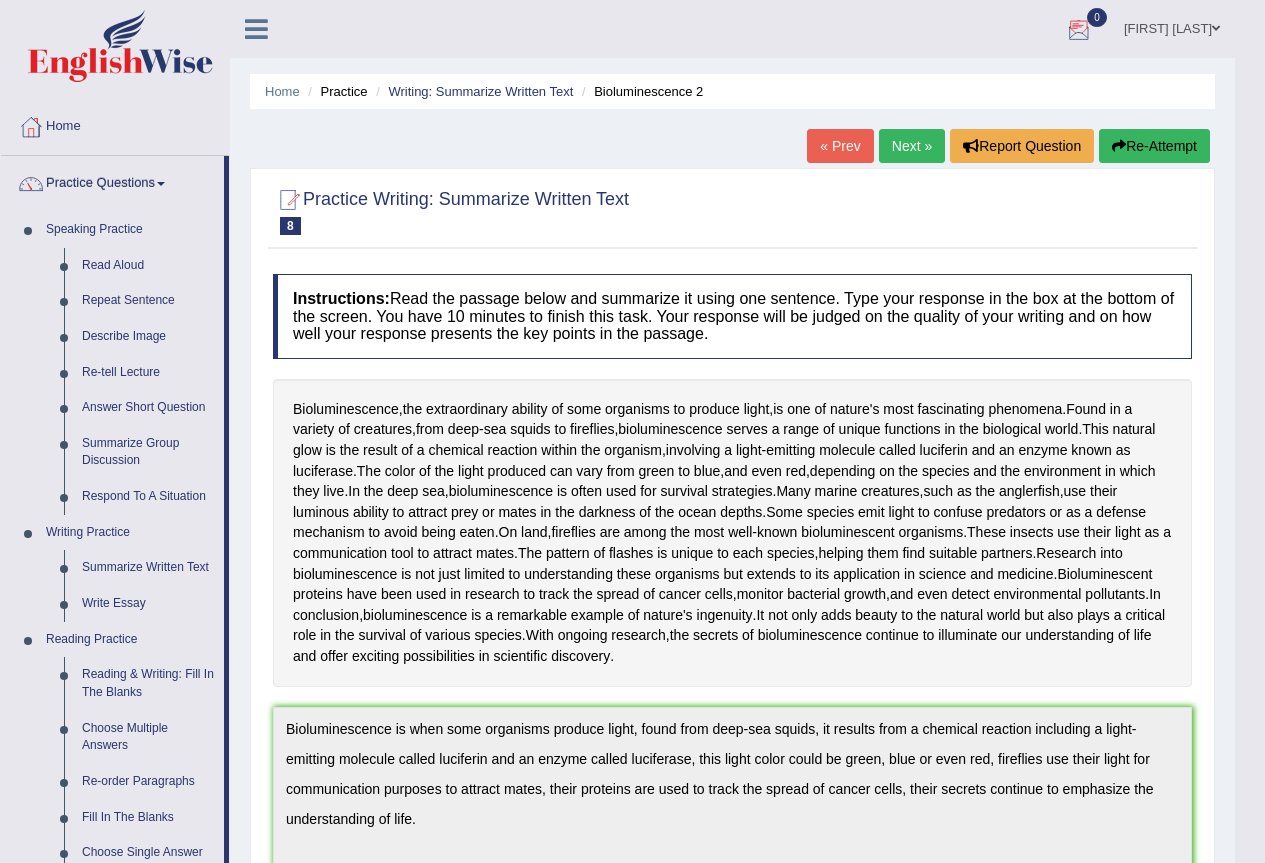 click on "Next »" at bounding box center (912, 146) 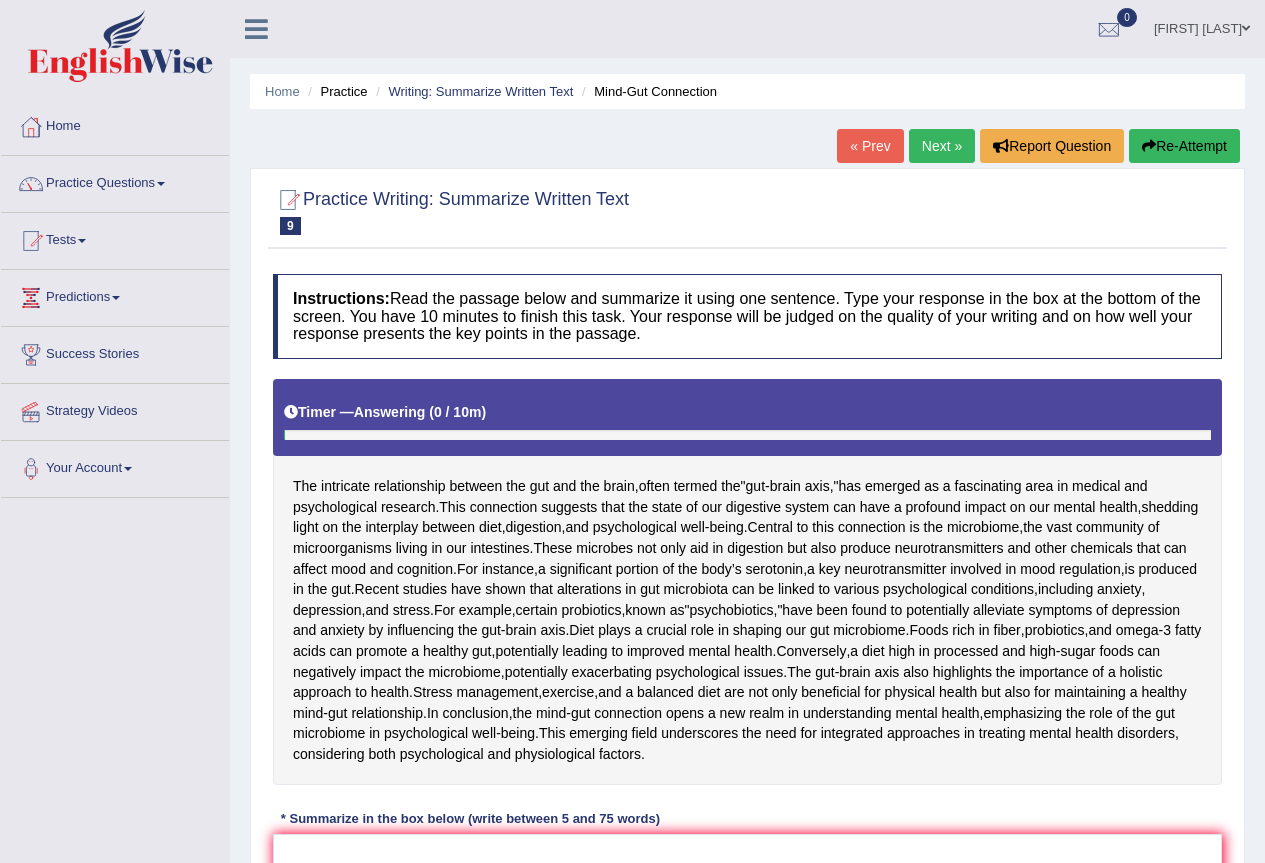scroll, scrollTop: 400, scrollLeft: 0, axis: vertical 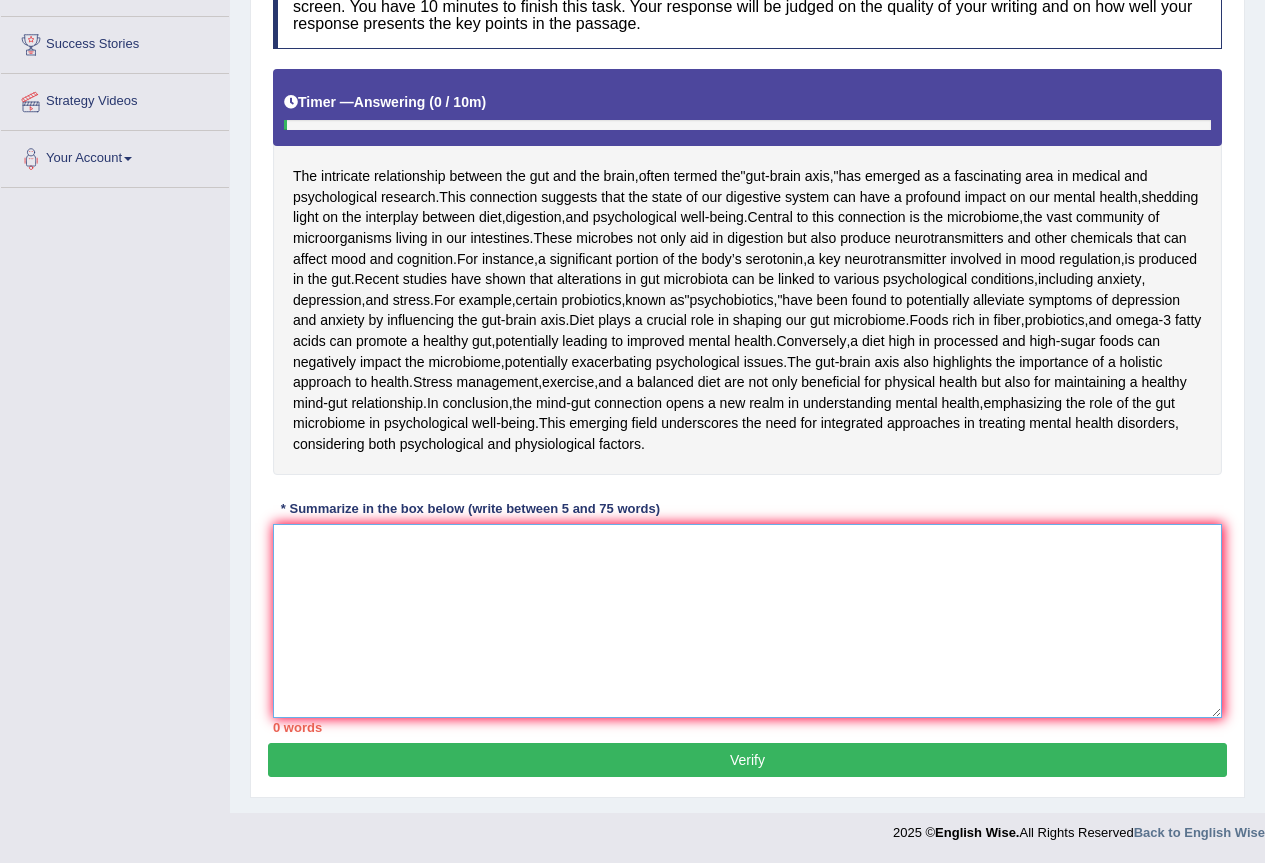 click at bounding box center [747, 621] 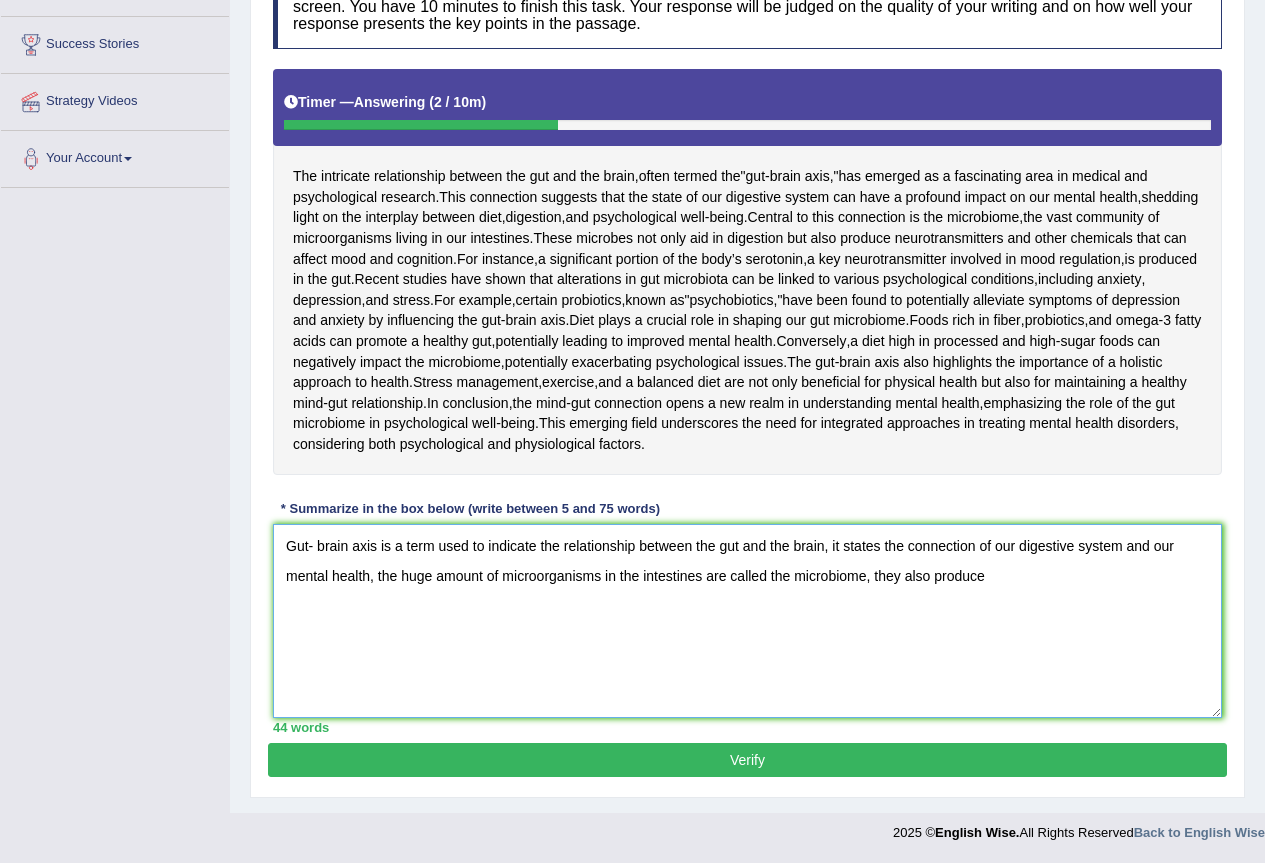 click on "Gut- brain axis is a term used to indicate the relationship between the gut and the brain, it states the connection of our digestive system and our mental health, the huge amount of microorganisms in the intestines are called the microbiome, they also produce" at bounding box center (747, 621) 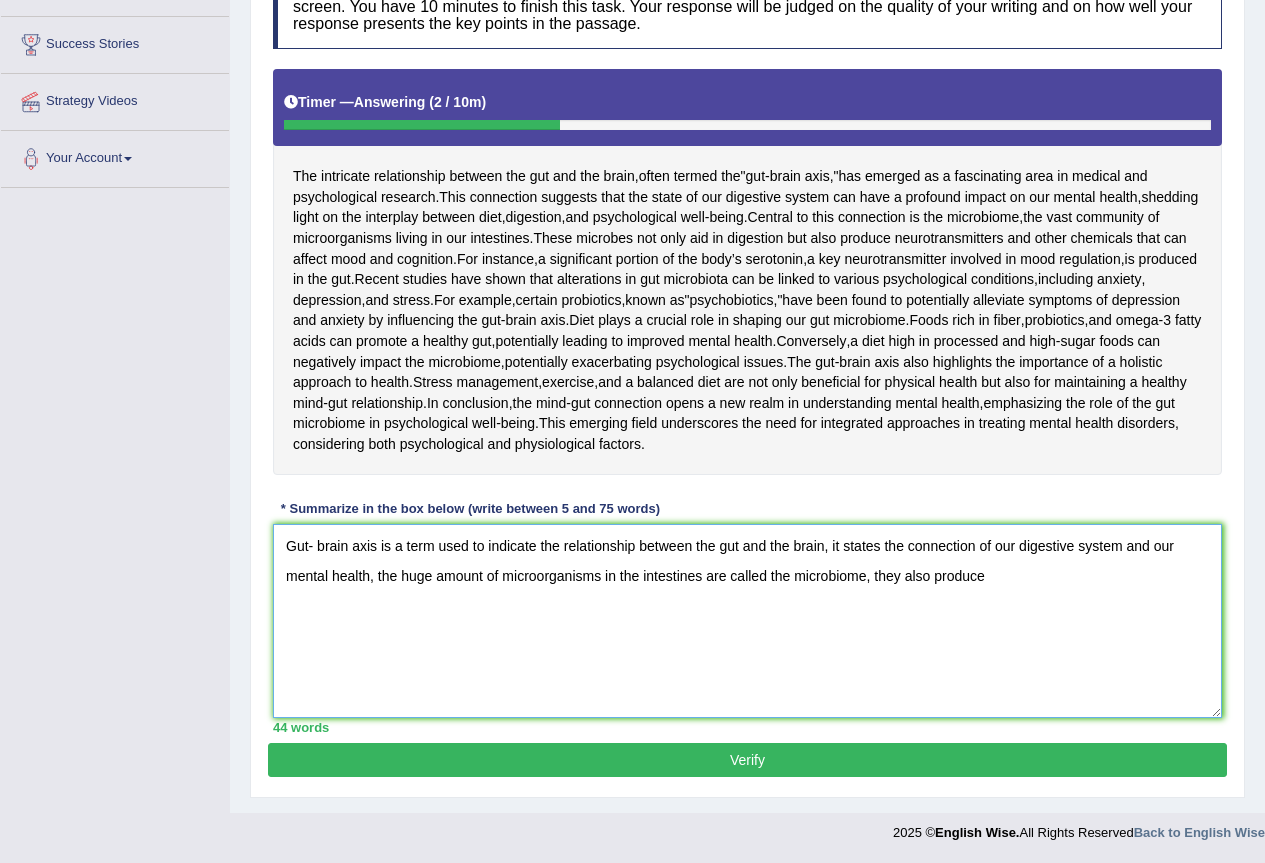 click on "Gut- brain axis is a term used to indicate the relationship between the gut and the brain, it states the connection of our digestive system and our mental health, the huge amount of microorganisms in the intestines are called the microbiome, they also produce" at bounding box center (747, 621) 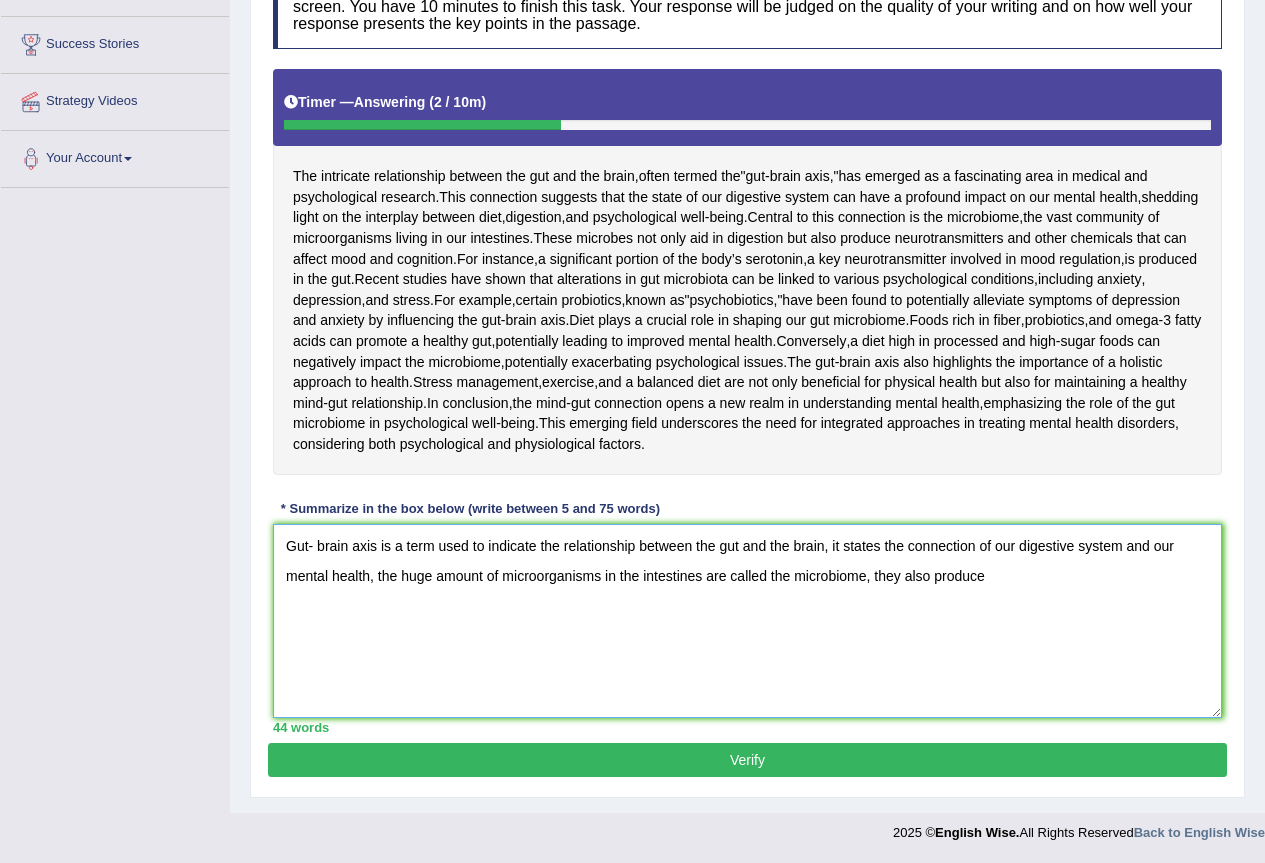 click on "Gut- brain axis is a term used to indicate the relationship between the gut and the brain, it states the connection of our digestive system and our mental health, the huge amount of microorganisms in the intestines are called the microbiome, they also produce" at bounding box center (747, 621) 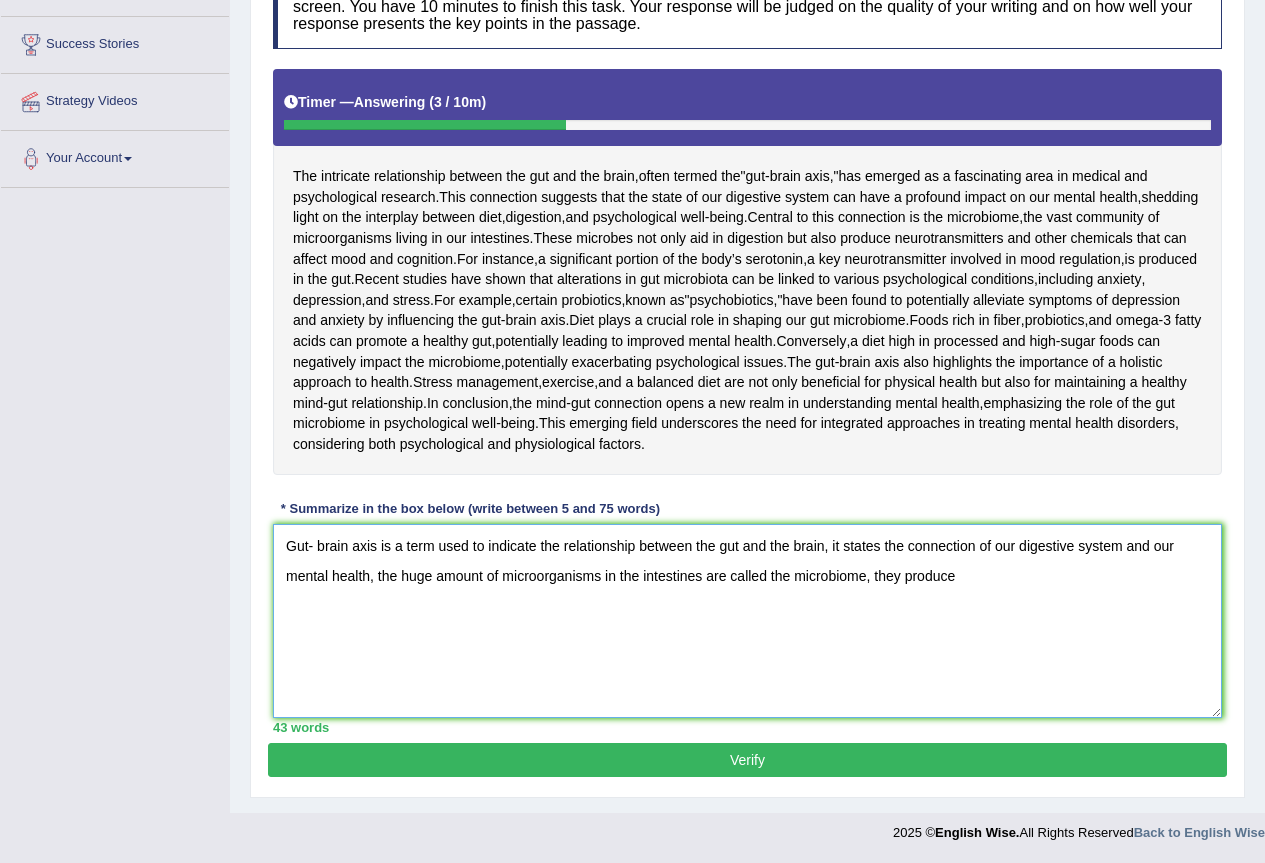 click on "Gut- brain axis is a term used to indicate the relationship between the gut and the brain, it states the connection of our digestive system and our mental health, the huge amount of microorganisms in the intestines are called the microbiome, they produce" at bounding box center [747, 621] 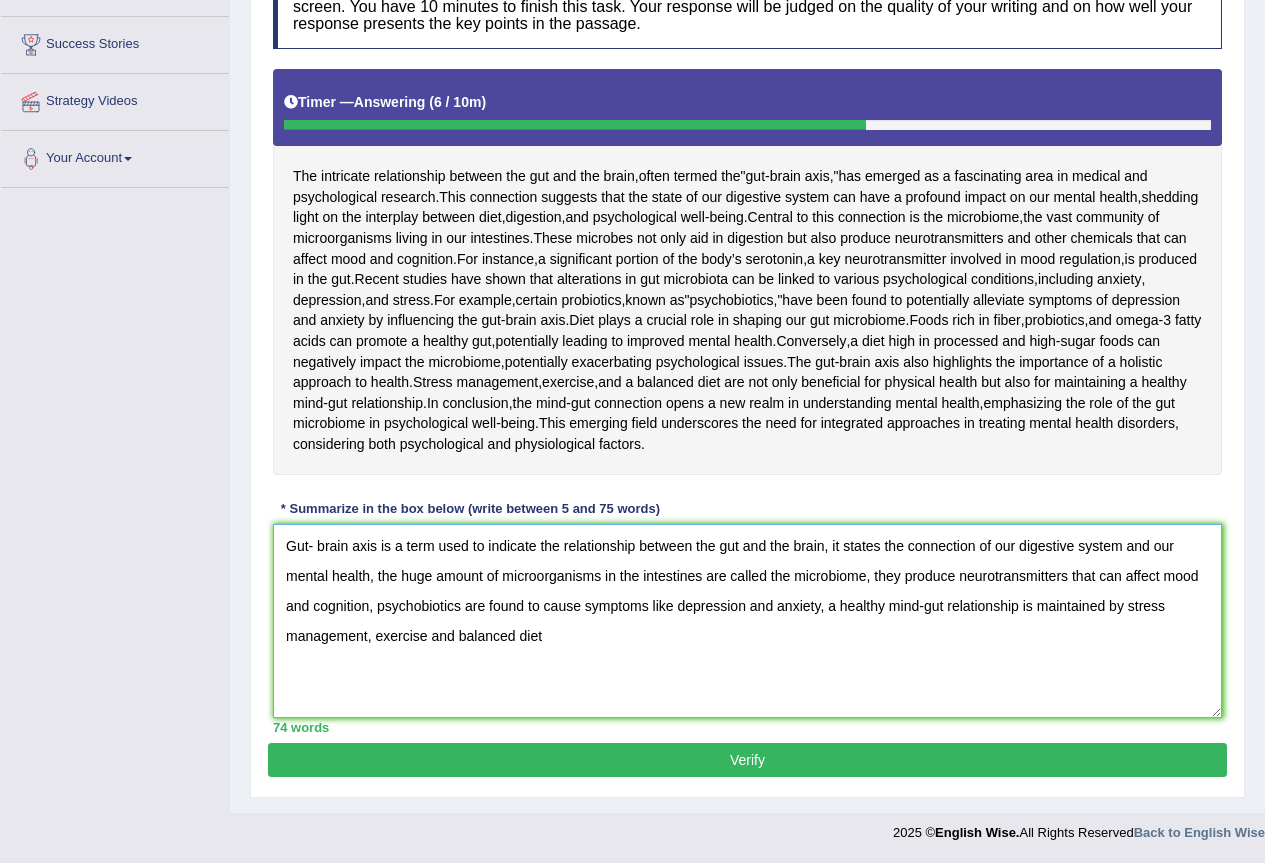 click on "Gut- brain axis is a term used to indicate the relationship between the gut and the brain, it states the connection of our digestive system and our mental health, the huge amount of microorganisms in the intestines are called the microbiome, they produce neurotransmitters that can affect mood and cognition, psychobiotics are found to cause symptoms like depression and anxiety, a healthy mind-gut relationship is maintained by stress management, exercise and balanced diet" at bounding box center (747, 621) 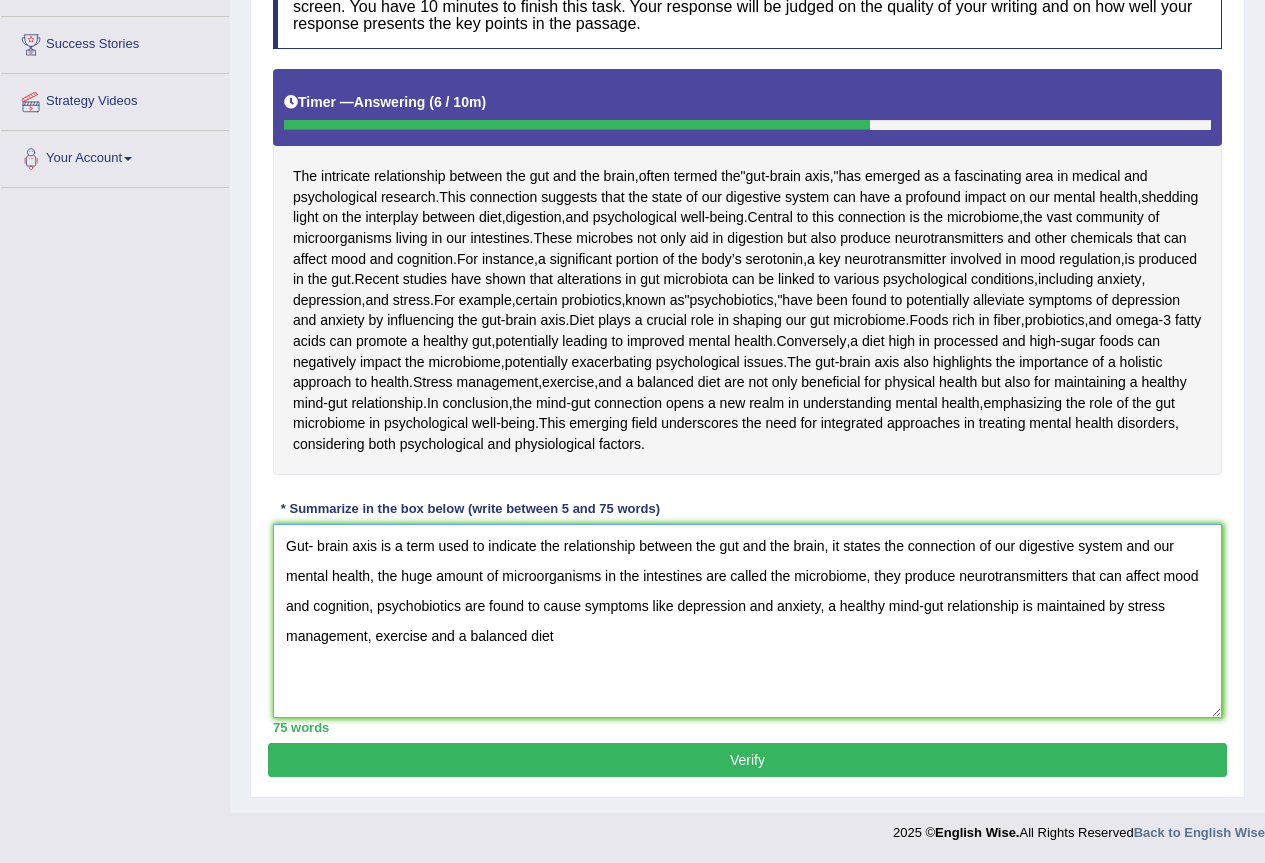 click on "Gut- brain axis is a term used to indicate the relationship between the gut and the brain, it states the connection of our digestive system and our mental health, the huge amount of microorganisms in the intestines are called the microbiome, they produce neurotransmitters that can affect mood and cognition, psychobiotics are found to cause symptoms like depression and anxiety, a healthy mind-gut relationship is maintained by stress management, exercise and a balanced diet" at bounding box center (747, 621) 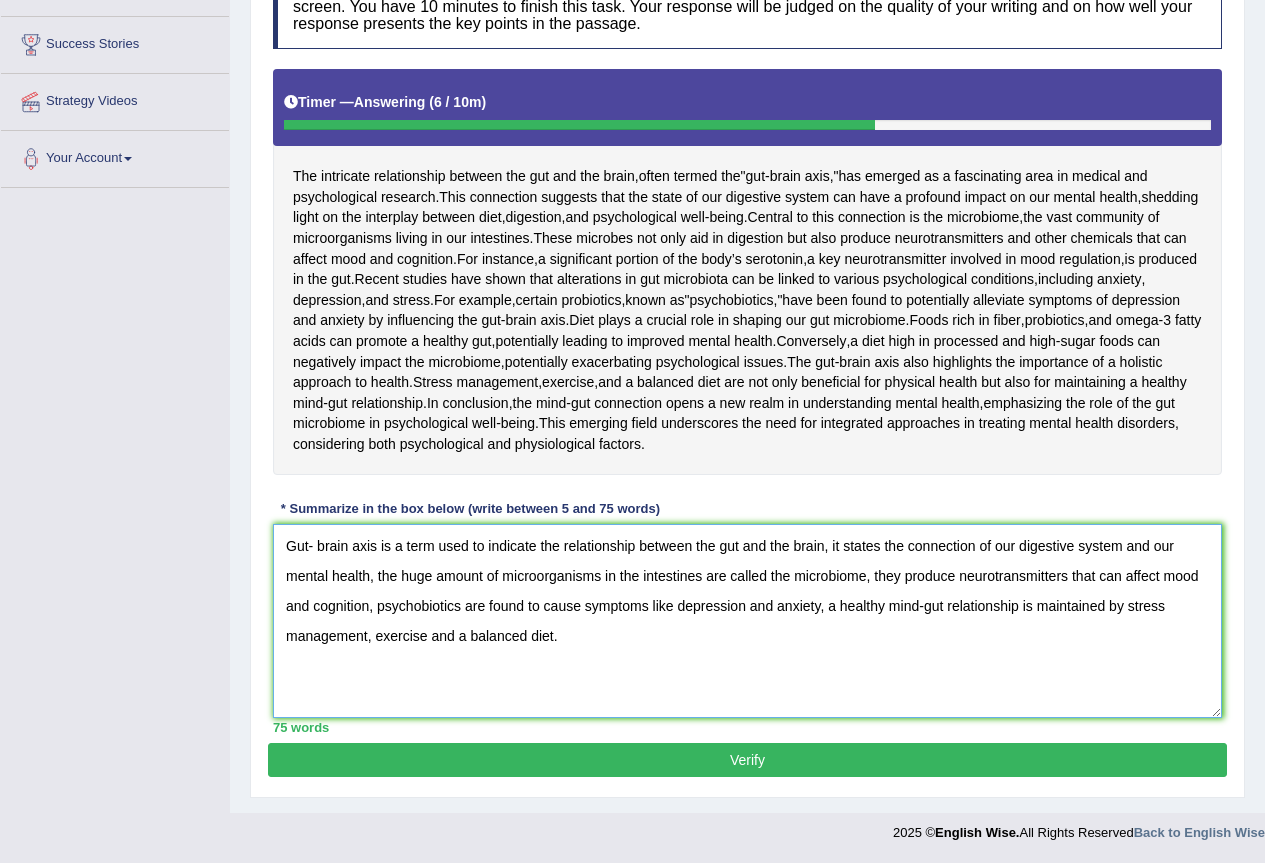 type on "Gut- brain axis is a term used to indicate the relationship between the gut and the brain, it states the connection of our digestive system and our mental health, the huge amount of microorganisms in the intestines are called the microbiome, they produce neurotransmitters that can affect mood and cognition, psychobiotics are found to cause symptoms like depression and anxiety, a healthy mind-gut relationship is maintained by stress management, exercise and a balanced diet." 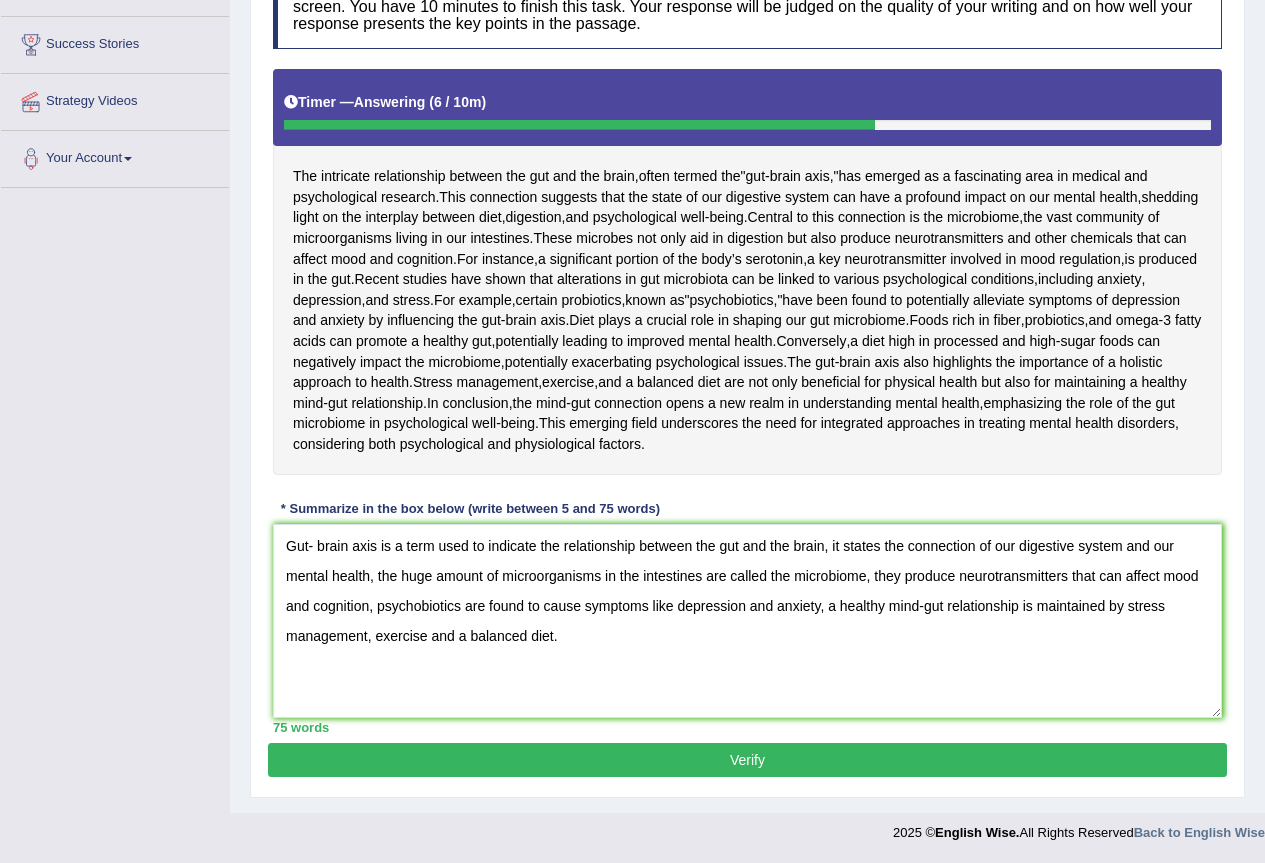 click on "Verify" at bounding box center [747, 760] 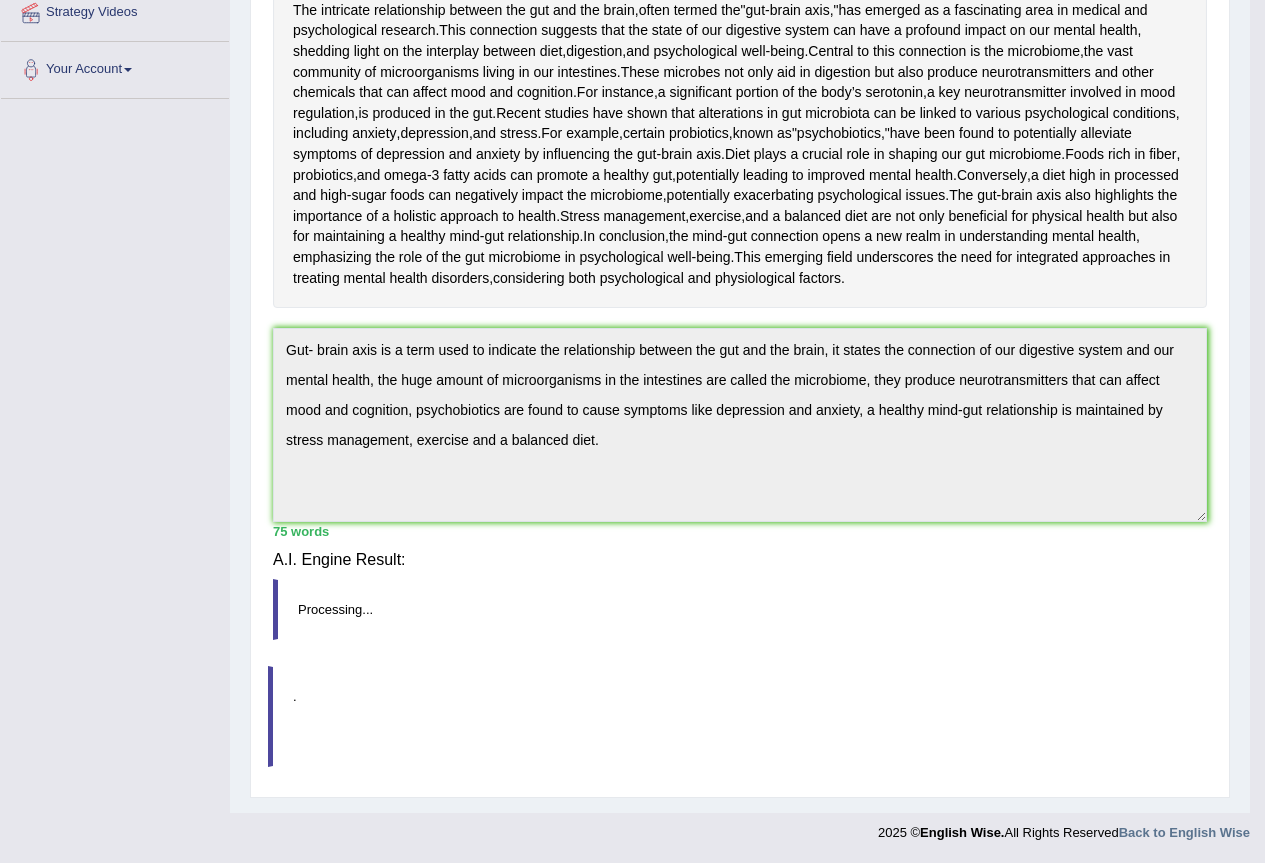 scroll, scrollTop: 386, scrollLeft: 0, axis: vertical 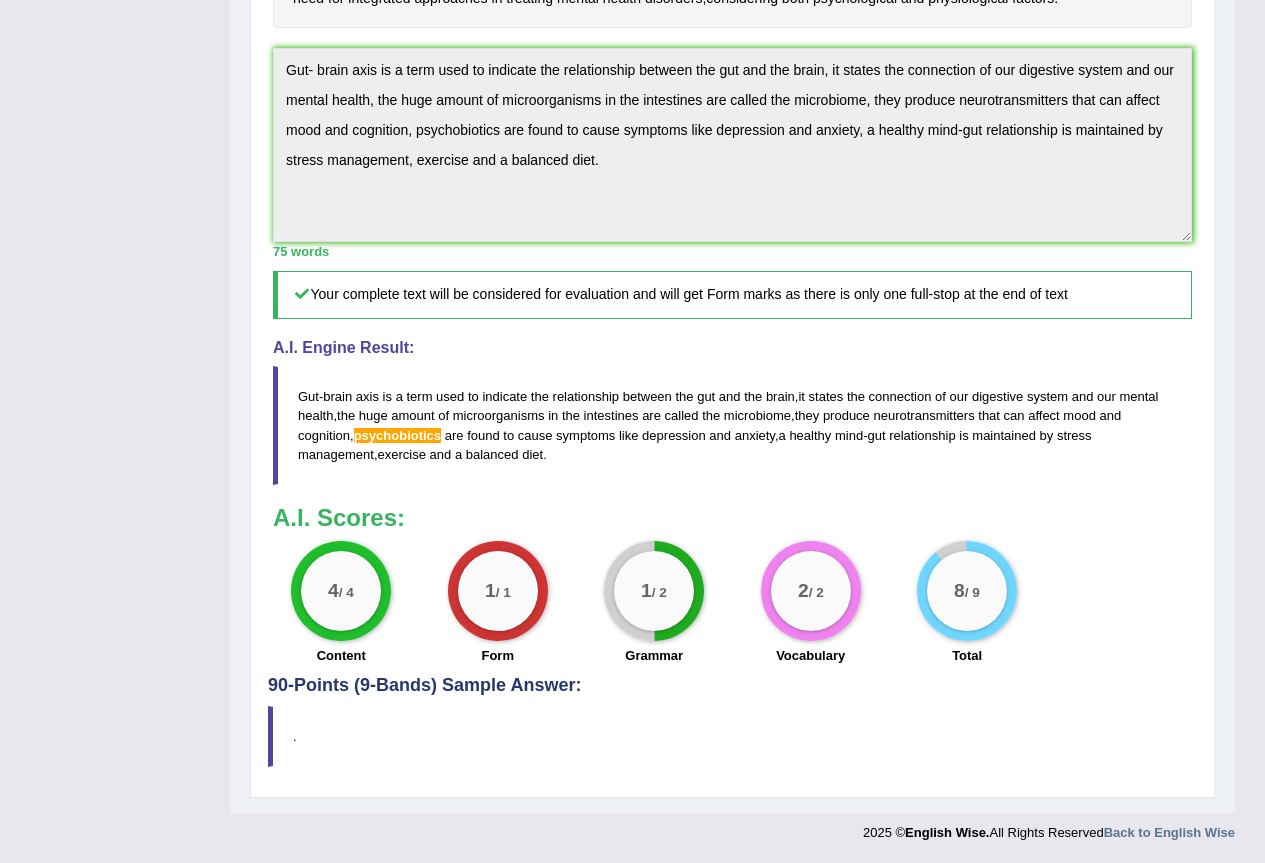 click on "psychobiotics" at bounding box center [397, 435] 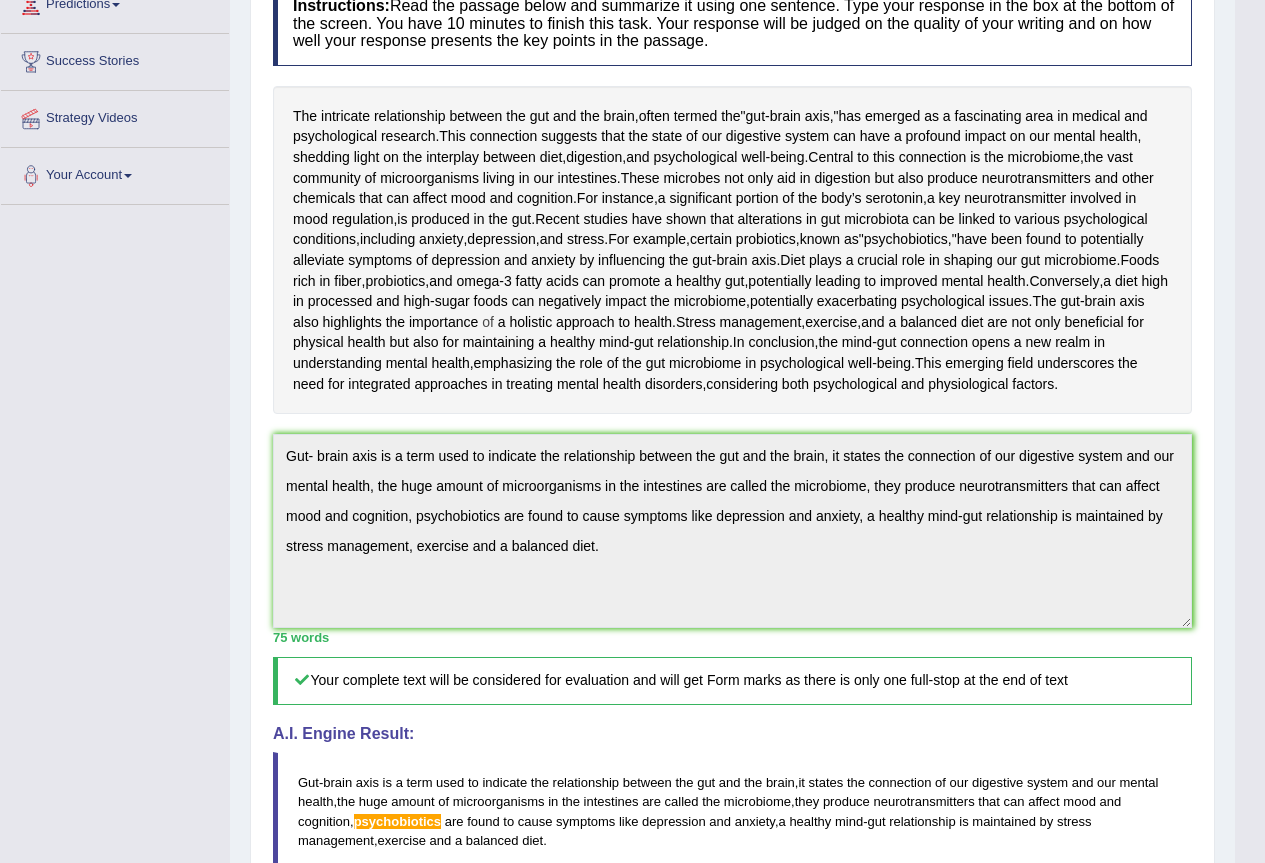 scroll, scrollTop: 300, scrollLeft: 0, axis: vertical 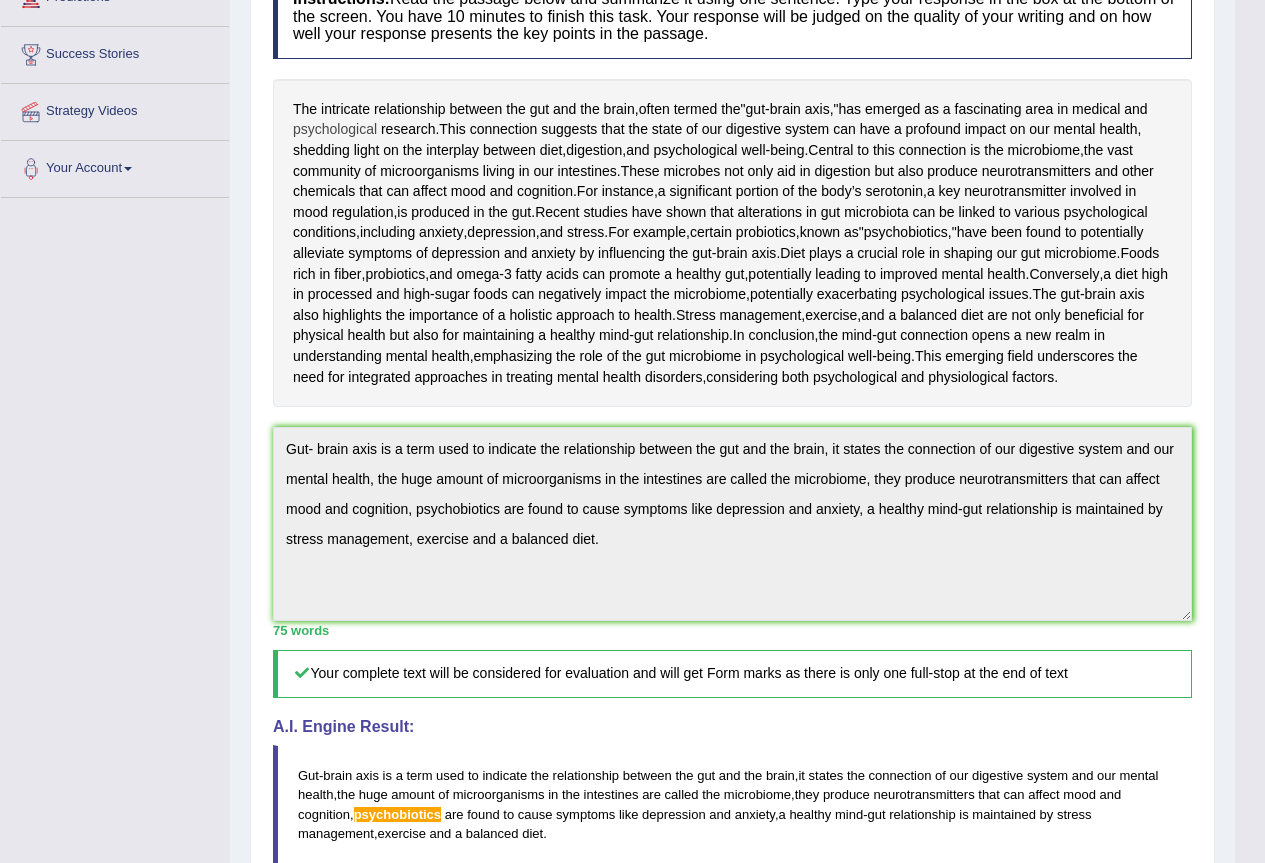 click on "psychological" at bounding box center [335, 129] 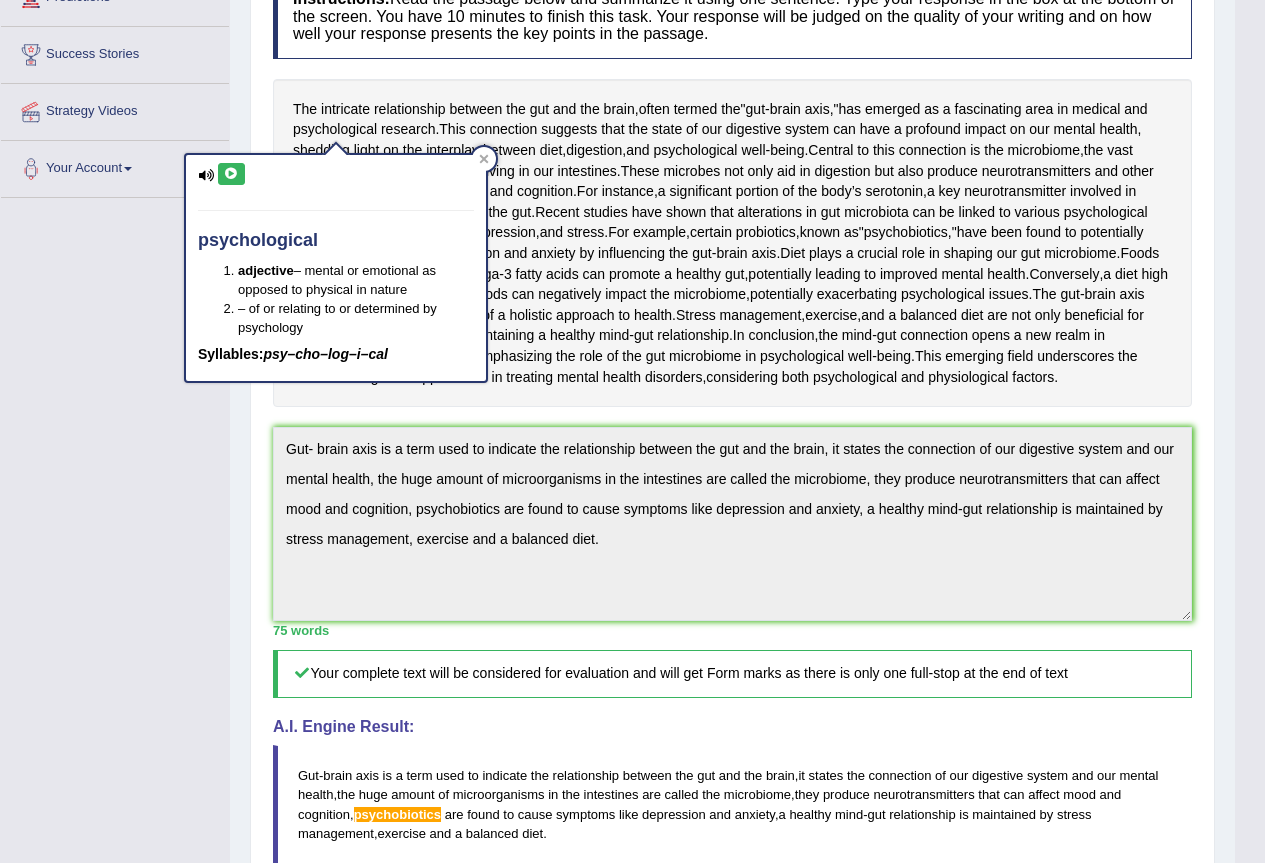 click on "psychological adjective  – mental or emotional as opposed to physical in nature  – of or relating to or determined by psychology Syllables:  psy–cho–log–i–cal" at bounding box center [336, 268] 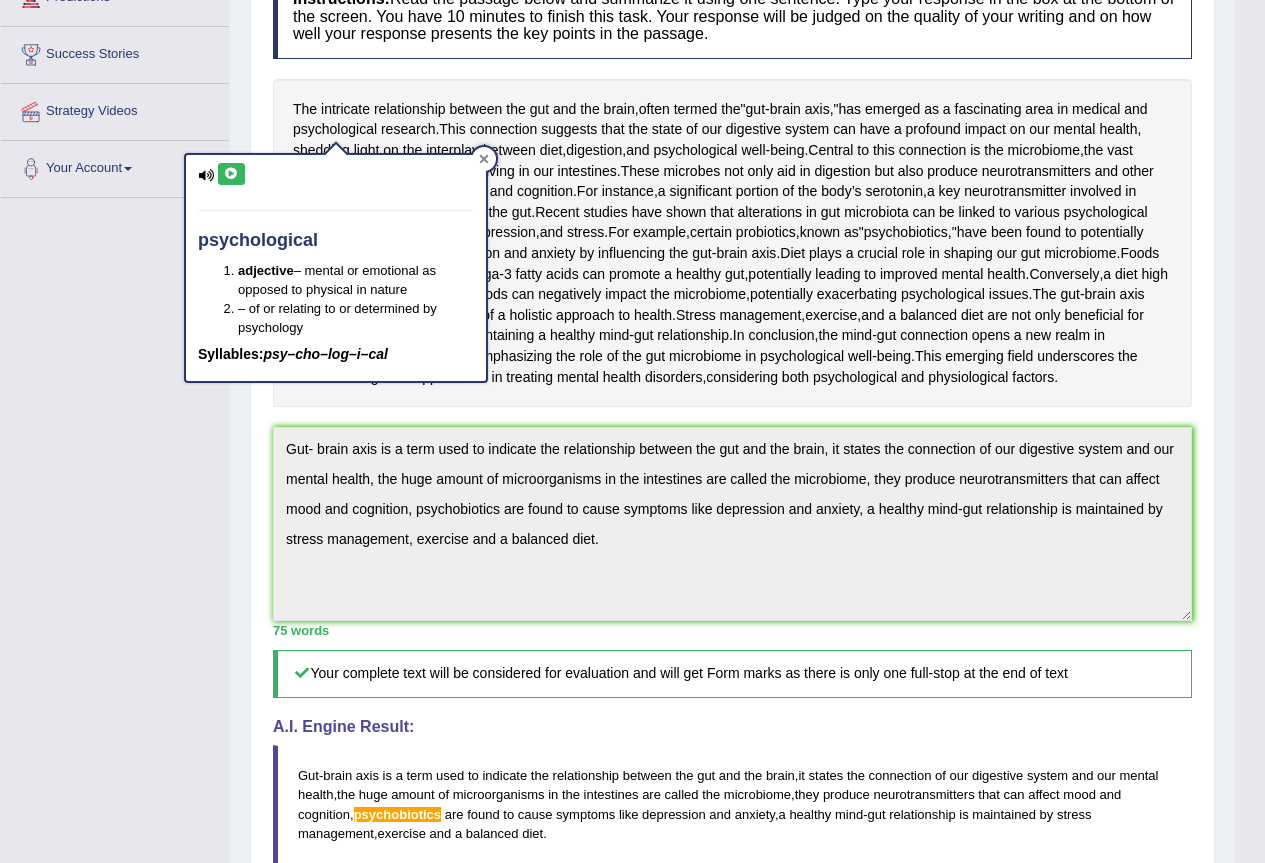 click at bounding box center [484, 159] 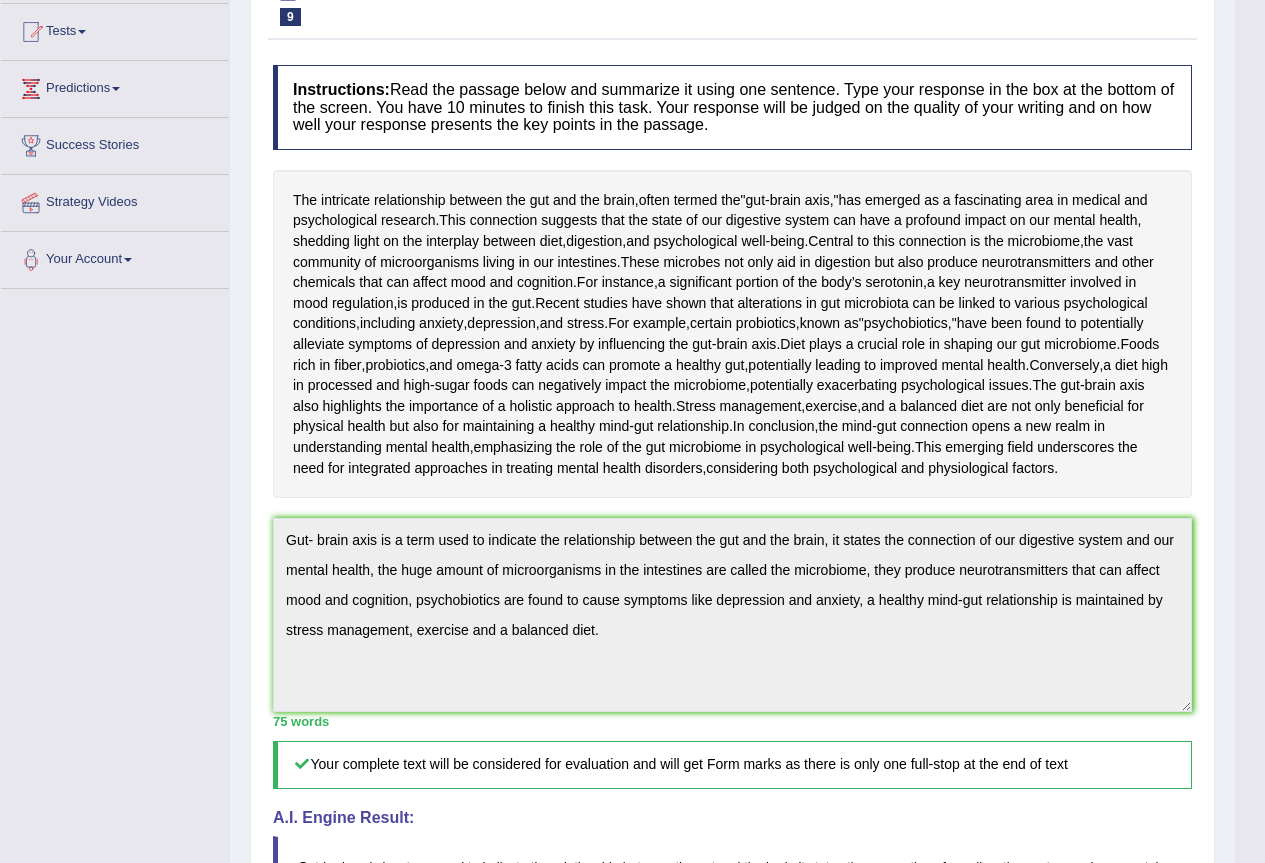 scroll, scrollTop: 200, scrollLeft: 0, axis: vertical 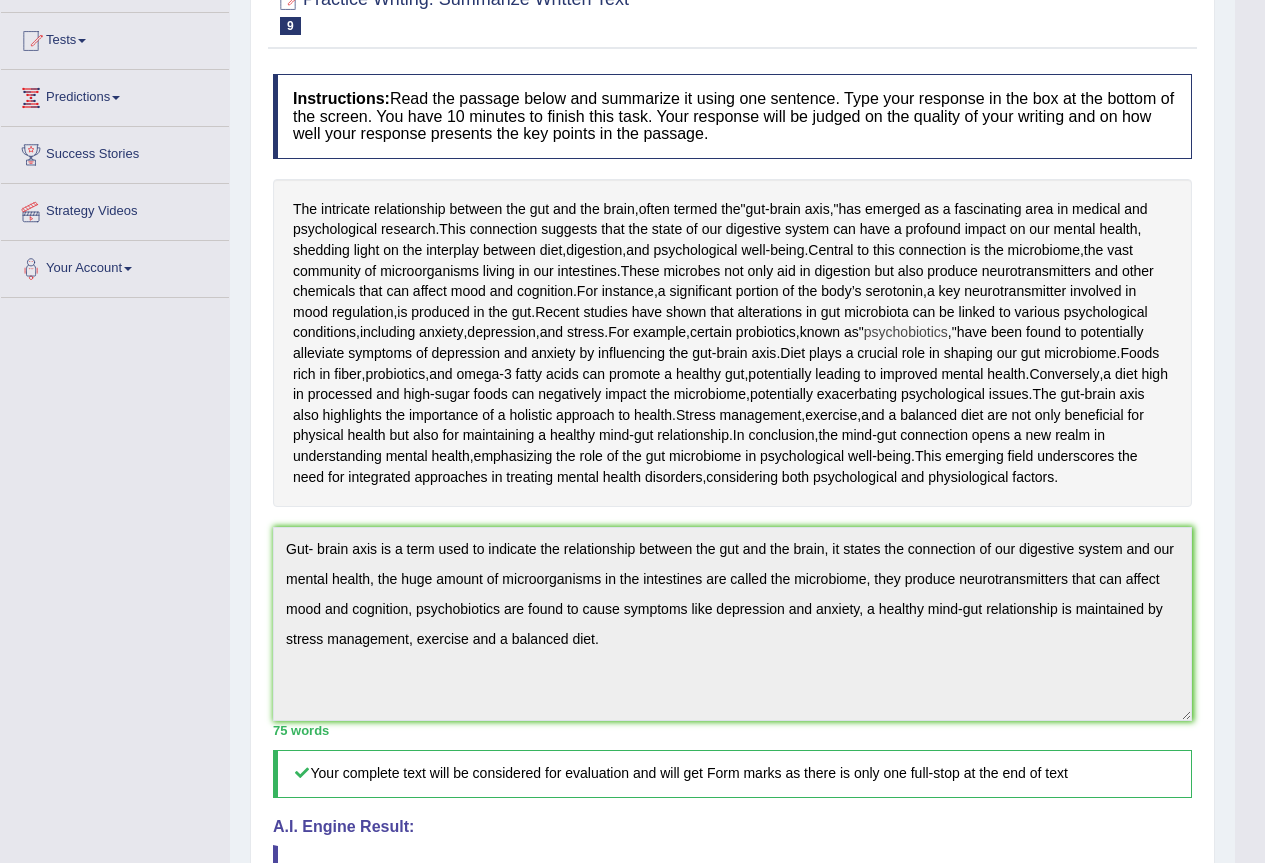 click on "psychobiotics" at bounding box center (906, 332) 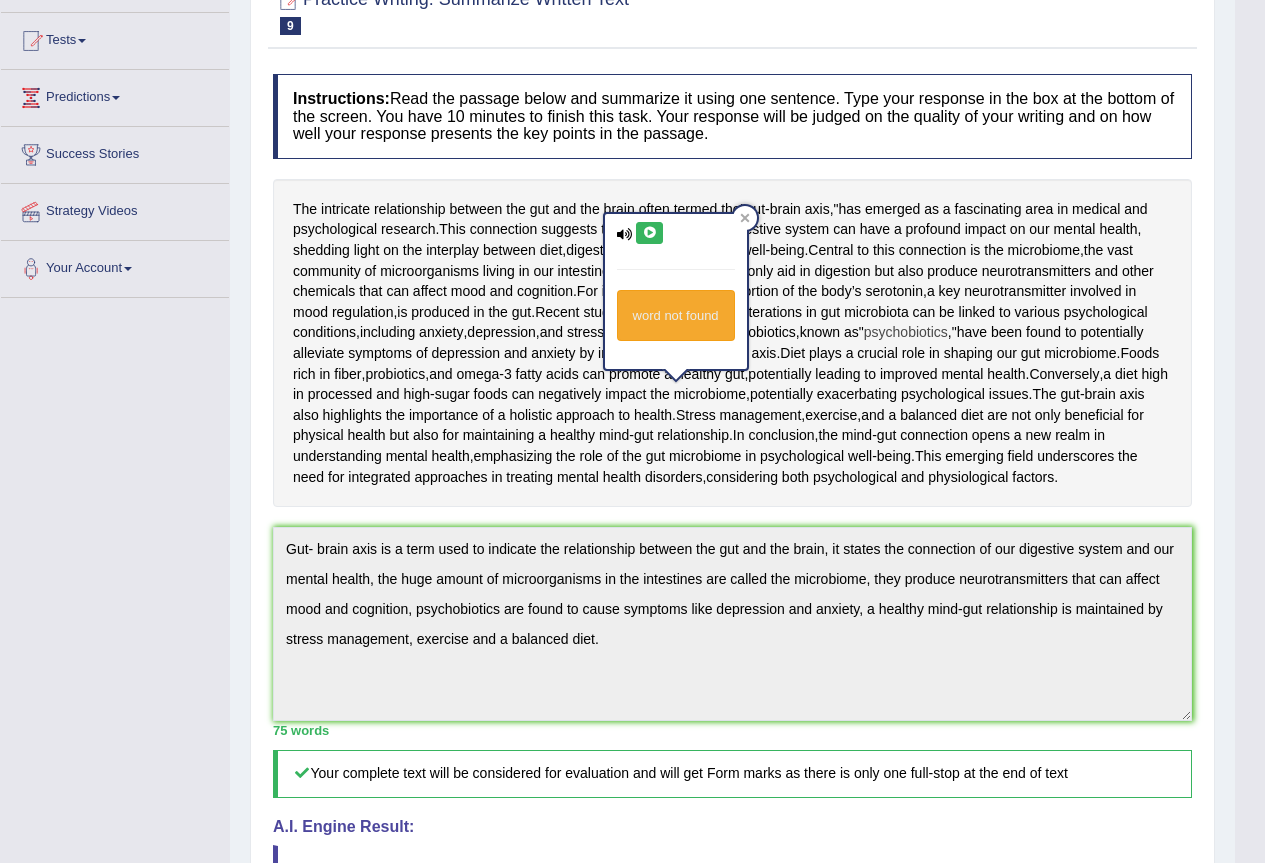 click on "psychobiotics" at bounding box center [906, 332] 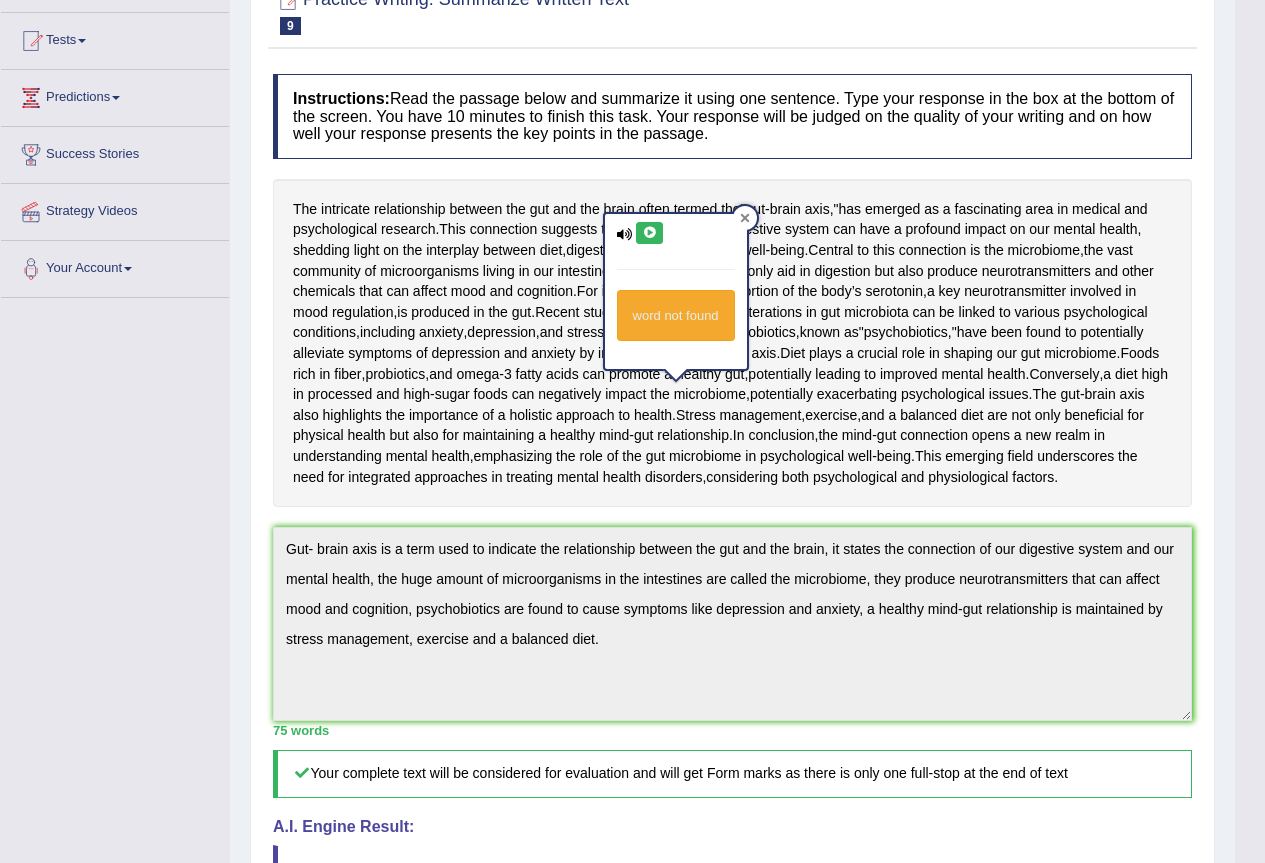 drag, startPoint x: 753, startPoint y: 222, endPoint x: 739, endPoint y: 249, distance: 30.413813 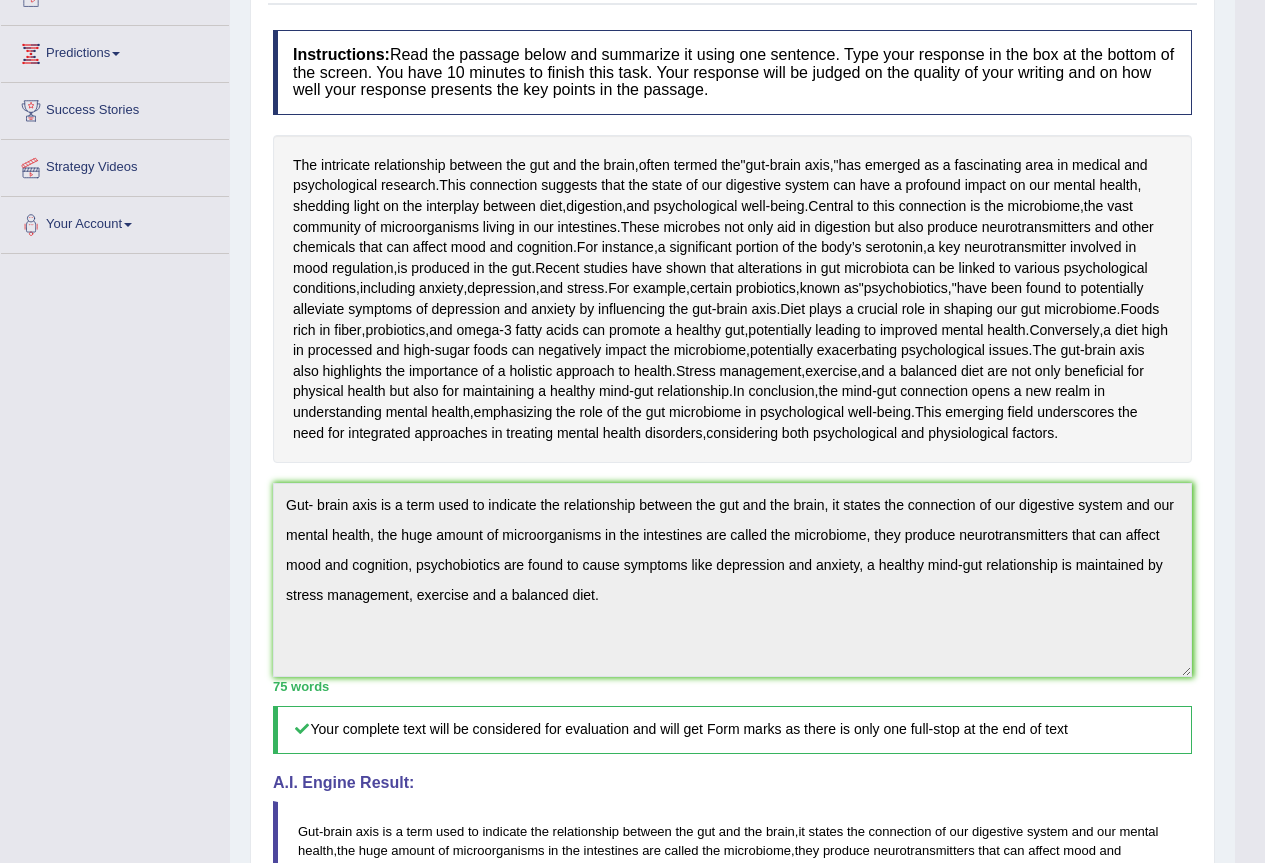 scroll, scrollTop: 0, scrollLeft: 0, axis: both 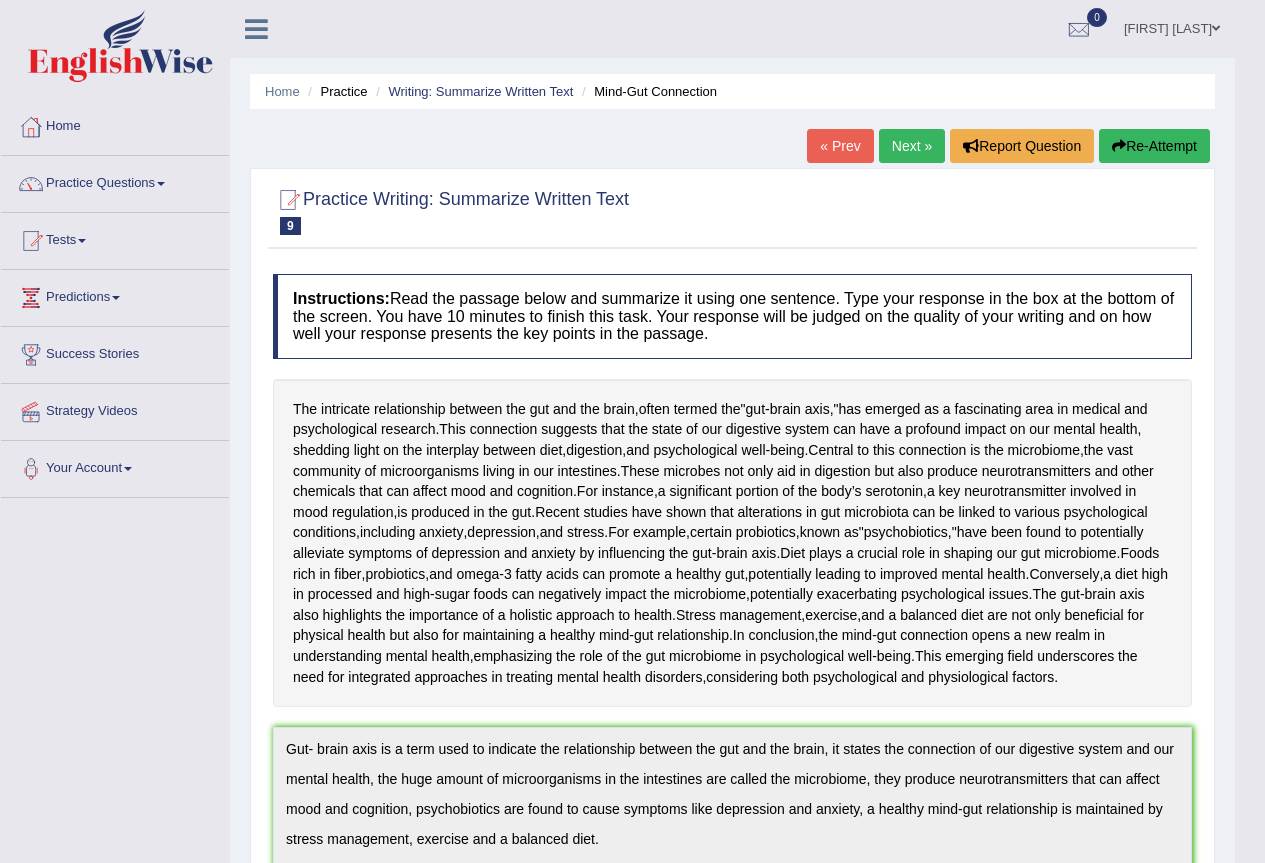 click on "Rim Merheb" at bounding box center (1172, 26) 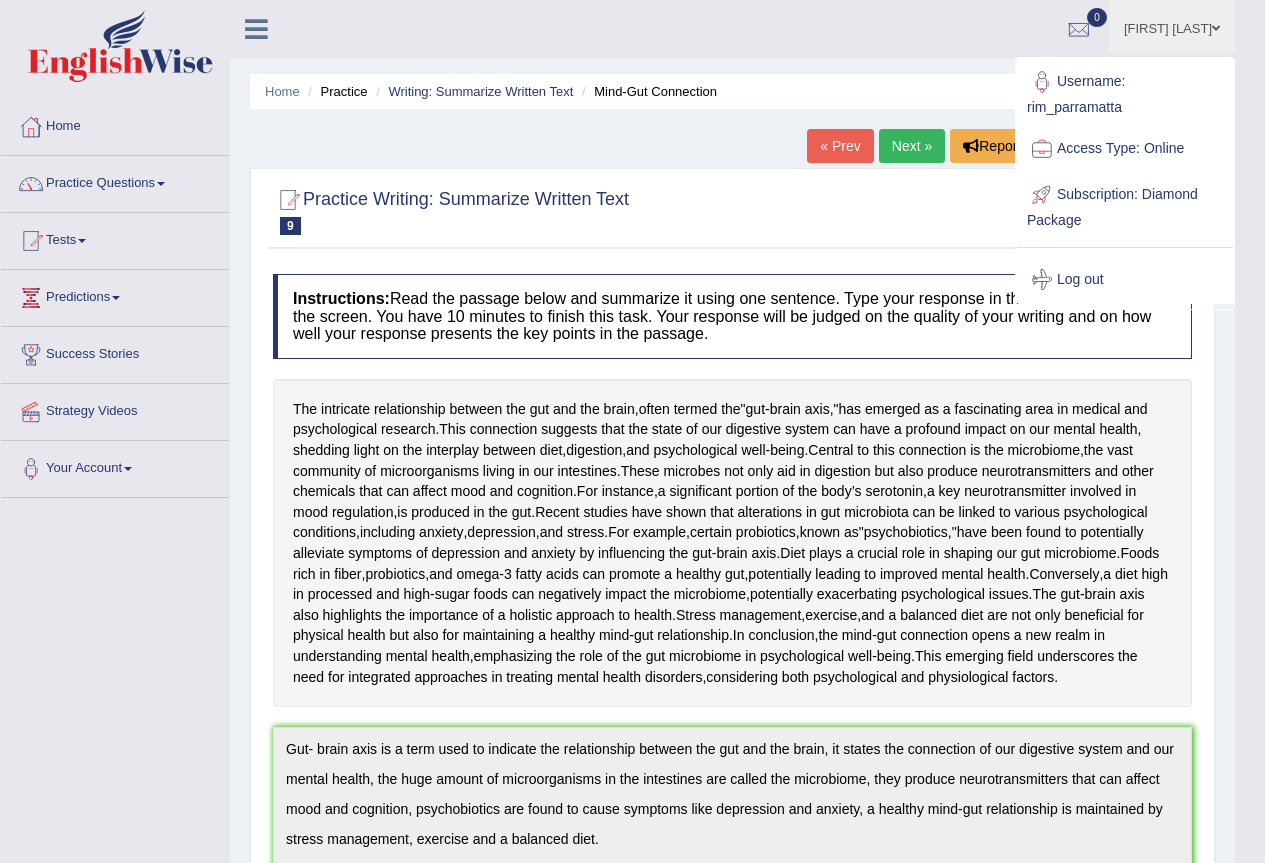 click on "Log out" at bounding box center (1125, 280) 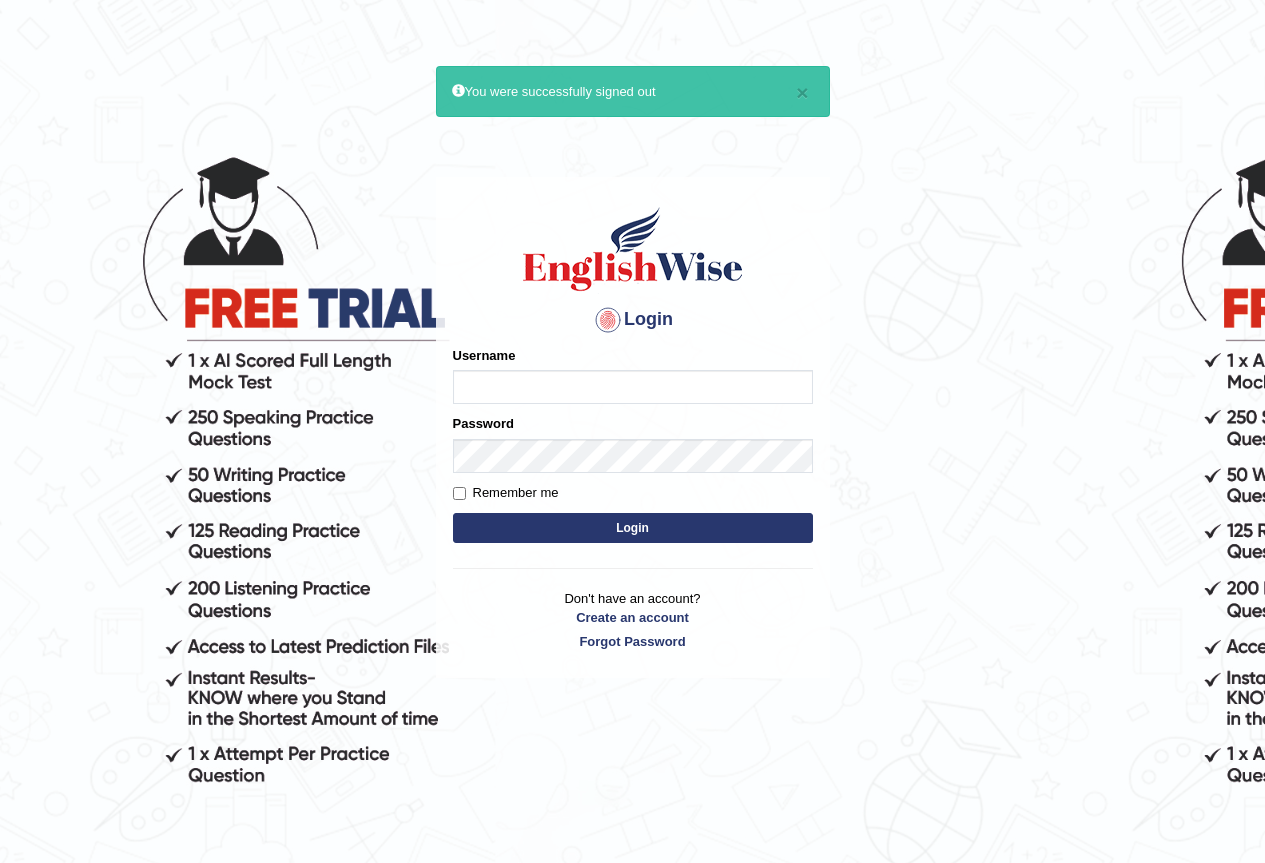 scroll, scrollTop: 0, scrollLeft: 0, axis: both 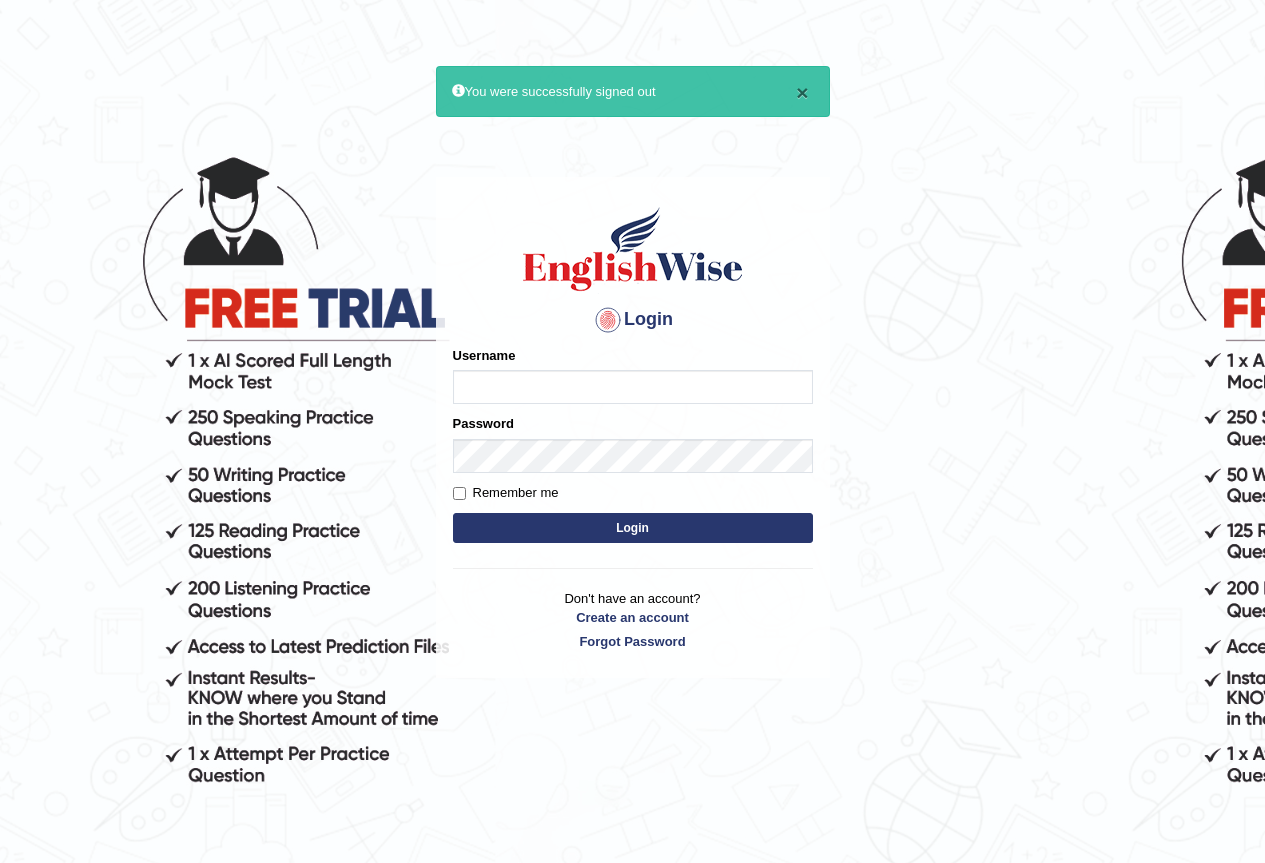 click on "×" at bounding box center [802, 92] 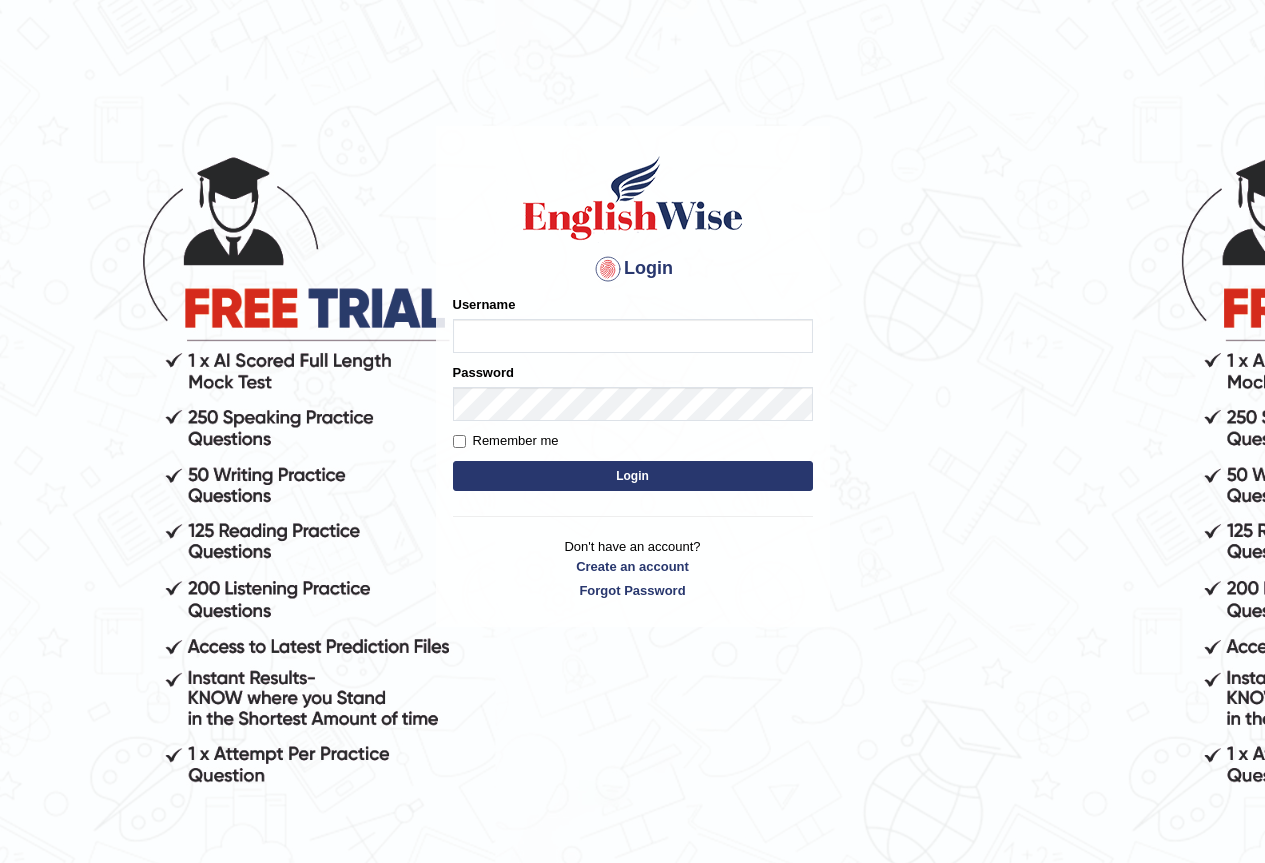 scroll, scrollTop: 0, scrollLeft: 0, axis: both 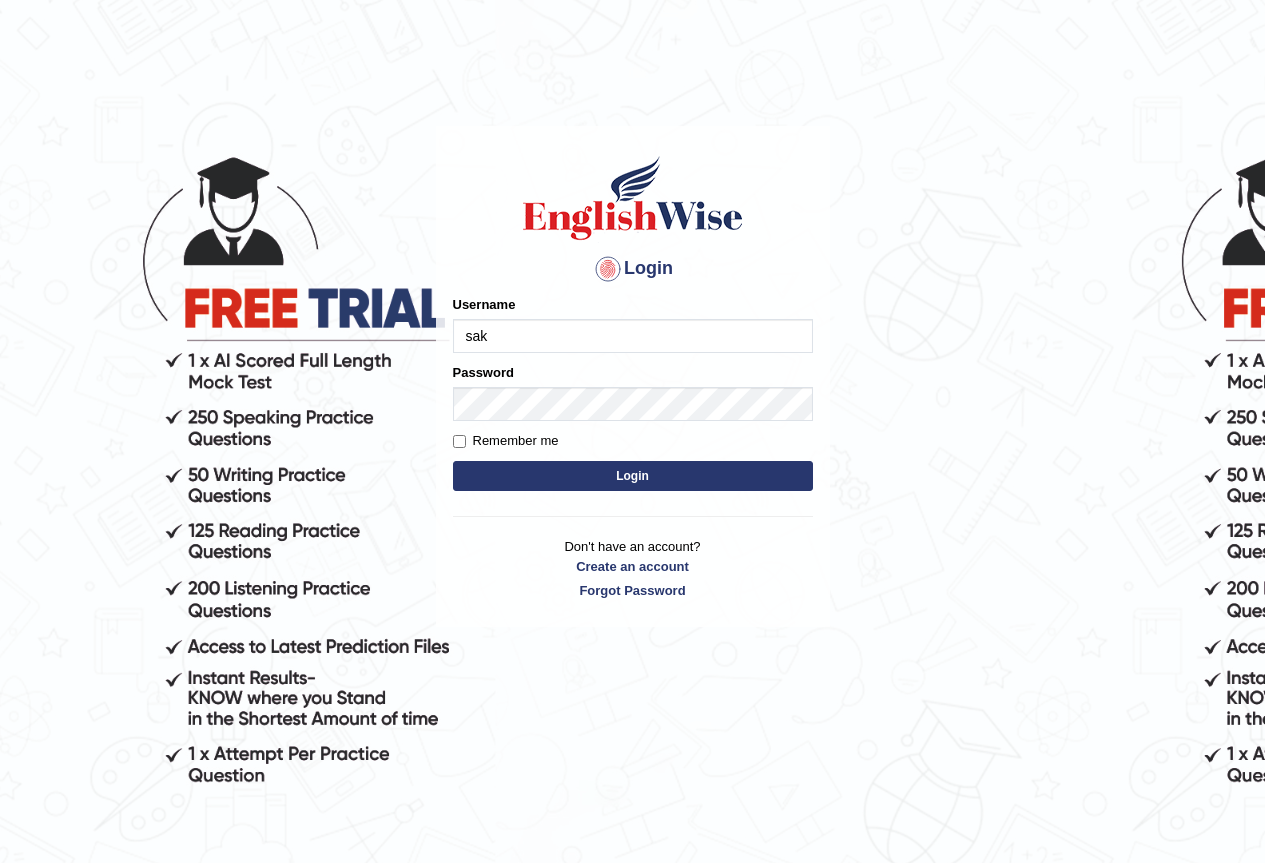 type on "sakila_[CITY]" 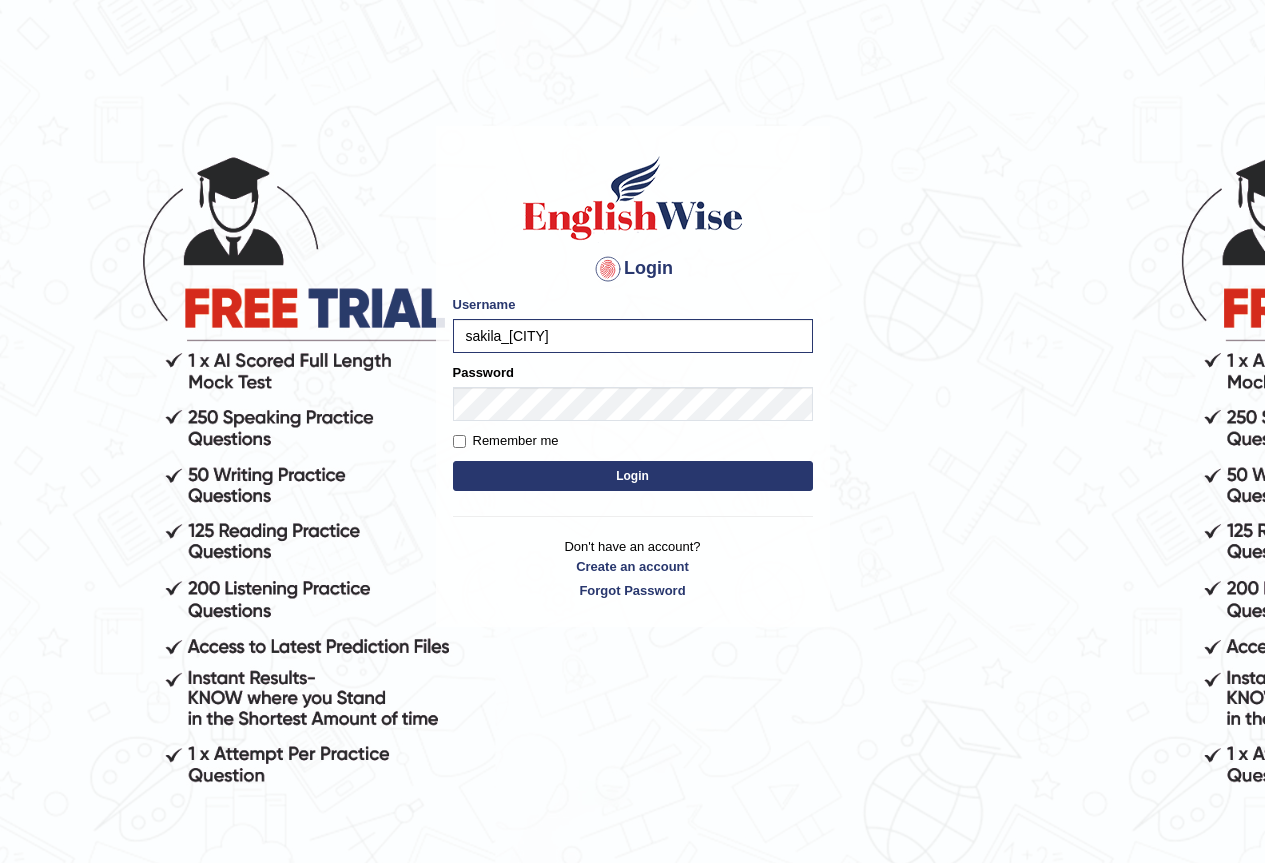 click on "Password" at bounding box center (633, 392) 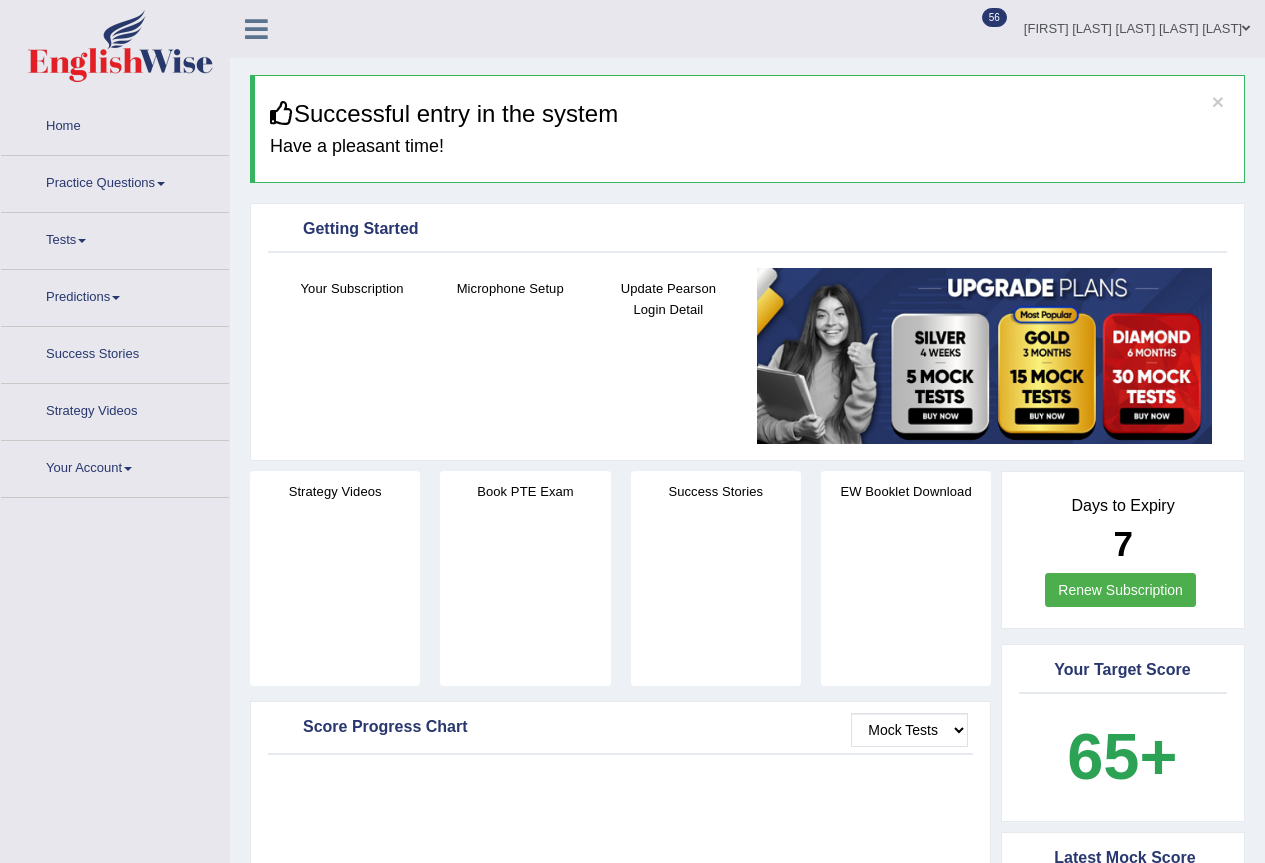 scroll, scrollTop: 0, scrollLeft: 0, axis: both 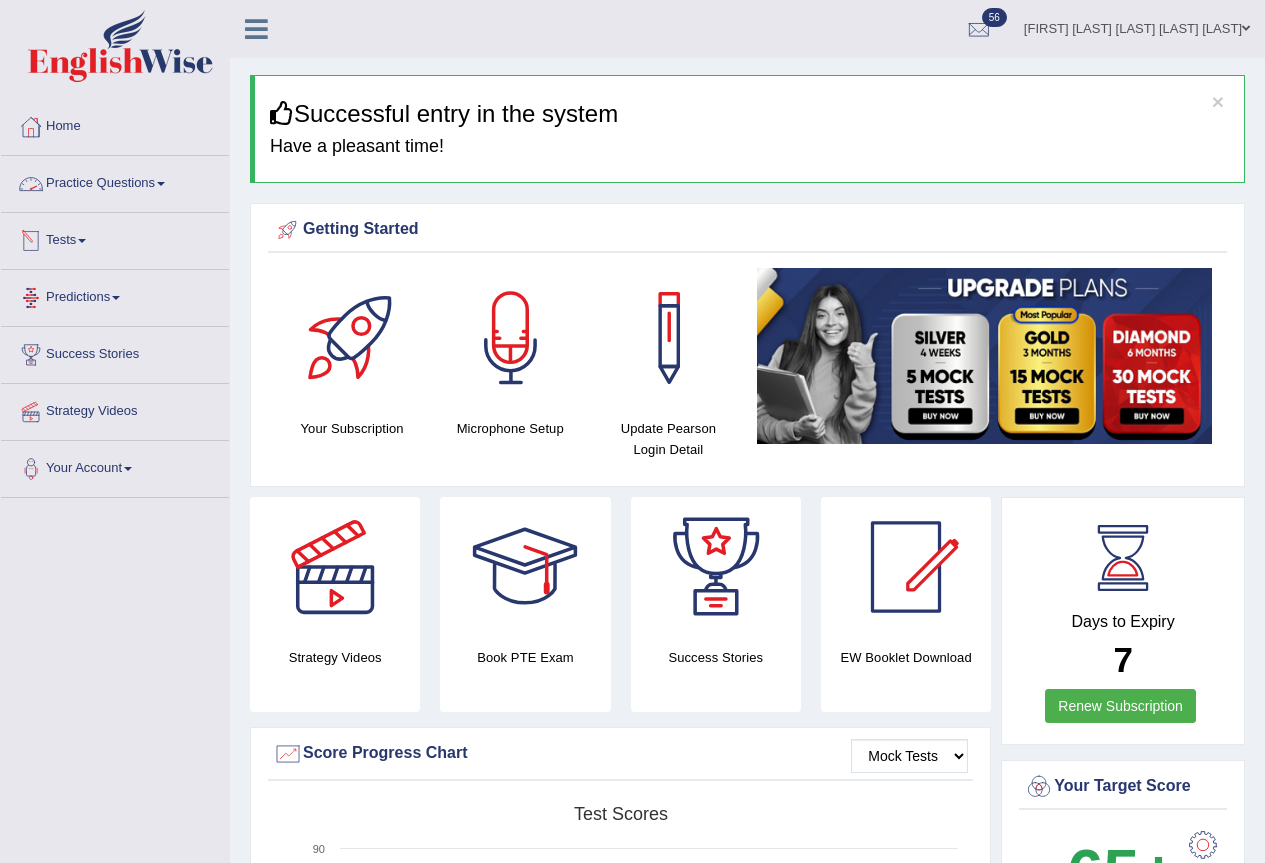 click on "Practice Questions" at bounding box center [115, 181] 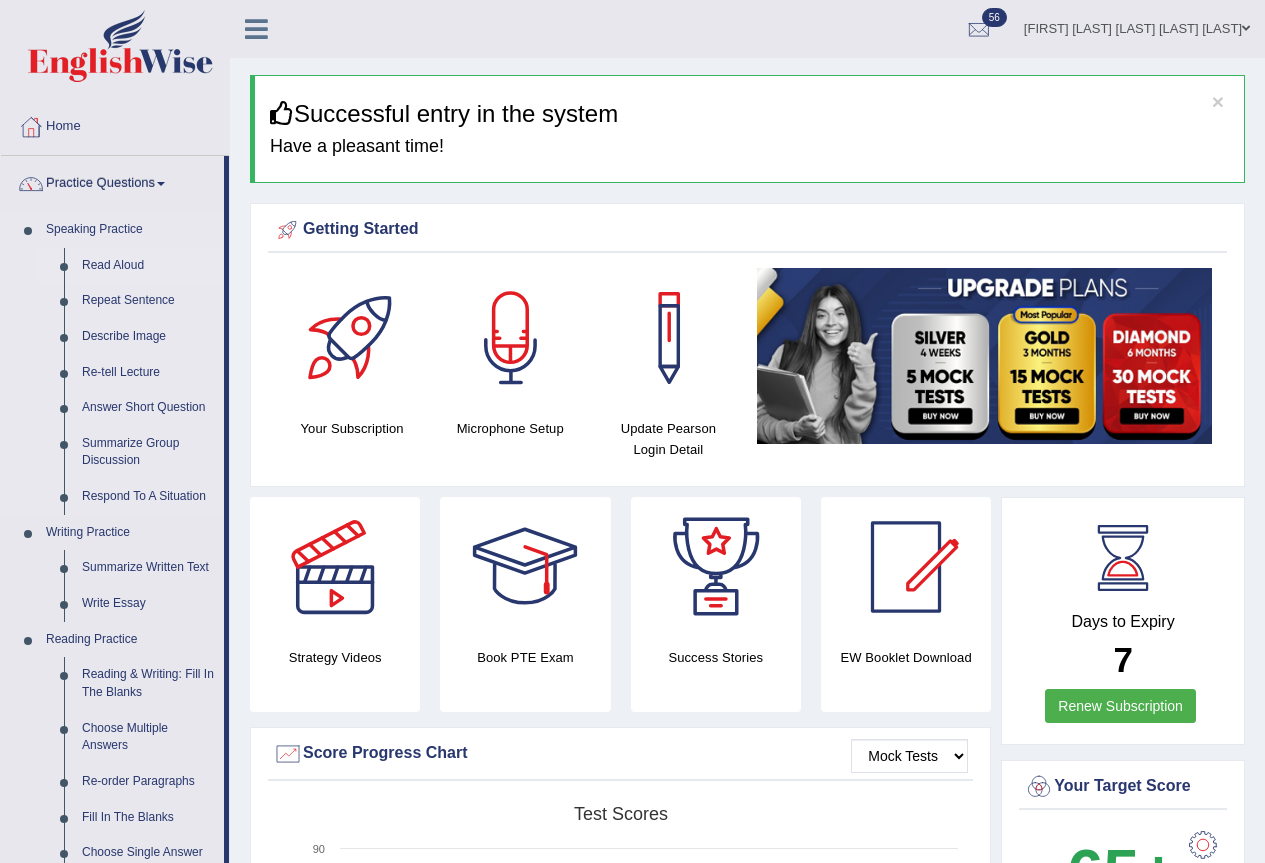 click on "Read Aloud" at bounding box center [148, 266] 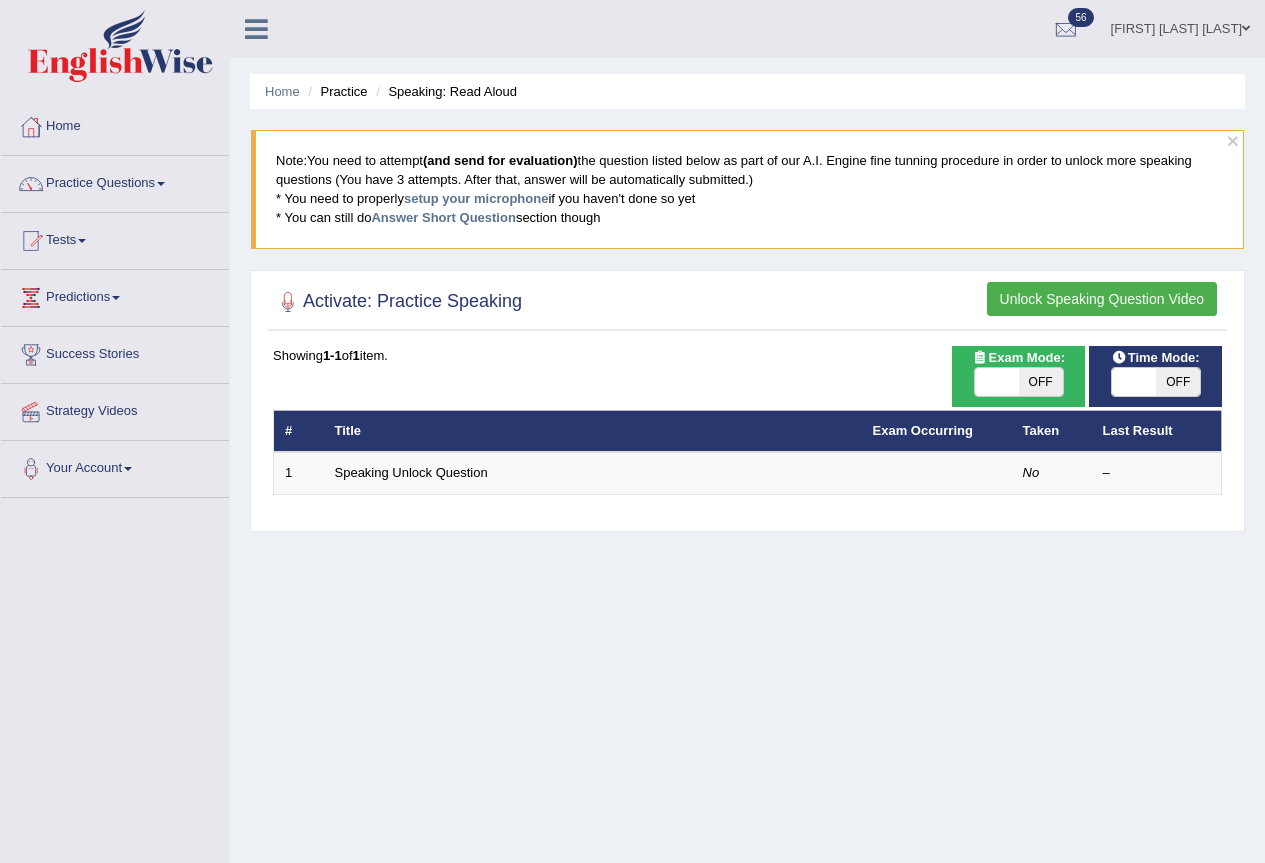 scroll, scrollTop: 0, scrollLeft: 0, axis: both 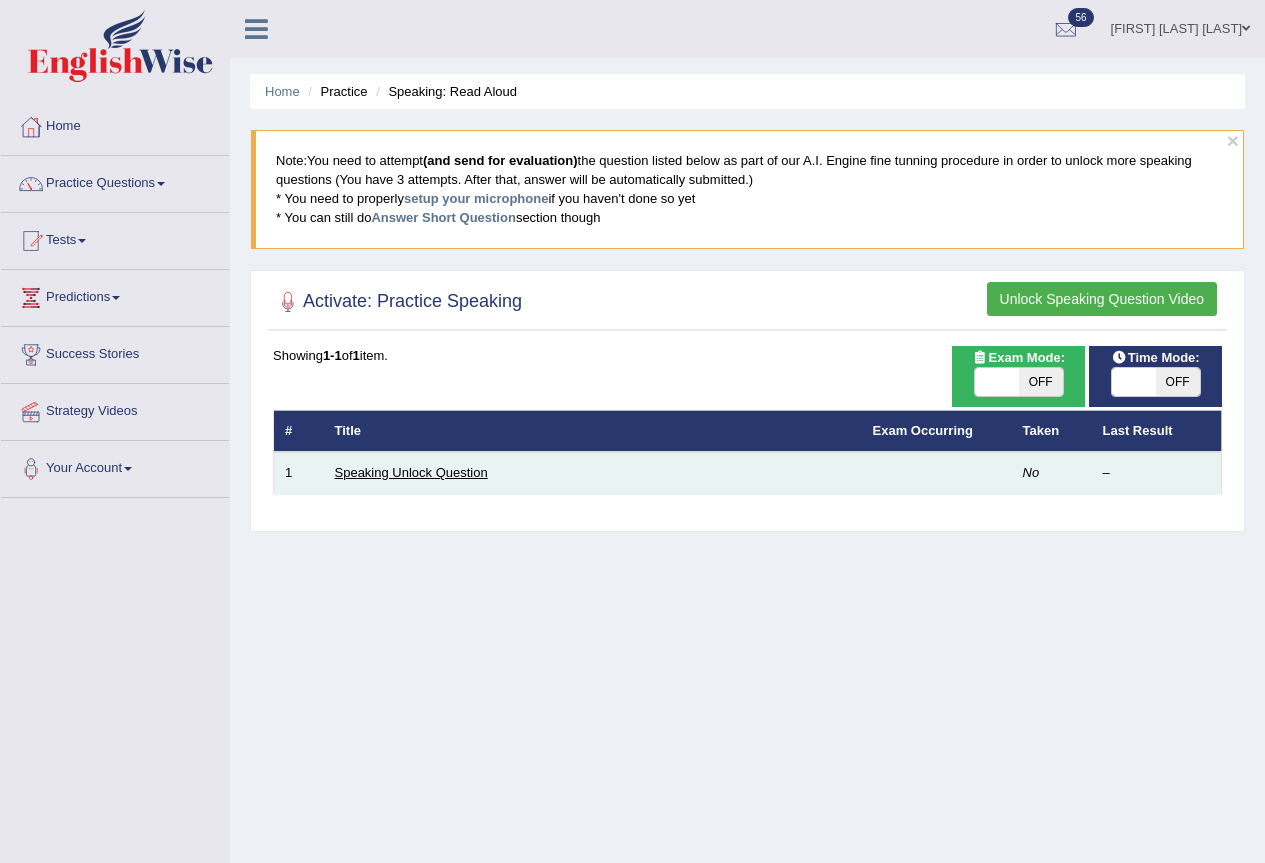 click on "Speaking Unlock Question" at bounding box center (411, 472) 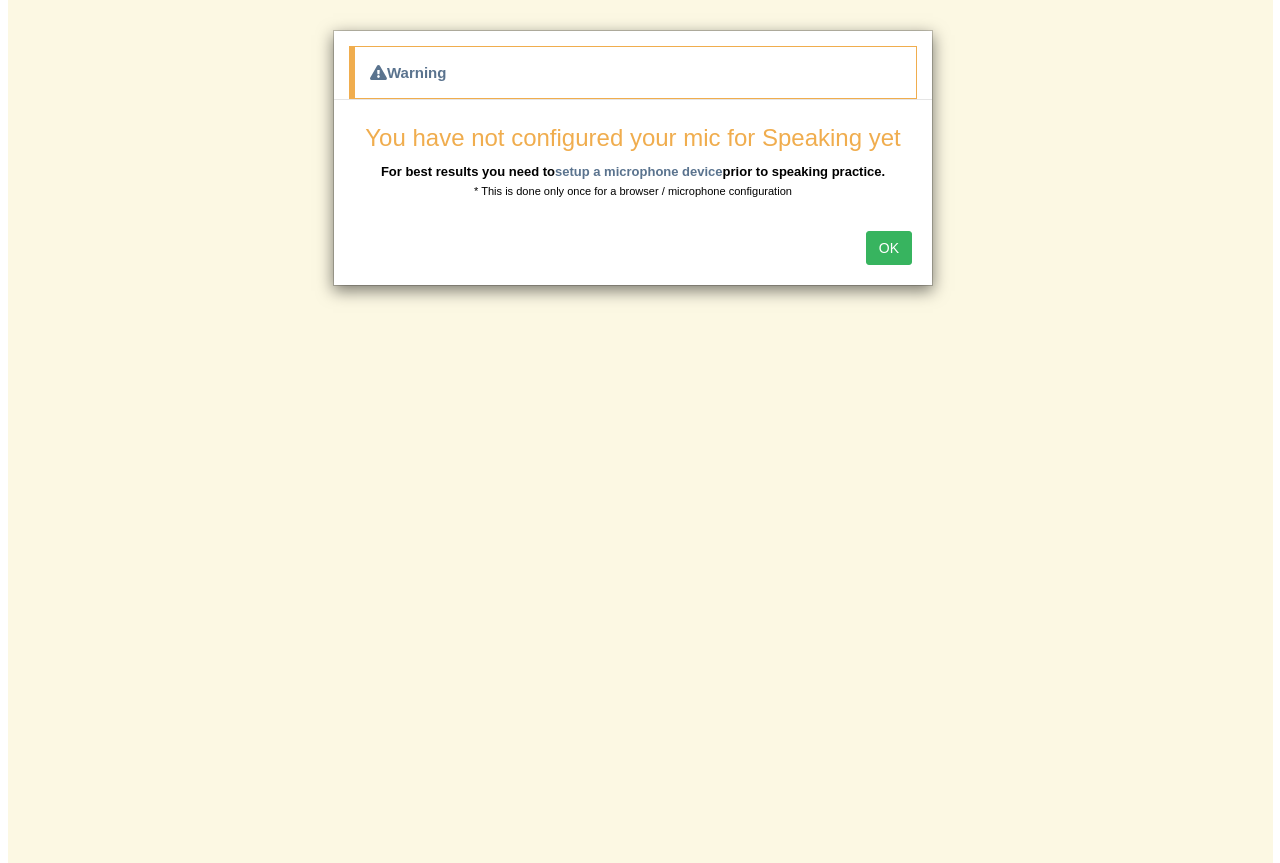 scroll, scrollTop: 0, scrollLeft: 0, axis: both 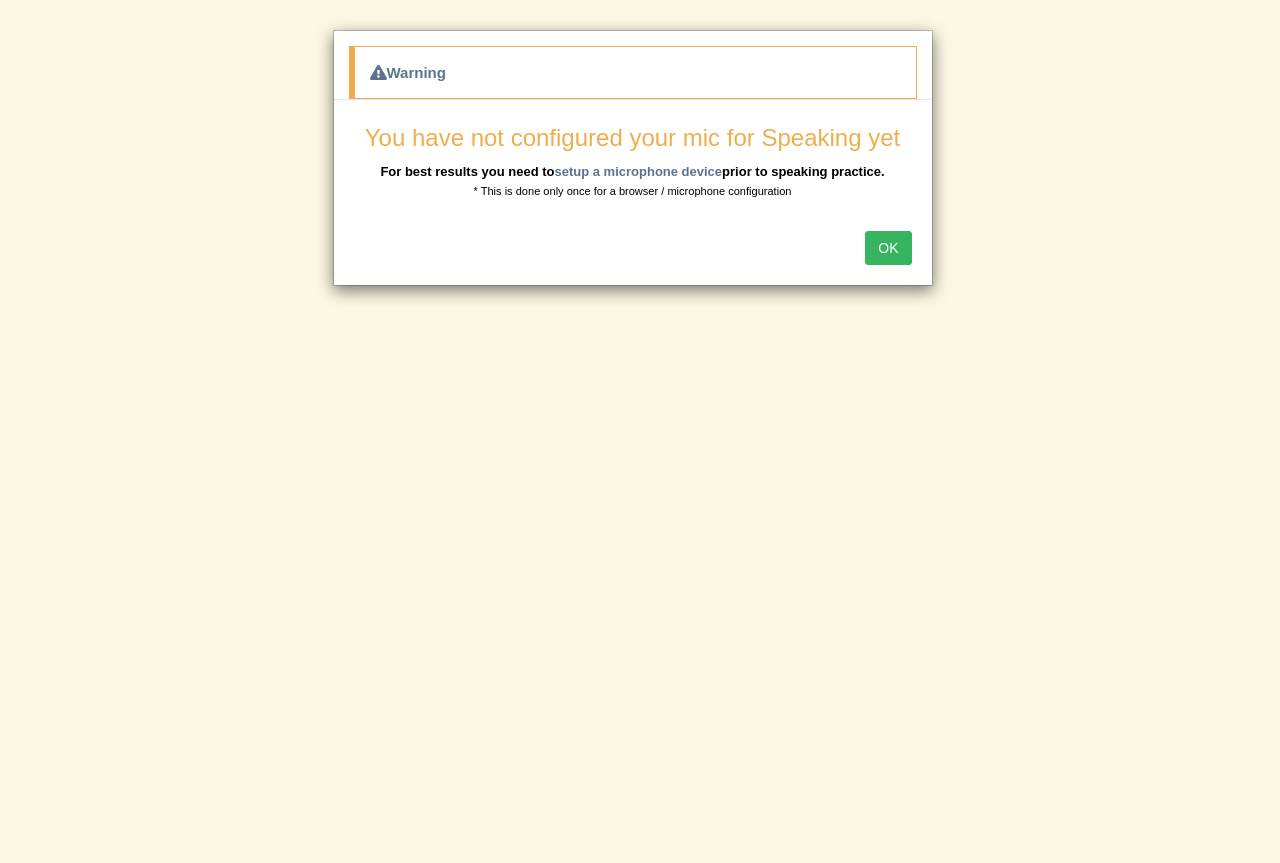click on "OK" at bounding box center (888, 248) 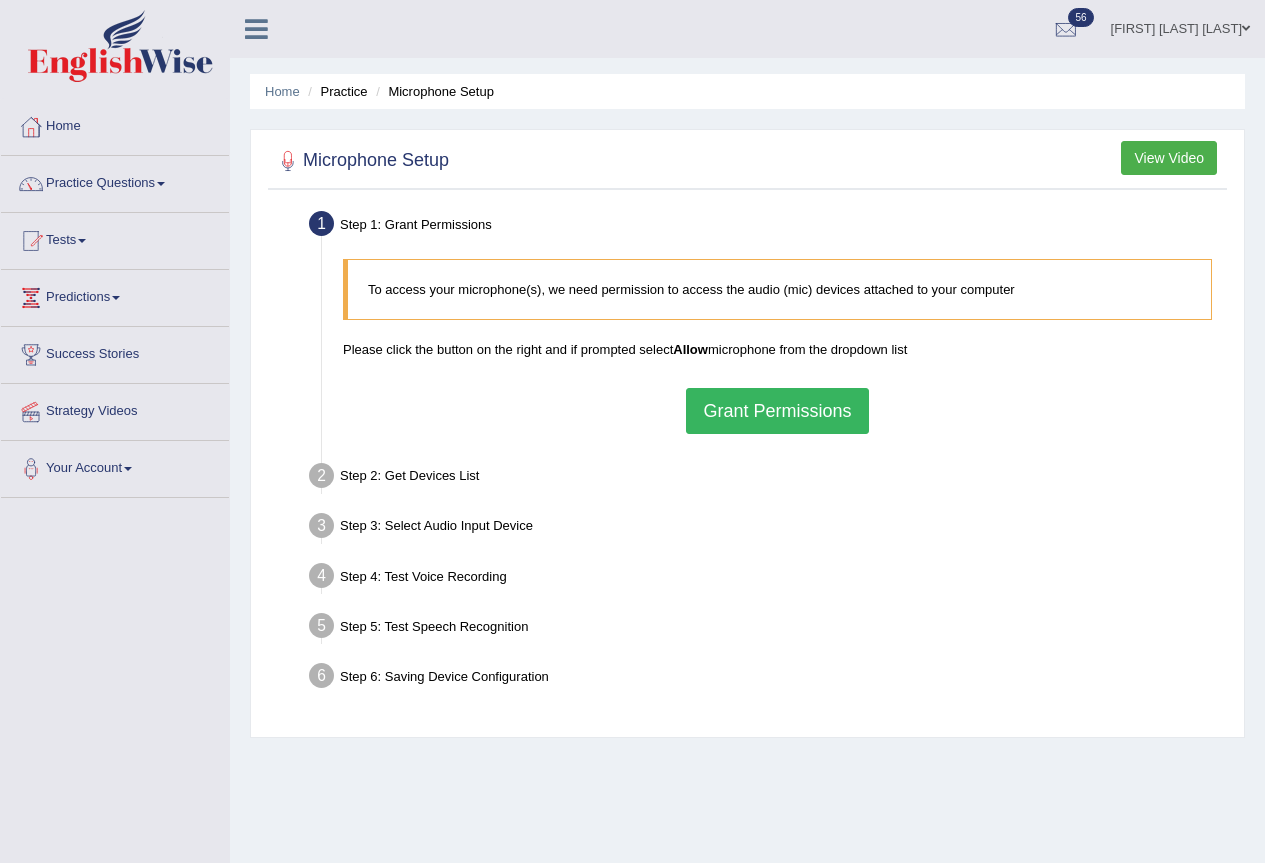 scroll, scrollTop: 0, scrollLeft: 0, axis: both 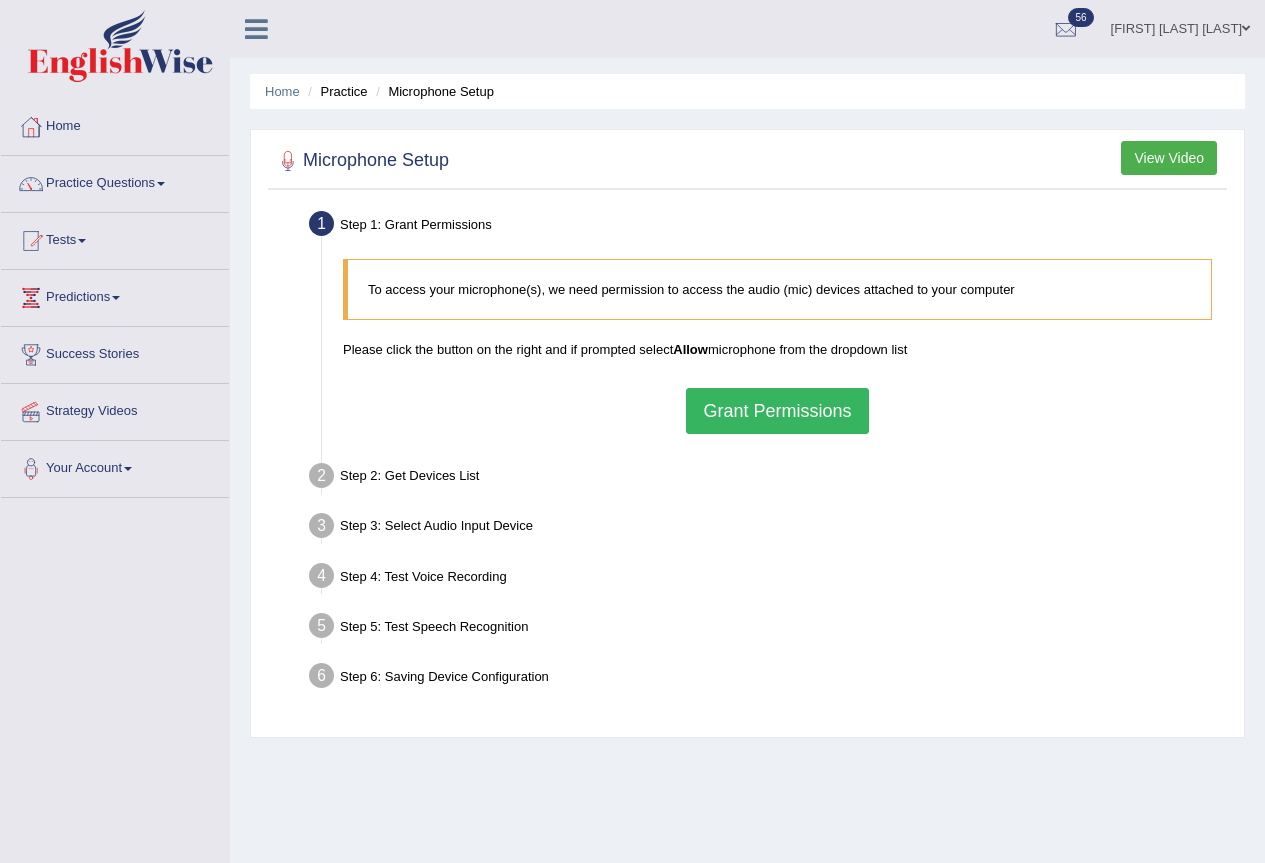 click on "Grant Permissions" at bounding box center [777, 411] 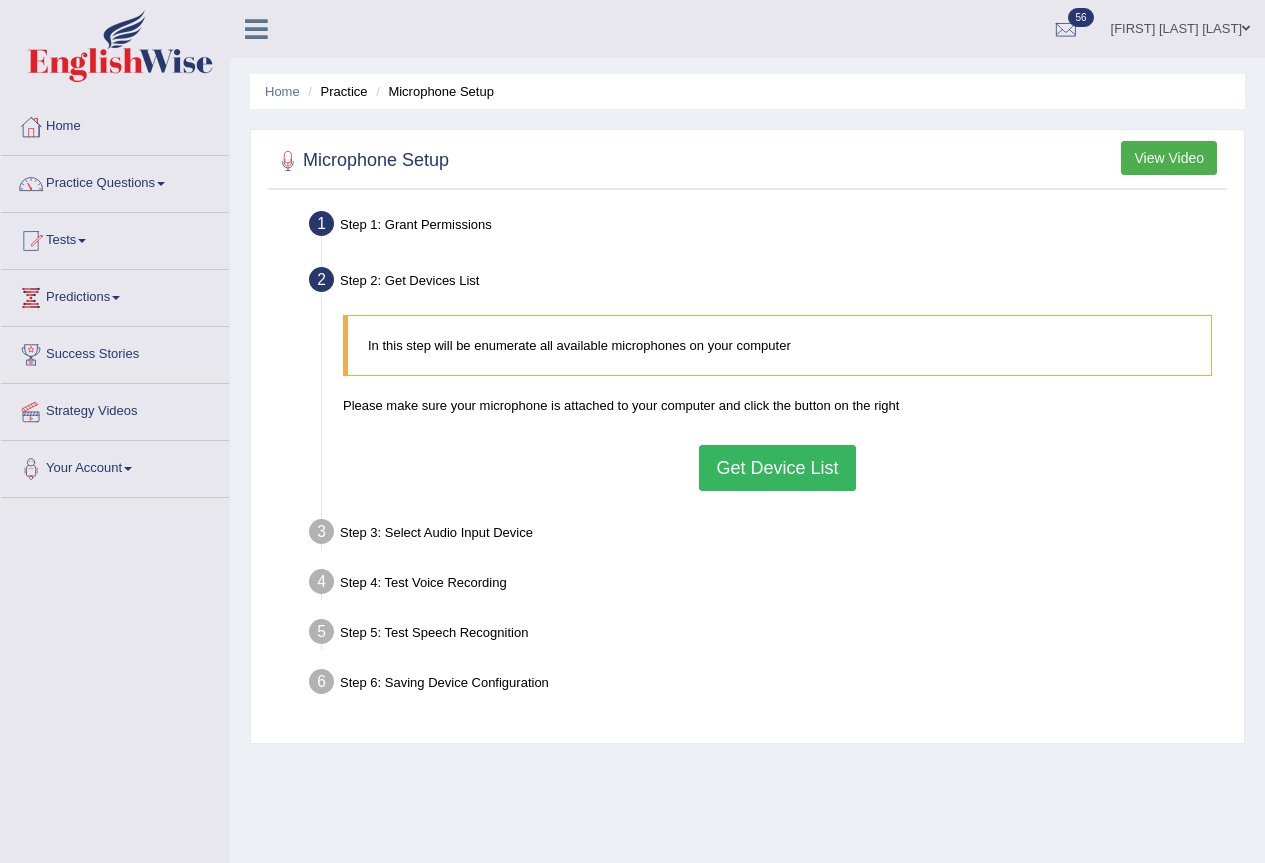 click on "Get Device List" at bounding box center [777, 468] 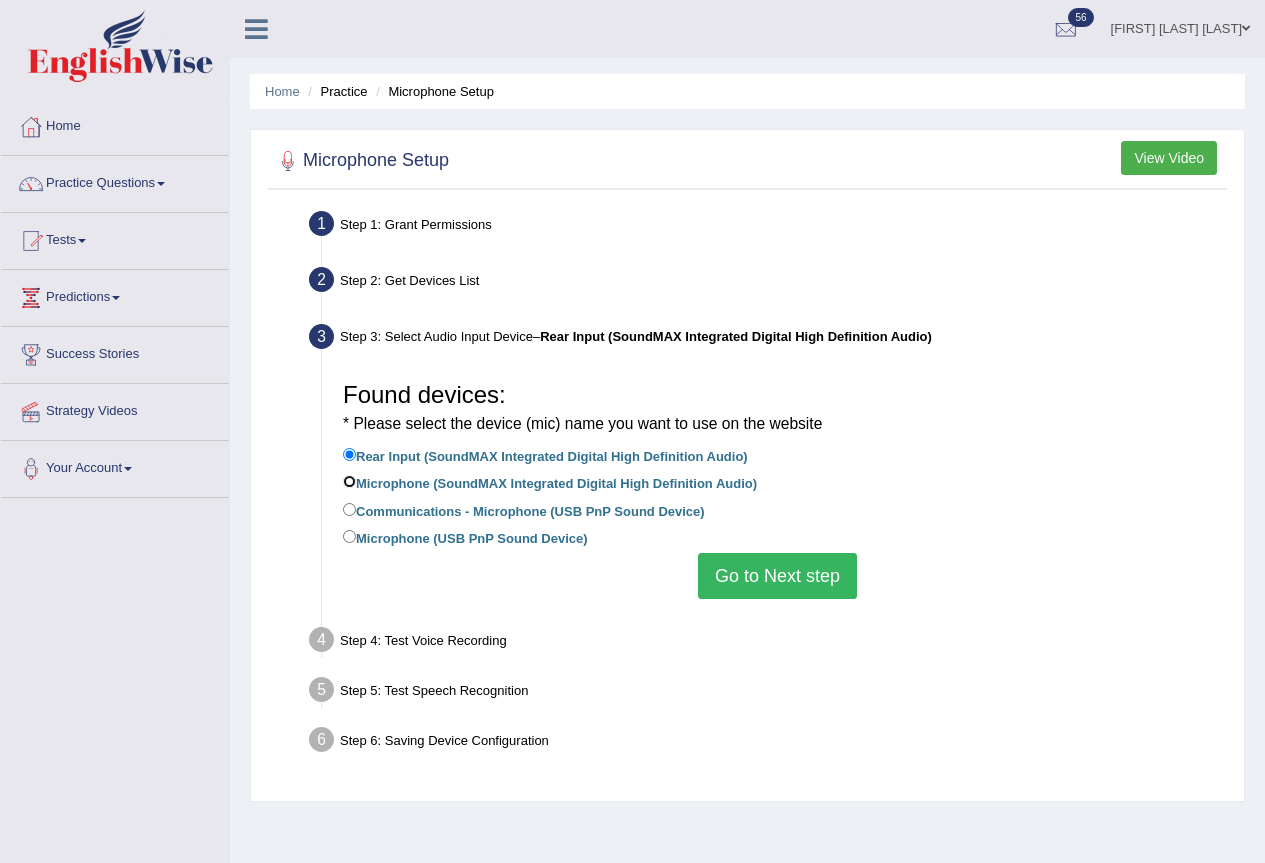 click on "Microphone (SoundMAX Integrated Digital High Definition Audio)" at bounding box center (349, 481) 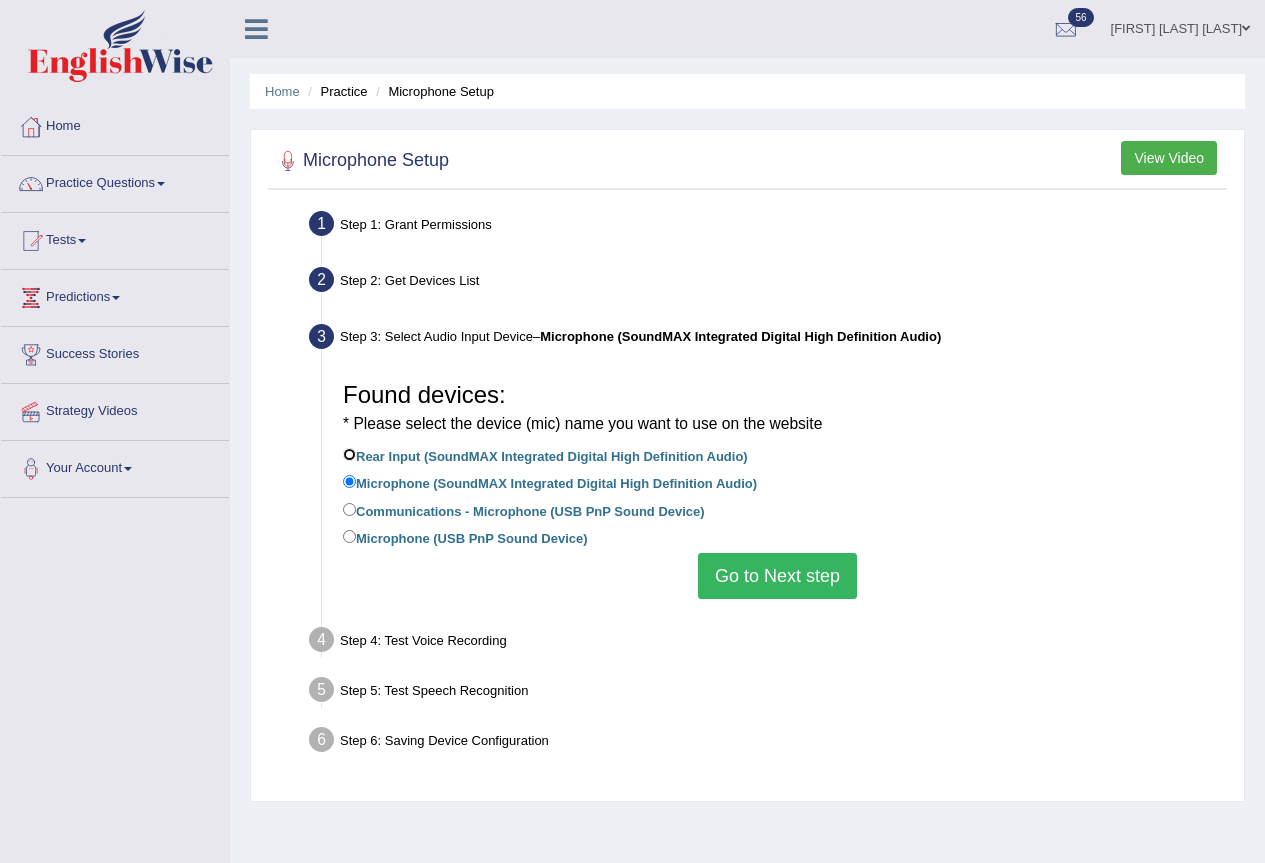 click on "Rear Input (SoundMAX Integrated Digital High Definition Audio)" at bounding box center [349, 454] 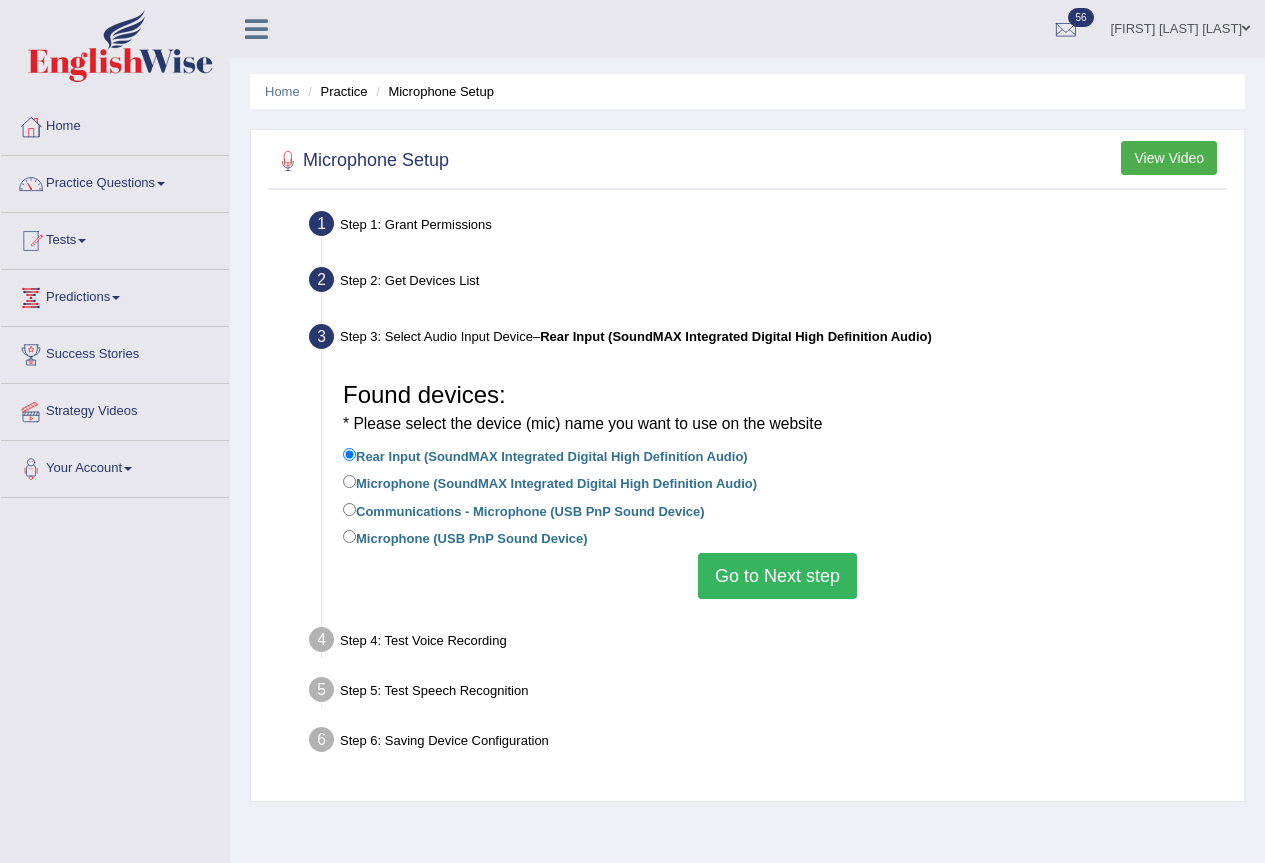 click on "Go to Next step" at bounding box center (777, 576) 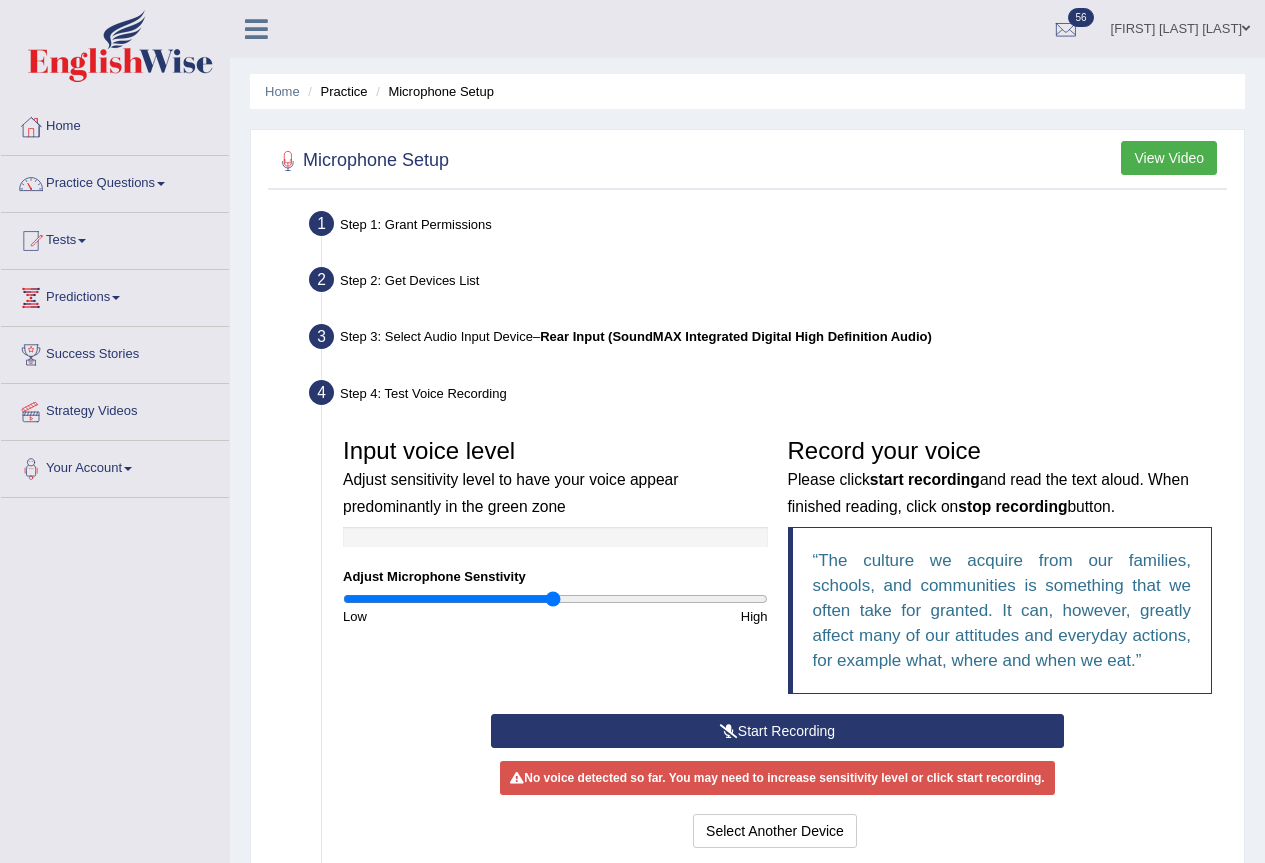 click on "Start Recording" at bounding box center [777, 731] 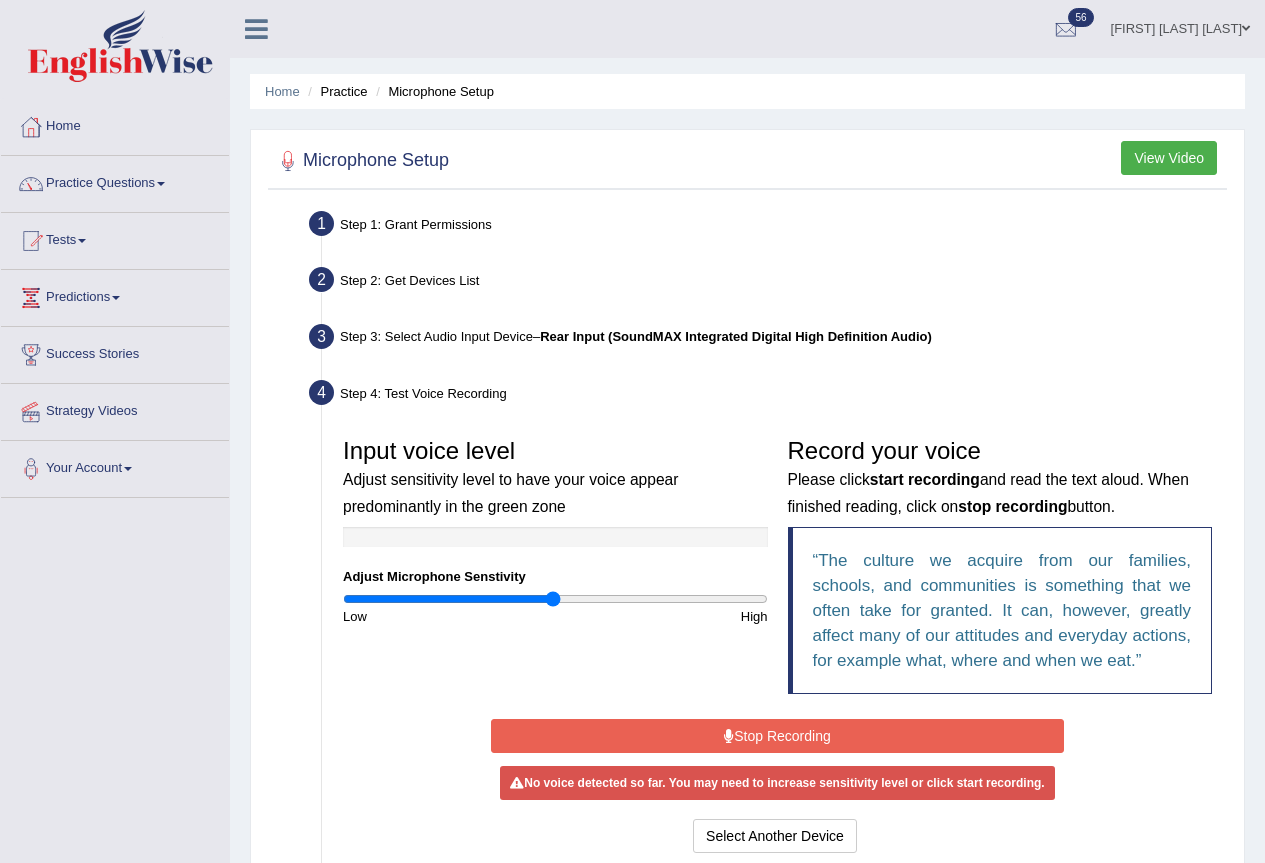 click on "Stop Recording" at bounding box center [777, 736] 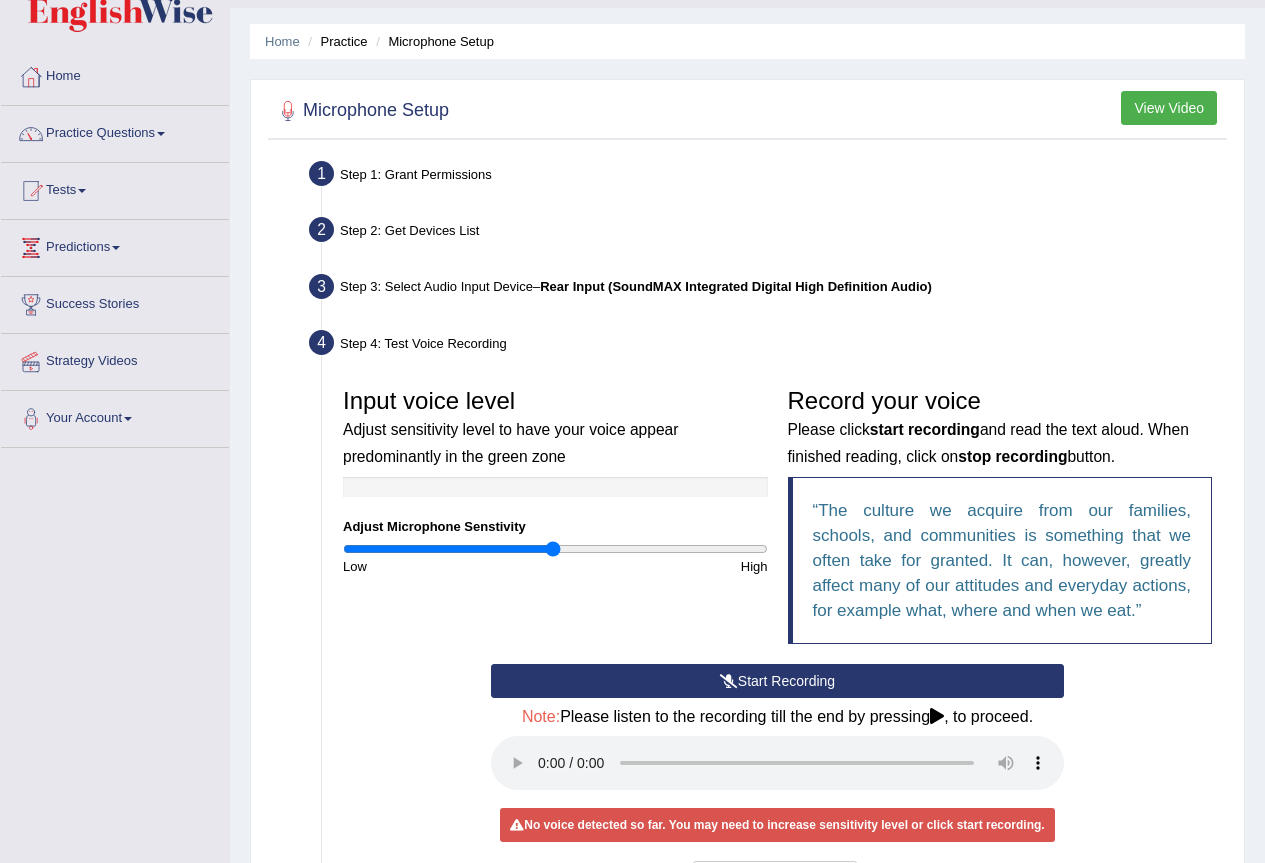 scroll, scrollTop: 100, scrollLeft: 0, axis: vertical 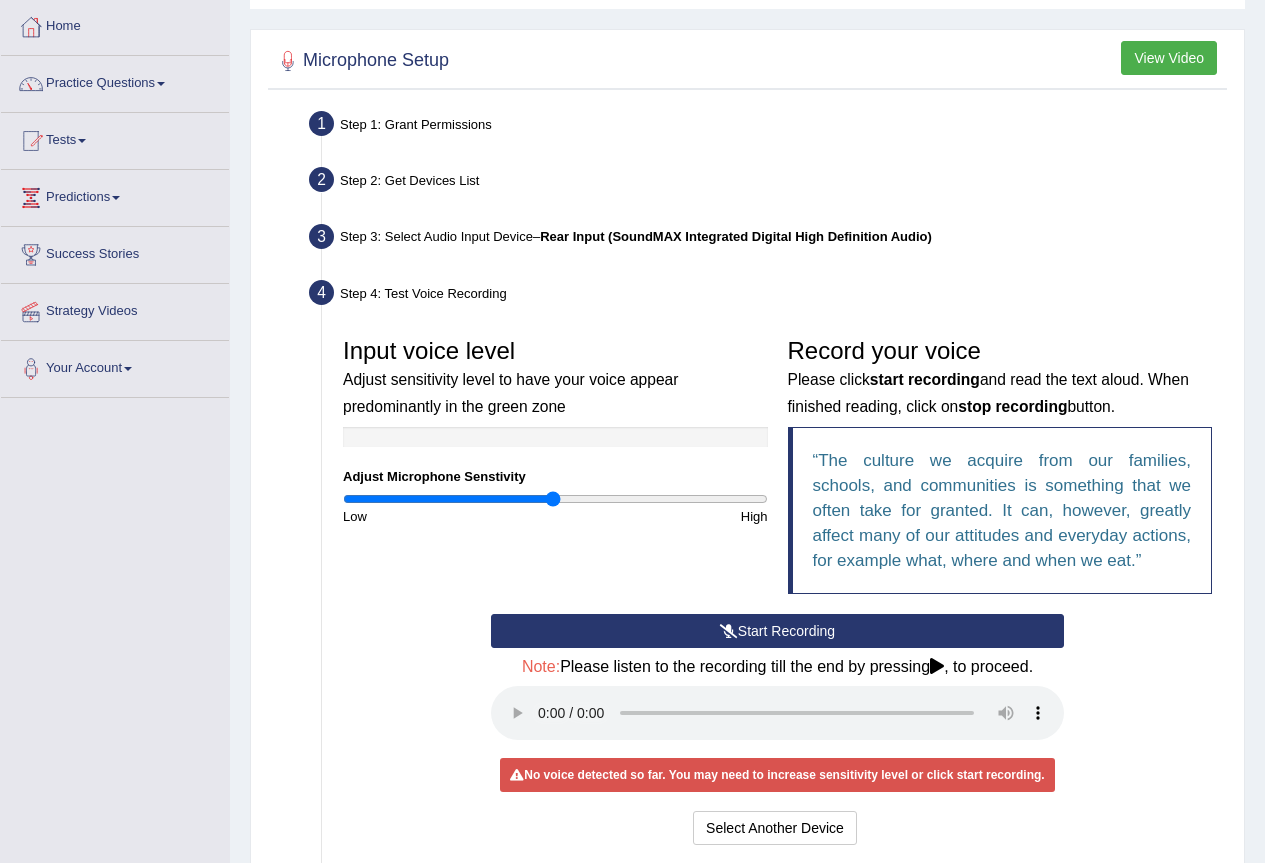 click on "No voice detected so far. You may need to increase sensitivity level or click start recording." at bounding box center [777, 775] 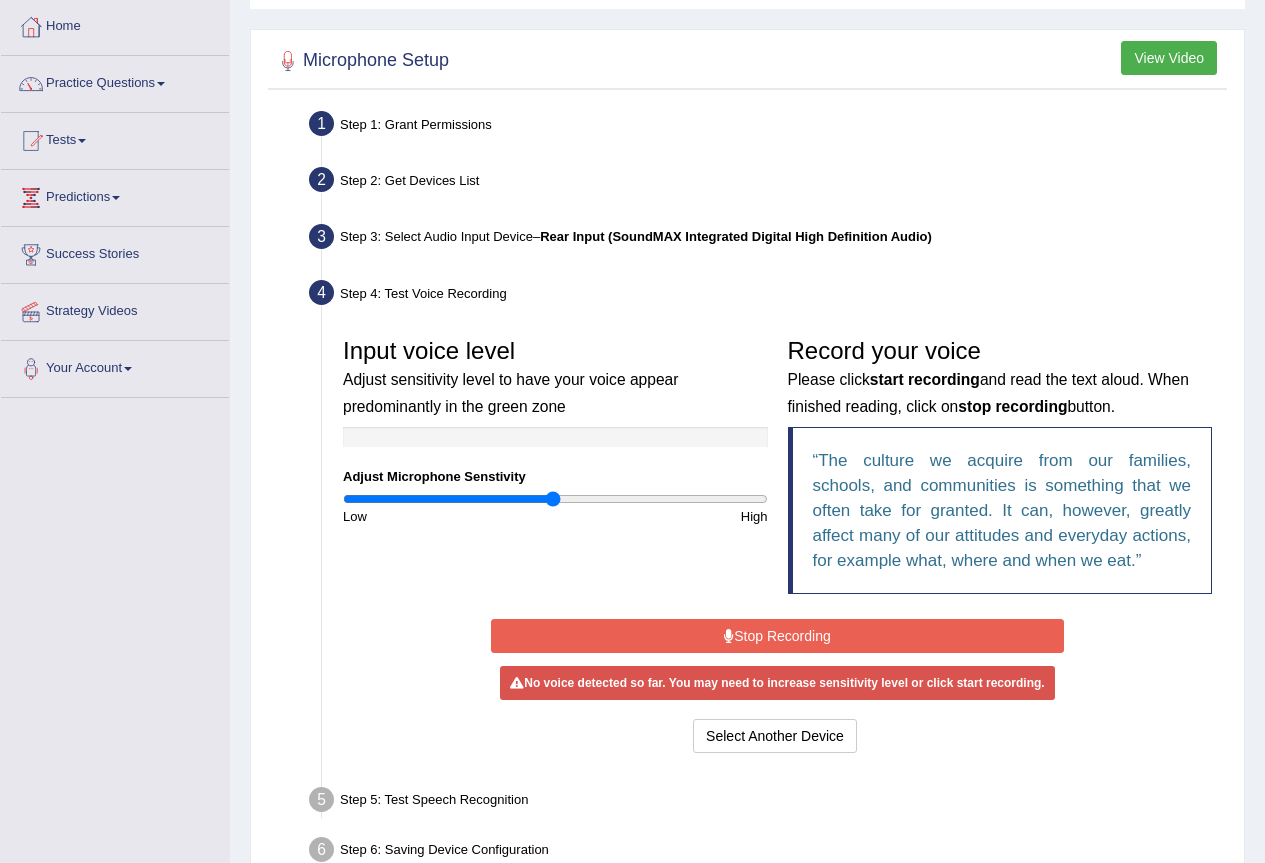 click on "Stop Recording" at bounding box center (777, 636) 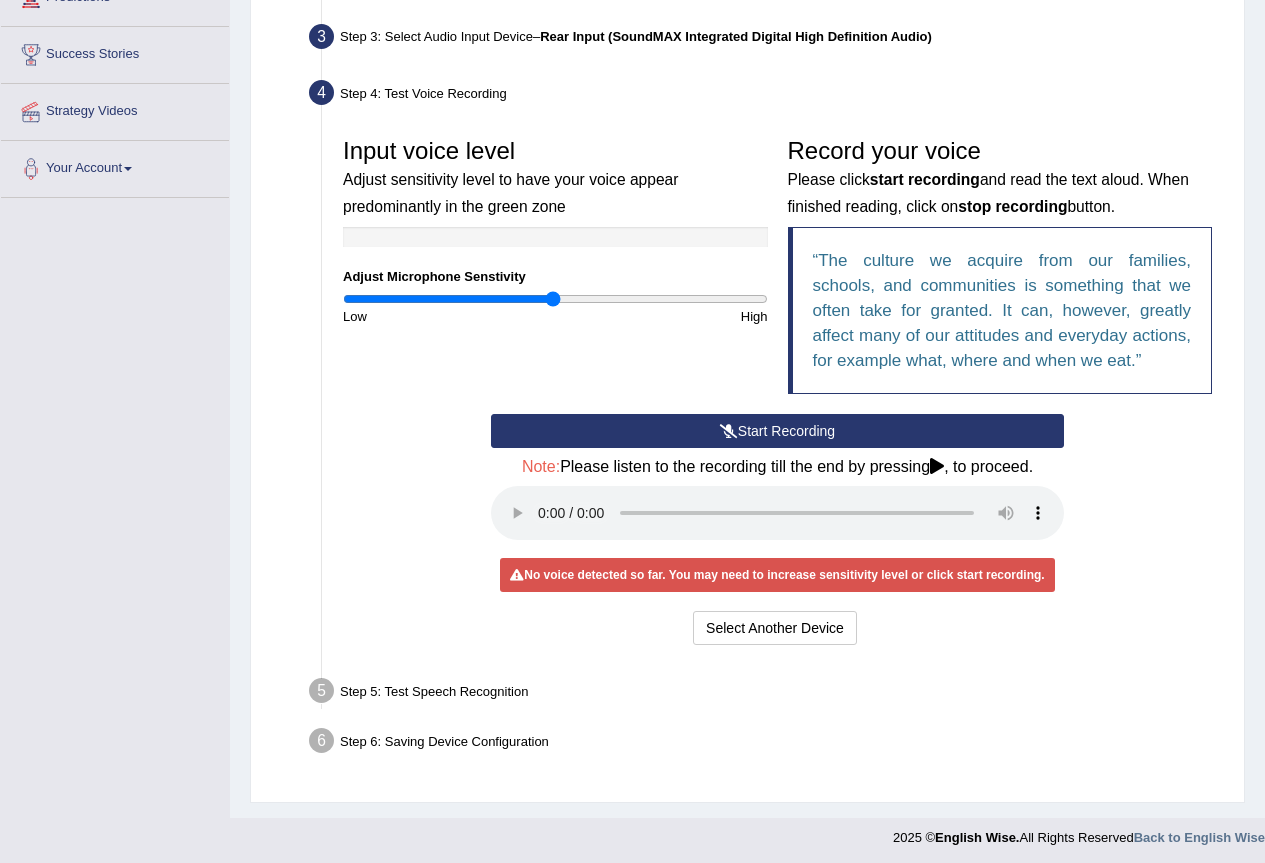 scroll, scrollTop: 100, scrollLeft: 0, axis: vertical 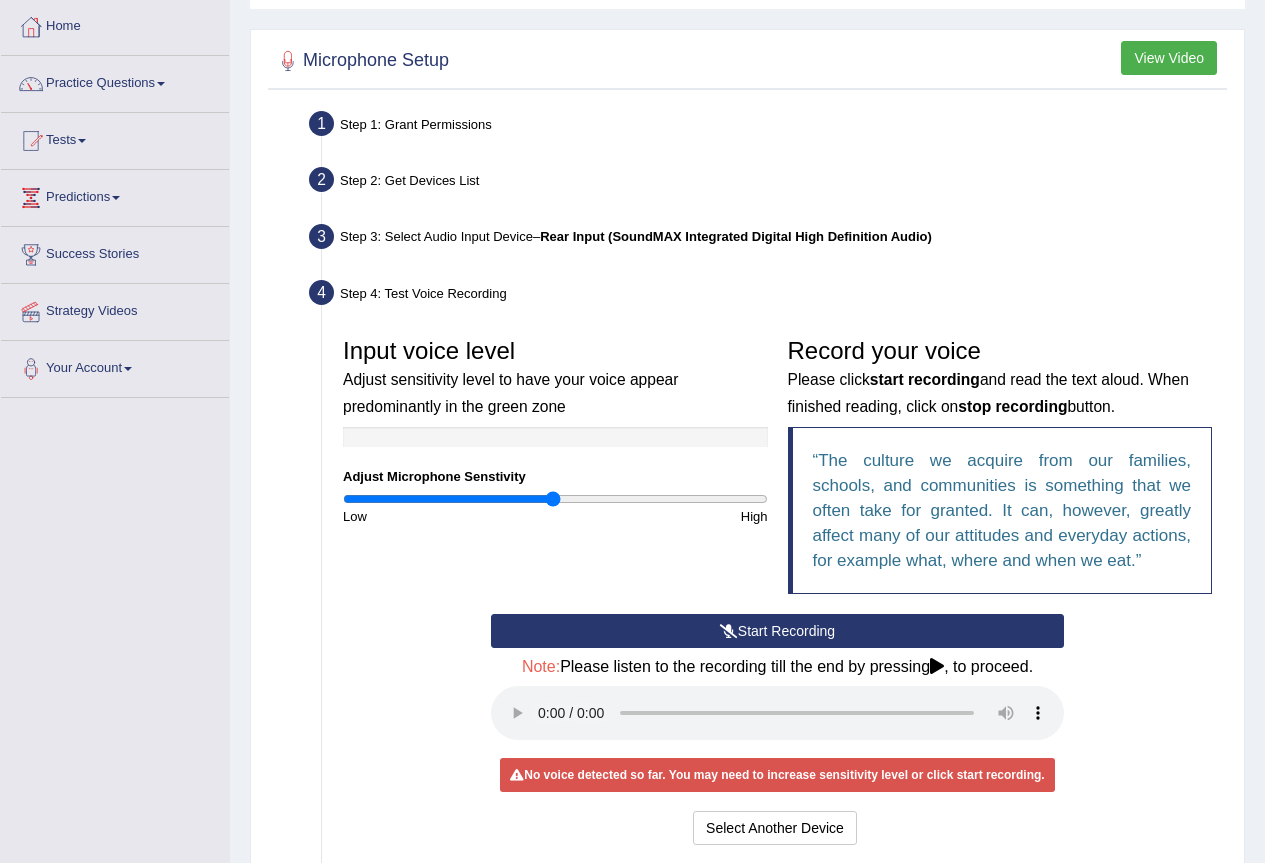click on "Start Recording" at bounding box center (777, 631) 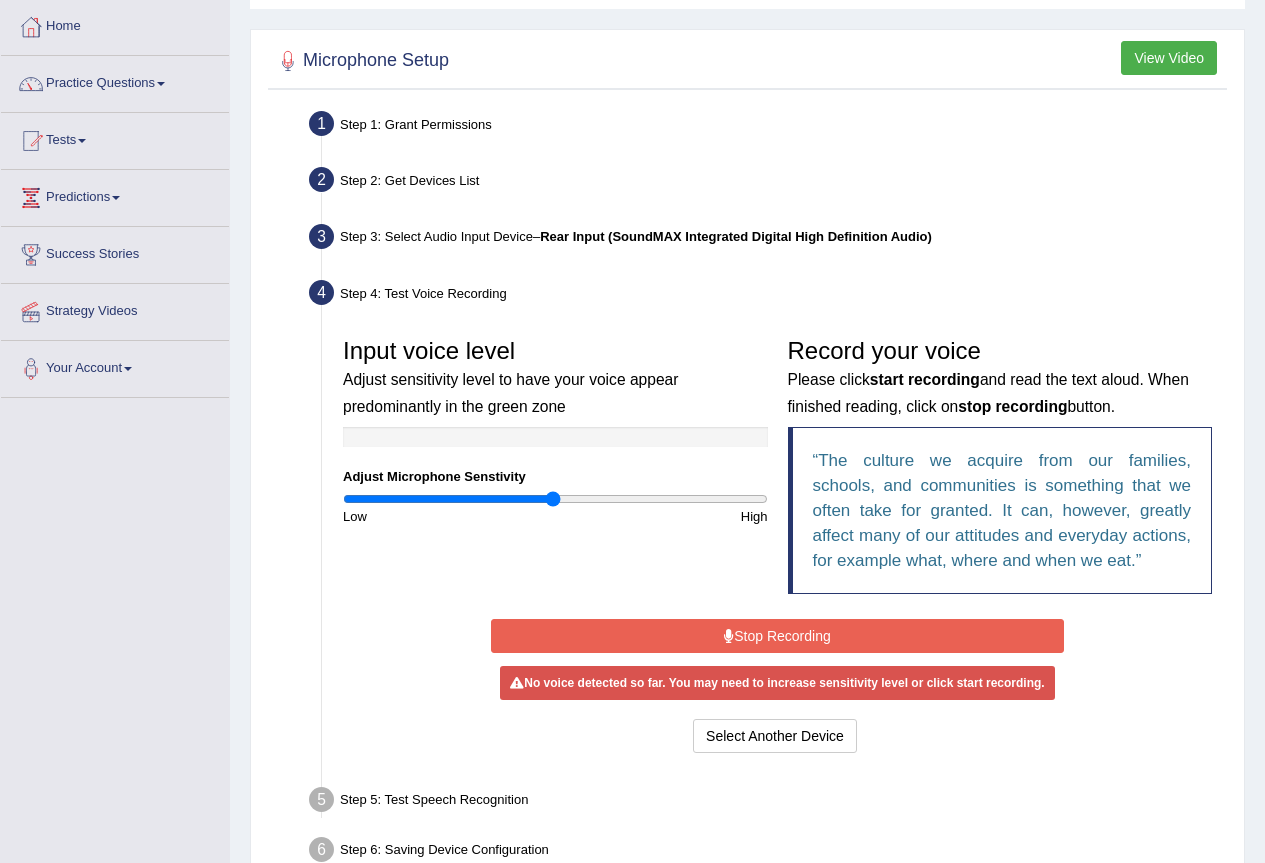 click on "Stop Recording" at bounding box center (777, 636) 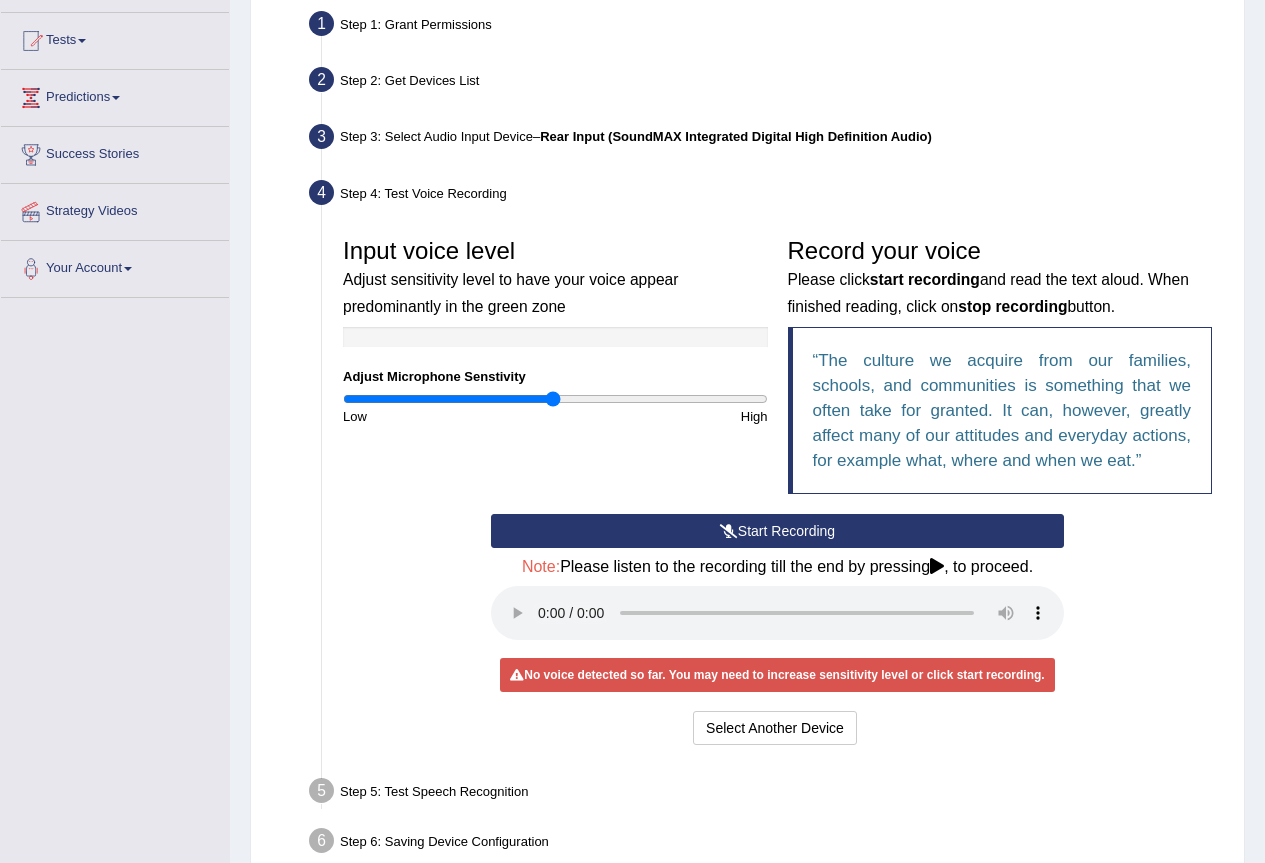 scroll, scrollTop: 300, scrollLeft: 0, axis: vertical 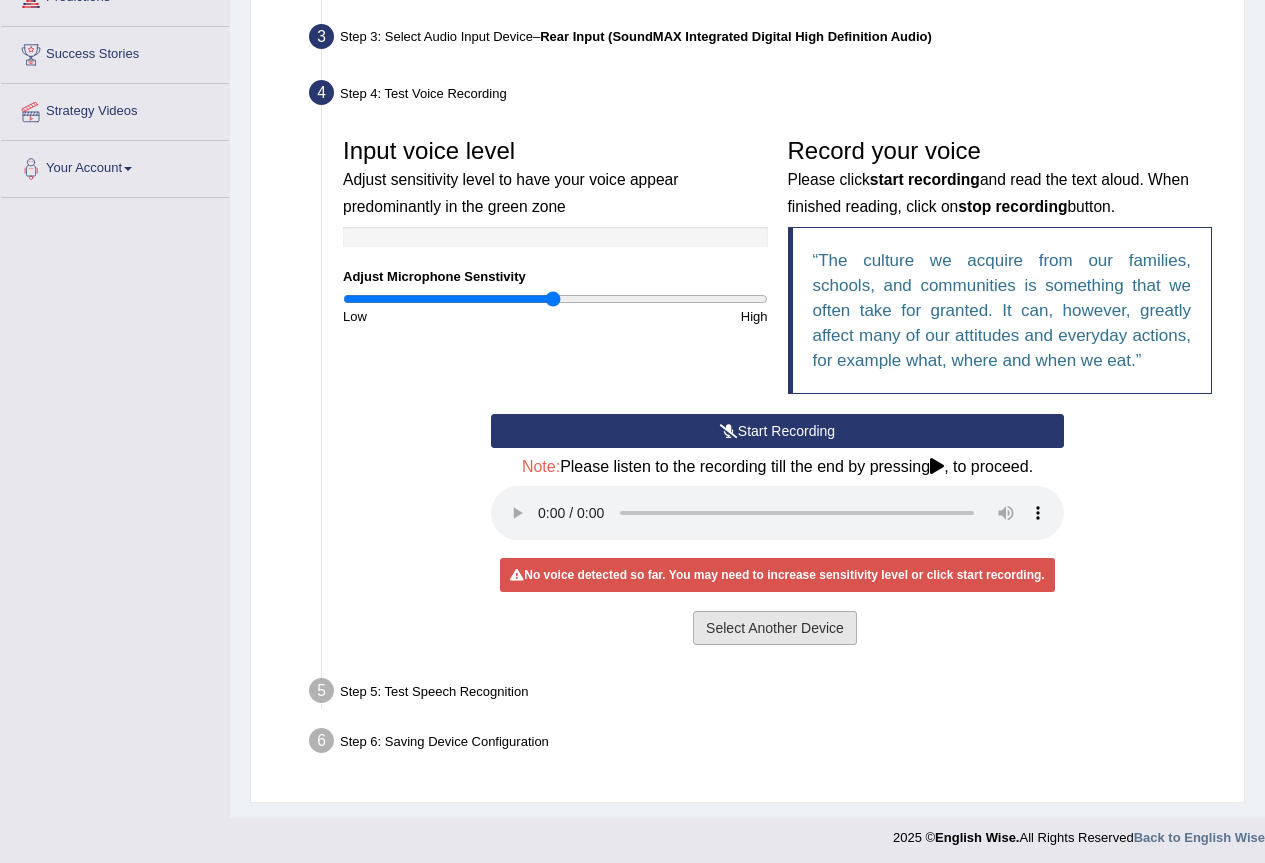 click on "Select Another Device" at bounding box center (775, 628) 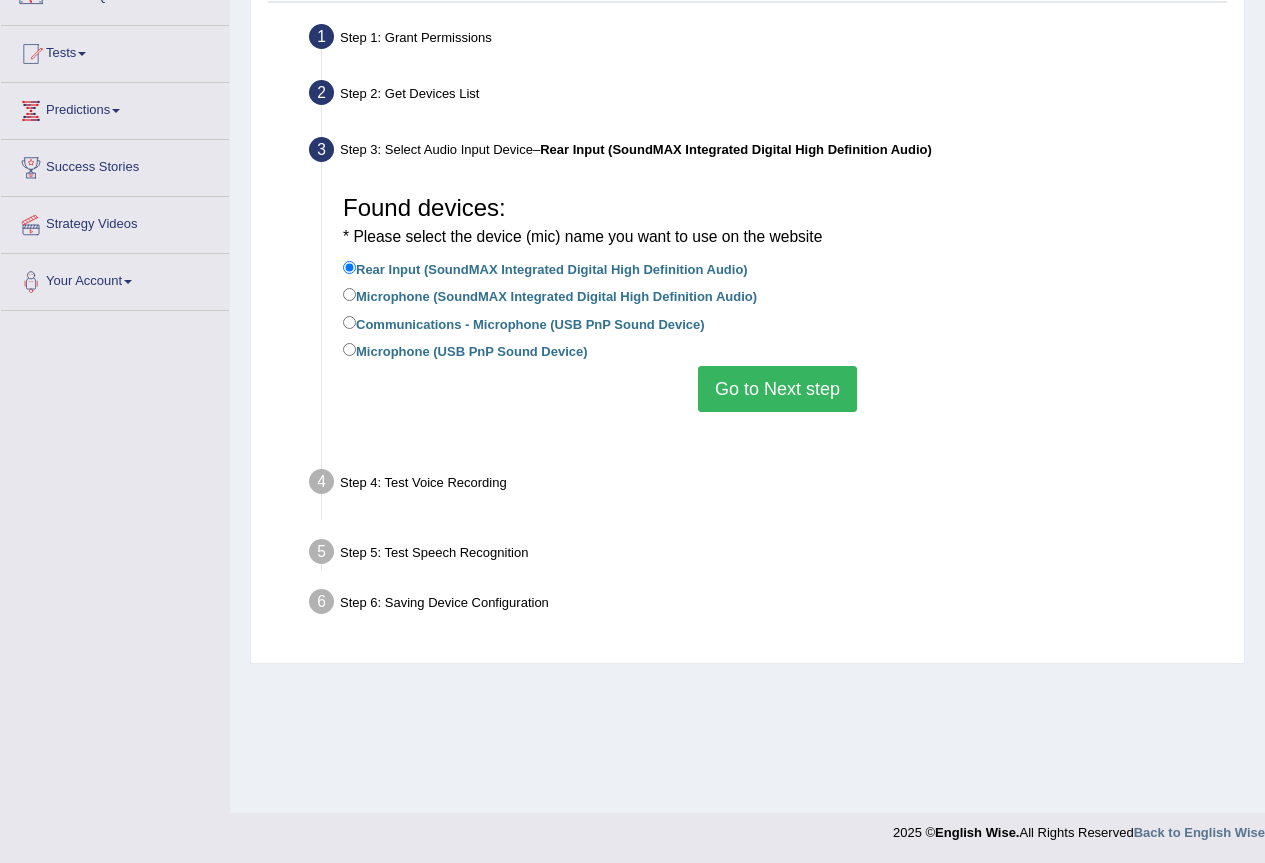 scroll, scrollTop: 187, scrollLeft: 0, axis: vertical 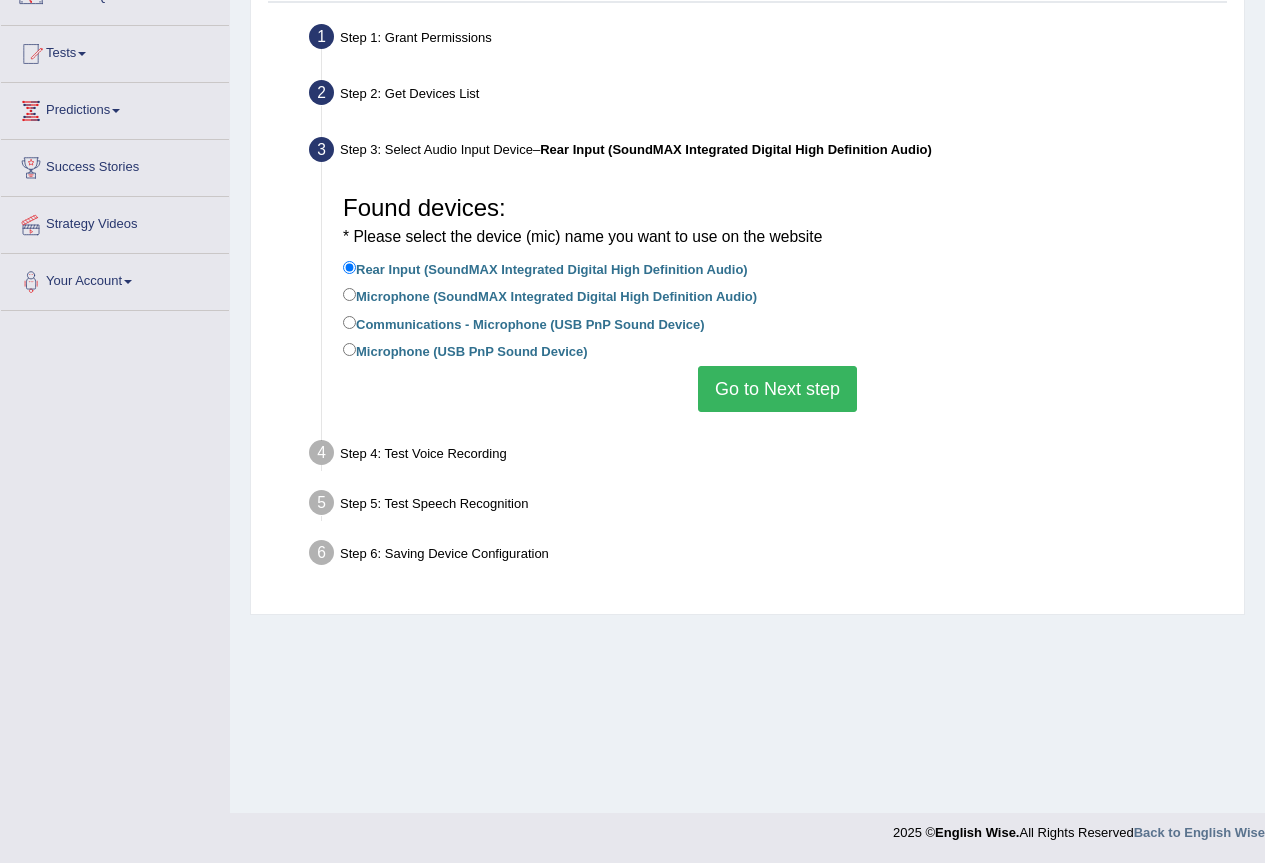 click on "Go to Next step" at bounding box center [777, 389] 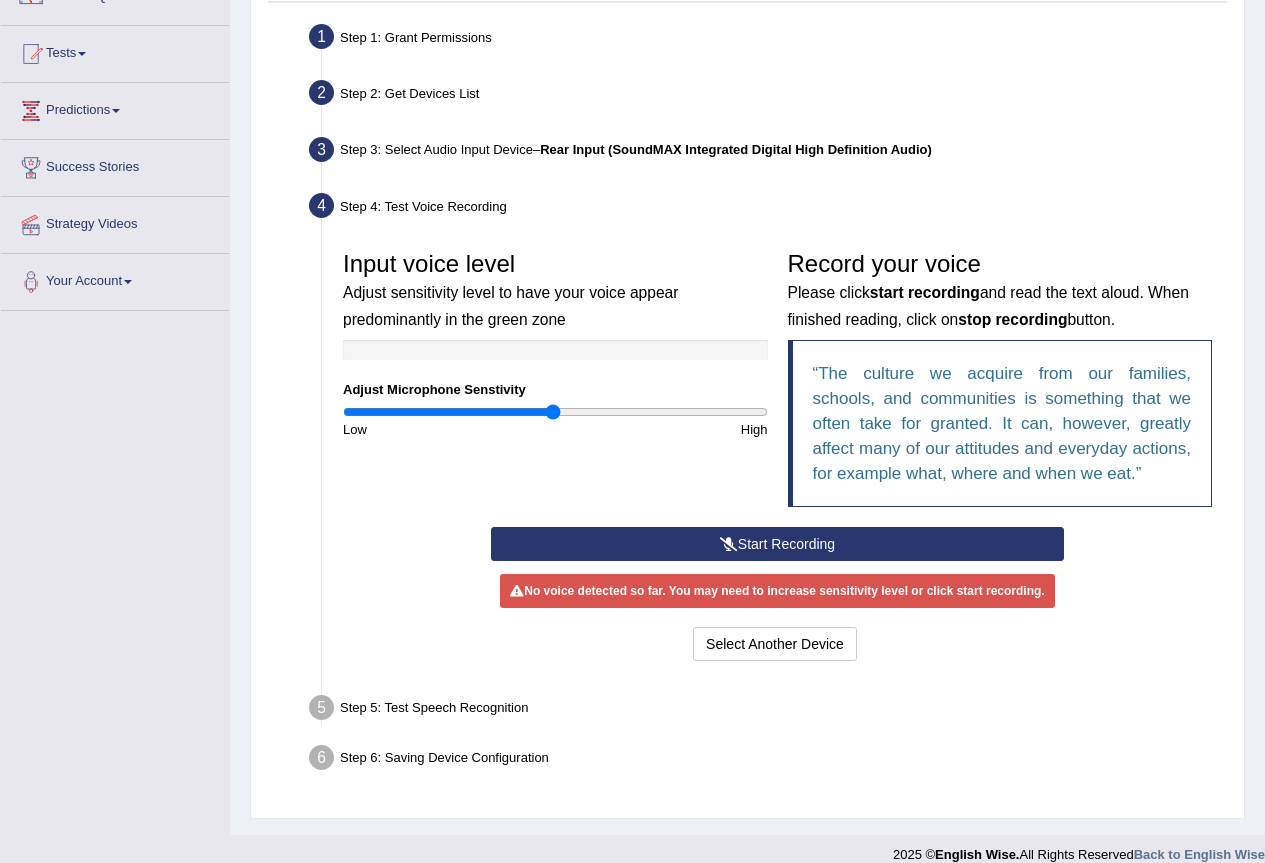 click on "Start Recording" at bounding box center [777, 544] 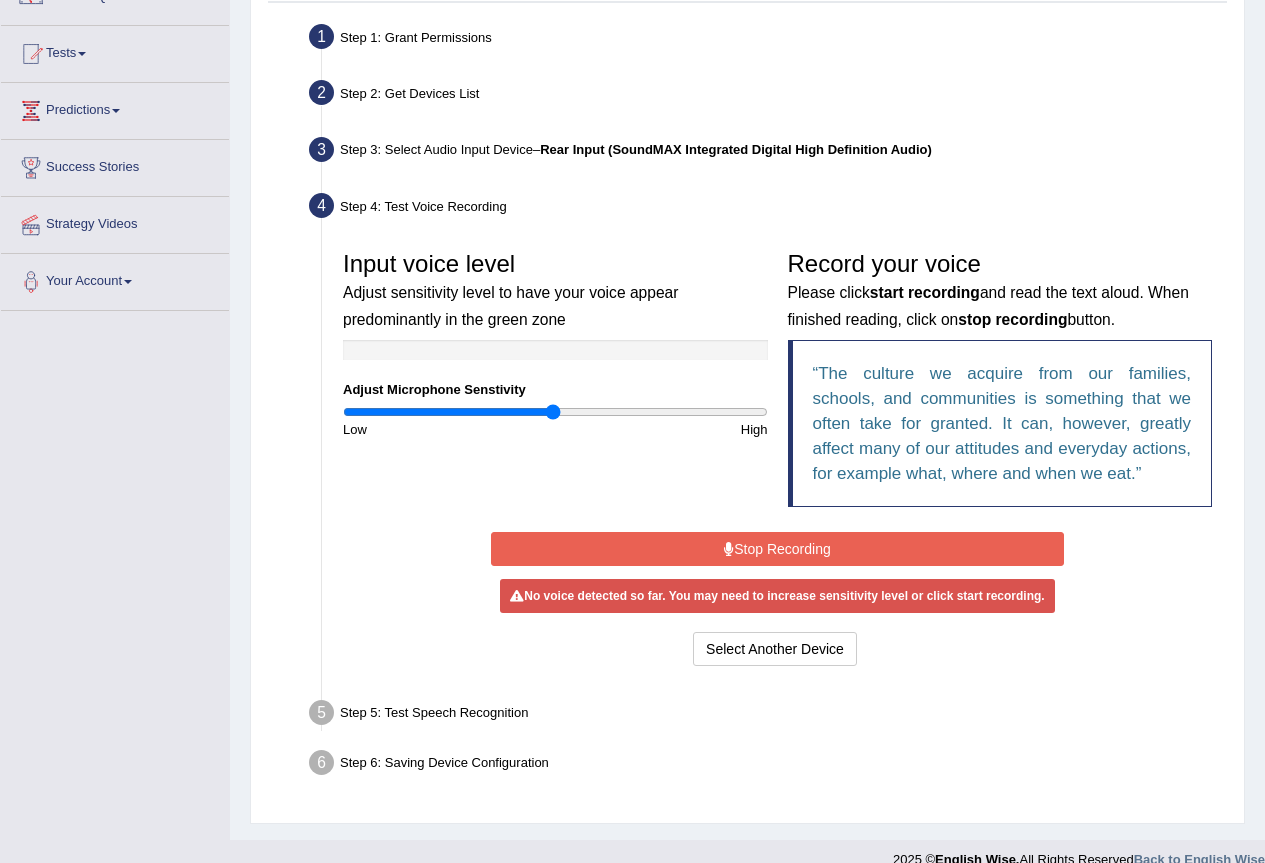 scroll, scrollTop: 0, scrollLeft: 0, axis: both 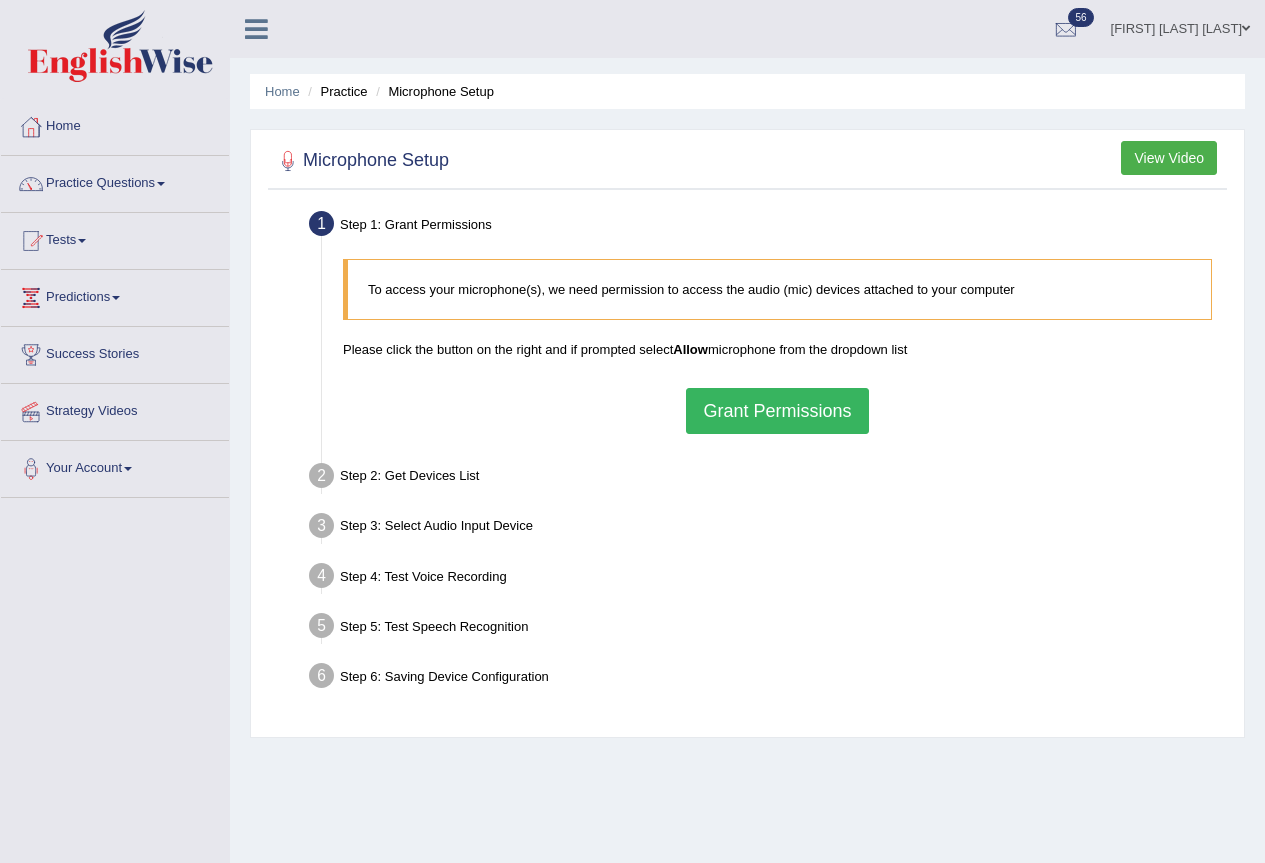drag, startPoint x: 756, startPoint y: 384, endPoint x: 756, endPoint y: 430, distance: 46 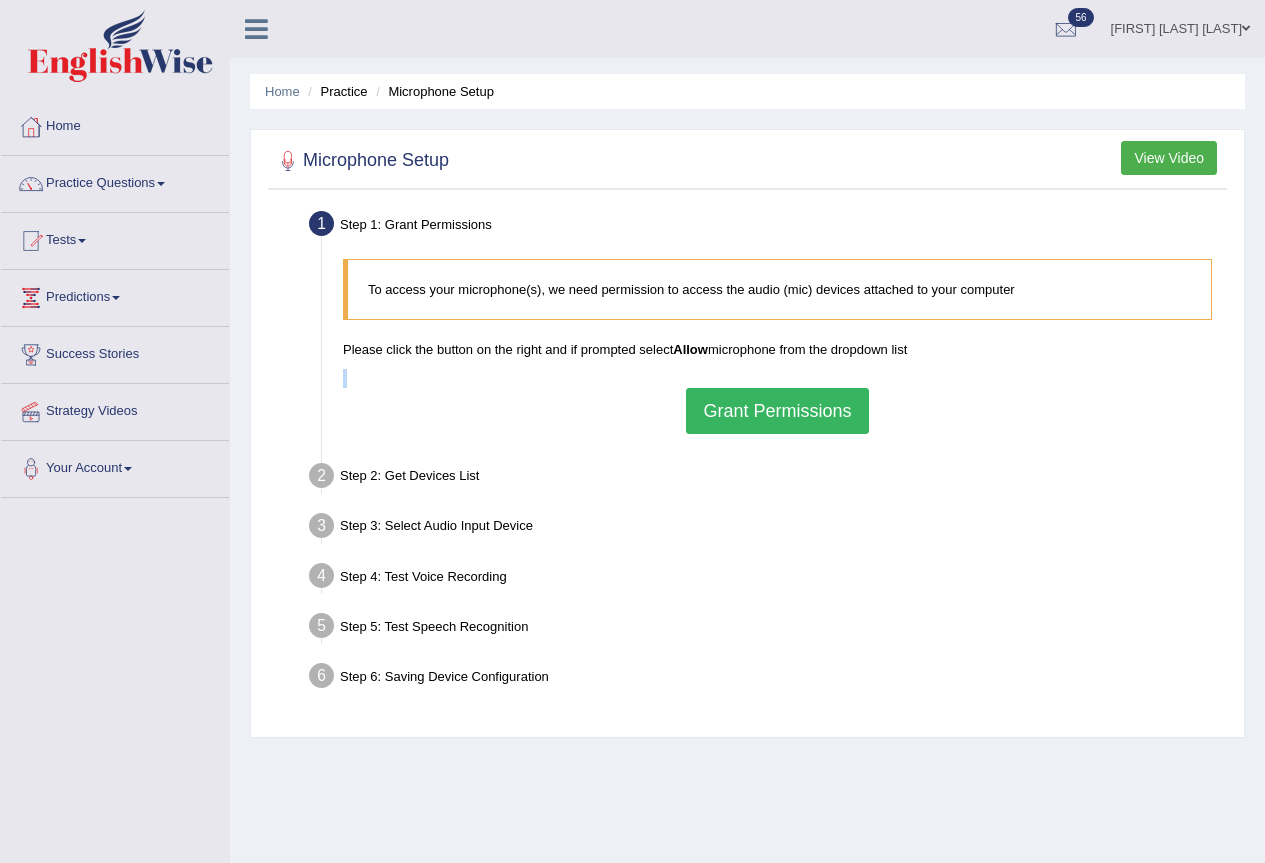 click on "Grant Permissions" at bounding box center [777, 411] 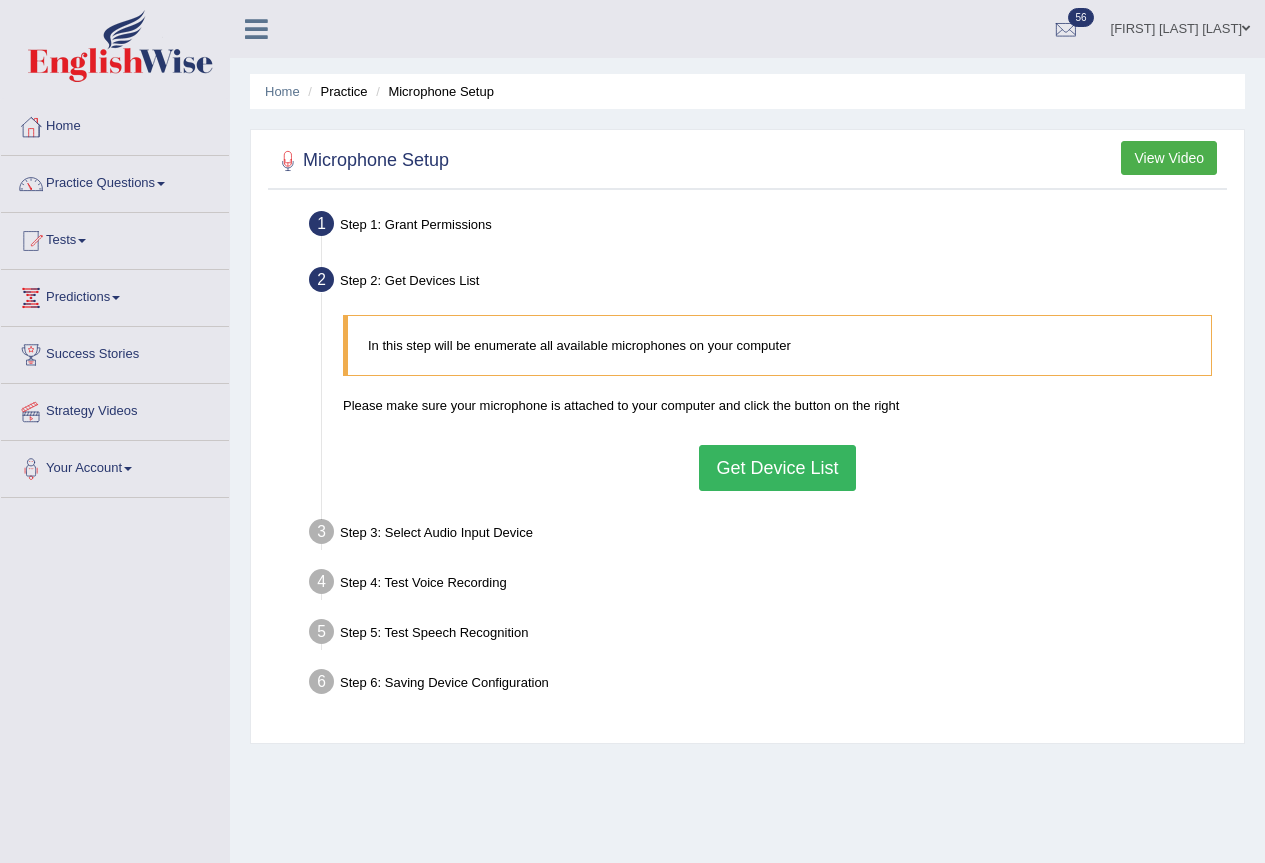 click on "Get Device List" at bounding box center (777, 468) 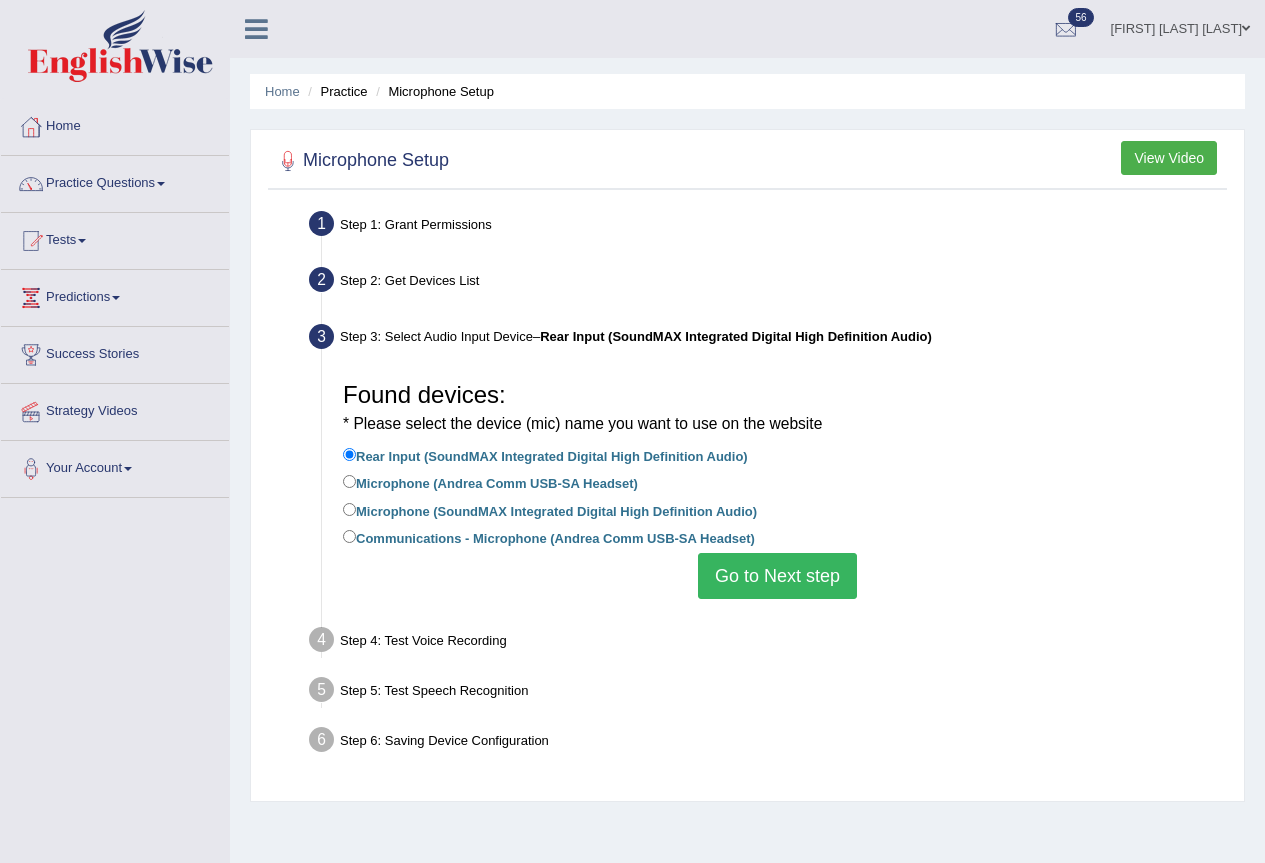 click on "Microphone (Andrea Comm USB-SA Headset)" at bounding box center (490, 482) 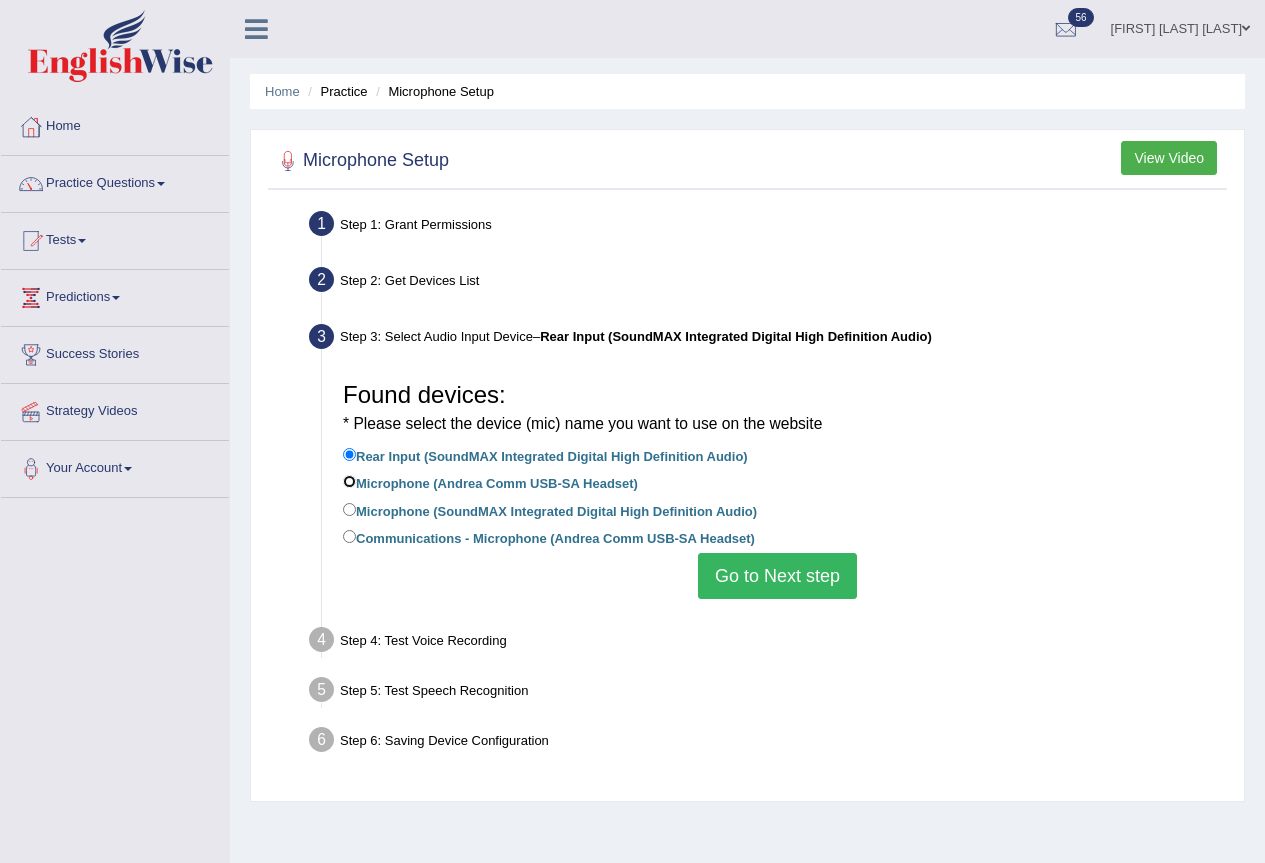 click on "Microphone (Andrea Comm USB-SA Headset)" at bounding box center (349, 481) 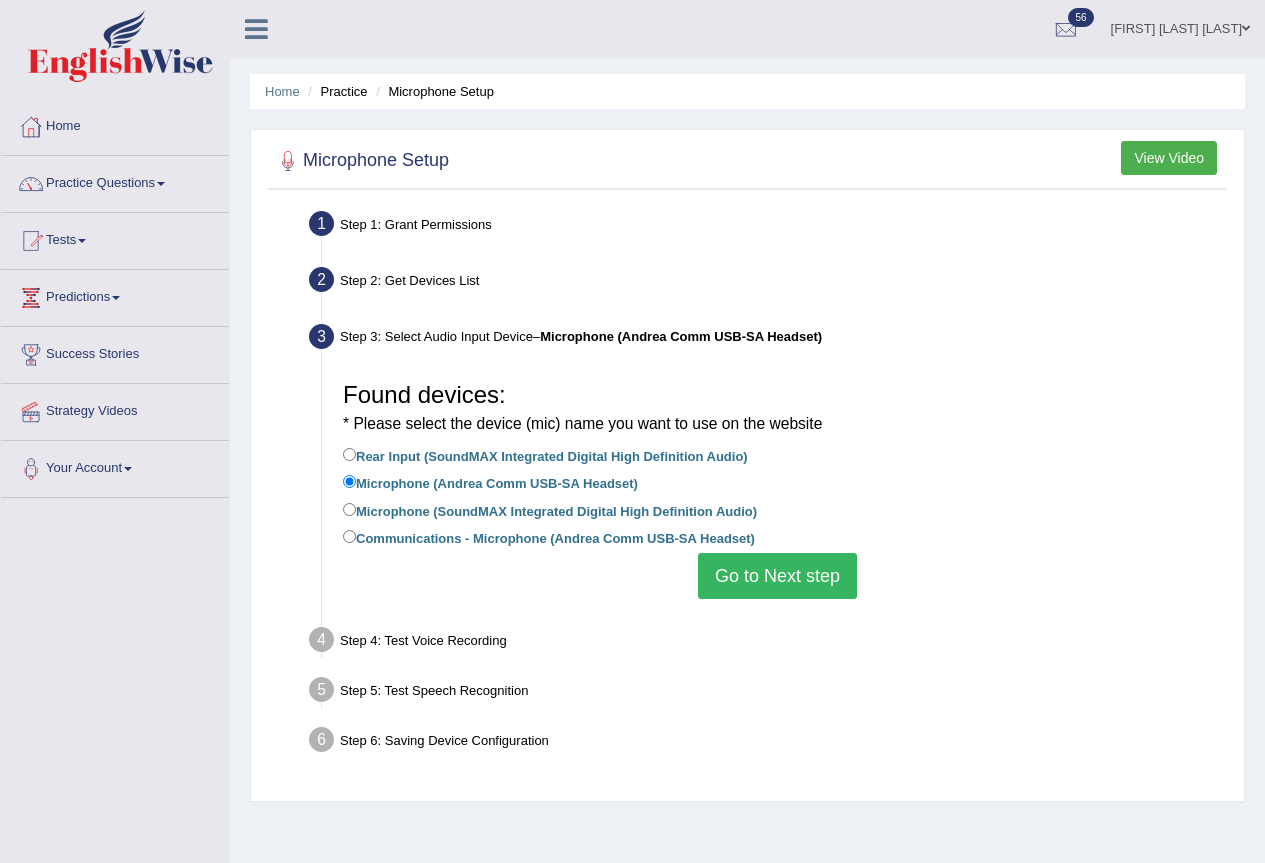click on "Go to Next step" at bounding box center (777, 576) 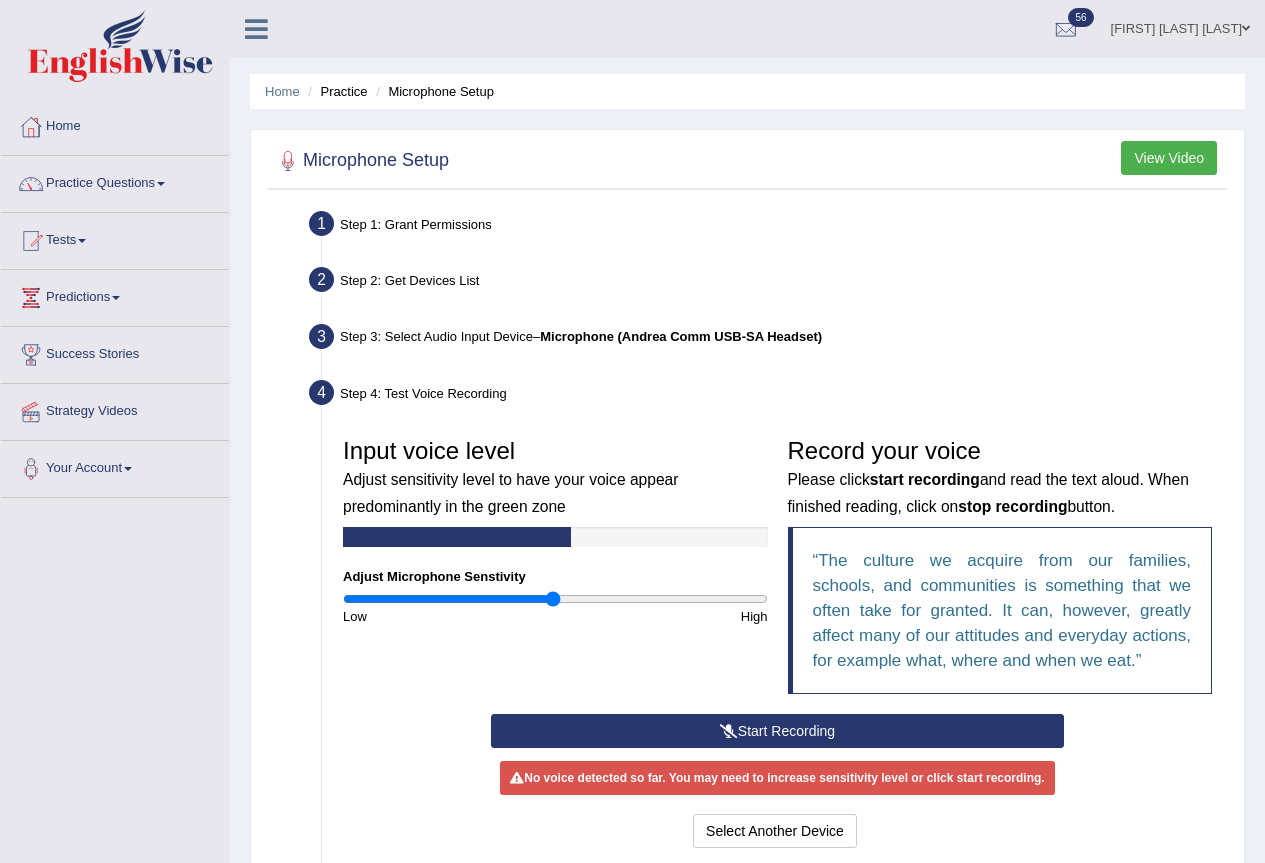 click on "Start Recording" at bounding box center (777, 731) 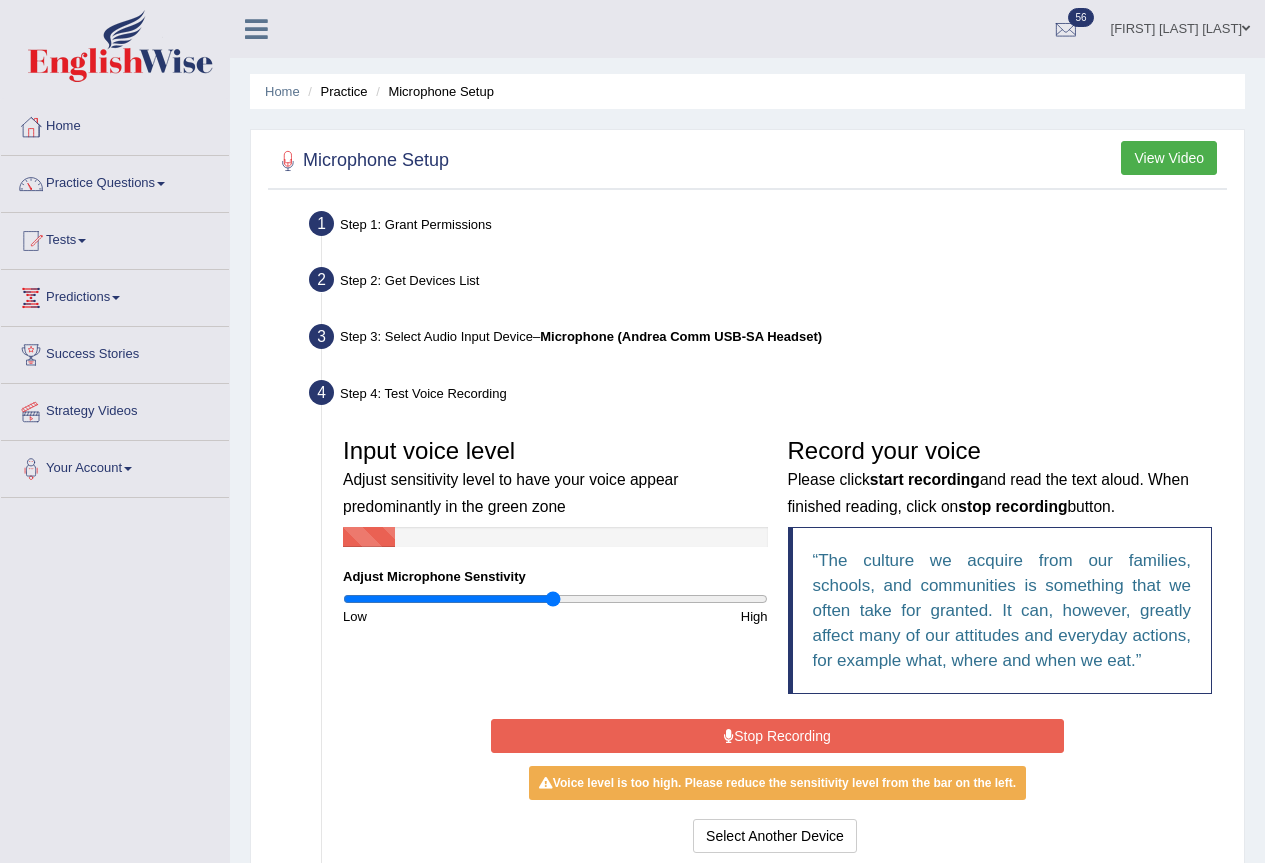 scroll, scrollTop: 100, scrollLeft: 0, axis: vertical 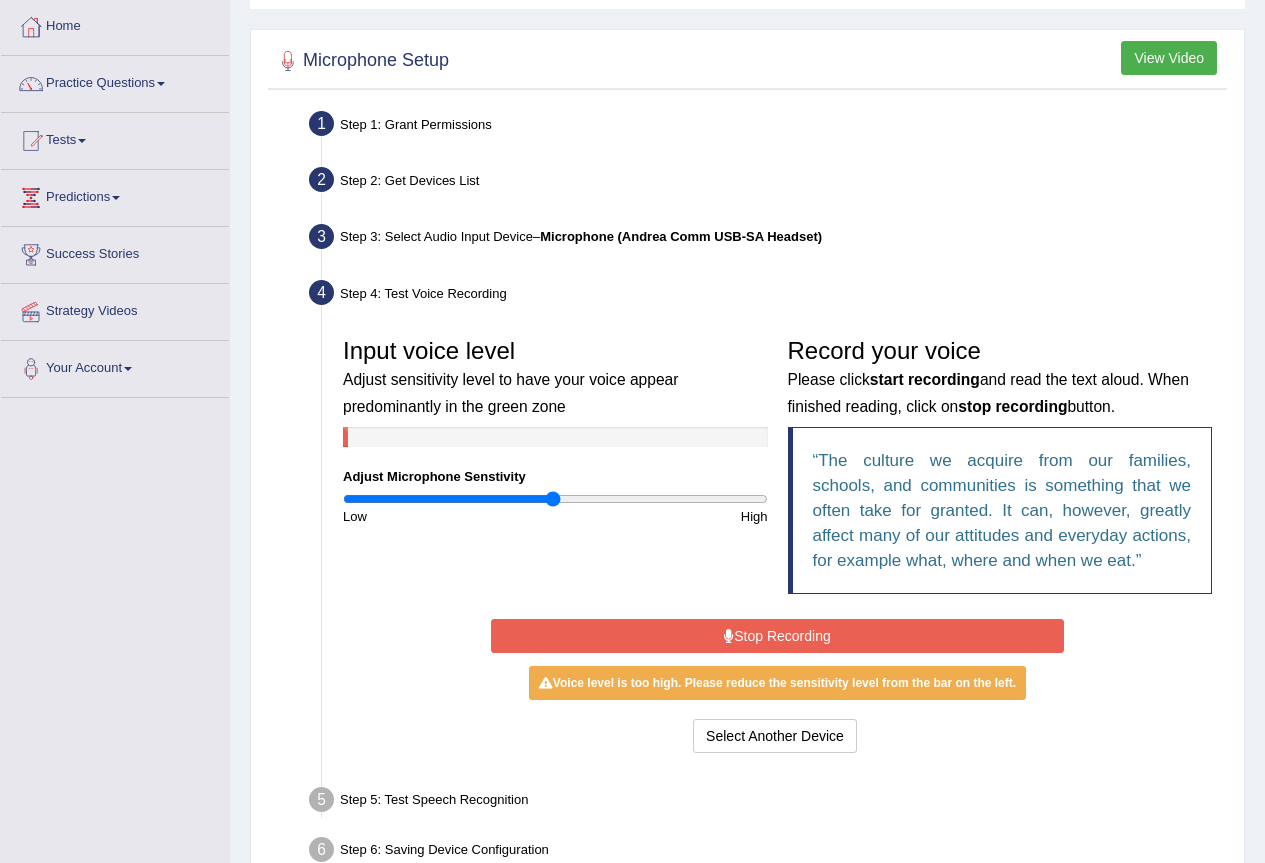 click on "Stop Recording" at bounding box center [777, 636] 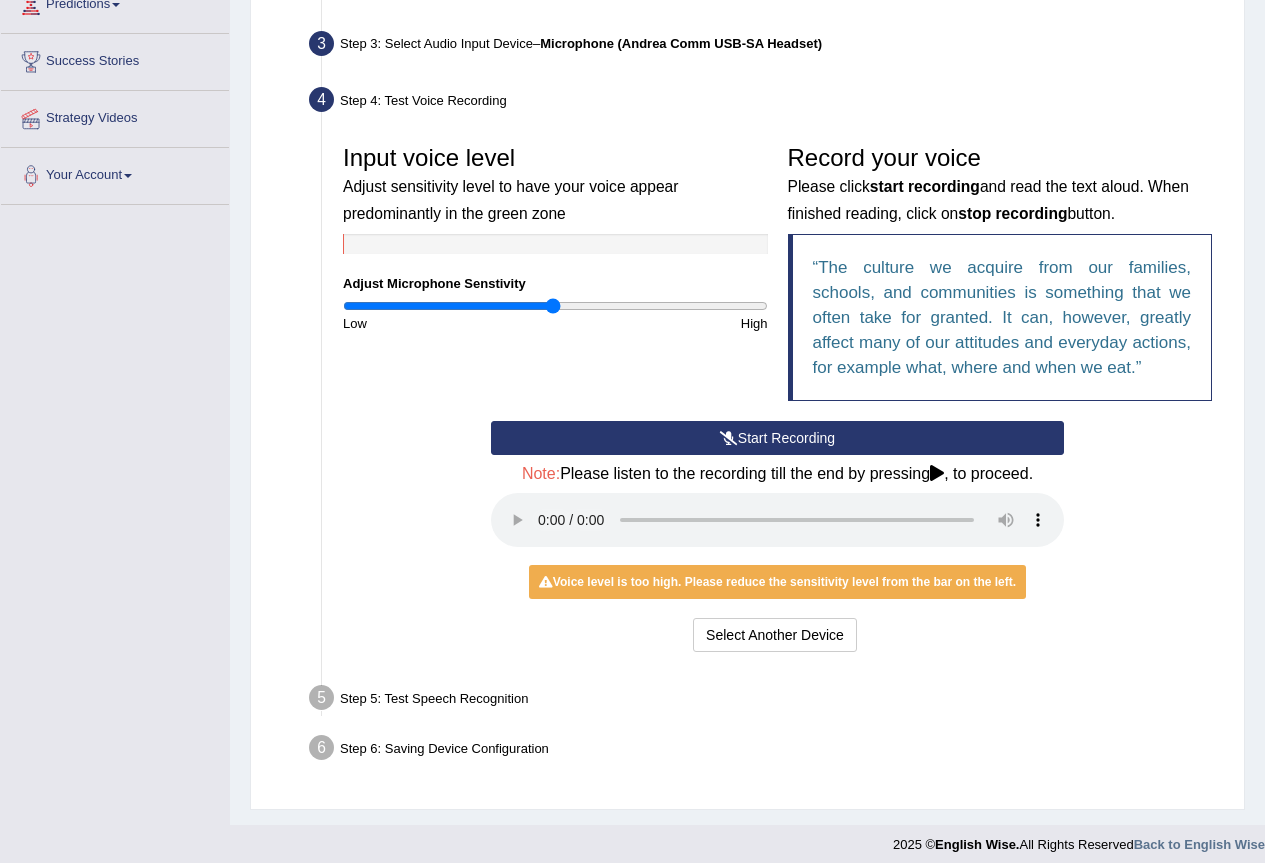 scroll, scrollTop: 300, scrollLeft: 0, axis: vertical 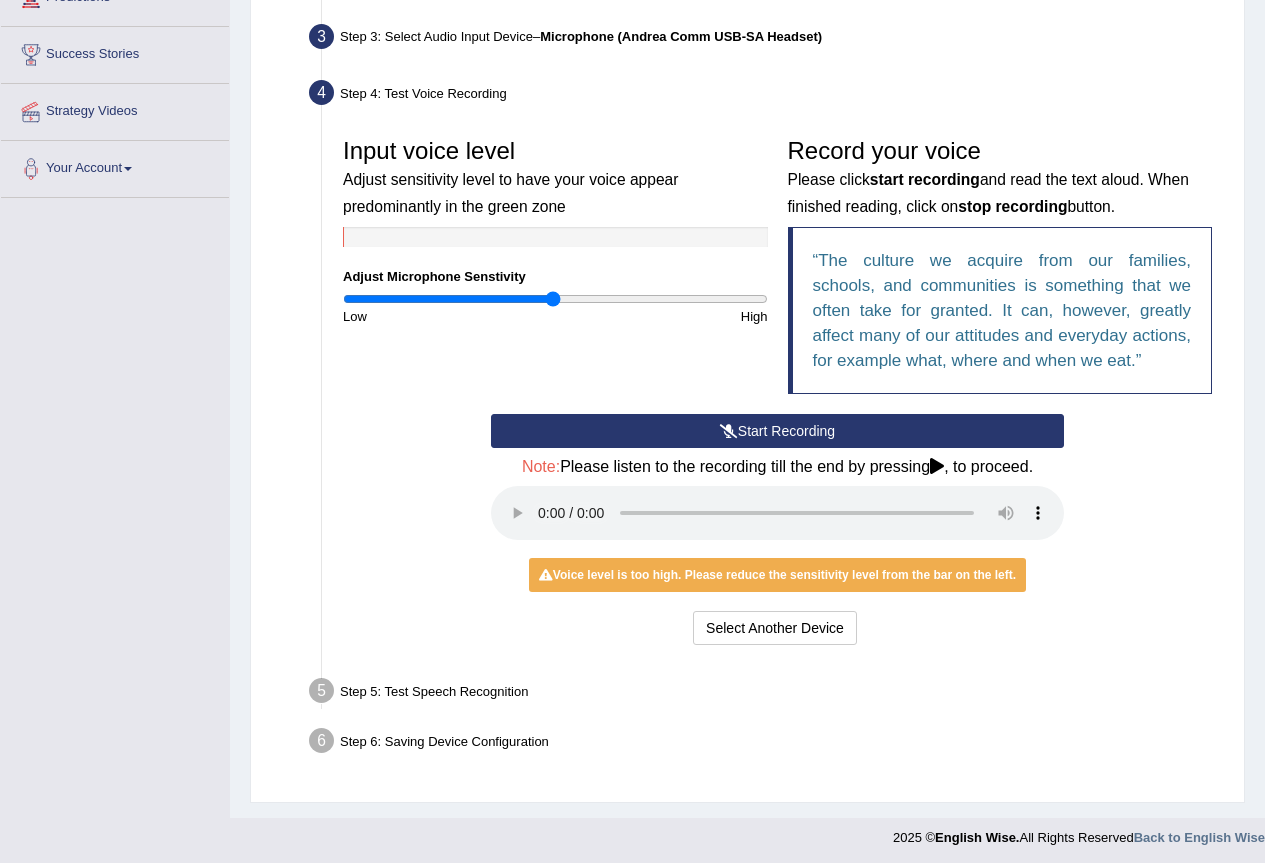 type 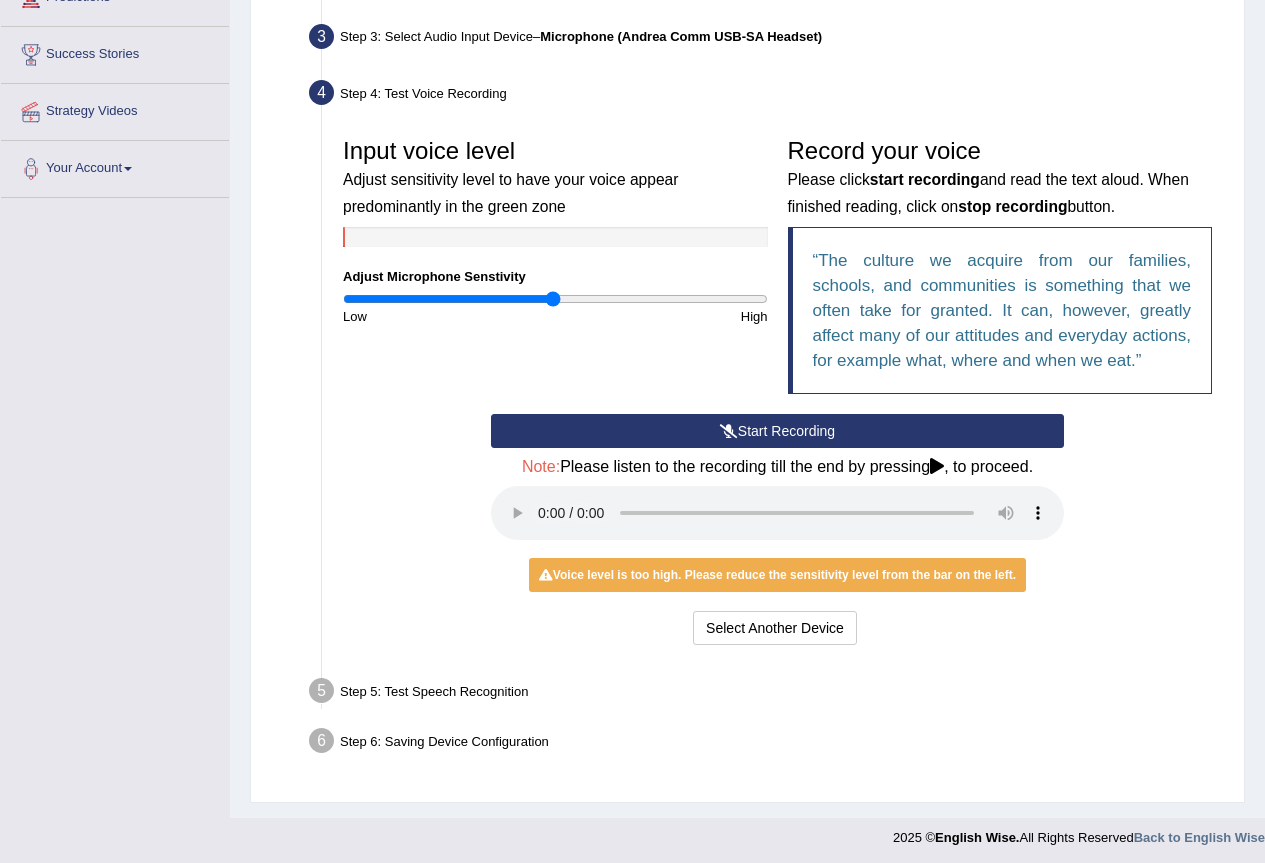 click at bounding box center [937, 466] 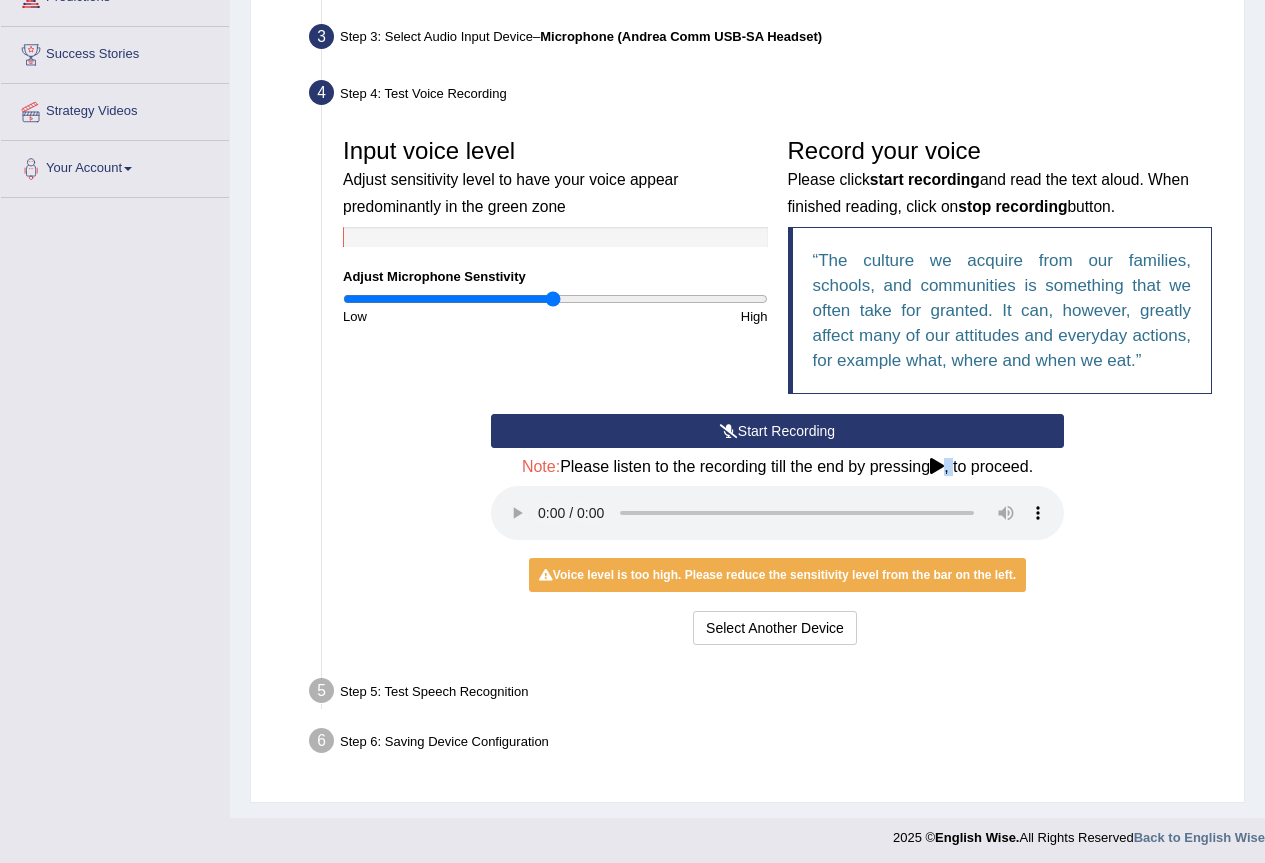 click at bounding box center [937, 466] 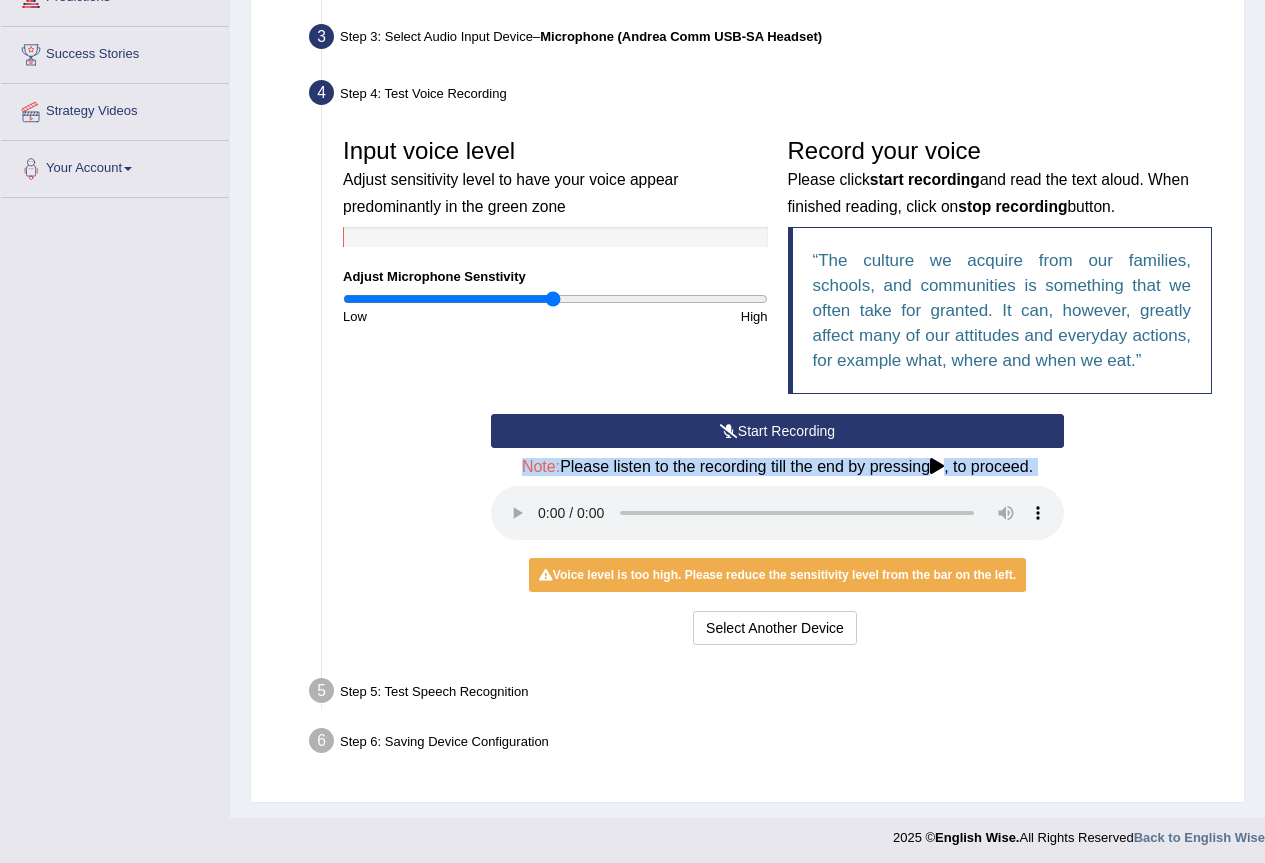 click at bounding box center [937, 466] 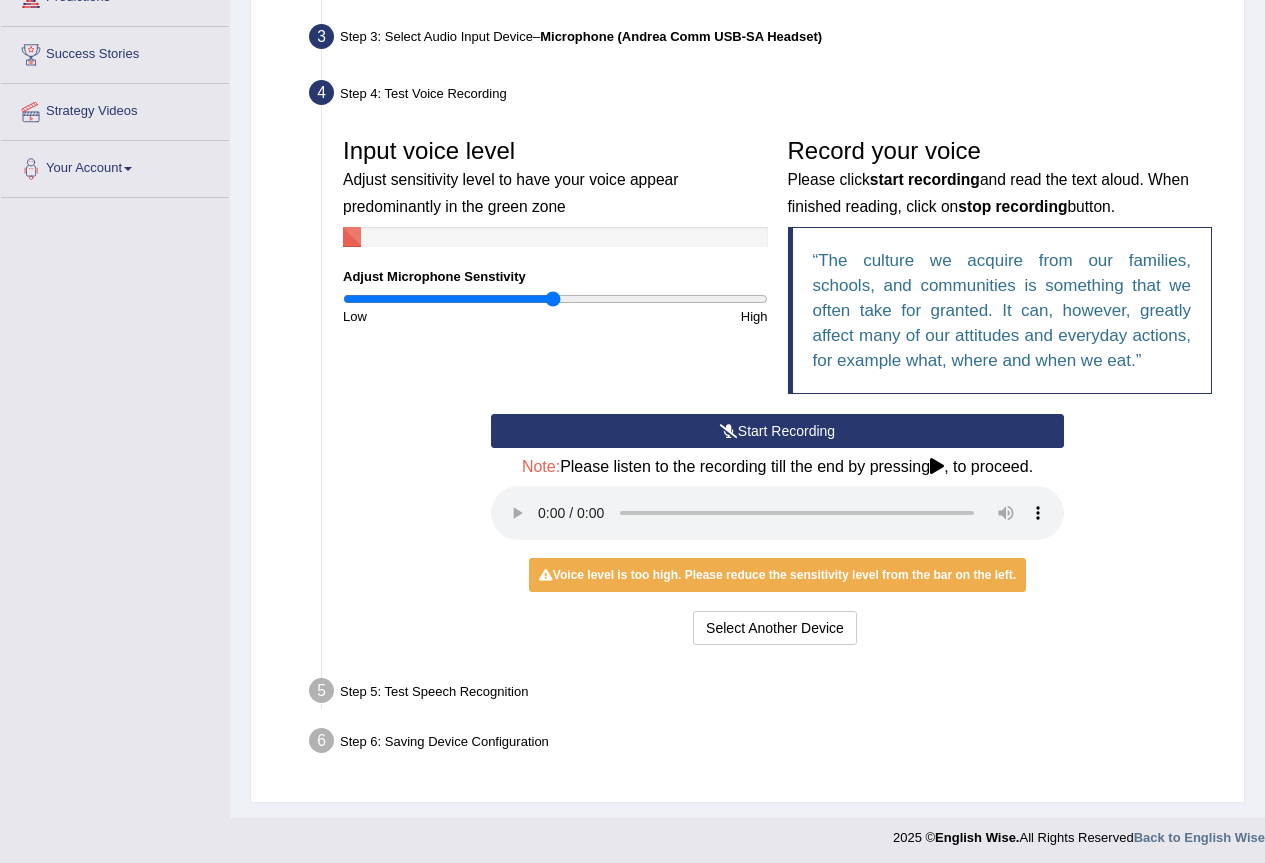 click on "Start Recording    Stop Recording   Note:  Please listen to the recording till the end by pressing  , to proceed.       No voice detected so far. You may need to increase sensitivity level or click start recording.     Voice level is too low yet. Please increase the sensitivity level from the bar on the left.     Your voice is strong enough for our A.I. to detect    Voice level is too high. Please reduce the sensitivity level from the bar on the left.     Select Another Device   Voice is ok. Go to Next step" at bounding box center (777, 532) 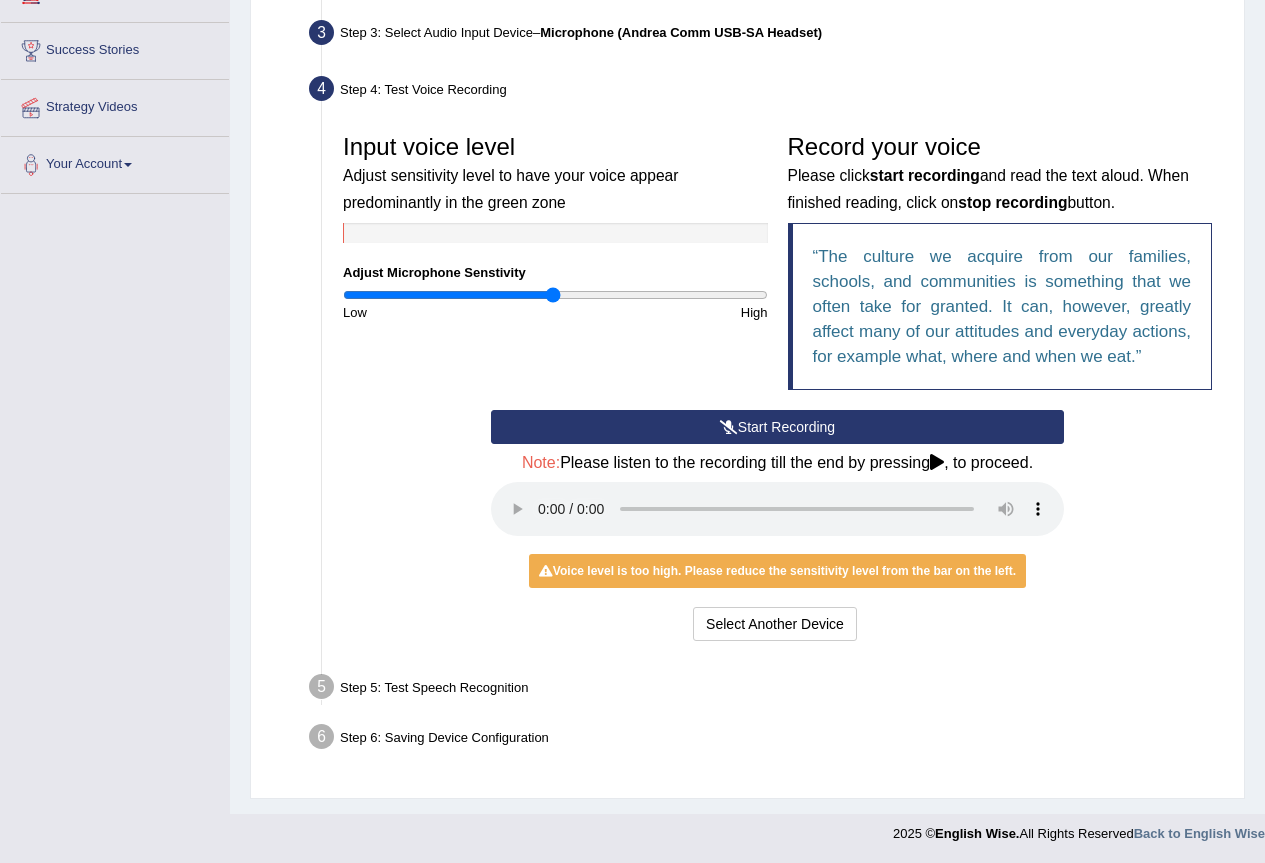 scroll, scrollTop: 305, scrollLeft: 0, axis: vertical 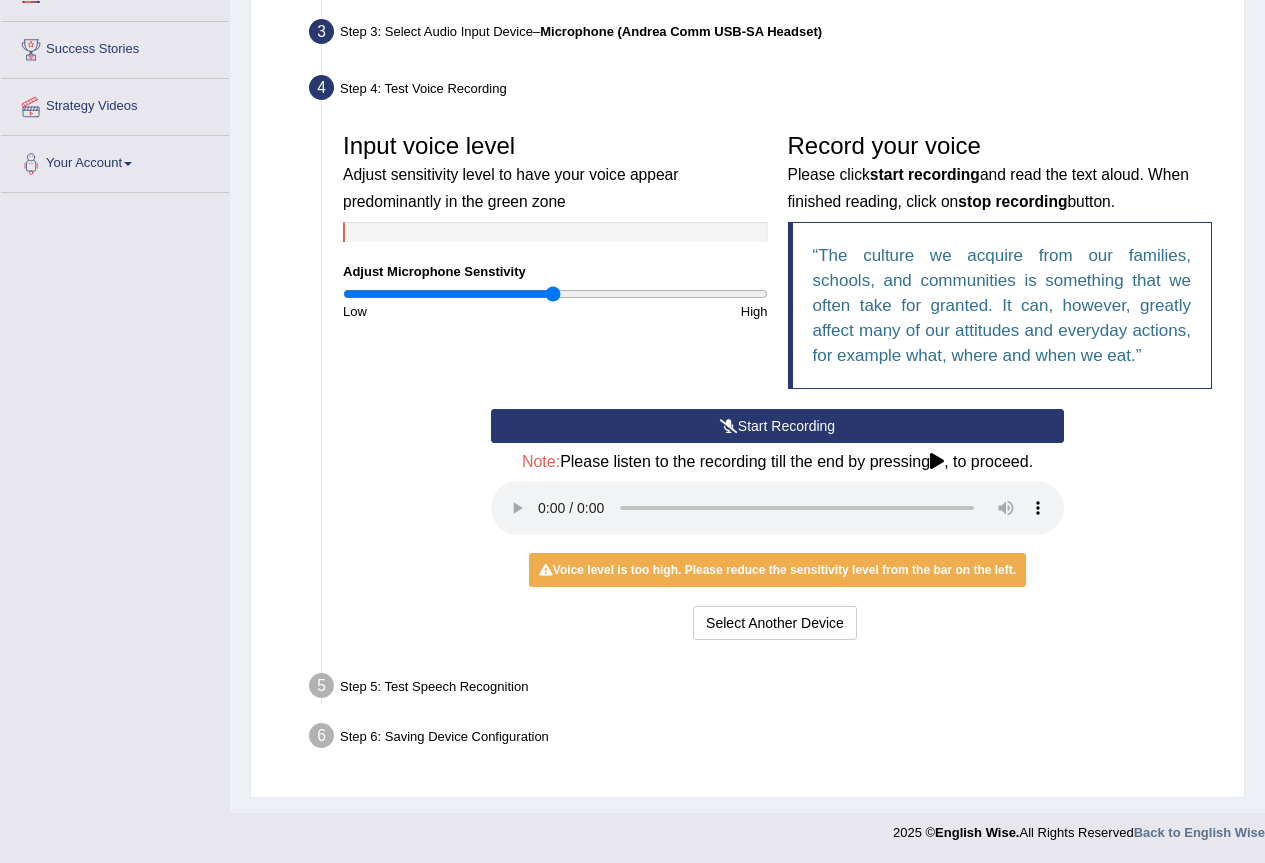 click on "Start Recording" at bounding box center (777, 426) 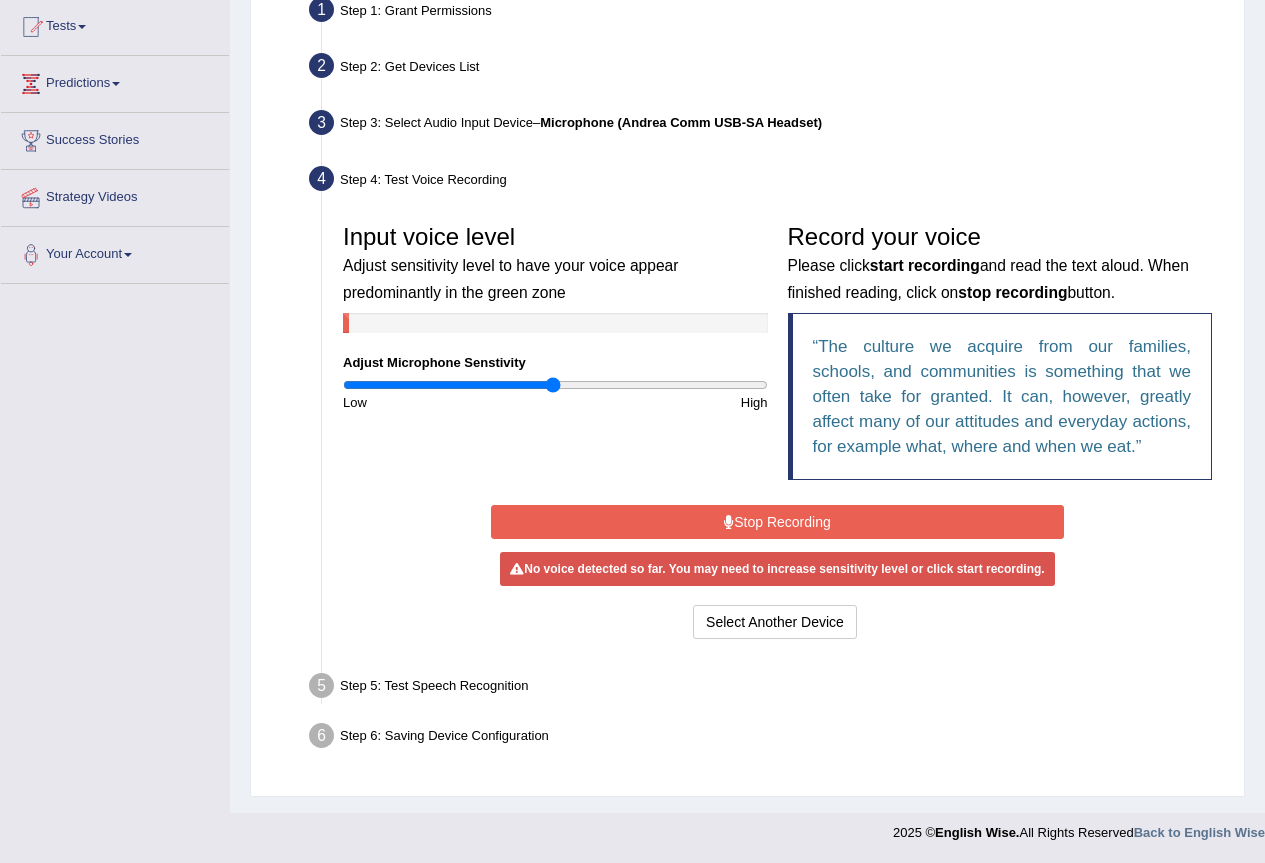 scroll, scrollTop: 214, scrollLeft: 0, axis: vertical 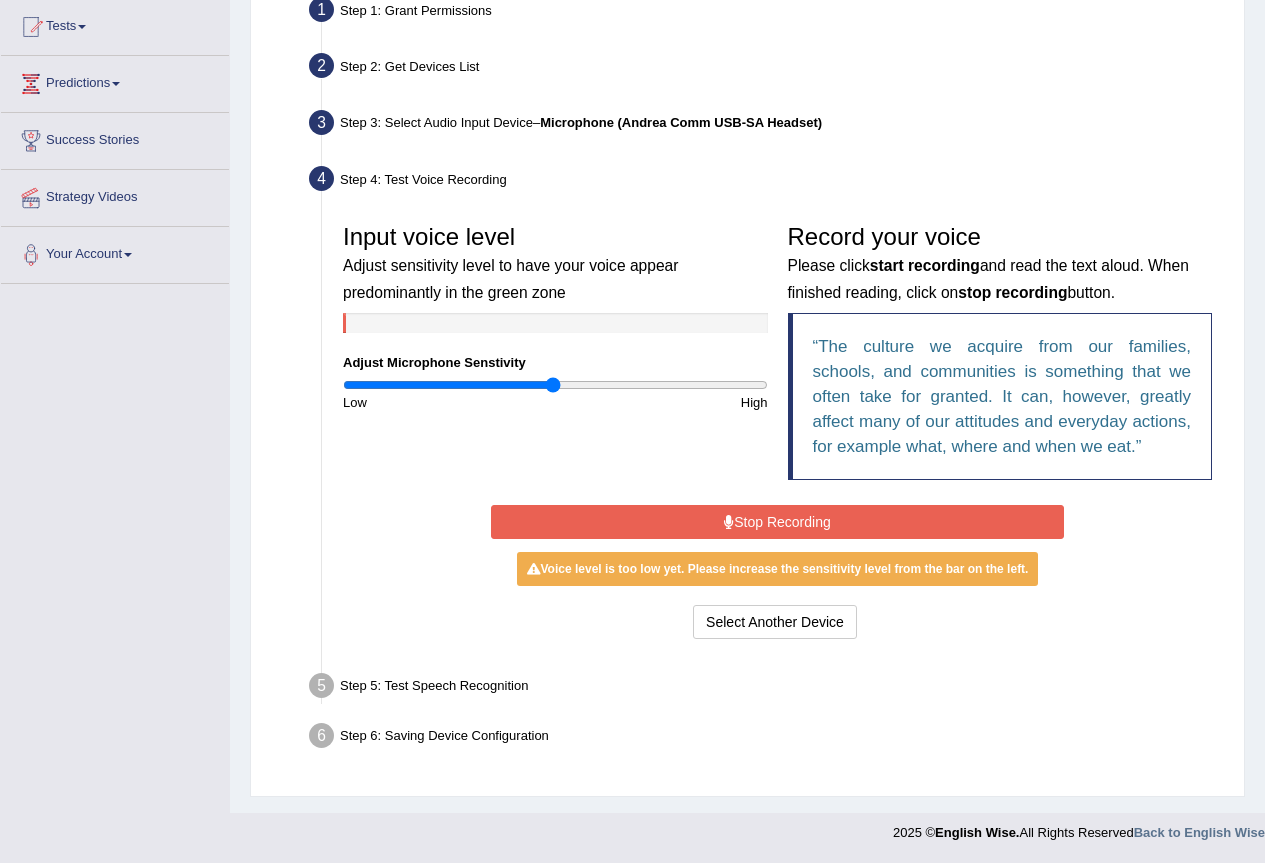 click on "Record your voice Please click  start recording  and read the text aloud. When finished reading, click on  stop recording  button.   The culture we acquire from our families, schools, and communities is something that we often take for granted. It can, however, greatly affect many of our attitudes and everyday actions, for example what, where and when we eat." at bounding box center [1000, 357] 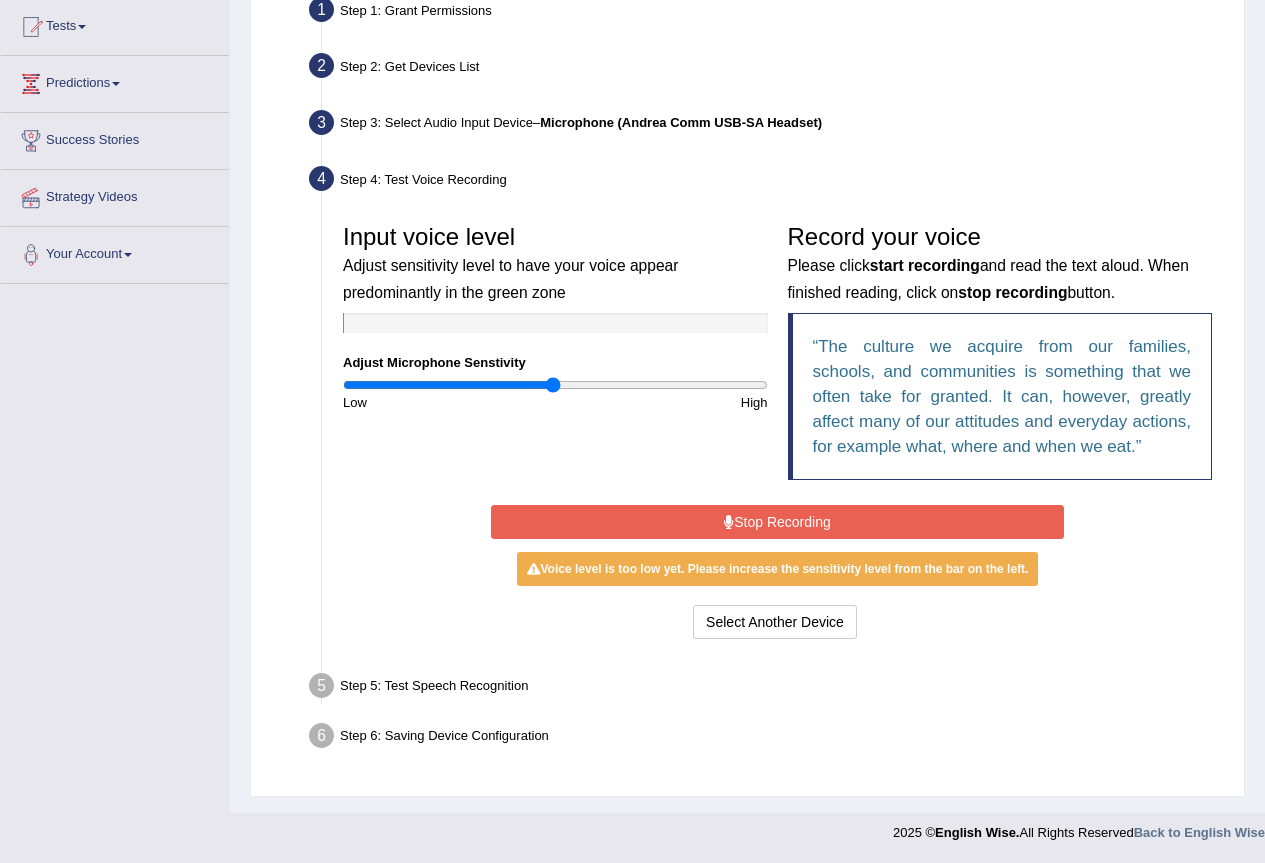 click on "Stop Recording" at bounding box center [777, 522] 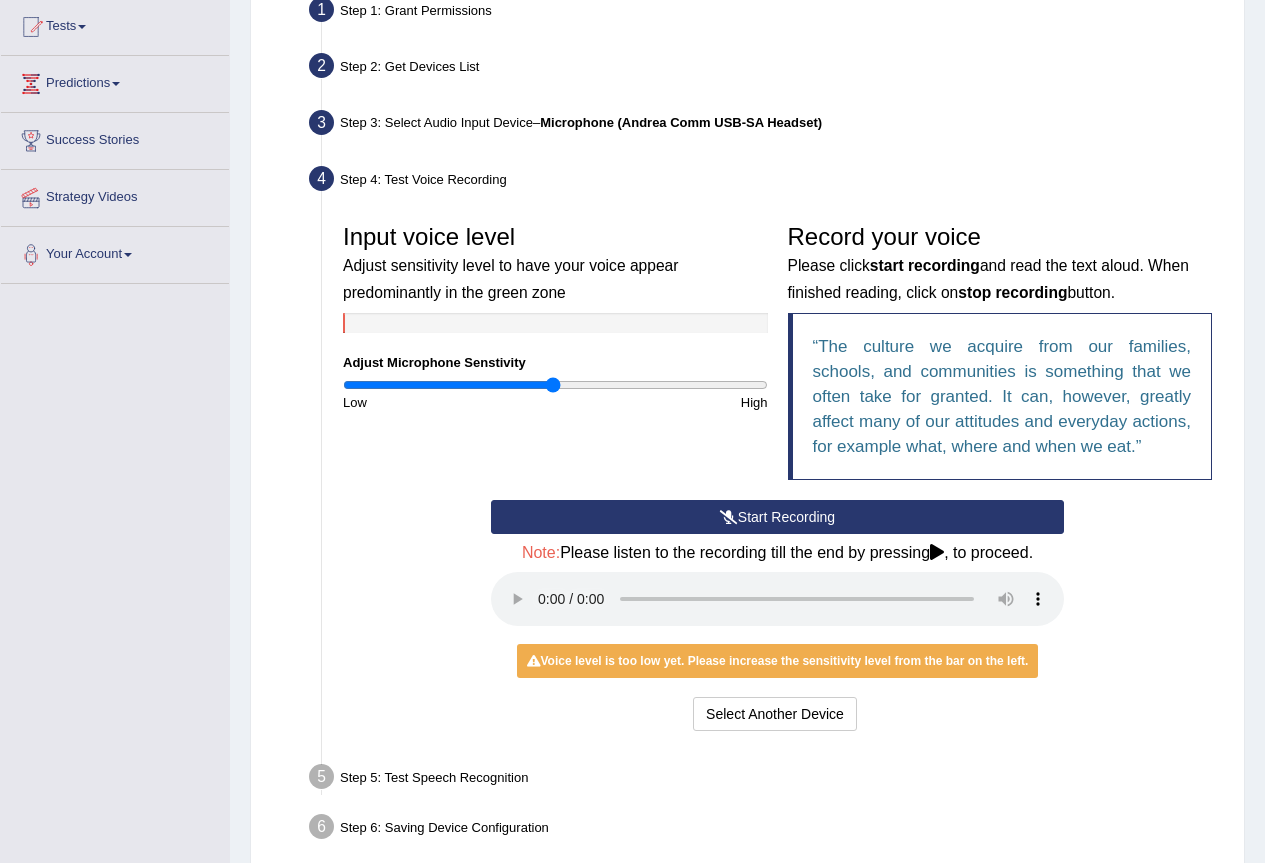 click at bounding box center (937, 552) 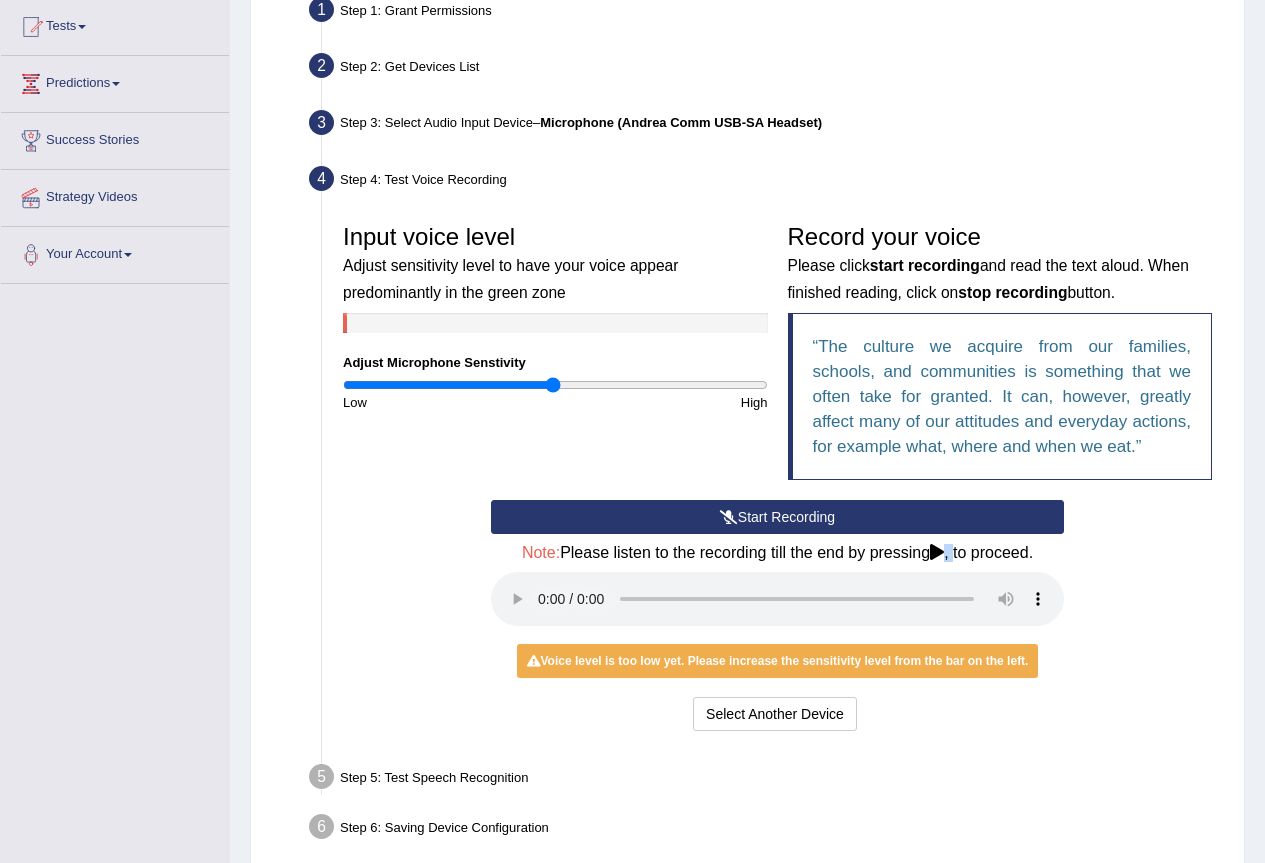 click at bounding box center (937, 552) 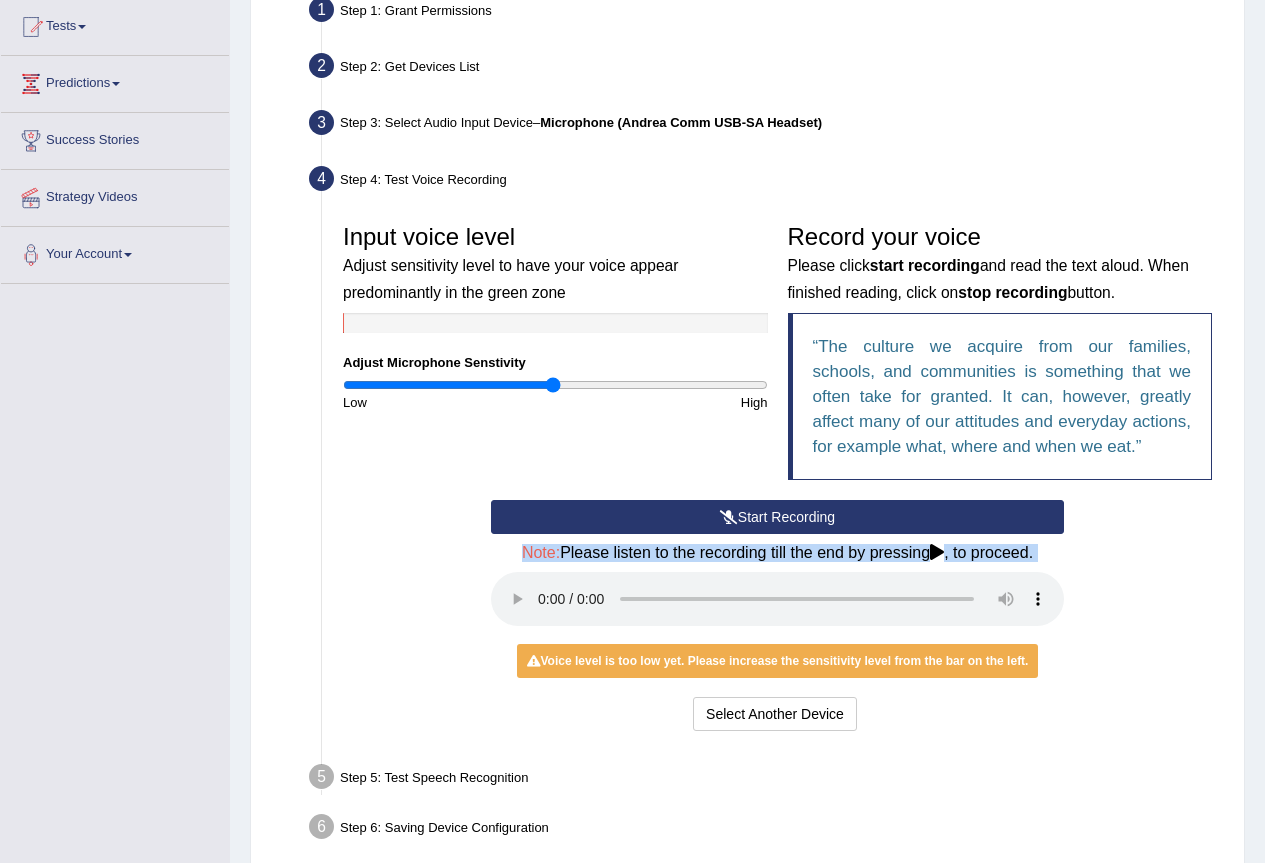 click at bounding box center (937, 552) 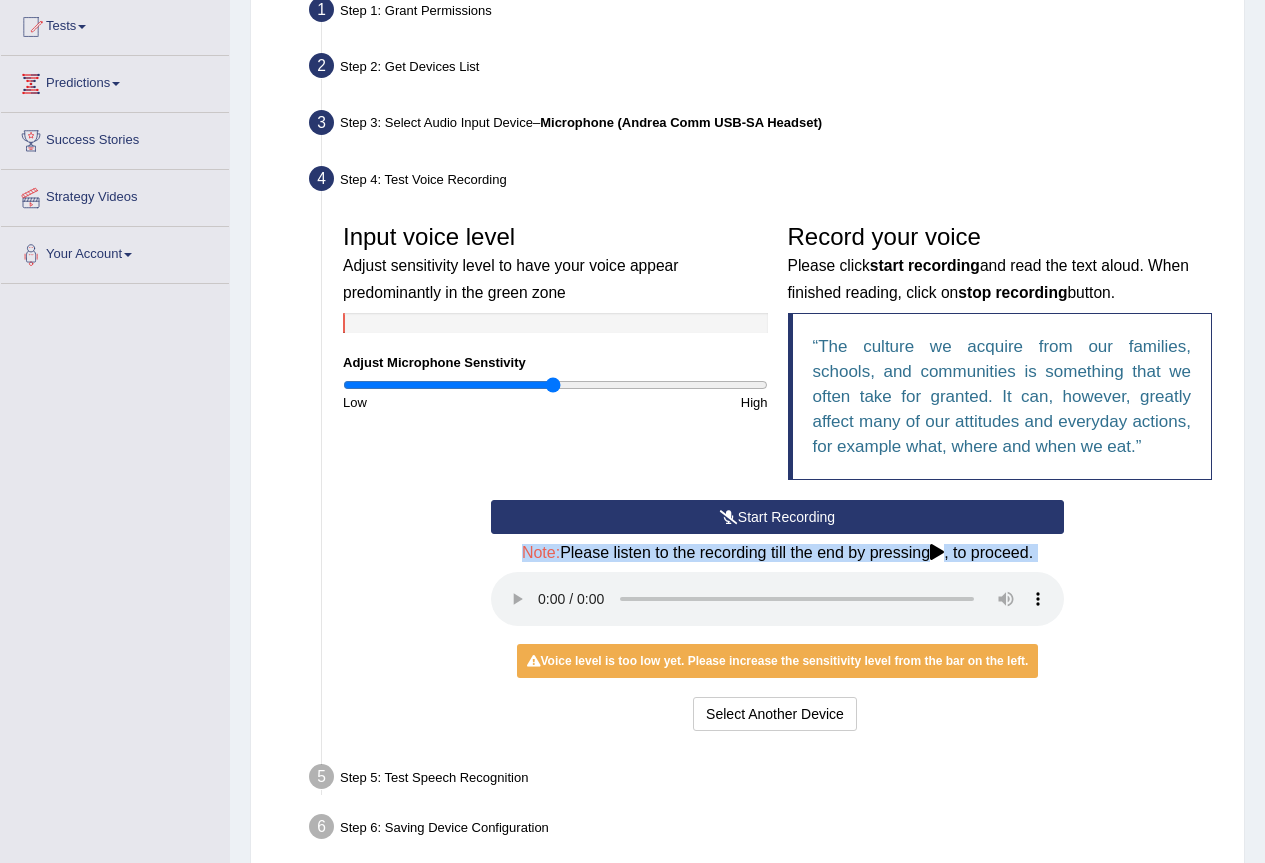 click at bounding box center [937, 552] 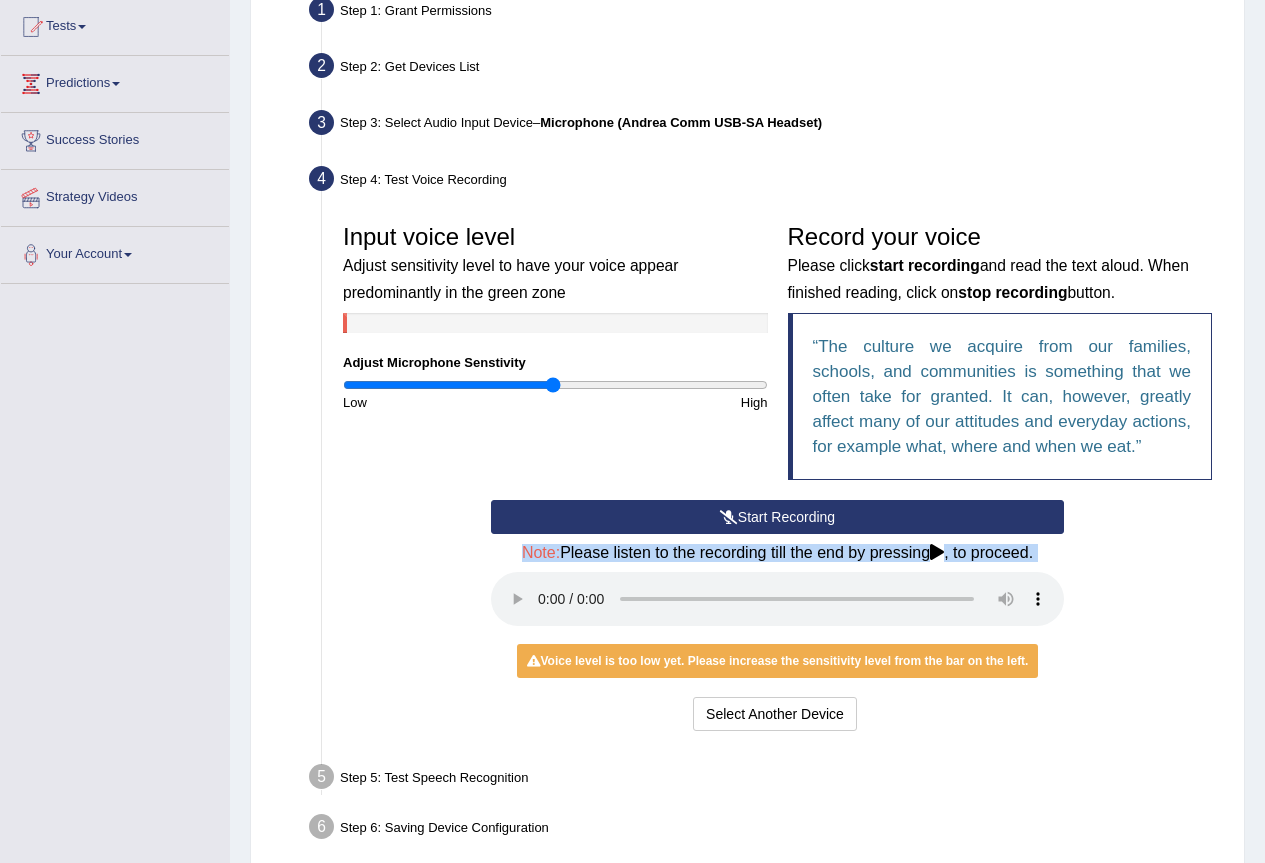 click at bounding box center [937, 552] 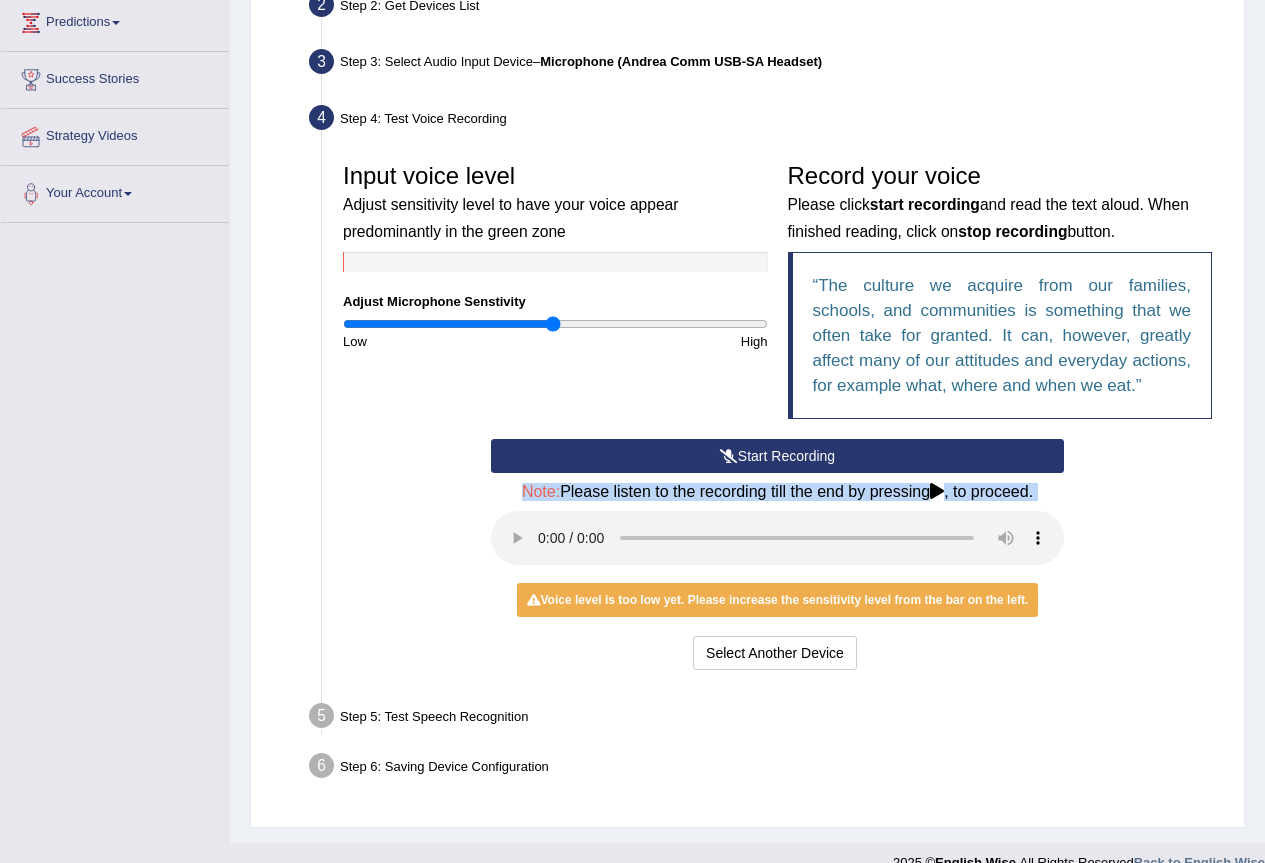 scroll, scrollTop: 305, scrollLeft: 0, axis: vertical 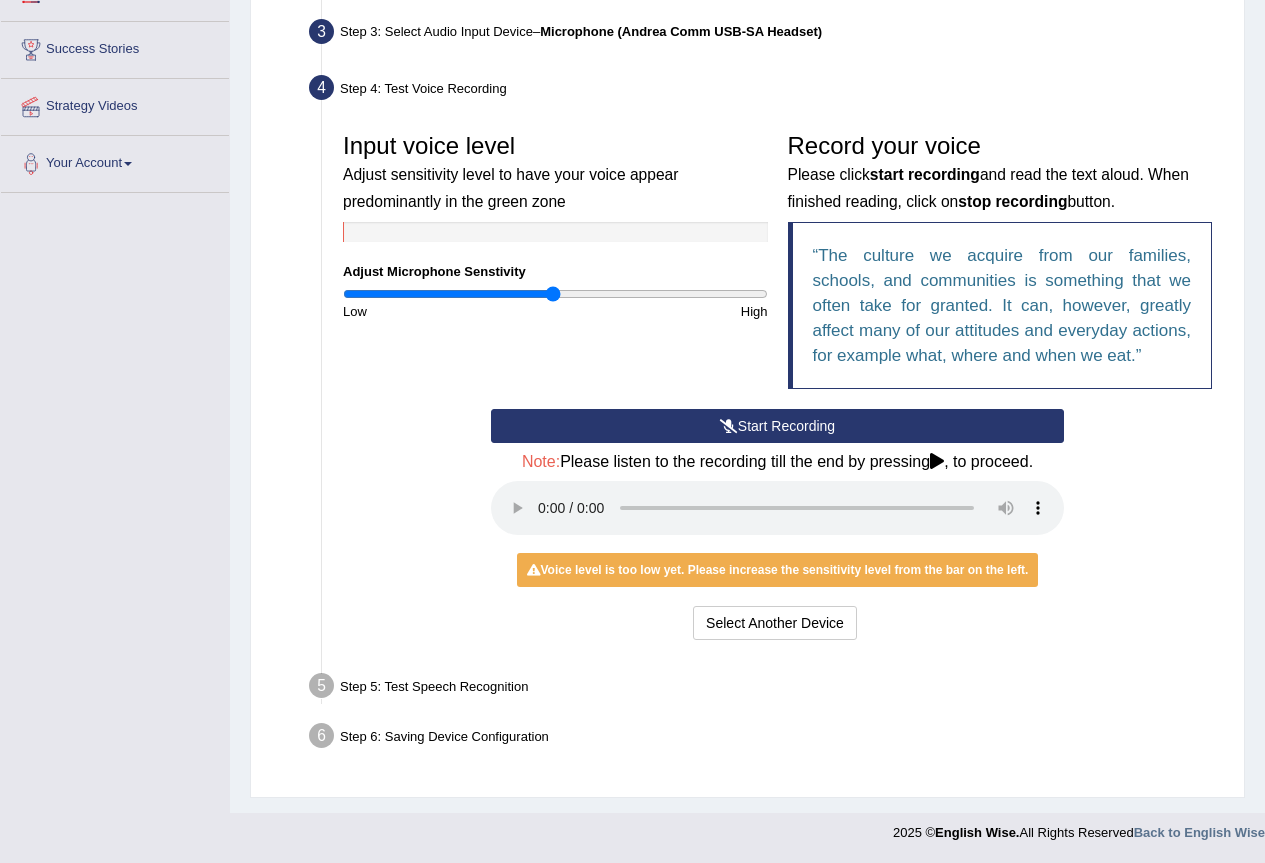 click on "Step 5: Test Speech Recognition" at bounding box center (767, 689) 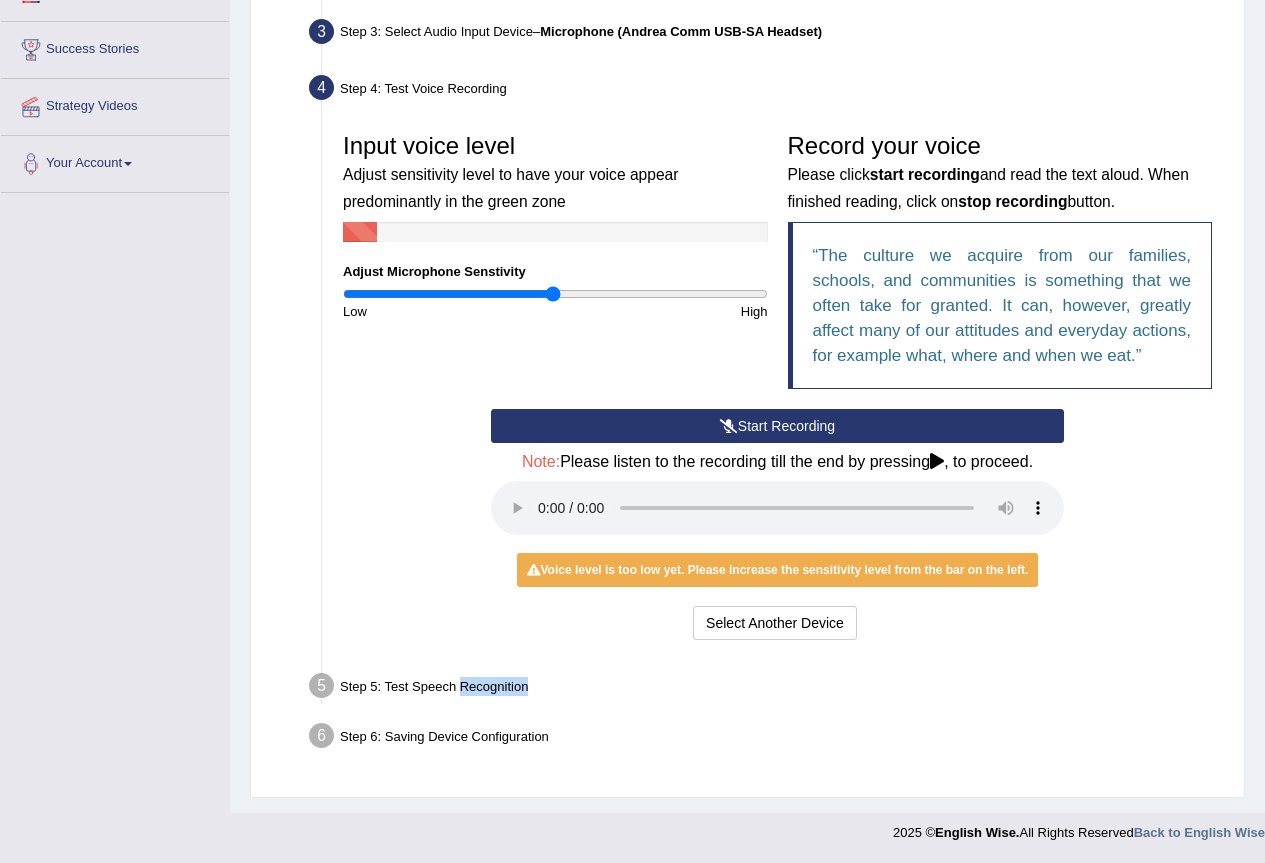 click on "Step 5: Test Speech Recognition" at bounding box center [767, 689] 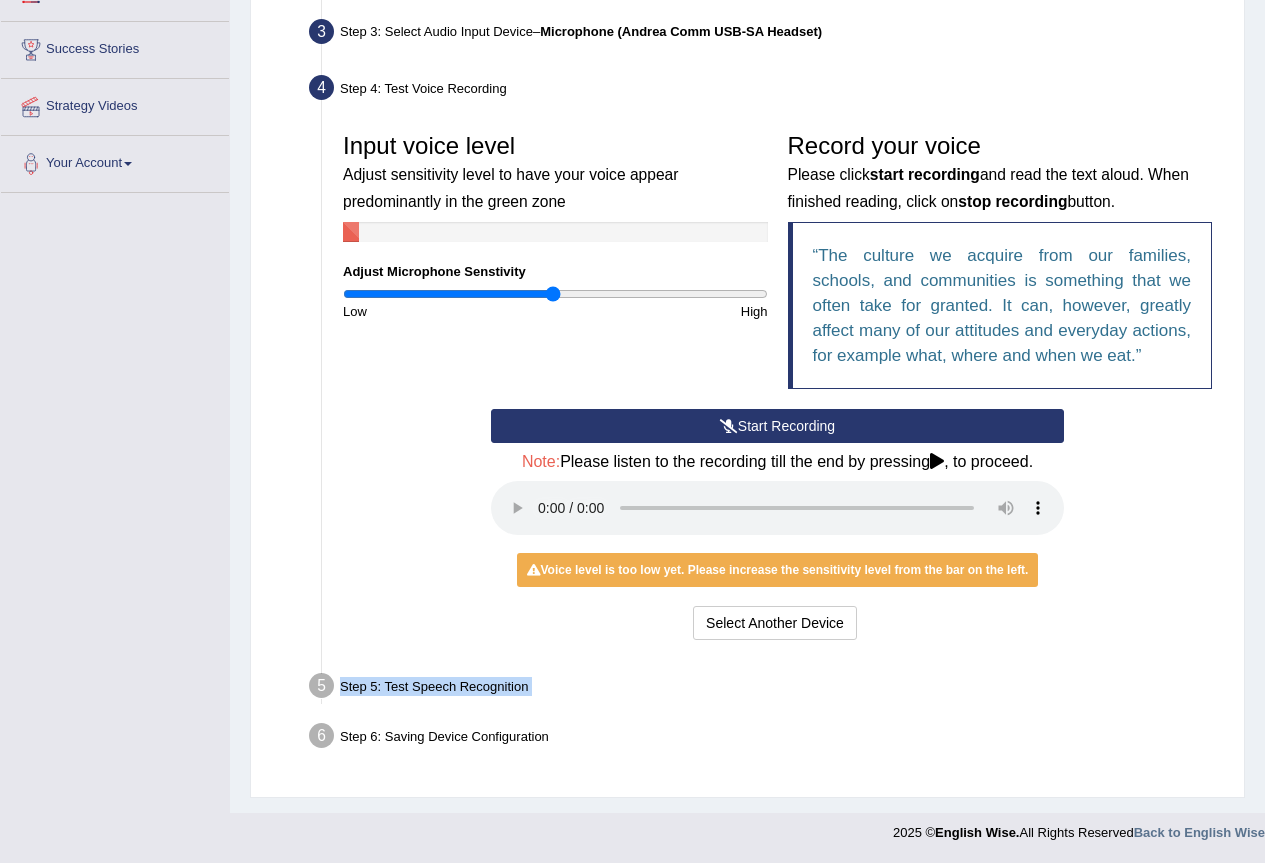 click on "Step 5: Test Speech Recognition" at bounding box center [767, 689] 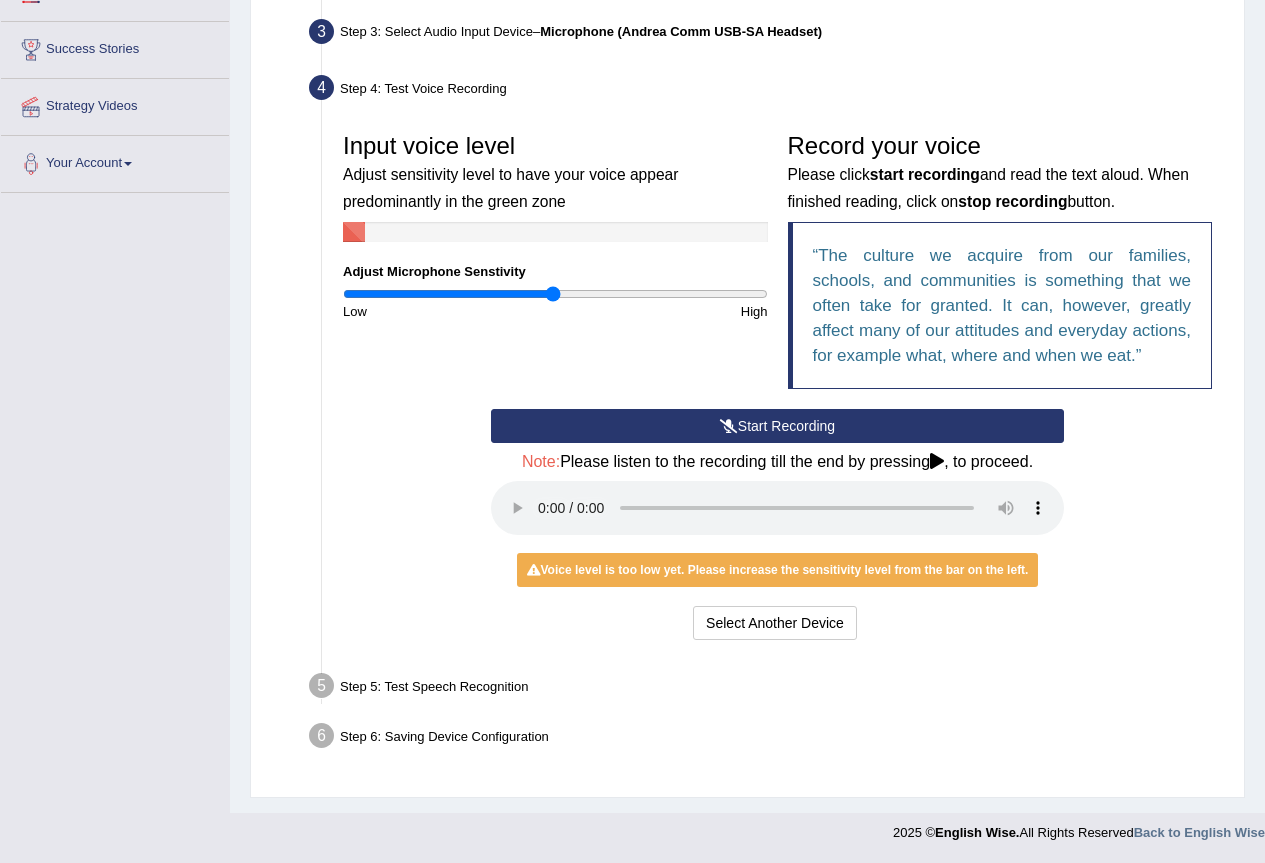 click on "Step 6: Saving Device Configuration" at bounding box center (767, 739) 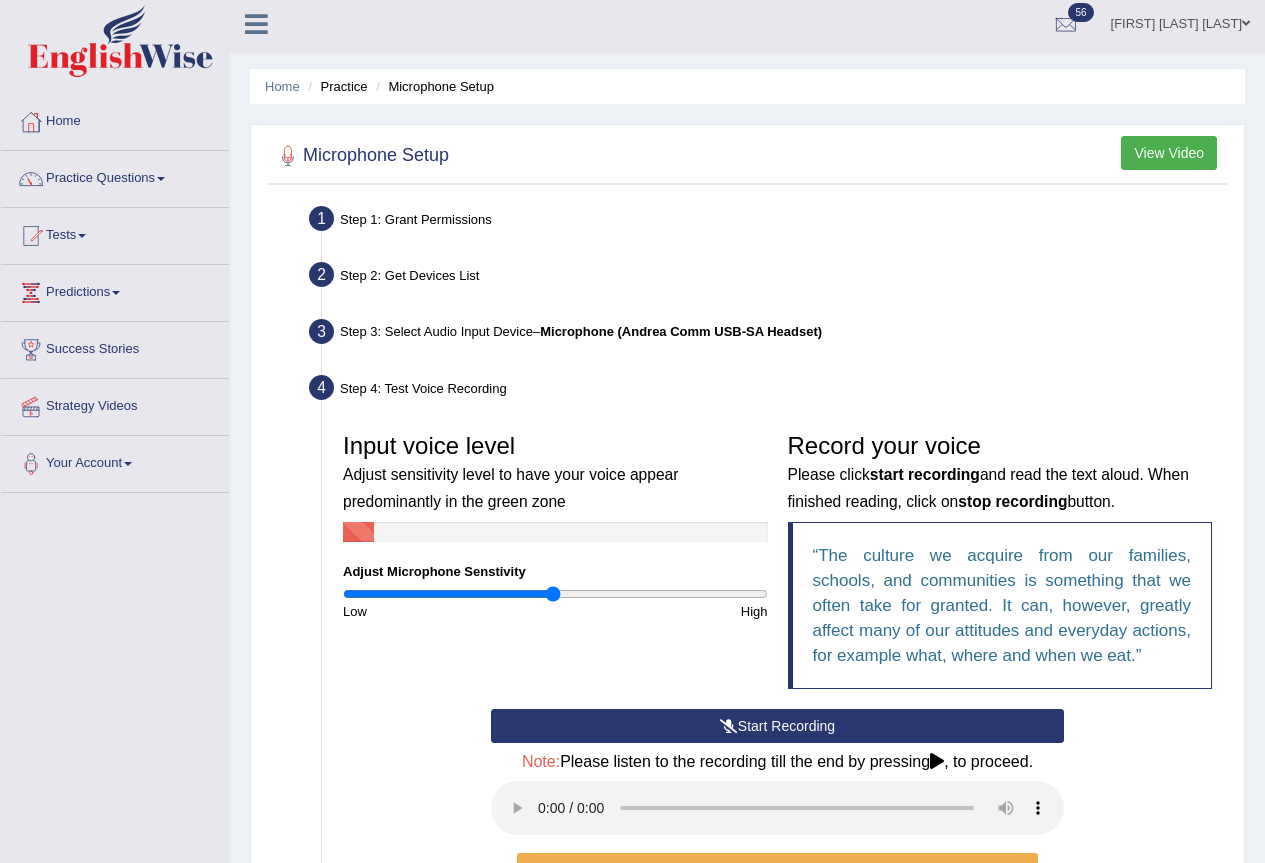 scroll, scrollTop: 0, scrollLeft: 0, axis: both 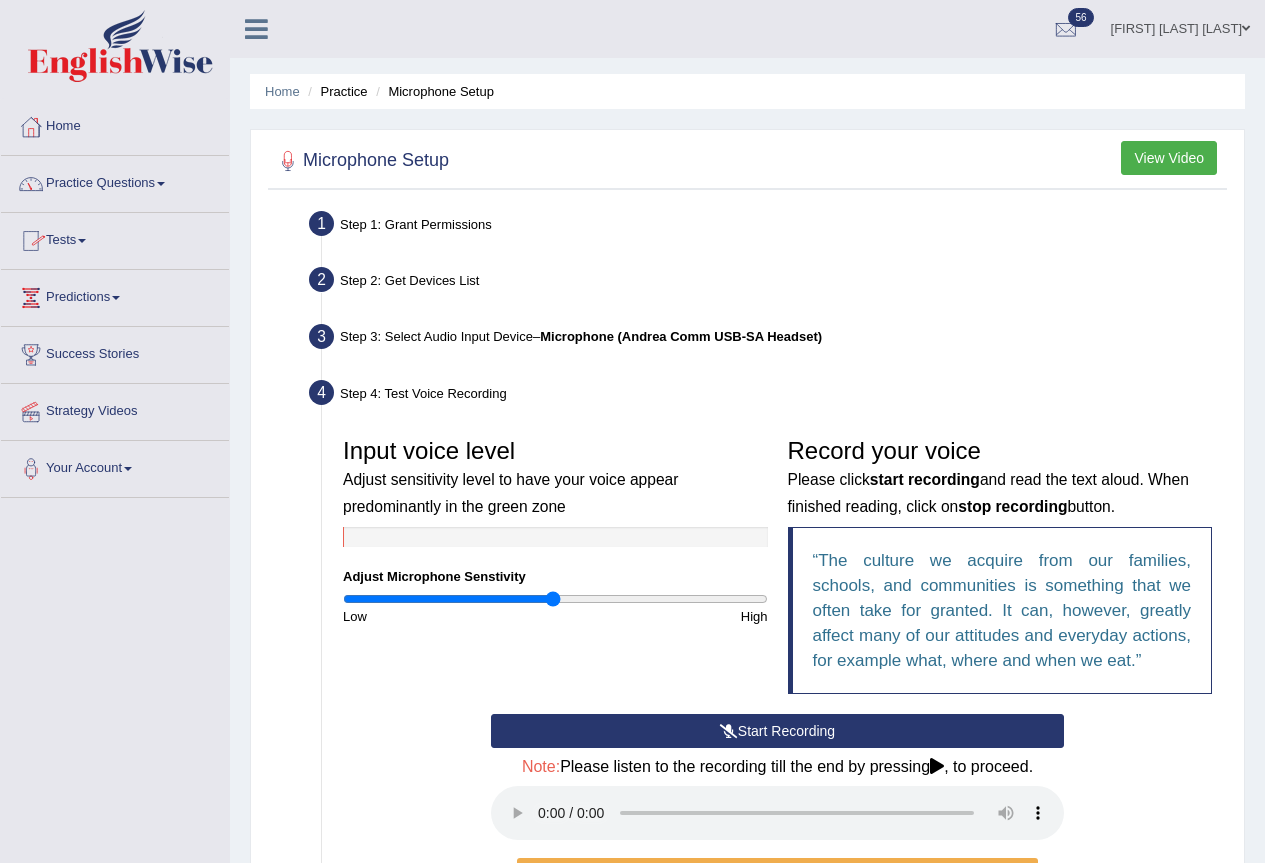click on "Step 4: Test Voice Recording" at bounding box center (767, 396) 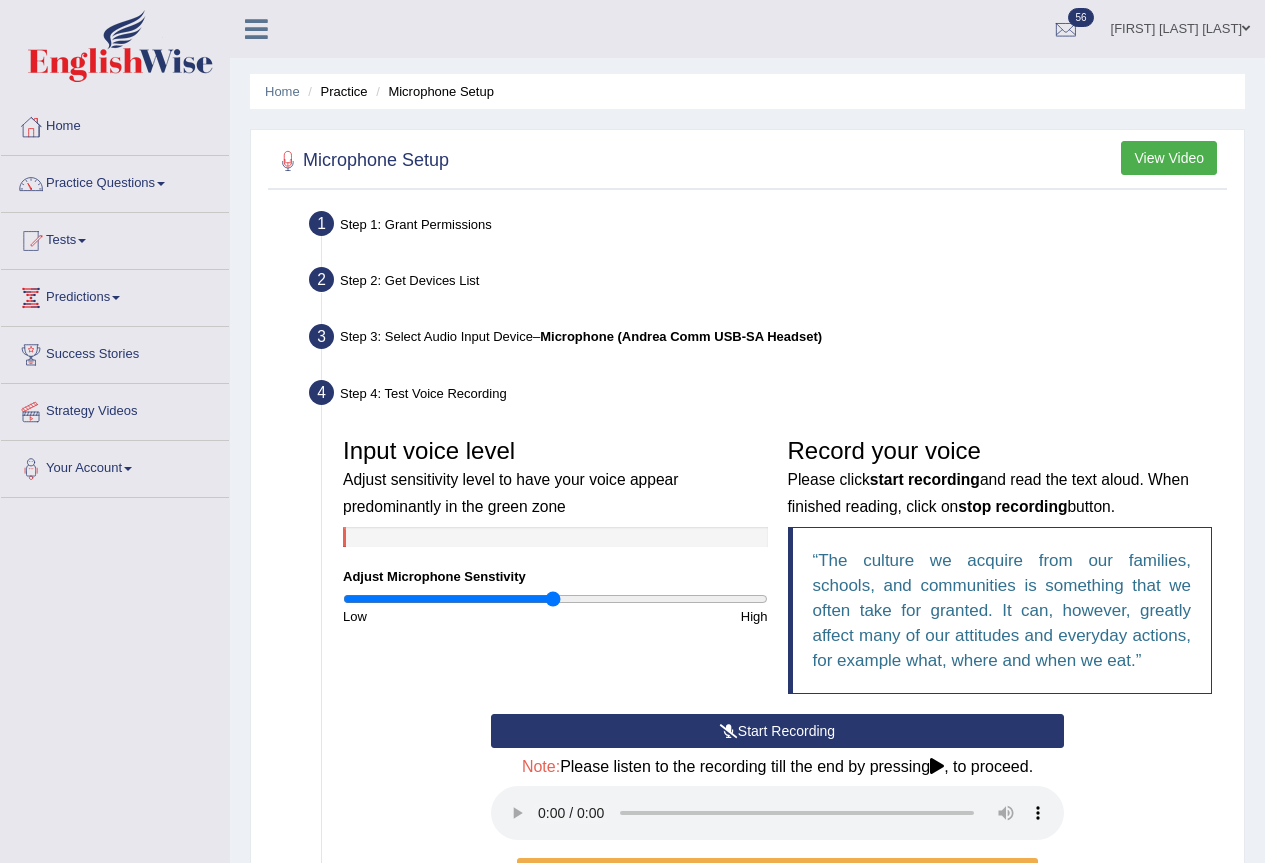 click on "Step 4: Test Voice Recording" at bounding box center (767, 396) 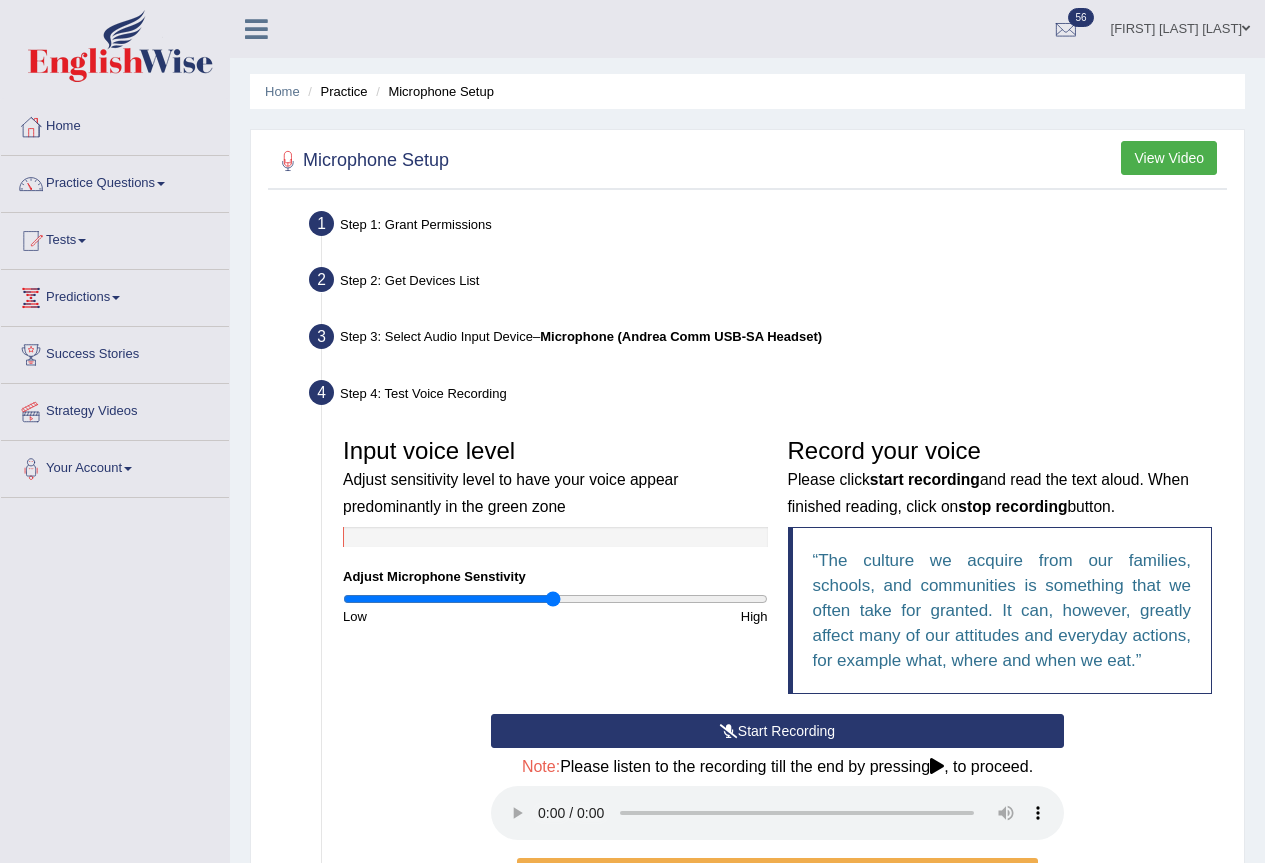 click on "Step 1: Grant Permissions   To access your microphone(s), we need permission to access the audio (mic) devices attached to your computer   Please click the button on the right and if prompted select  Allow  microphone from the dropdown list     Grant Permissions   Step 2: Get Devices List   In this step will be enumerate all available microphones on your computer   Please make sure your microphone is attached to your computer and click the button on the right     Get Device List   Step 3: Select Audio Input Device  –  Microphone ([PRODUCT] [BRAND] [PRODUCT])   Found devices:
* Please select the device (mic) name you want to use on the website    Rear Input ([PRODUCT] [BRAND] Integrated Digital High Definition Audio)  Microphone ([PRODUCT] [BRAND] Integrated Digital High Definition Audio)  Communications - Microphone ([PRODUCT] [BRAND] [PRODUCT])   Go to Next step   Step 4: Test Voice Recording   Input voice level       Adjust Microphone Senstivity     Low   High" at bounding box center (747, 635) 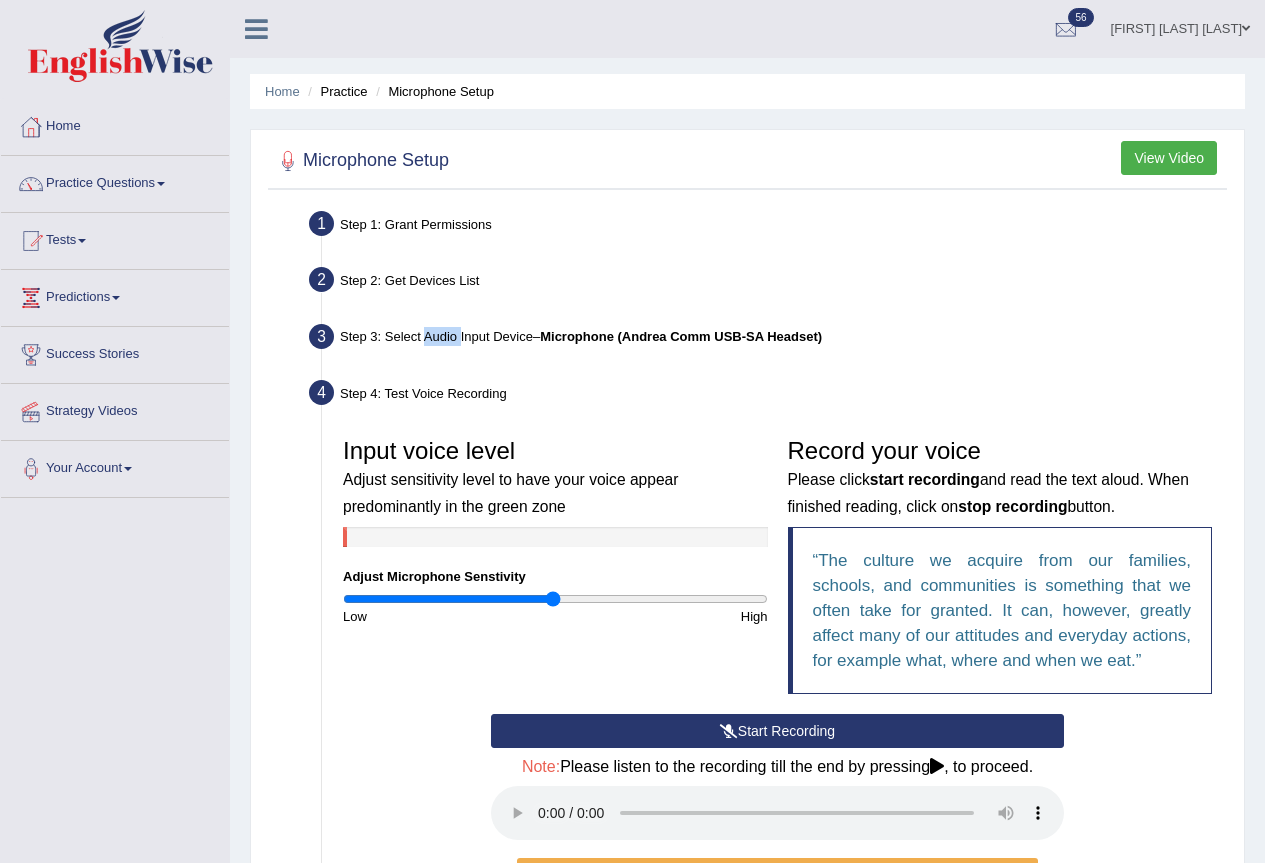 click on "Step 1: Grant Permissions   To access your microphone(s), we need permission to access the audio (mic) devices attached to your computer   Please click the button on the right and if prompted select  Allow  microphone from the dropdown list     Grant Permissions   Step 2: Get Devices List   In this step will be enumerate all available microphones on your computer   Please make sure your microphone is attached to your computer and click the button on the right     Get Device List   Step 3: Select Audio Input Device  –  Microphone ([PRODUCT] [BRAND] [PRODUCT])   Found devices:
* Please select the device (mic) name you want to use on the website    Rear Input ([PRODUCT] [BRAND] Integrated Digital High Definition Audio)  Microphone ([PRODUCT] [BRAND] Integrated Digital High Definition Audio)  Communications - Microphone ([PRODUCT] [BRAND] [PRODUCT])   Go to Next step   Step 4: Test Voice Recording   Input voice level       Adjust Microphone Senstivity     Low   High" at bounding box center (747, 635) 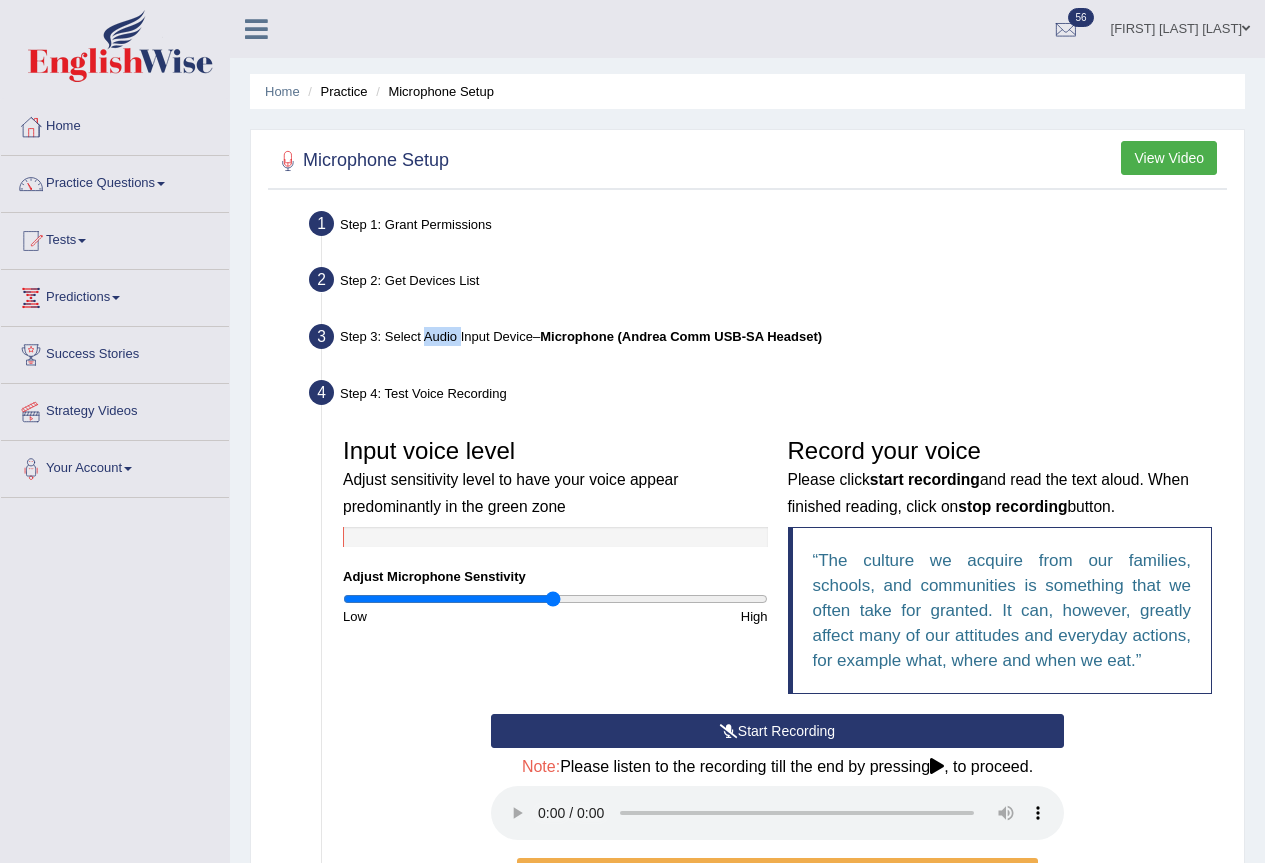 click on "View Video" at bounding box center (1169, 158) 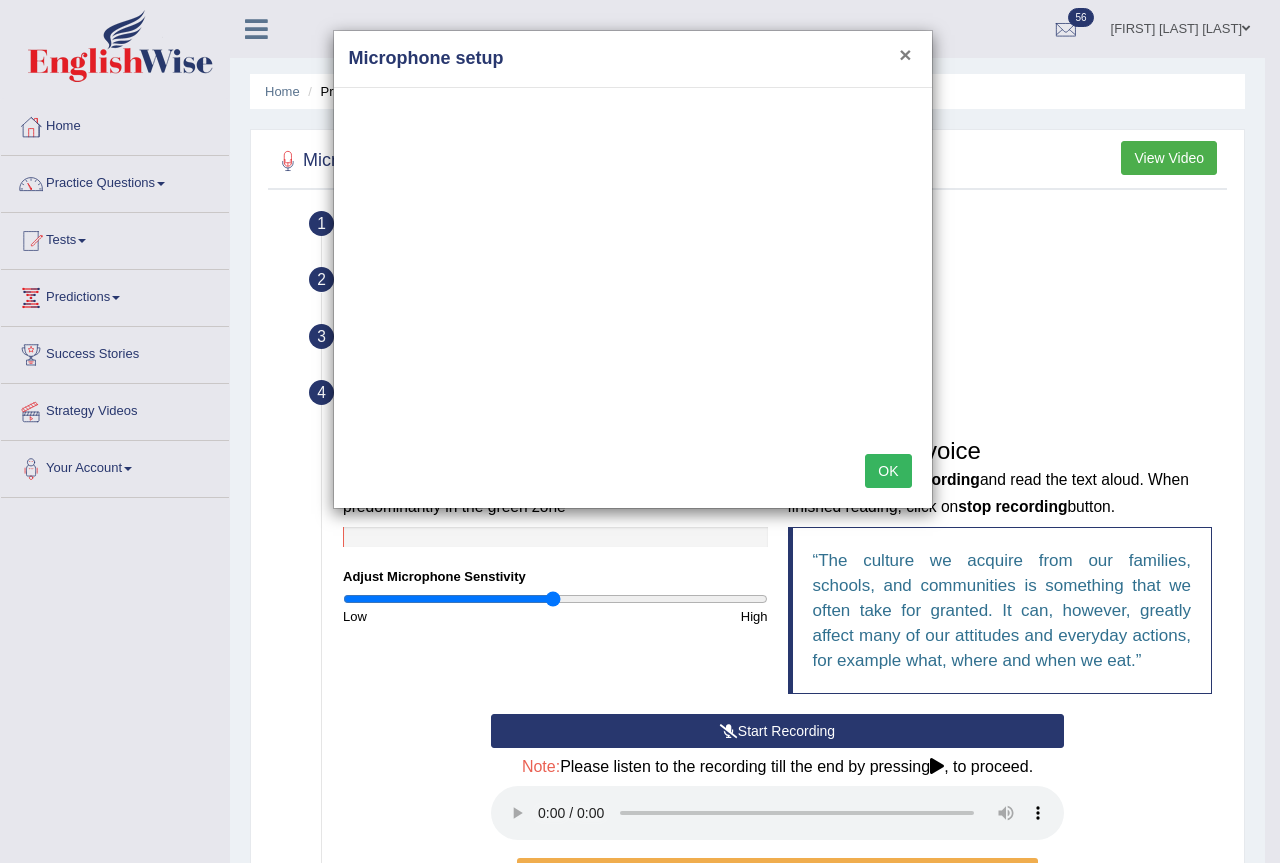 click on "×" at bounding box center (905, 54) 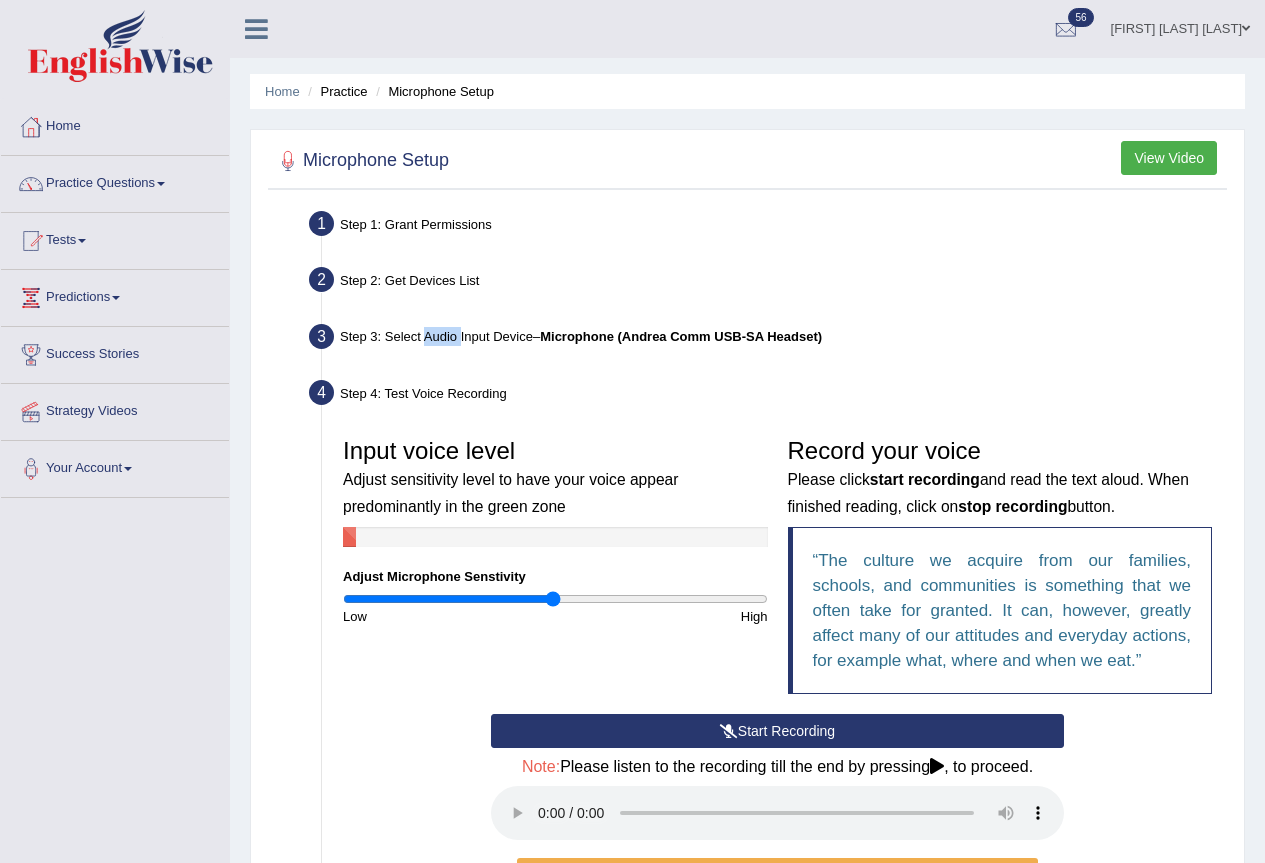scroll, scrollTop: 100, scrollLeft: 0, axis: vertical 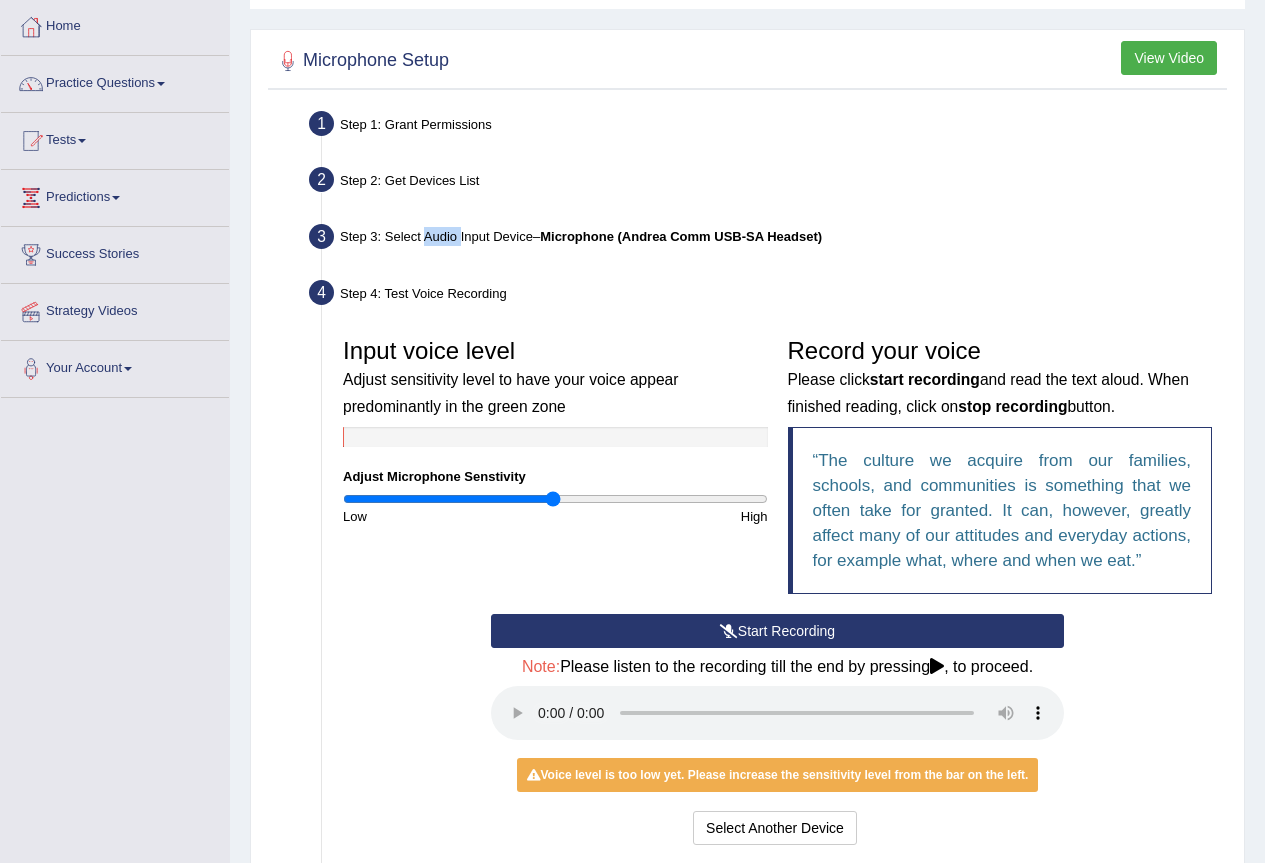 click on "Start Recording" at bounding box center [777, 631] 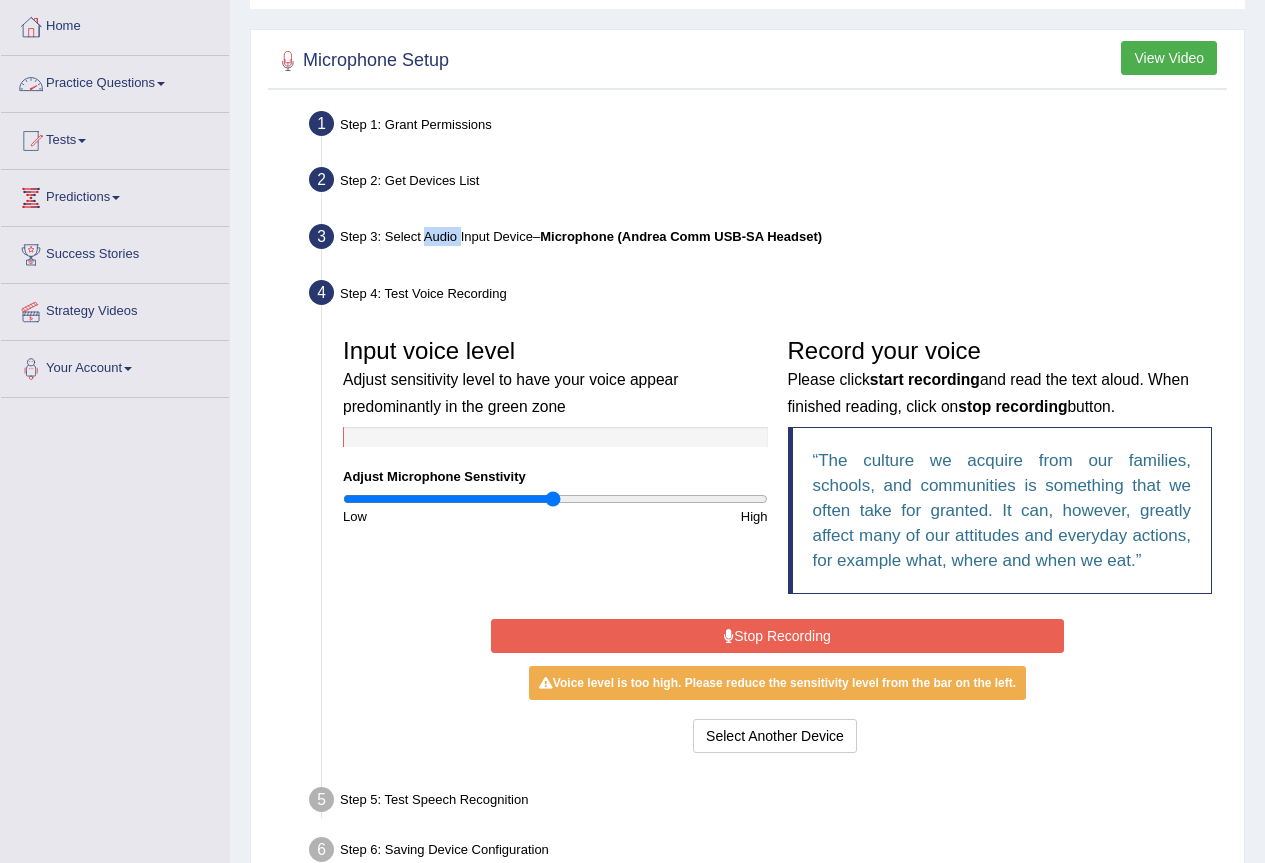 click on "Stop Recording" at bounding box center (777, 636) 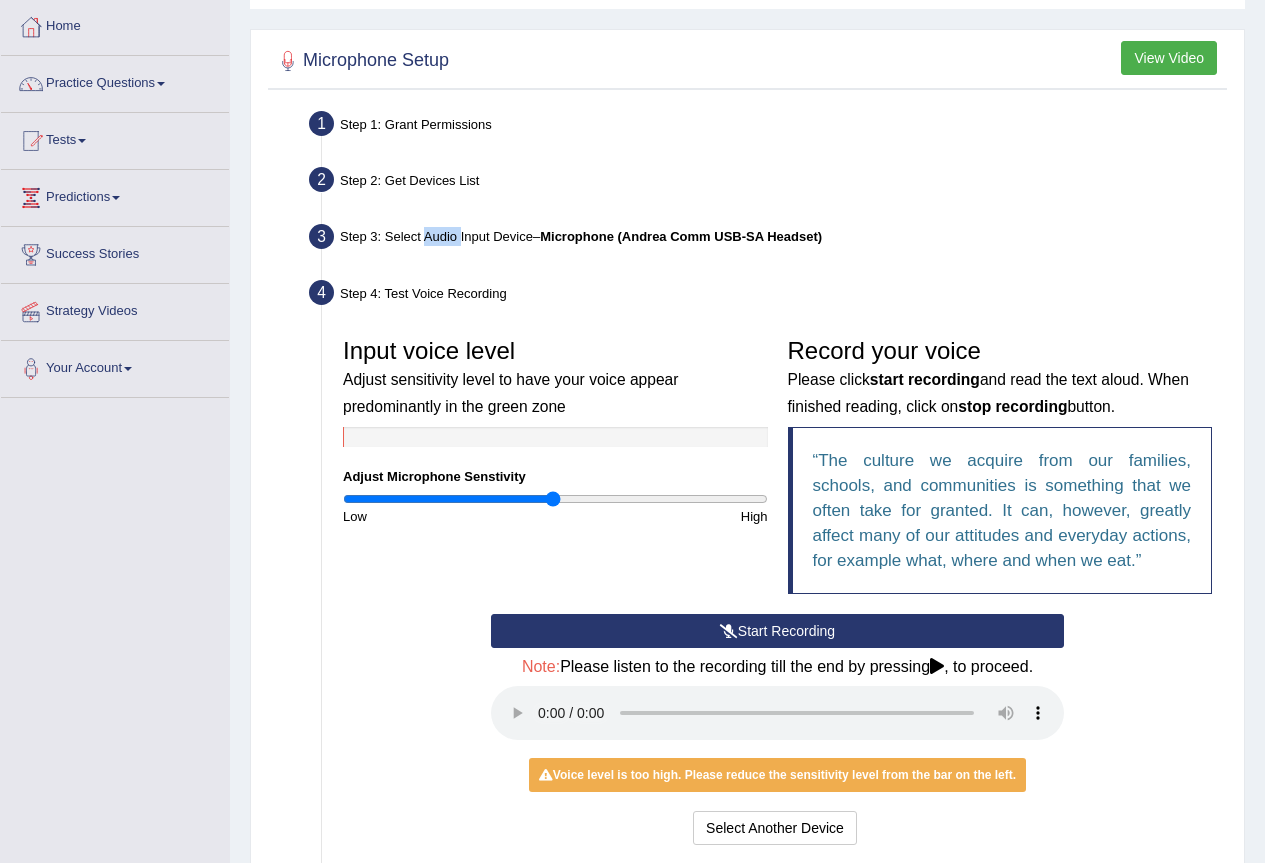 click at bounding box center (729, 631) 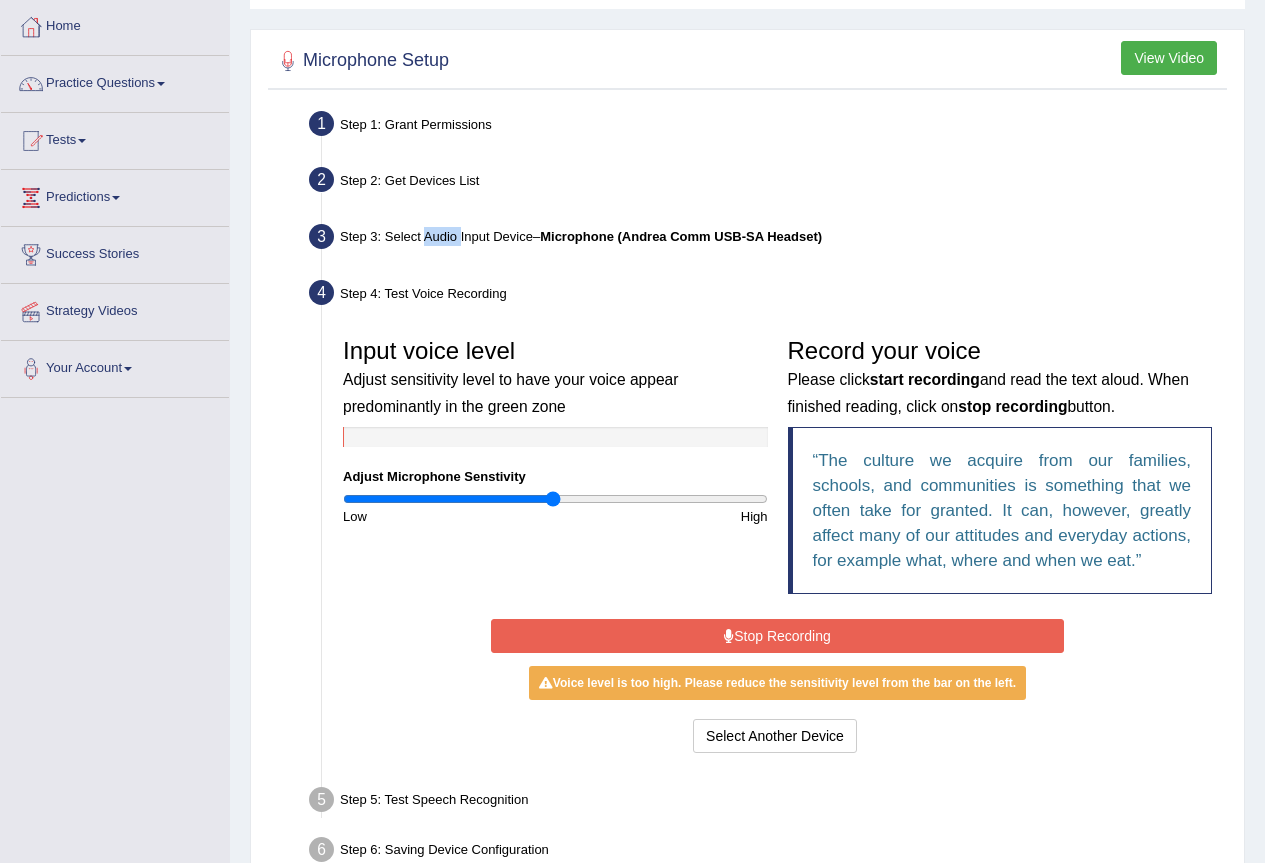 click on "Stop Recording" at bounding box center (777, 636) 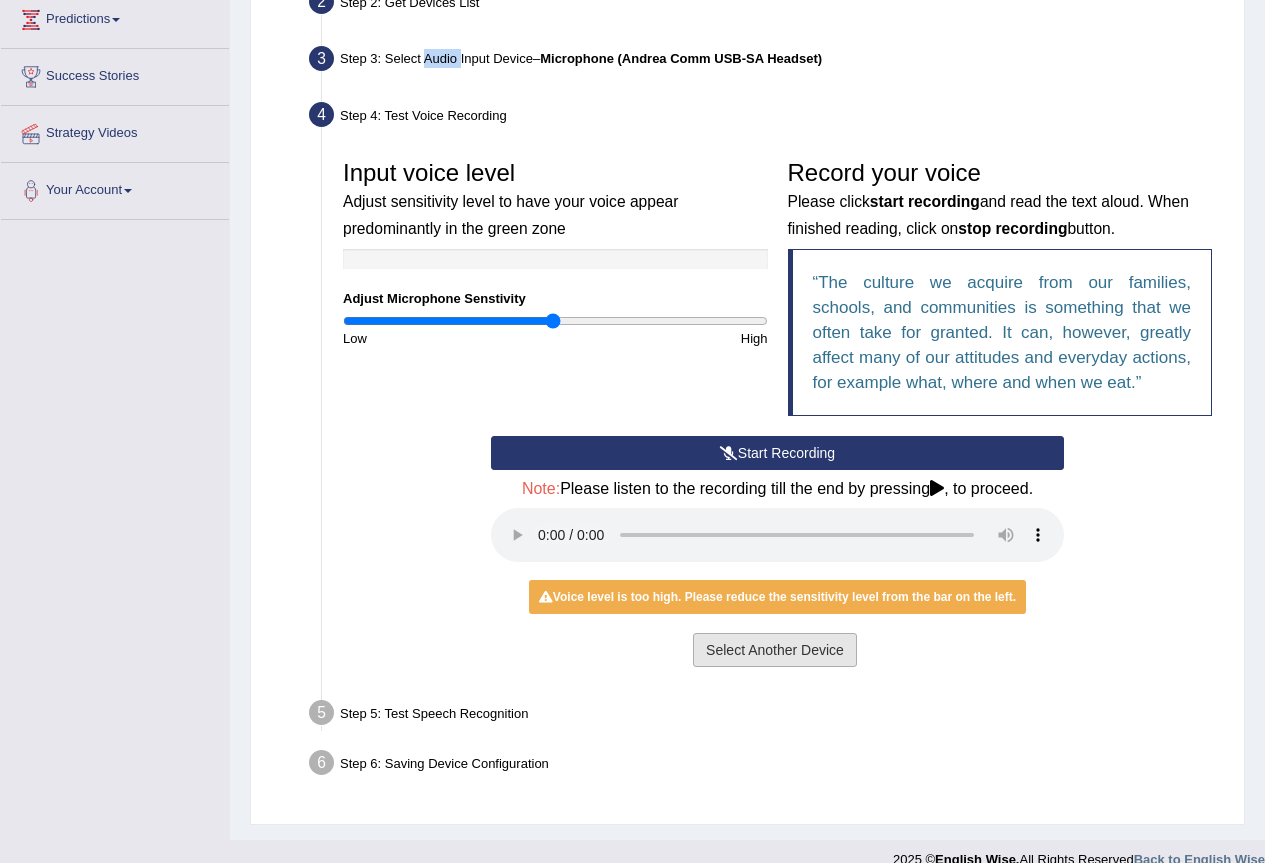 scroll, scrollTop: 305, scrollLeft: 0, axis: vertical 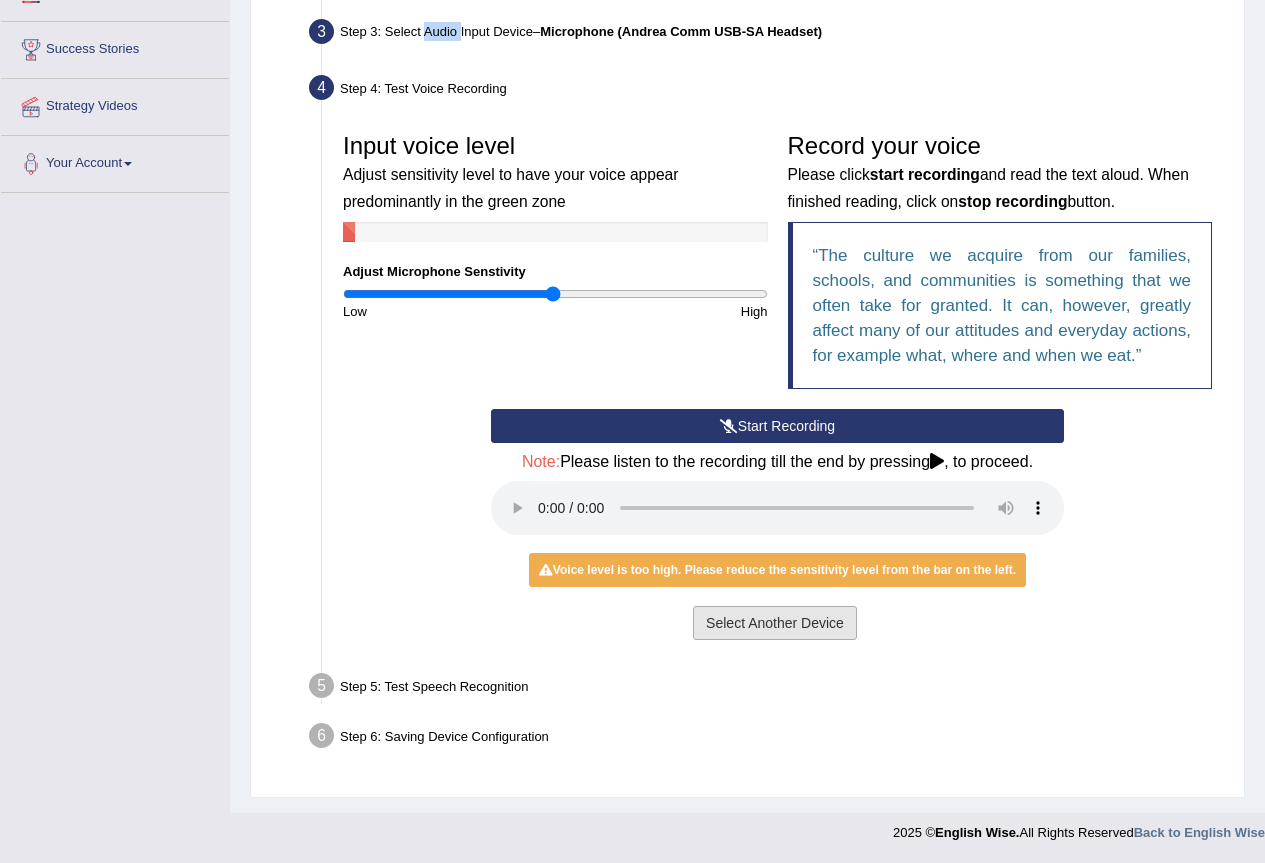 click on "Select Another Device" at bounding box center (775, 623) 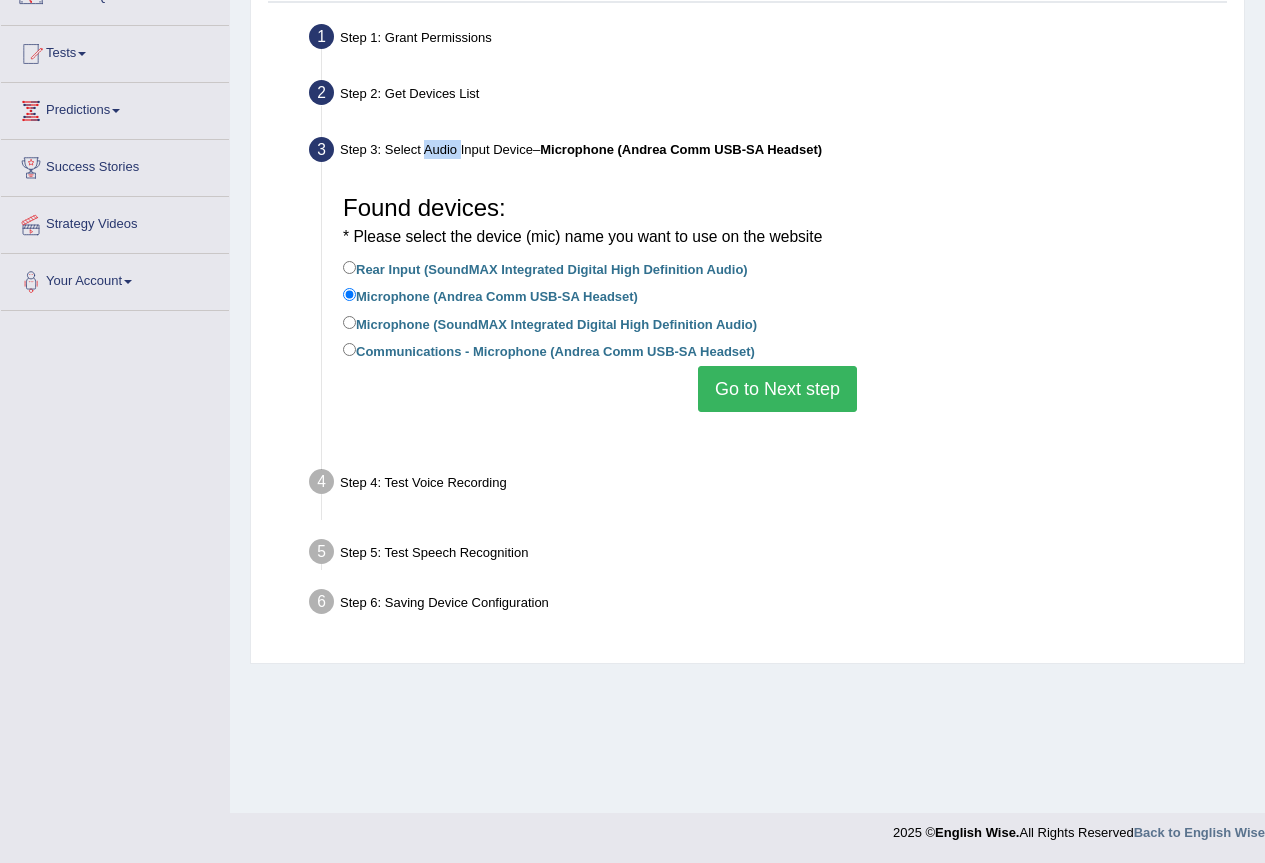 scroll, scrollTop: 187, scrollLeft: 0, axis: vertical 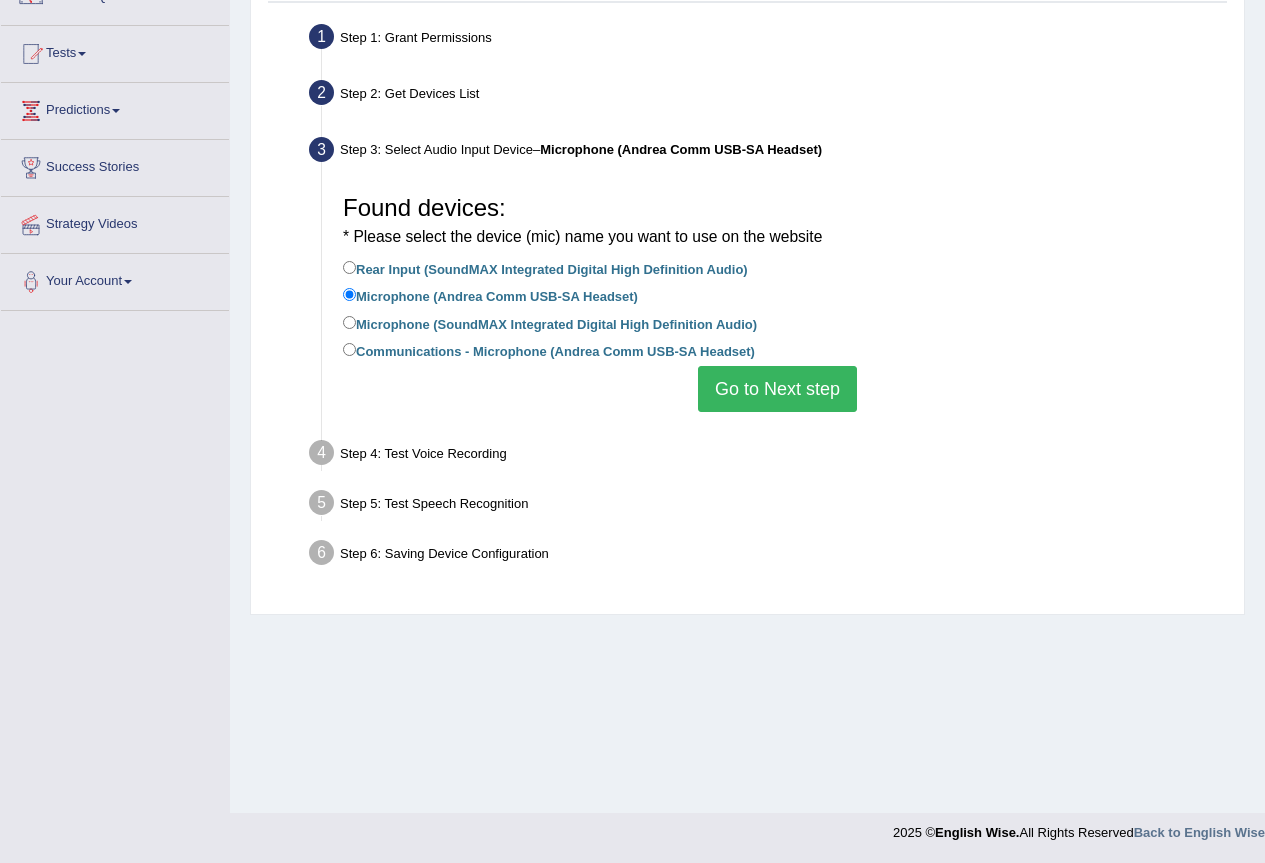click on "Microphone (SoundMAX Integrated Digital High Definition Audio)" at bounding box center (550, 323) 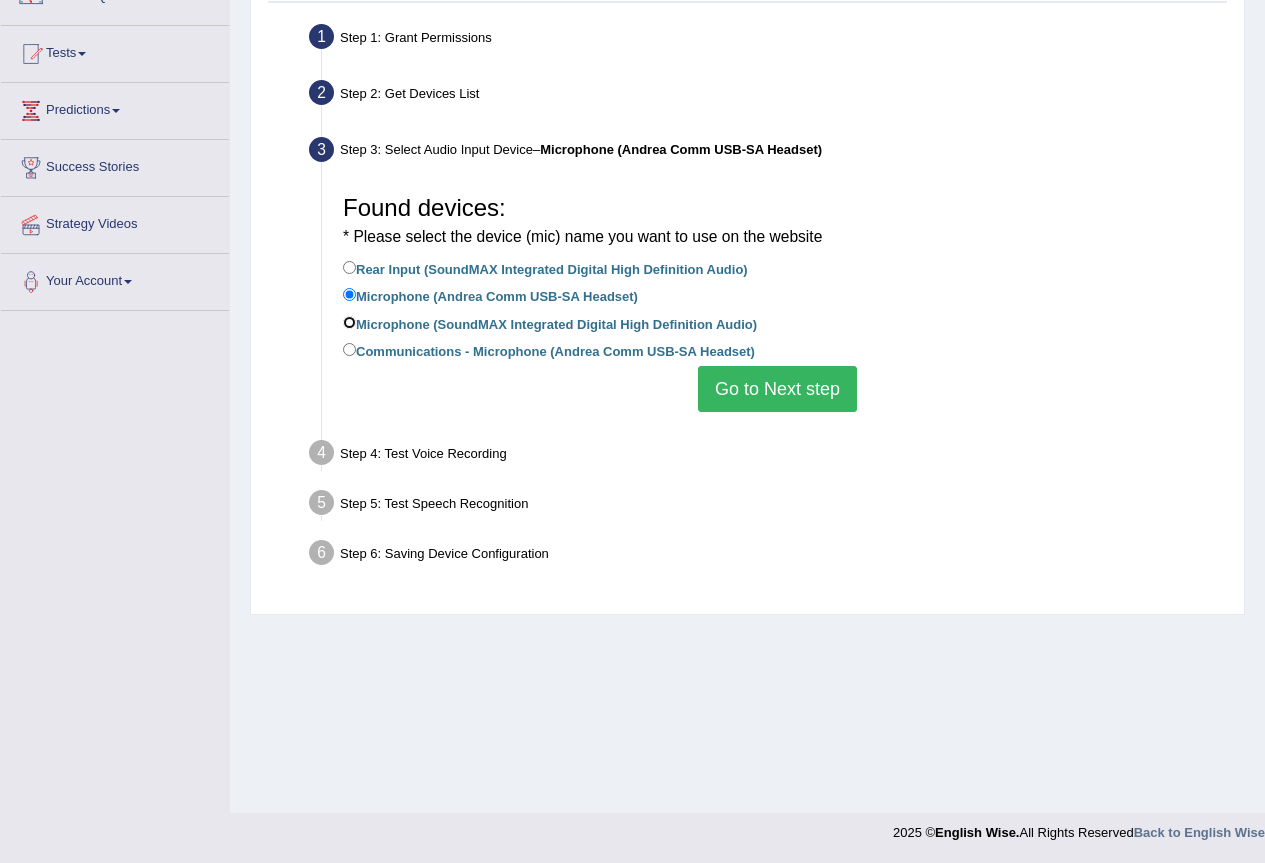 click on "Microphone (SoundMAX Integrated Digital High Definition Audio)" at bounding box center (349, 322) 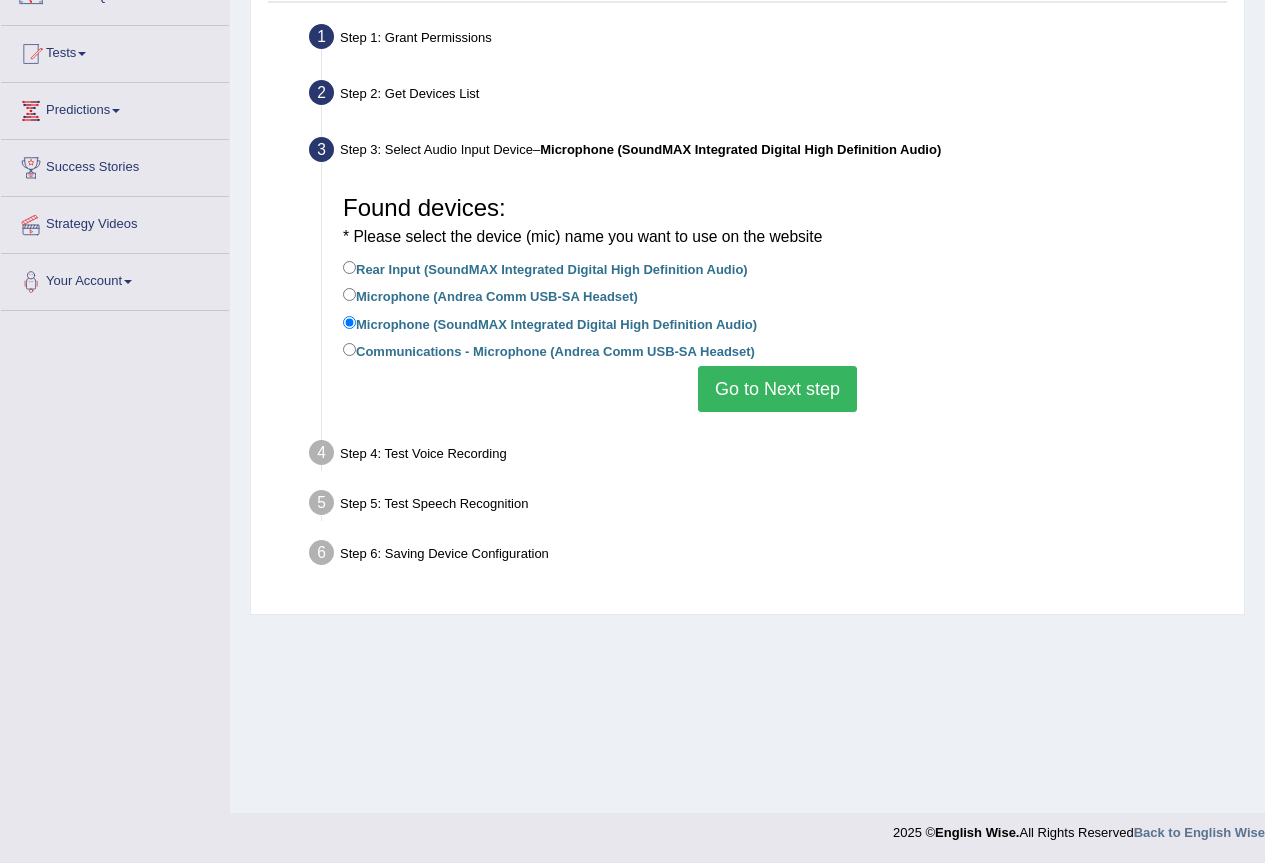 click on "Go to Next step" at bounding box center (777, 389) 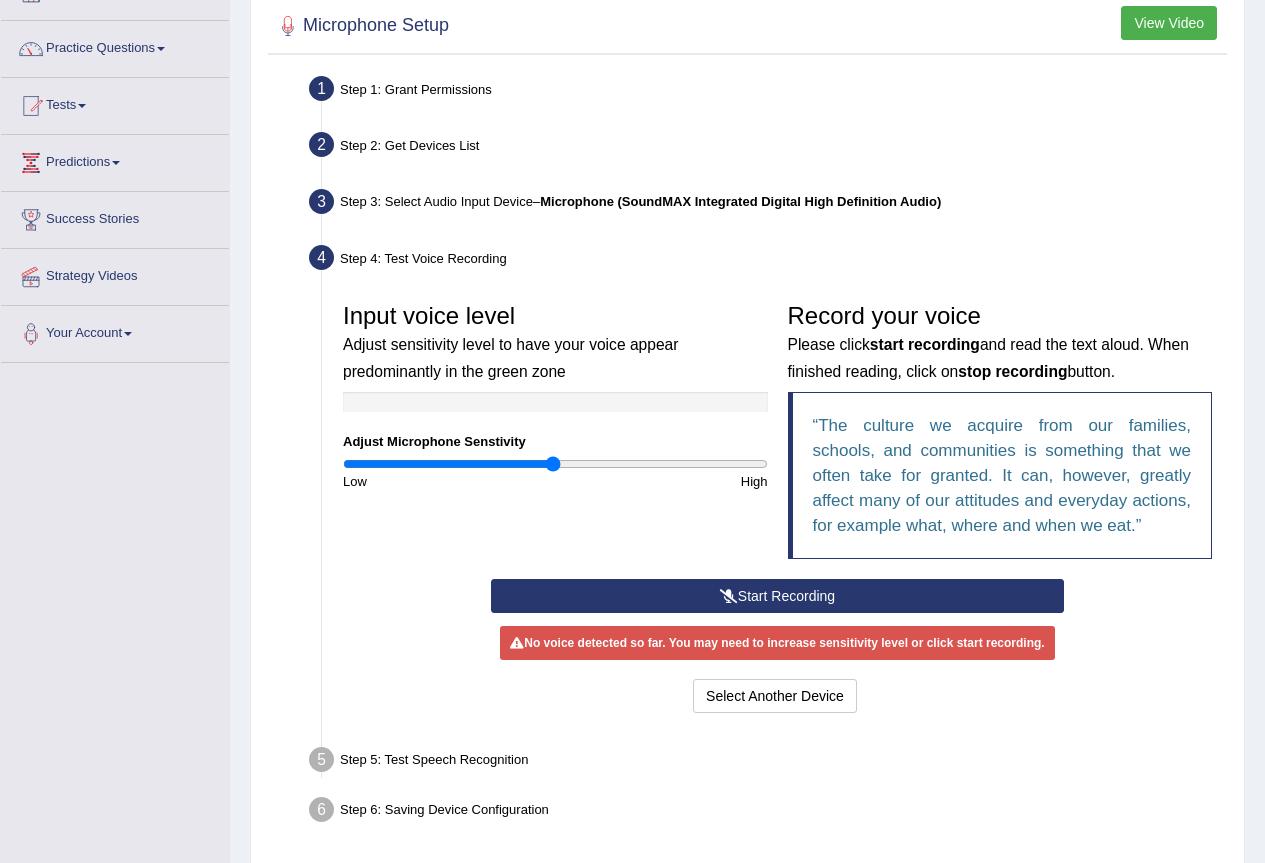 scroll, scrollTop: 87, scrollLeft: 0, axis: vertical 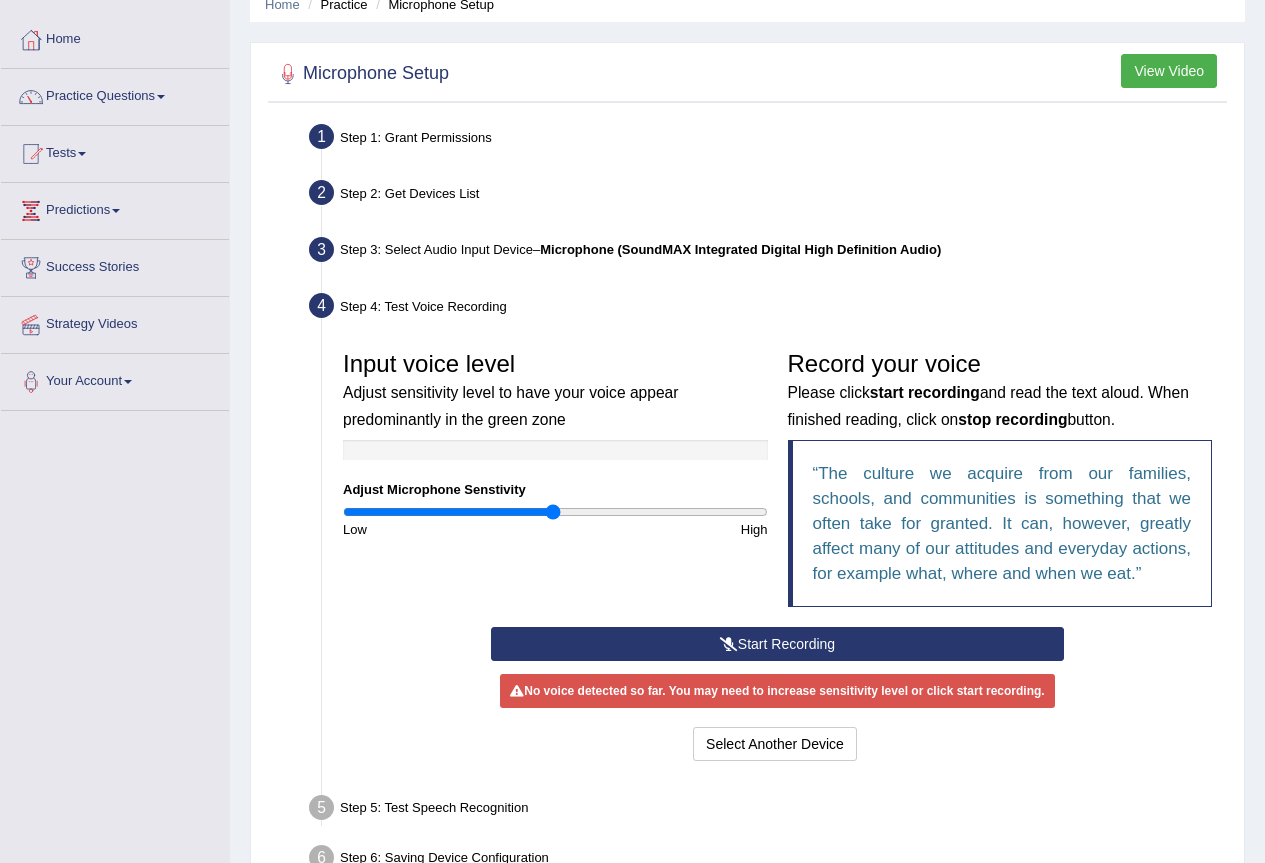 click on "Step 4: Test Voice Recording" at bounding box center [767, 309] 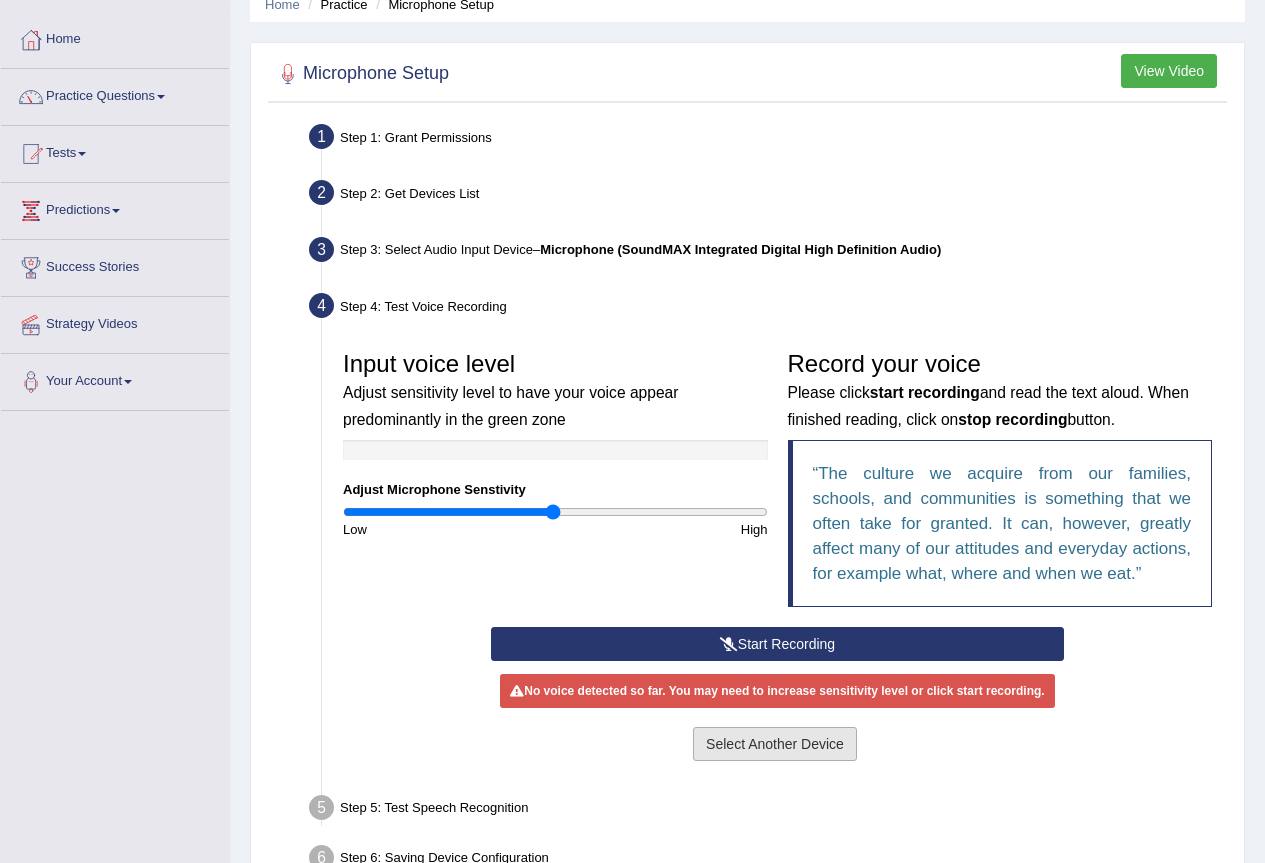 click on "Select Another Device" at bounding box center [775, 744] 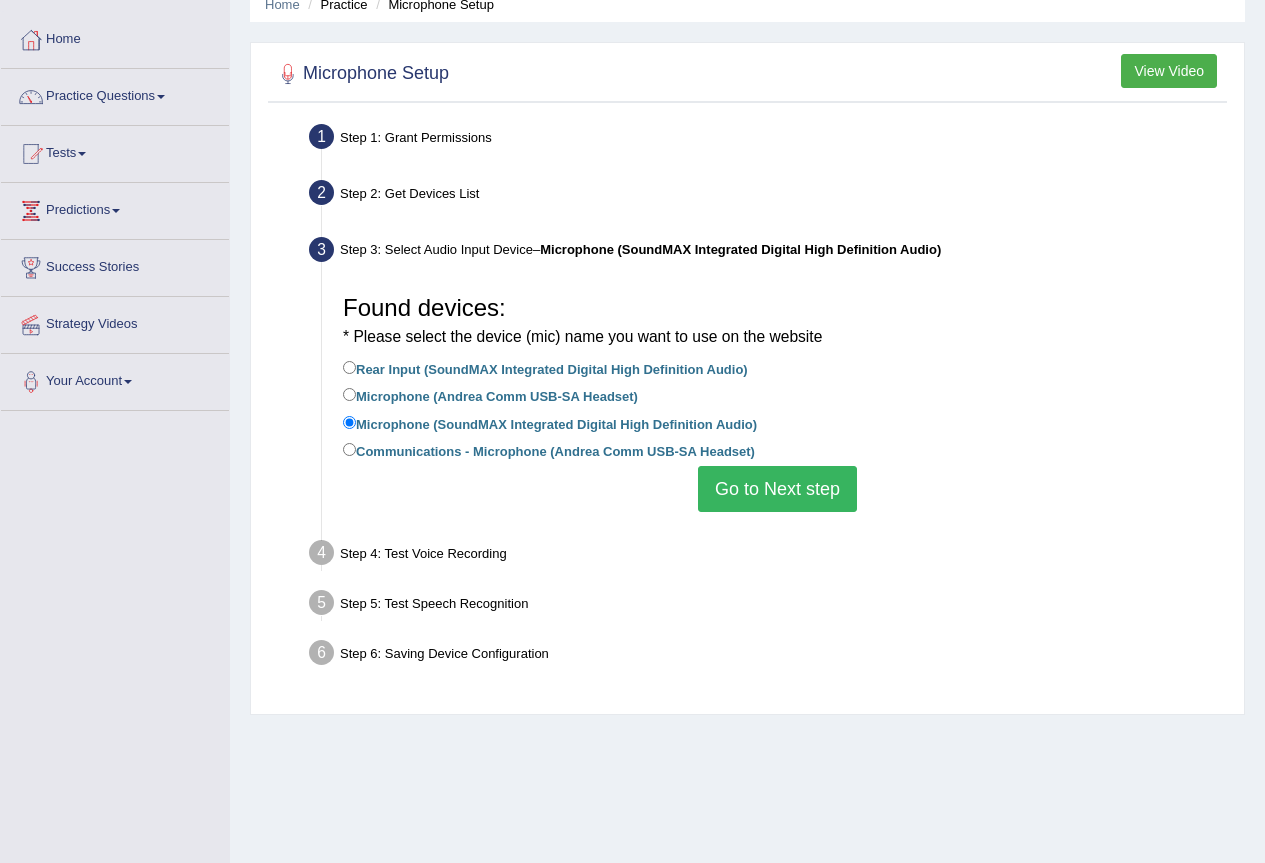 click on "Communications - Microphone (Andrea Comm USB-SA Headset)" at bounding box center (549, 450) 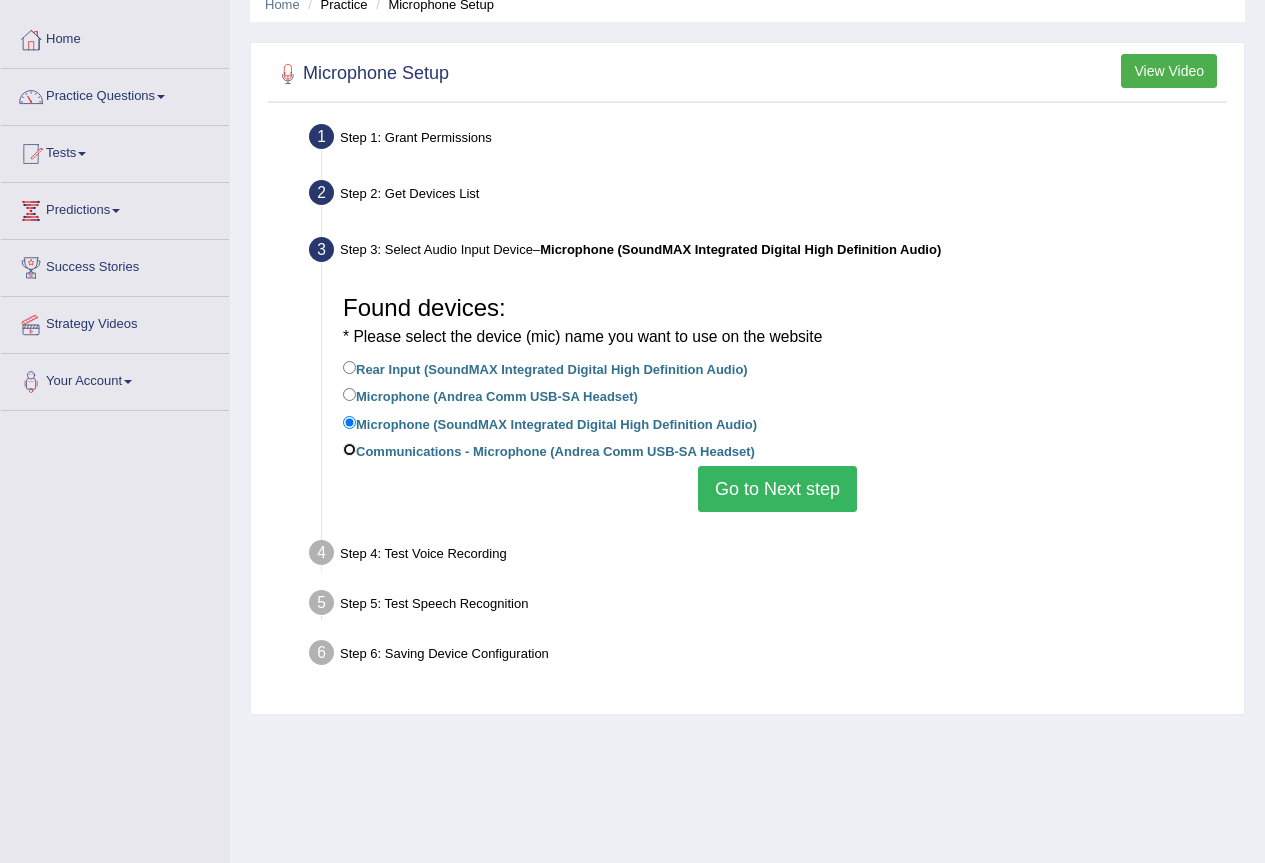 click on "Communications - Microphone (Andrea Comm USB-SA Headset)" at bounding box center (349, 449) 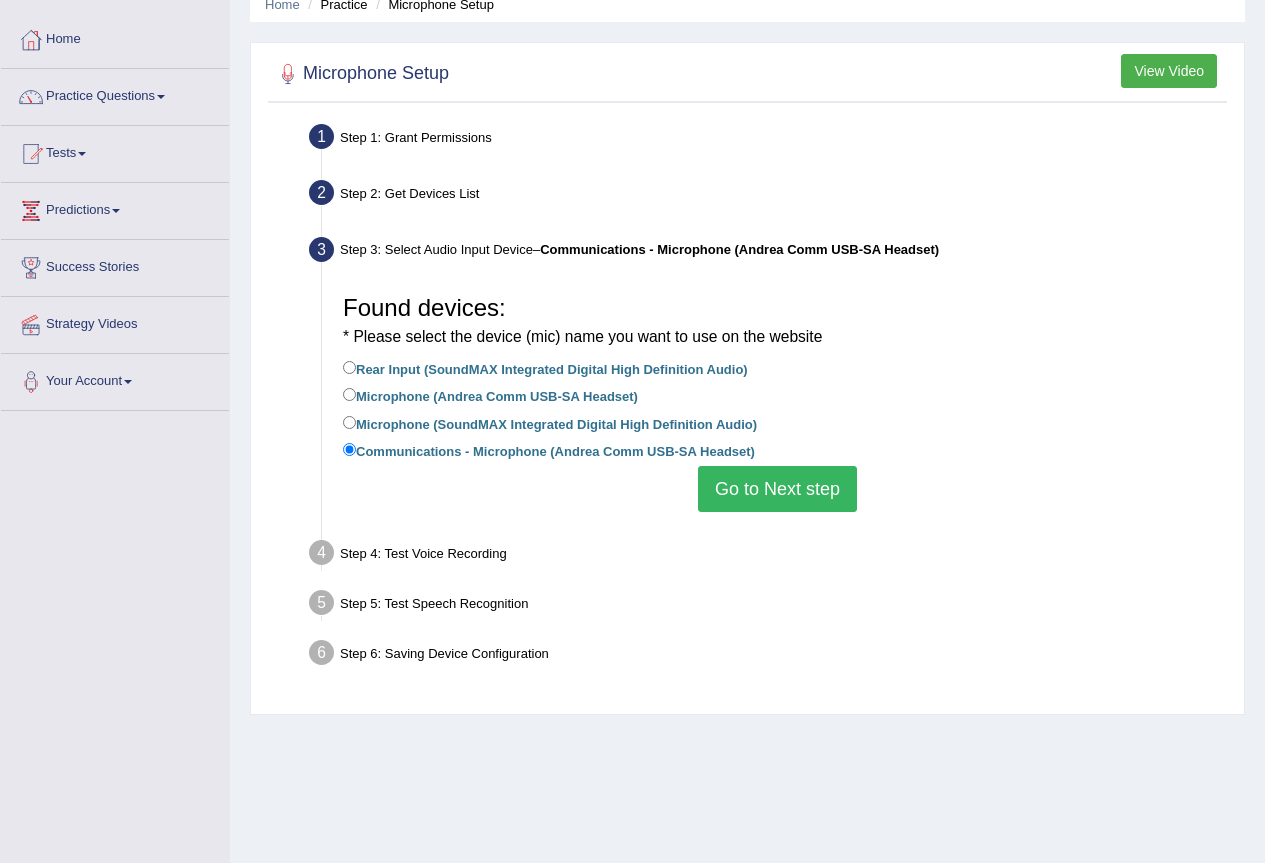 click on "Go to Next step" at bounding box center [777, 489] 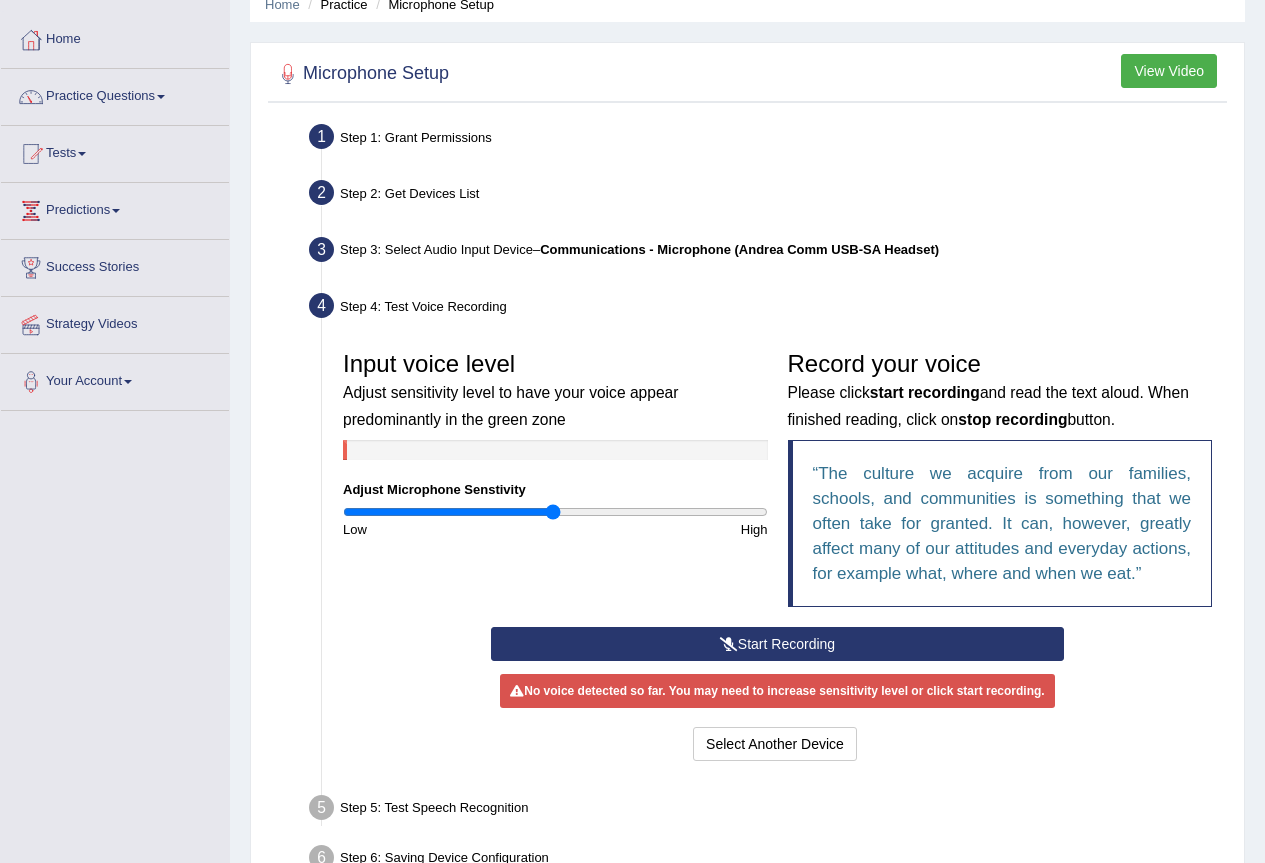 click on "Start Recording" at bounding box center (777, 644) 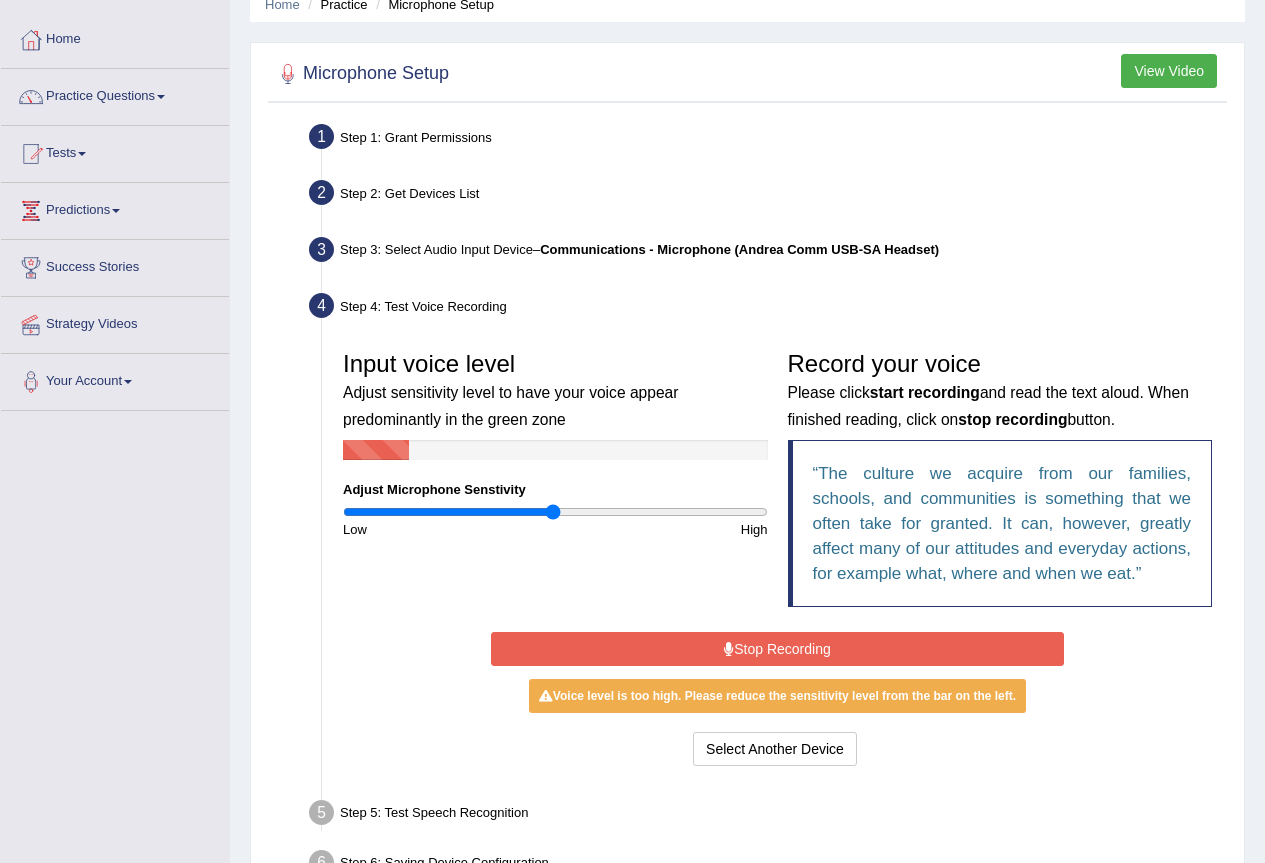 click on "Voice level is too high. Please reduce the sensitivity level from the bar on the left." at bounding box center (777, 696) 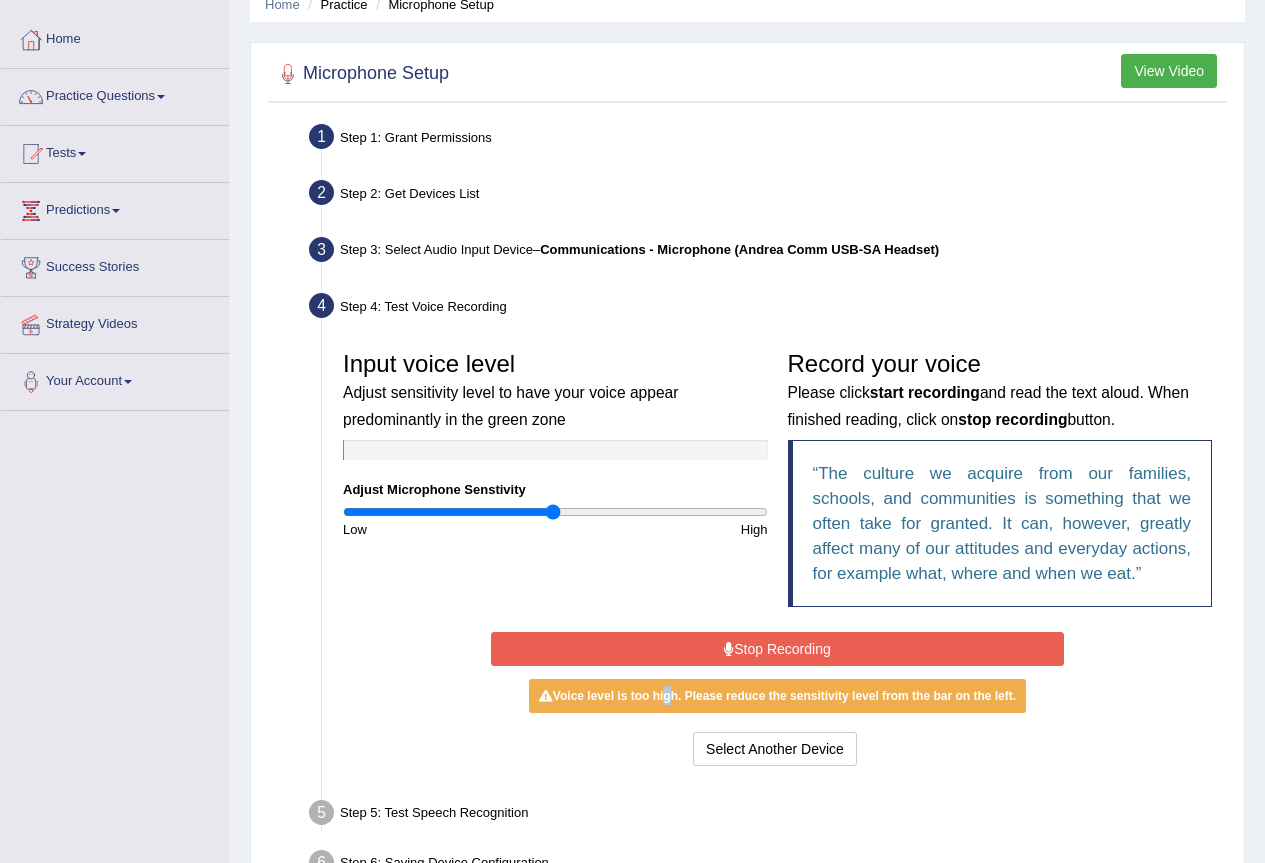 click on "Voice level is too high. Please reduce the sensitivity level from the bar on the left." at bounding box center (777, 696) 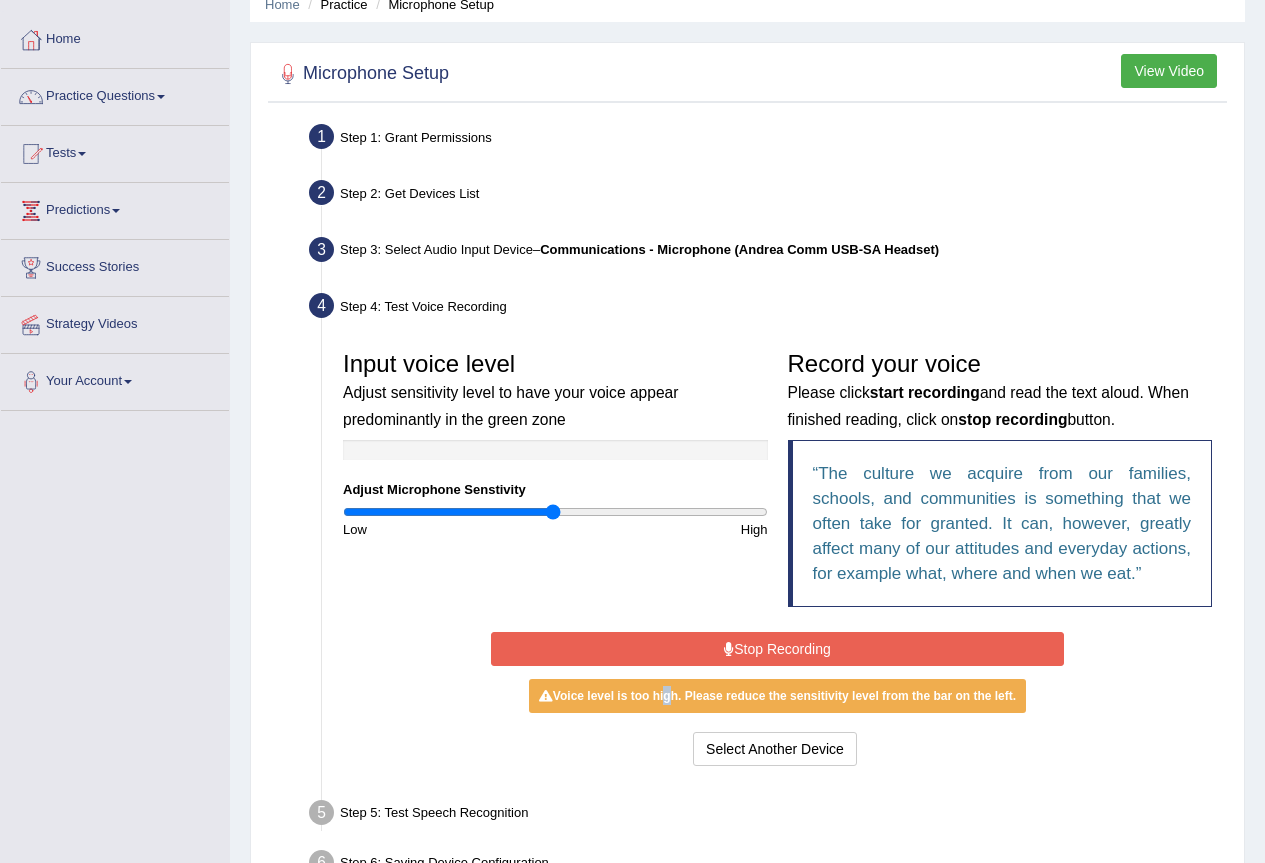 click on "Stop Recording" at bounding box center [777, 649] 